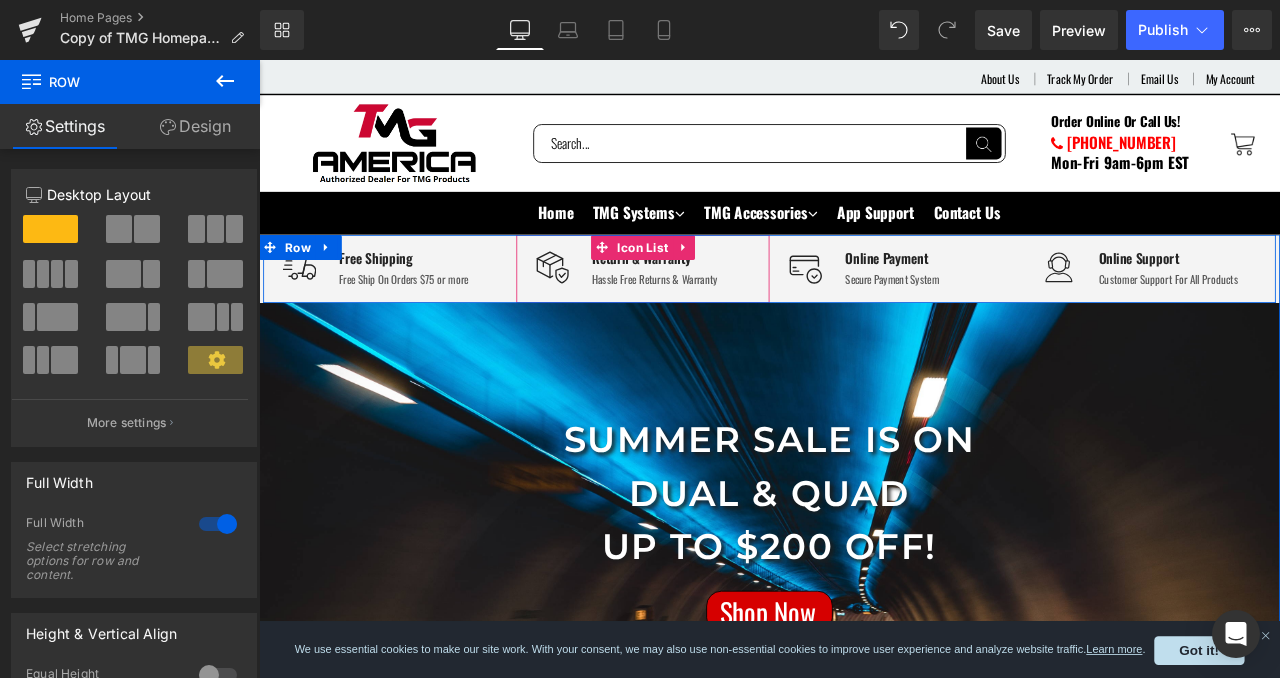 scroll, scrollTop: 217, scrollLeft: 0, axis: vertical 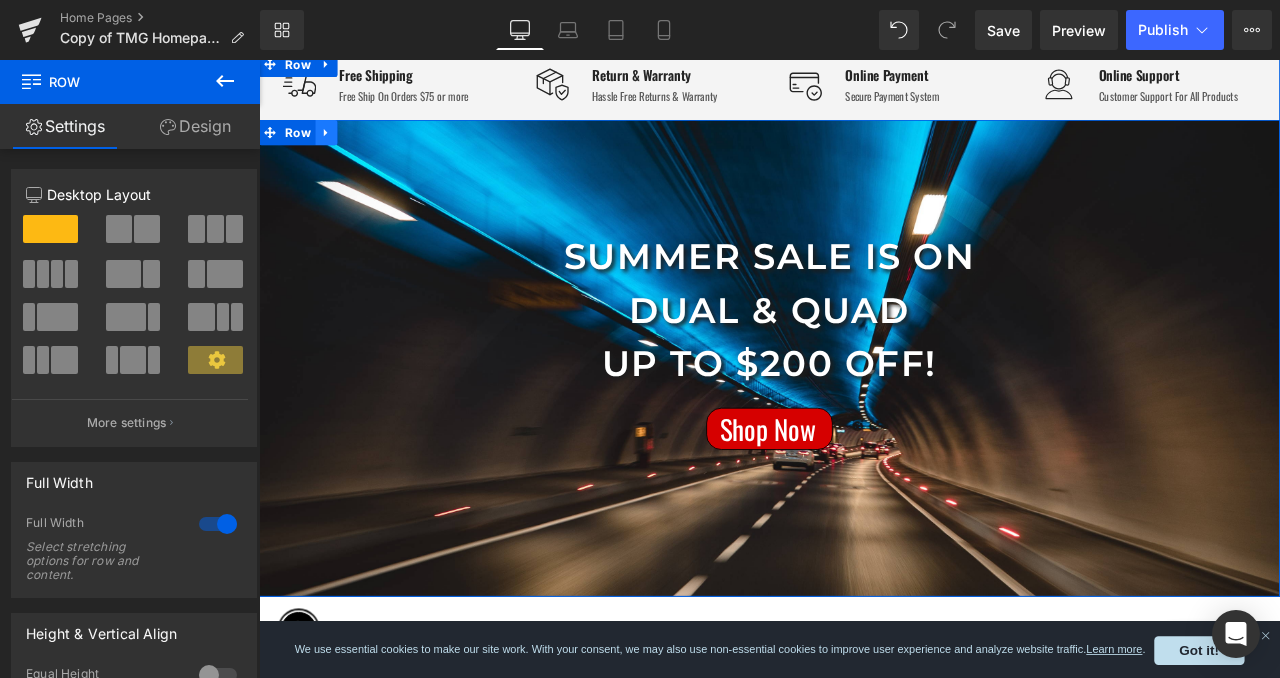 click 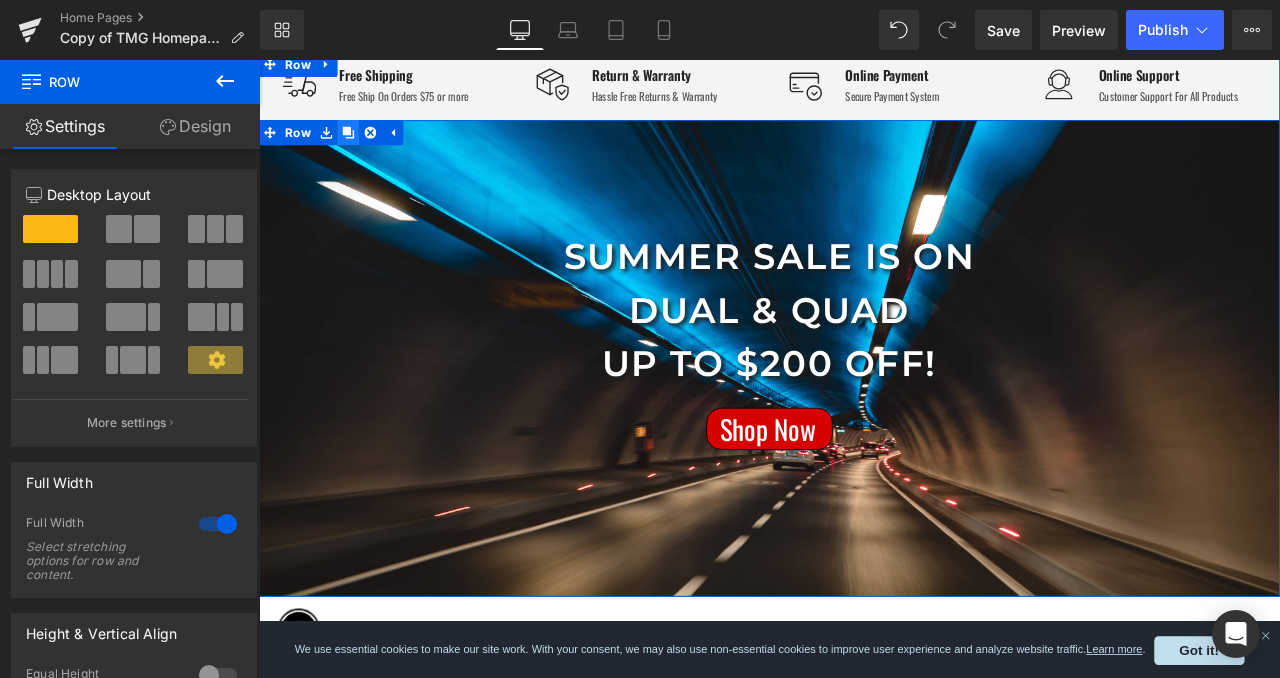 click 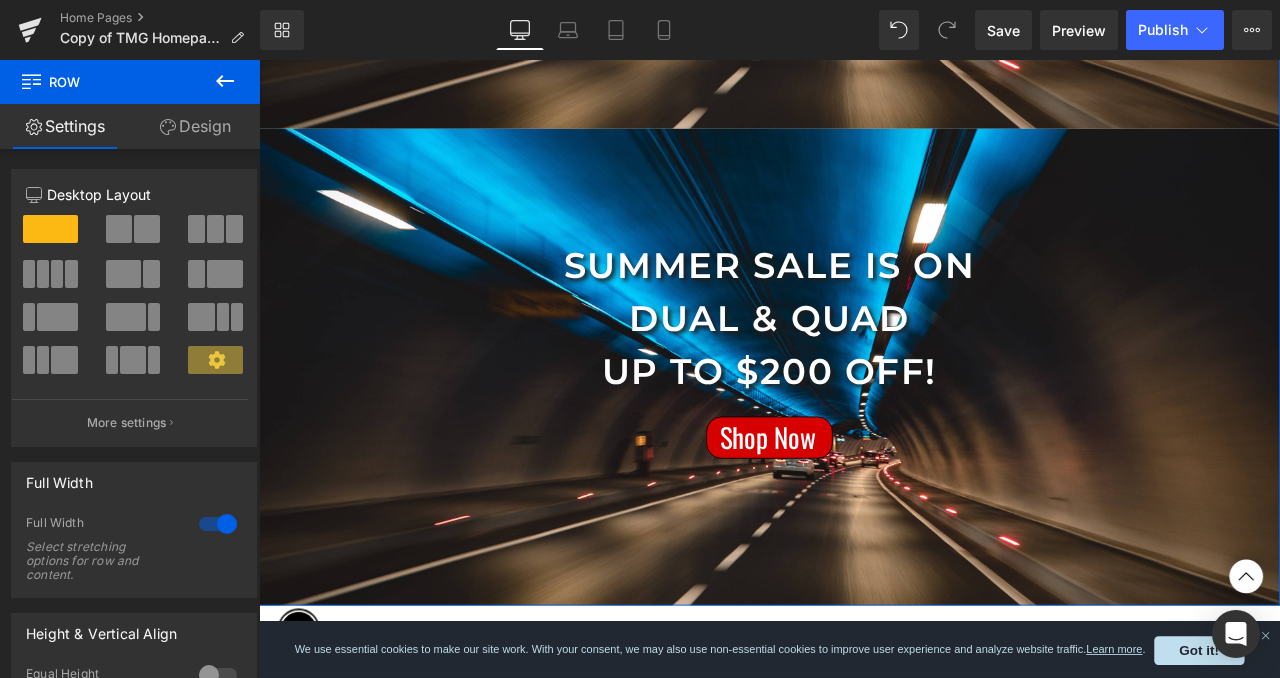 scroll, scrollTop: 773, scrollLeft: 0, axis: vertical 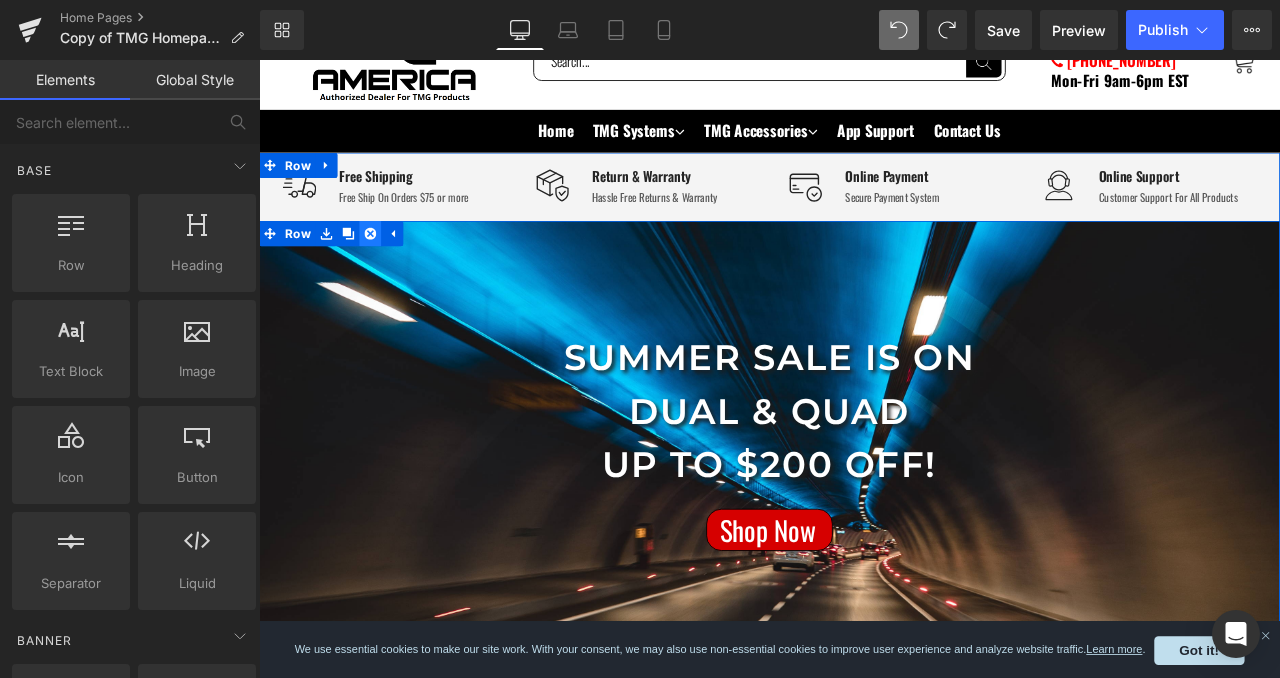 click 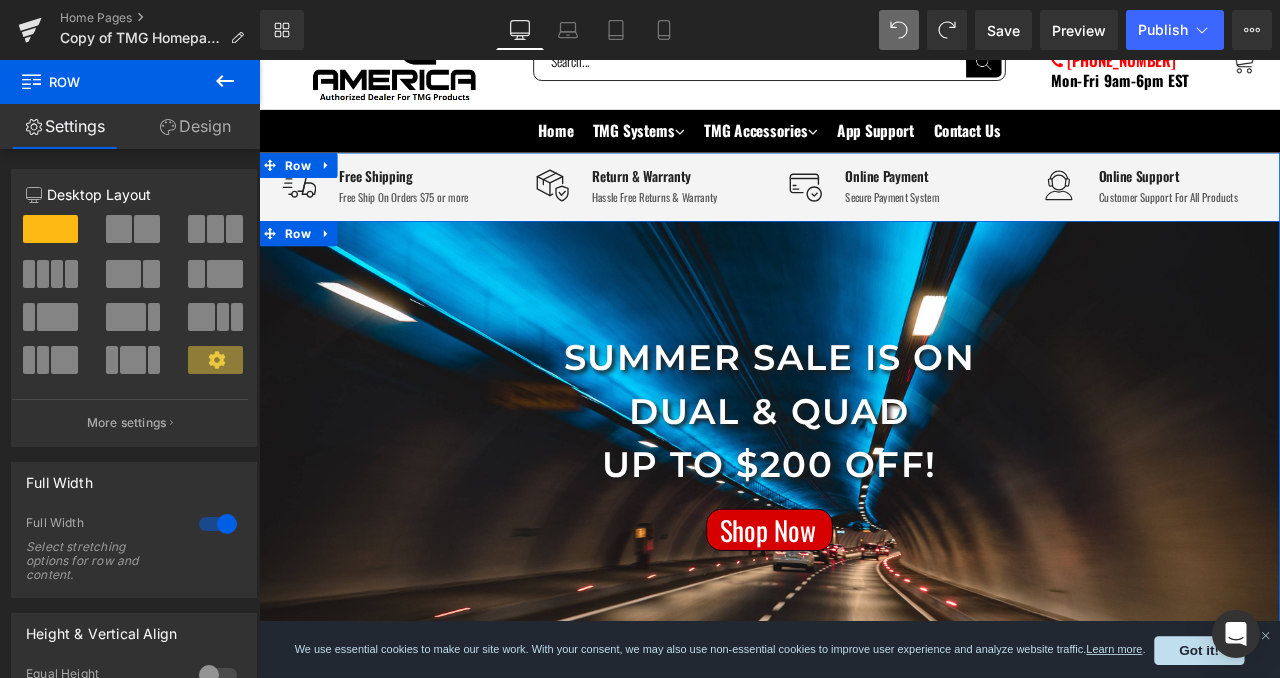 click on "SUMMER SALE is ON Dual & Quad  Up to $200 off! Text Block         Separator         Shop Now Button         Row         Row" at bounding box center (864, 533) 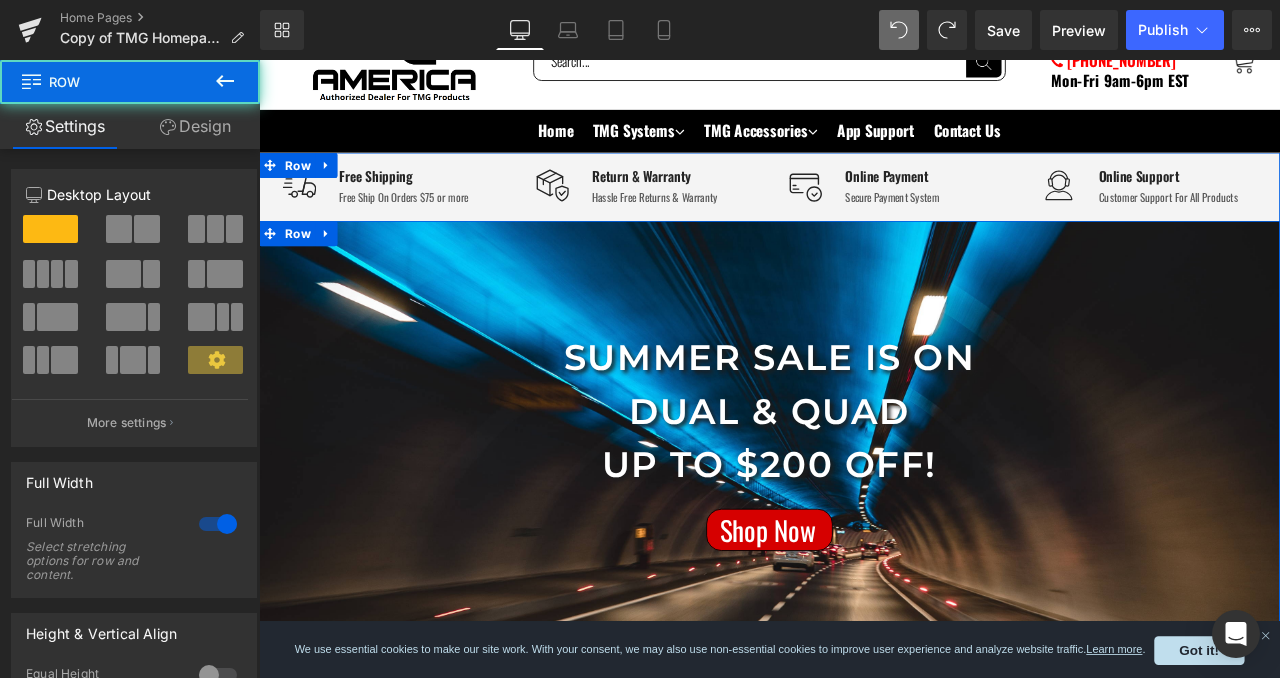 click on "SUMMER SALE is ON Dual & Quad  Up to $200 off! Text Block         Separator         Shop Now Button         Row" at bounding box center [864, 440] 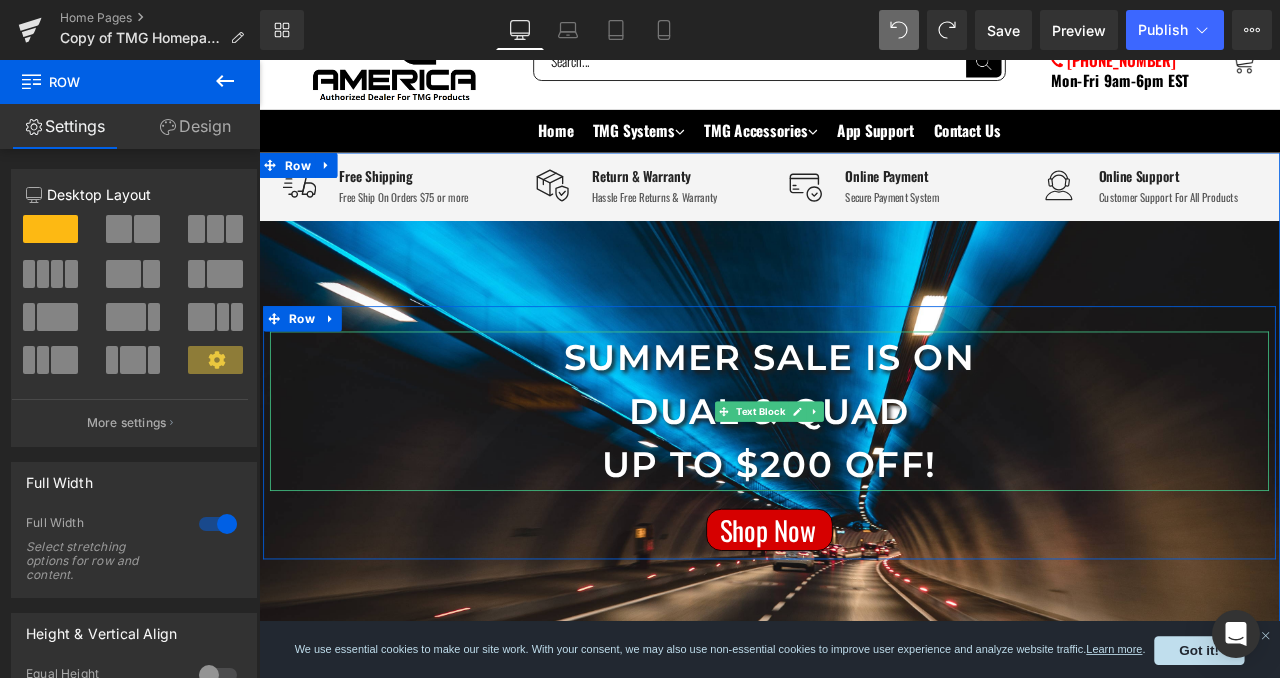 click on "Up to $200 off!" at bounding box center (864, 539) 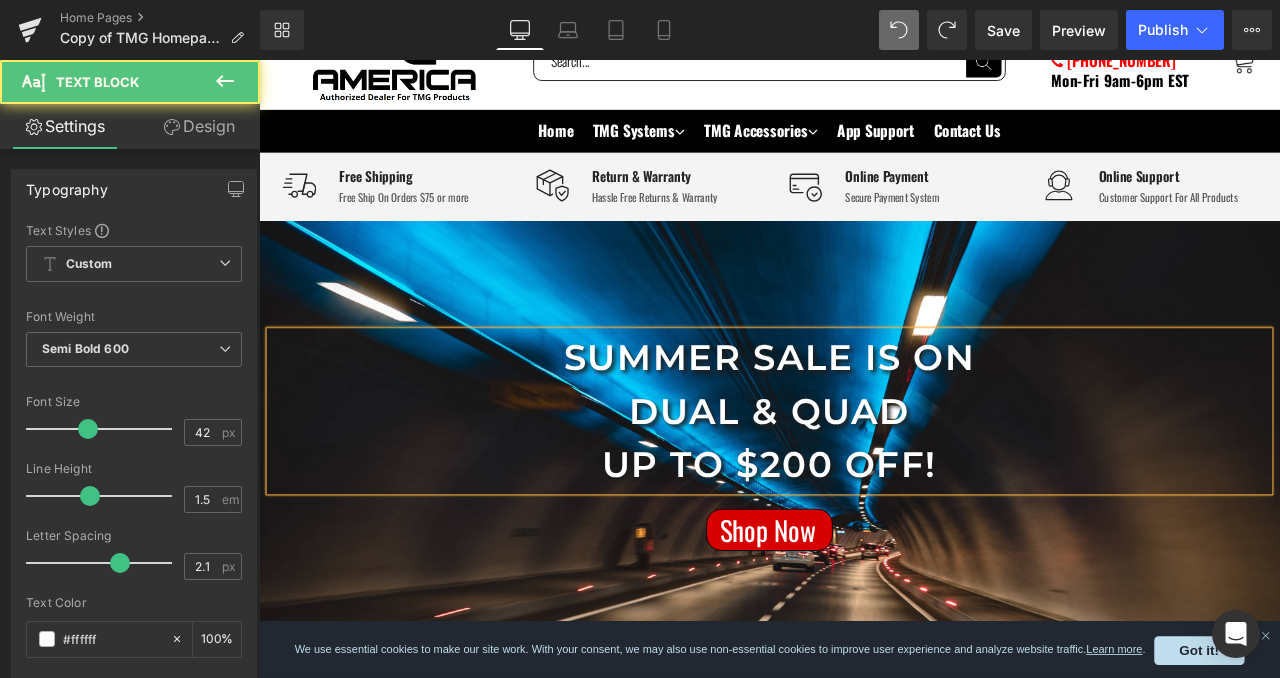 click on "Up to $200 off!" at bounding box center (864, 539) 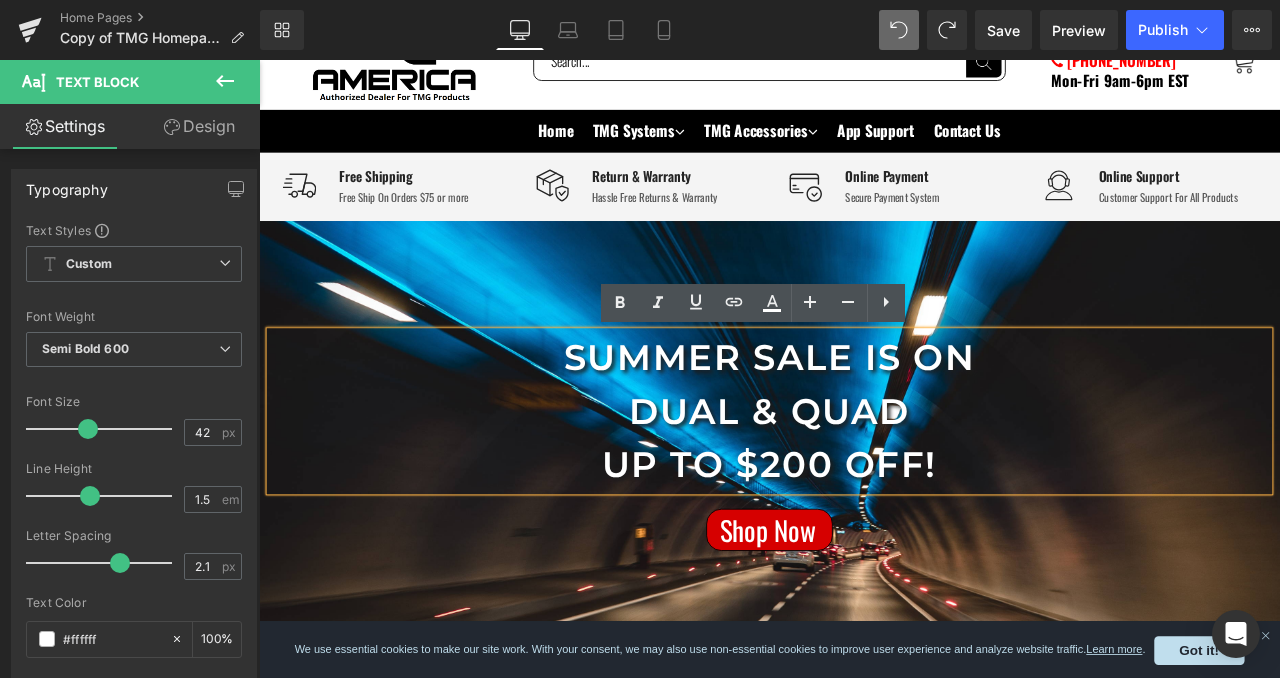 type 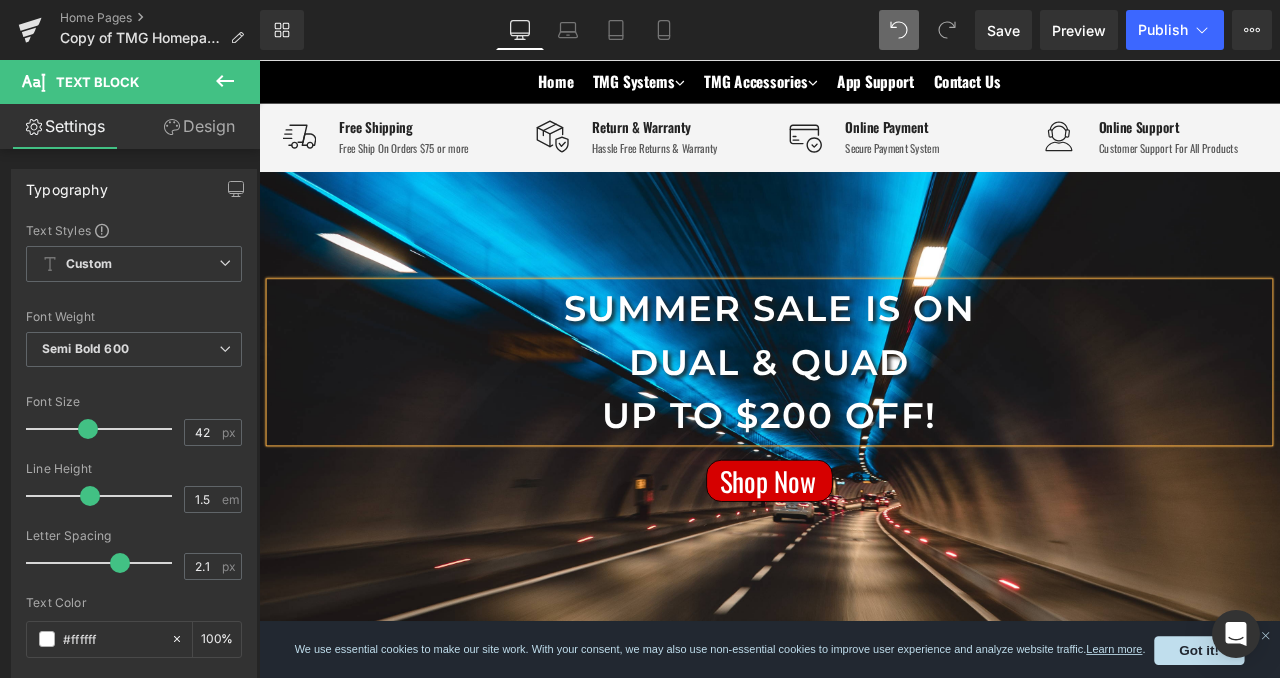 scroll, scrollTop: 188, scrollLeft: 0, axis: vertical 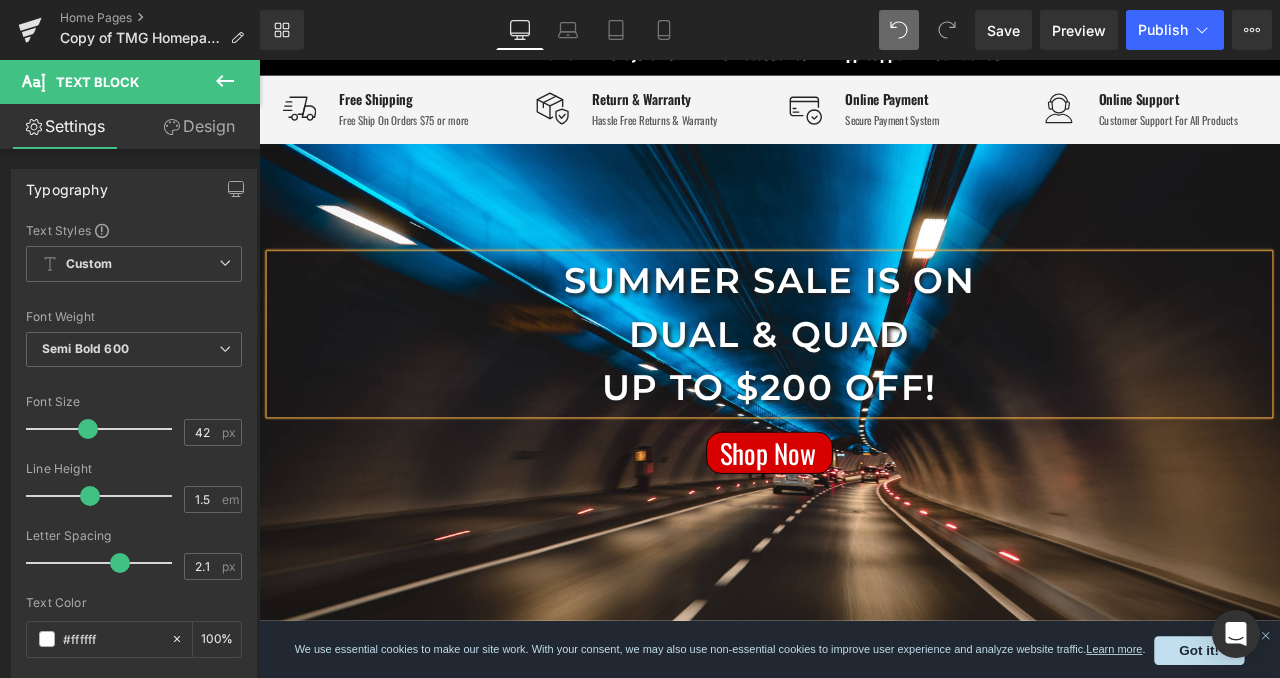click on "SUMMER SALE is ON Dual & Quad  Up to $200 off! Text Block         Separator         Shop Now Button         Row" at bounding box center [864, 349] 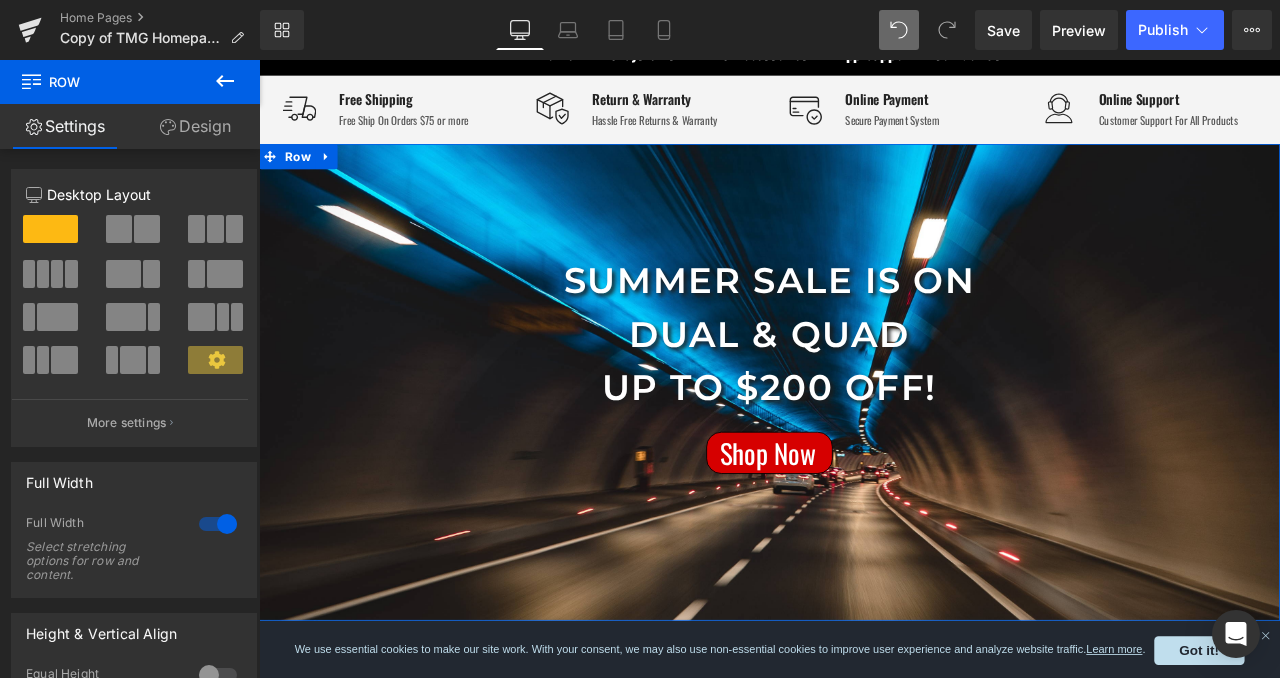 click on "Design" at bounding box center [195, 126] 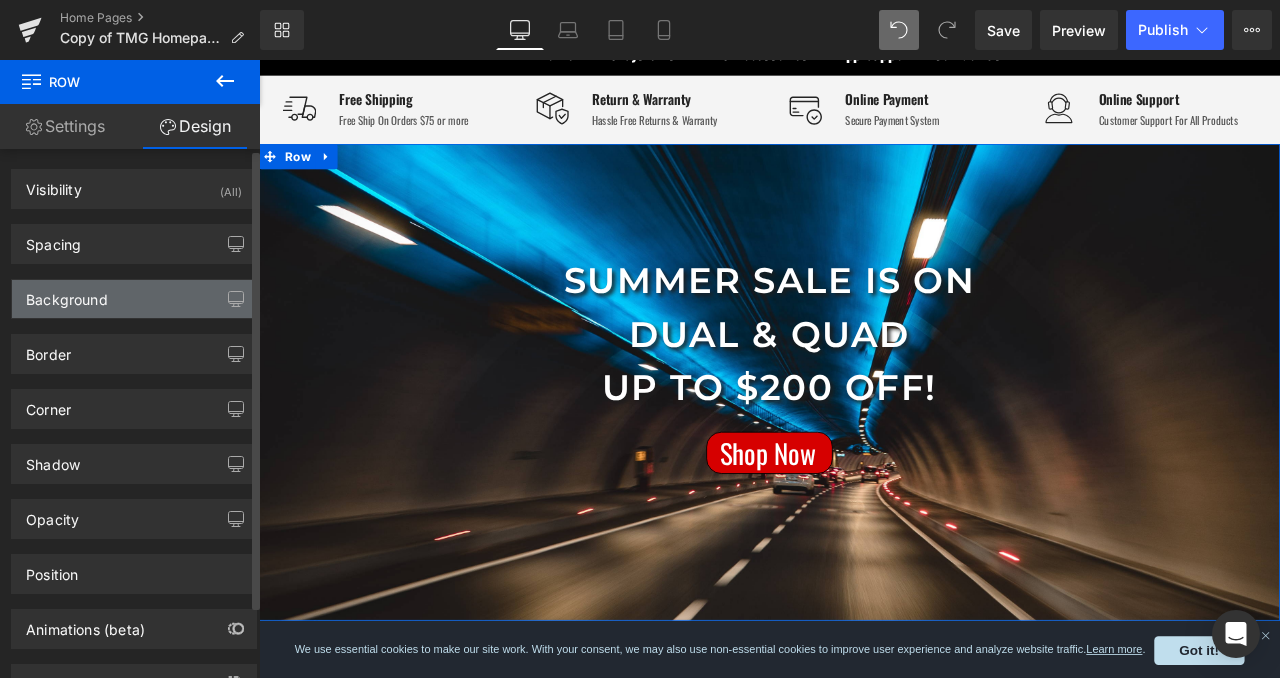 click on "Background" at bounding box center [134, 299] 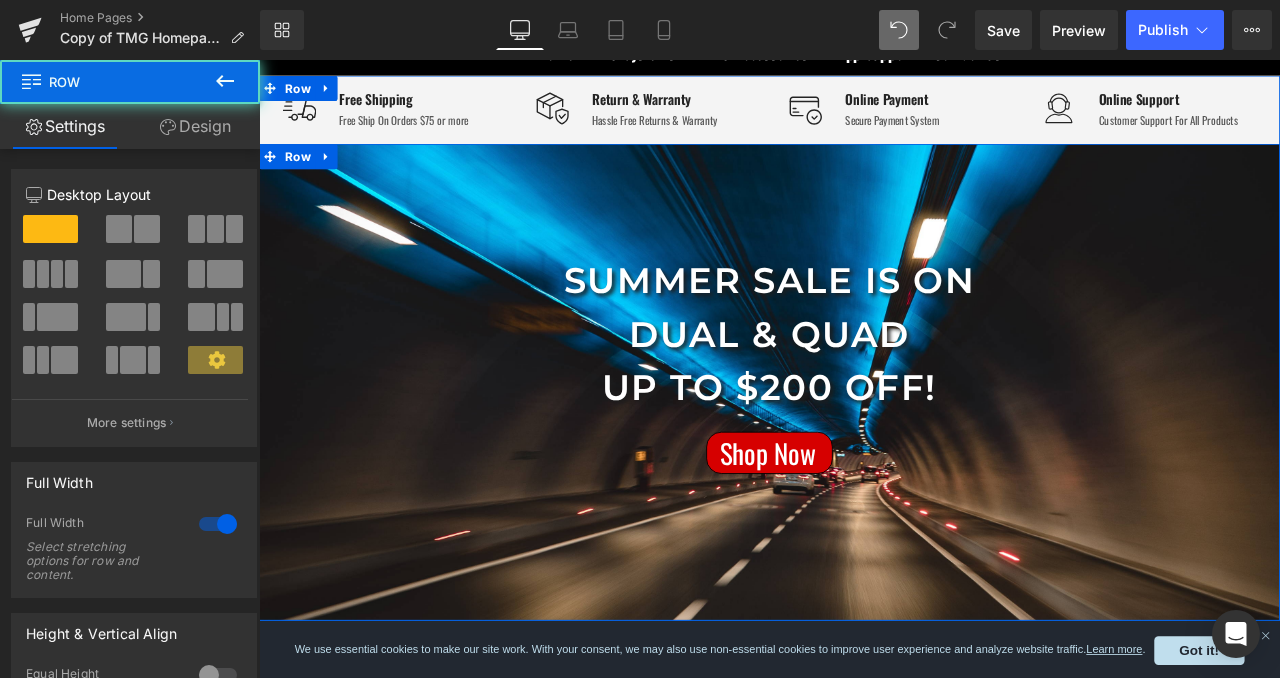 click on "SUMMER SALE is ON Dual & Quad  Up to $200 off! Text Block         Separator         Shop Now Button         Row" at bounding box center (864, 349) 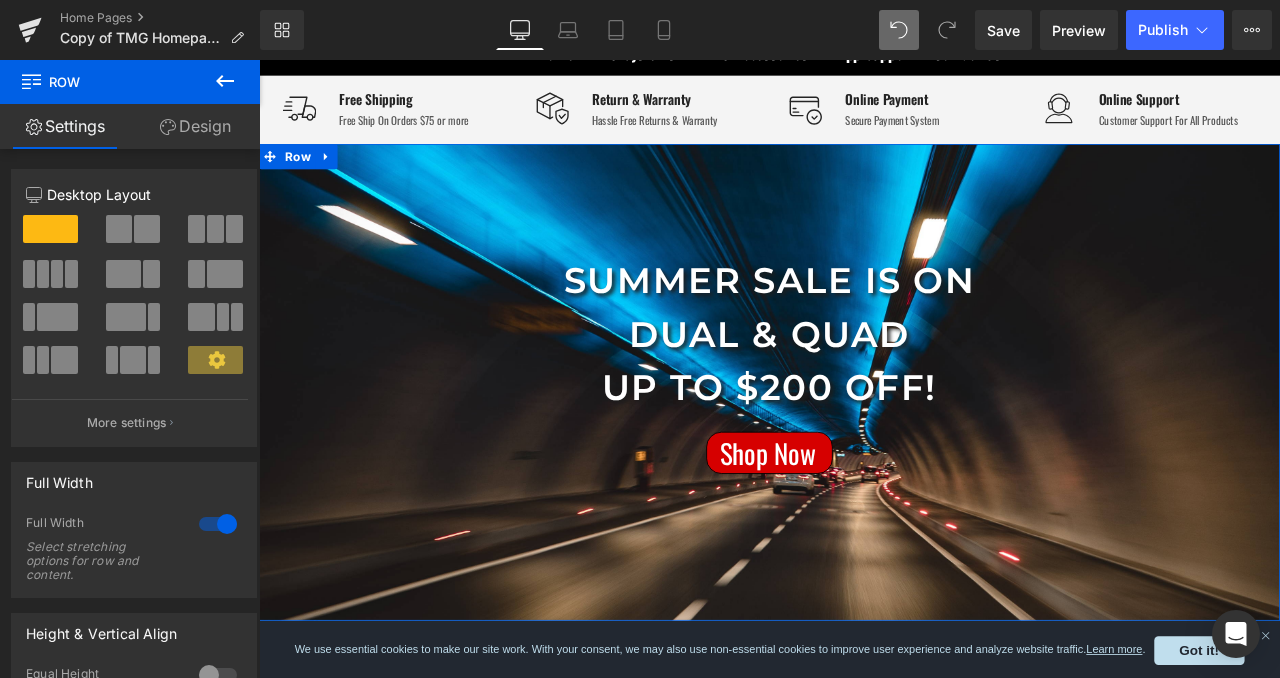 drag, startPoint x: 143, startPoint y: 119, endPoint x: 2, endPoint y: 132, distance: 141.59802 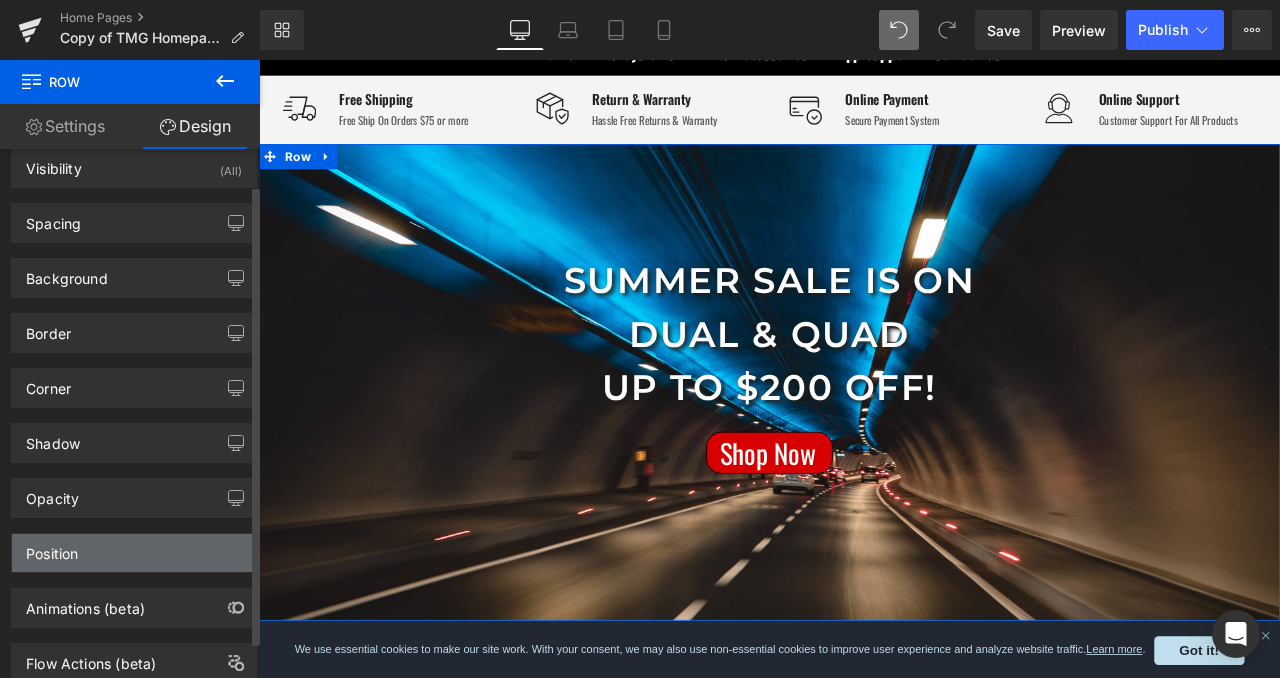 scroll, scrollTop: 0, scrollLeft: 0, axis: both 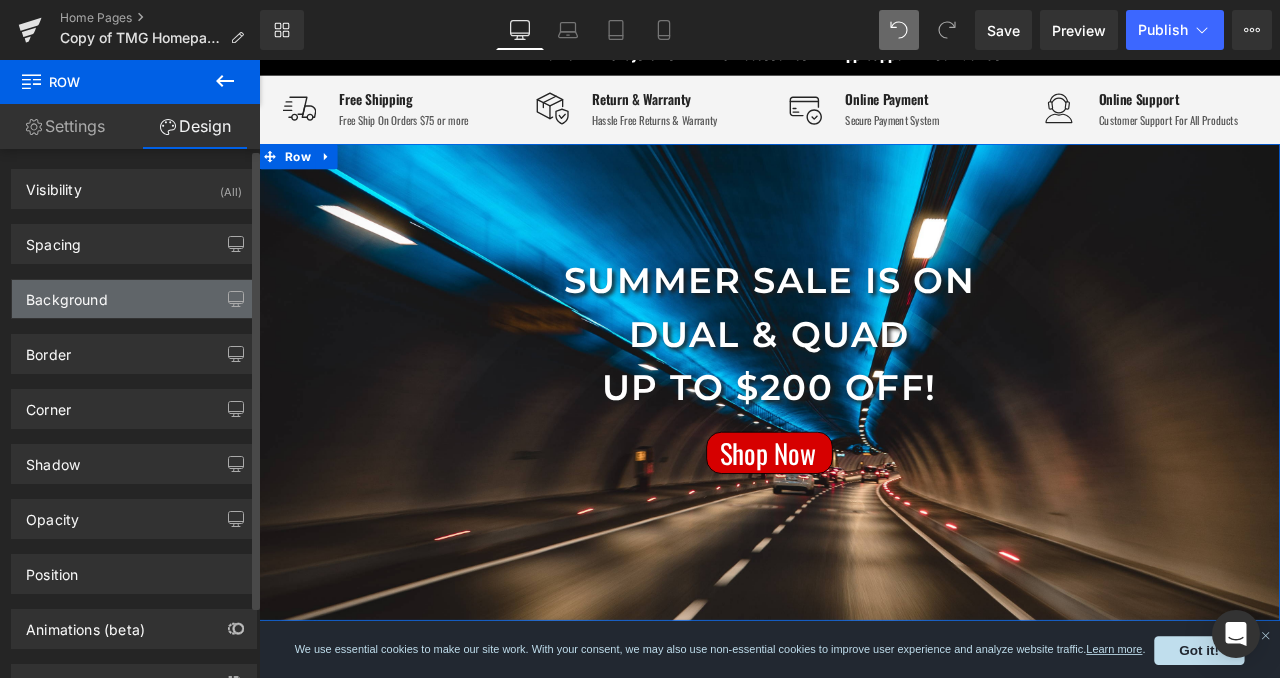 click on "Background" at bounding box center (134, 299) 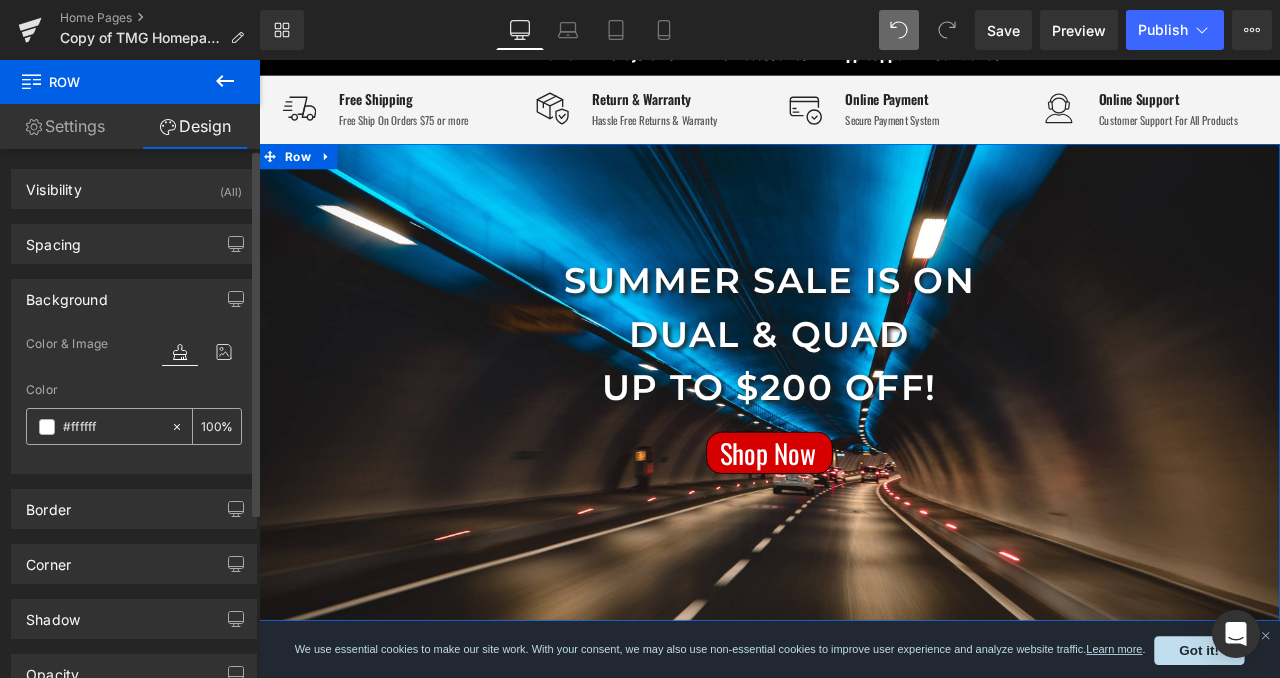 click on "#ffffff" at bounding box center [112, 427] 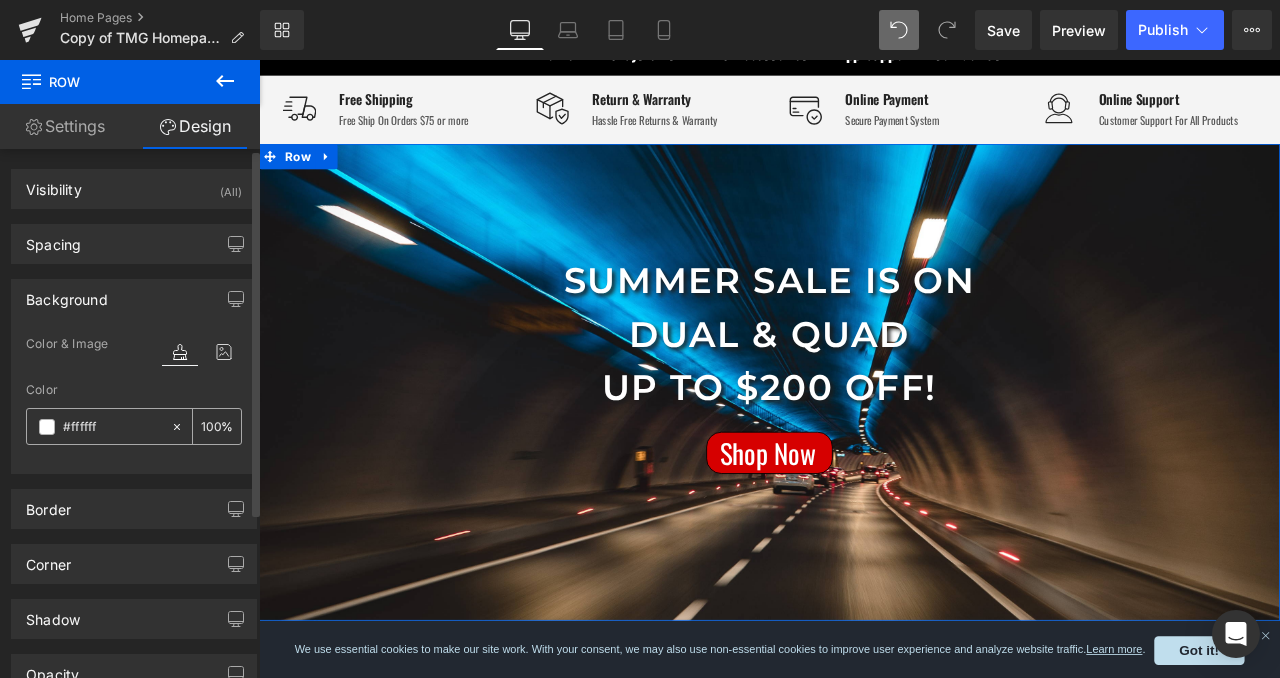 type on "#fffff" 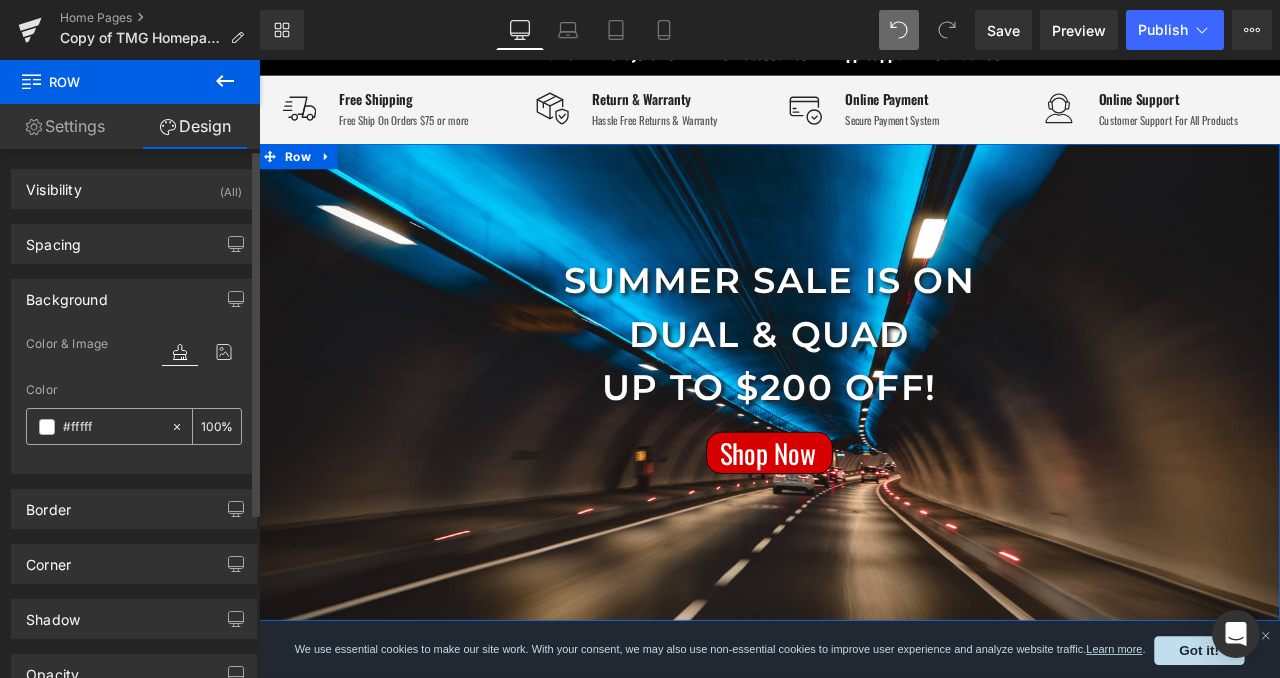 type on "0" 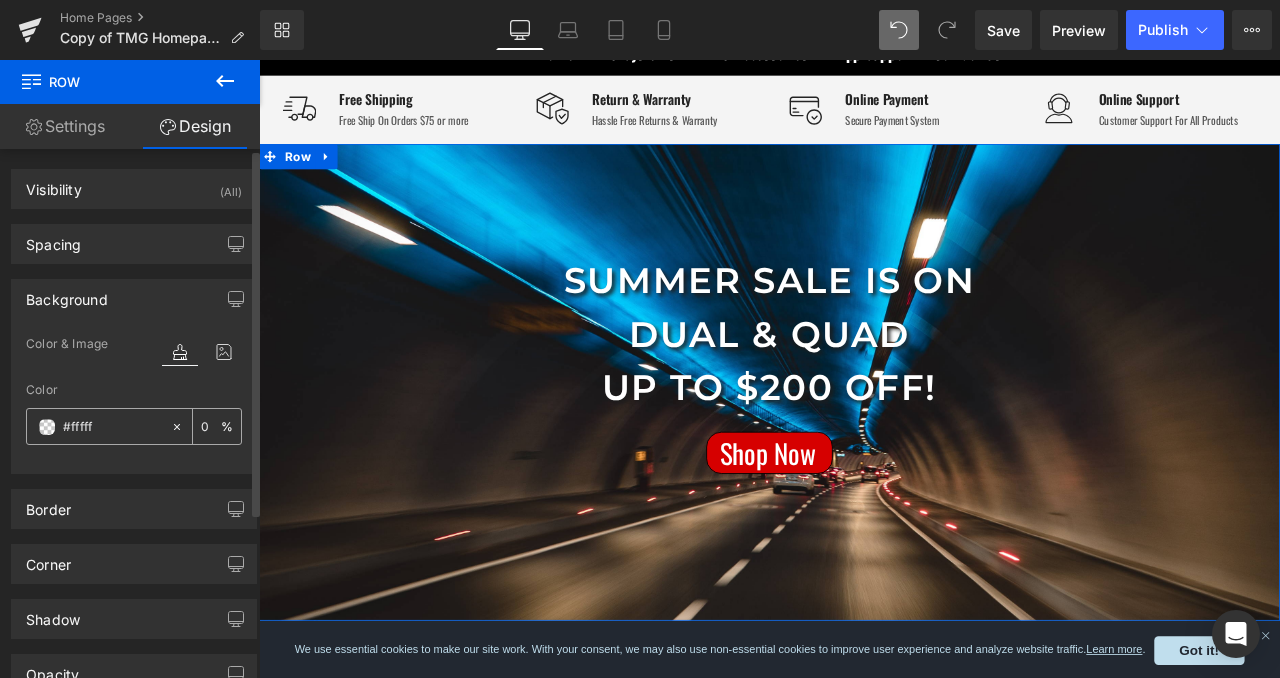 type on "#ffffff" 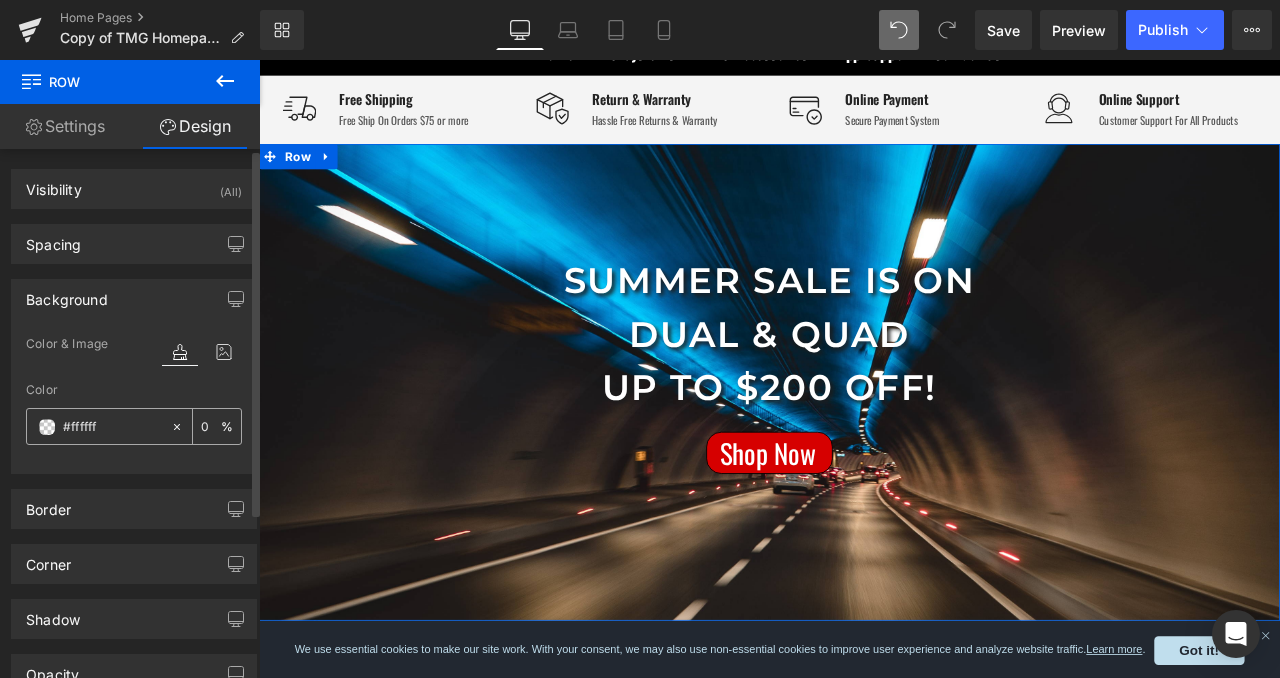 type on "100" 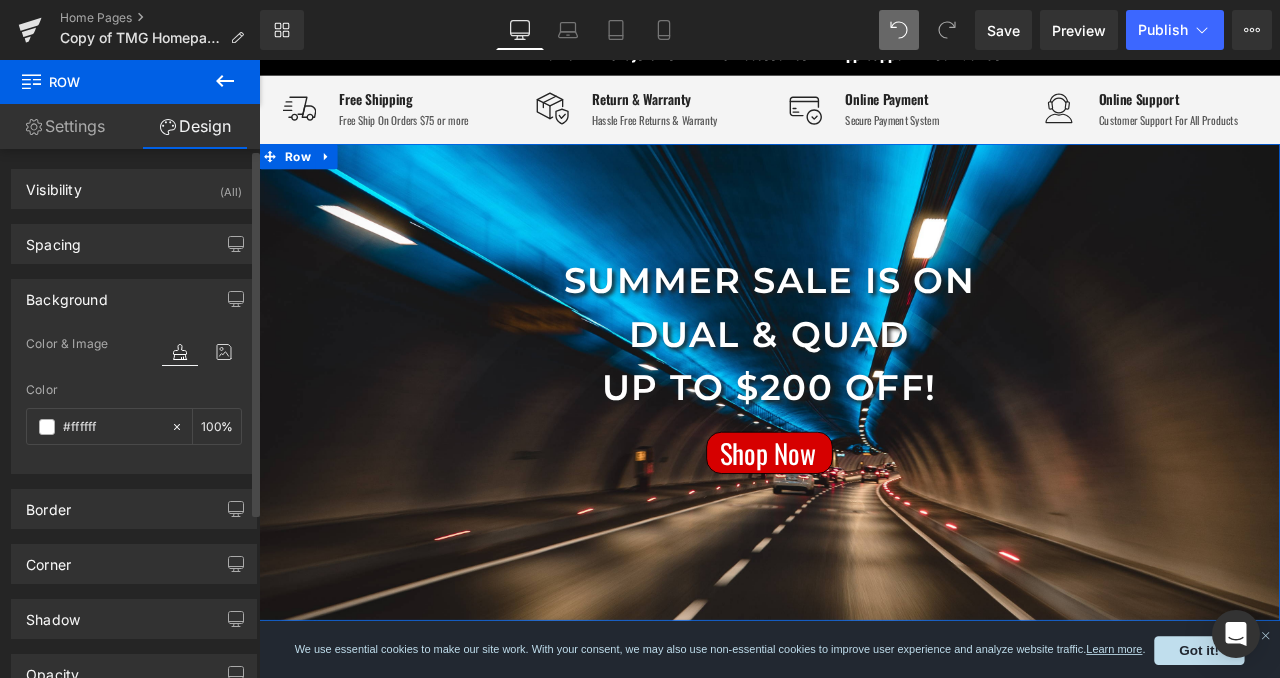 click on "Border
Border Style Custom
Custom
Setup Global Style
Custom
Setup Global Style
solid Border Design
#000000 Border Color #000000 100 %
0px Border Thickness 0 px
More settings" at bounding box center (134, 501) 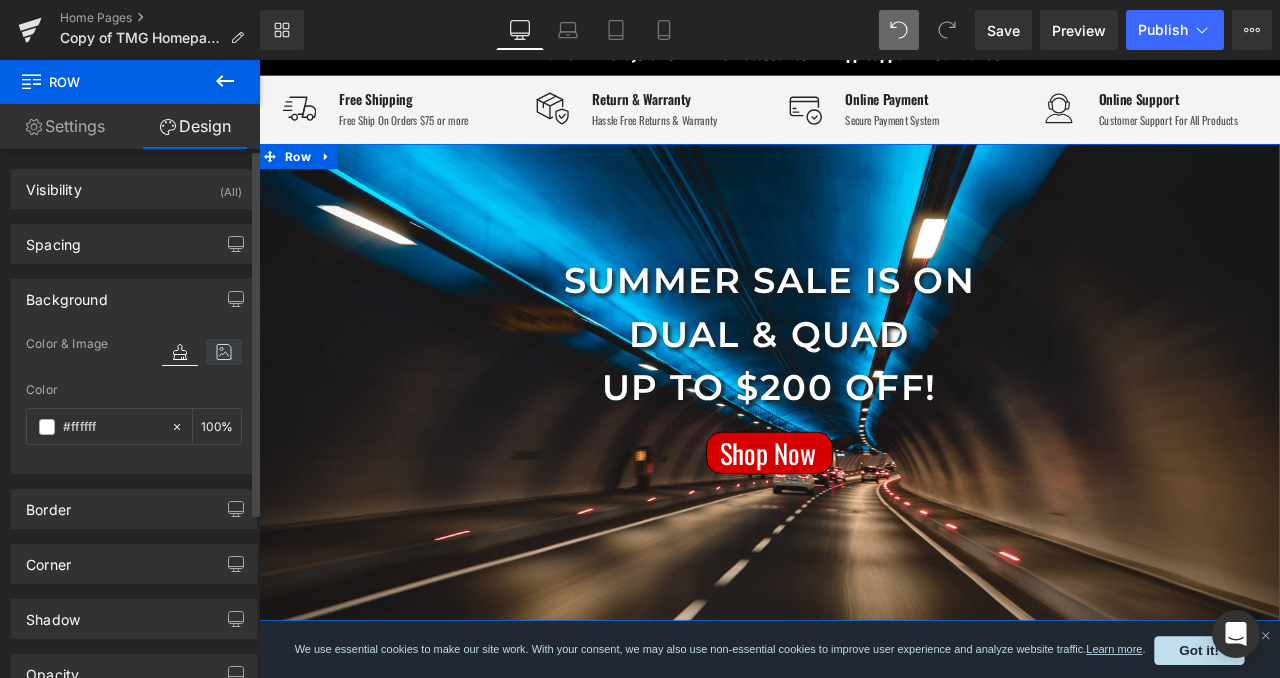 click at bounding box center (224, 352) 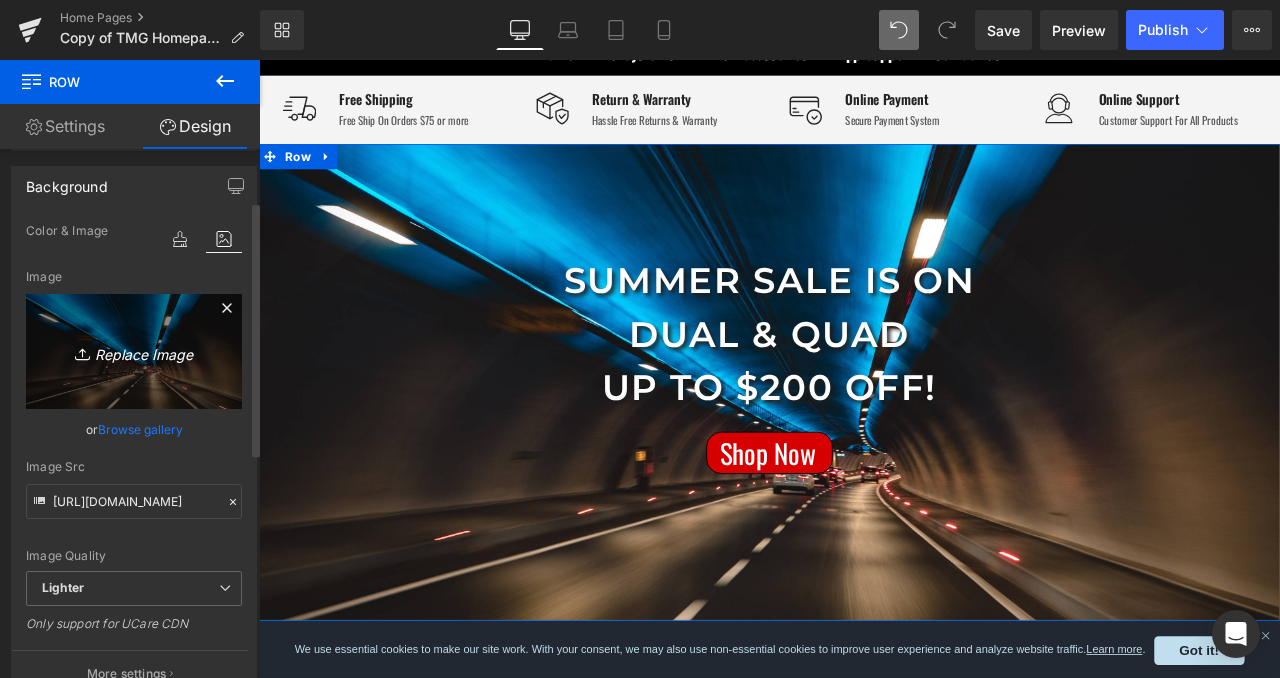 scroll, scrollTop: 108, scrollLeft: 0, axis: vertical 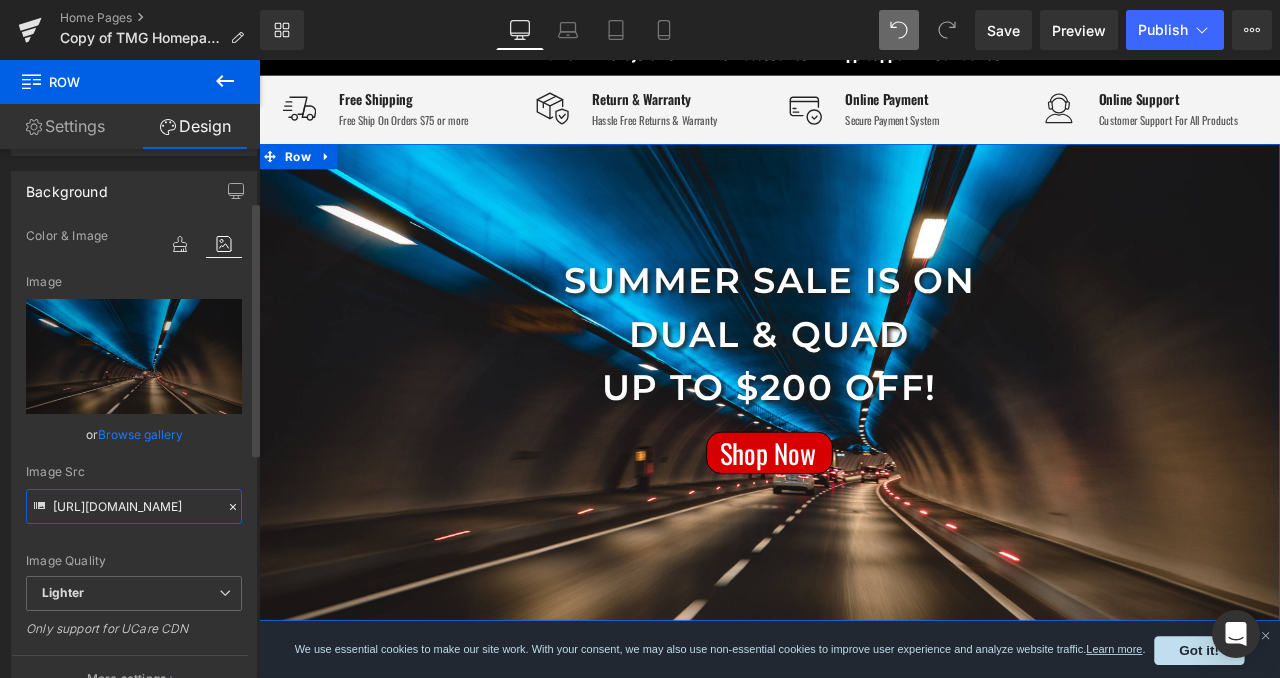 click on "[URL][DOMAIN_NAME]" at bounding box center (134, 506) 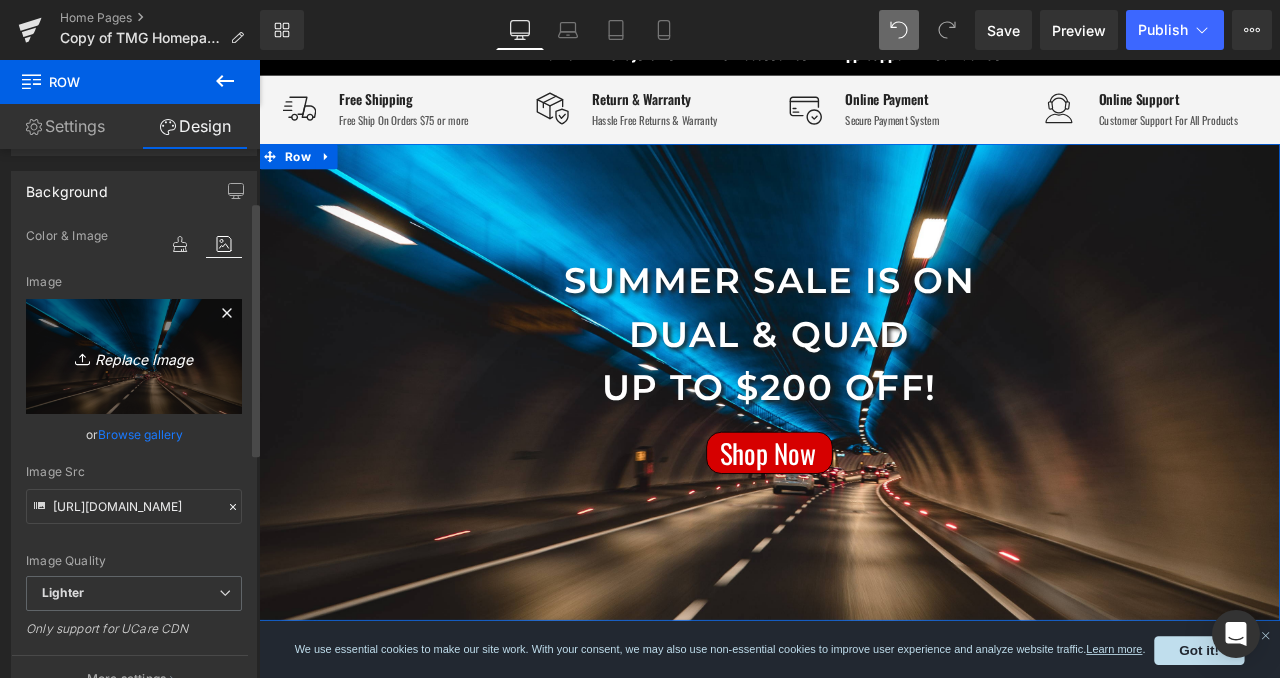 click on "Replace Image" at bounding box center [134, 356] 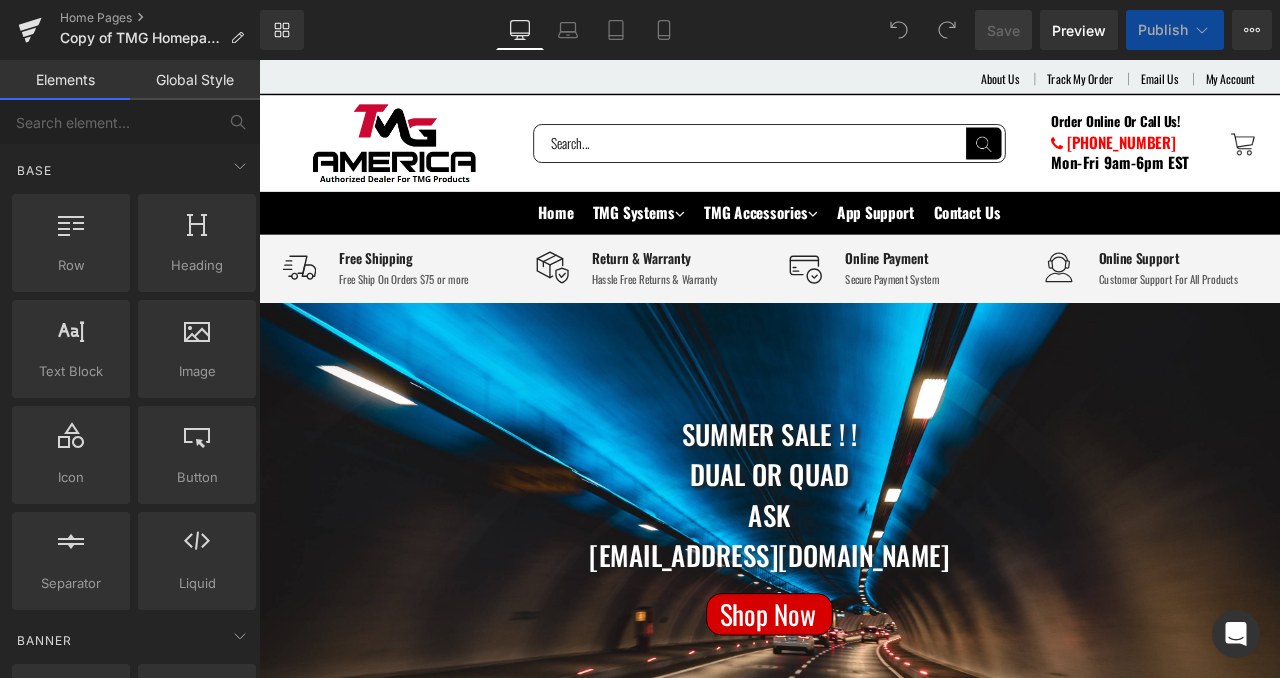 scroll, scrollTop: 0, scrollLeft: 0, axis: both 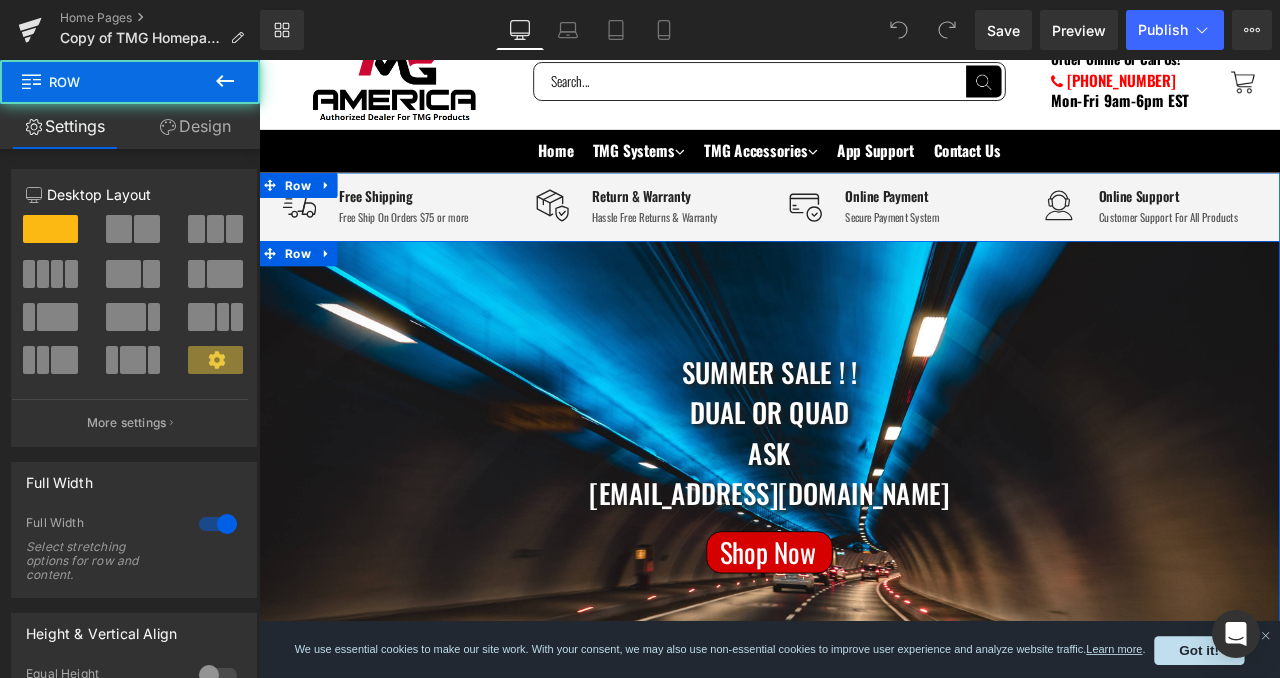 click on "Summer Sale ! ! Dual or quad ask TMGKUANMINGCHEN@gmail.com Text Block         Separator         Shop Now Button         Row" at bounding box center [864, 465] 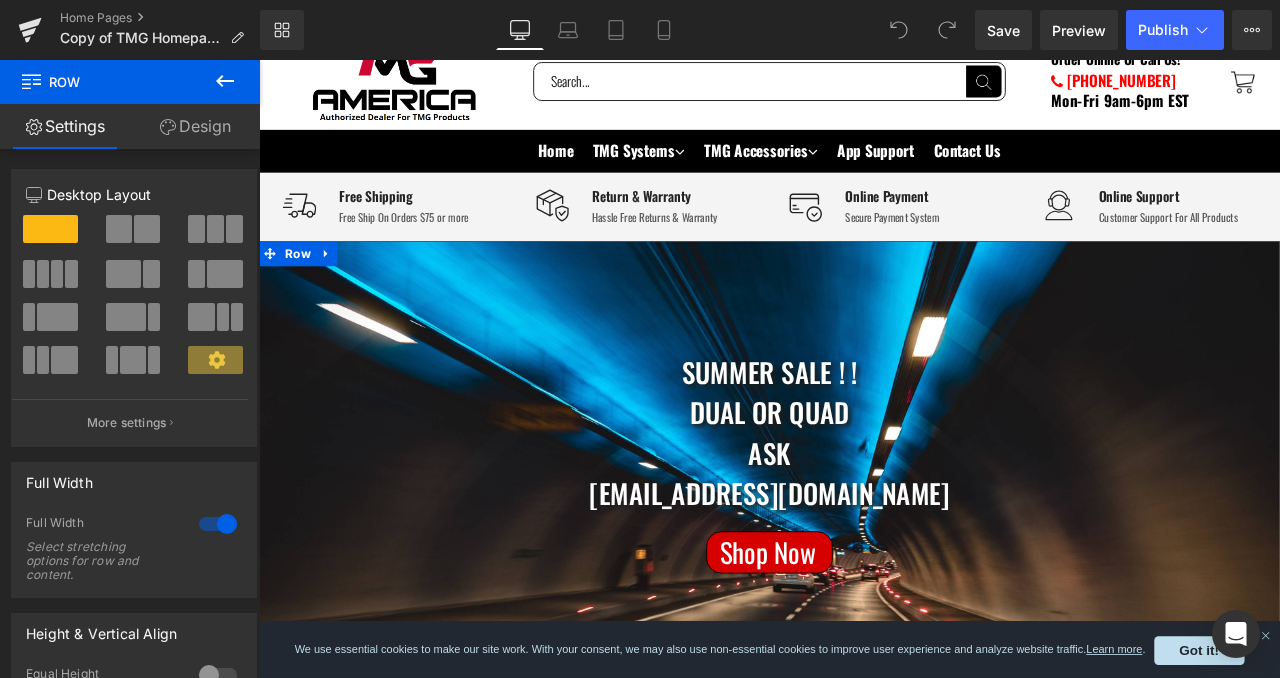click on "Design" at bounding box center [195, 126] 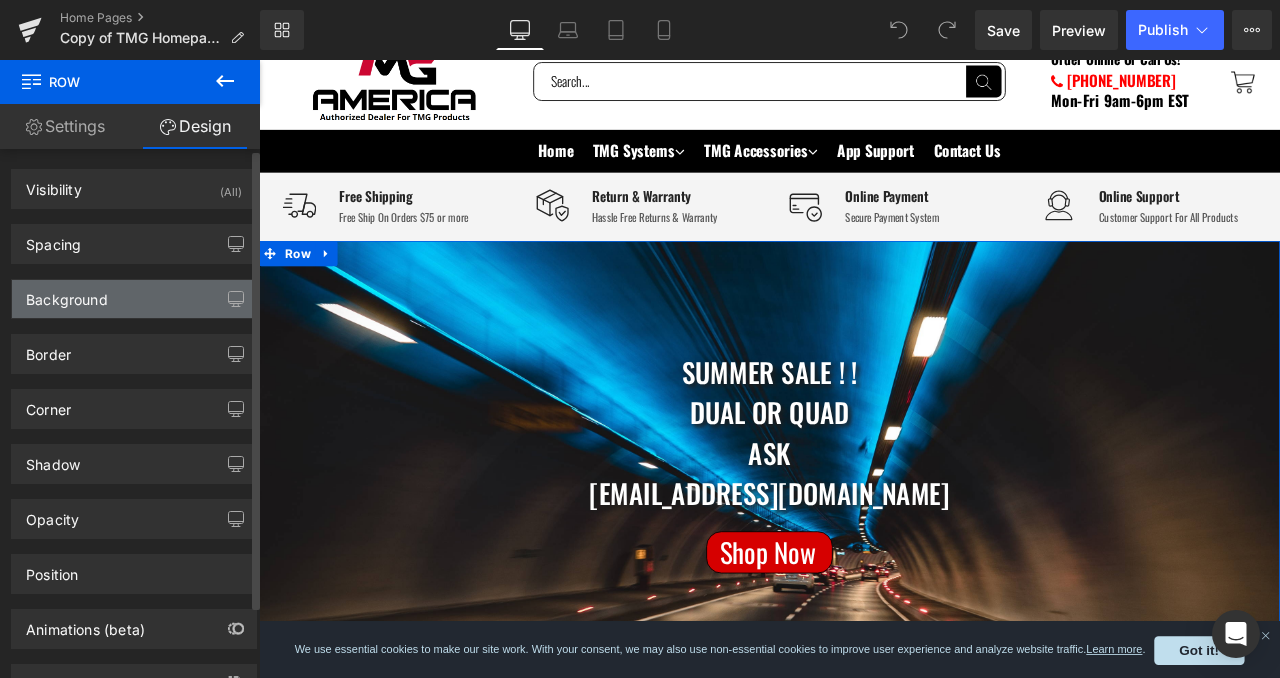 scroll, scrollTop: 1, scrollLeft: 0, axis: vertical 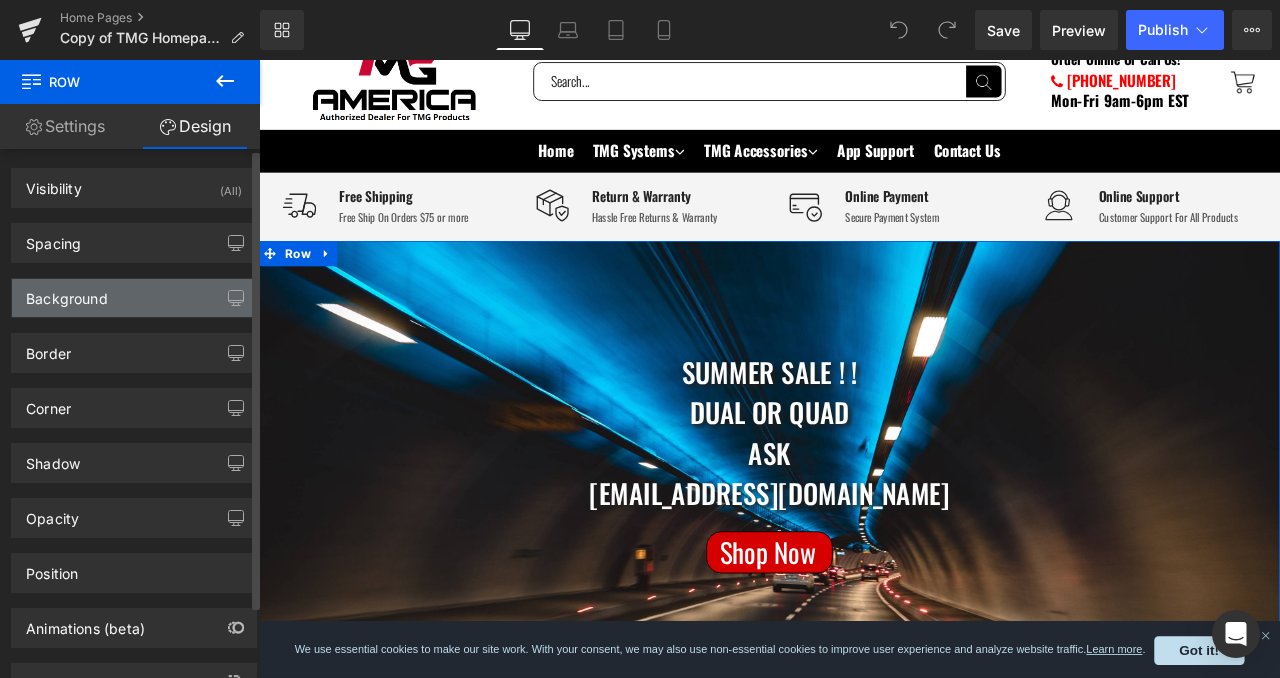 click on "Background" at bounding box center [134, 298] 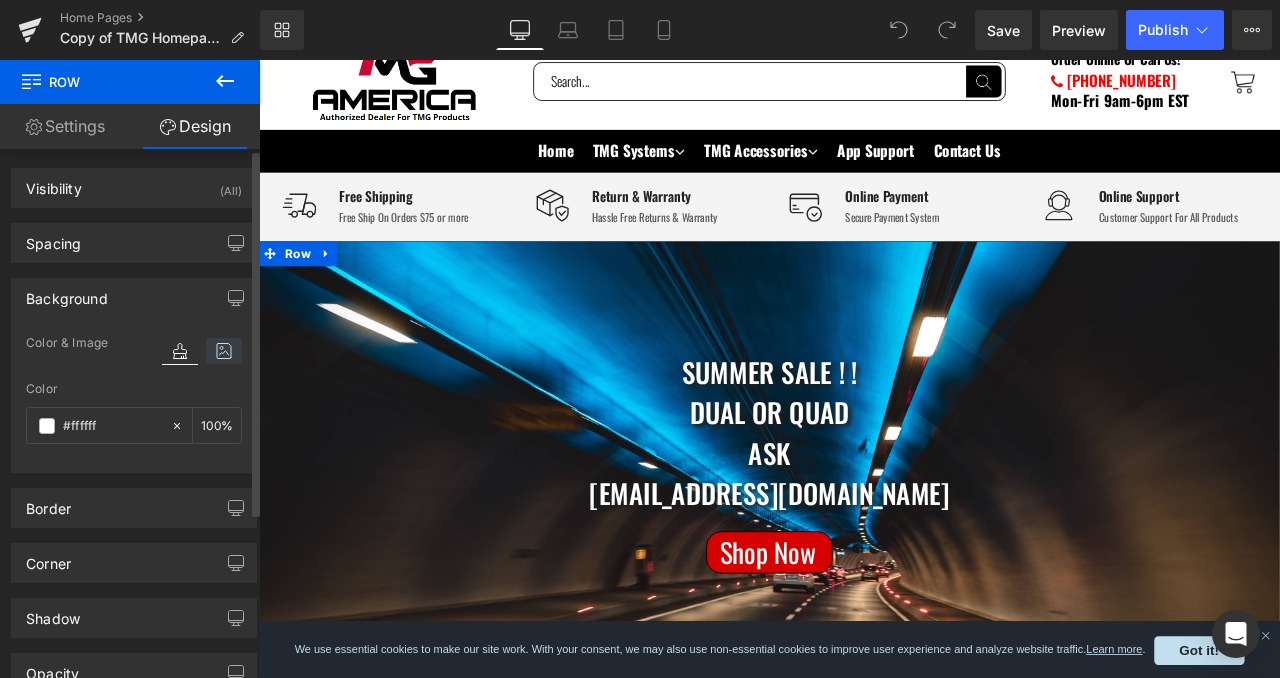 click at bounding box center (224, 351) 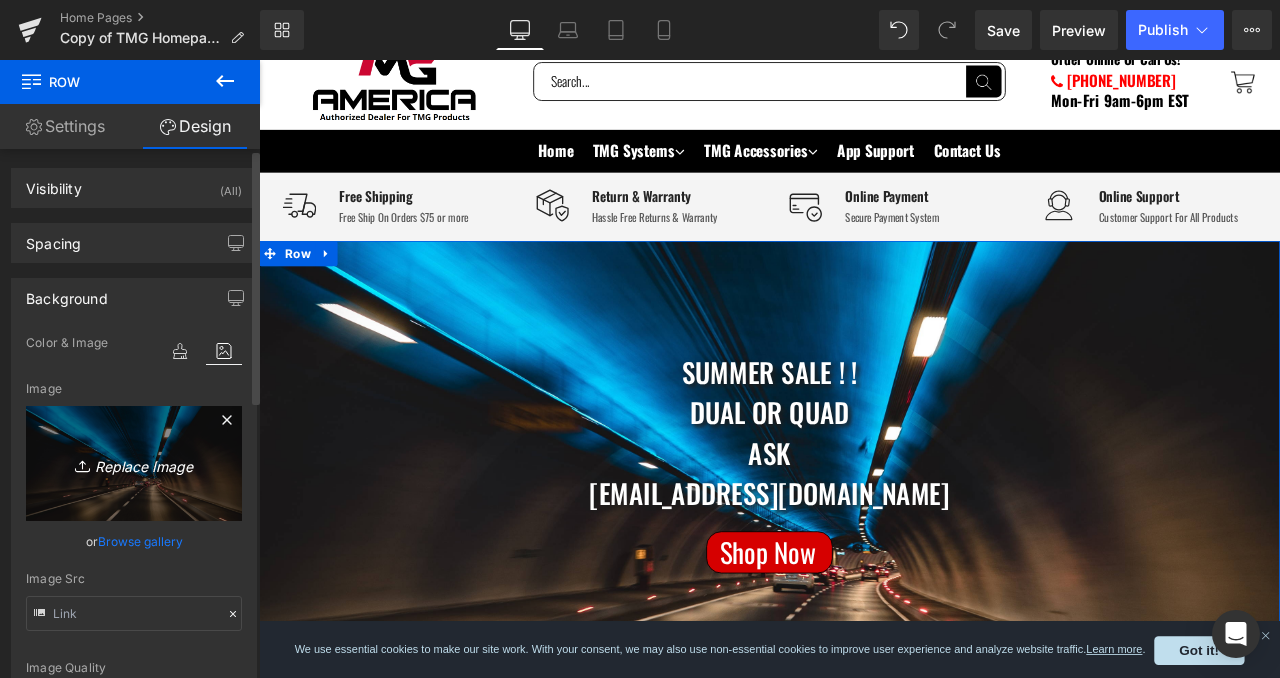 click on "Replace Image" at bounding box center (134, 463) 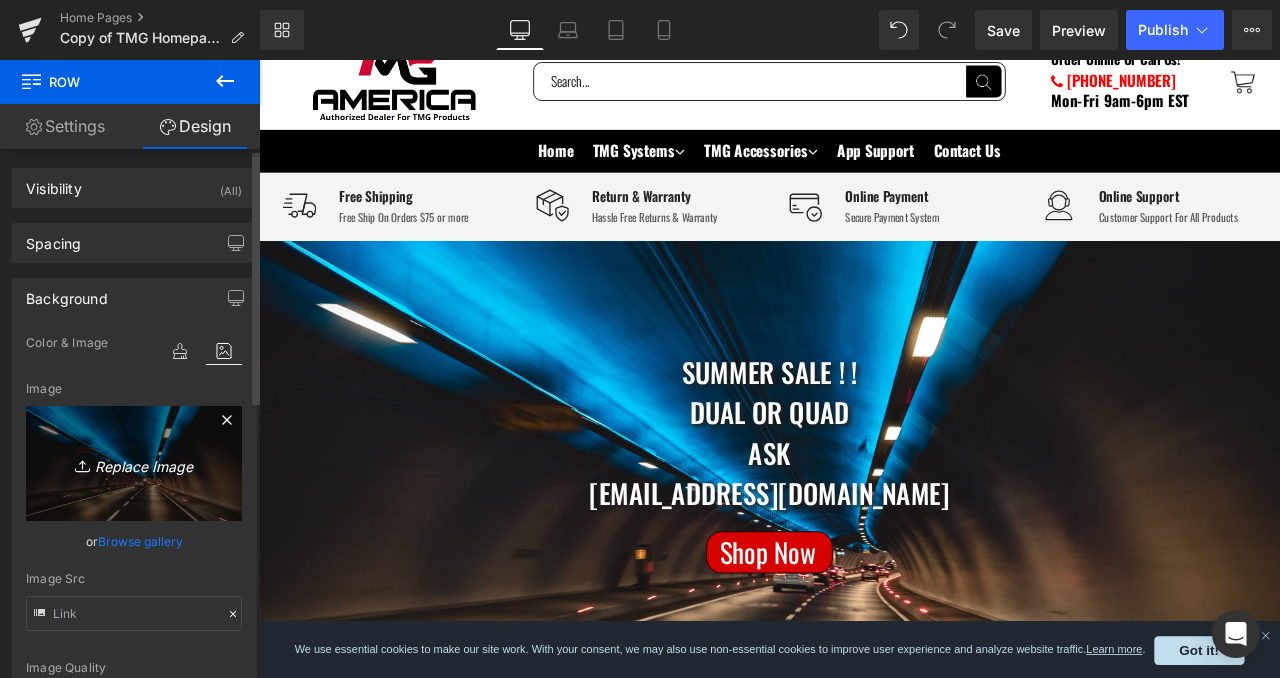type on "C:\fakepath\4DE38B05-320A-40FA-B397-9850DF330A14.PNG" 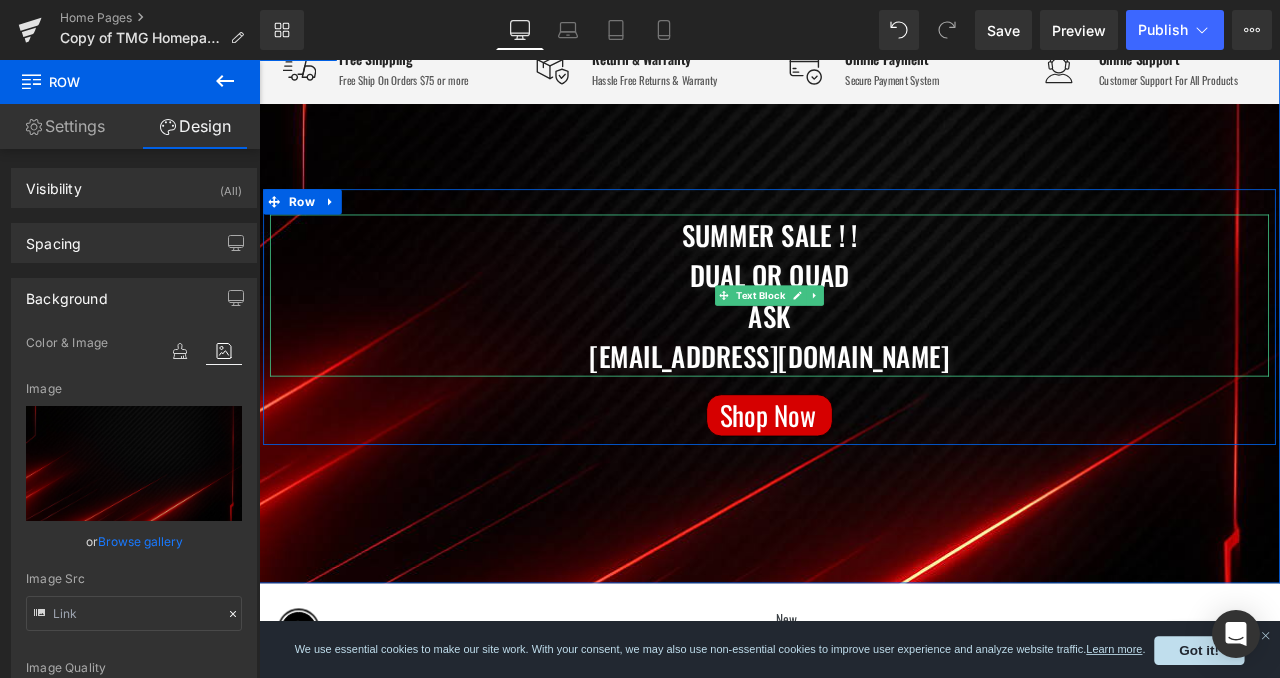 scroll, scrollTop: 259, scrollLeft: 0, axis: vertical 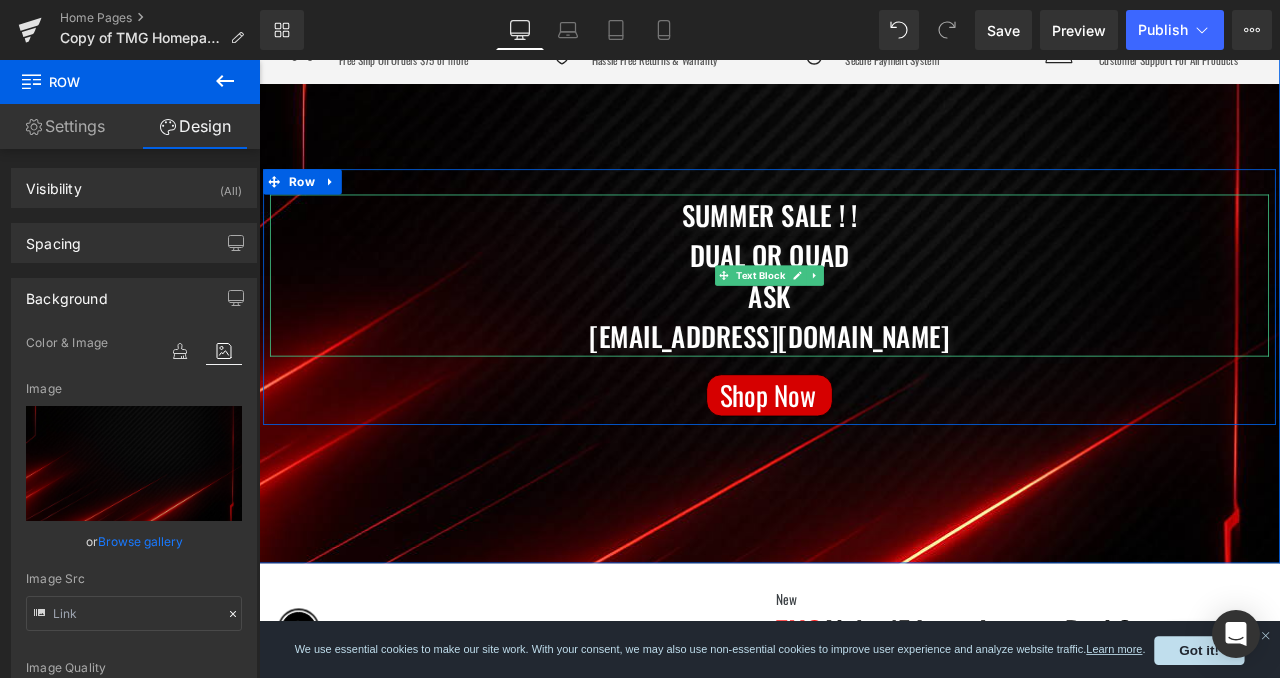 click on "ask" at bounding box center [864, 340] 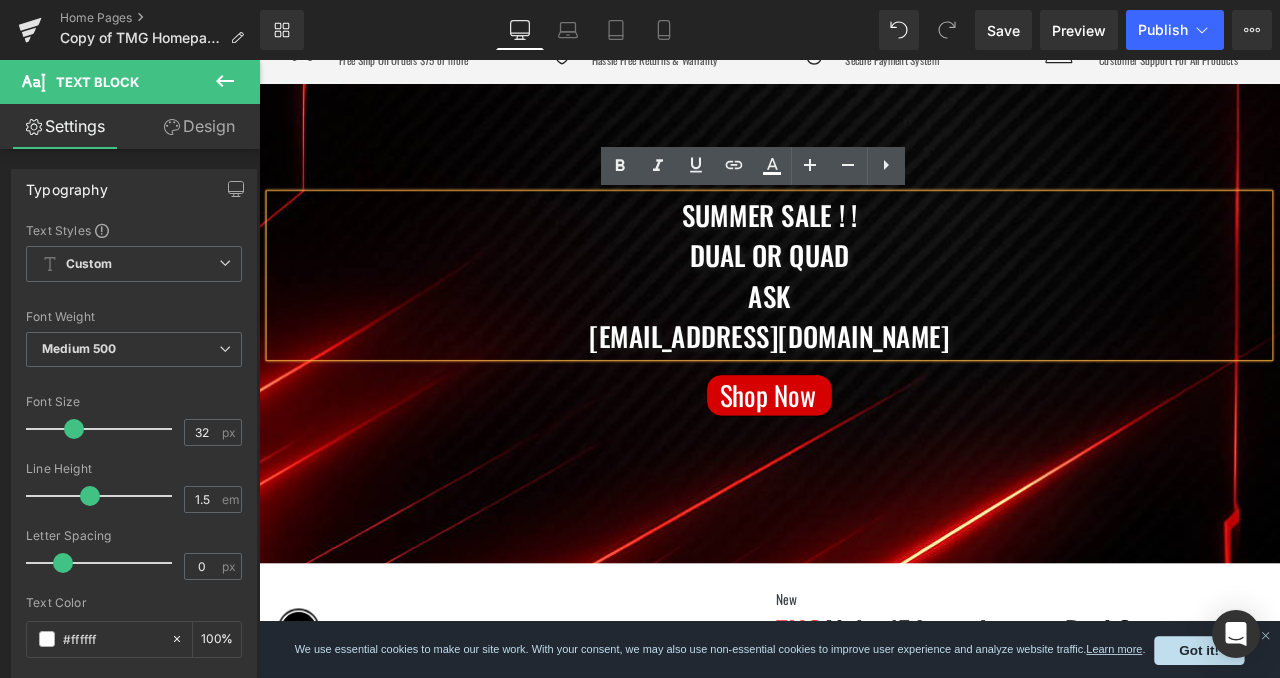 click on "ask" at bounding box center (864, 340) 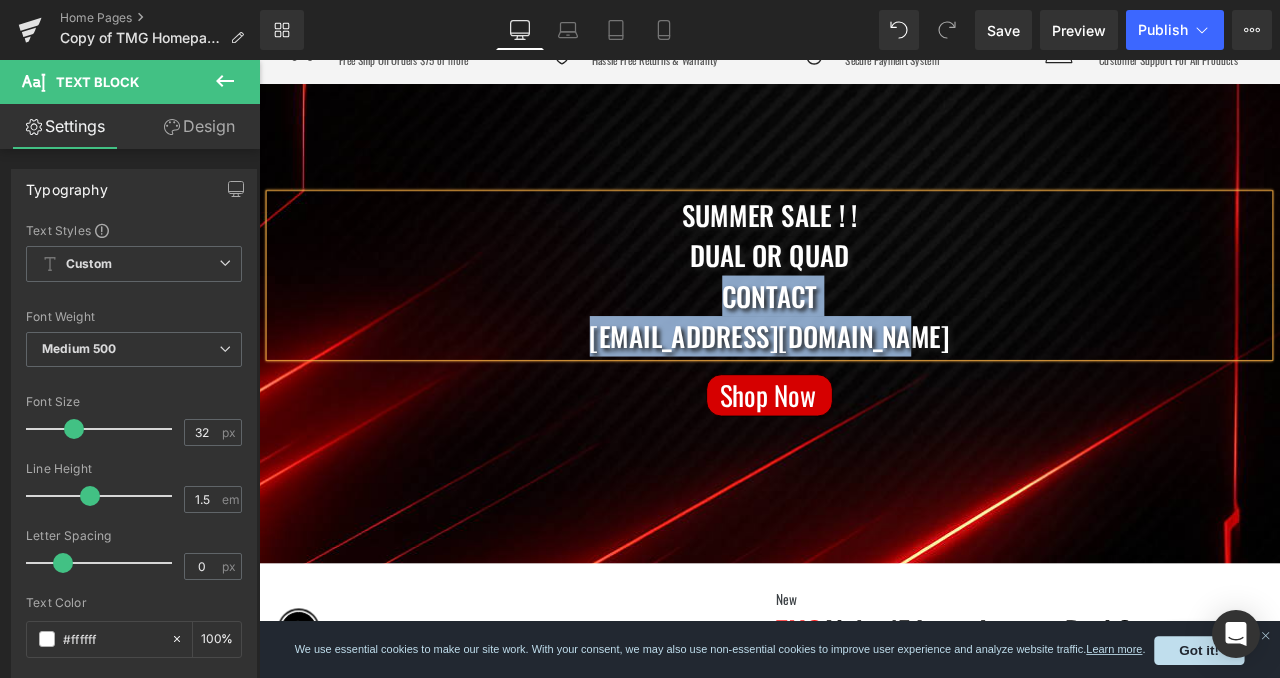 drag, startPoint x: 811, startPoint y: 335, endPoint x: 1091, endPoint y: 392, distance: 285.7429 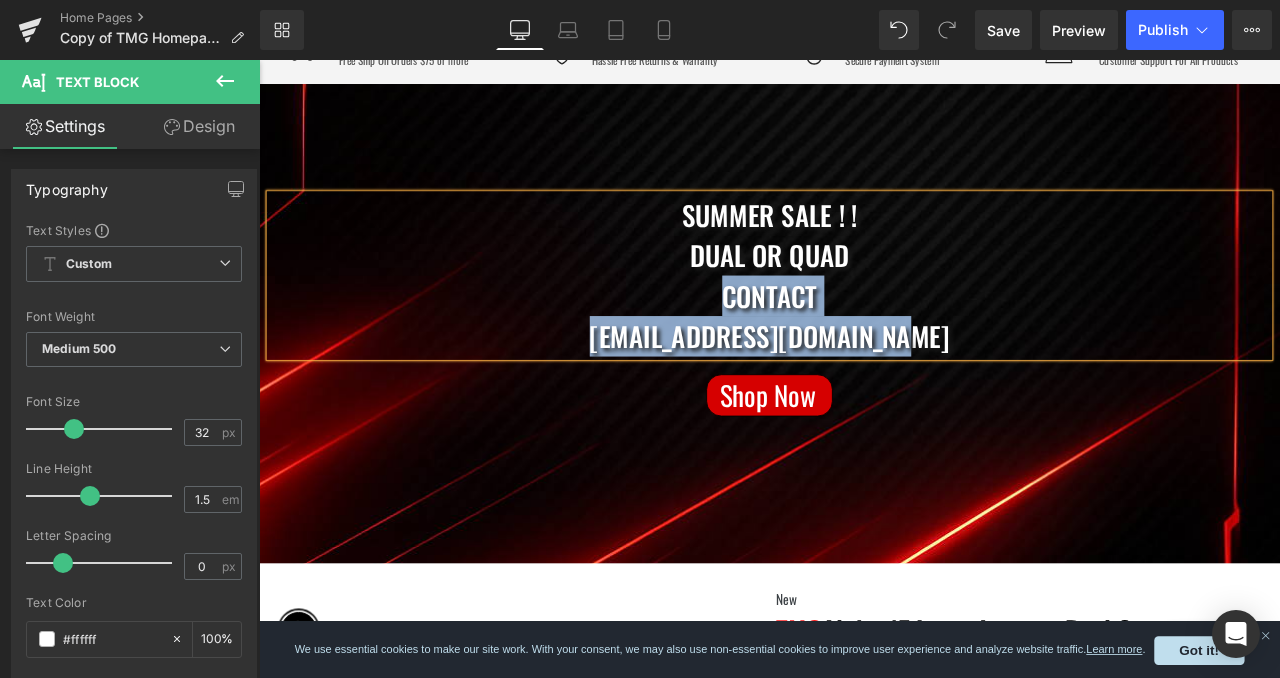 click on "Summer Sale ! ! Dual or quad Contact TMGKUANMINGCHEN@gmail.com" at bounding box center (864, 316) 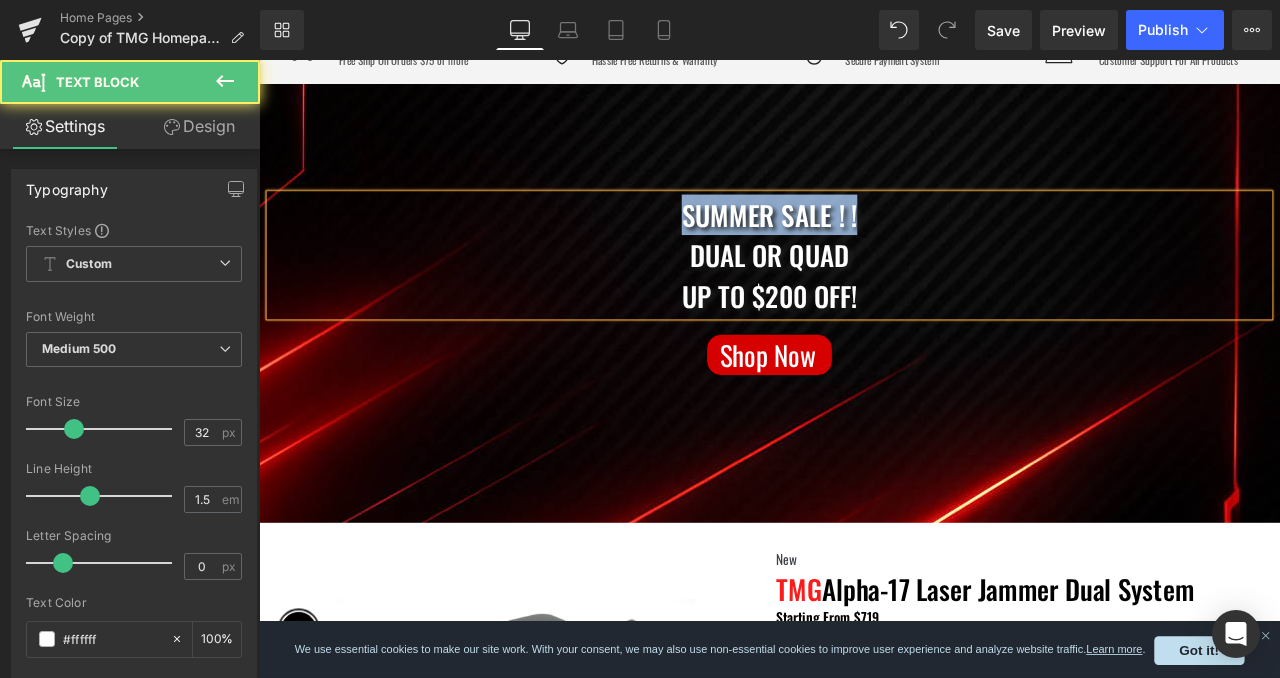 drag, startPoint x: 990, startPoint y: 251, endPoint x: 706, endPoint y: 244, distance: 284.08624 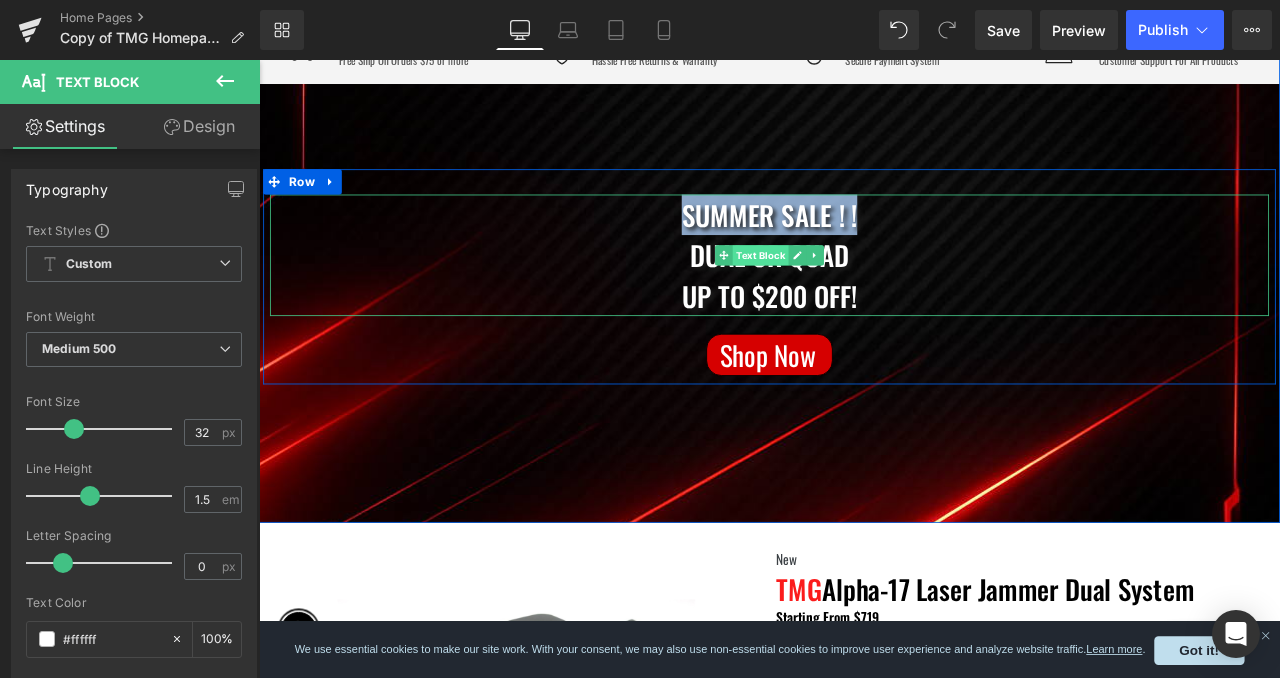 click on "Text Block" at bounding box center (853, 292) 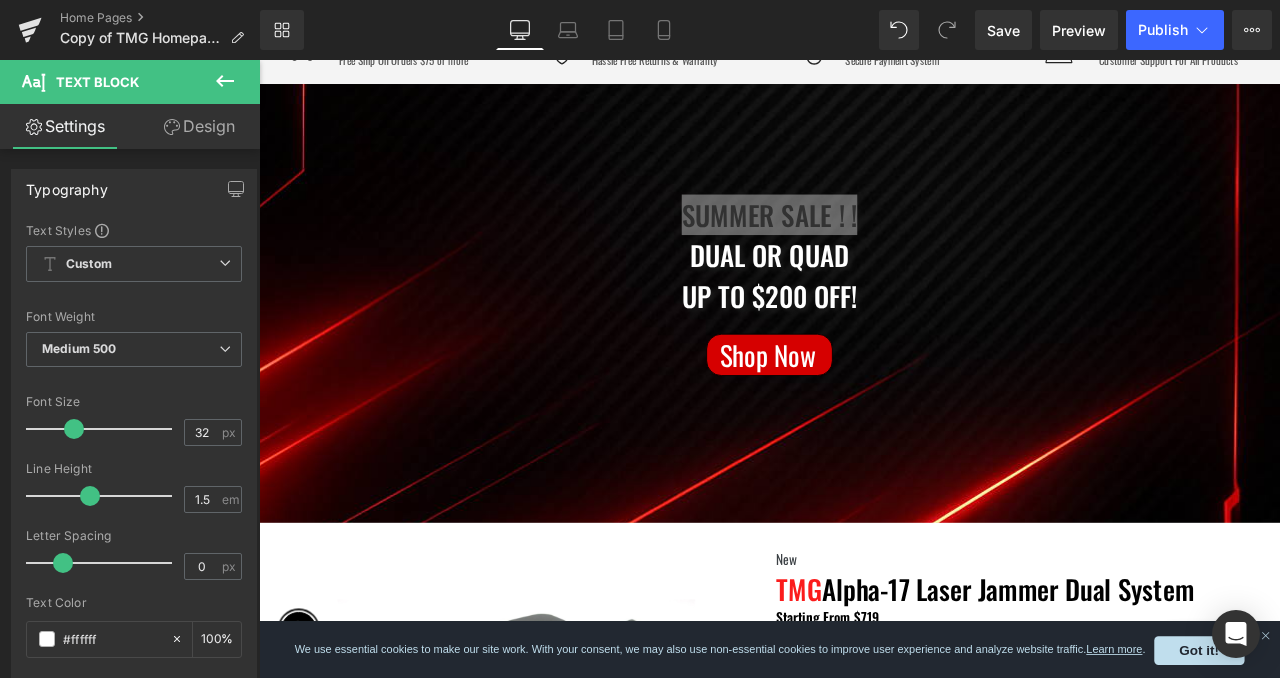 click on "Text Block" at bounding box center [120, 82] 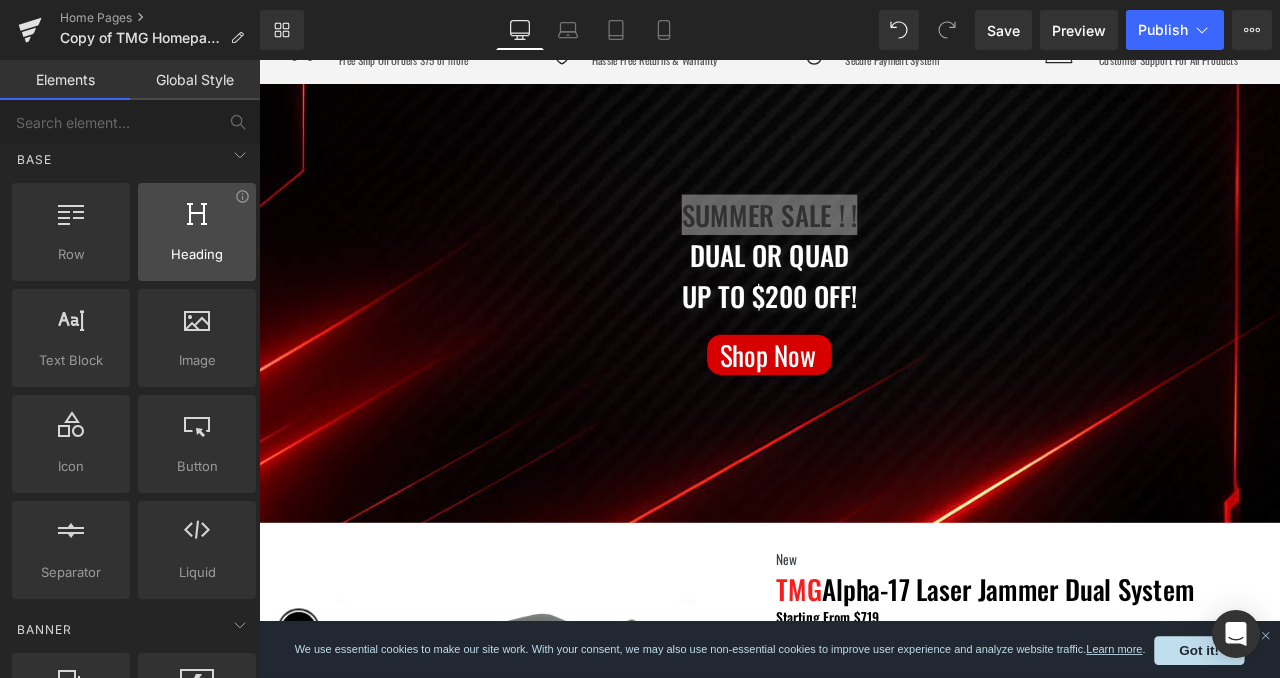 scroll, scrollTop: 0, scrollLeft: 0, axis: both 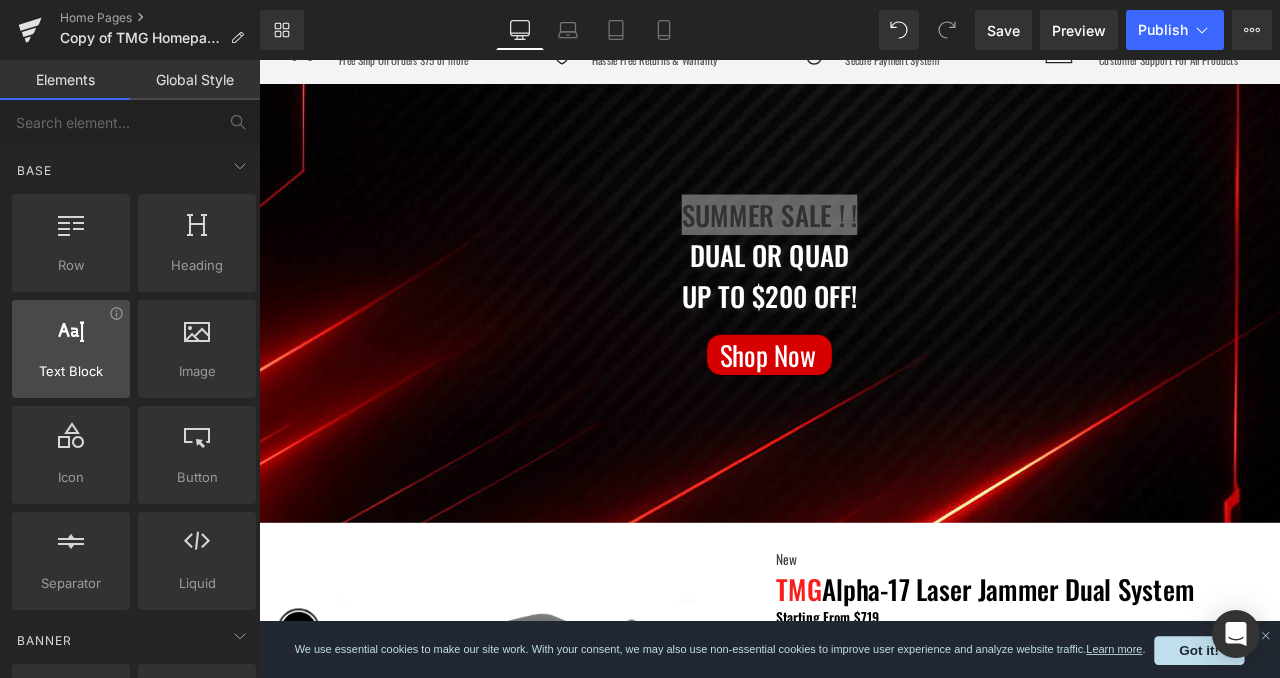 click on "Text Block" at bounding box center [71, 371] 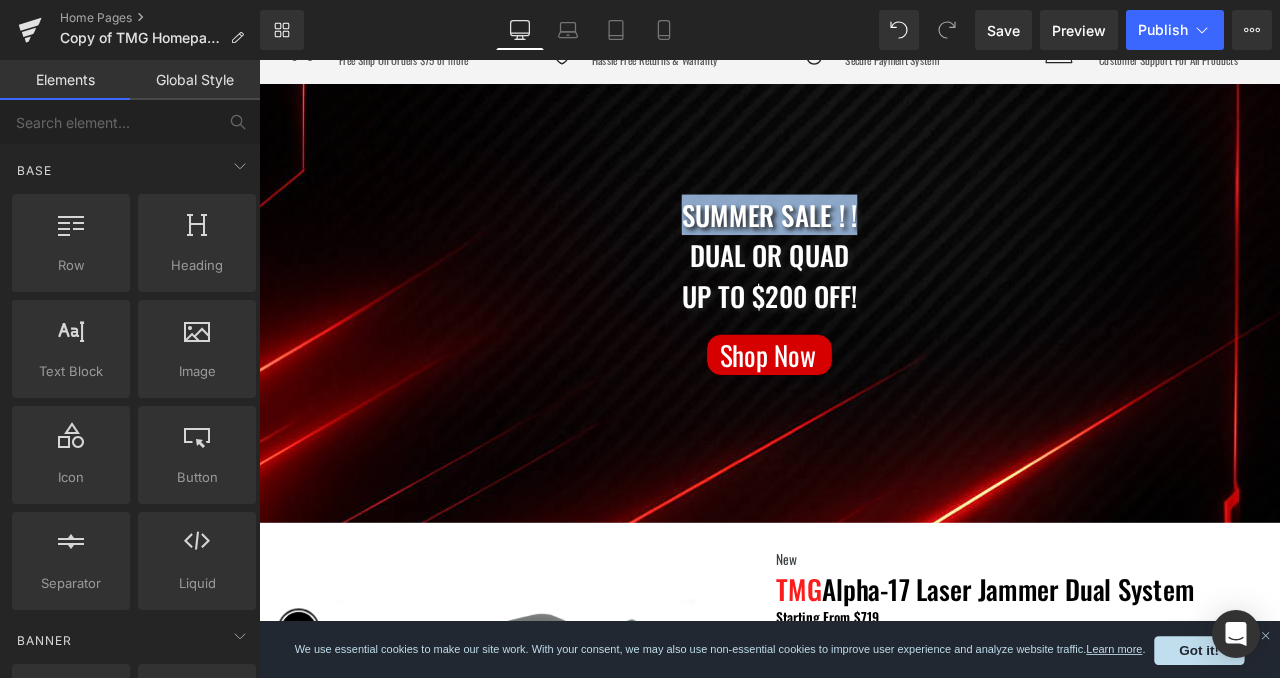 click on "Dual or quad" at bounding box center [864, 292] 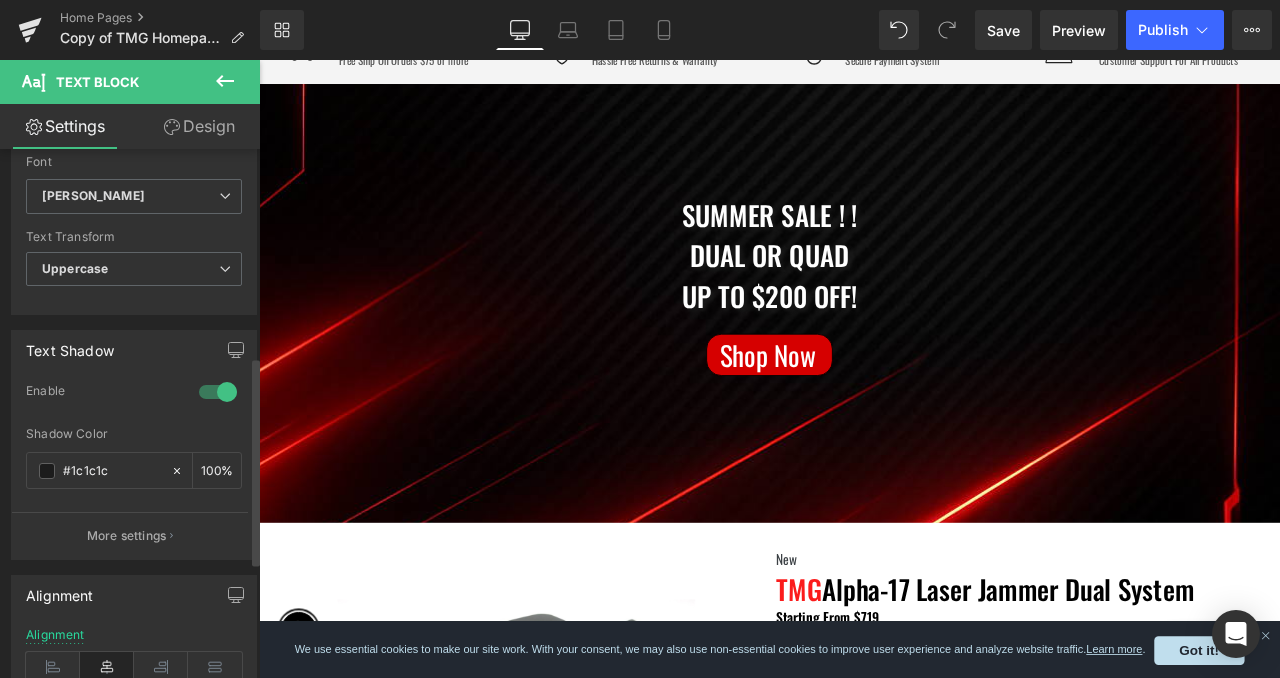 scroll, scrollTop: 538, scrollLeft: 0, axis: vertical 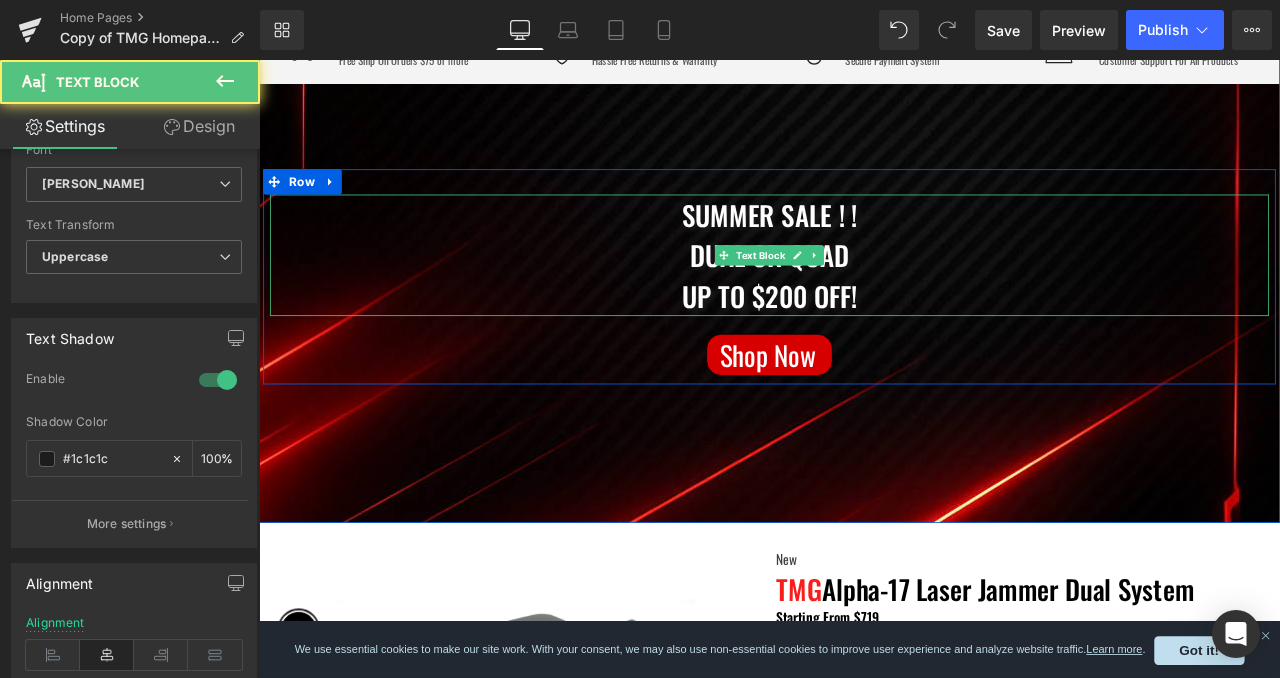 click on "up to $200 off!" at bounding box center [864, 340] 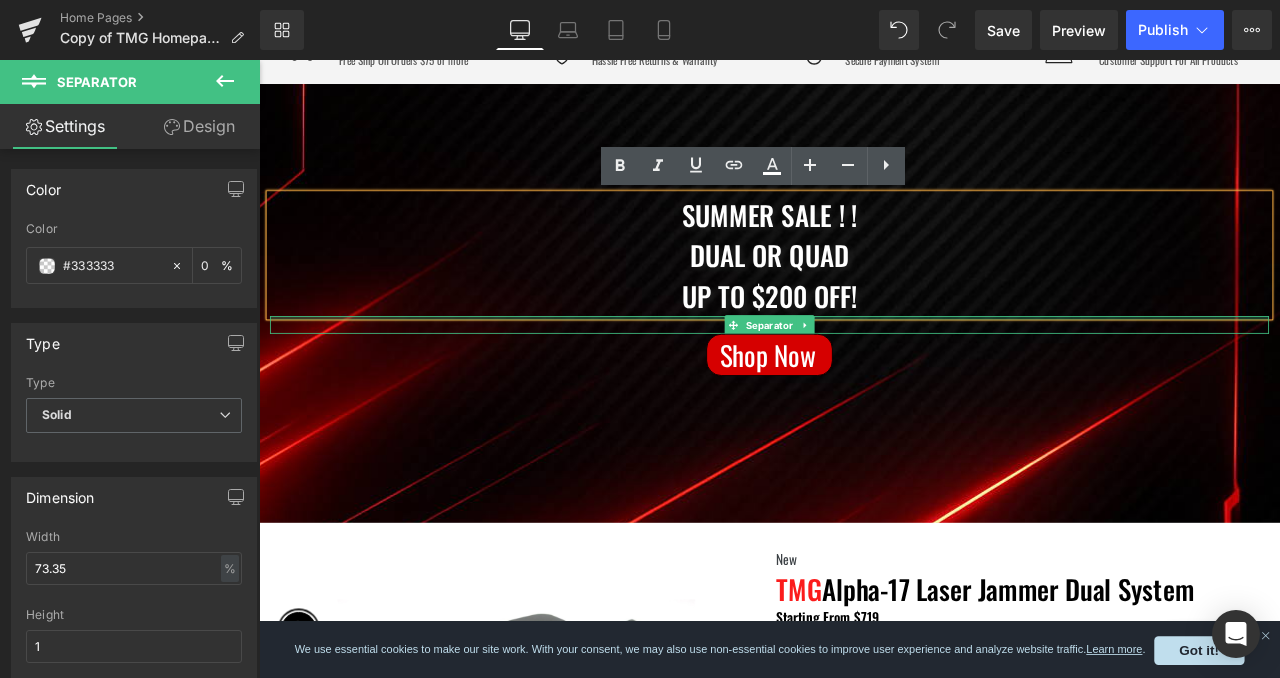 drag, startPoint x: 991, startPoint y: 364, endPoint x: 996, endPoint y: 324, distance: 40.311287 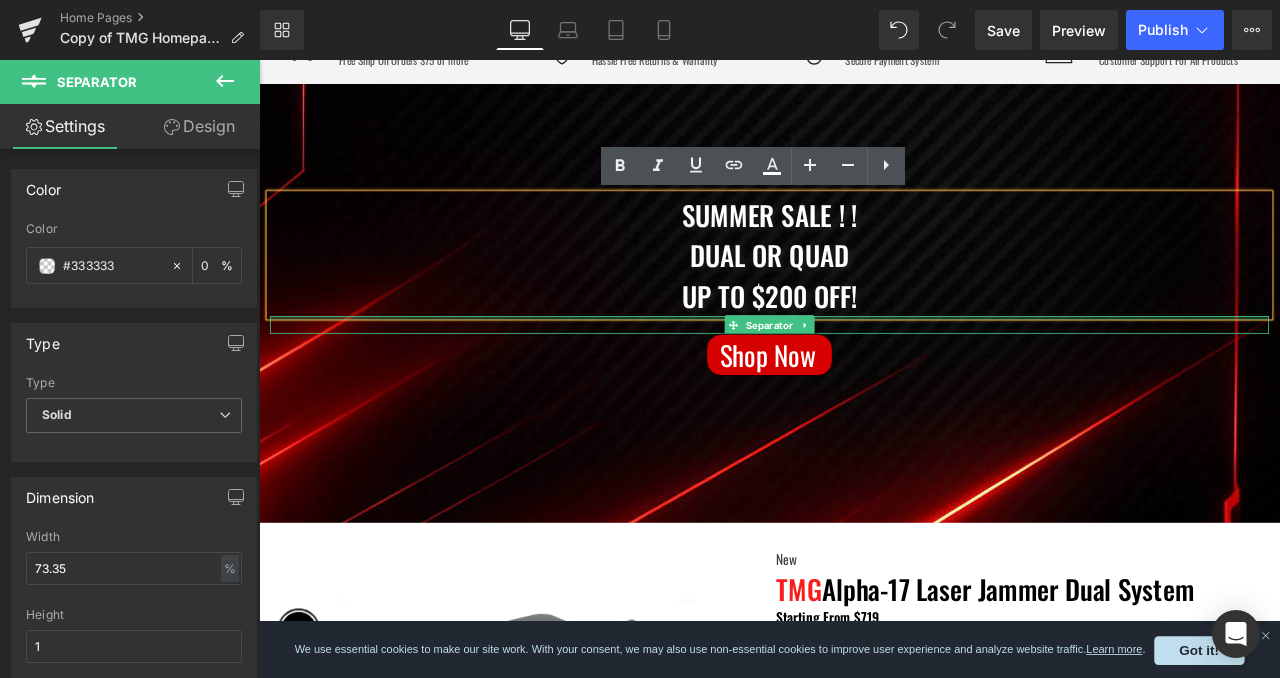 click on "Summer Sale ! ! Dual or quad up to $200 off! Text Block         Separator         Shop Now Button" at bounding box center [864, 327] 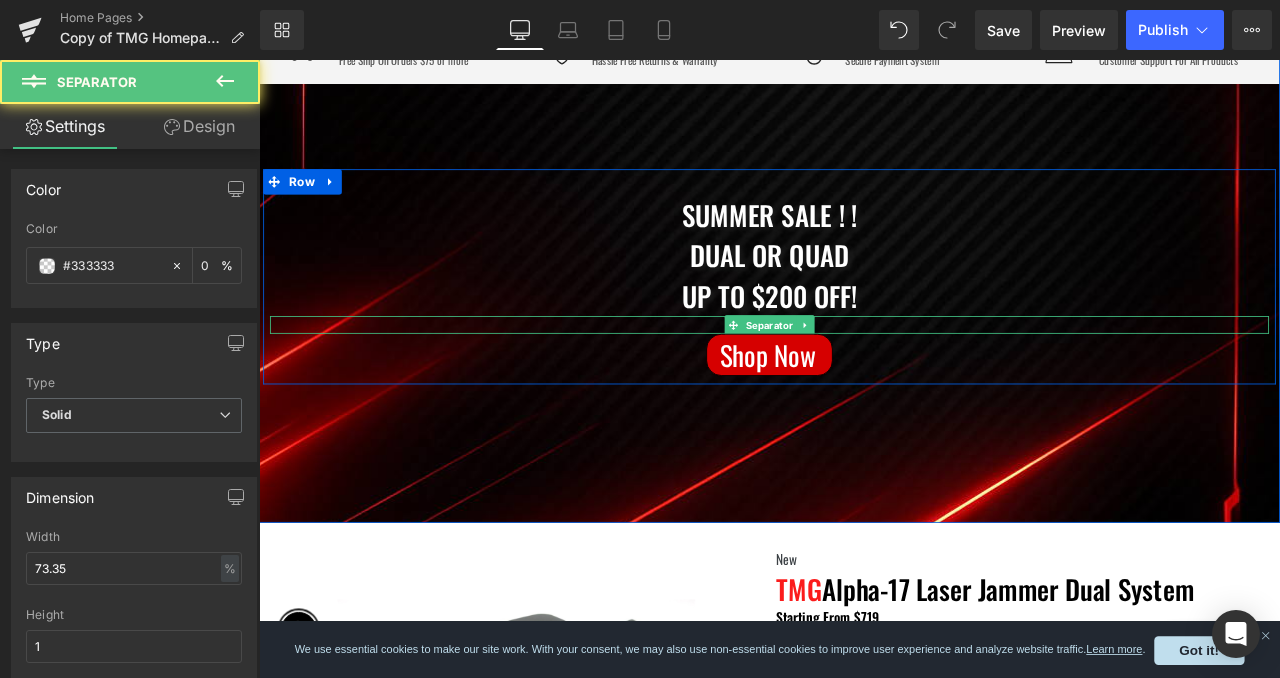 click at bounding box center [864, 374] 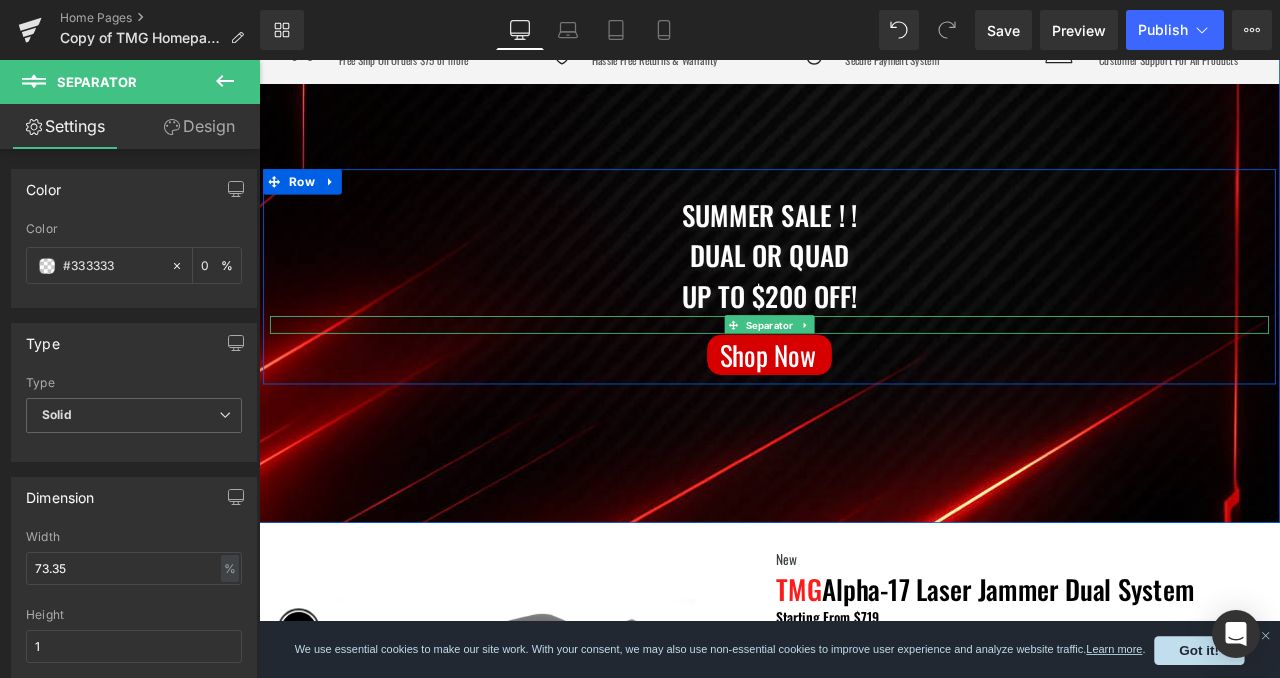 click at bounding box center (864, 379) 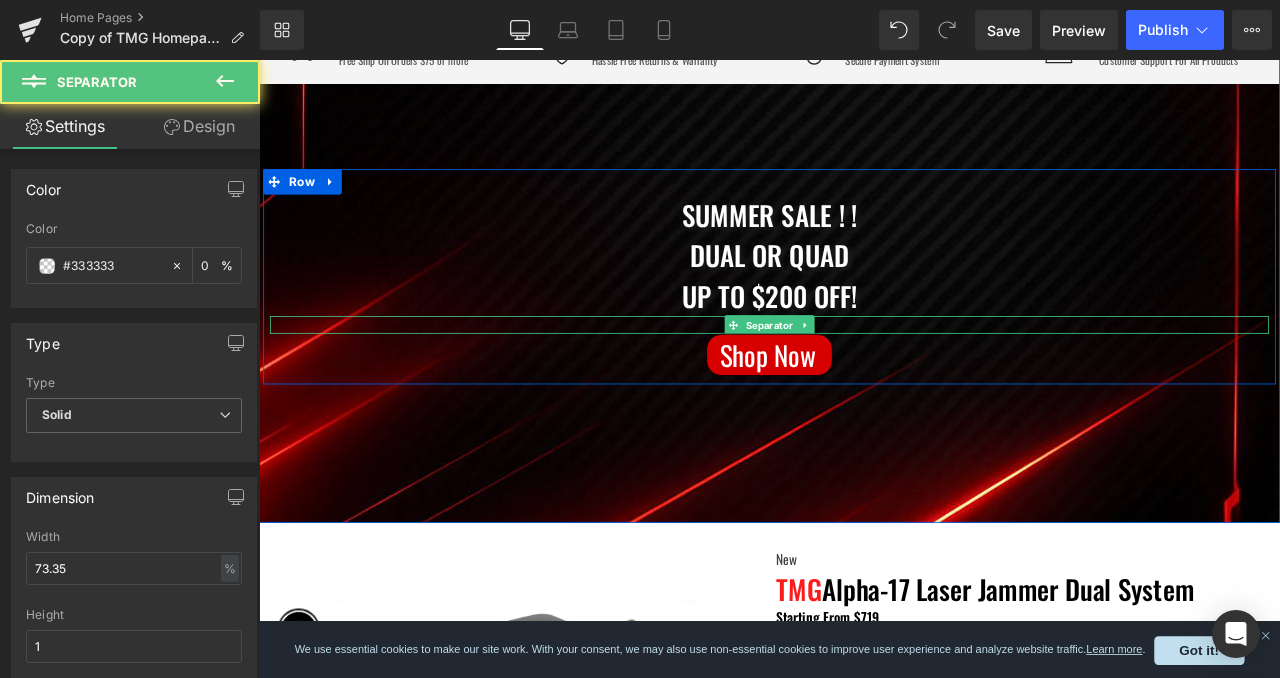 click at bounding box center (864, 379) 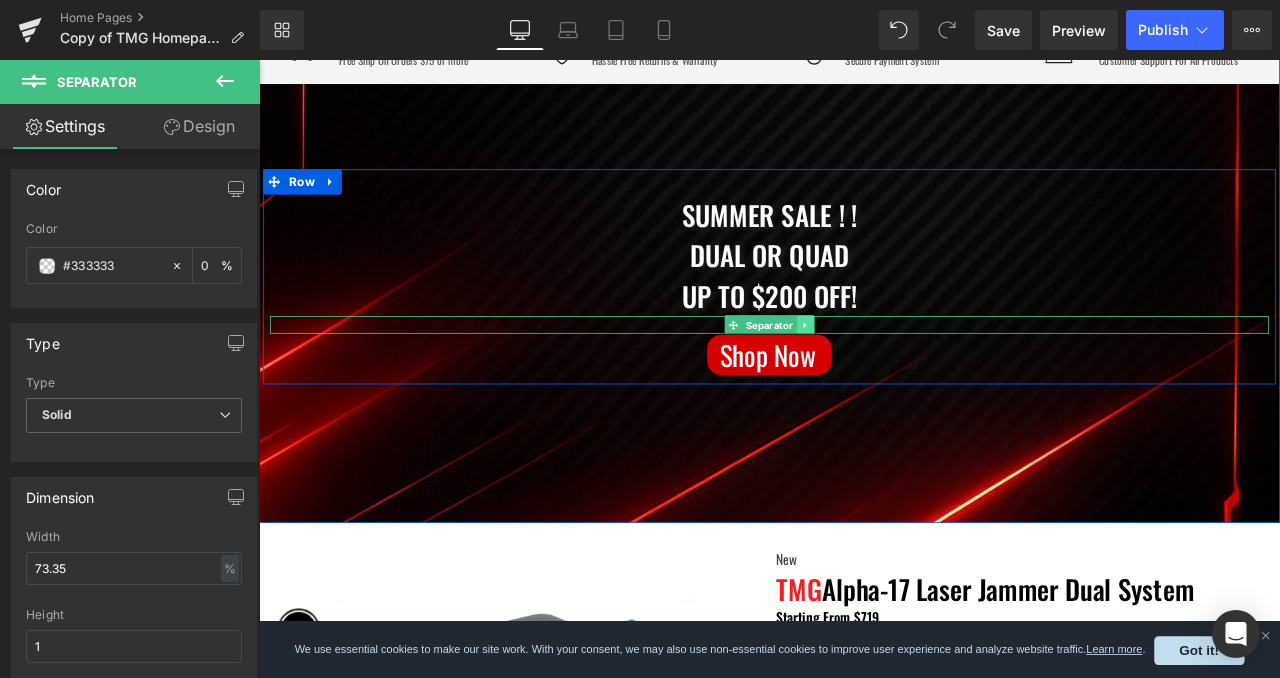 click 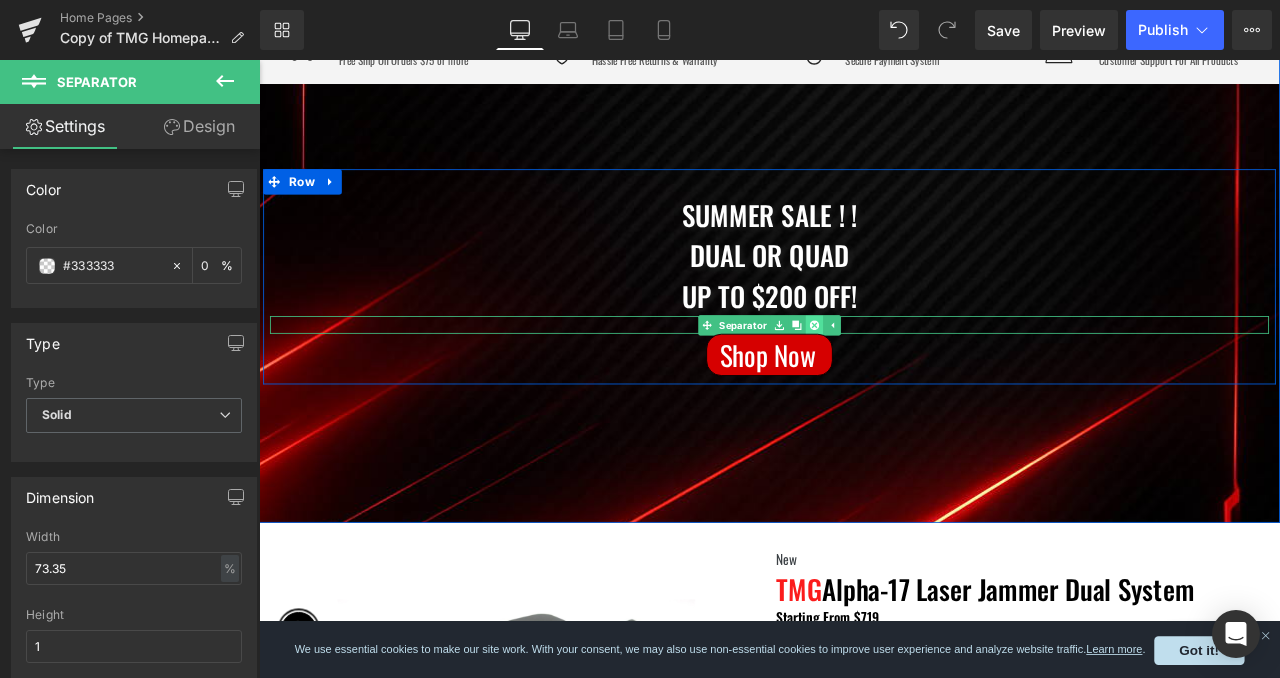 click 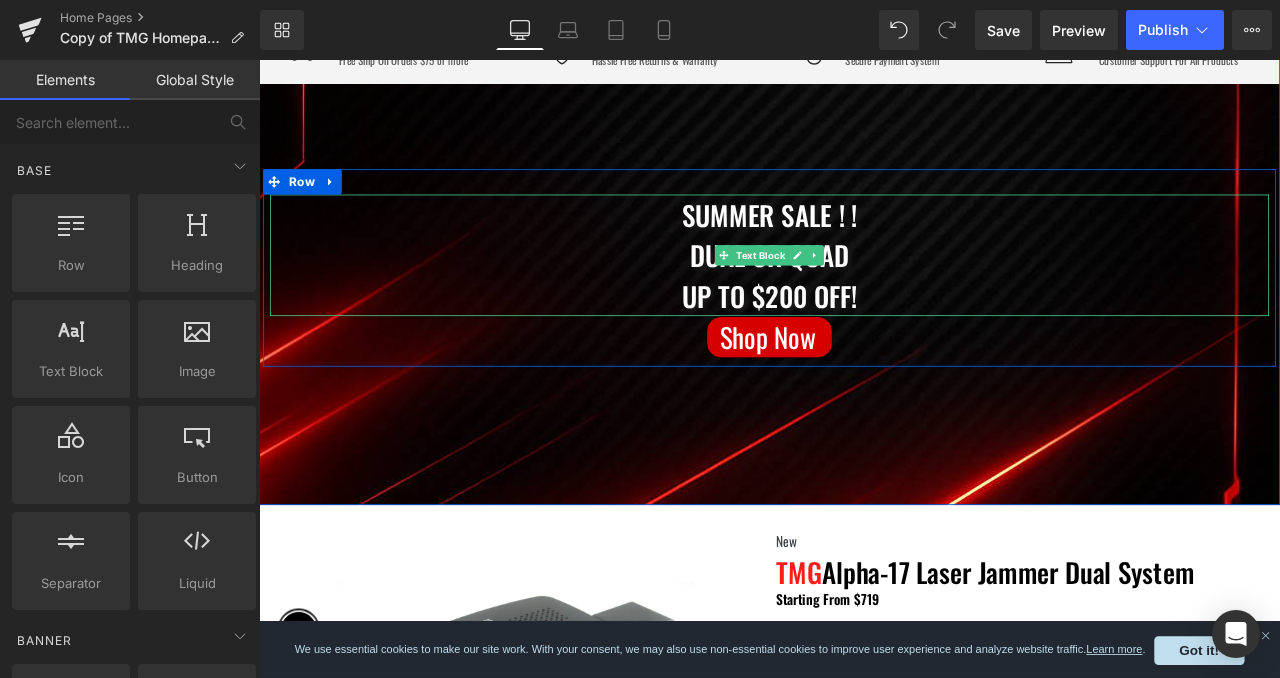 click on "up to $200 off!" at bounding box center [864, 340] 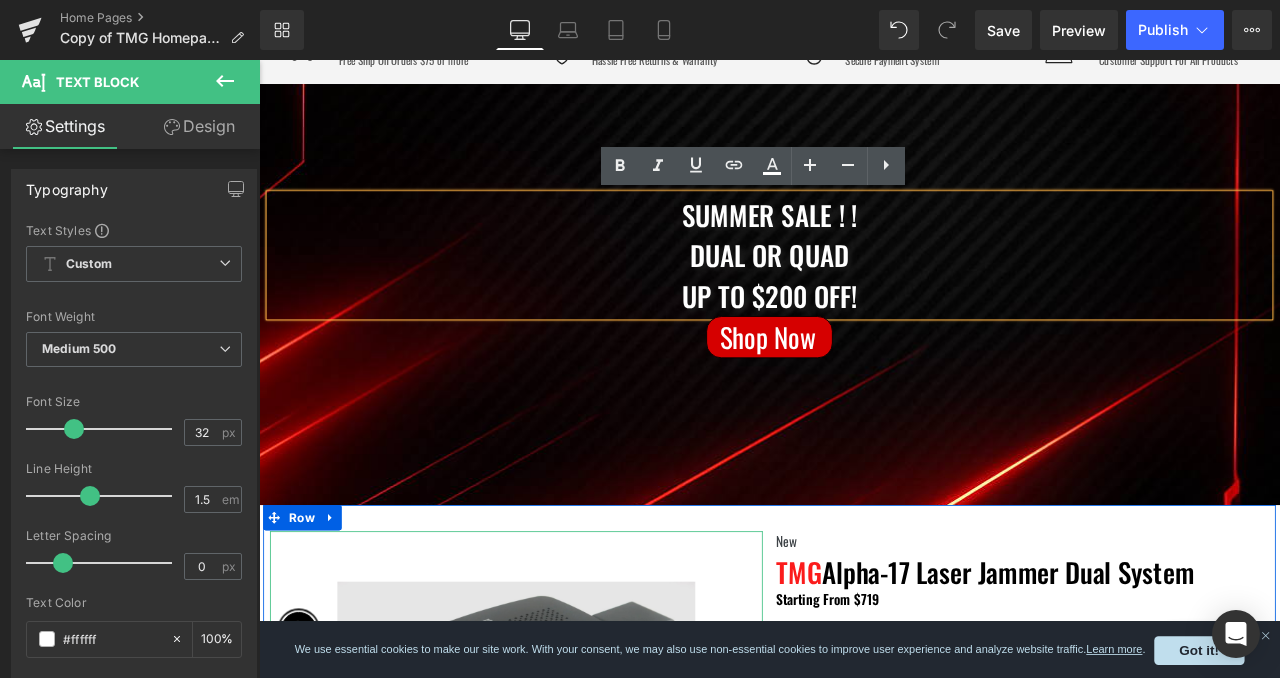 click at bounding box center [564, 804] 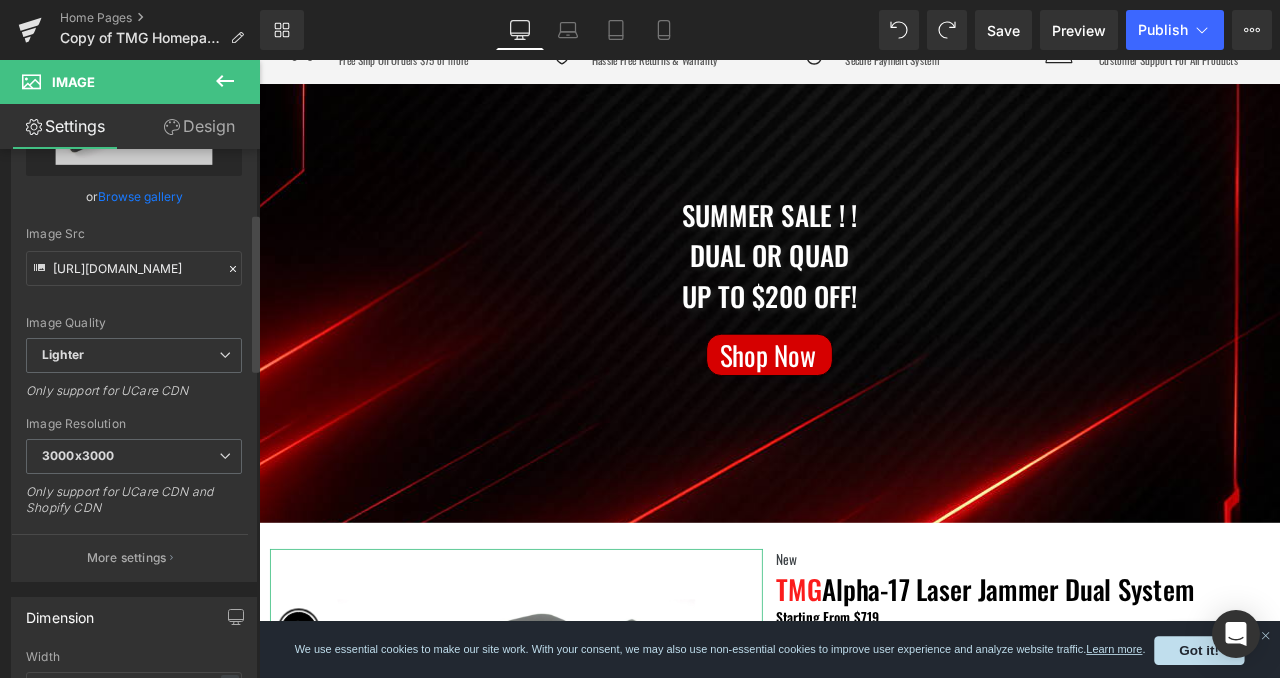 scroll, scrollTop: 263, scrollLeft: 0, axis: vertical 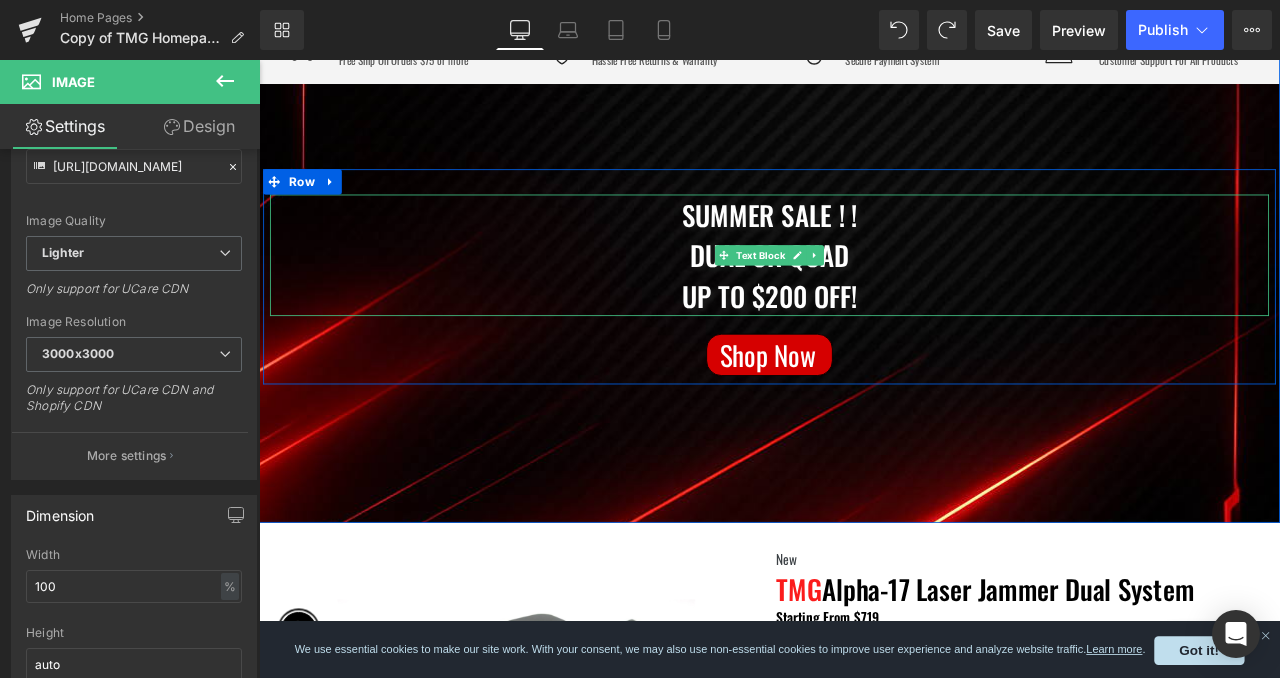 click on "Dual or quad" at bounding box center [864, 292] 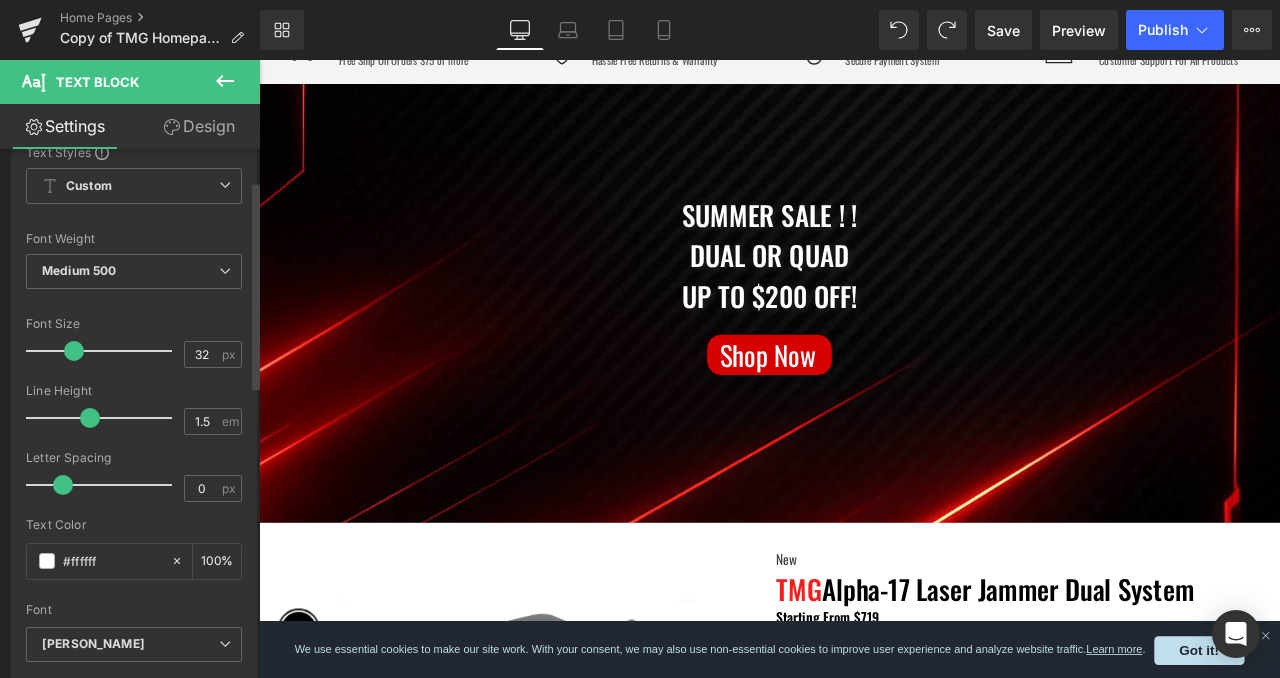 scroll, scrollTop: 80, scrollLeft: 0, axis: vertical 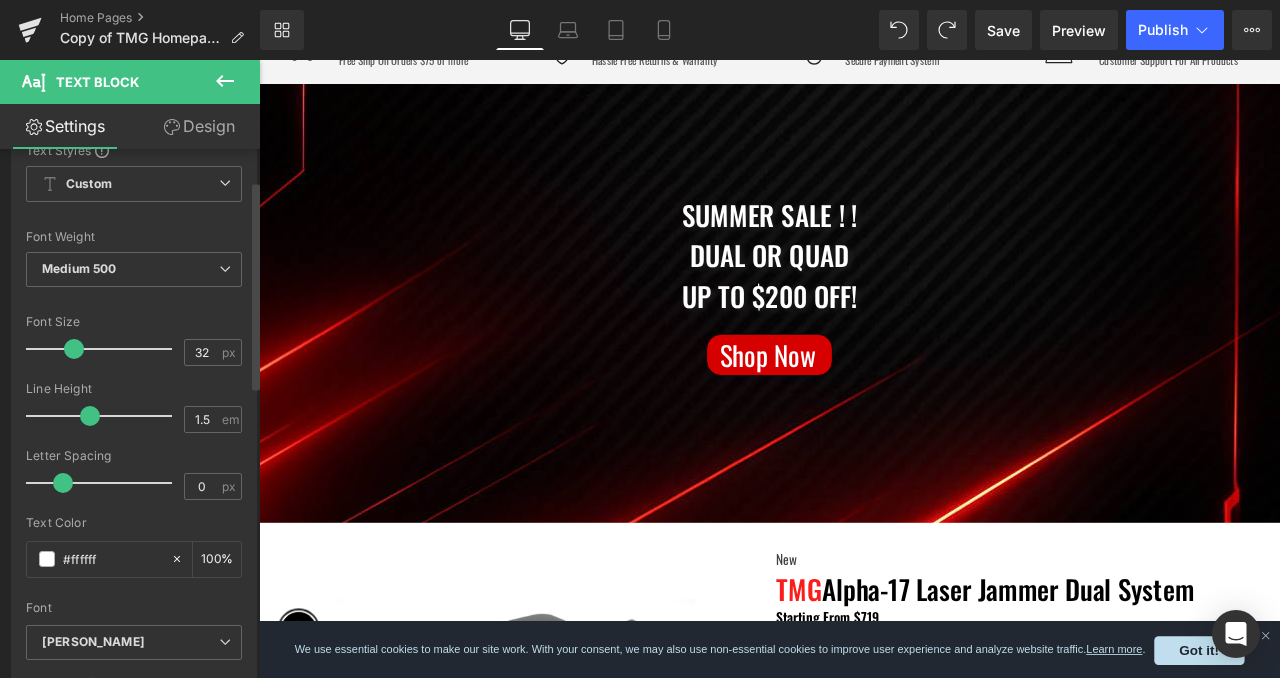click at bounding box center (104, 349) 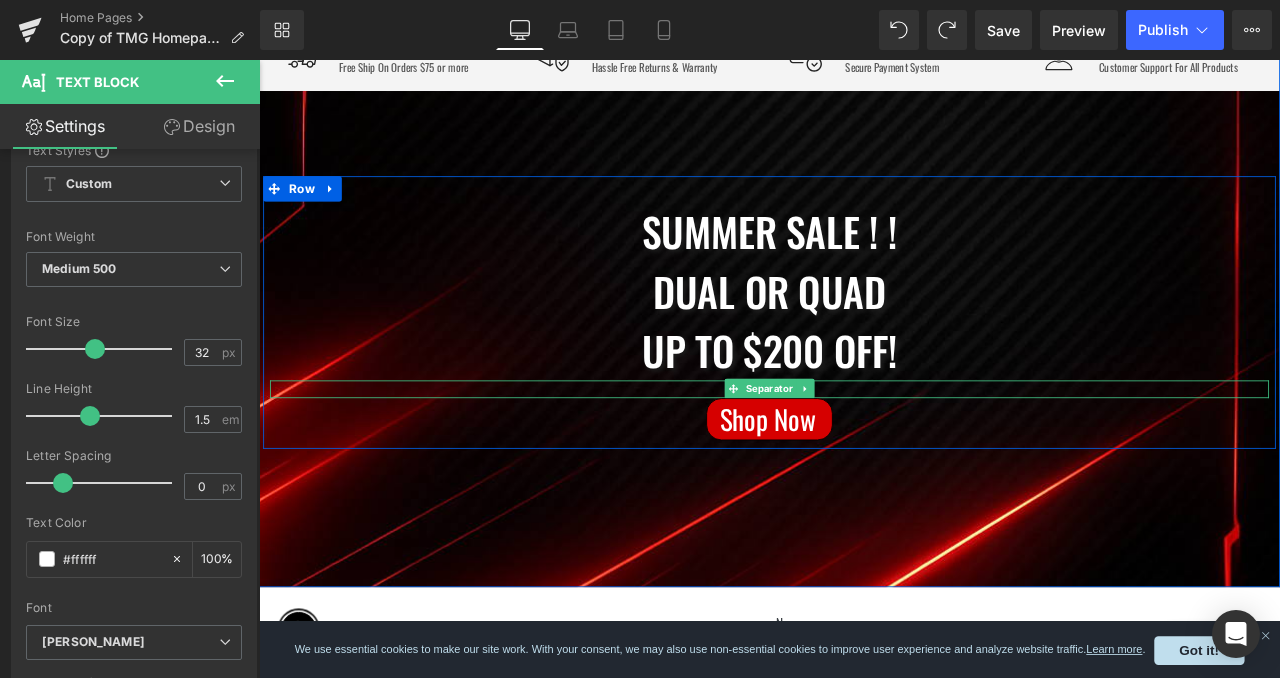 scroll, scrollTop: 268, scrollLeft: 0, axis: vertical 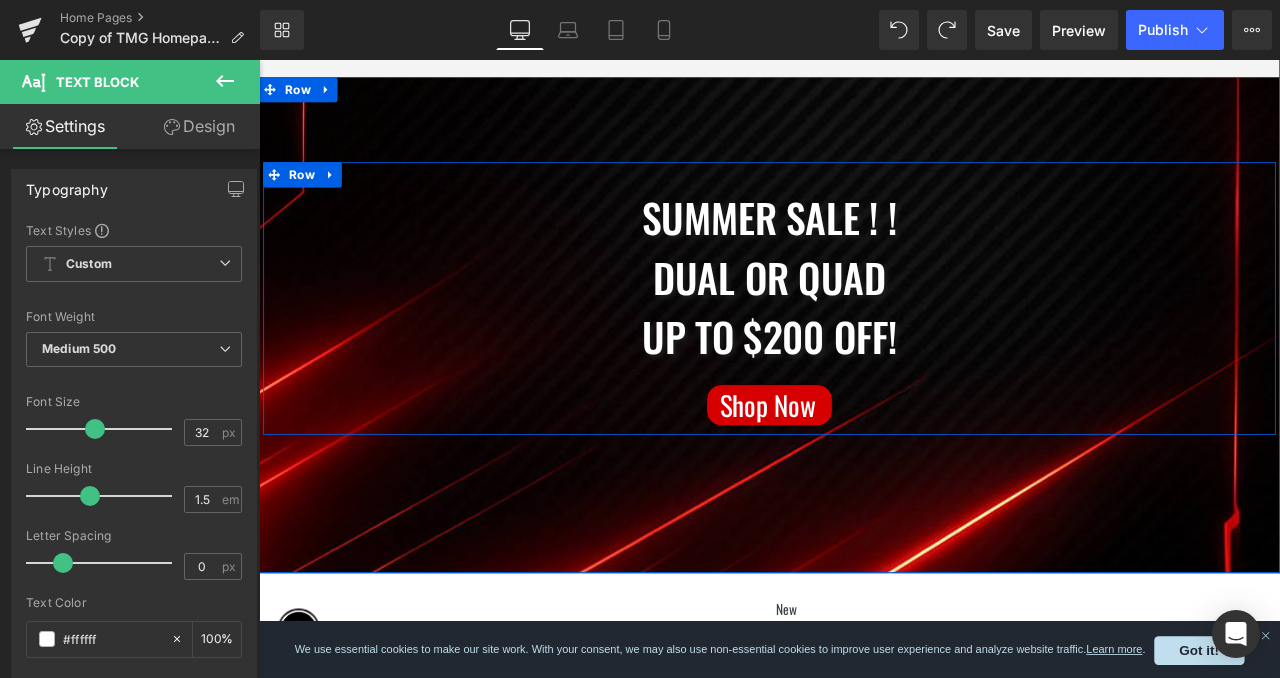drag, startPoint x: 485, startPoint y: 139, endPoint x: 301, endPoint y: 236, distance: 208.00241 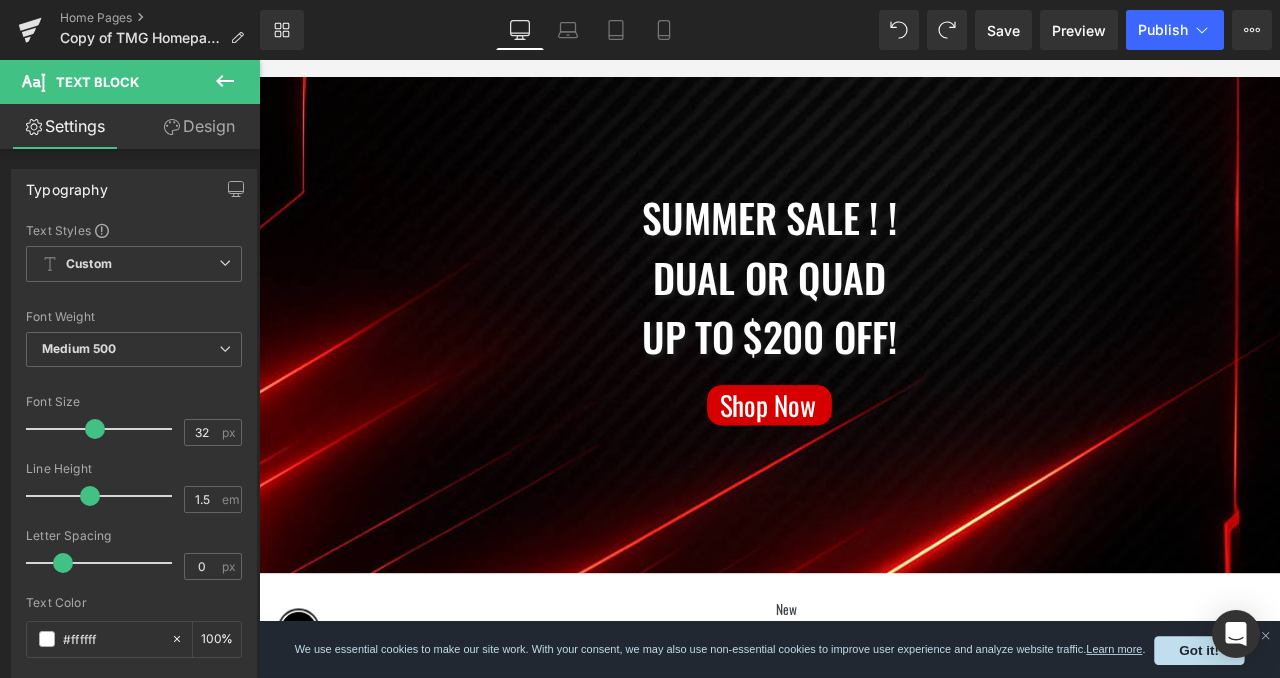 click 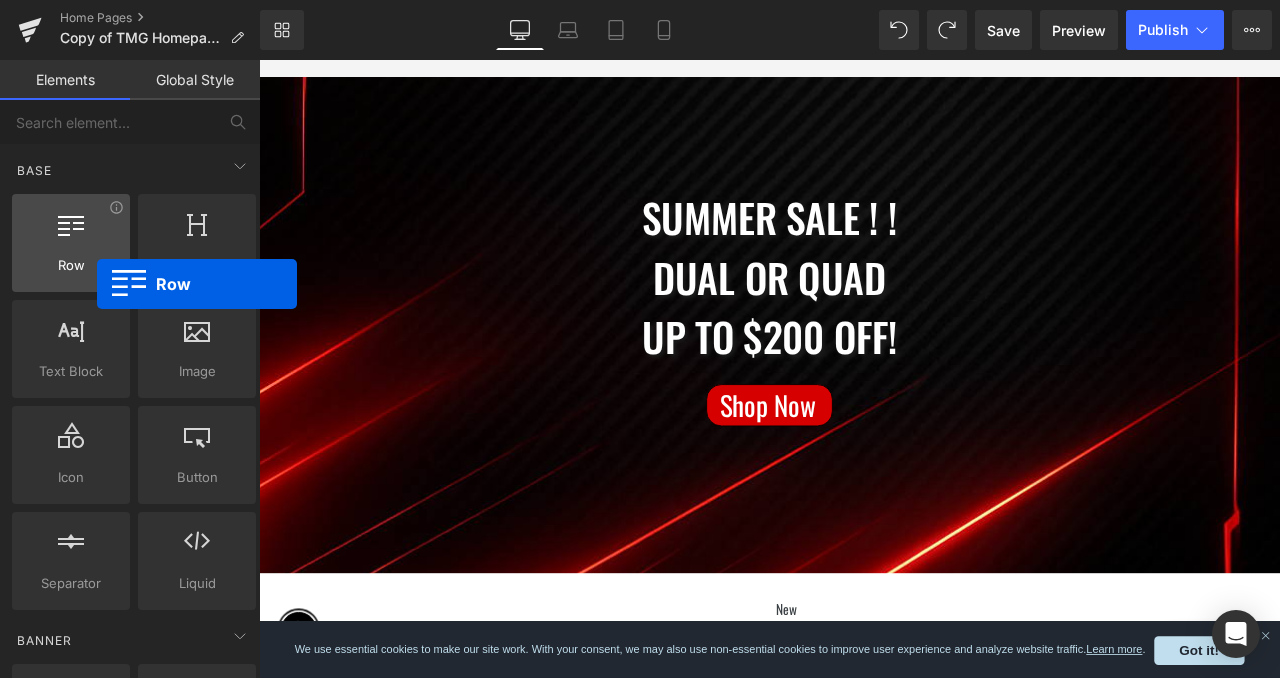 click at bounding box center (71, 232) 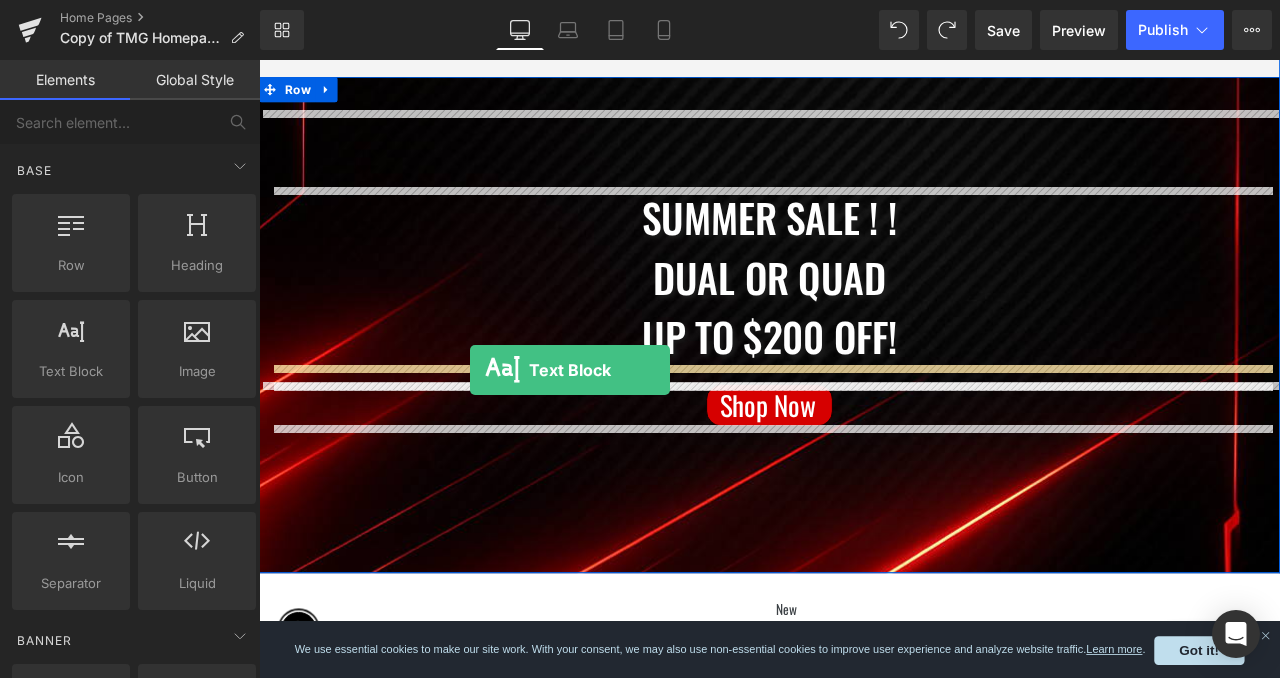 drag, startPoint x: 349, startPoint y: 425, endPoint x: 509, endPoint y: 427, distance: 160.0125 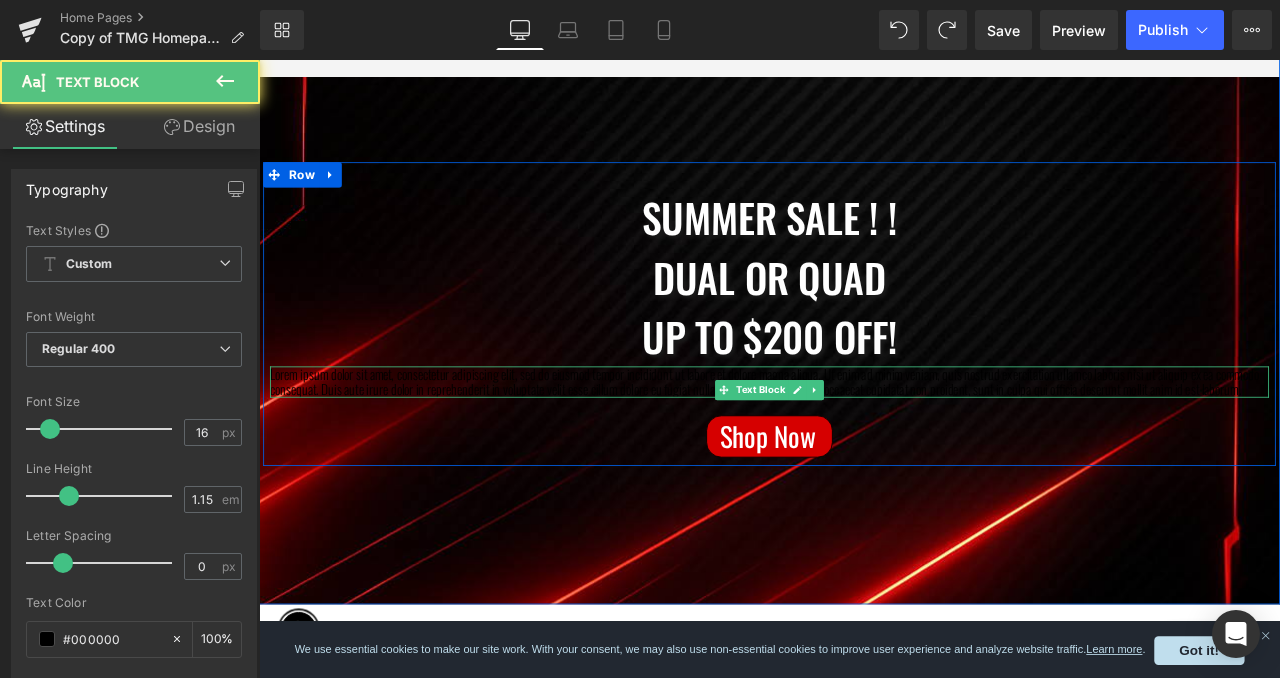 click on "Lorem ipsum dolor sit amet, consectetur adipiscing elit, sed do eiusmod tempor incididunt ut labore et dolore magna aliqua. Ut enim ad minim veniam, quis nostrud exercitation ullamco laboris nisi ut aliquip ex ea commodo consequat. Duis aute irure dolor in reprehenderit in voluptate velit esse cillum dolore eu fugiat nulla pariatur. Excepteur sint occaecat cupidatat non proident, sunt in culpa qui officia deserunt mollit anim id est laborum." at bounding box center [864, 441] 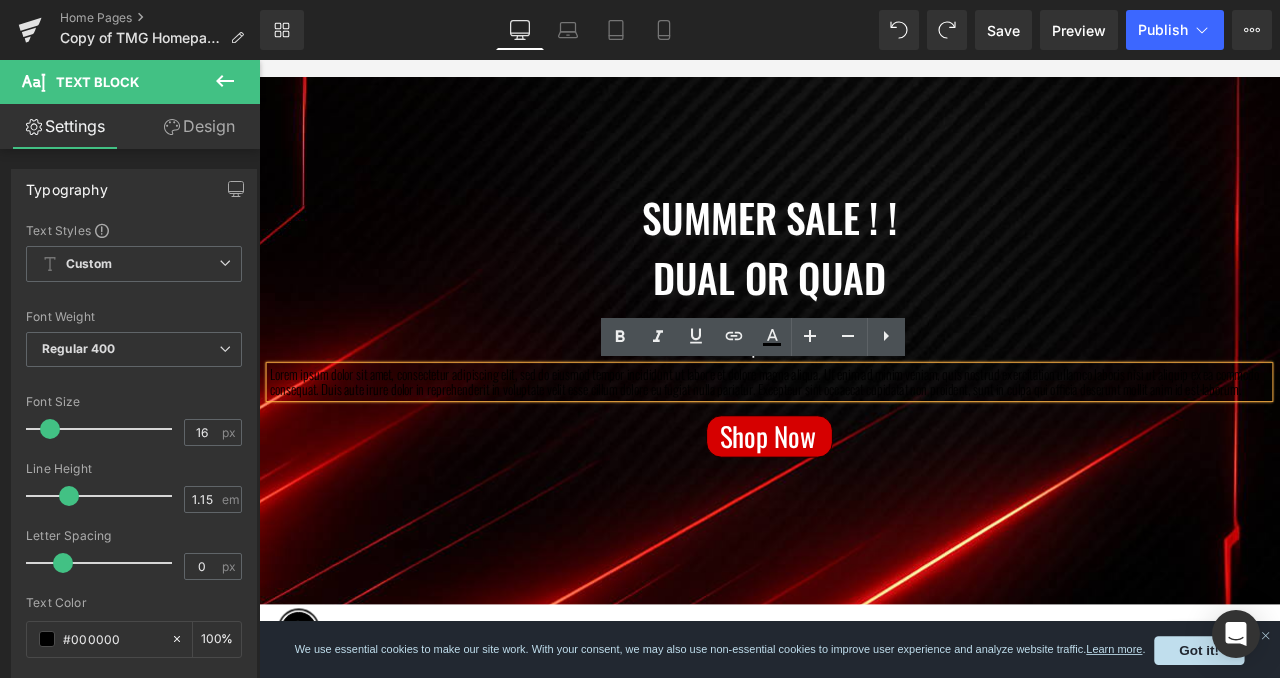 type 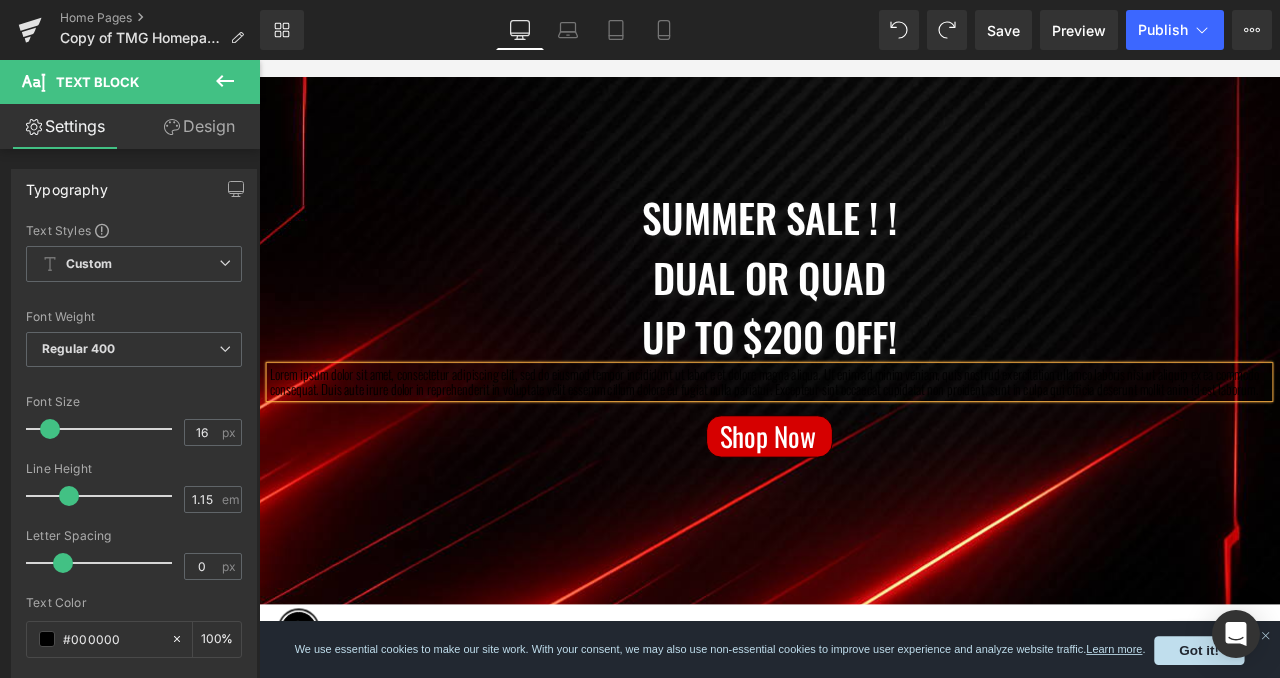 click on "Lorem ipsum dolor sit amet, consectetur adipiscing elit, sed do eiusmod tempor incididunt ut labore et dolore magna aliqua. Ut enim ad minim veniam, quis nostrud exercitation ullamco laboris nisi ut aliquip ex ea commodo consequat. Duis aute irure dolor in reprehenderit in voluptate velit essemm cillum dolore eu fugiat nulla pariatur. Excepteur sint occaecat cupidatat non proident, sunt in culpa qui officia deserunt mollit anim id est laborum." at bounding box center [864, 441] 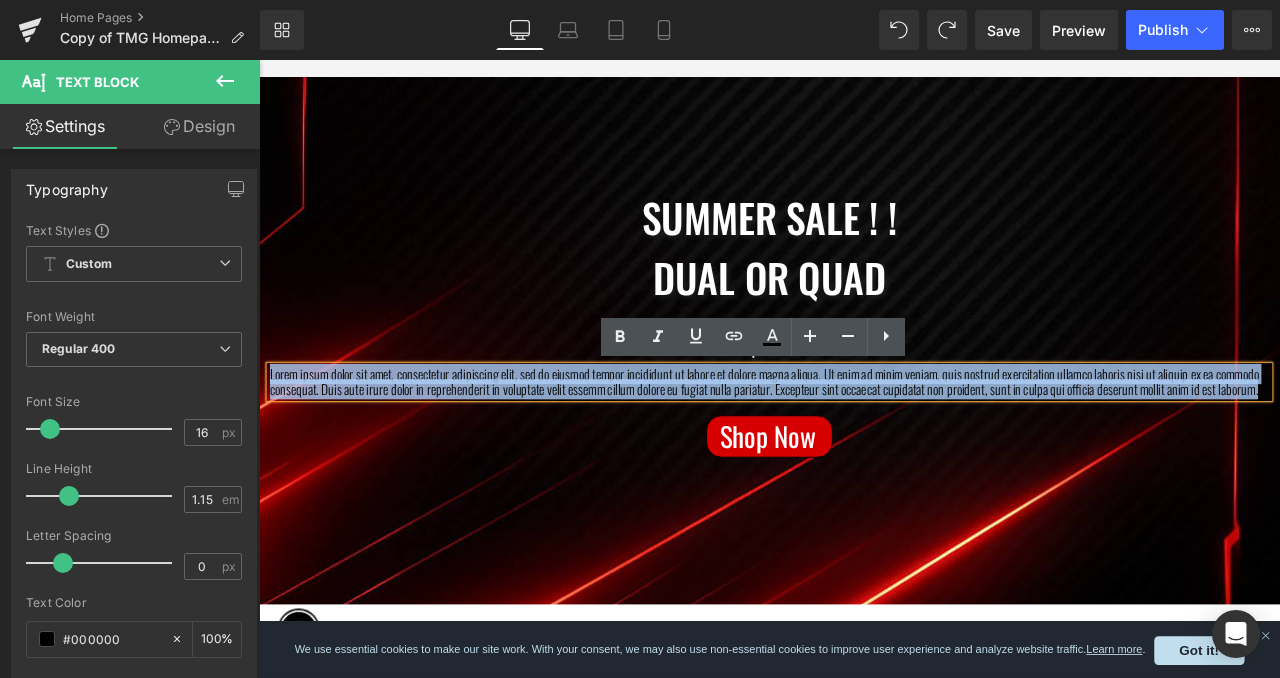 drag, startPoint x: 472, startPoint y: 463, endPoint x: 273, endPoint y: 439, distance: 200.44202 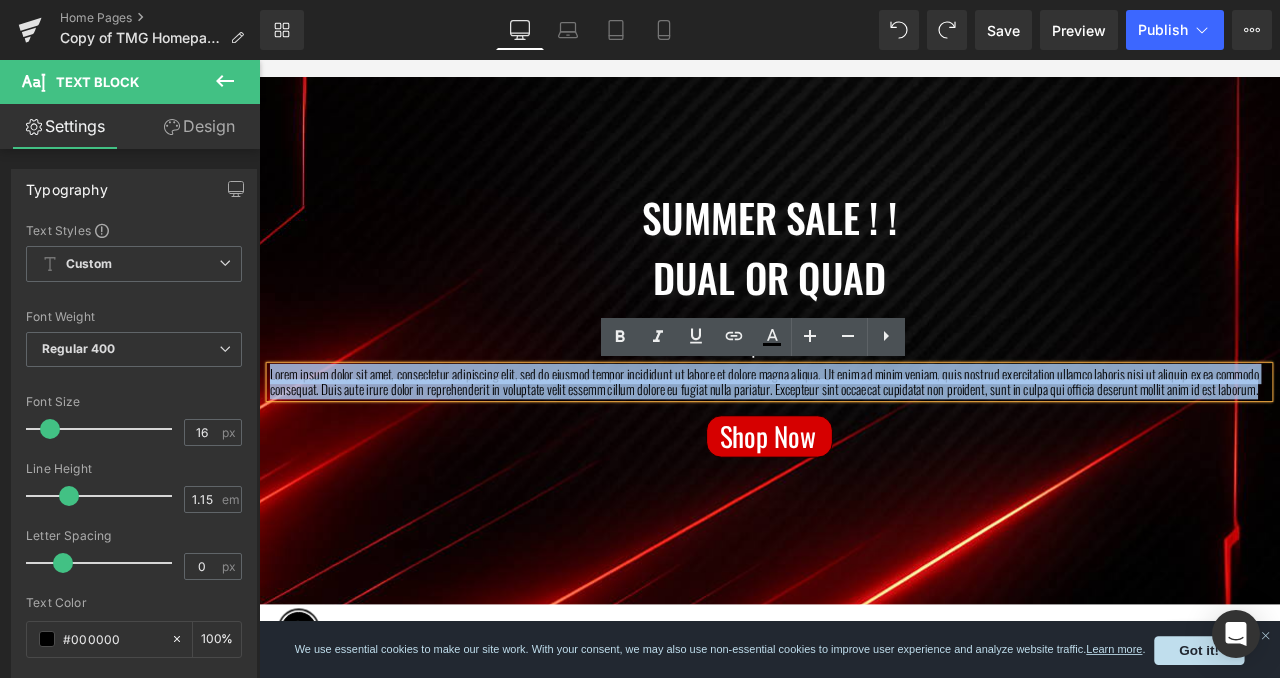 click on "Lorem ipsum dolor sit amet, consectetur adipiscing elit, sed do eiusmod tempor incididunt ut labore et dolore magna aliqua. Ut enim ad minim veniam, quis nostrud exercitation ullamco laboris nisi ut aliquip ex ea commodo consequat. Duis aute irure dolor in reprehenderit in voluptate velit essemm cillum dolore eu fugiat nulla pariatur. Excepteur sint occaecat cupidatat non proident, sunt in culpa qui officia deserunt mollit anim id est laborum." at bounding box center [864, 441] 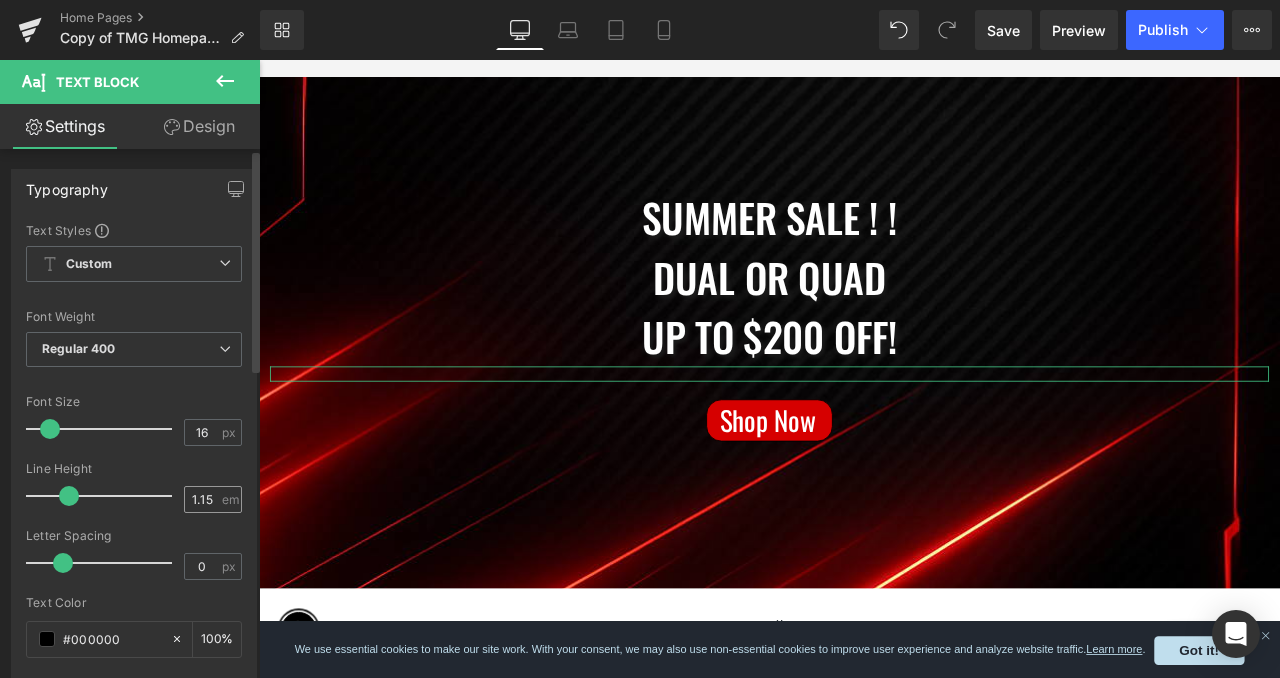 scroll, scrollTop: 0, scrollLeft: 0, axis: both 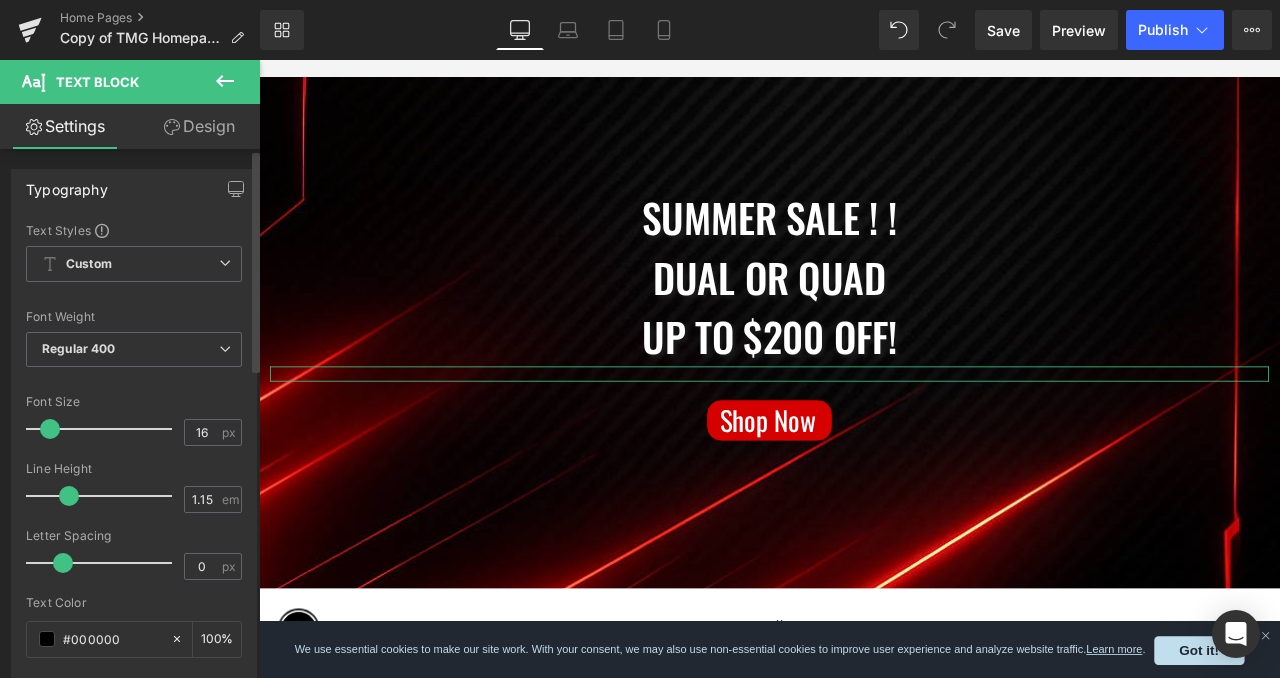 click at bounding box center (104, 429) 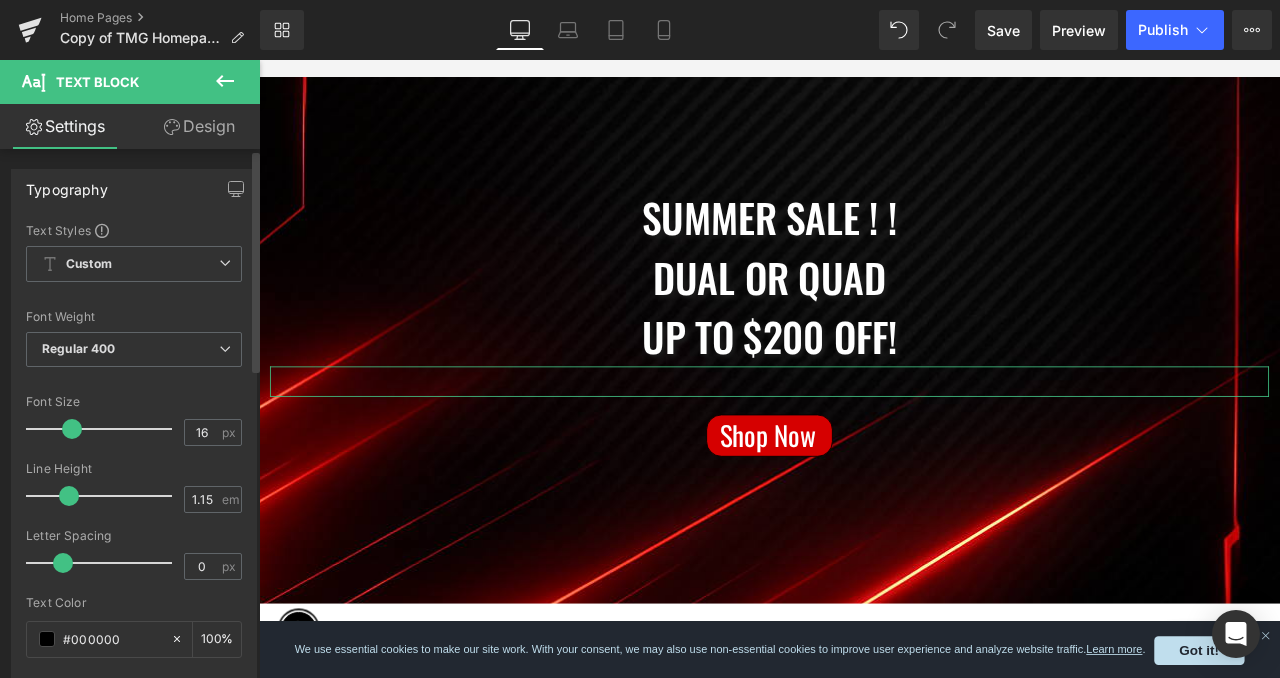 click at bounding box center [104, 429] 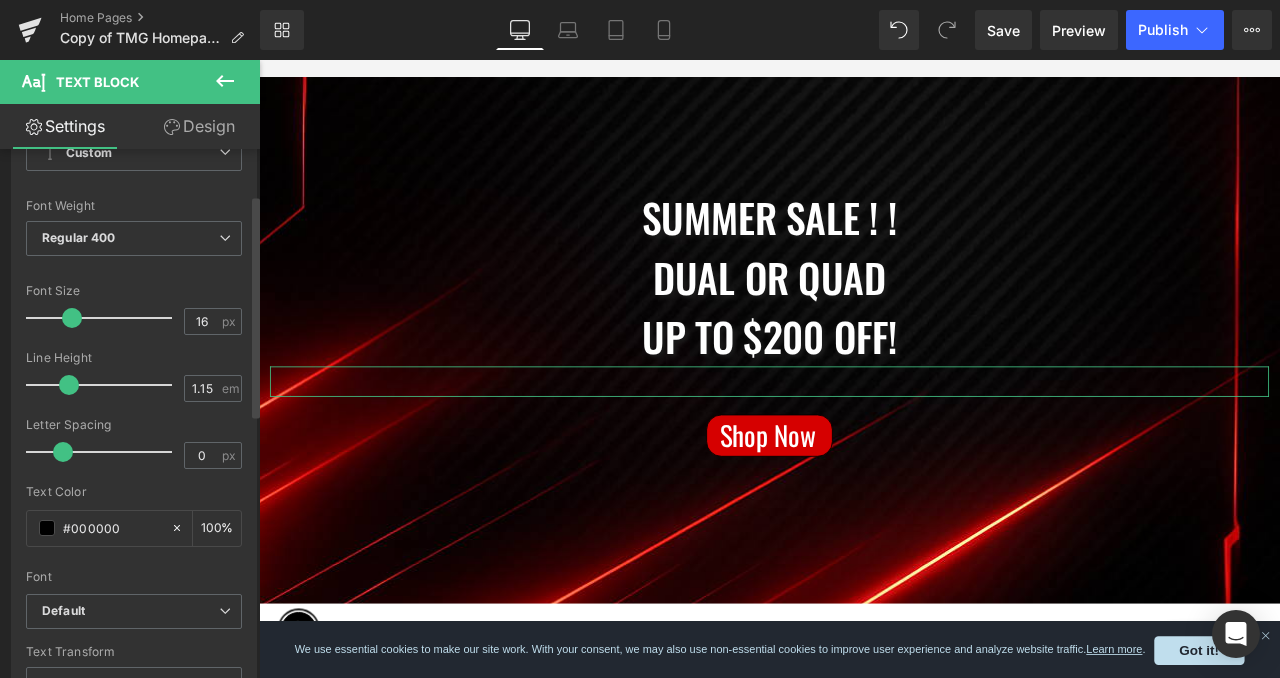 scroll, scrollTop: 112, scrollLeft: 0, axis: vertical 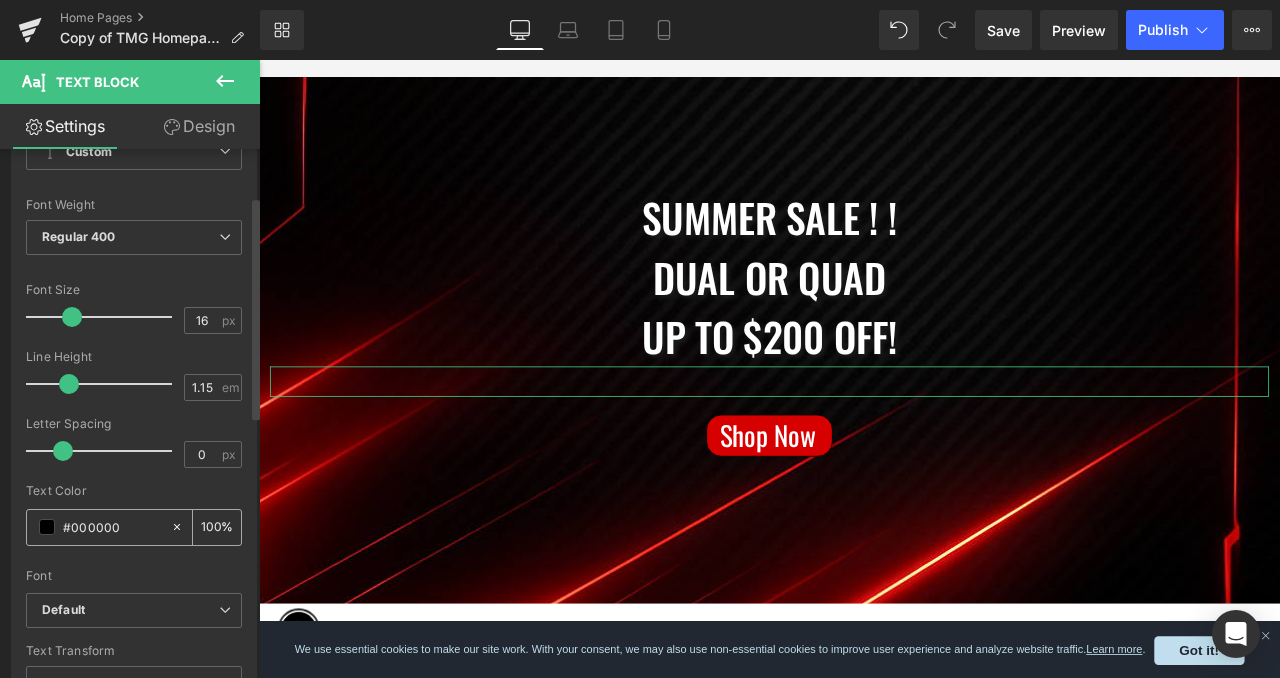 click 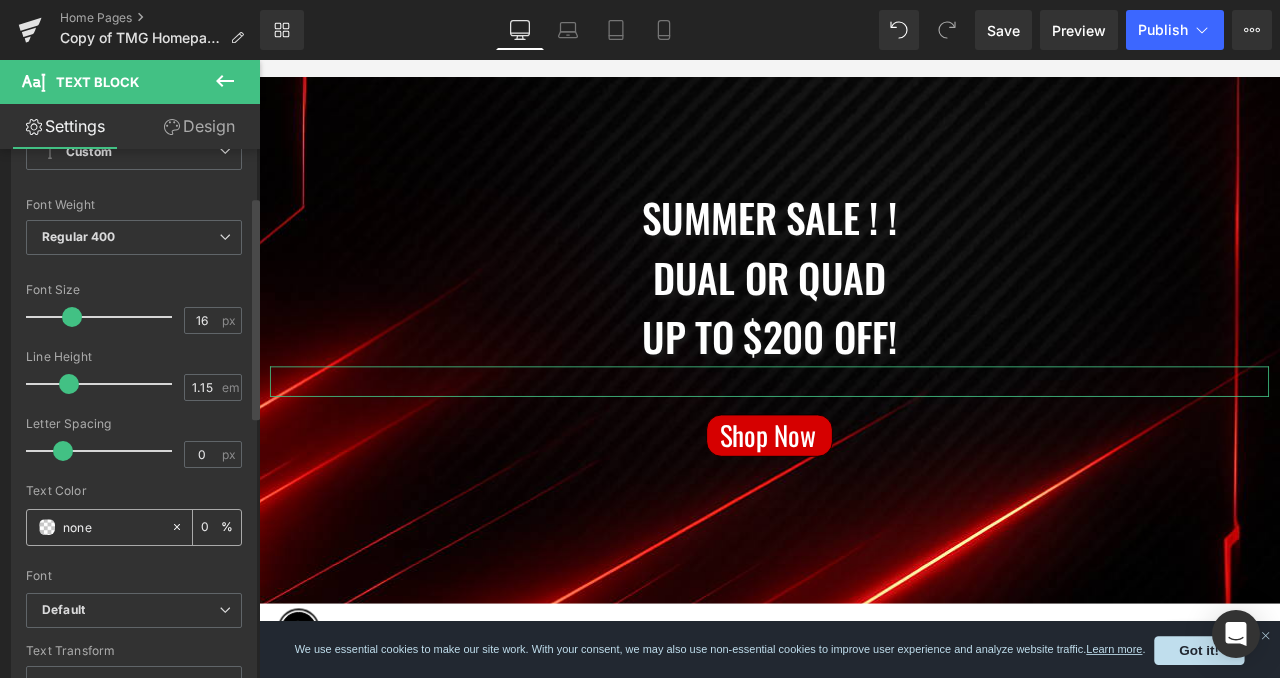 click at bounding box center [47, 527] 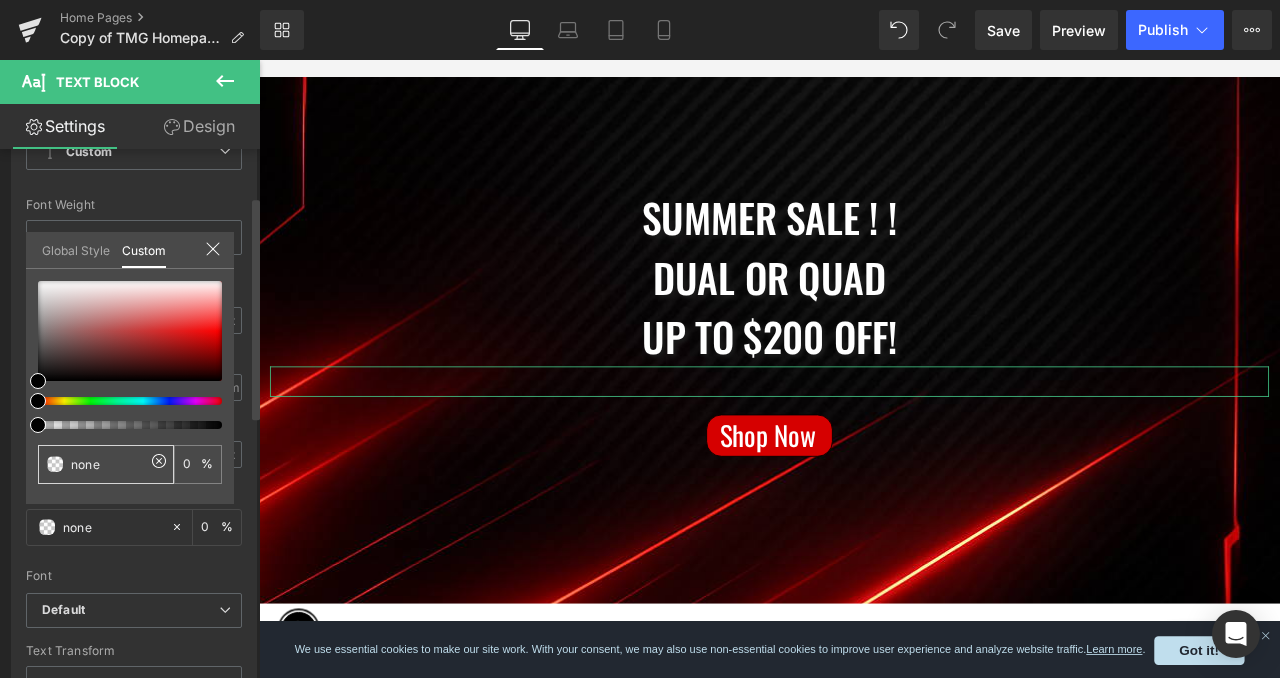 click on "none" at bounding box center (108, 464) 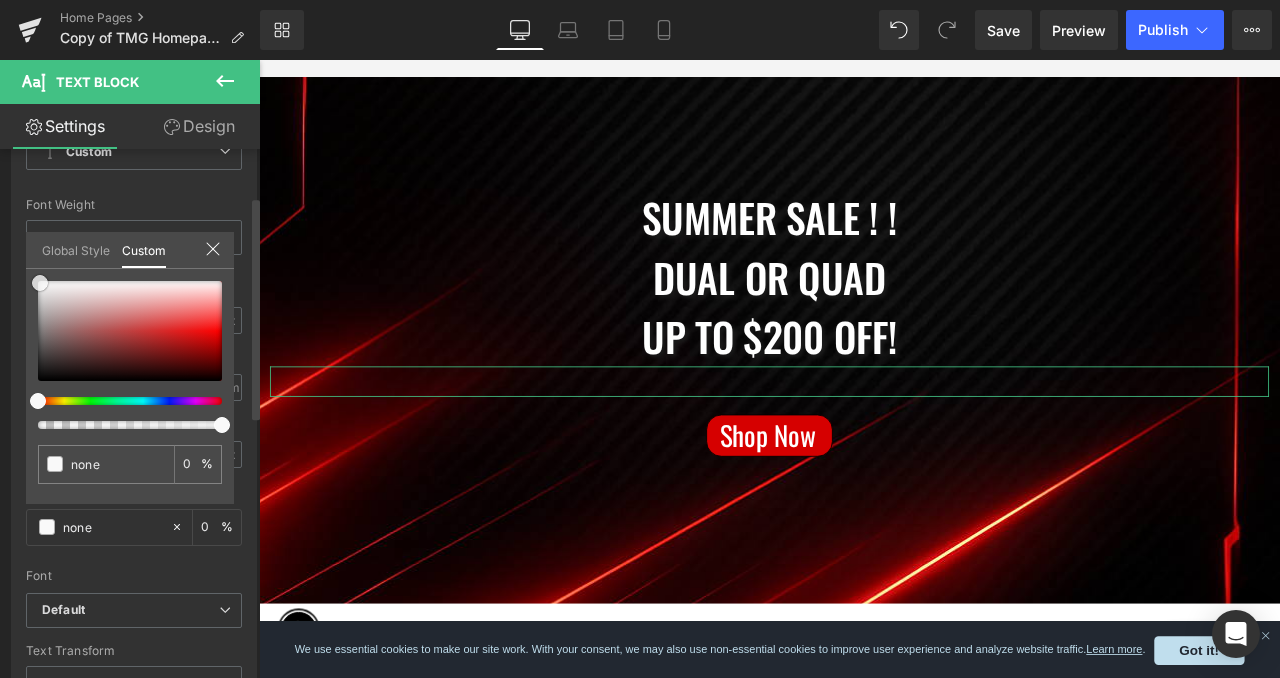 click at bounding box center (130, 331) 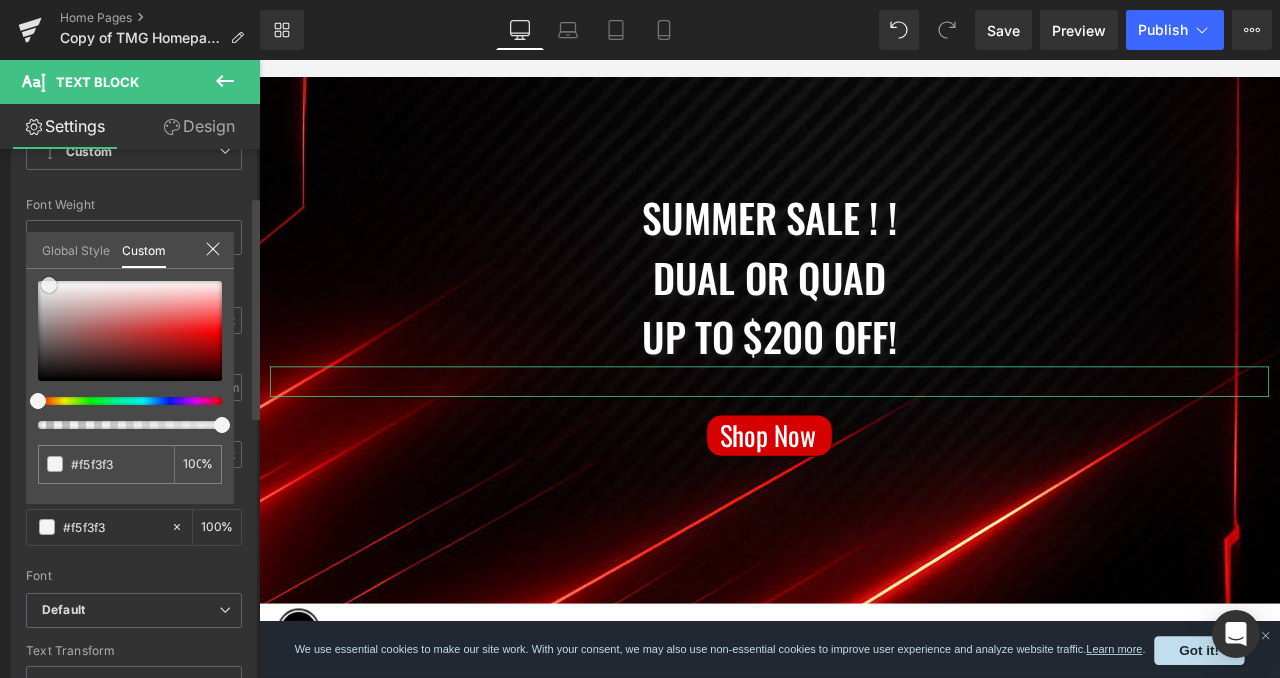 click at bounding box center [130, 331] 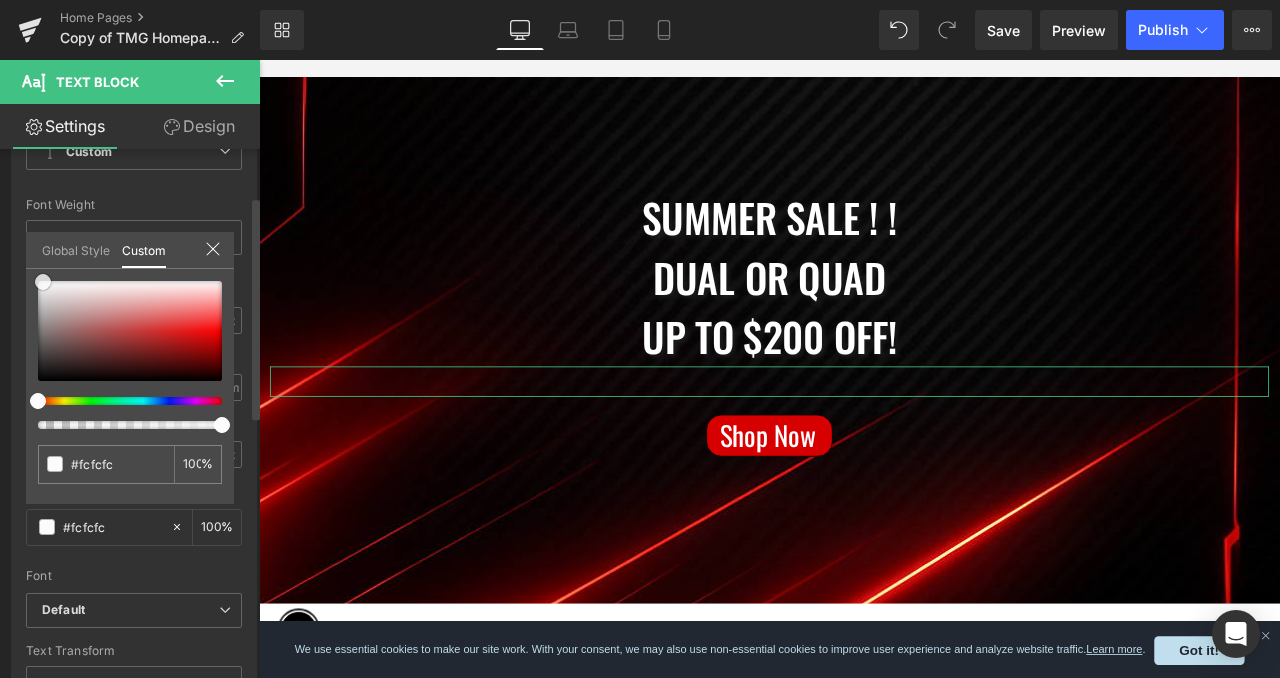 click at bounding box center (43, 282) 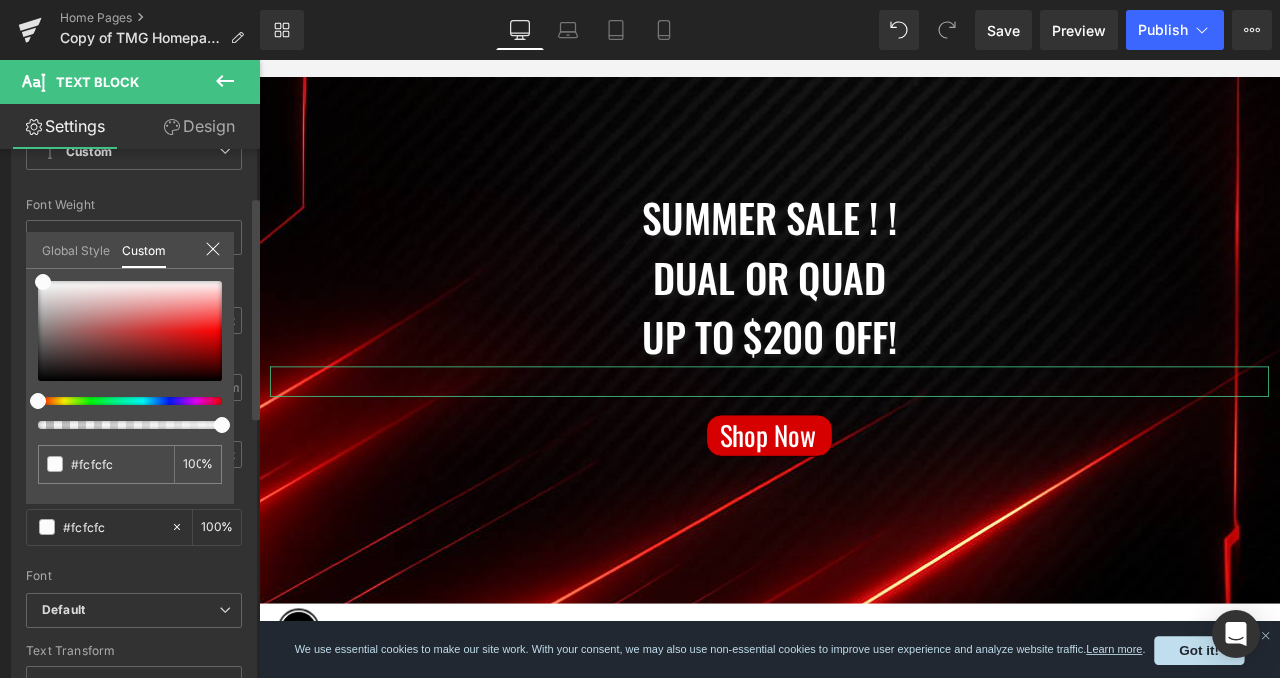 click 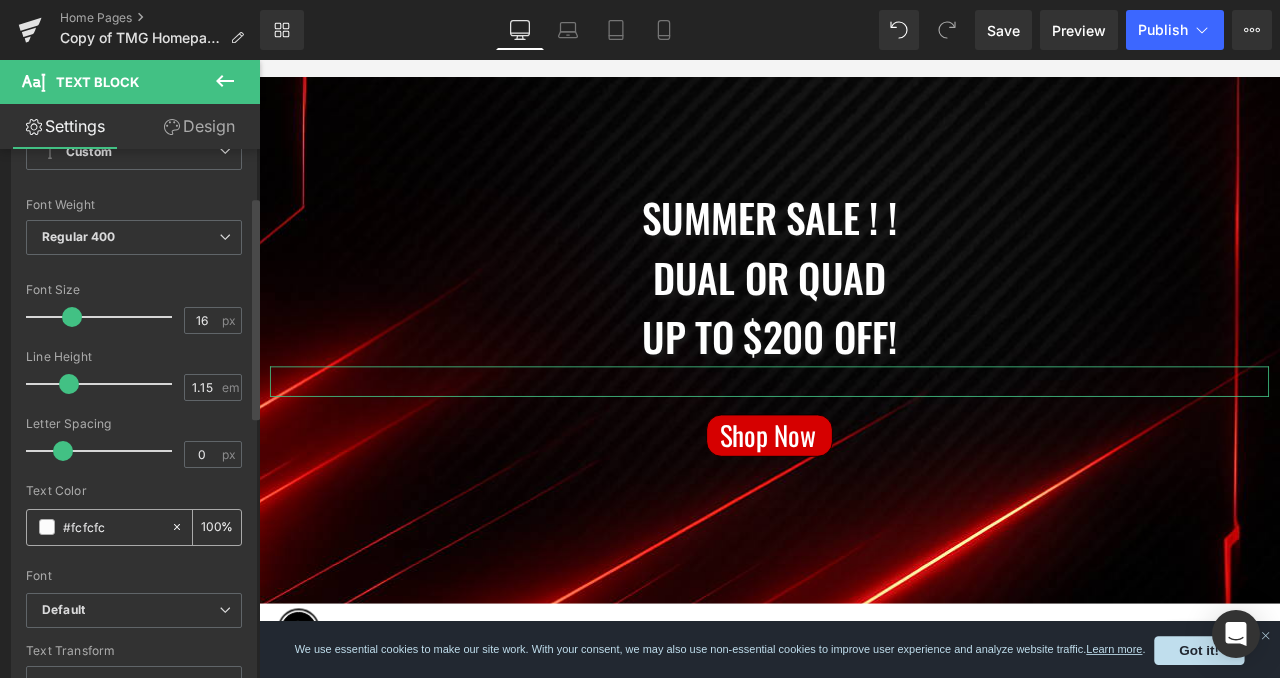 click on "#000000" at bounding box center [112, 527] 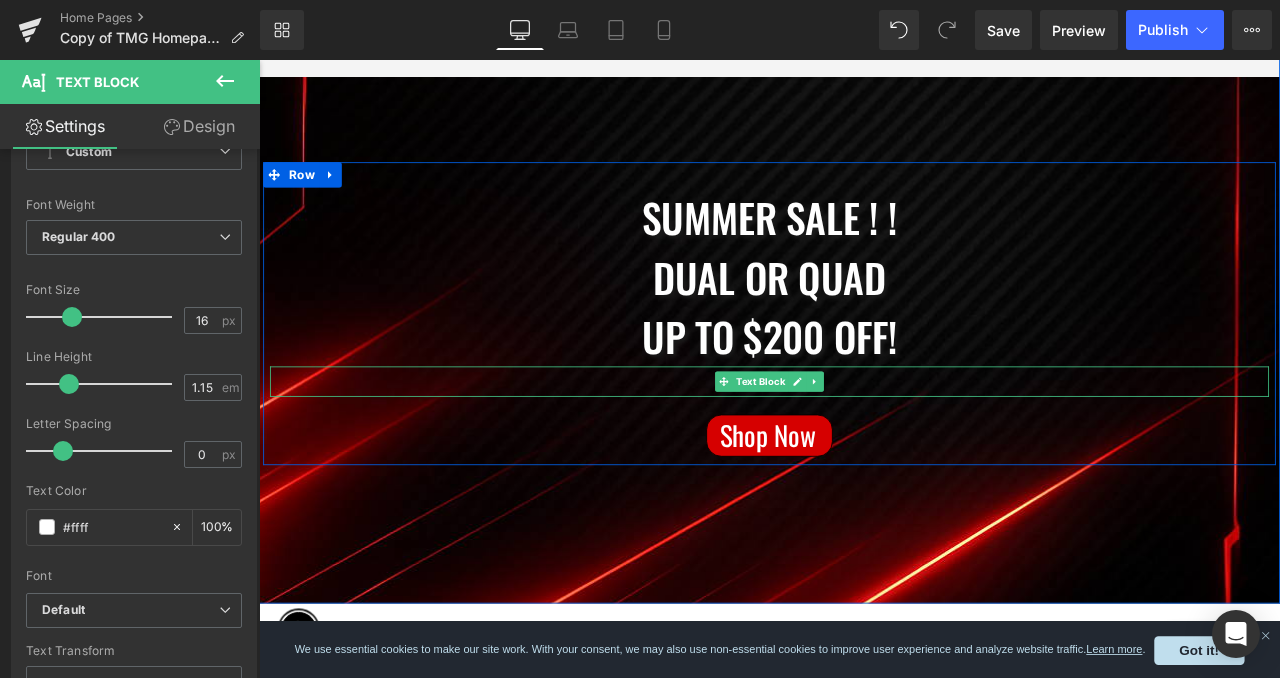 type on "#ffff" 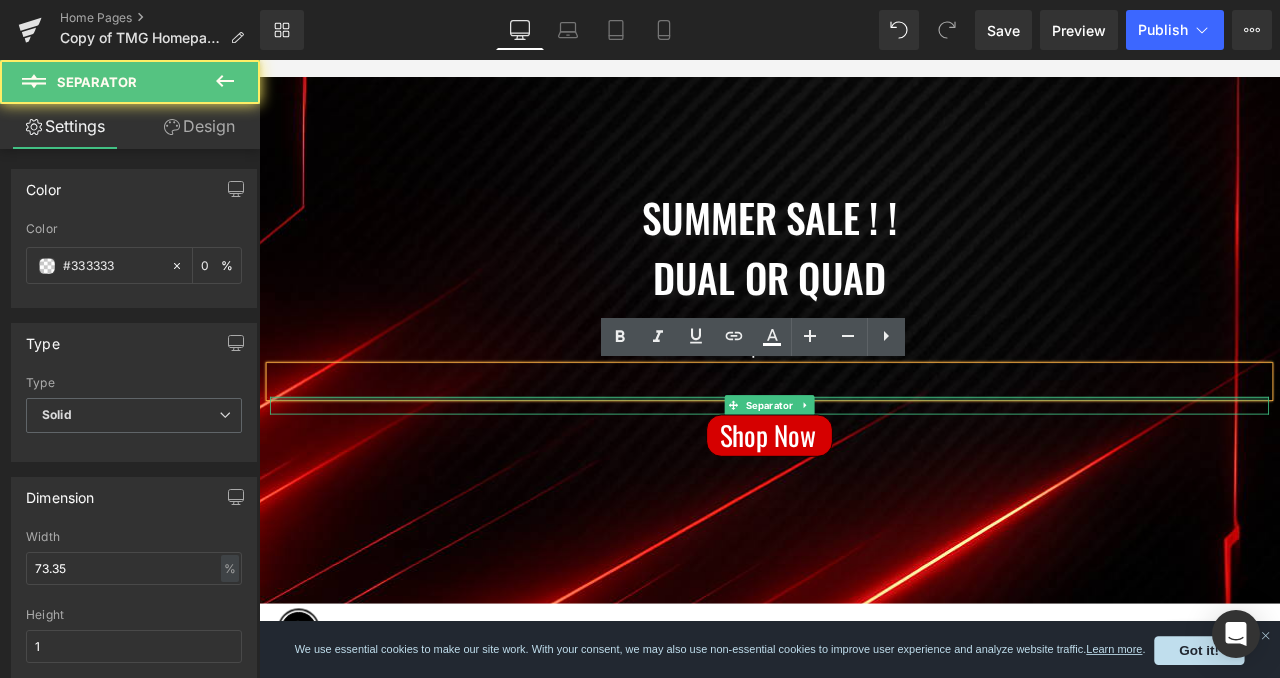 click at bounding box center (864, 461) 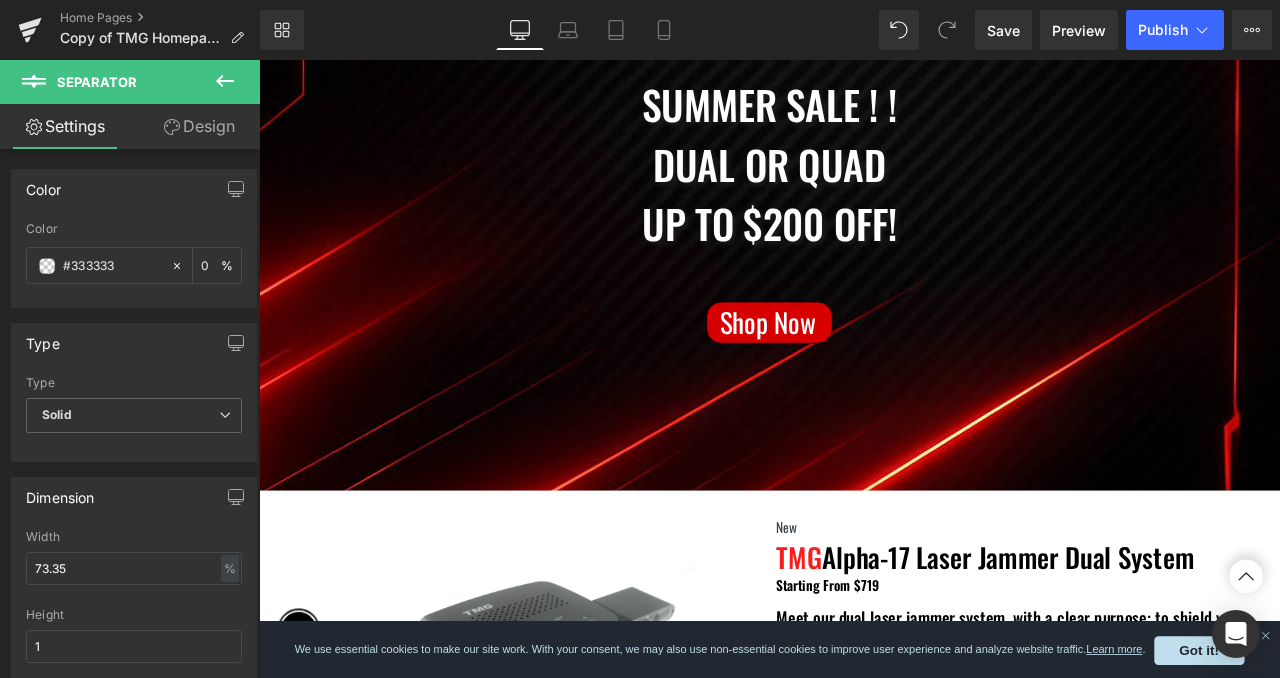 scroll, scrollTop: 395, scrollLeft: 0, axis: vertical 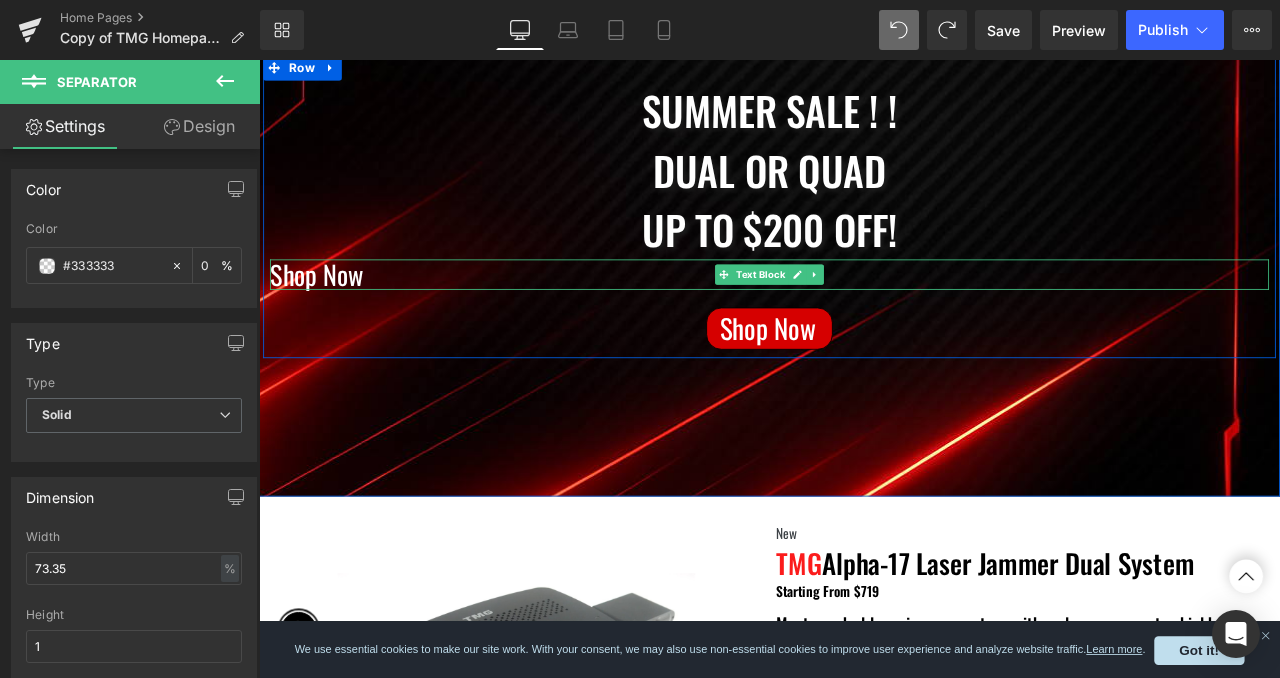 click on "Shop Now" at bounding box center [864, 314] 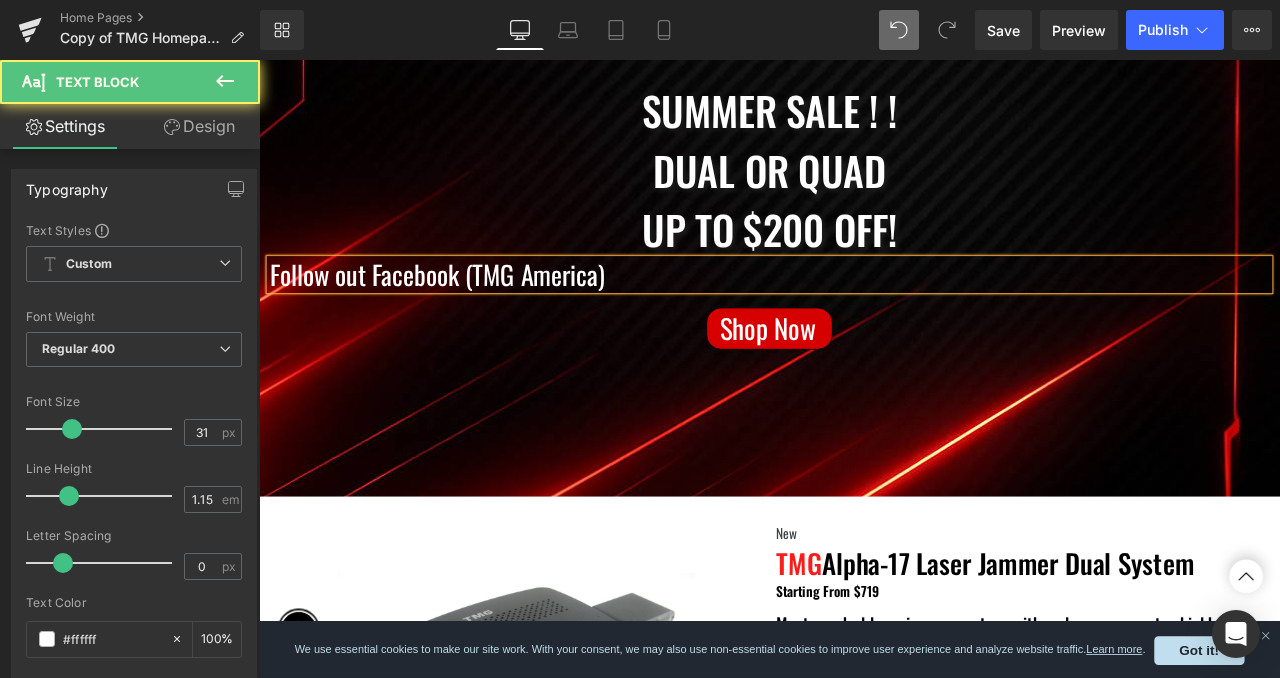 click on "Follow out Facebook (TMG America)" at bounding box center (864, 314) 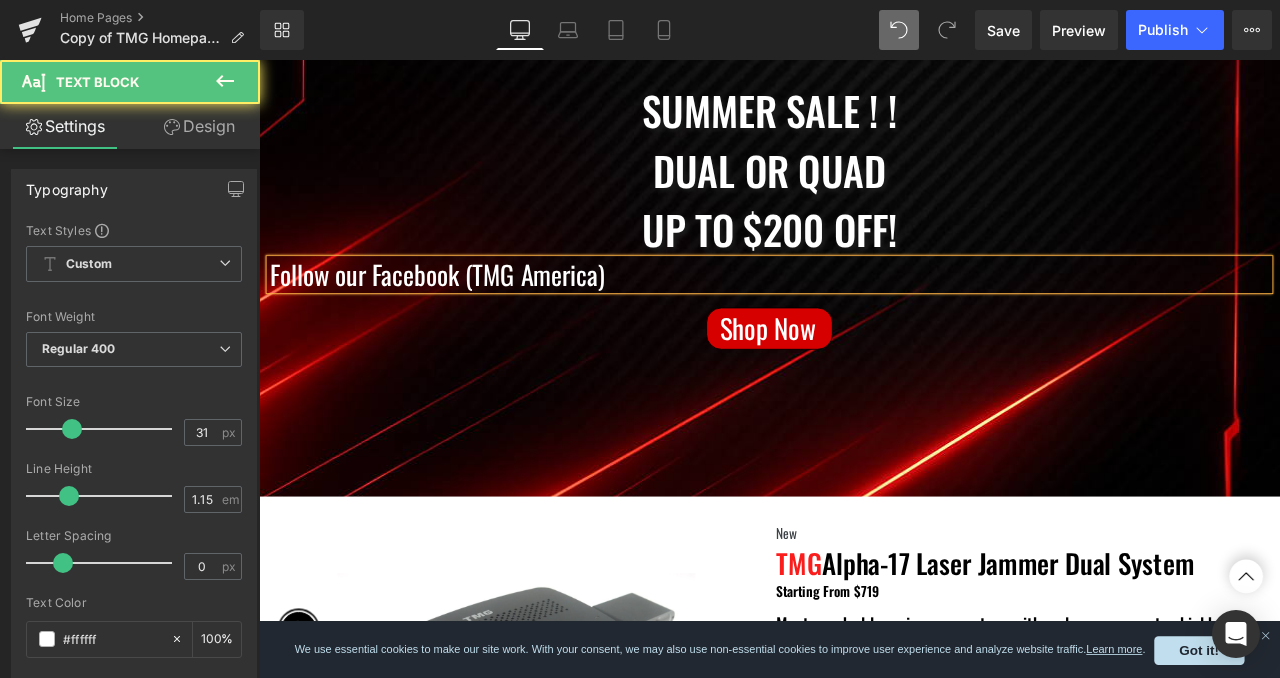 click on "Follow our Facebook (TMG America)" at bounding box center [864, 314] 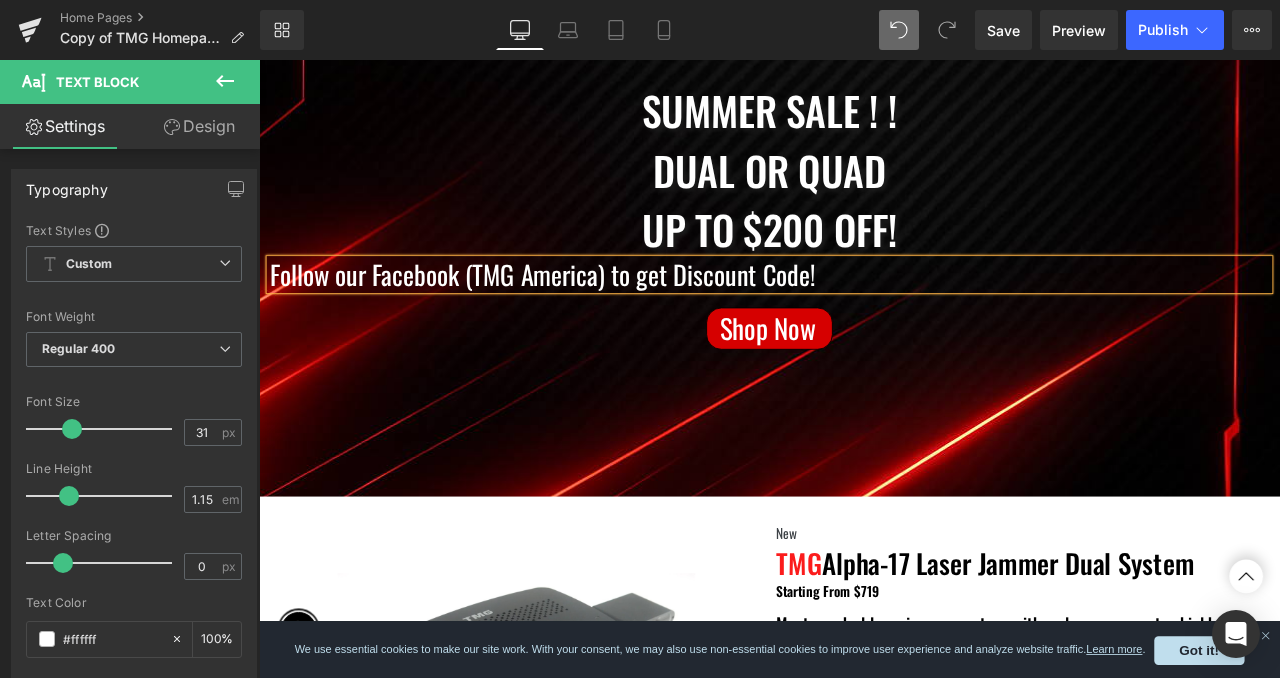 click on "Follow our Facebook (TMG America) to get Discount Code!" at bounding box center [864, 314] 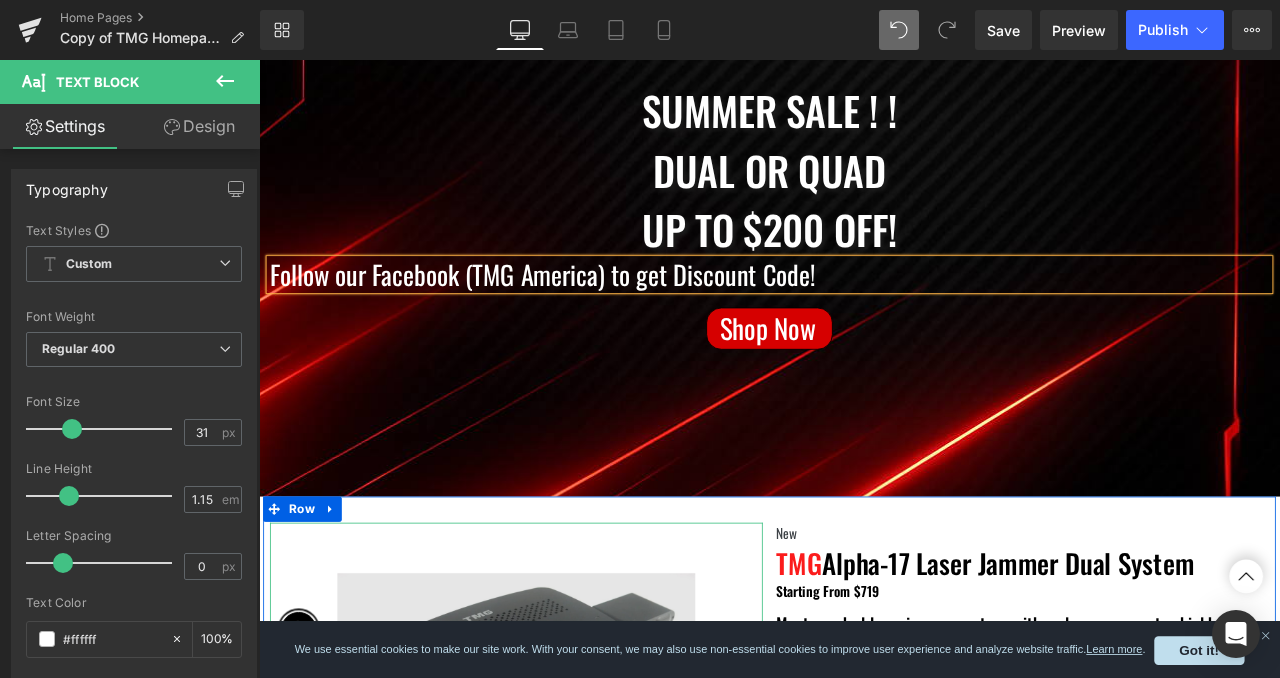 click at bounding box center (564, 793) 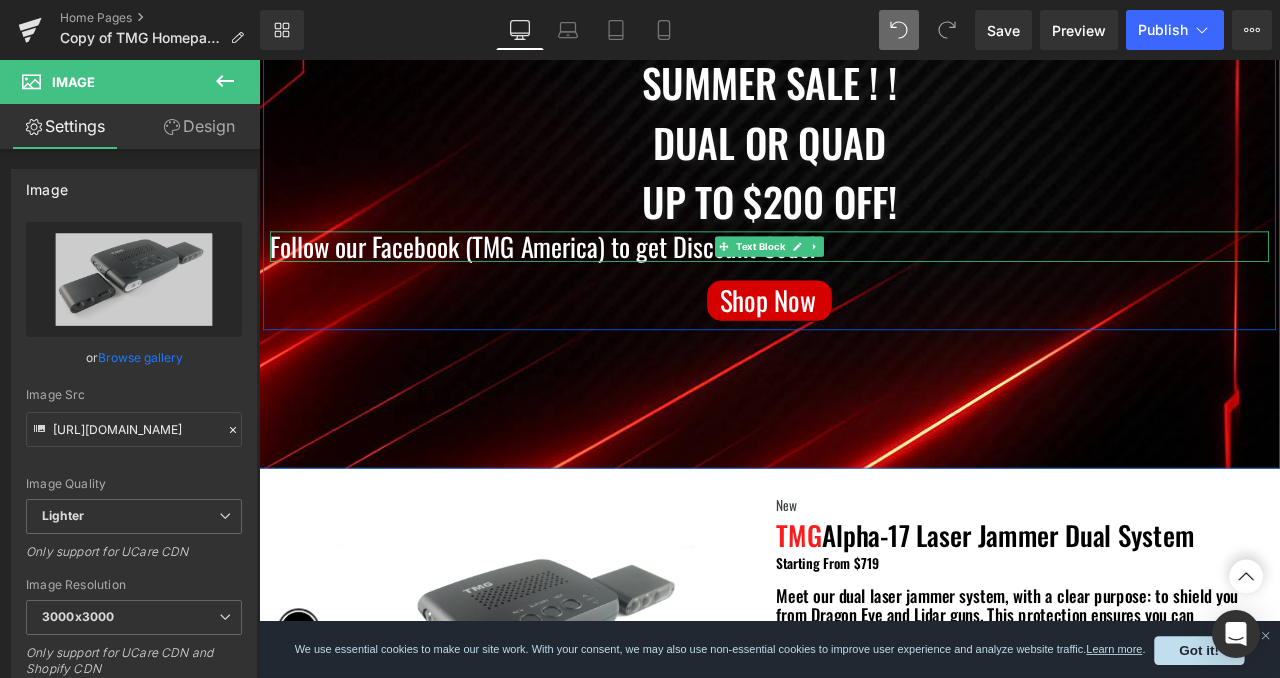 scroll, scrollTop: 426, scrollLeft: 0, axis: vertical 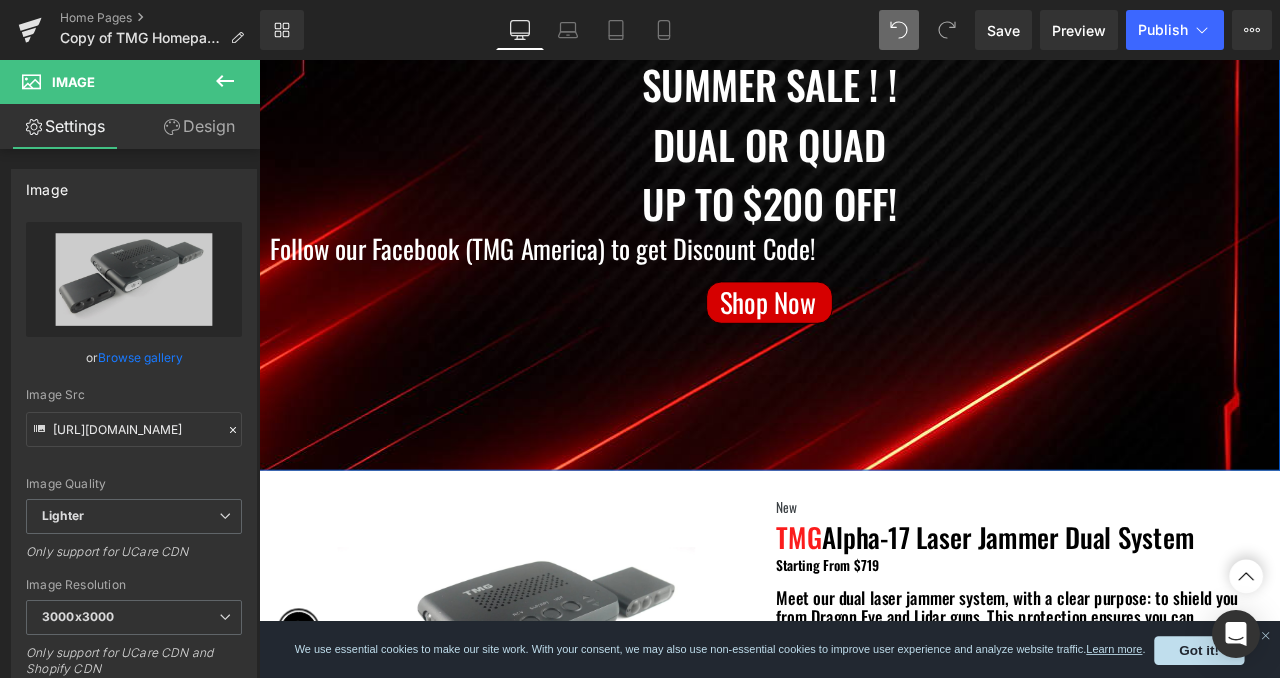 click on "Summer Sale ! ! Dual or quad up to $200 off! Text Block
Follow our Facebook (TMG America) to get Discount Code!
Text Block         Separator         Shop Now Button         Row         Row" at bounding box center [864, 233] 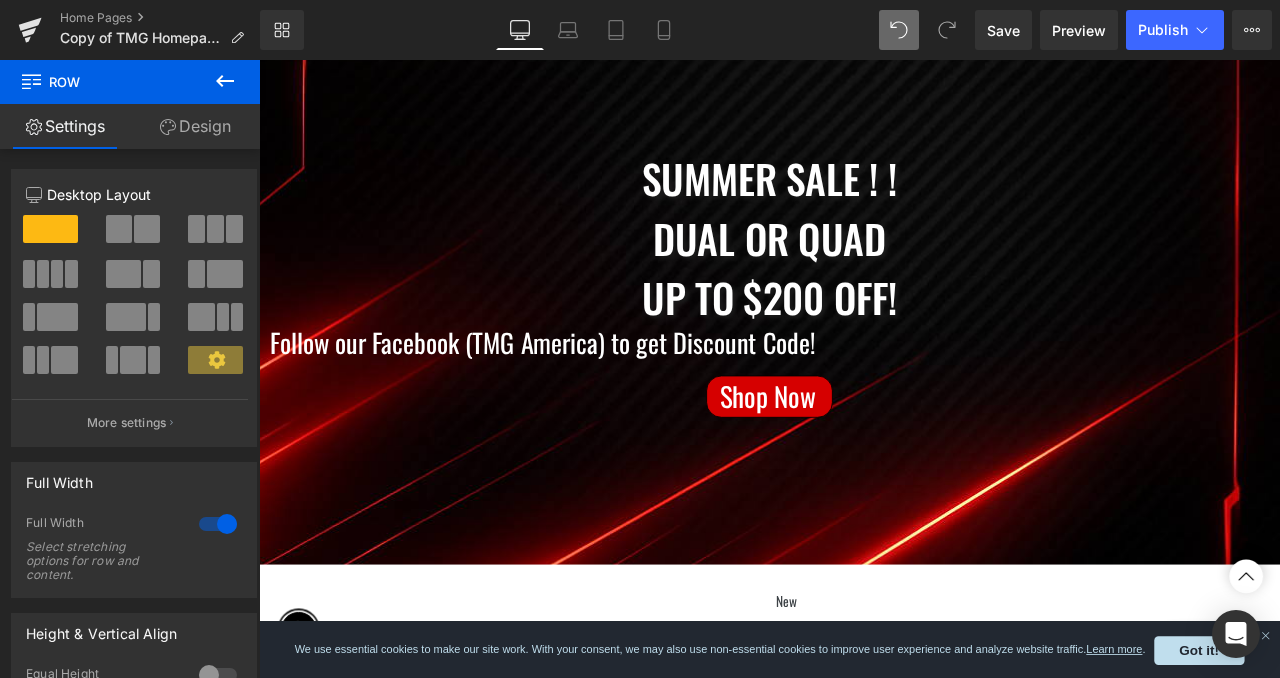 scroll, scrollTop: 308, scrollLeft: 0, axis: vertical 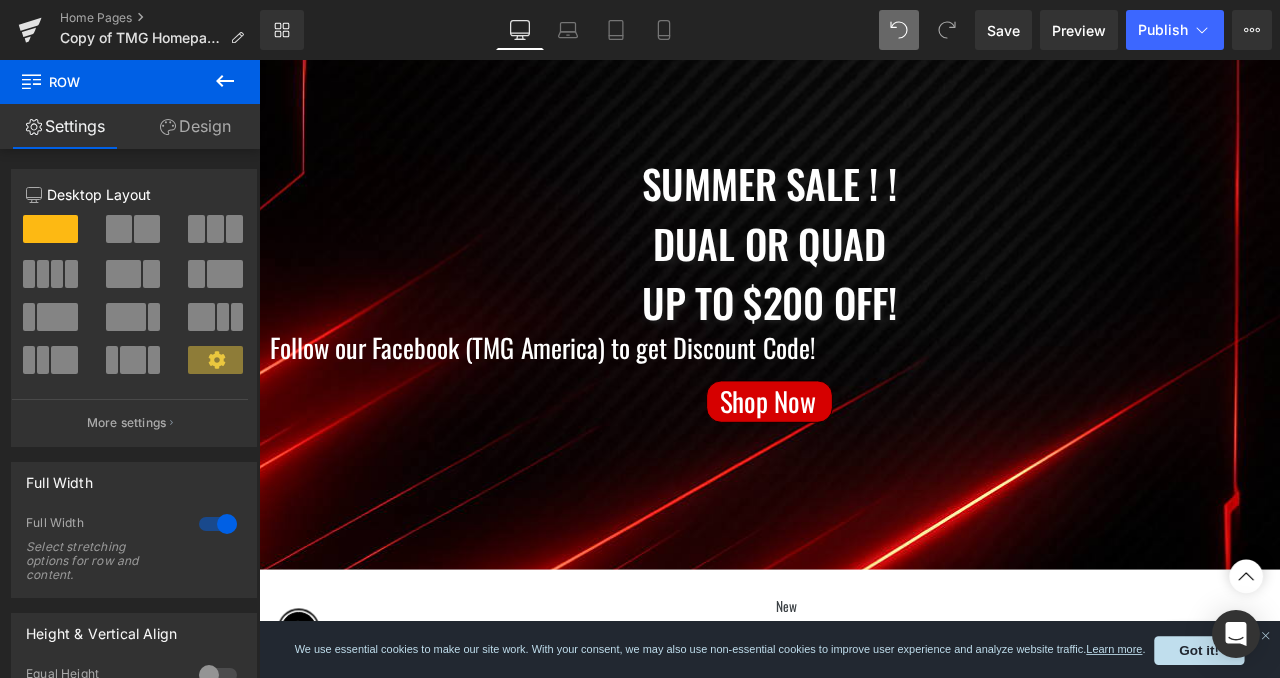click on "Rendering Content" at bounding box center (640, 599) 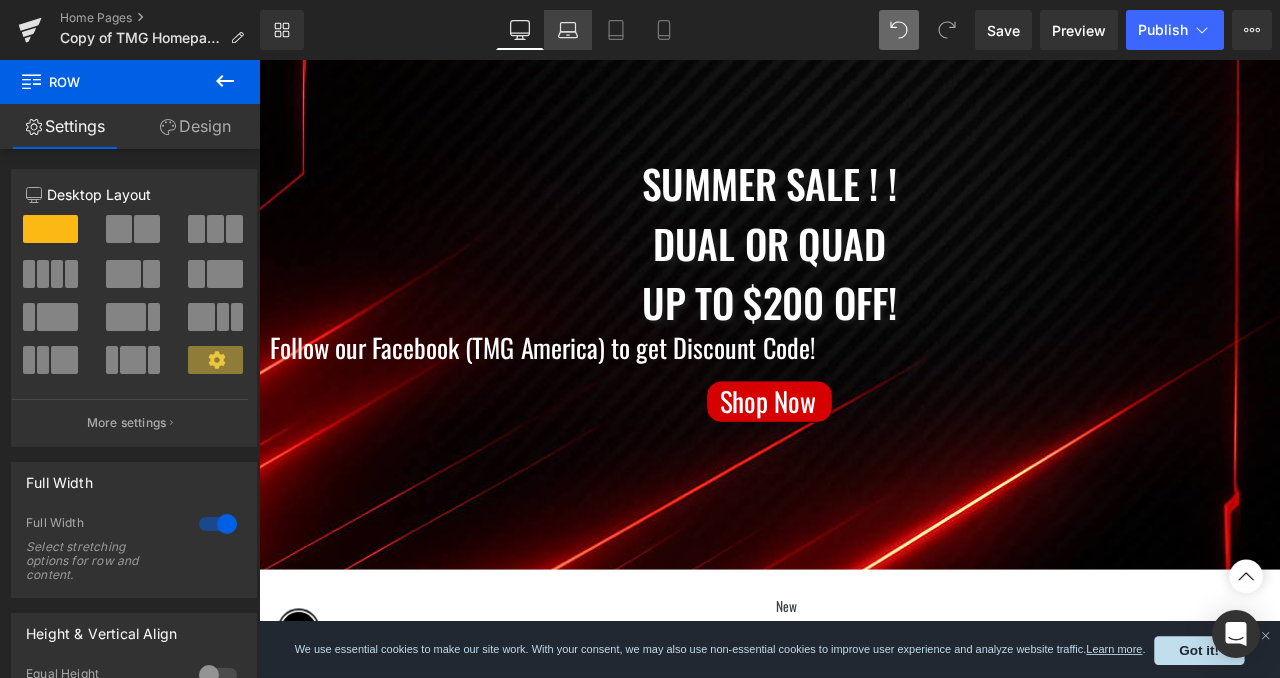 click on "Laptop" at bounding box center (568, 30) 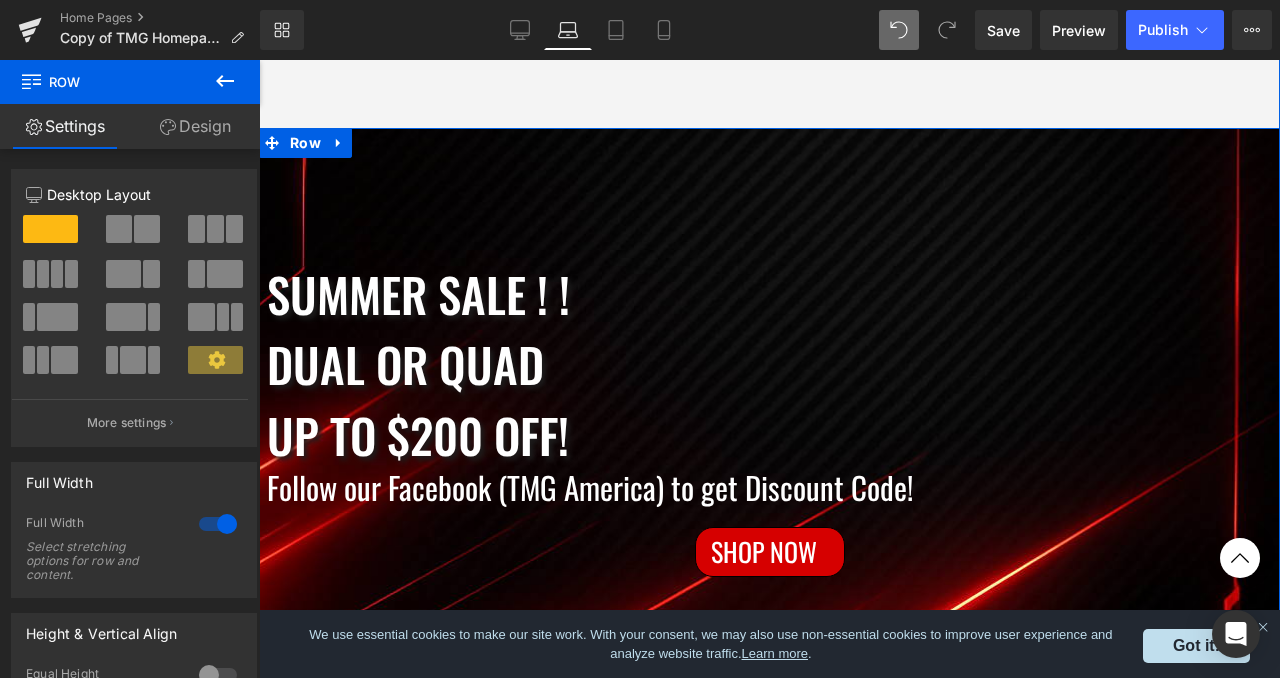 scroll, scrollTop: 427, scrollLeft: 0, axis: vertical 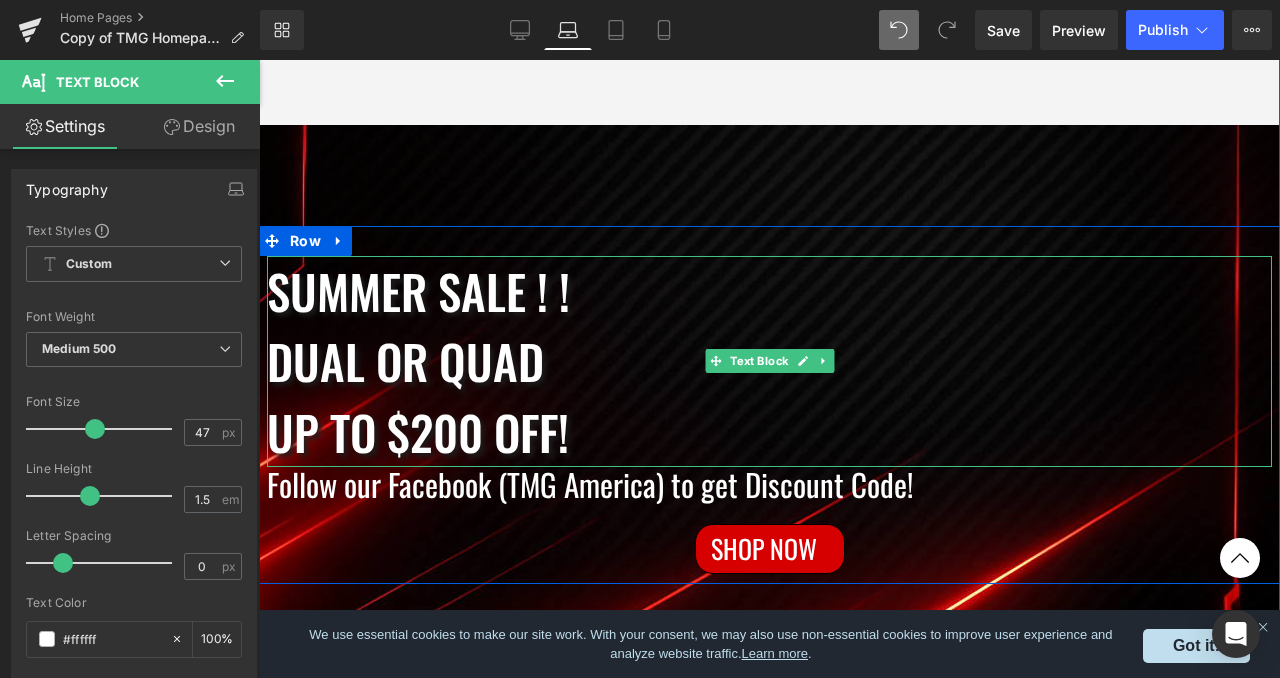 click on "Summer Sale ! ! Dual or quad up to $200 off!" at bounding box center (769, 362) 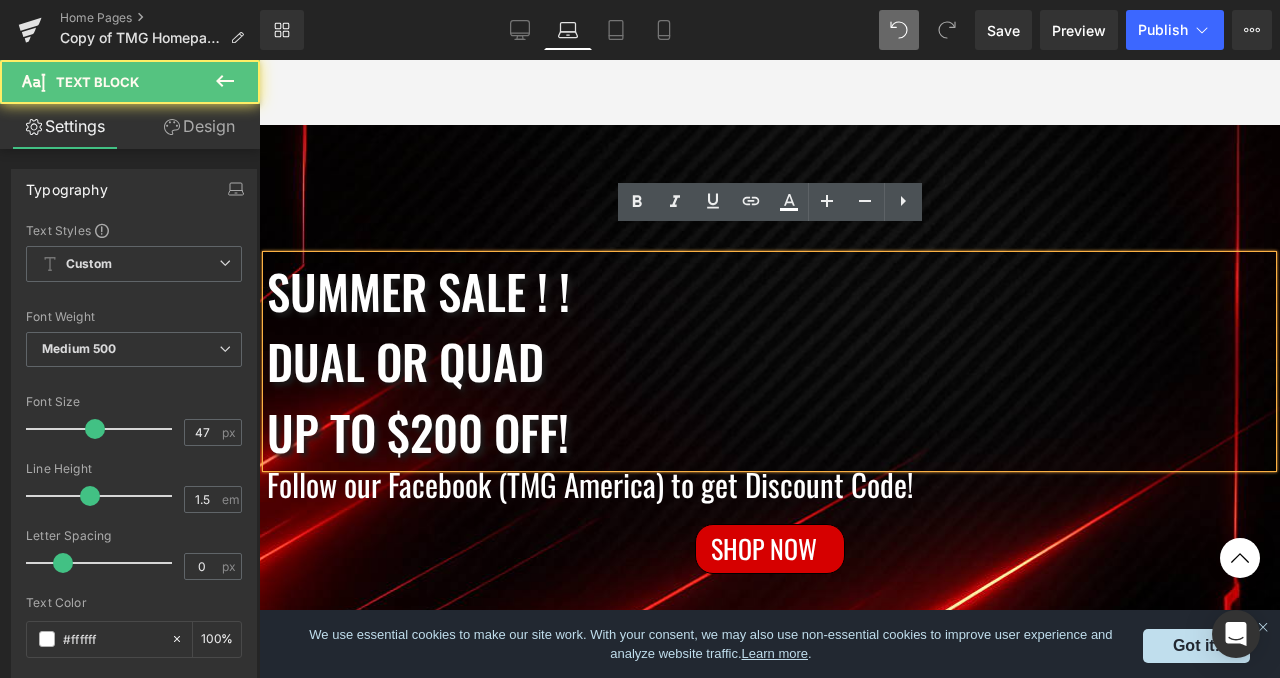 click on "Summer Sale ! ! Dual or quad up to $200 off!" at bounding box center [769, 362] 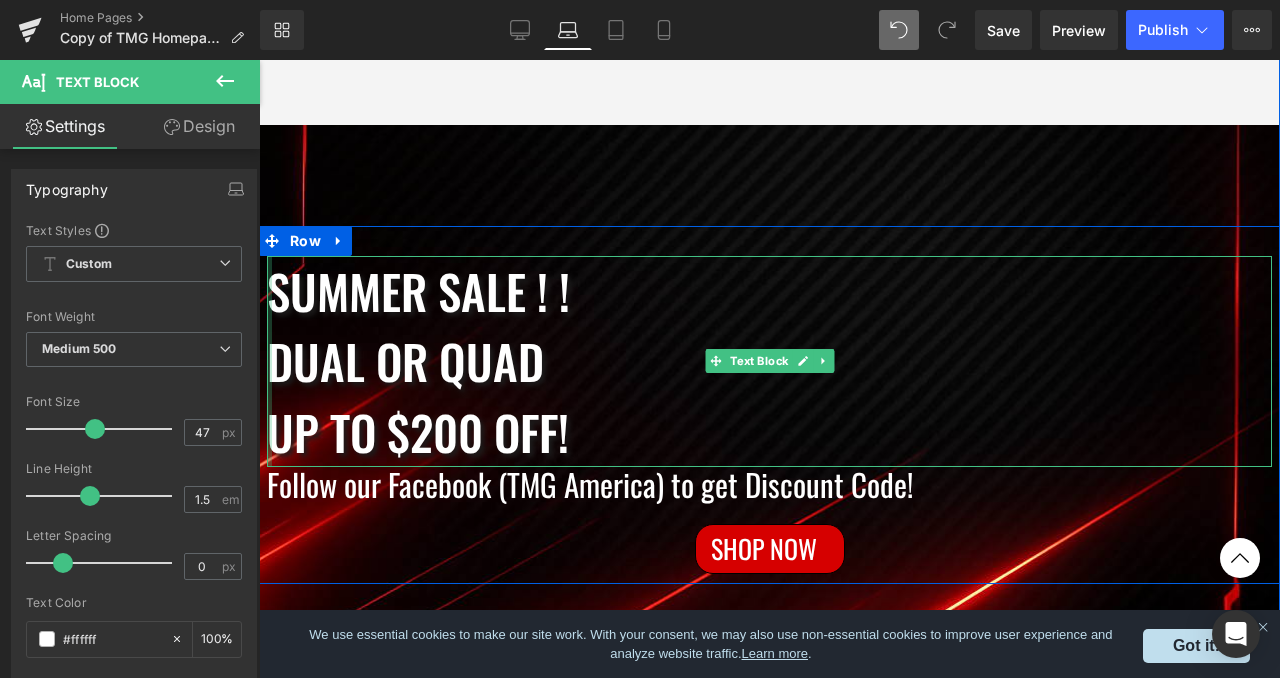 click at bounding box center (269, 362) 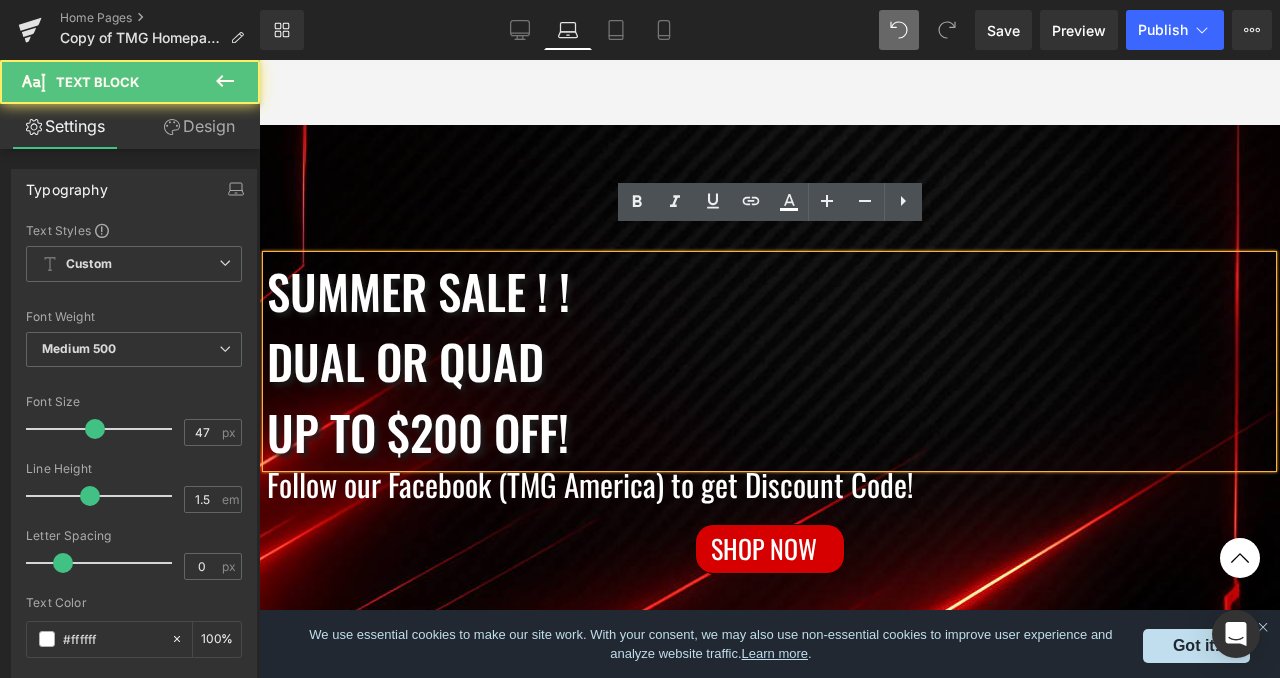 click on "Dual or quad" at bounding box center (769, 361) 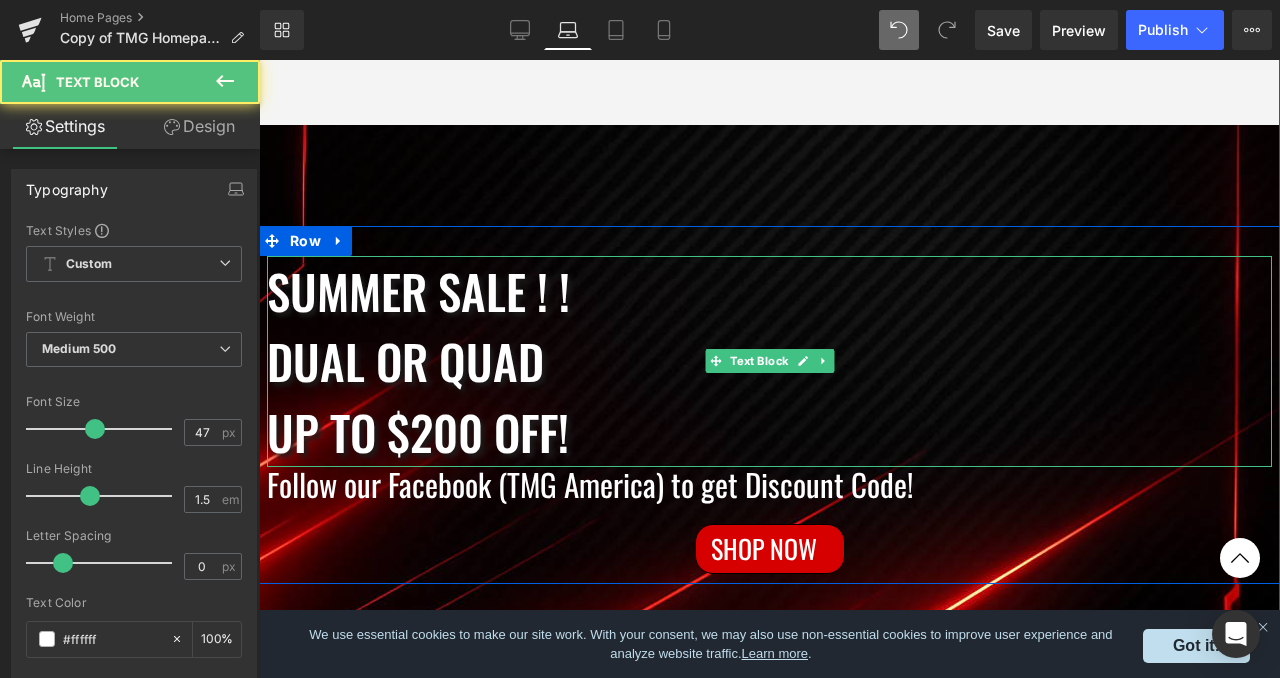 click on "up to $200 off!" at bounding box center [769, 432] 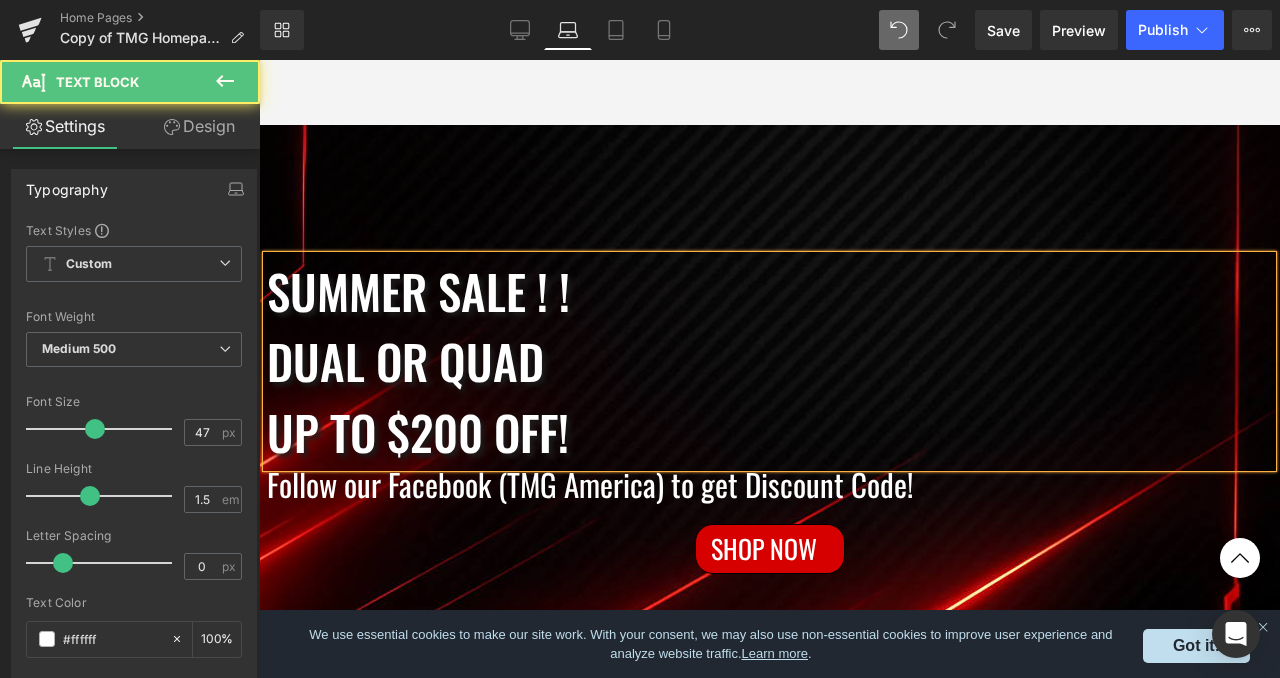 click on "Dual or quad" at bounding box center [769, 361] 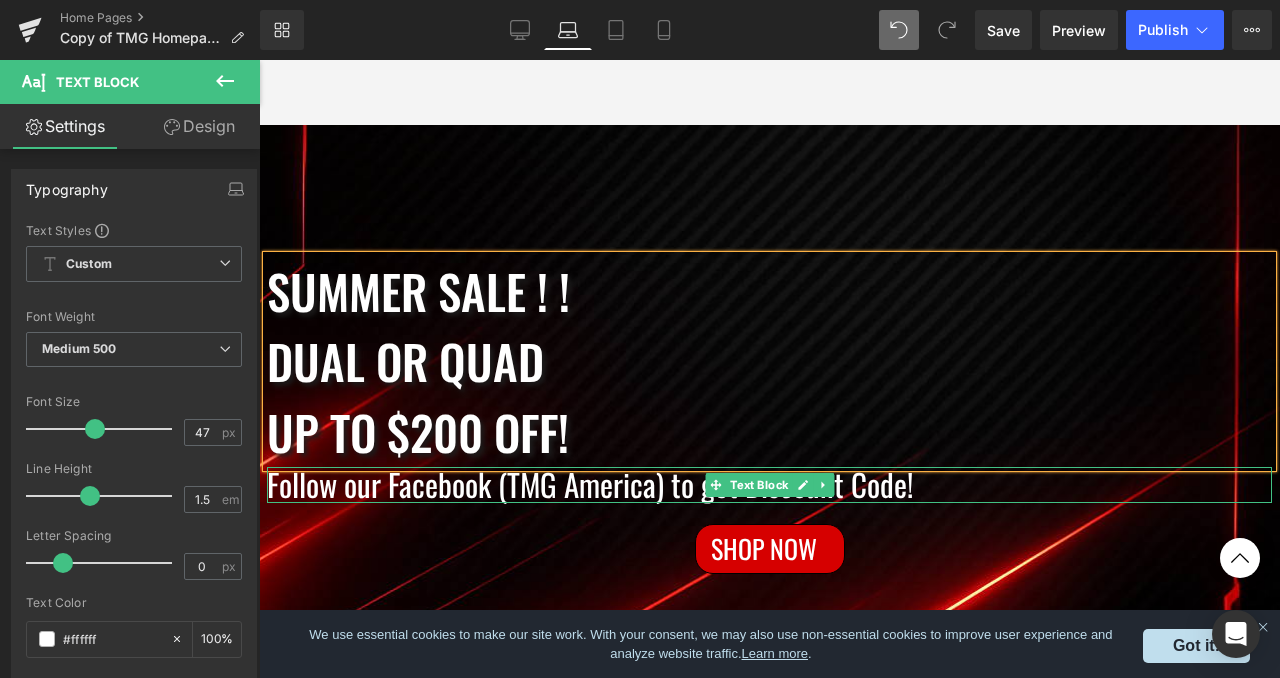 click on "Follow our Facebook (TMG America) to get Discount Code!" at bounding box center [769, 485] 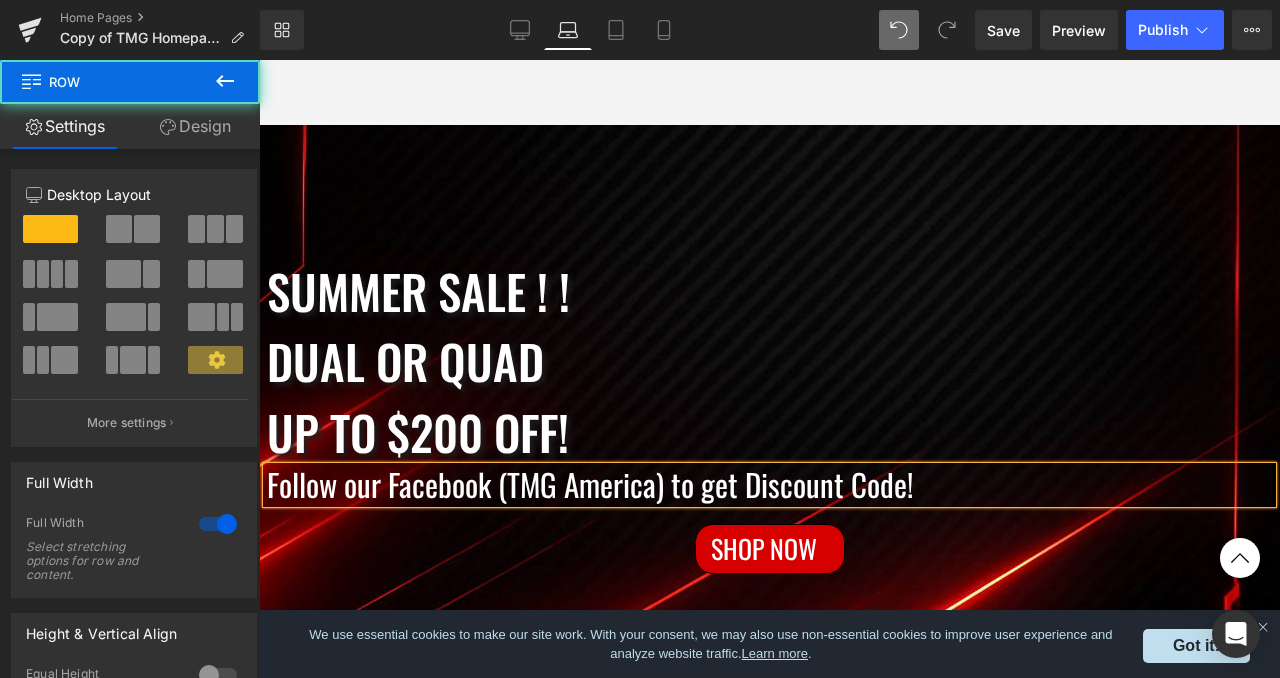click on "Summer Sale ! !                                 Dual or quad                                up to $200 off! Text Block
Follow our Facebook (TMG America) to get Discount Code!
Text Block         Separator         Shop Now Button         Row" at bounding box center (769, 343) 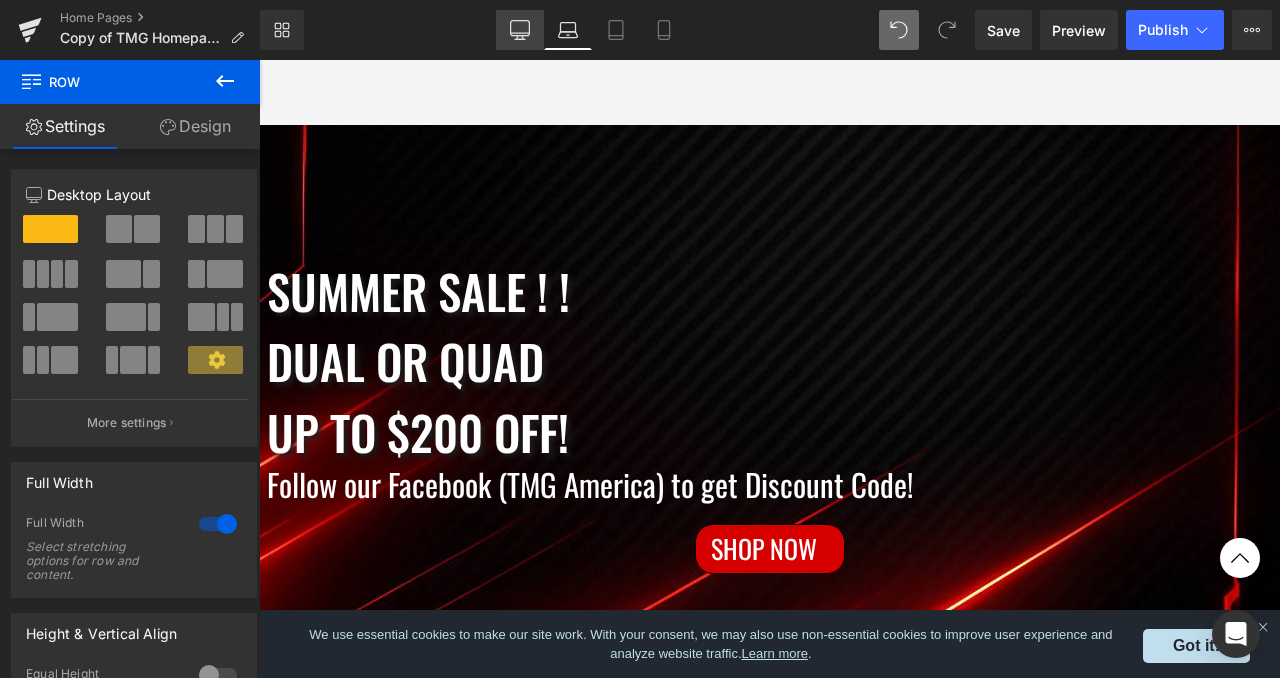 click on "Desktop" at bounding box center [520, 30] 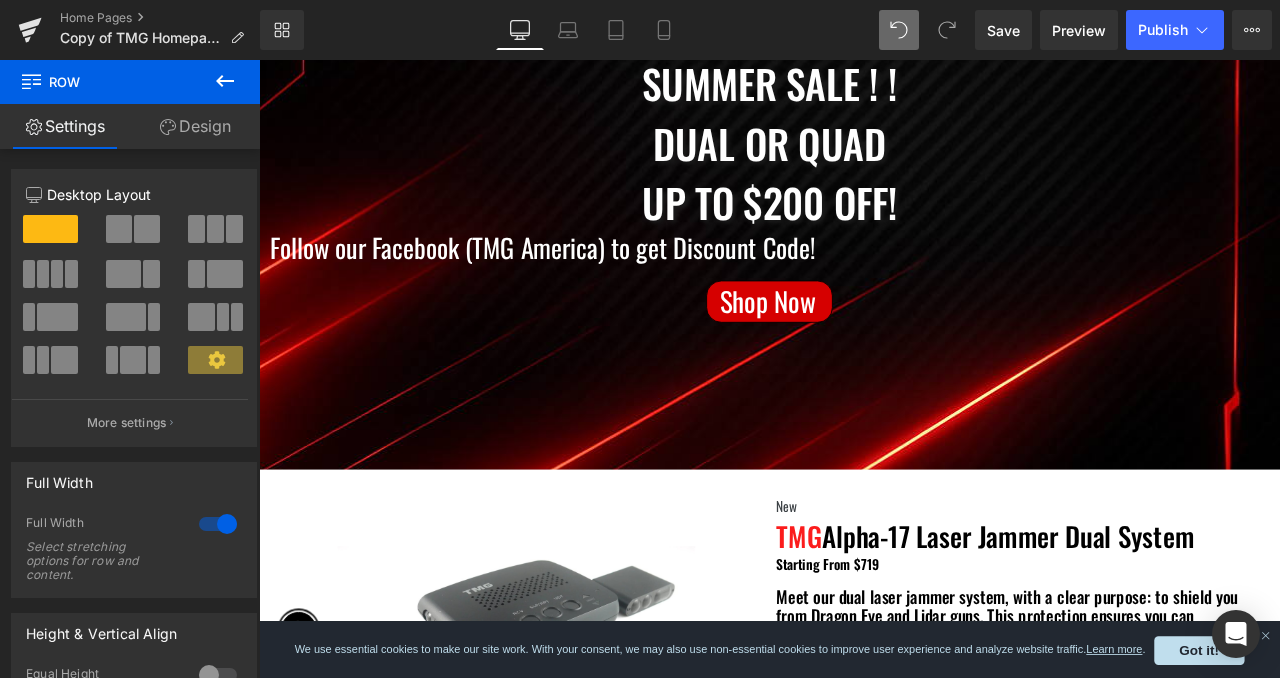 scroll, scrollTop: 250, scrollLeft: 0, axis: vertical 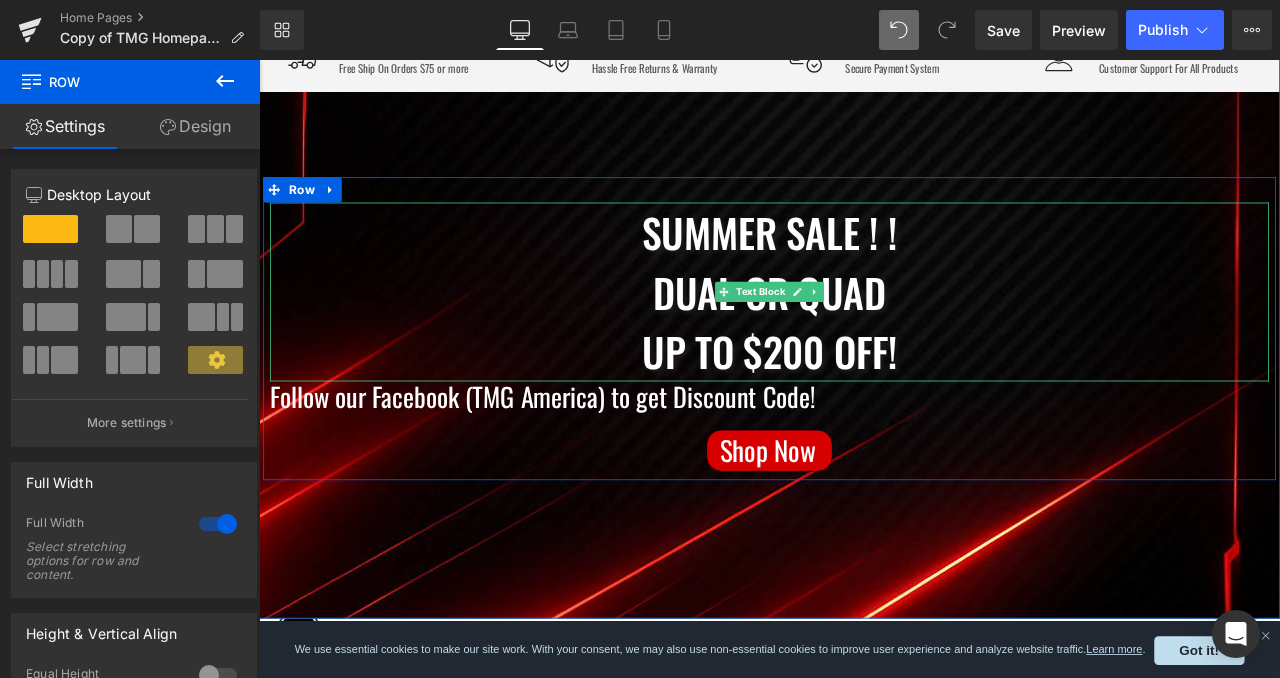 click on "Summer Sale ! !                                 Dual or quad                                up to $200 off!" at bounding box center [864, 335] 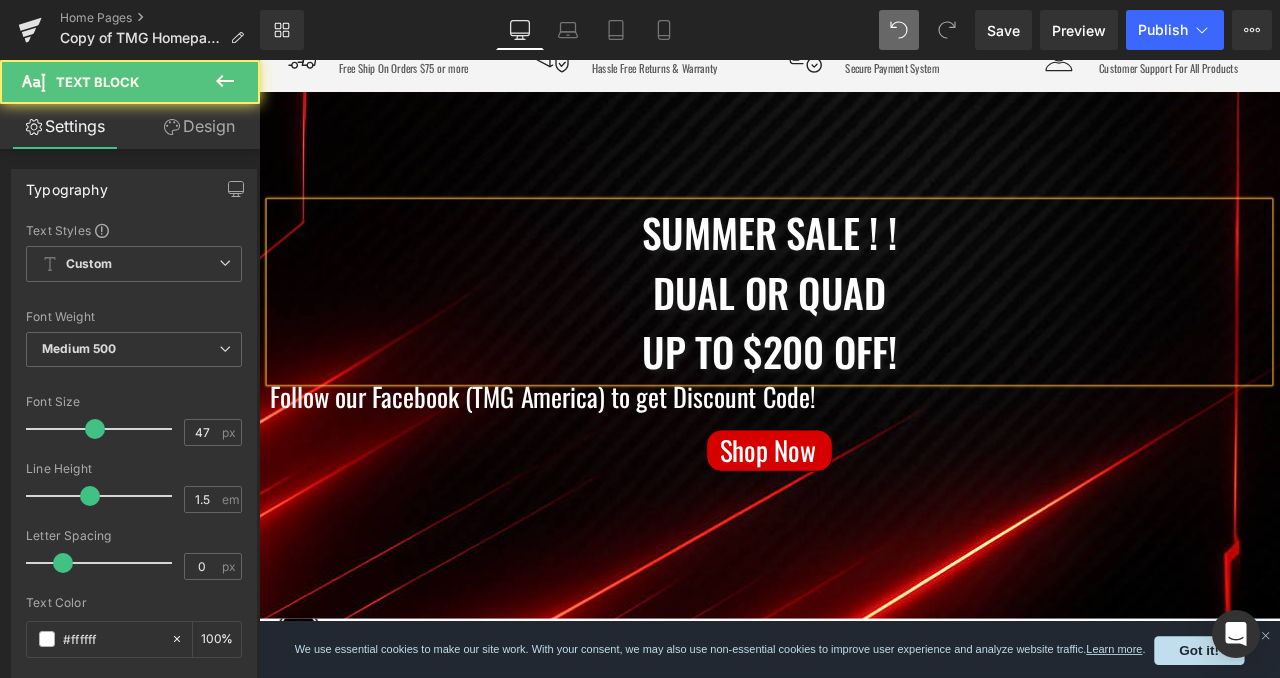 click on "Dual or quad" at bounding box center (864, 335) 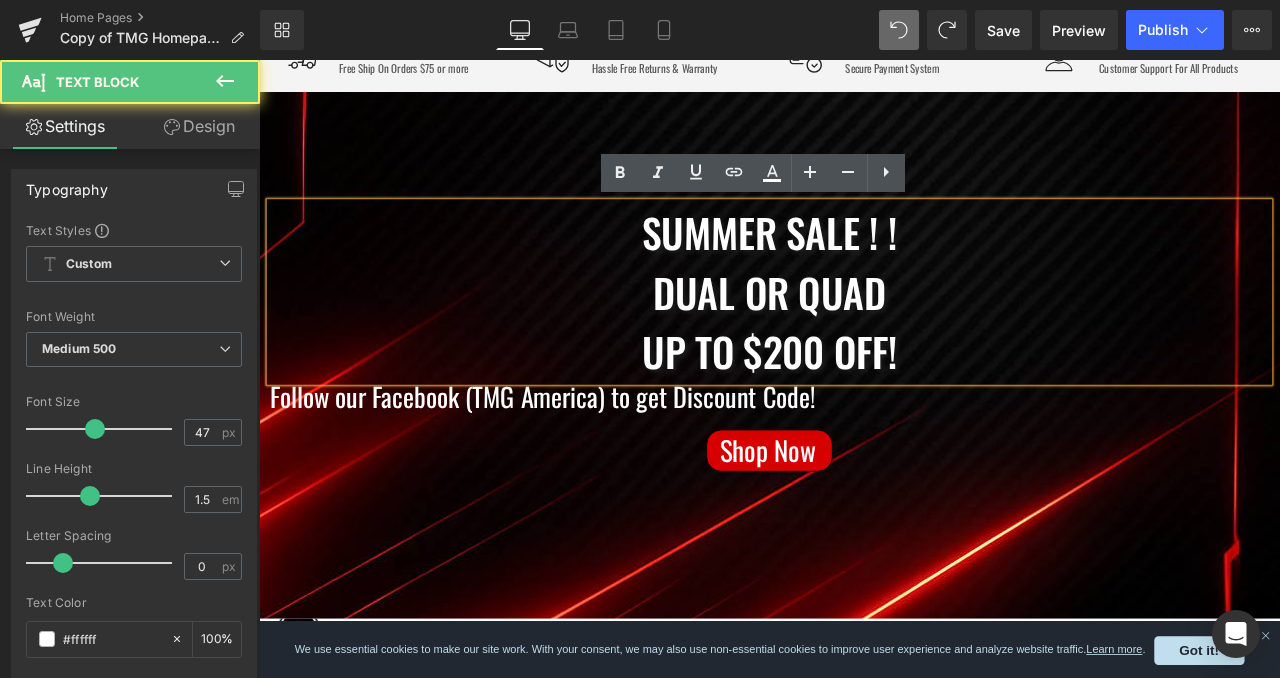 click on "Dual or quad" at bounding box center [864, 335] 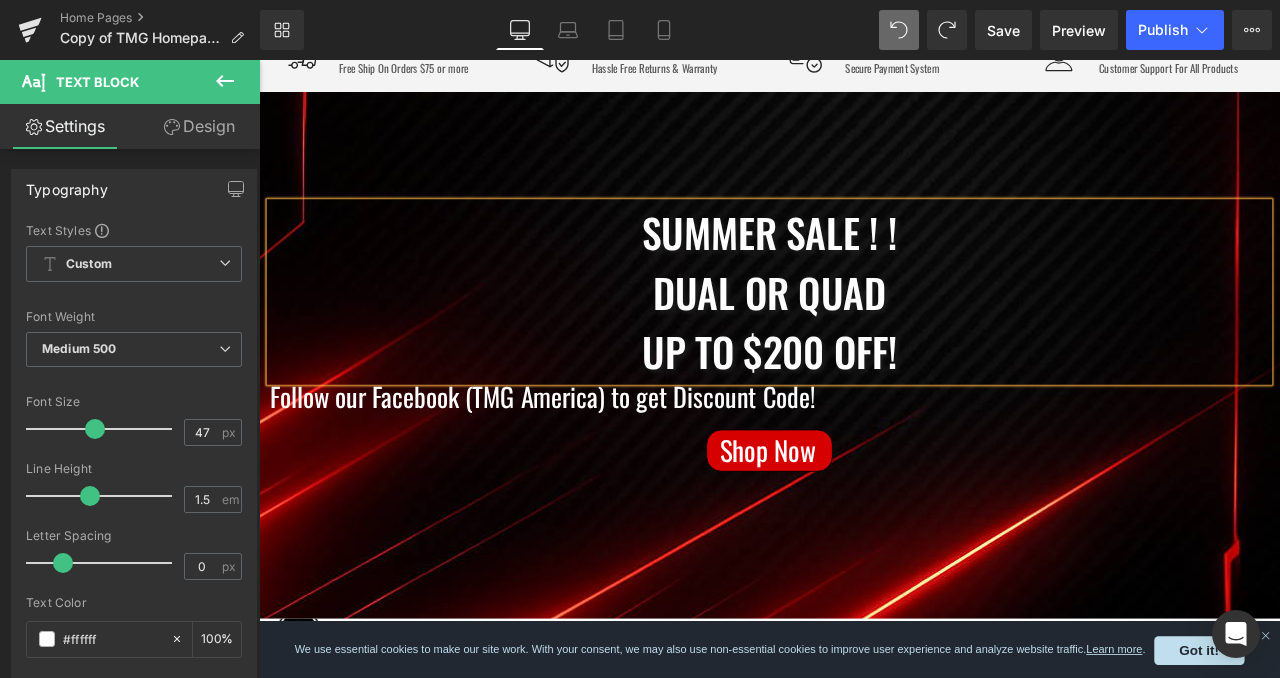 click on "up to $200 off!" at bounding box center (864, 405) 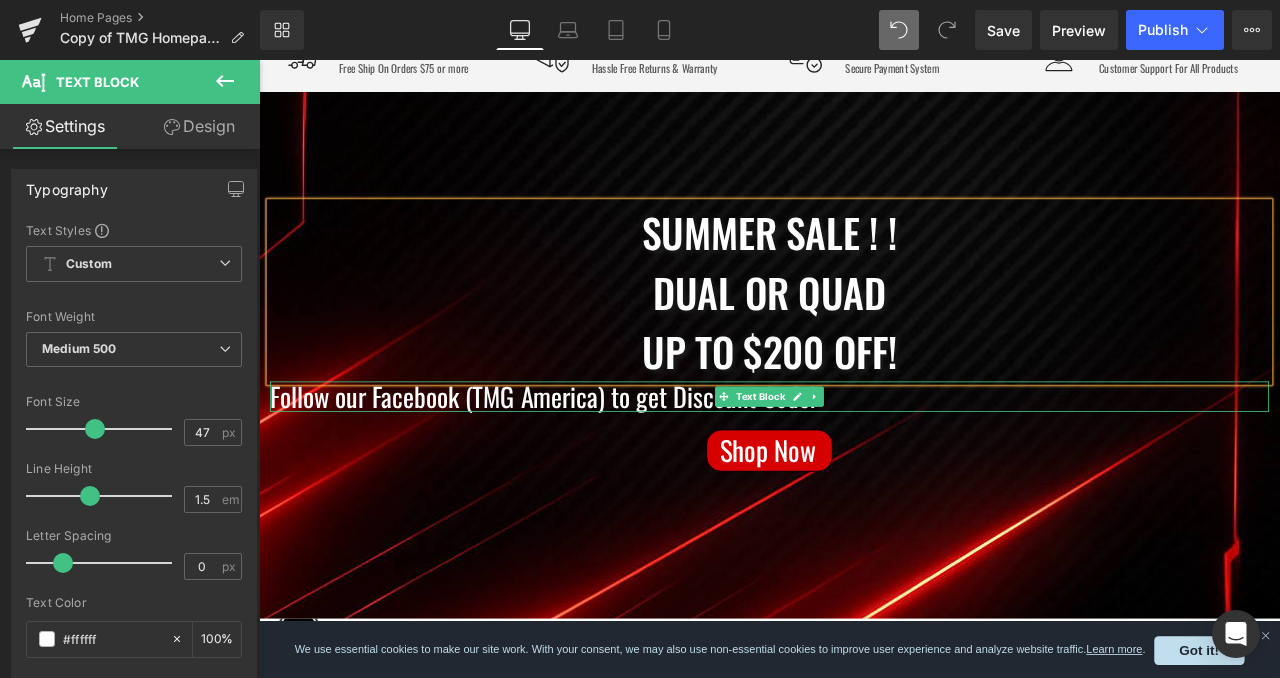 click on "Follow our Facebook (TMG America) to get Discount Code!" at bounding box center [864, 459] 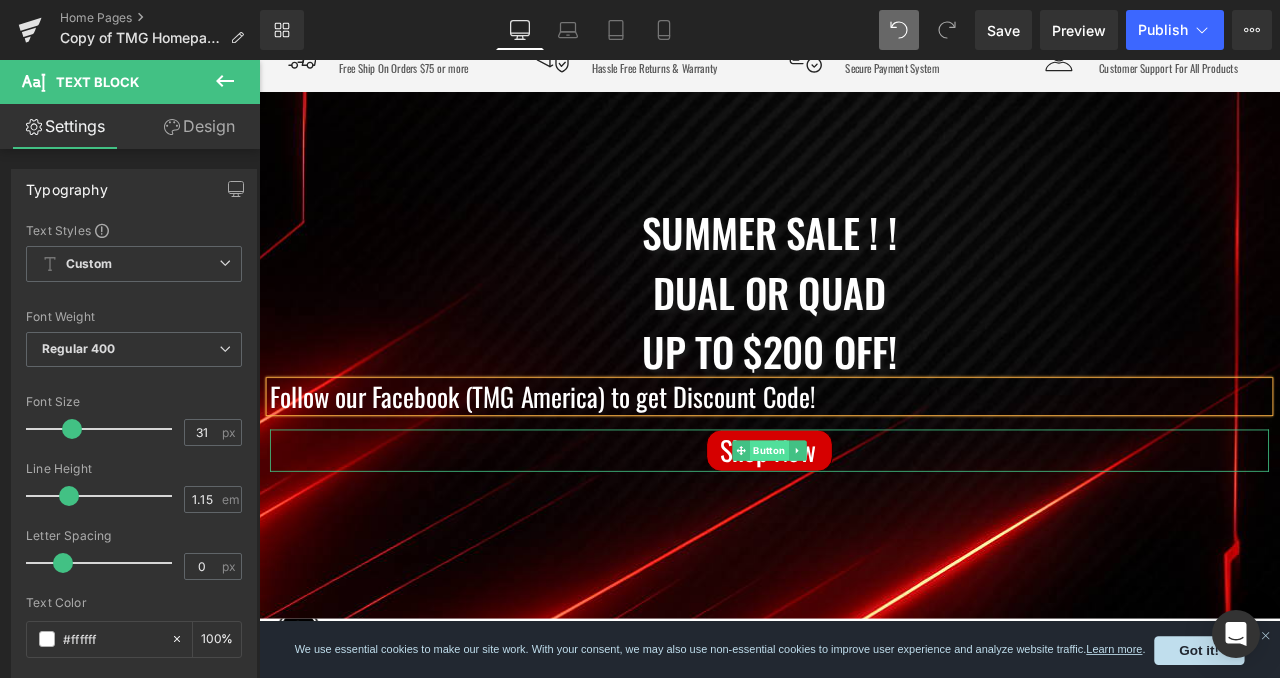 click on "Button" at bounding box center [864, 523] 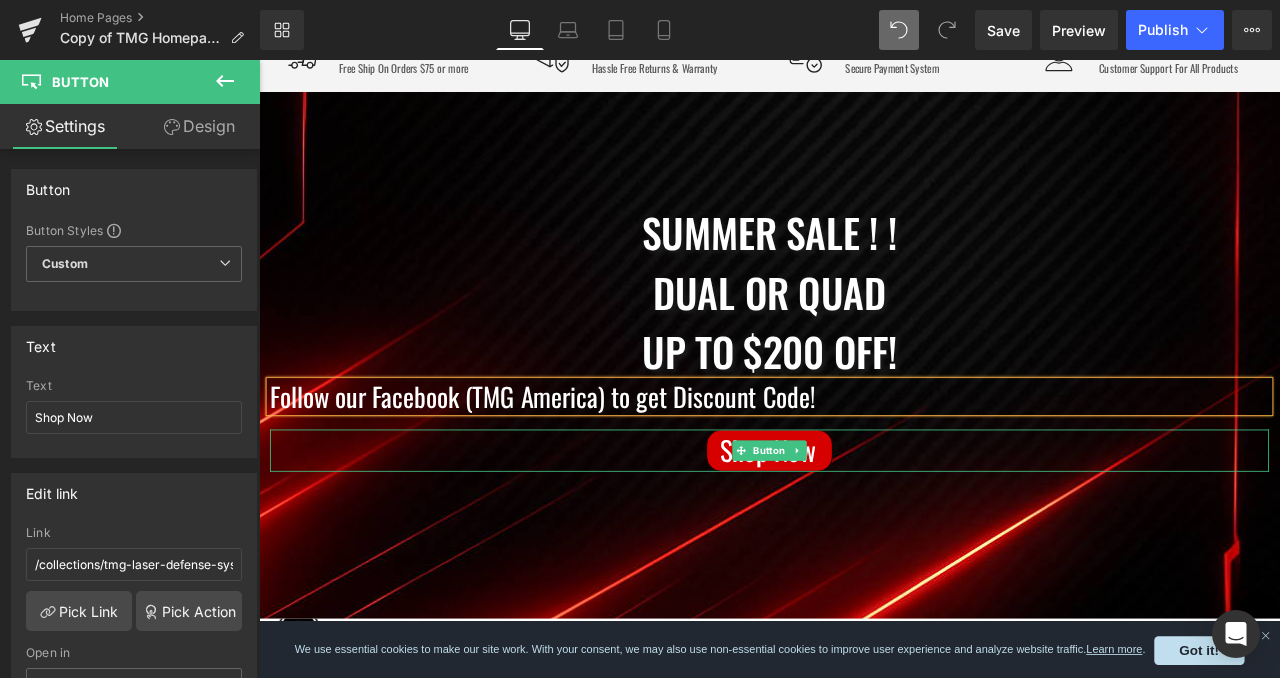 click on "Shop Now" at bounding box center [864, 523] 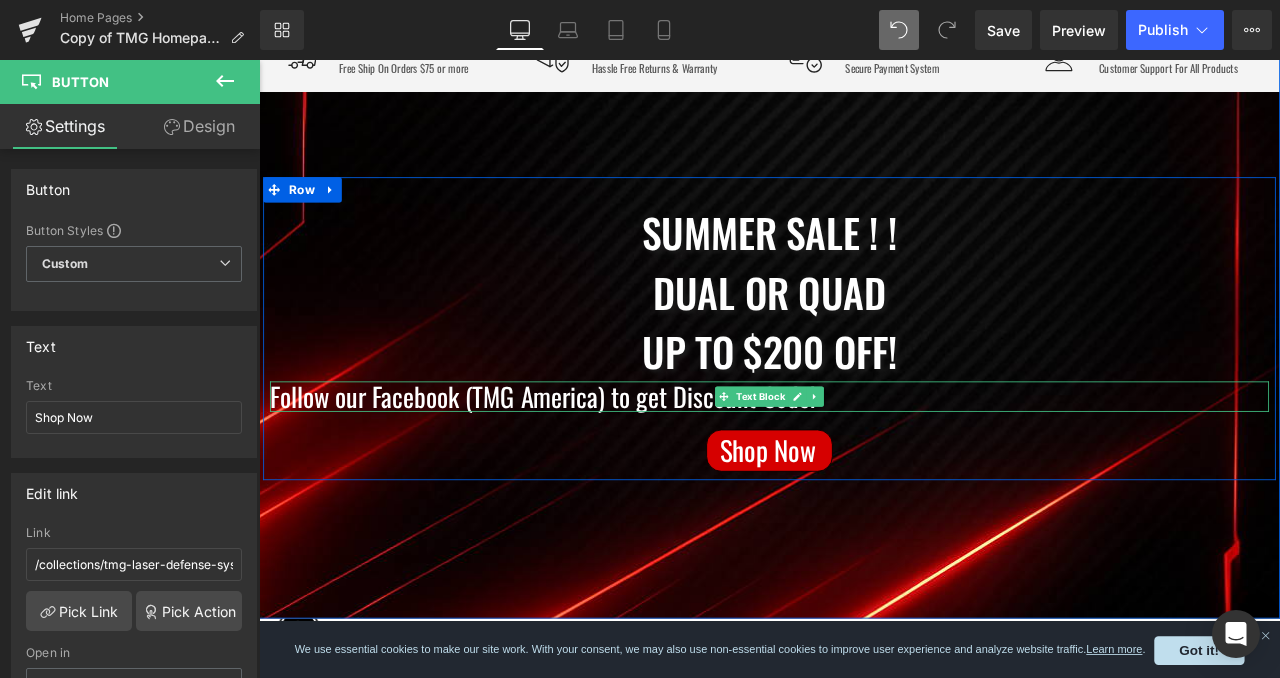 click on "Follow our Facebook (TMG America) to get Discount Code!" at bounding box center [864, 459] 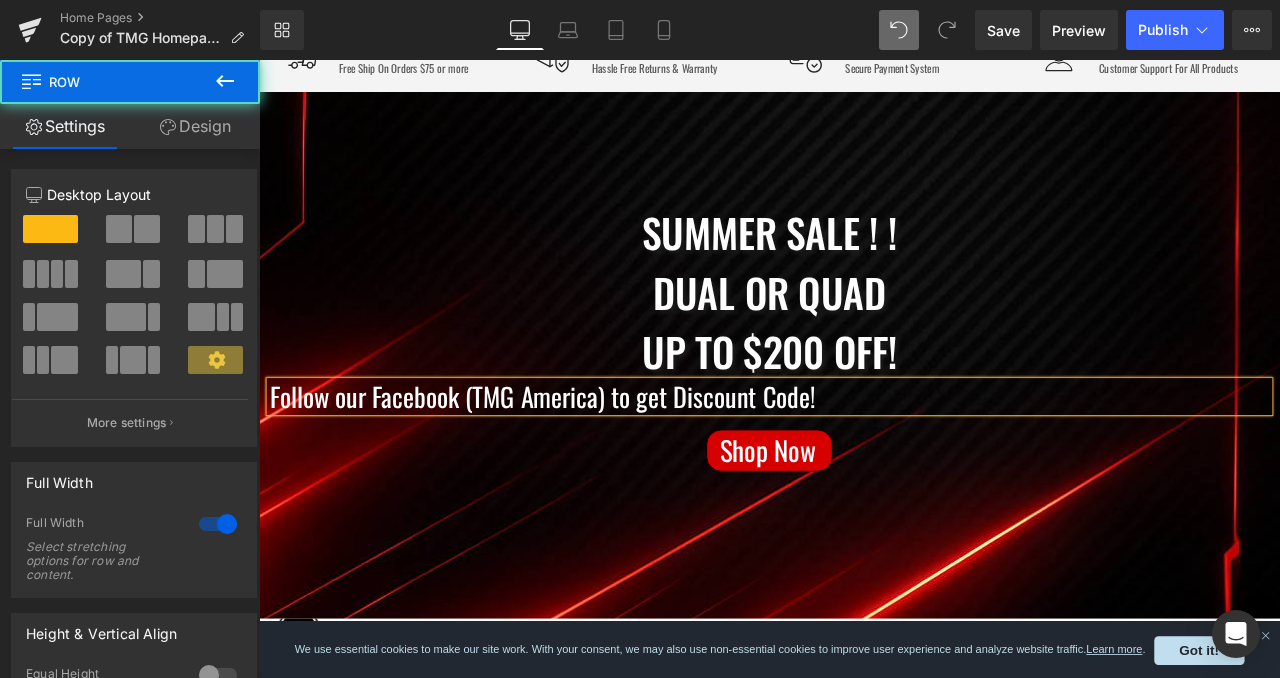 click on "Summer Sale ! ! Dual or quad up to $200 off! Text Block
Follow our Facebook (TMG America) to get Discount Code!
Text Block         Separator         Shop Now Button         Row         Row" at bounding box center [864, 409] 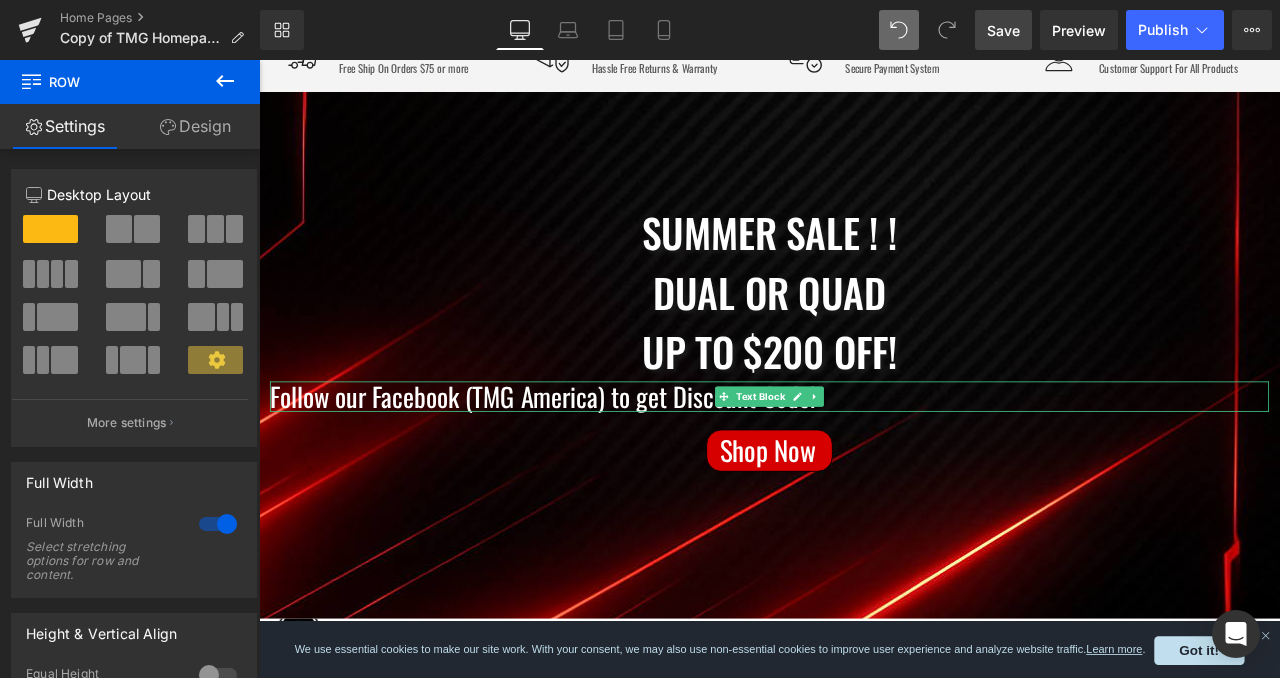 click on "Save" at bounding box center [1003, 30] 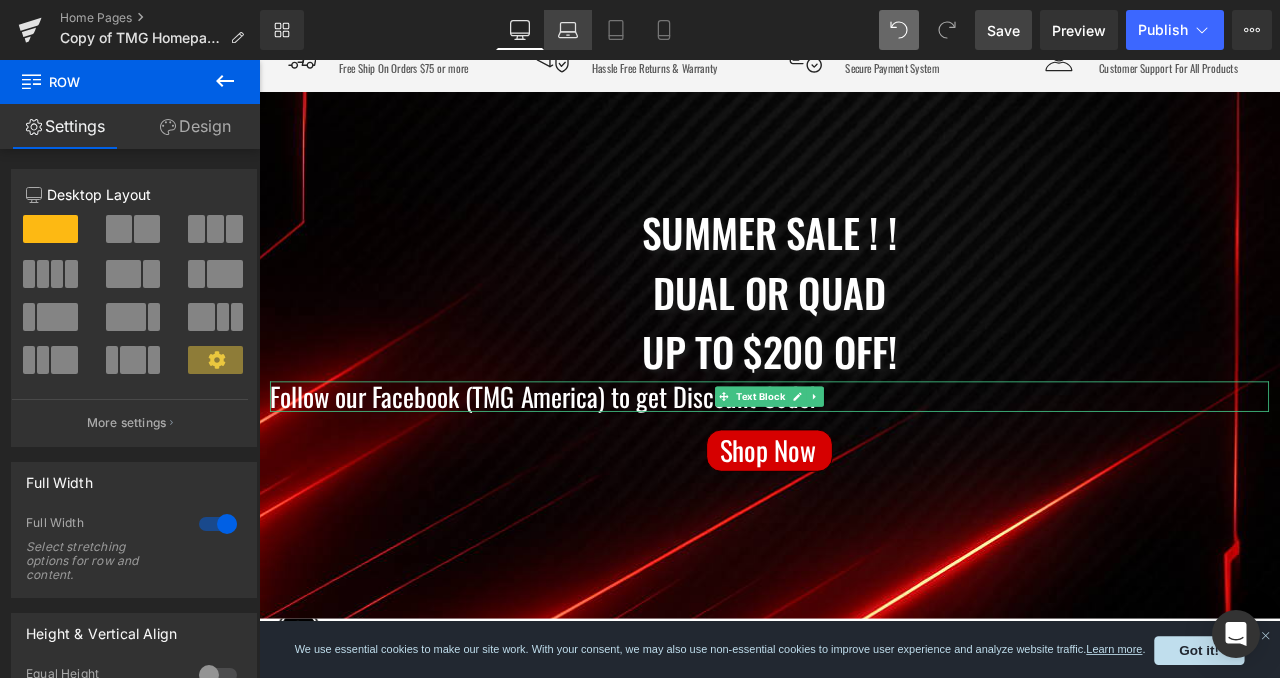 click 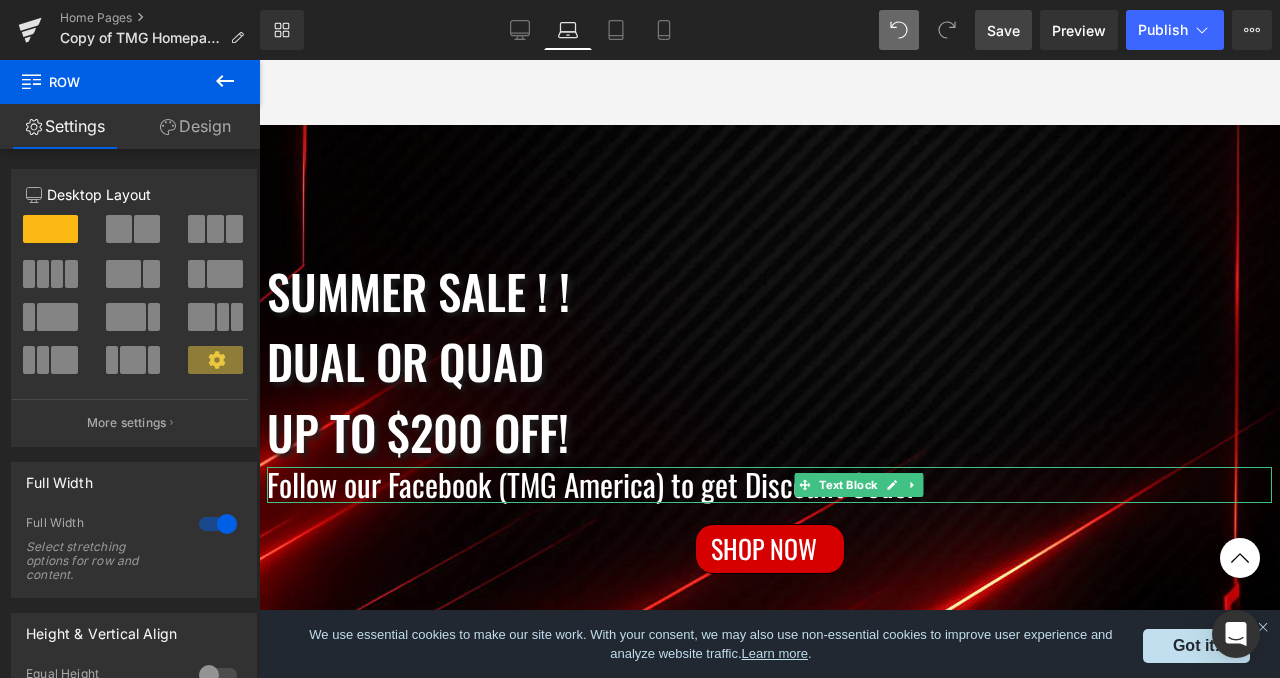scroll, scrollTop: 426, scrollLeft: 0, axis: vertical 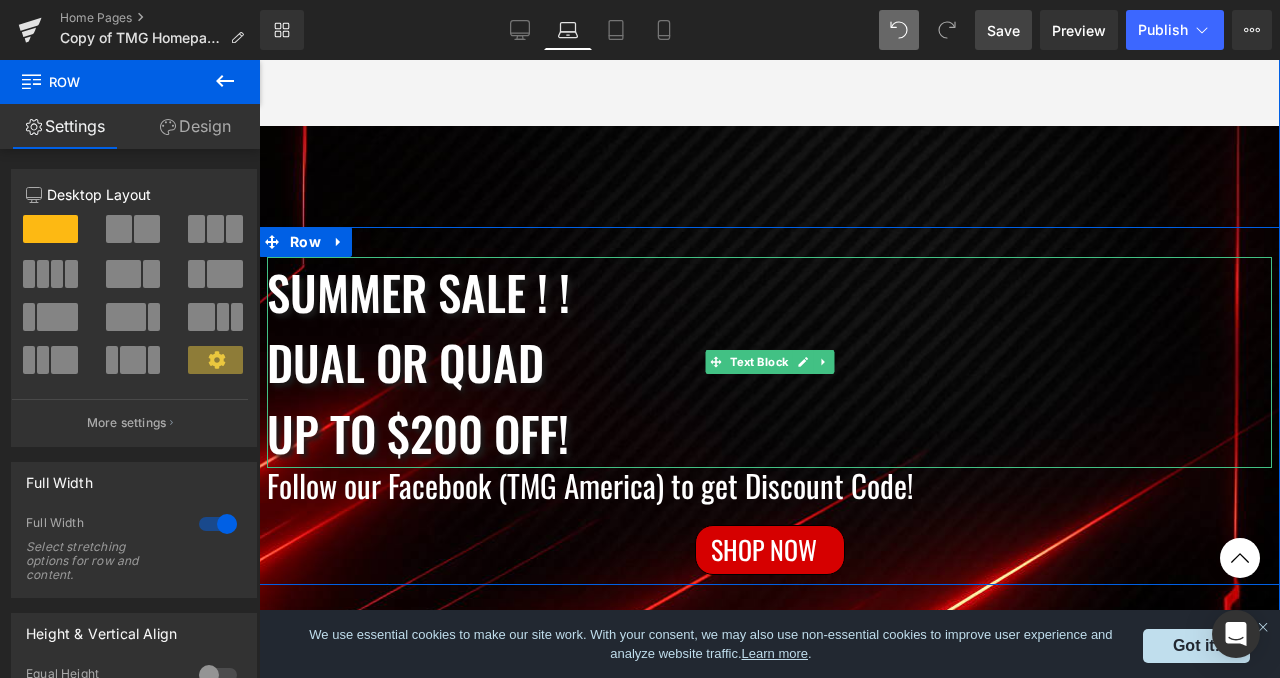 click on "Summer Sale ! ! Dual or quad up to $200 off!" at bounding box center (769, 363) 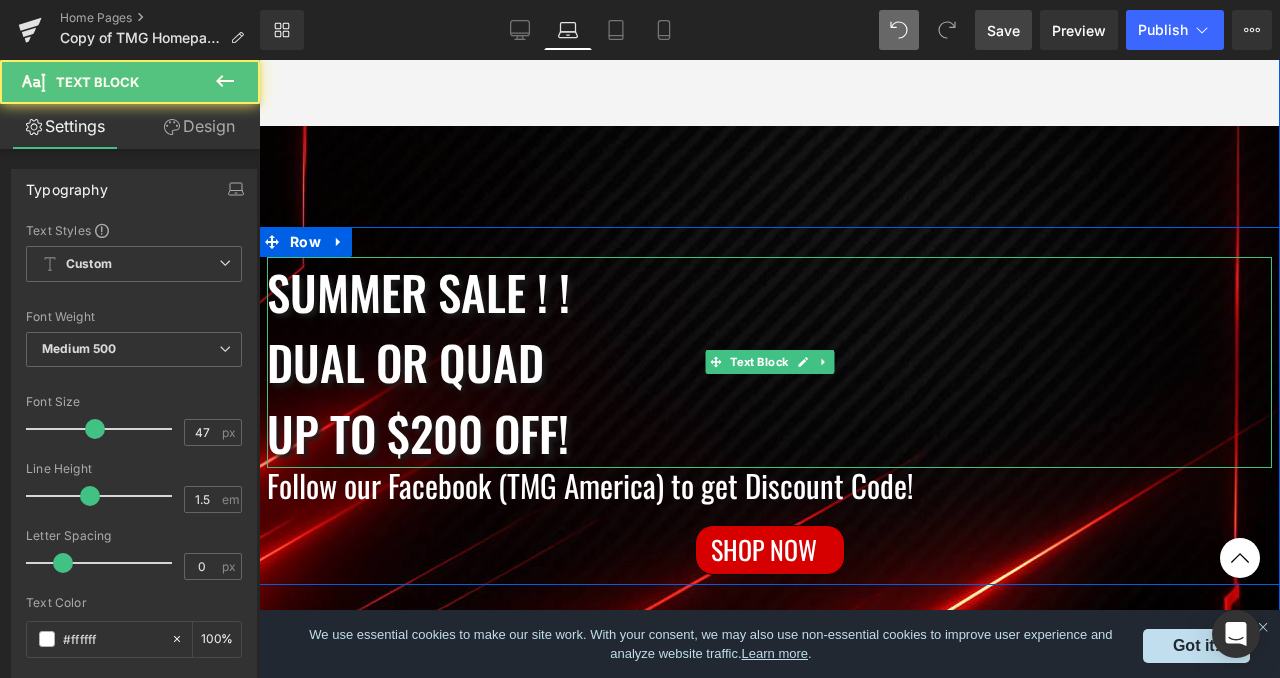 click on "Dual or quad" at bounding box center (405, 362) 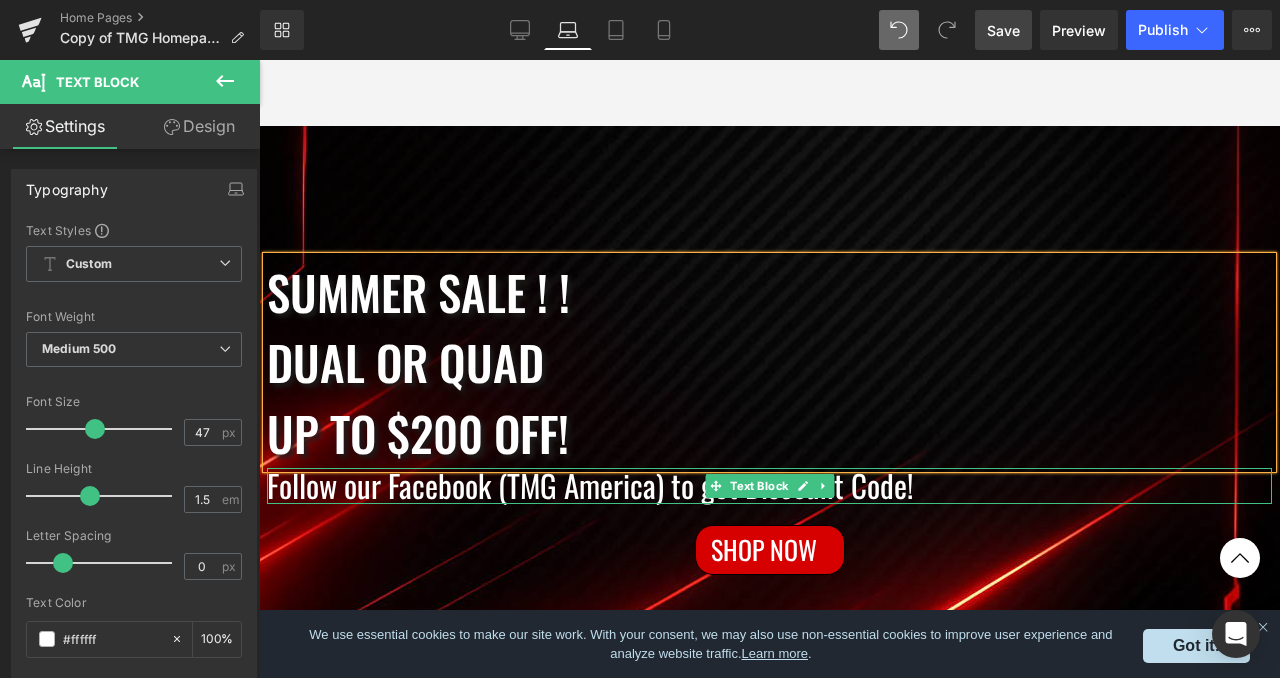 click on "Follow our Facebook (TMG America) to get Discount Code!" at bounding box center (769, 486) 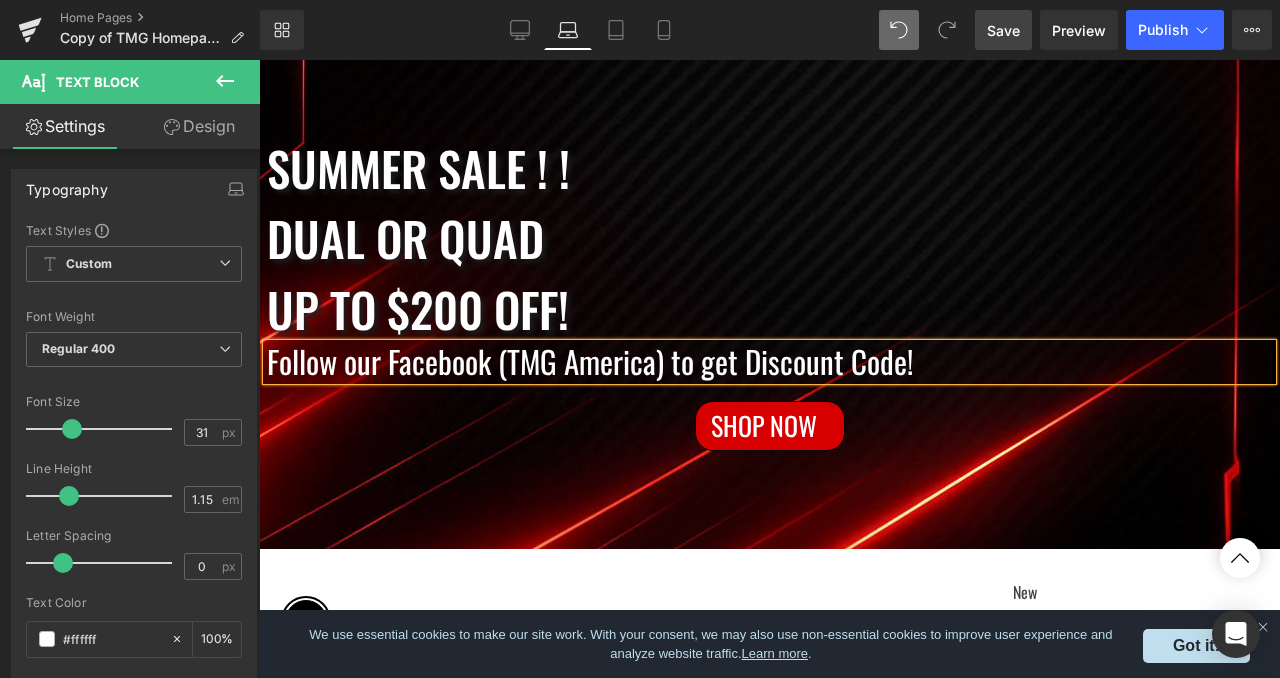 scroll, scrollTop: 555, scrollLeft: 0, axis: vertical 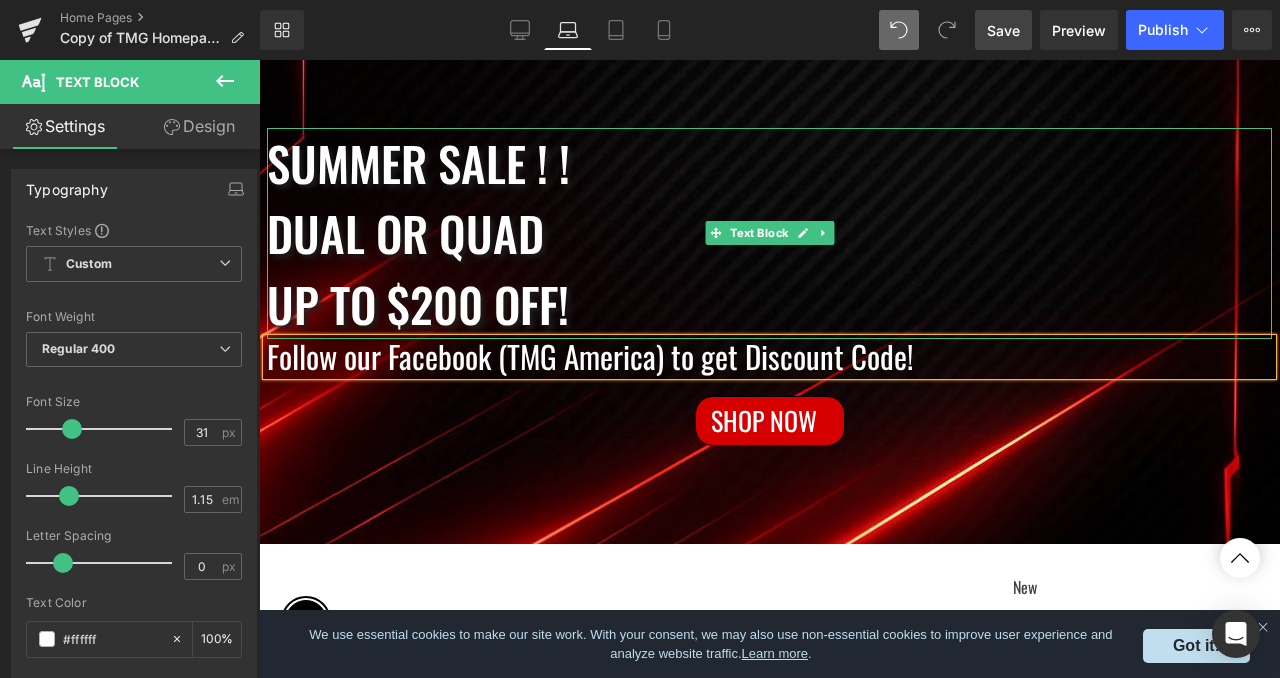 click on "up to $200 off!" at bounding box center [418, 304] 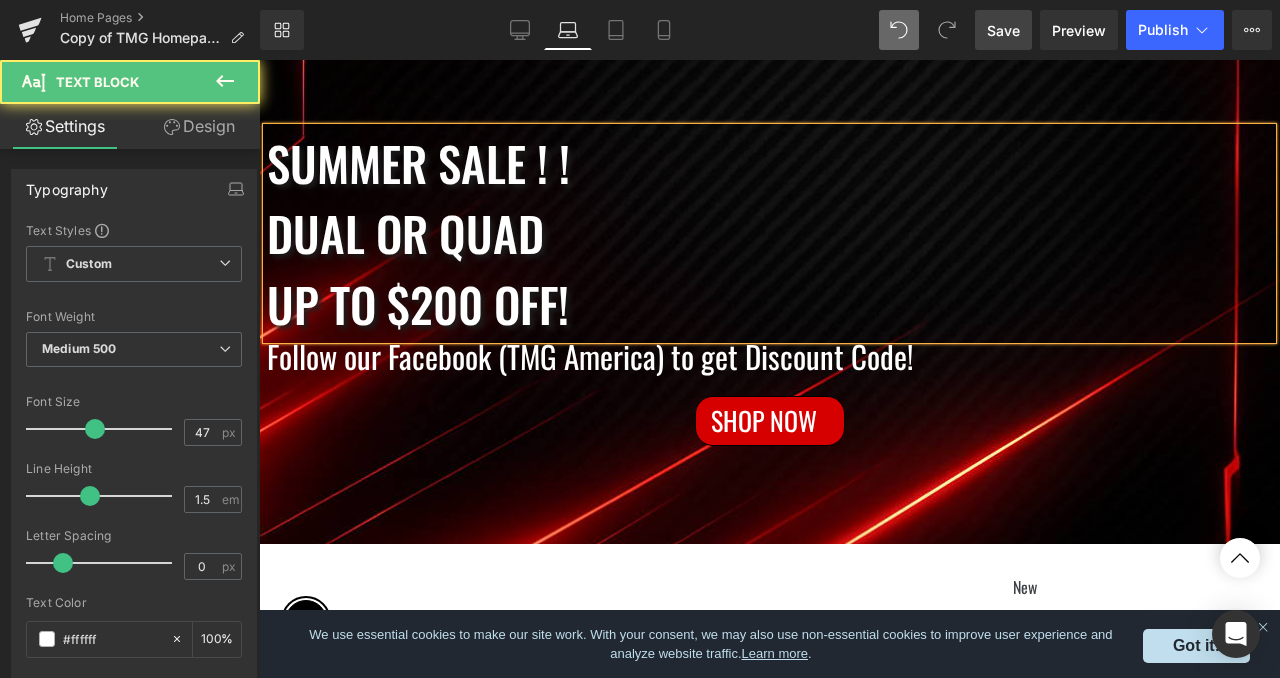 click on "Dual or quad" at bounding box center [405, 233] 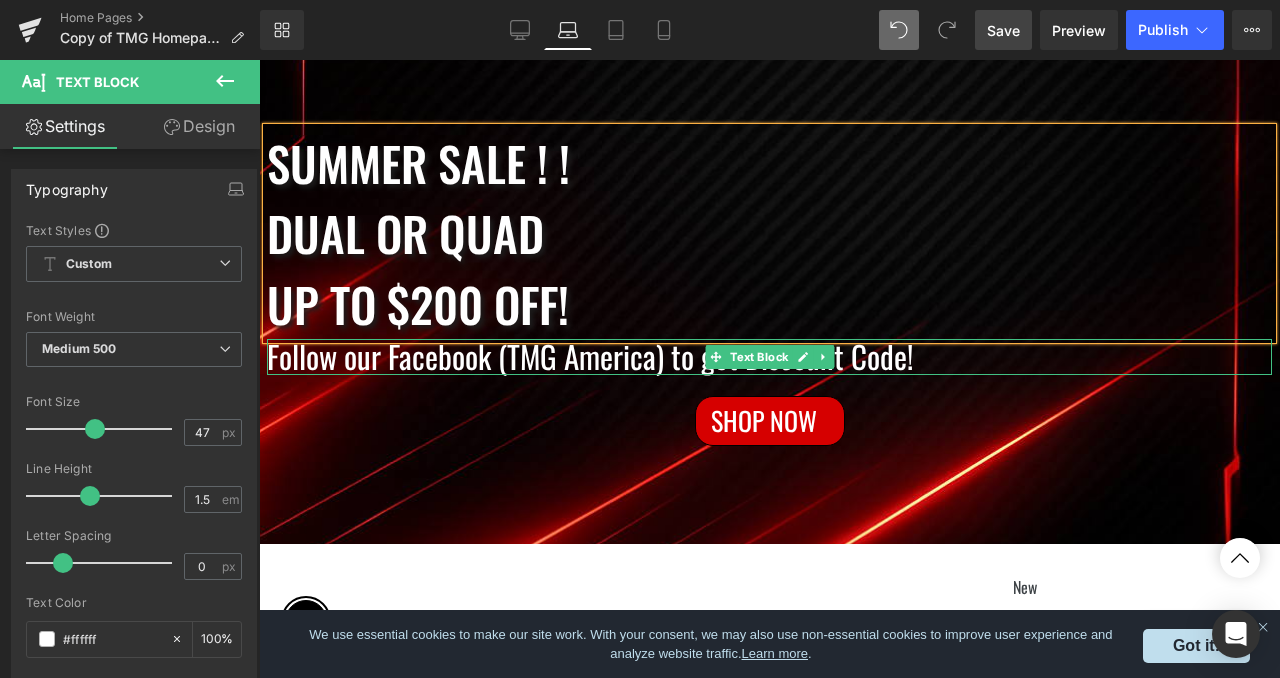 click on "Follow our Facebook (TMG America) to get Discount Code!" at bounding box center (769, 357) 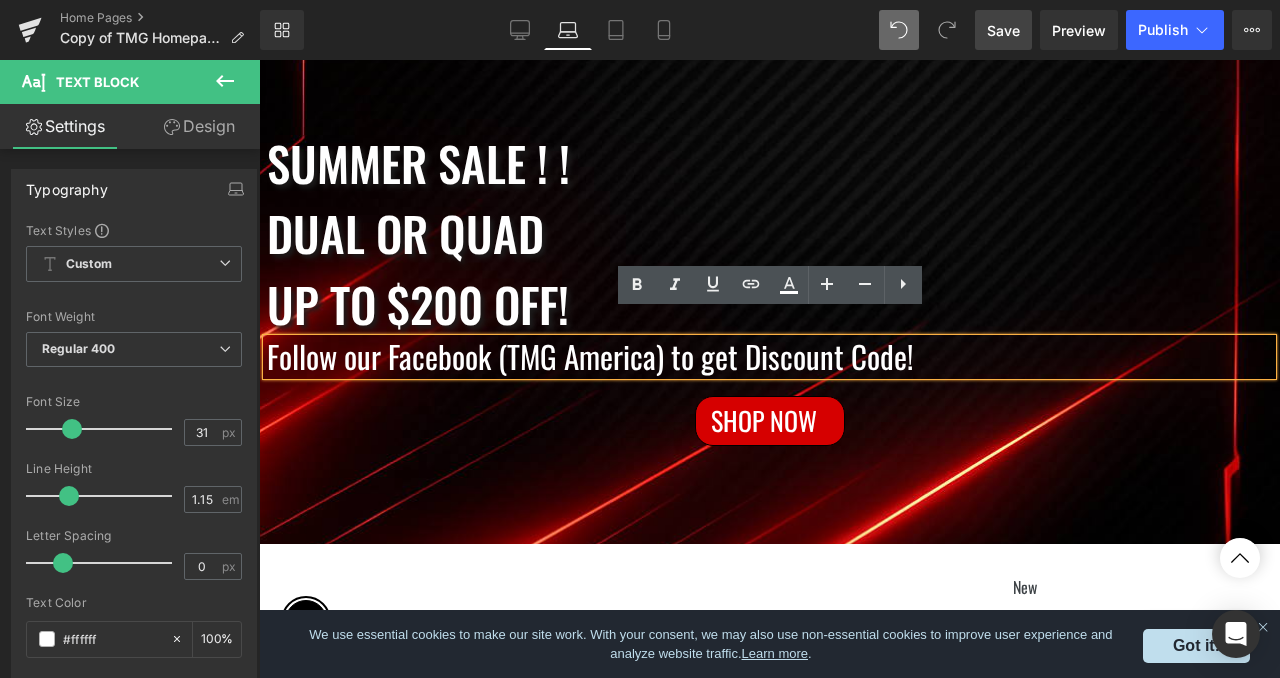 click on "Summer Sale ! !                                Dual or quad                               up to $200 off! Text Block
Follow our Facebook (TMG America) to get Discount Code!
Text Block         Separator         Shop Now Button         Row         Row" at bounding box center [769, 270] 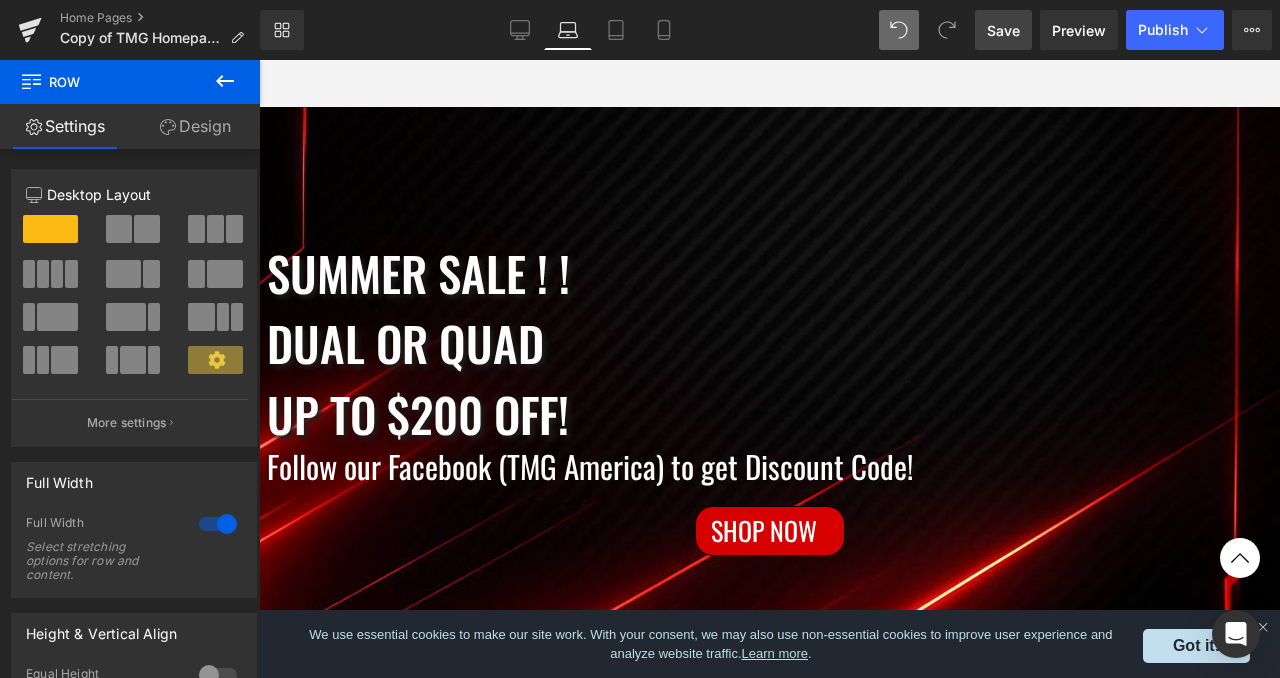 scroll, scrollTop: 438, scrollLeft: 0, axis: vertical 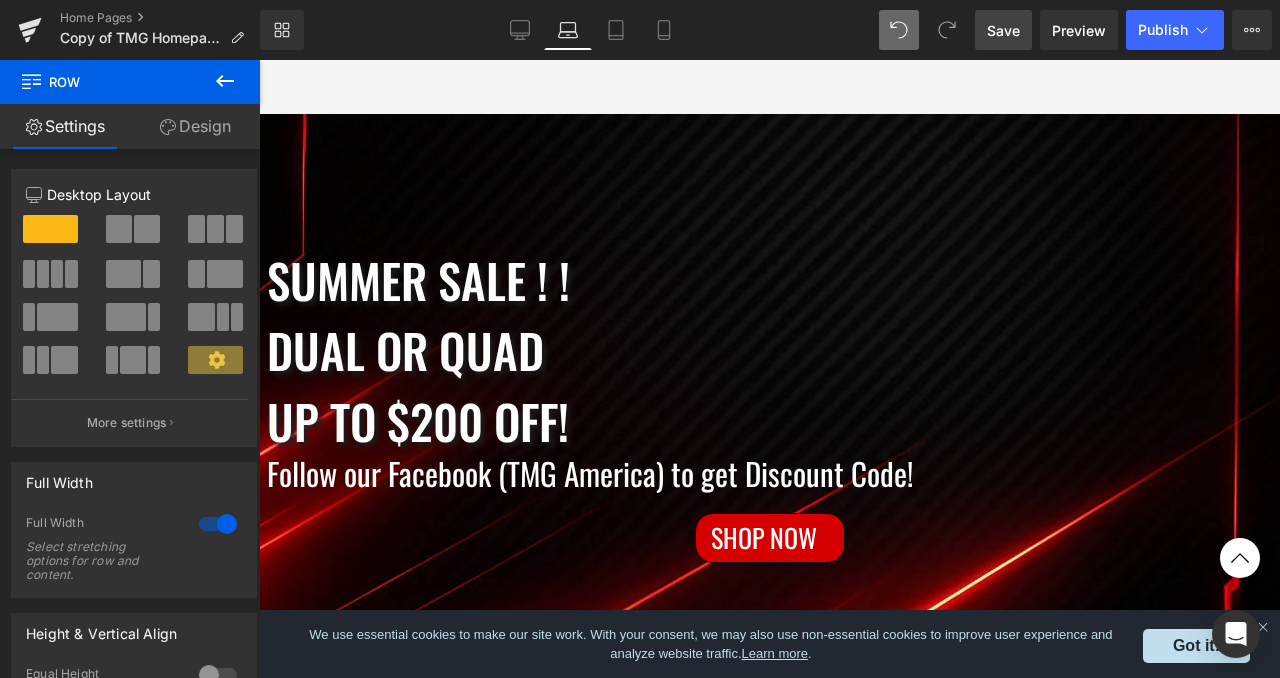 click on "Save" at bounding box center [1003, 30] 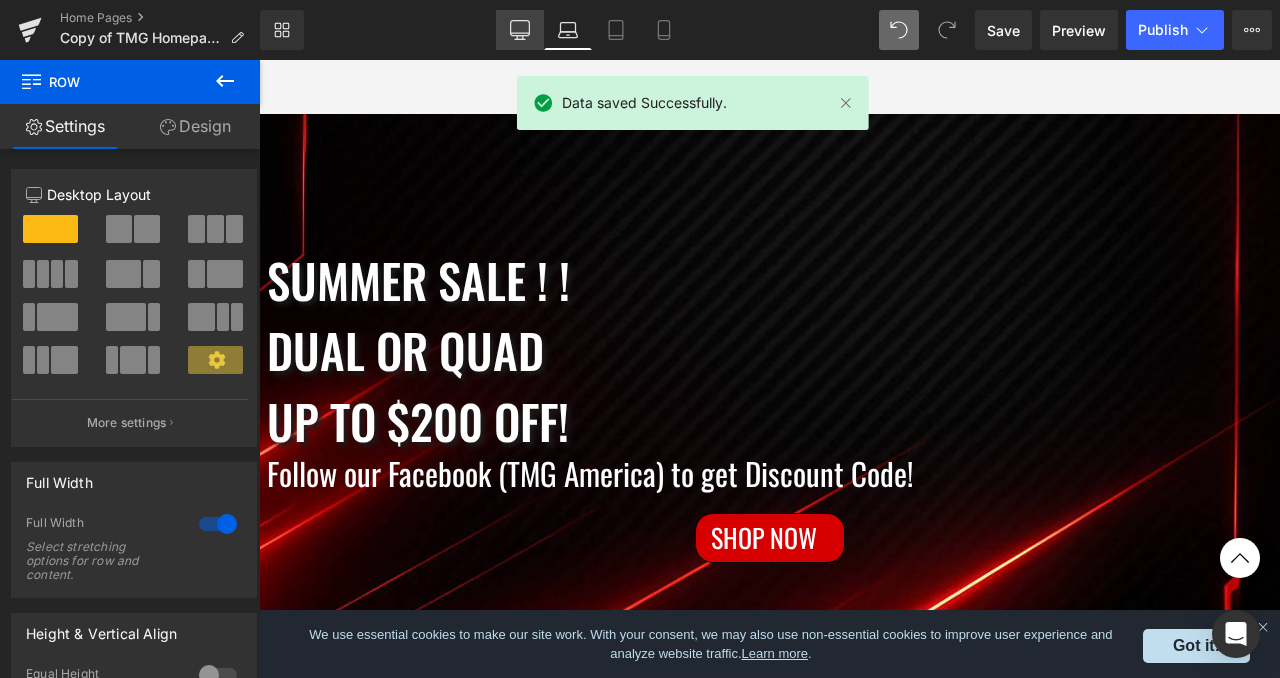 click 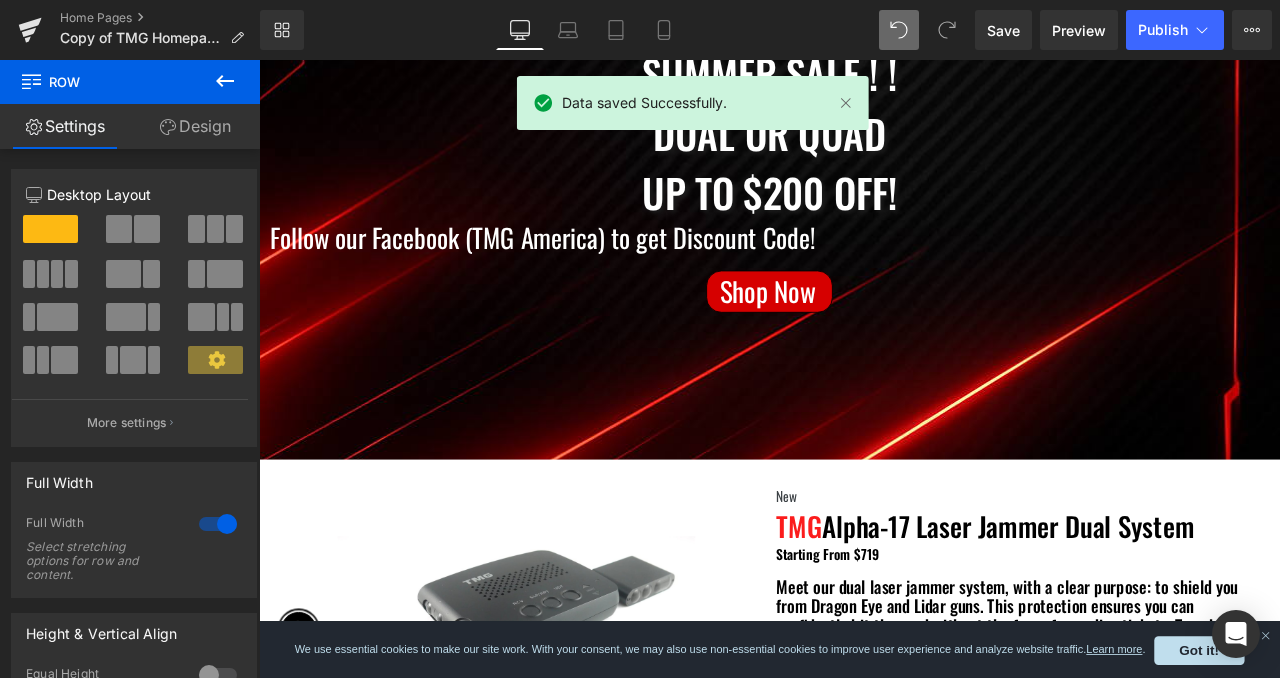 scroll, scrollTop: 262, scrollLeft: 0, axis: vertical 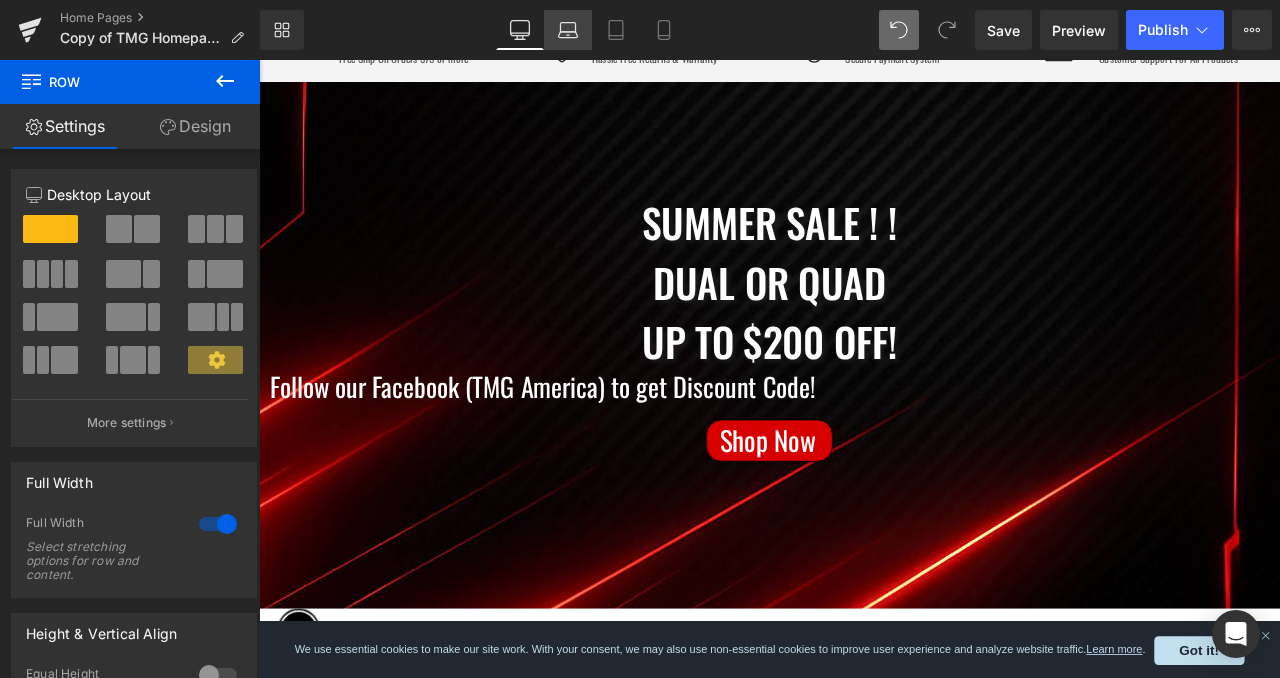 click 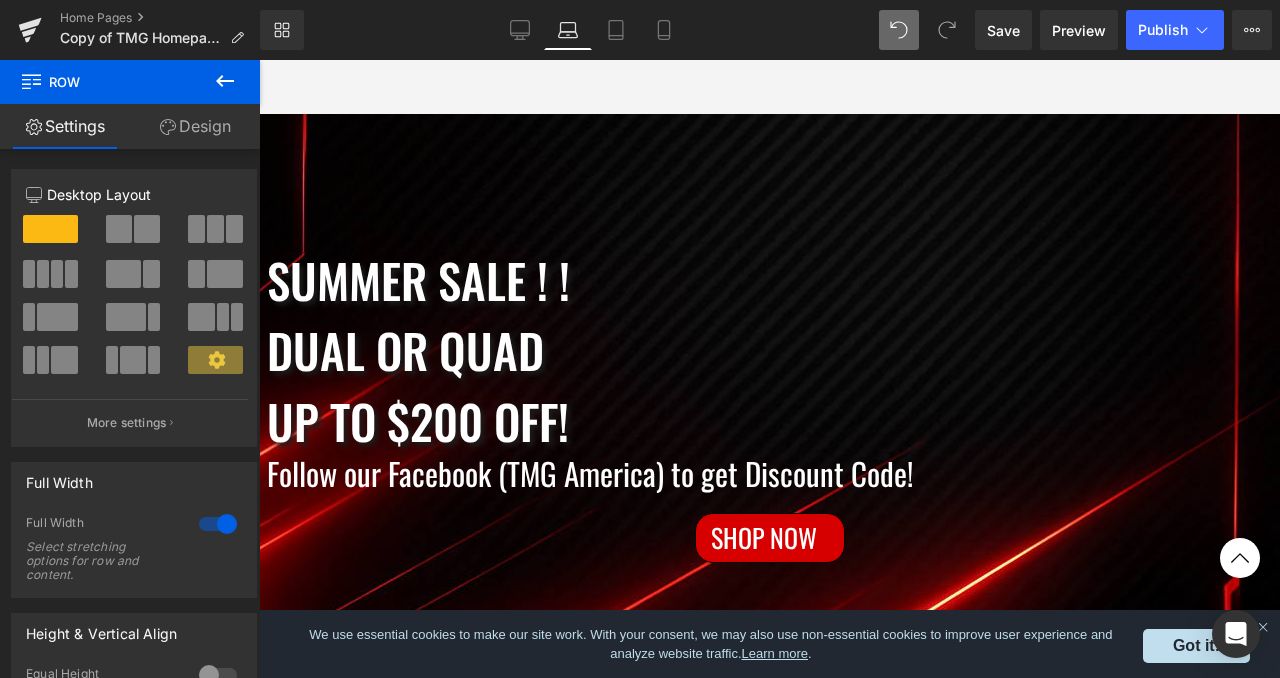 scroll, scrollTop: 438, scrollLeft: 0, axis: vertical 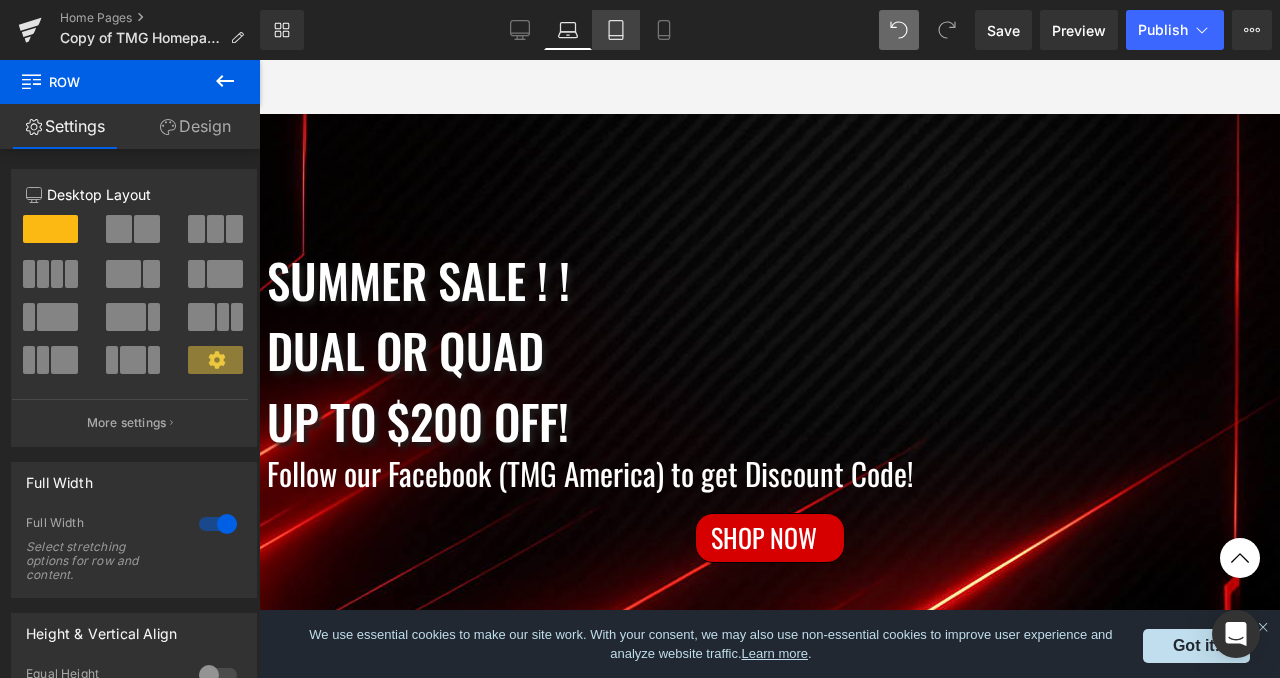 click on "Tablet" at bounding box center [616, 30] 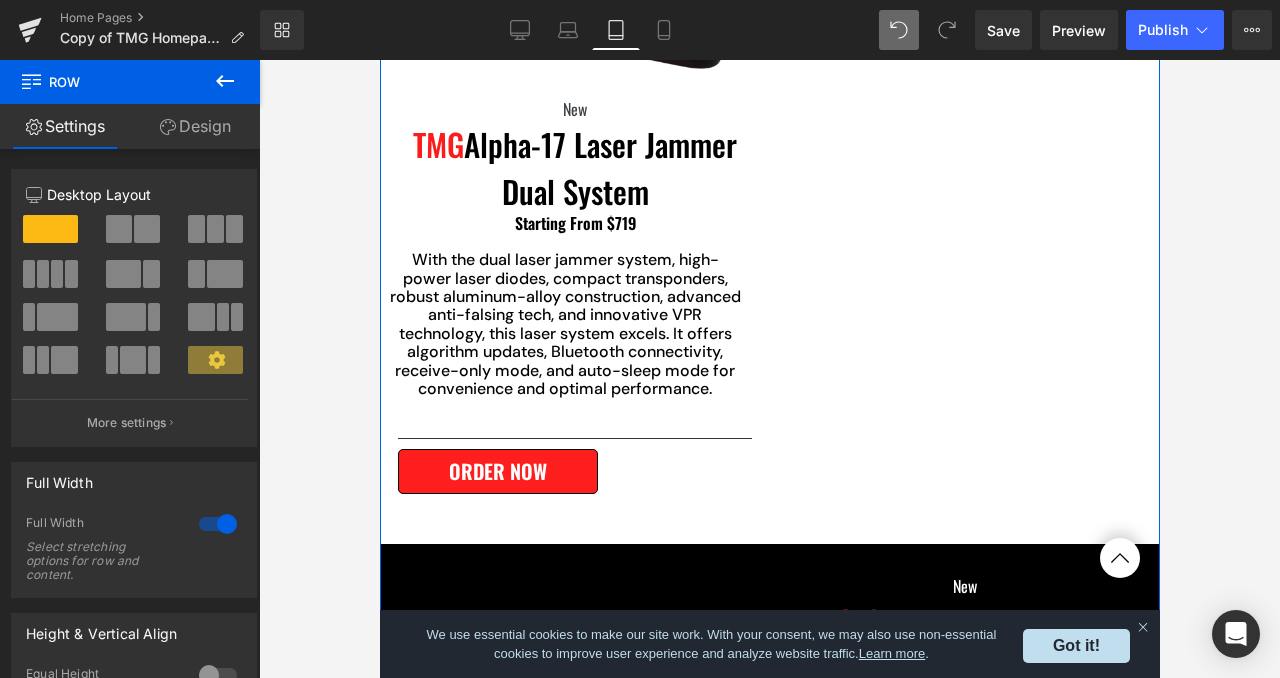 scroll, scrollTop: 874, scrollLeft: 0, axis: vertical 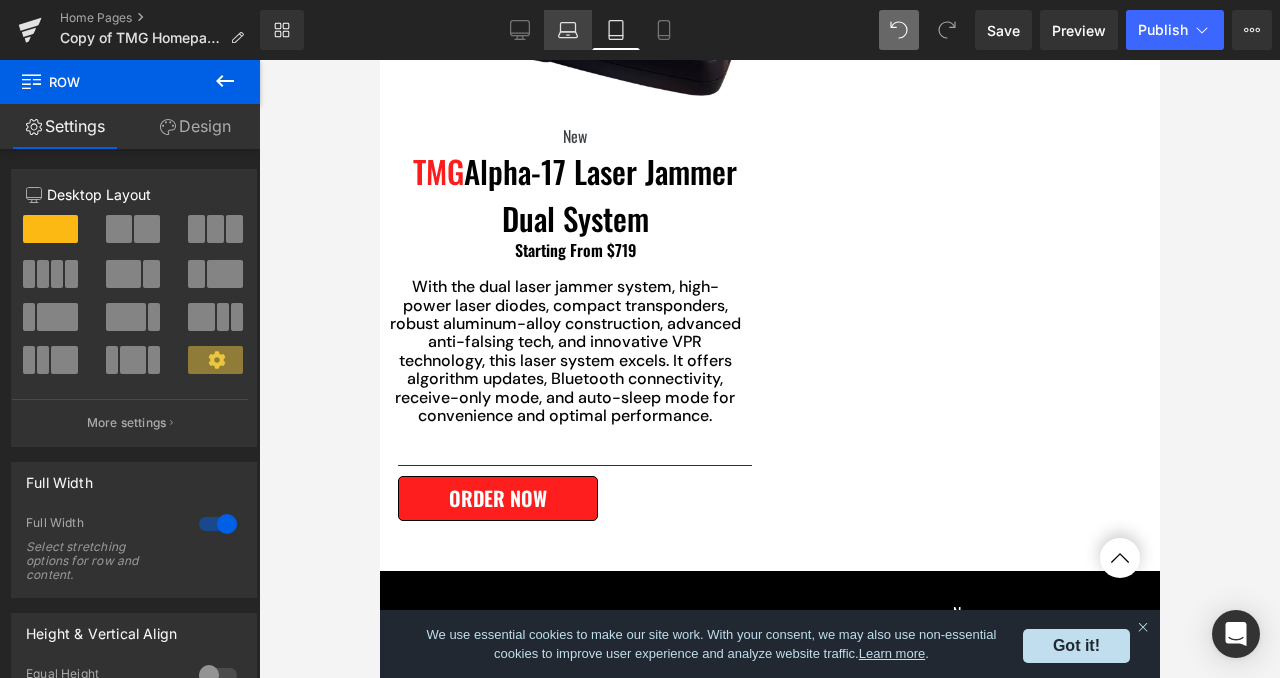 click 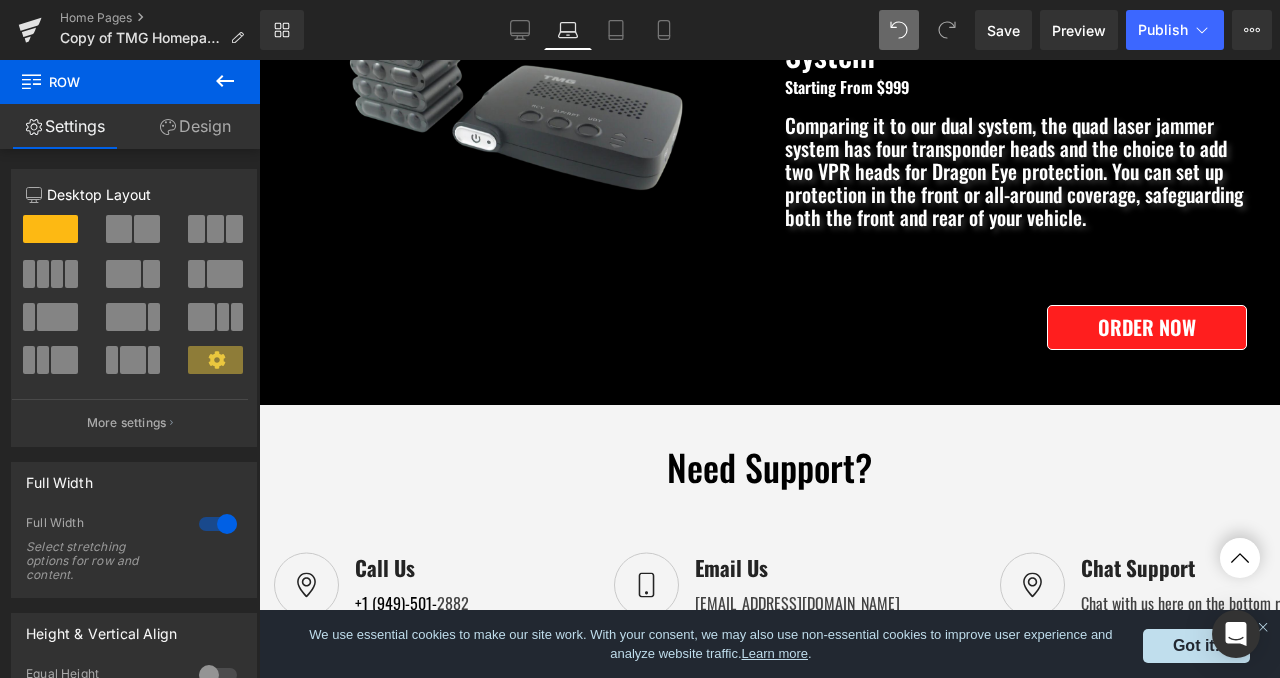 scroll, scrollTop: 1764, scrollLeft: 0, axis: vertical 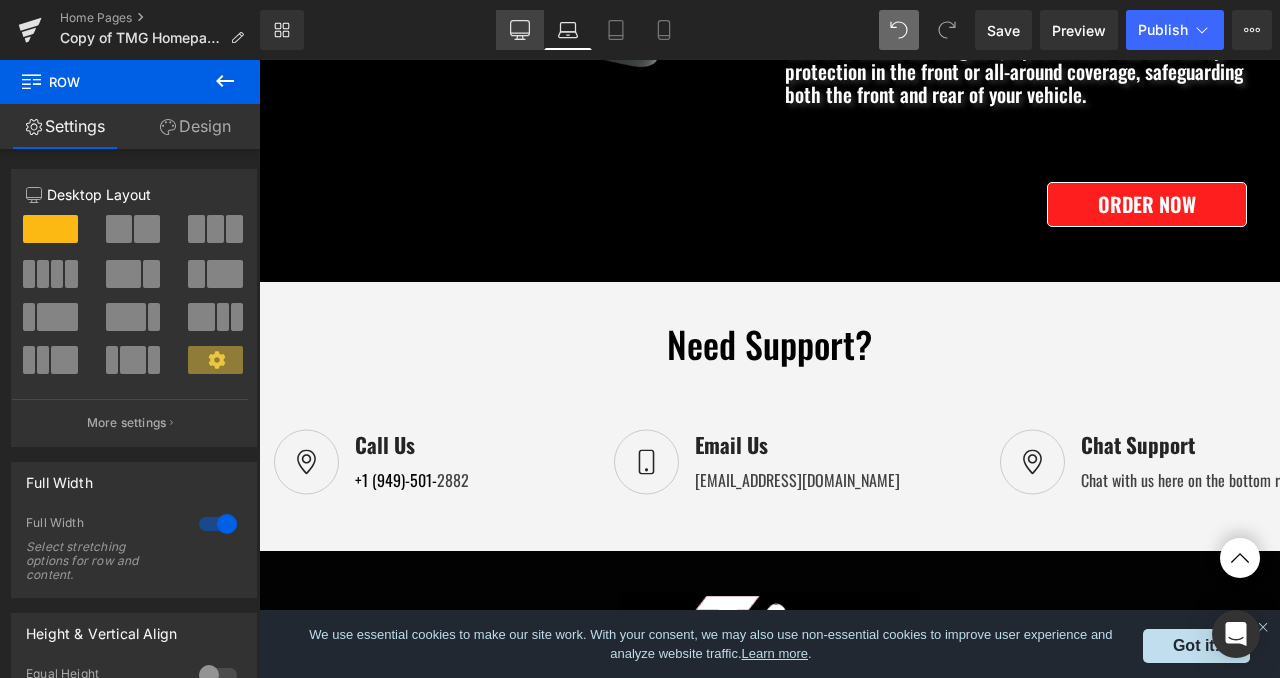 click 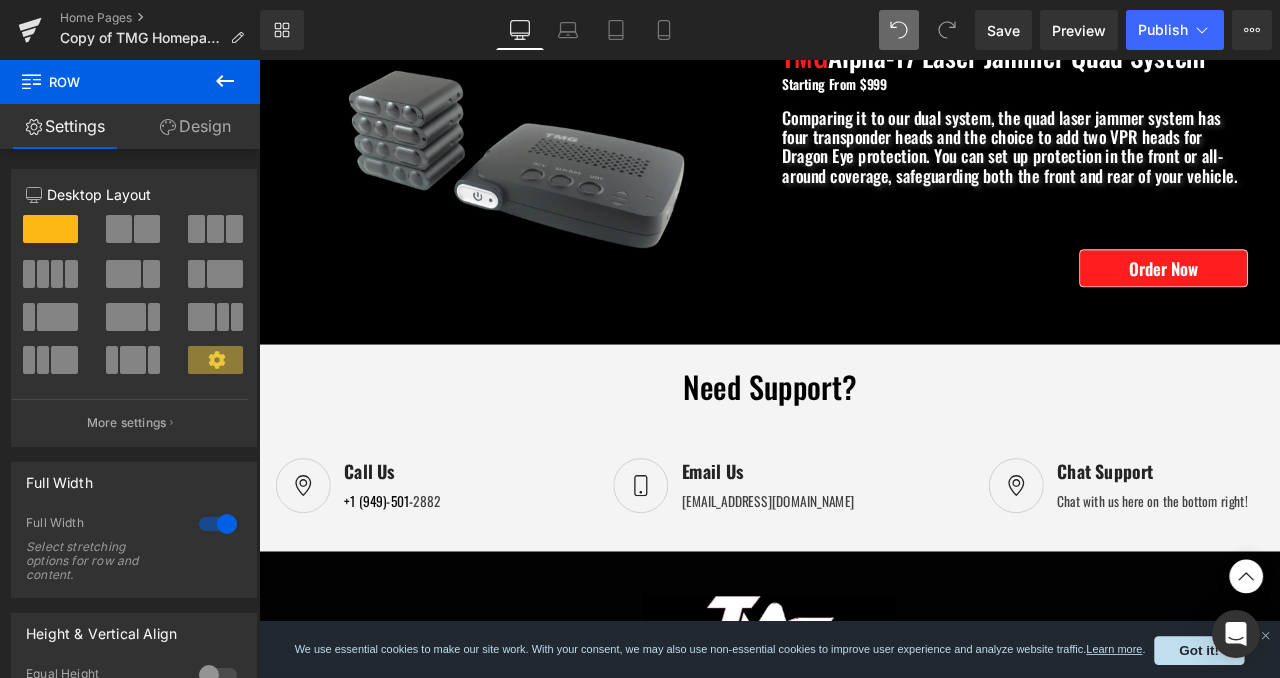 scroll, scrollTop: 1445, scrollLeft: 0, axis: vertical 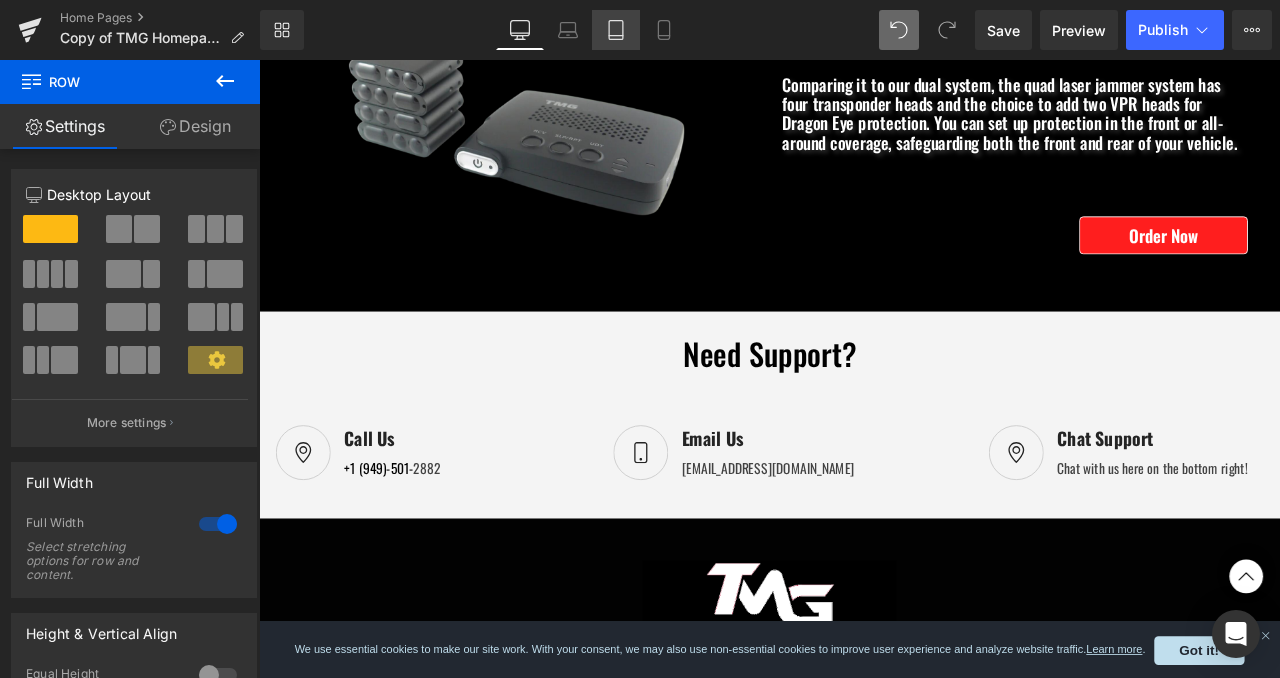 click 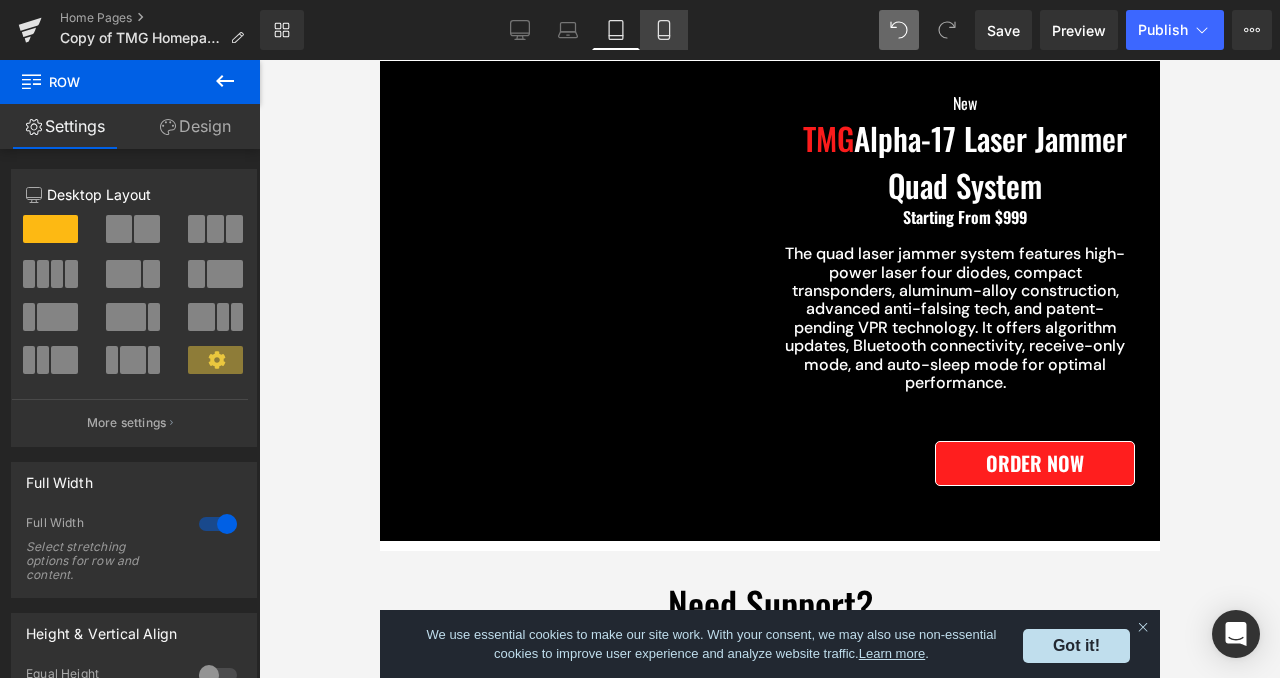 scroll, scrollTop: 0, scrollLeft: 0, axis: both 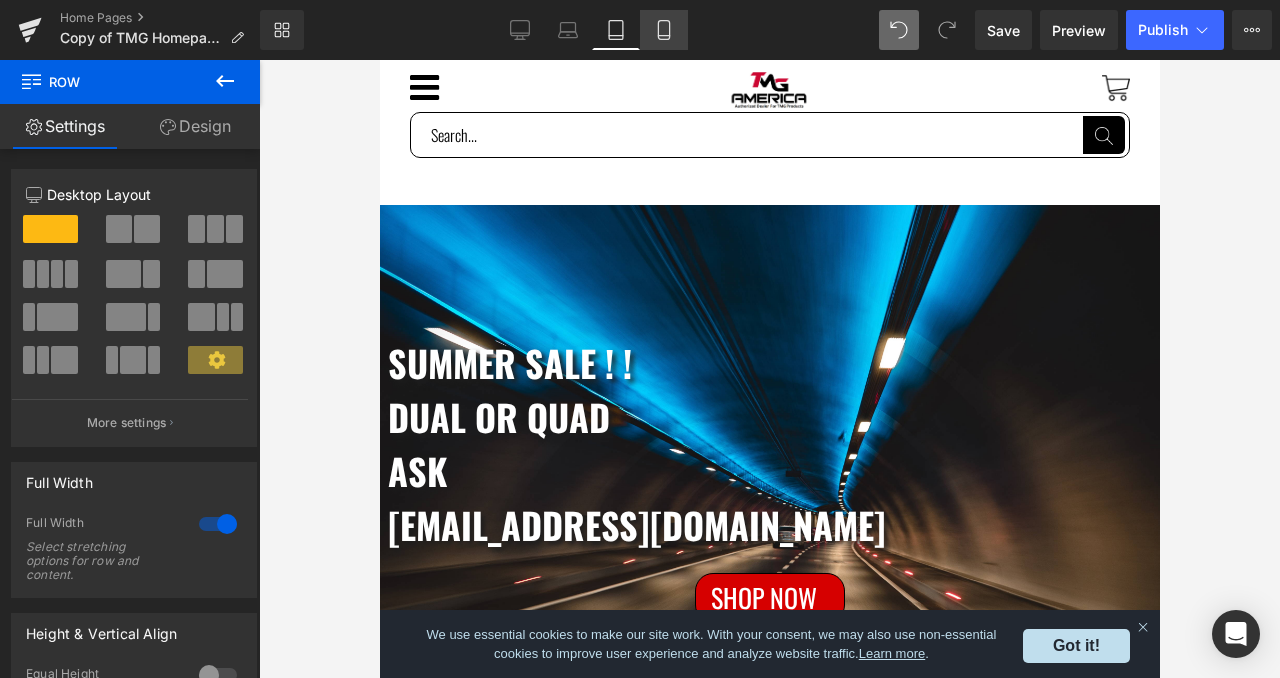 click 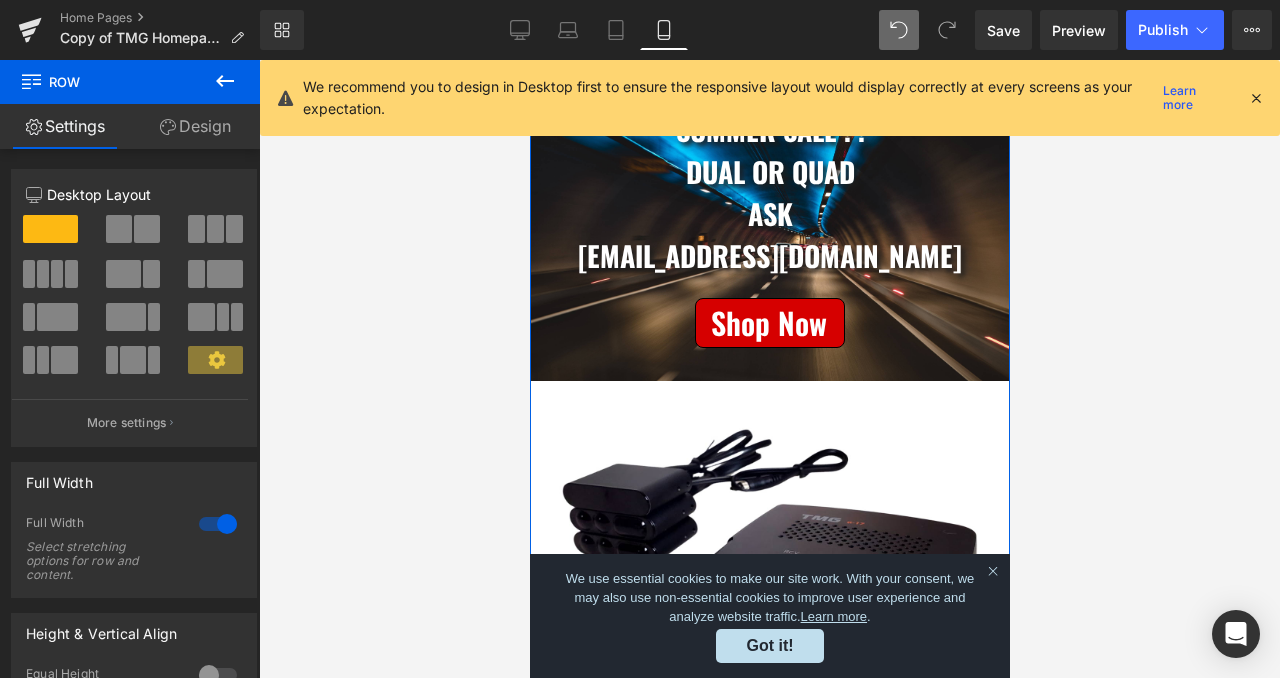 scroll, scrollTop: 56, scrollLeft: 0, axis: vertical 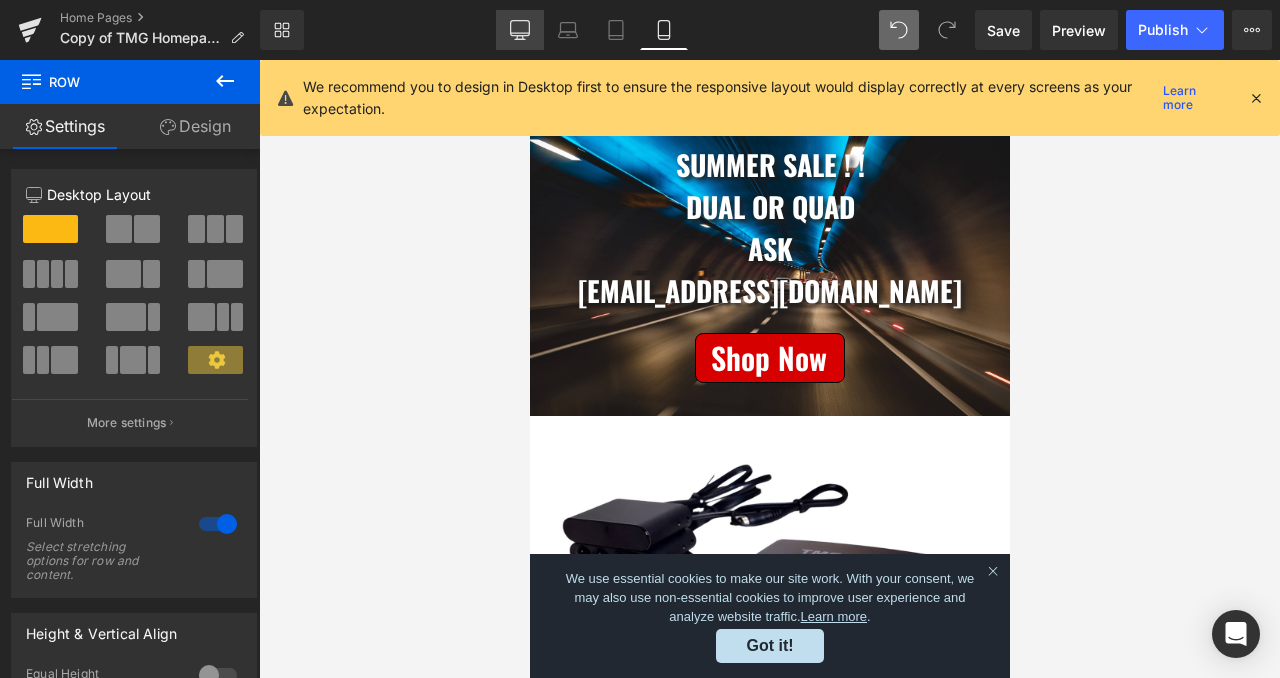 click 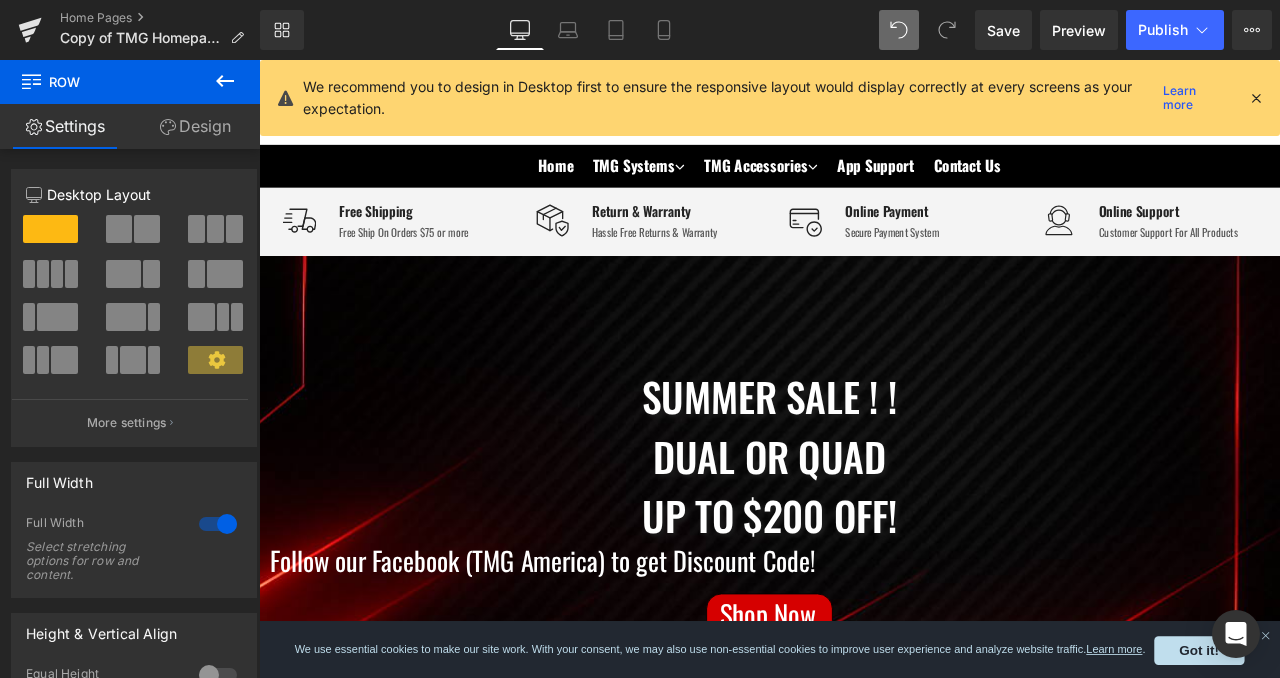 scroll, scrollTop: 79, scrollLeft: 0, axis: vertical 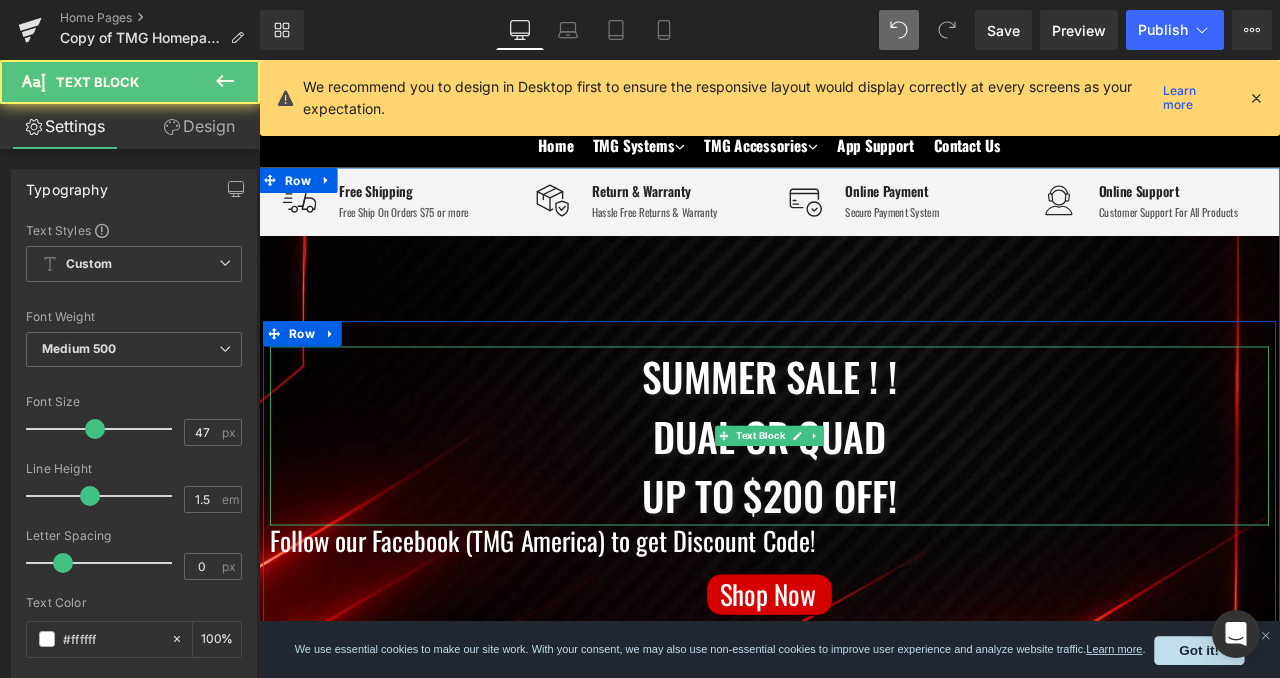 click on "Summer Sale ! !                                Dual or quad                               up to $200 off!" at bounding box center [864, 506] 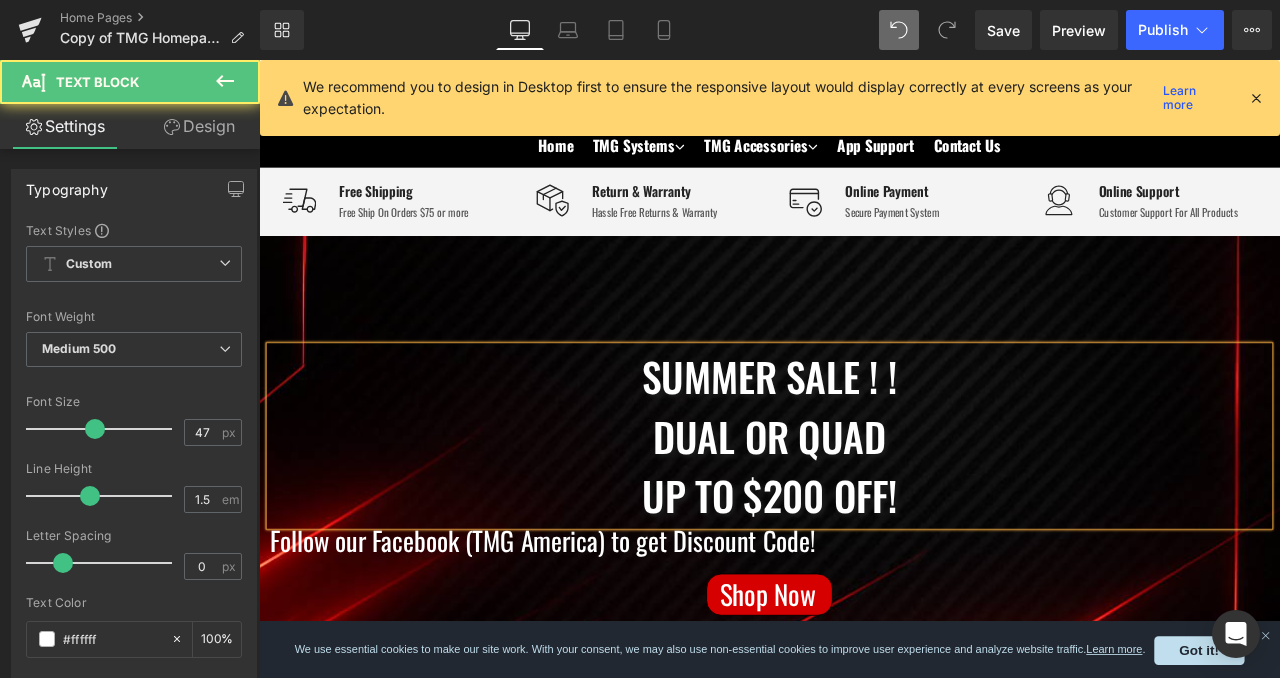 click on "Dual or quad" at bounding box center [864, 506] 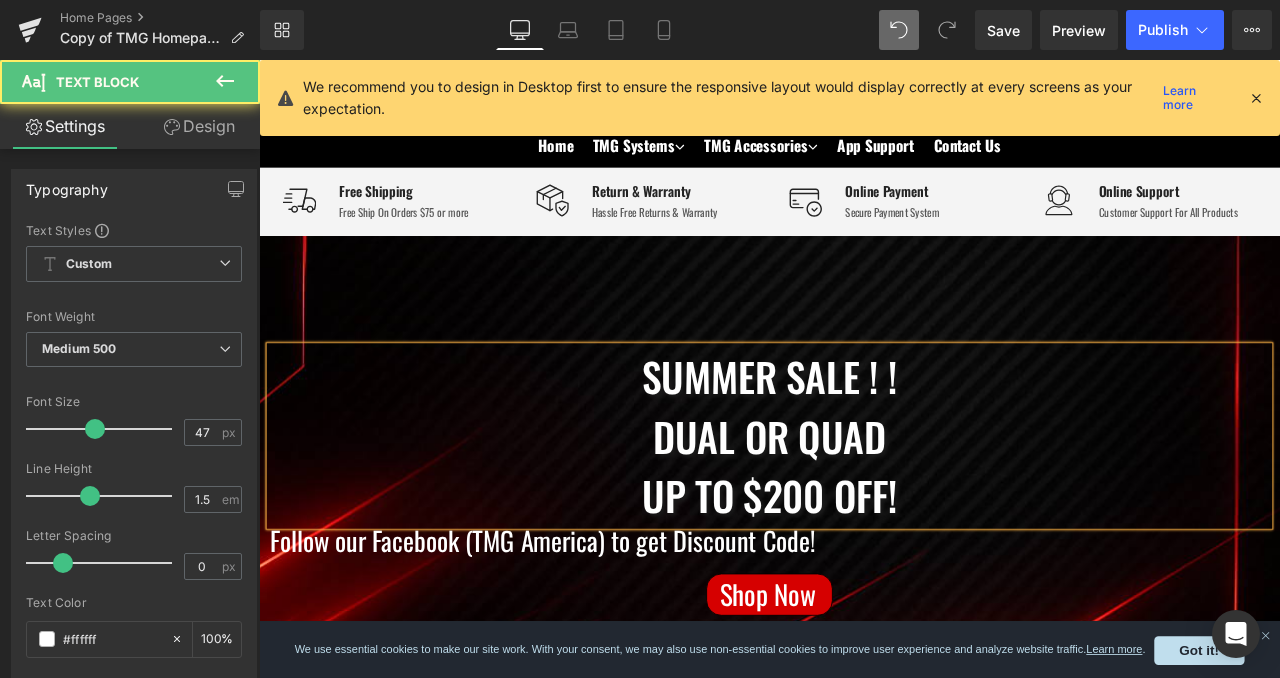 click on "up to $200 off!" at bounding box center [864, 576] 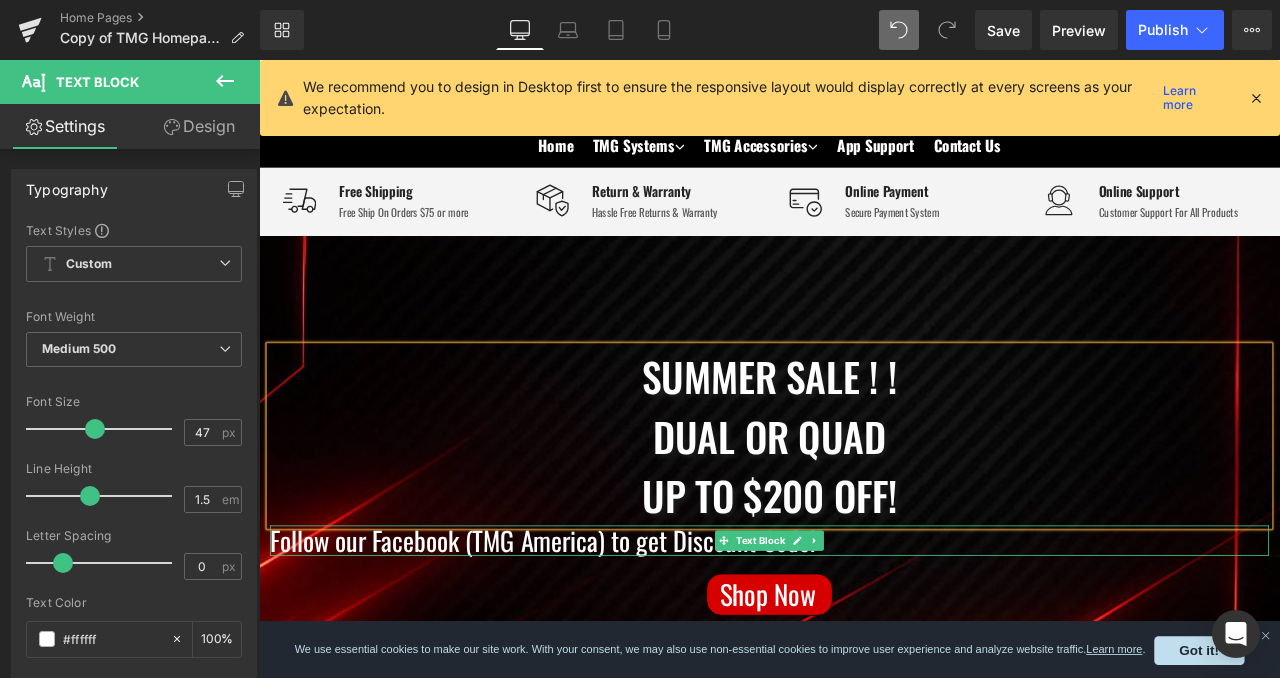click on "Follow our Facebook (TMG America) to get Discount Code!" at bounding box center (864, 630) 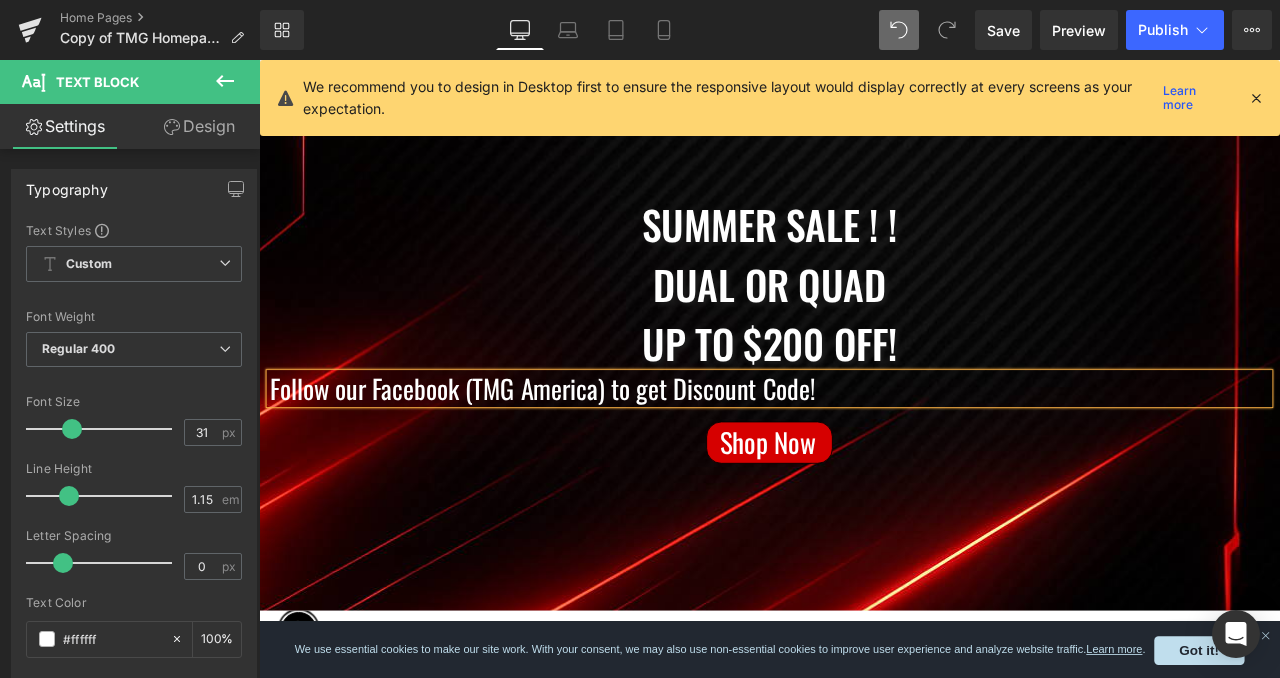 scroll, scrollTop: 288, scrollLeft: 0, axis: vertical 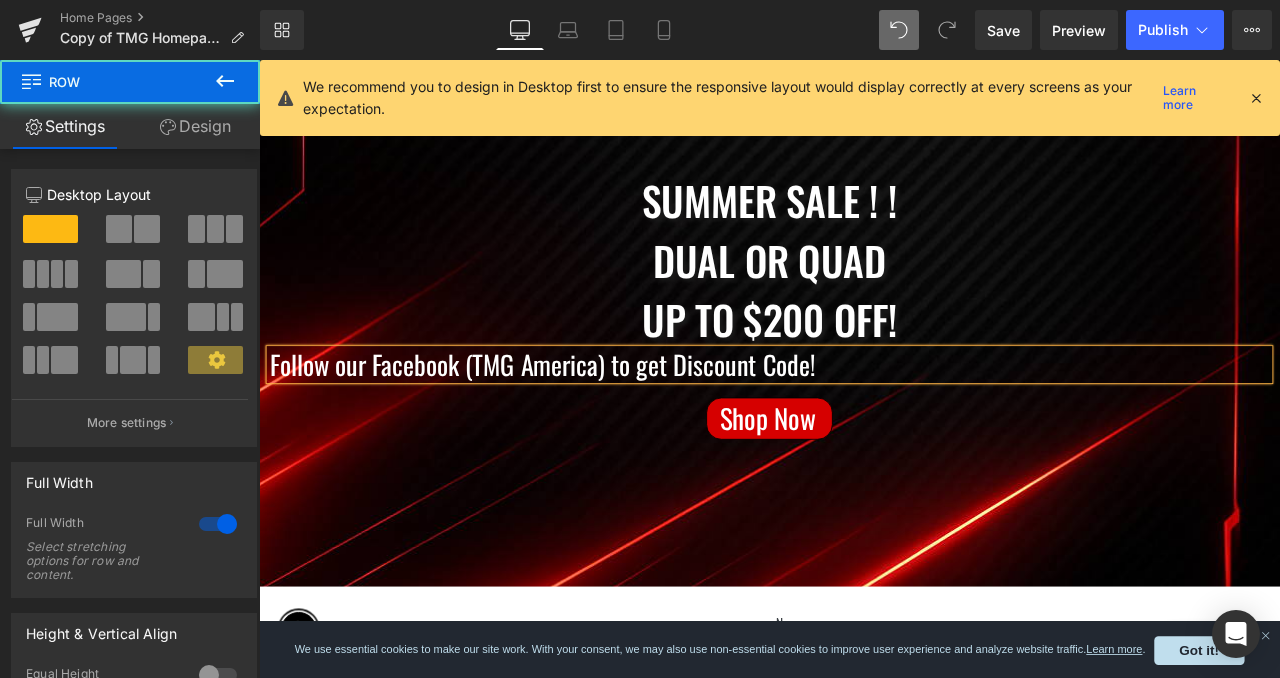 click on "Summer Sale ! ! Dual or quad up to $200 off! Text Block
Follow our Facebook (TMG America) to get Discount Code!
Text Block         Separator         Shop Now Button         Row         Row   39px" at bounding box center (864, 371) 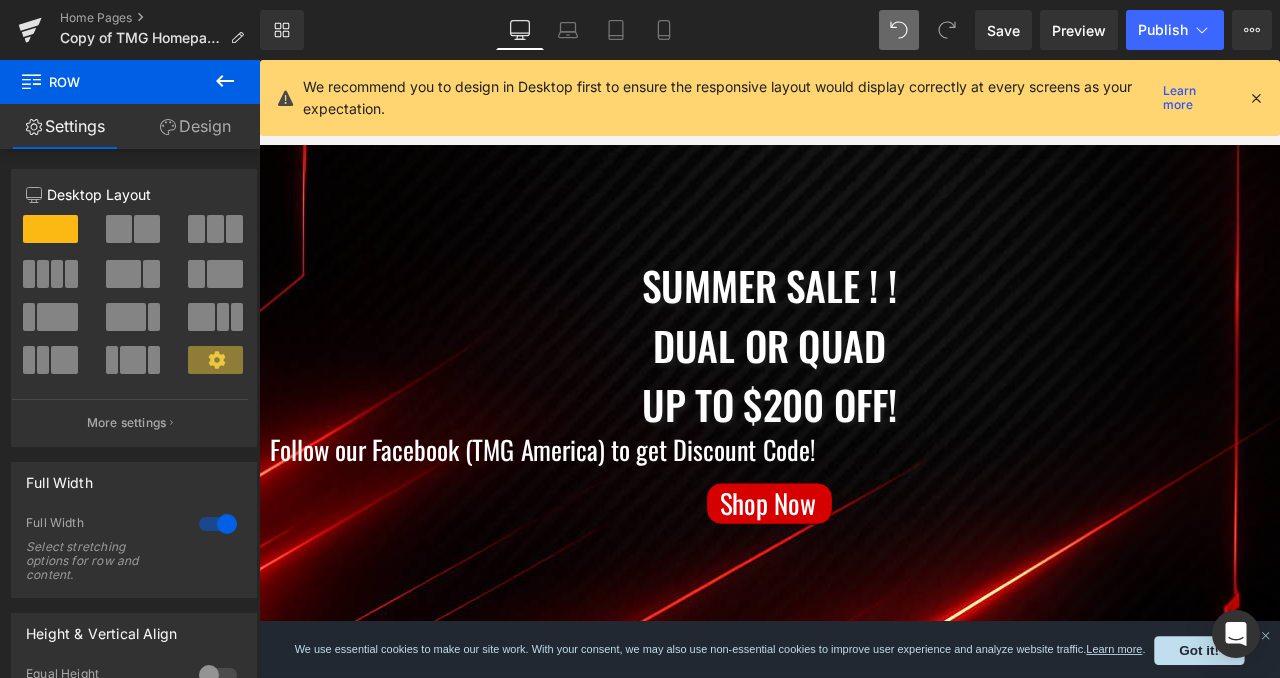 scroll, scrollTop: 206, scrollLeft: 0, axis: vertical 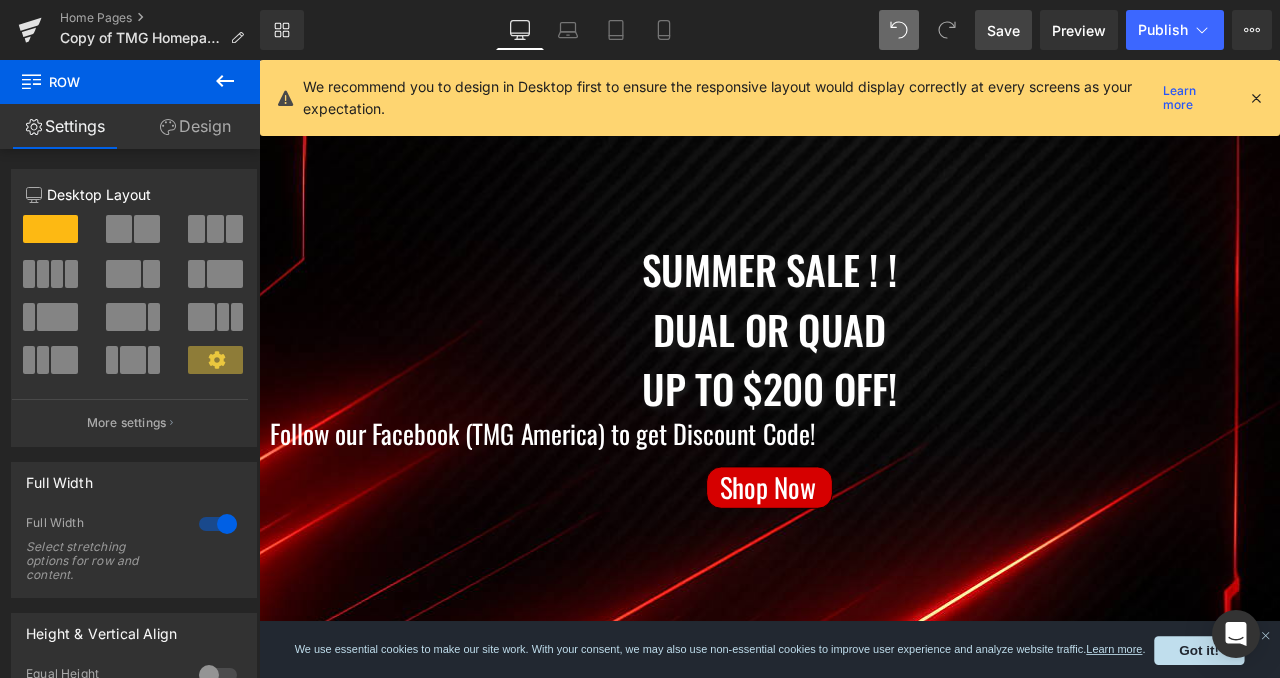 click on "Save" at bounding box center (1003, 30) 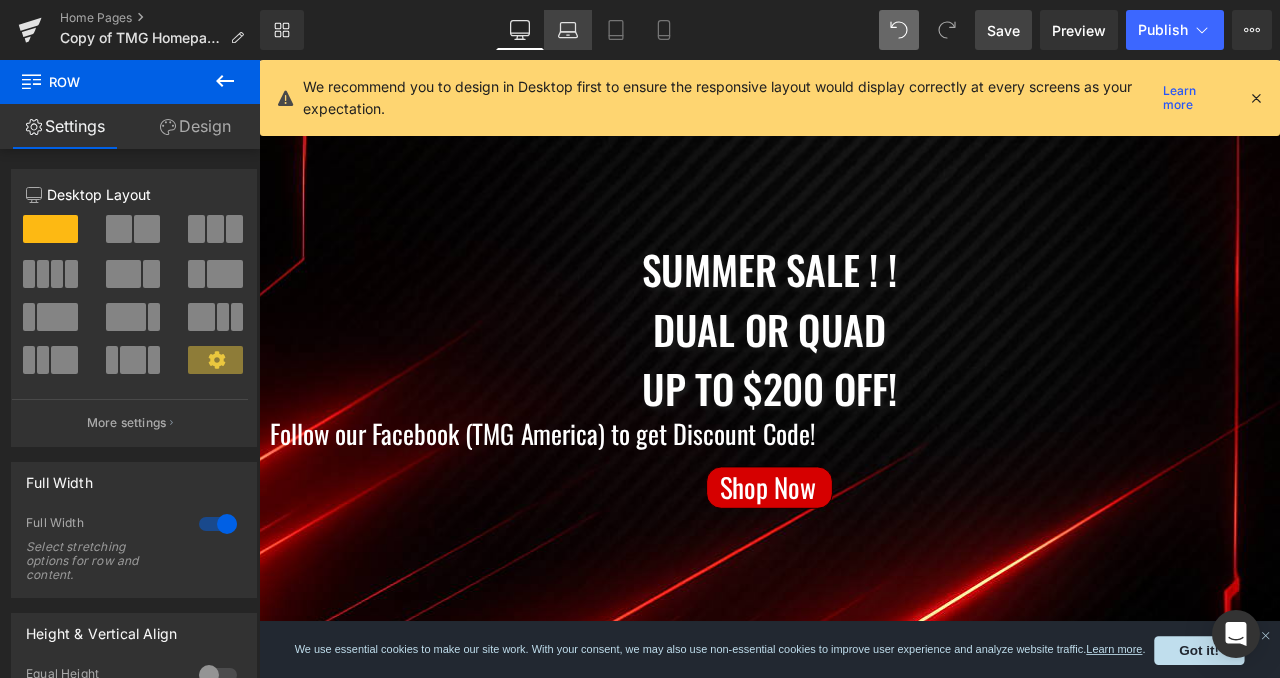 click 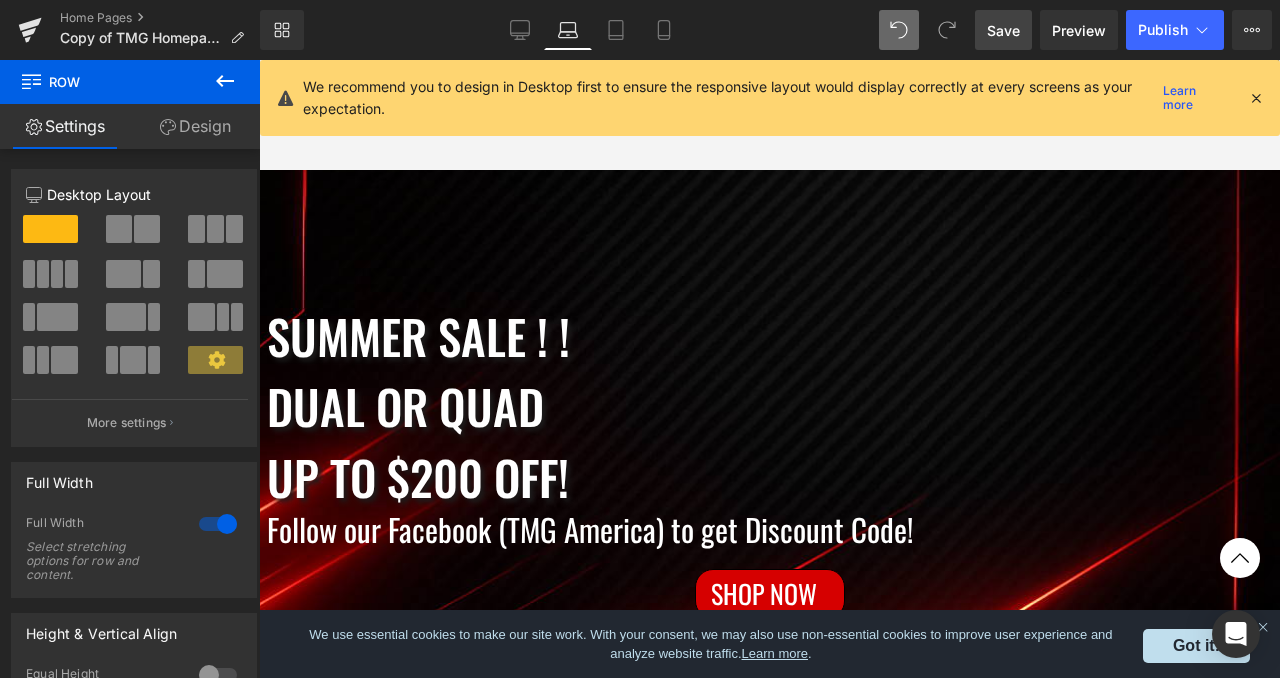 scroll, scrollTop: 382, scrollLeft: 0, axis: vertical 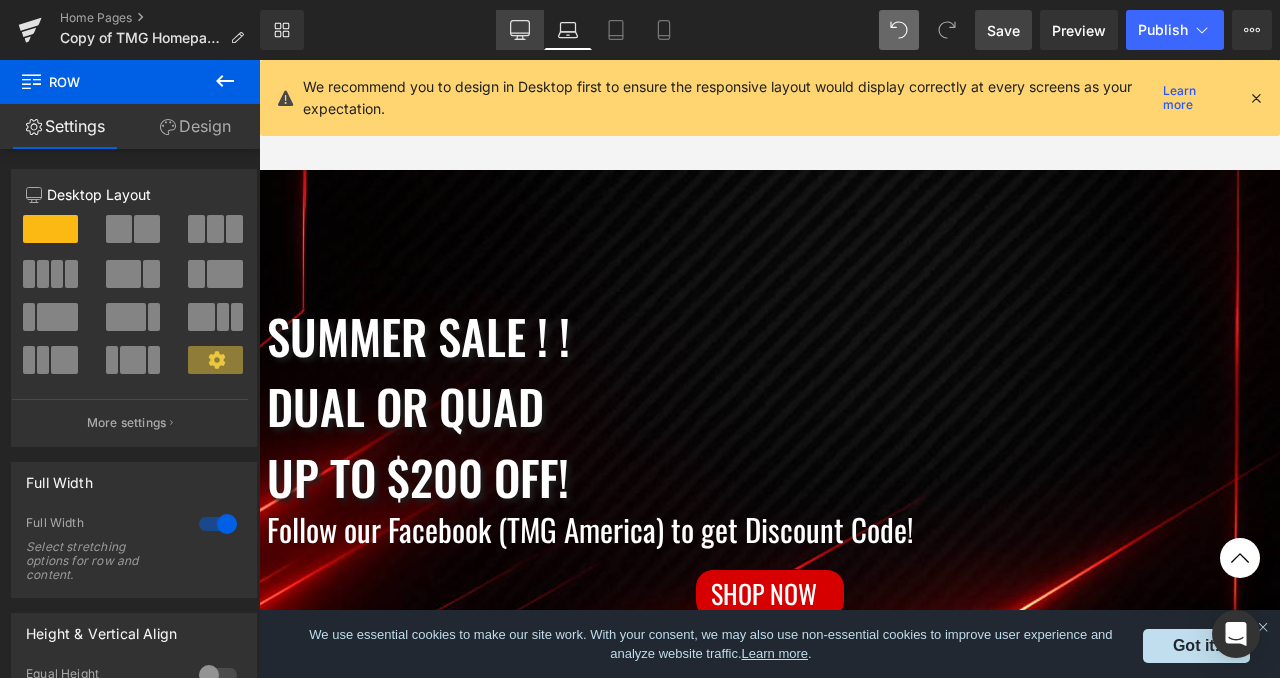 click 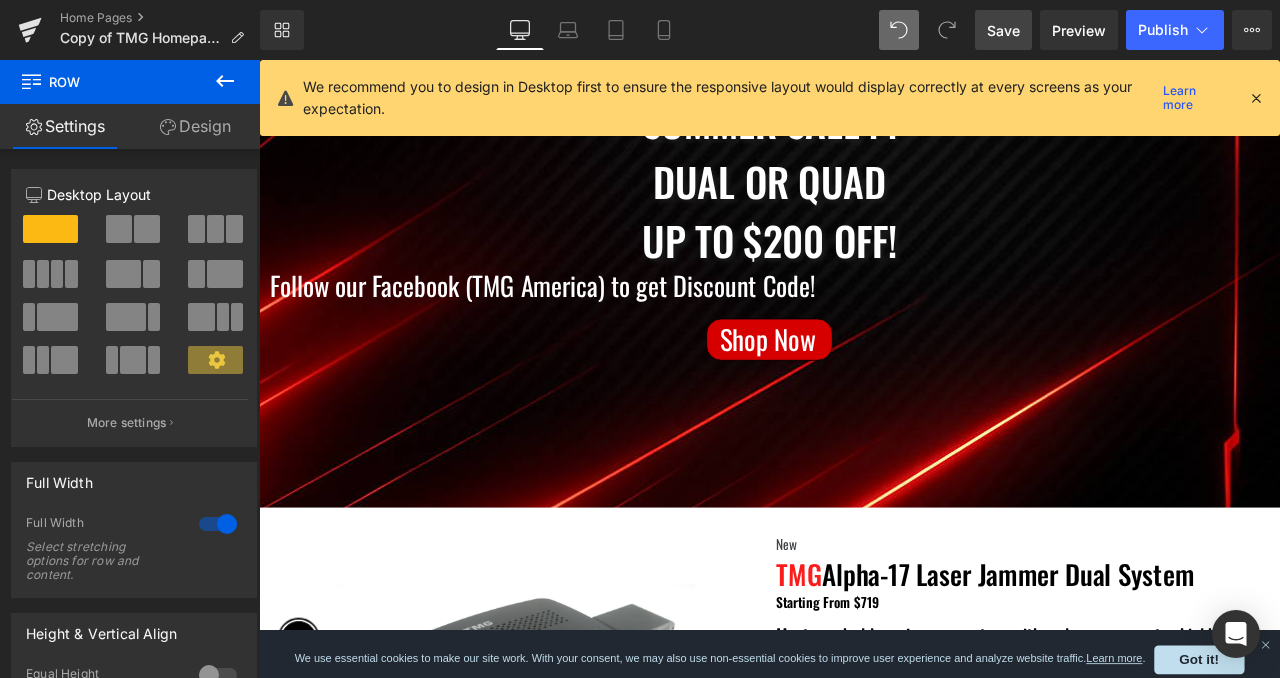 scroll, scrollTop: 205, scrollLeft: 0, axis: vertical 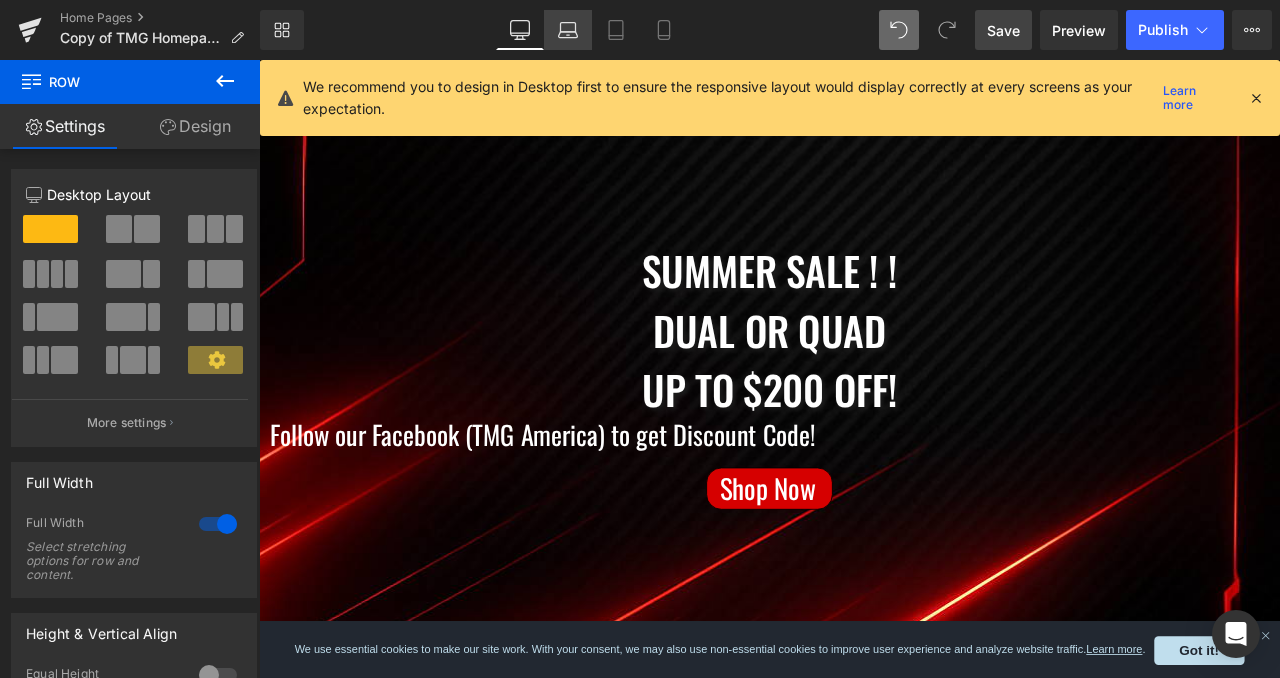 click on "Laptop" at bounding box center (568, 30) 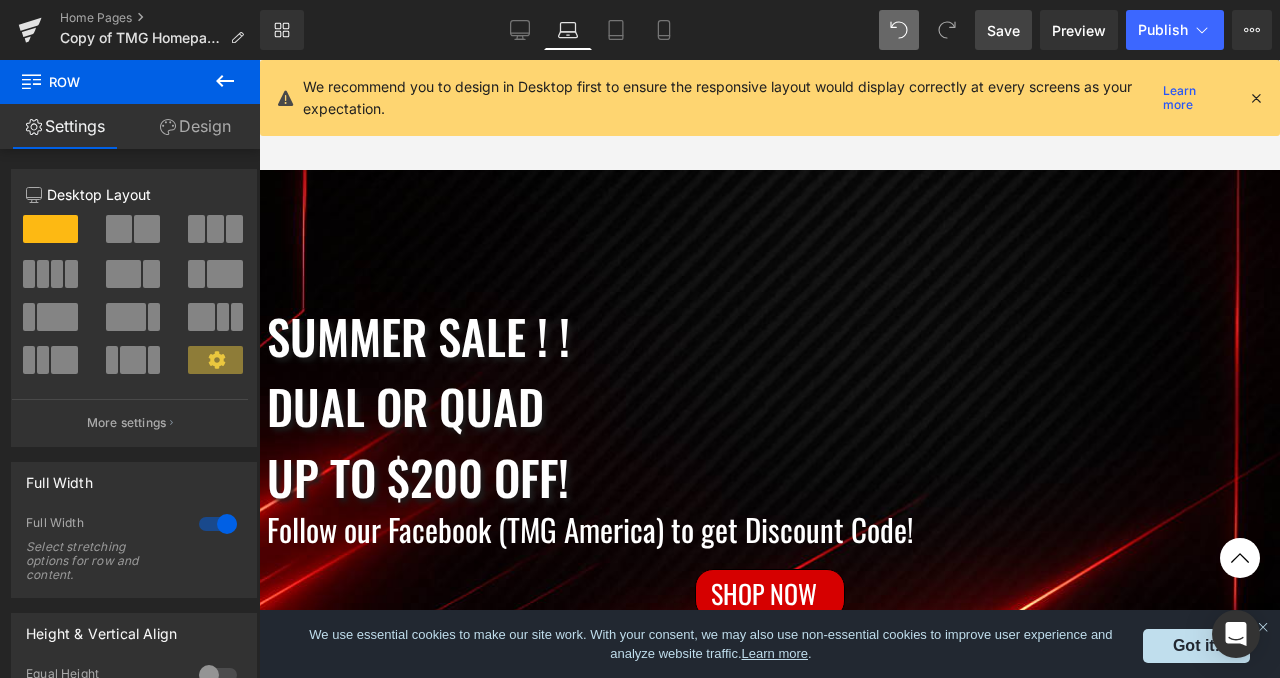 scroll, scrollTop: 381, scrollLeft: 0, axis: vertical 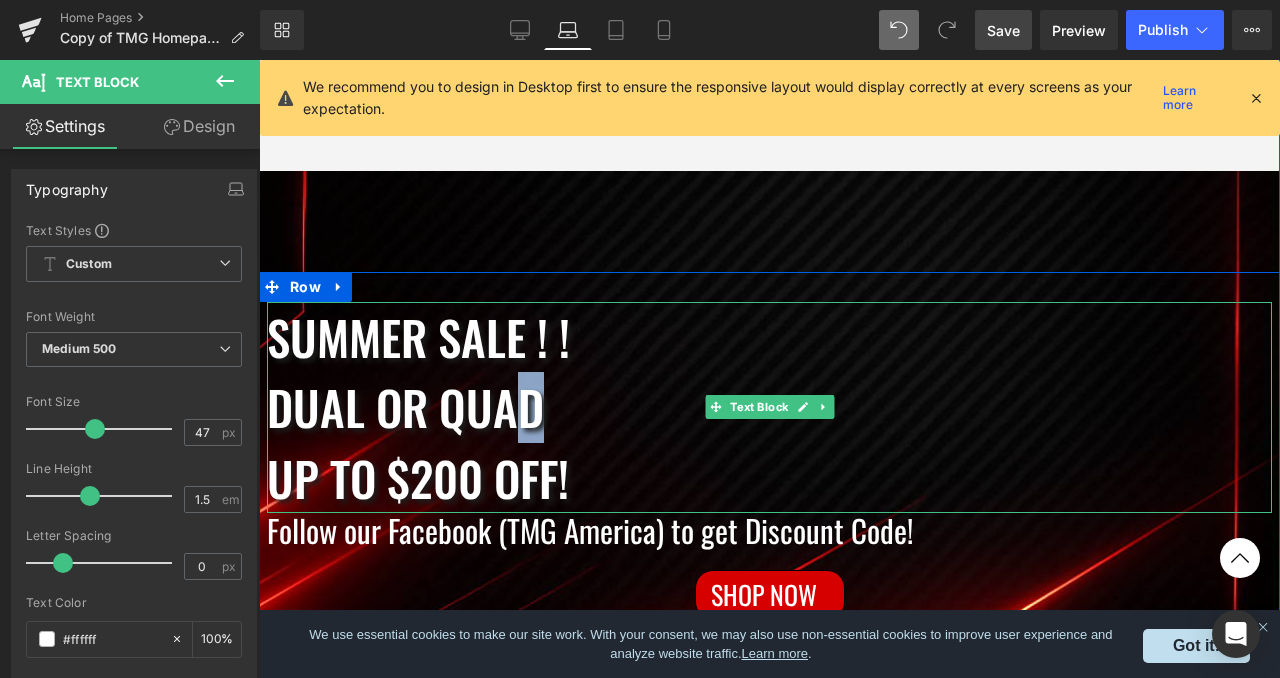 drag, startPoint x: 524, startPoint y: 377, endPoint x: 570, endPoint y: 364, distance: 47.801674 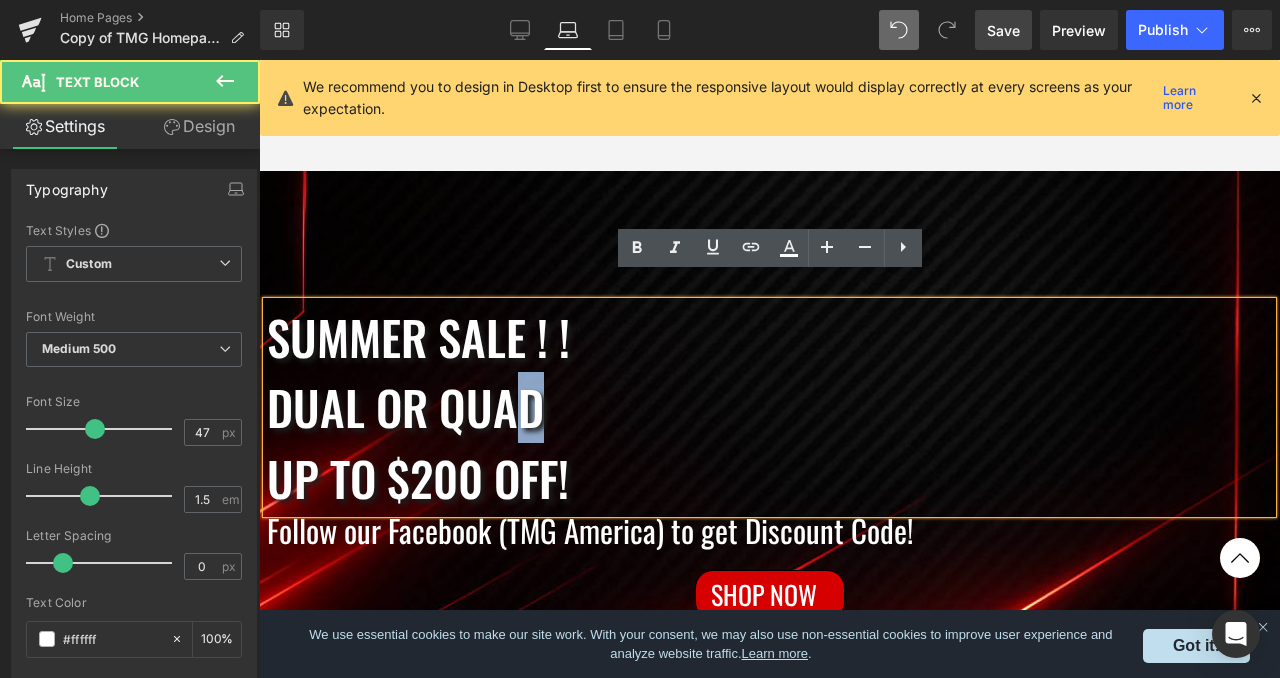 click on "Dual or quad" at bounding box center (769, 407) 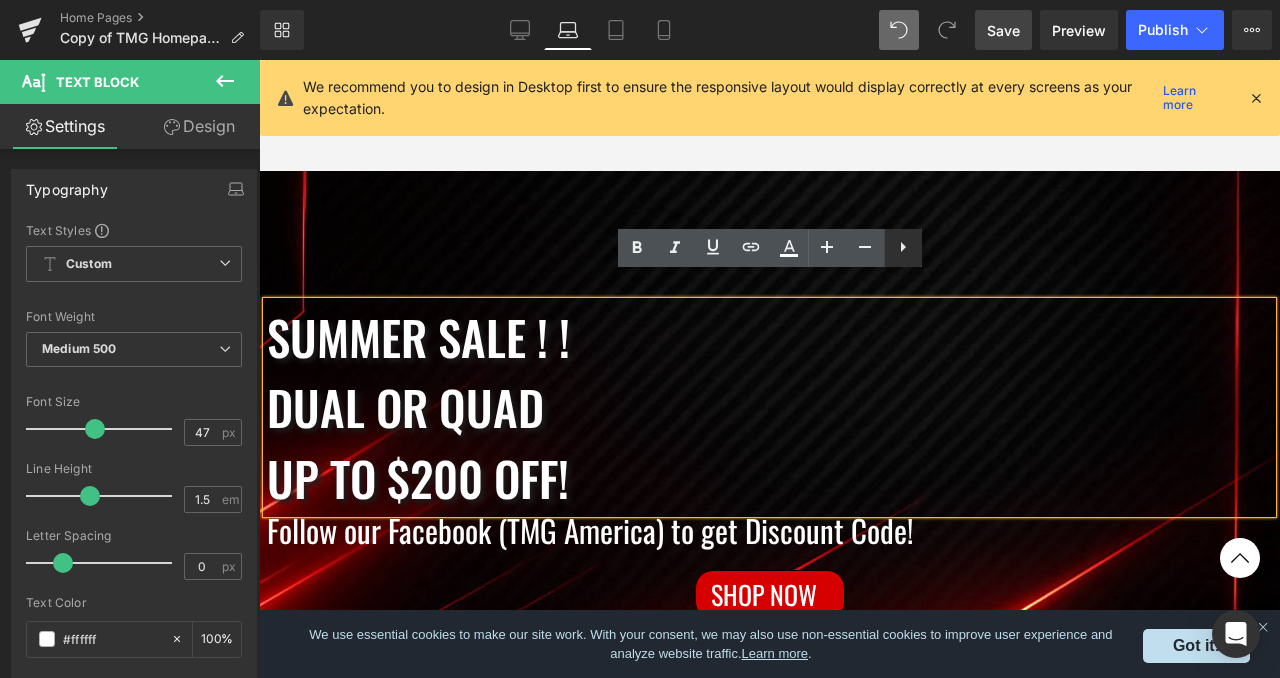 click 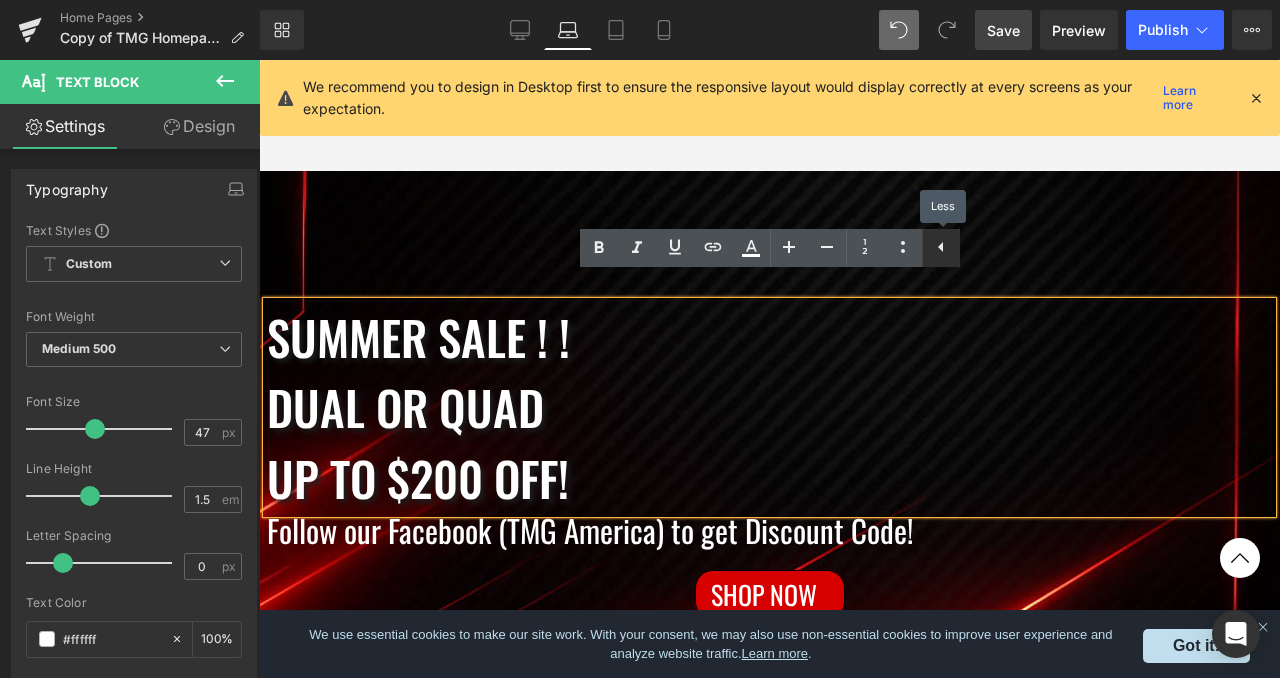 click 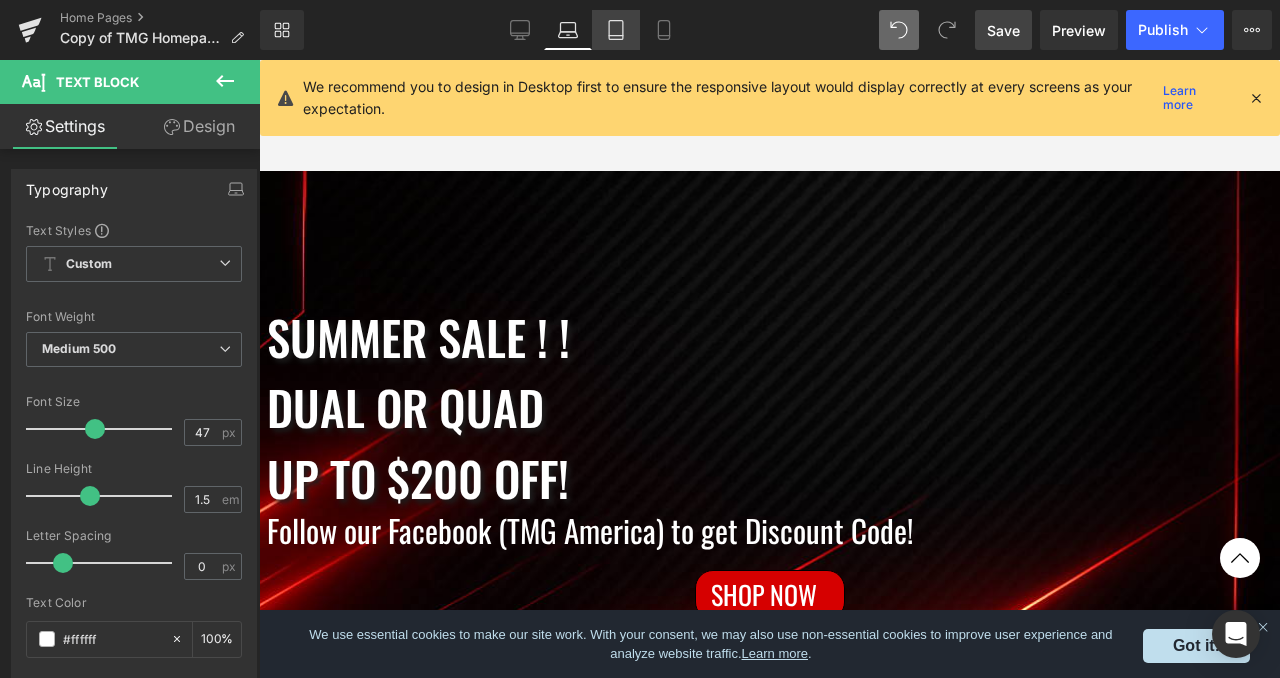 click 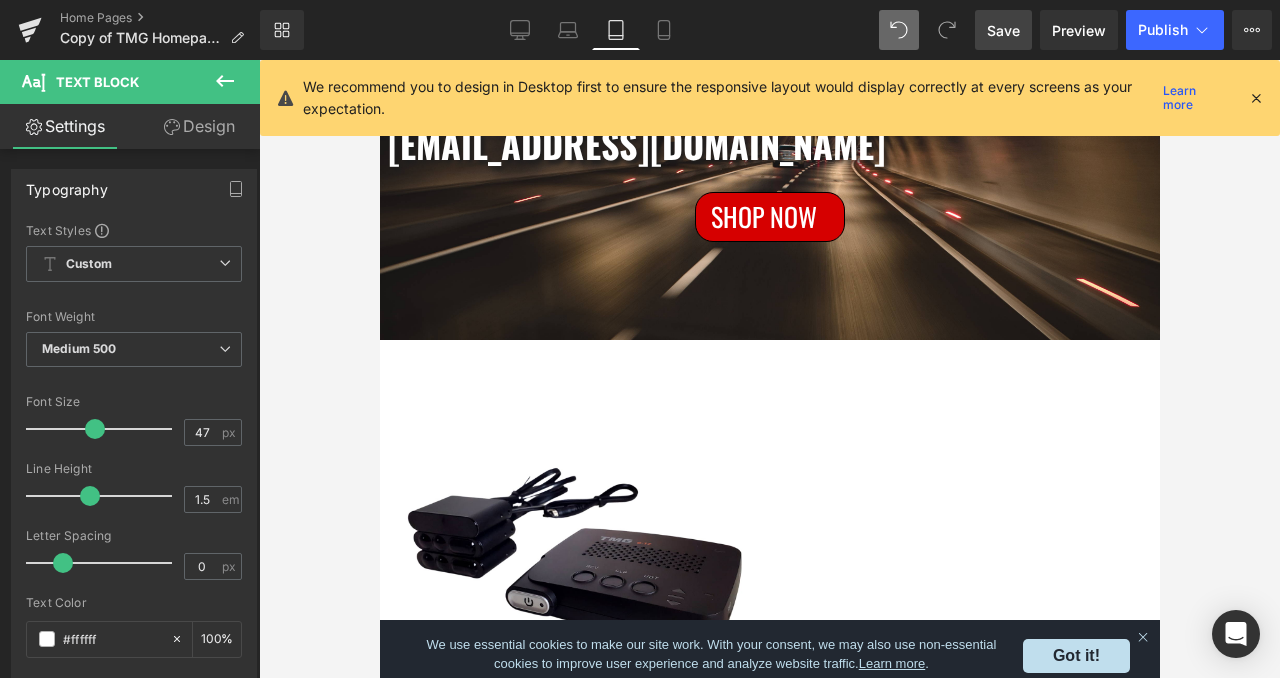 scroll, scrollTop: 0, scrollLeft: 0, axis: both 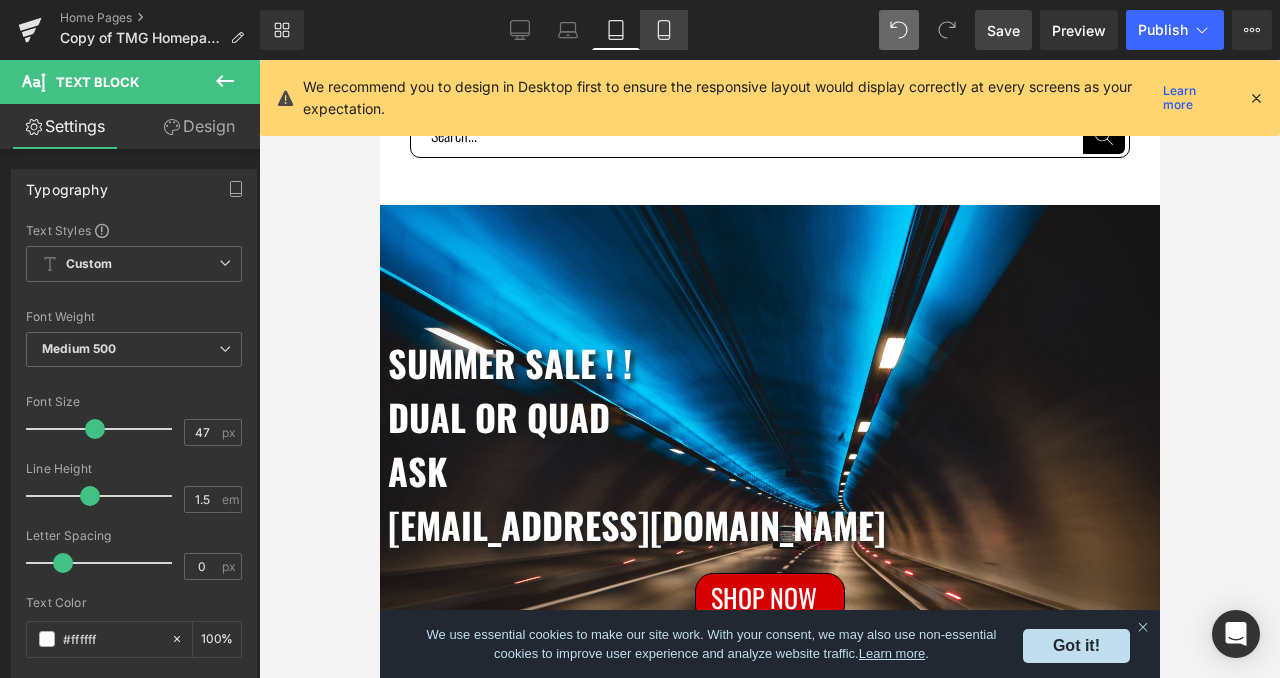 click on "Mobile" at bounding box center [664, 30] 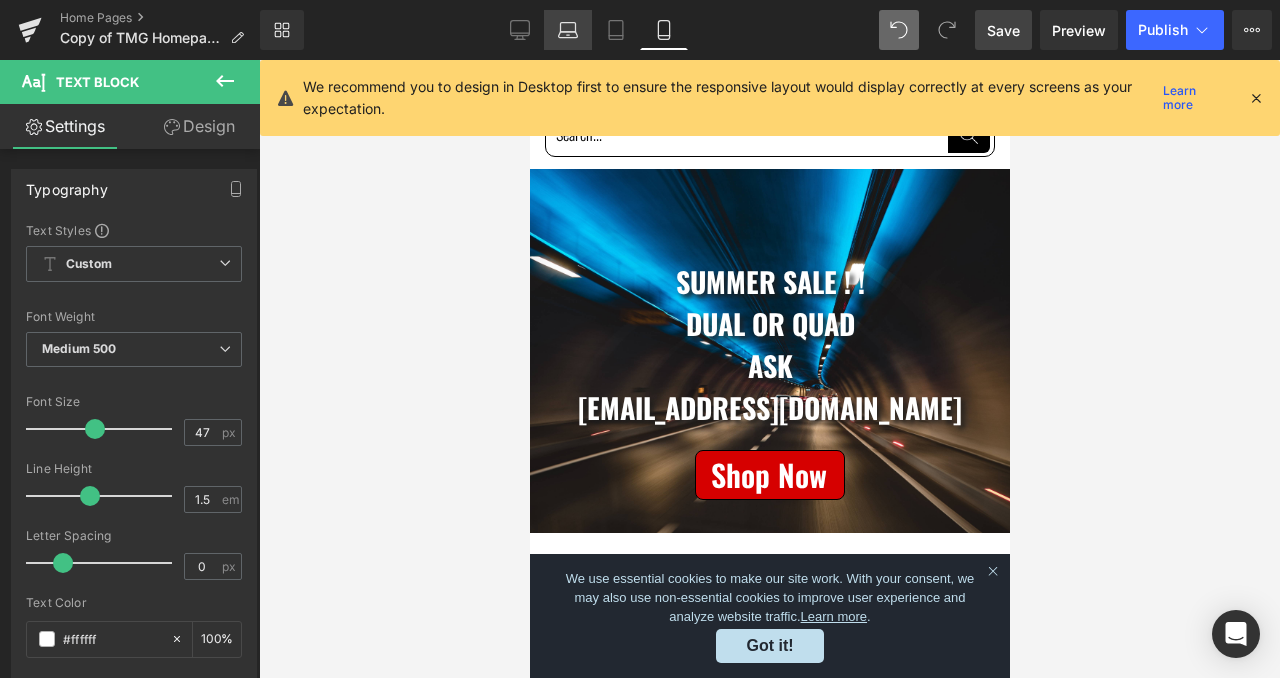 click on "Laptop" at bounding box center [568, 30] 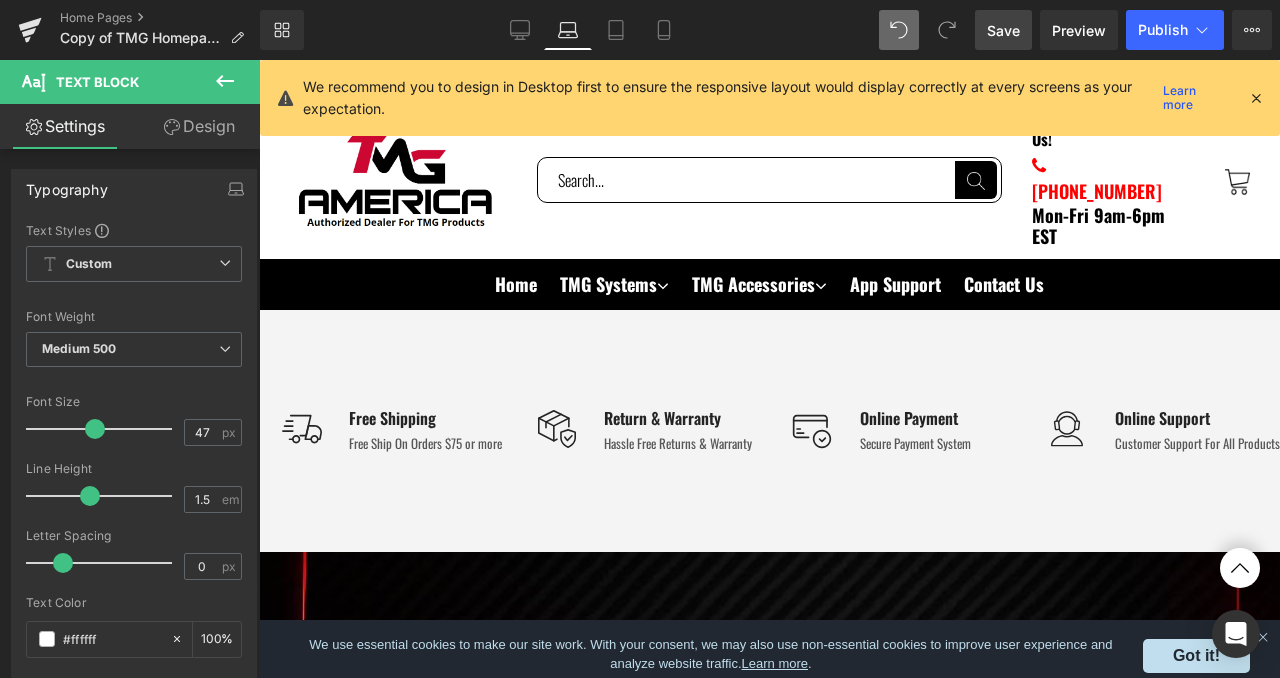 scroll, scrollTop: 386, scrollLeft: 0, axis: vertical 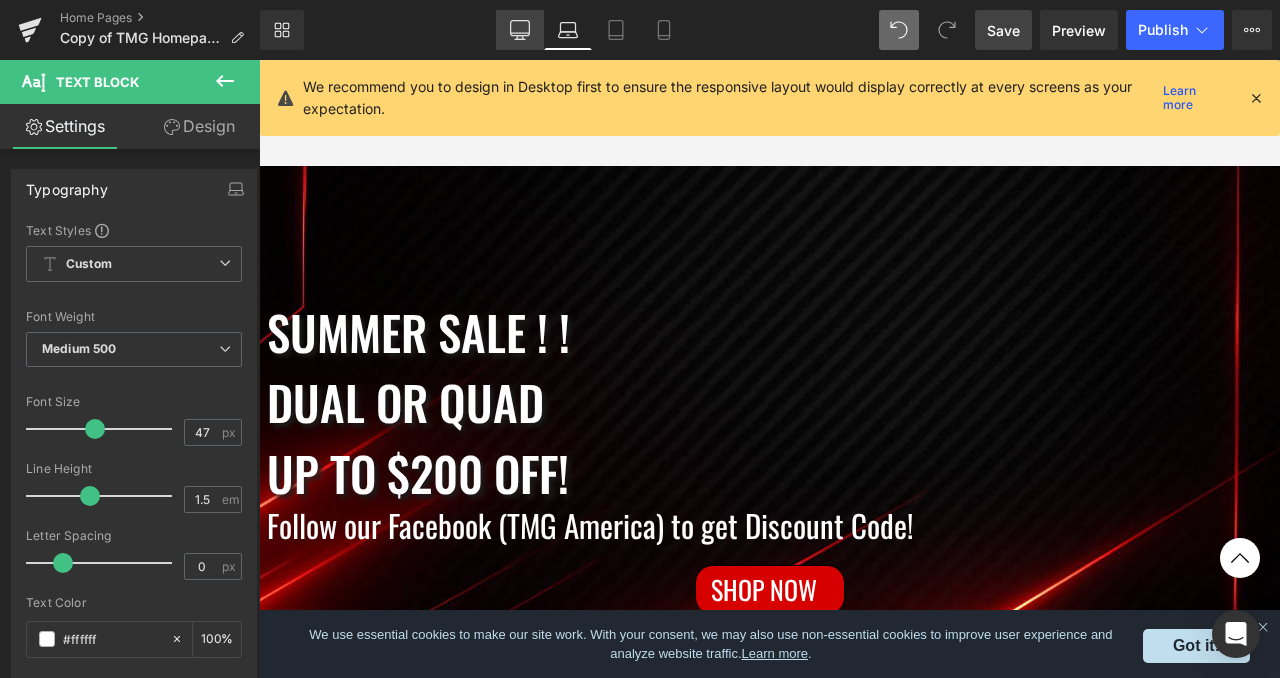 click 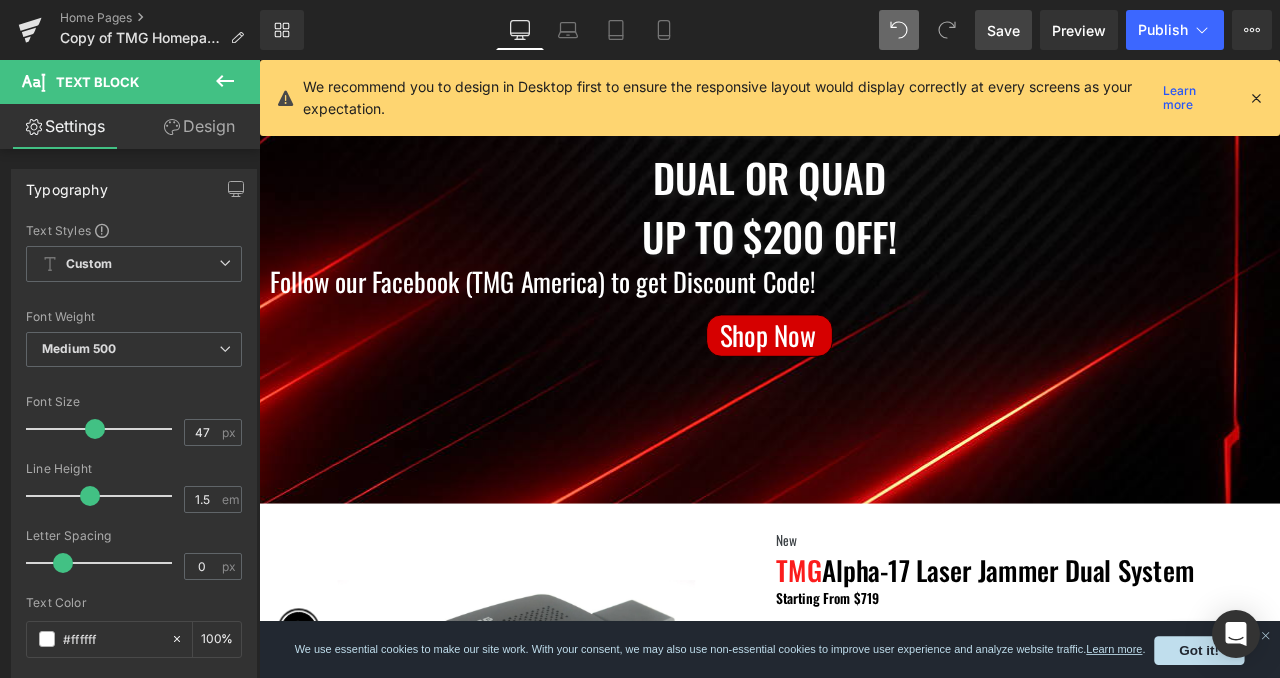scroll, scrollTop: 210, scrollLeft: 0, axis: vertical 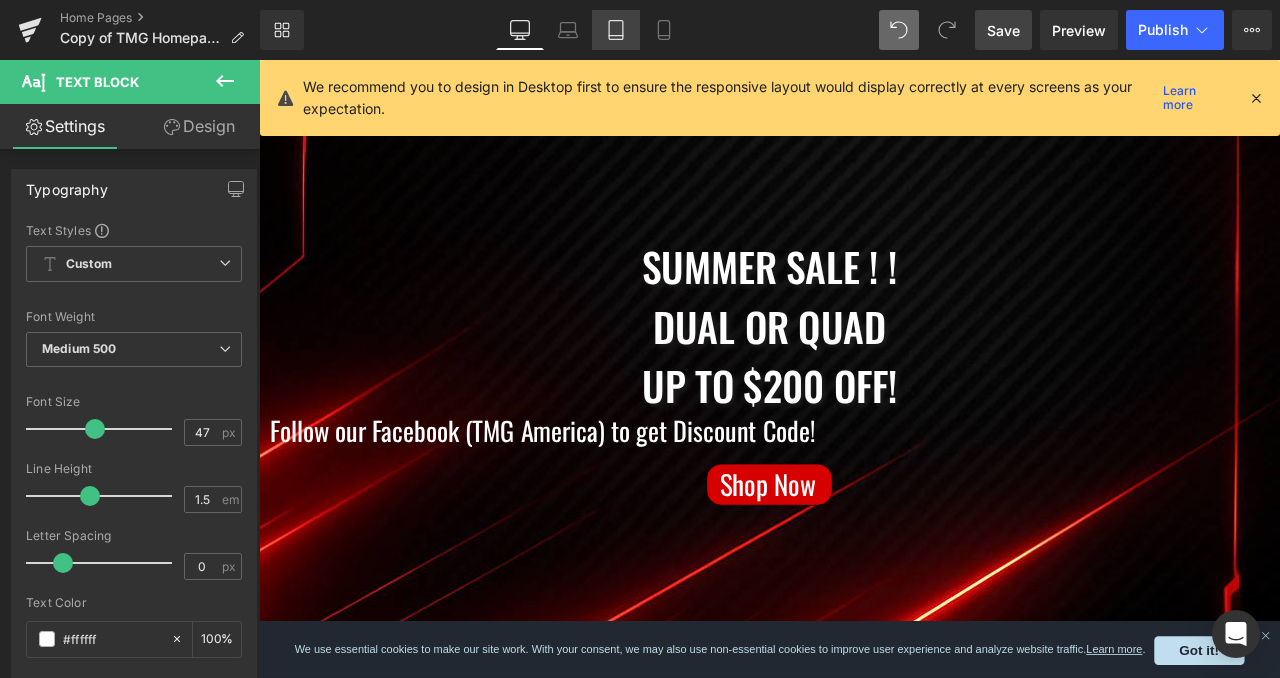 click 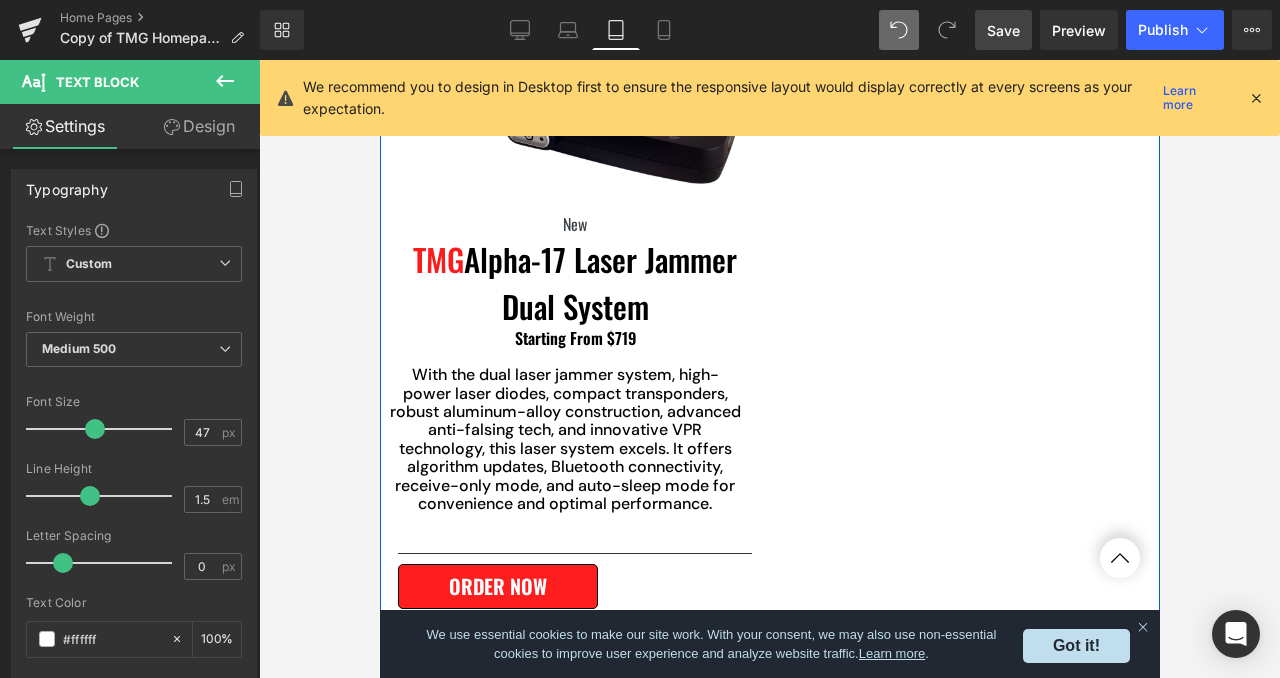 scroll, scrollTop: 717, scrollLeft: 0, axis: vertical 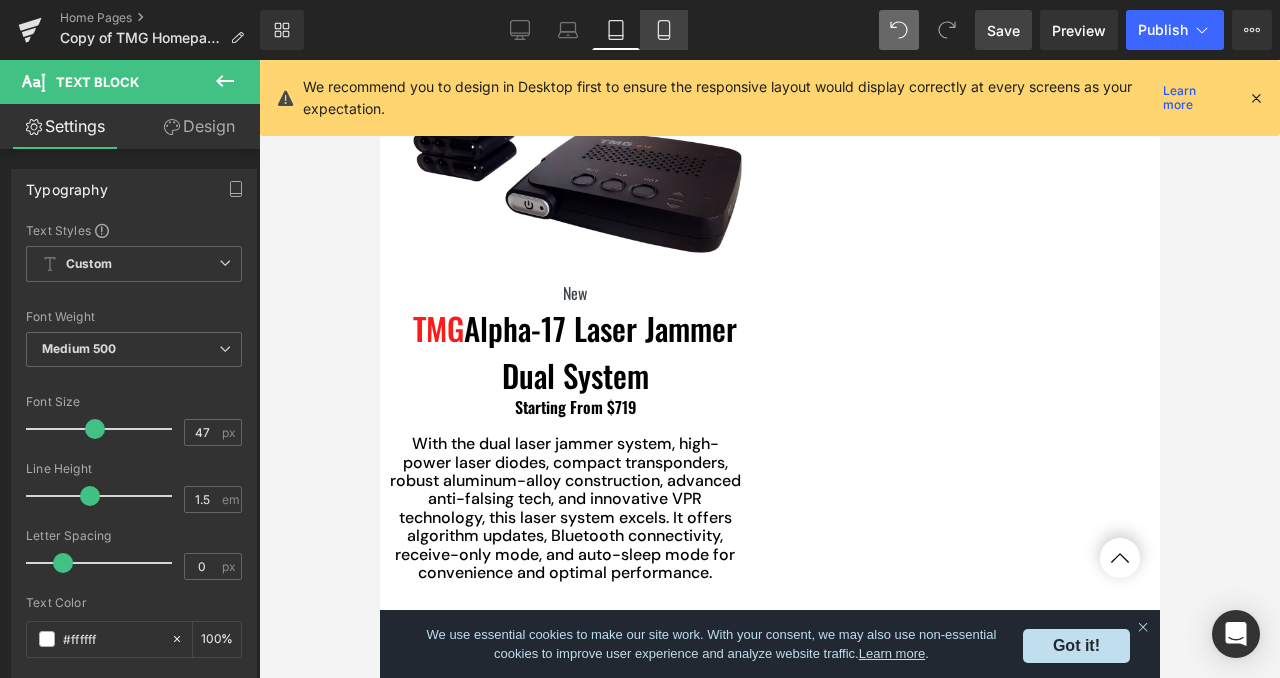 click 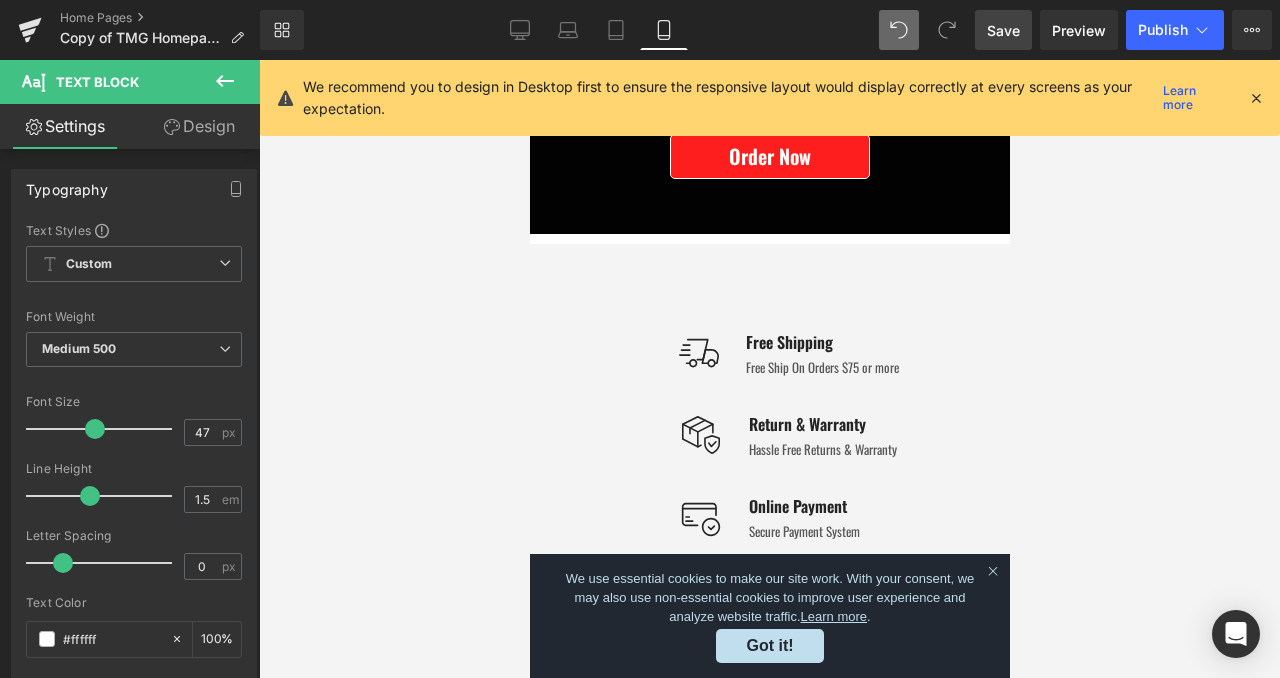scroll, scrollTop: 1708, scrollLeft: 0, axis: vertical 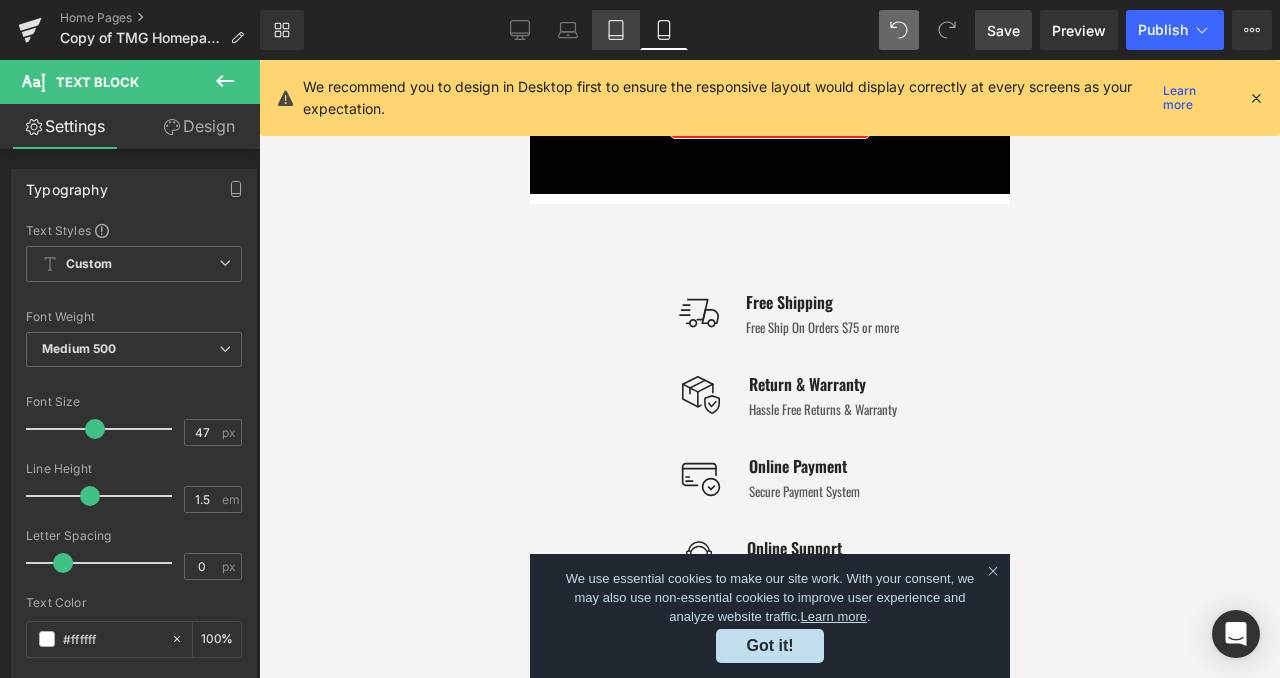click 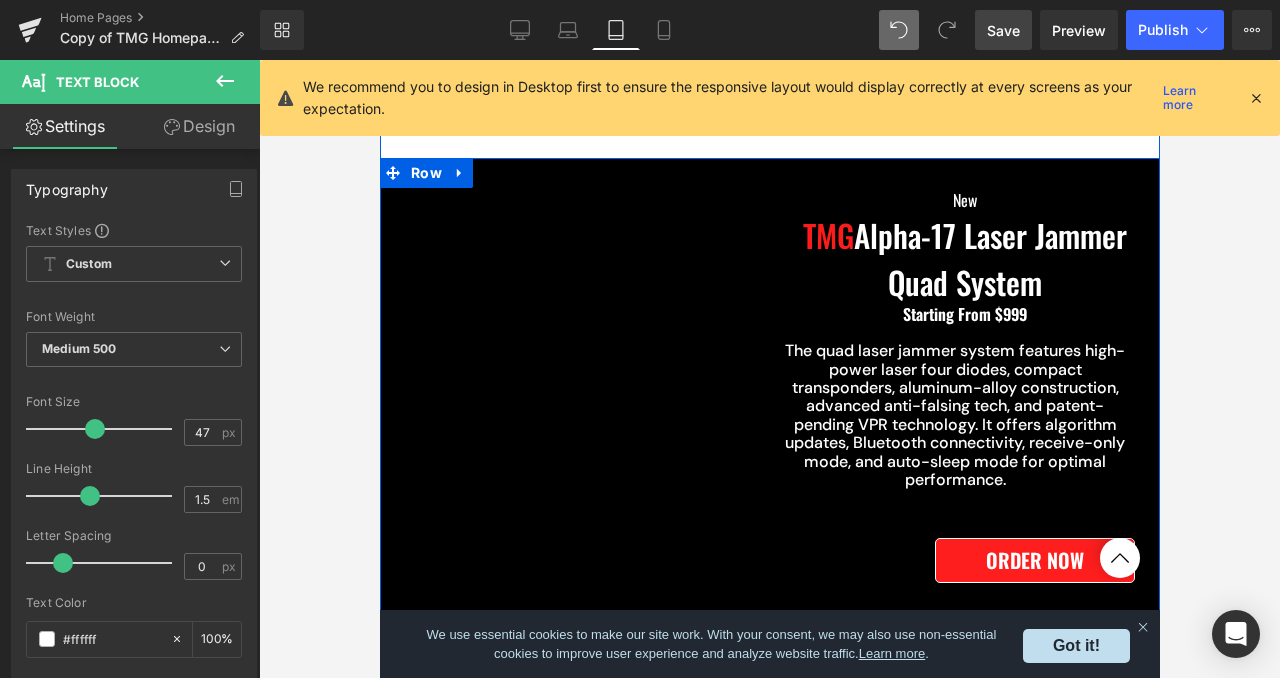 scroll, scrollTop: 1111, scrollLeft: 0, axis: vertical 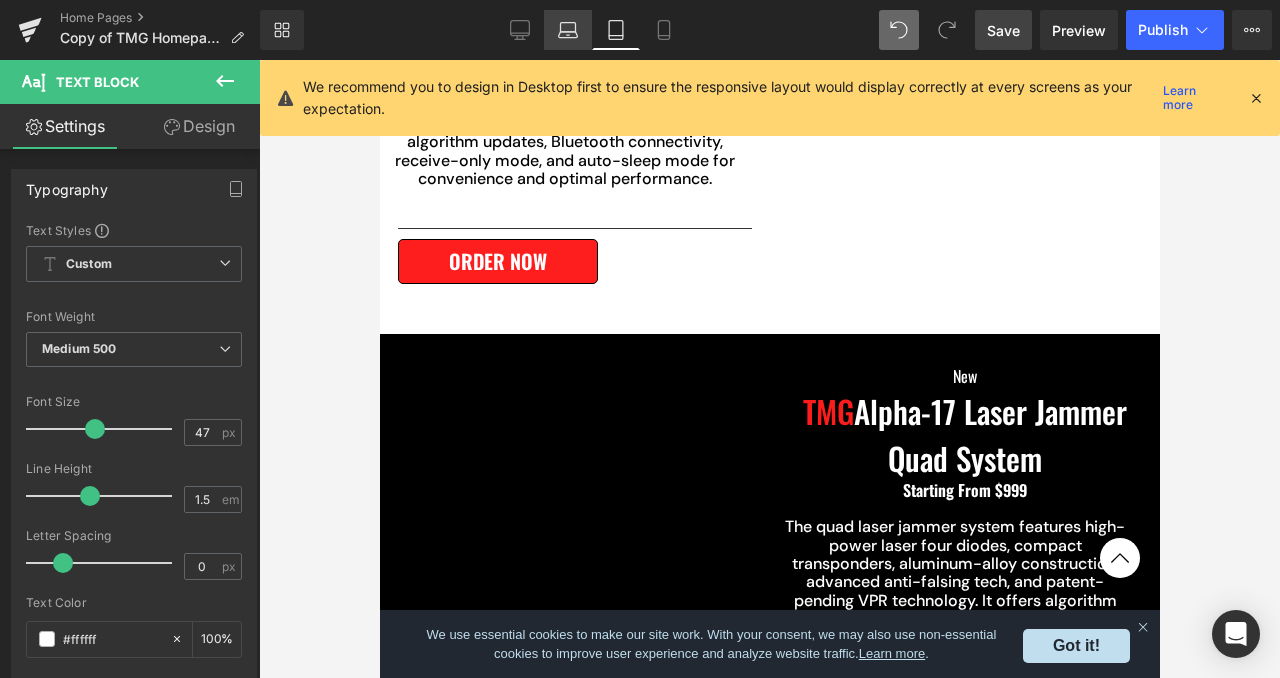 click 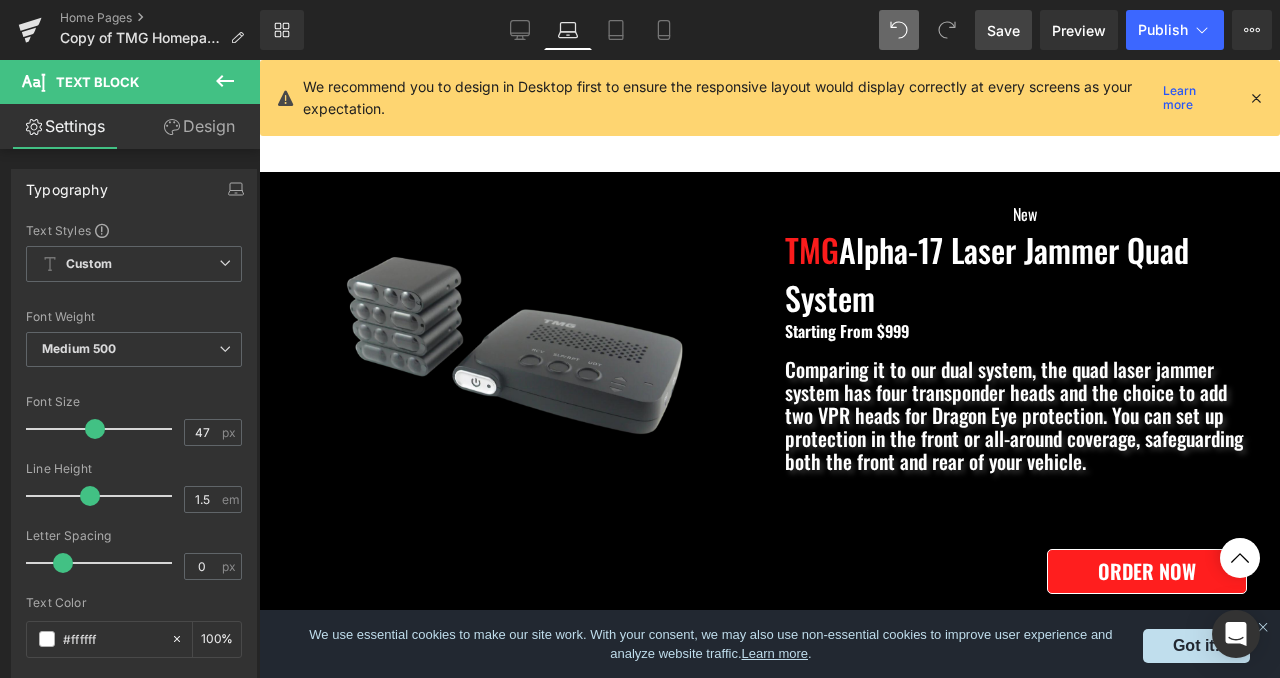 scroll, scrollTop: 1439, scrollLeft: 0, axis: vertical 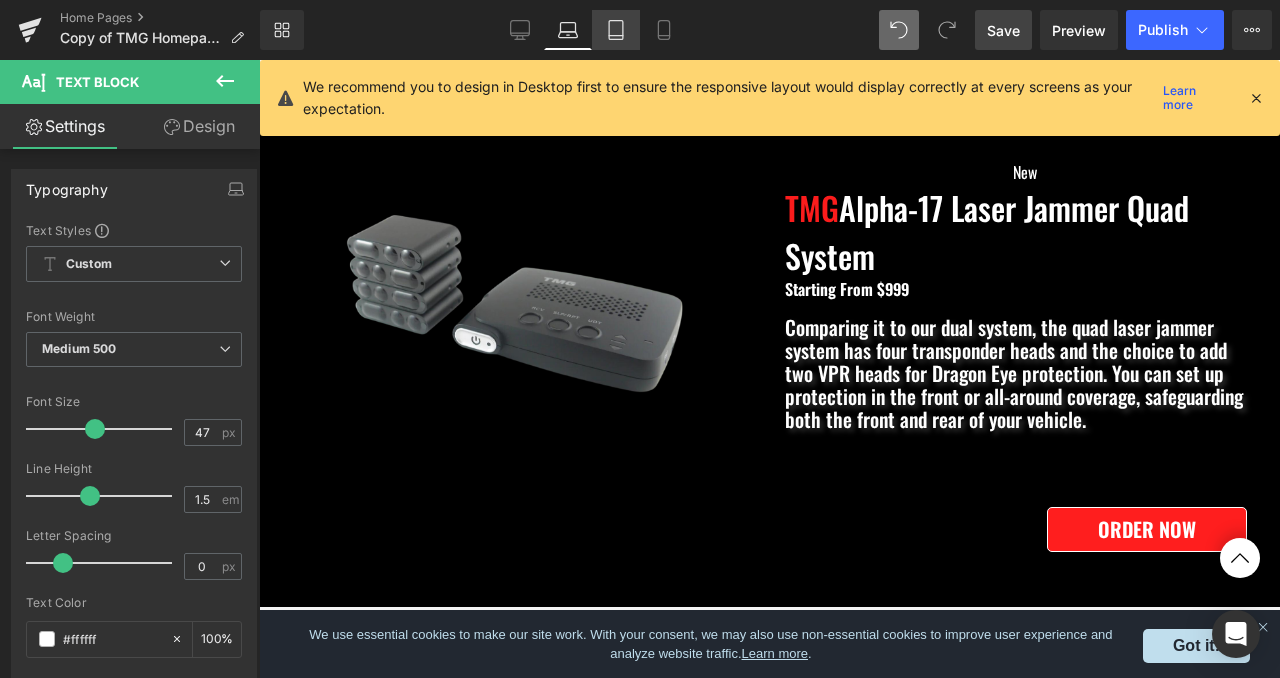 click 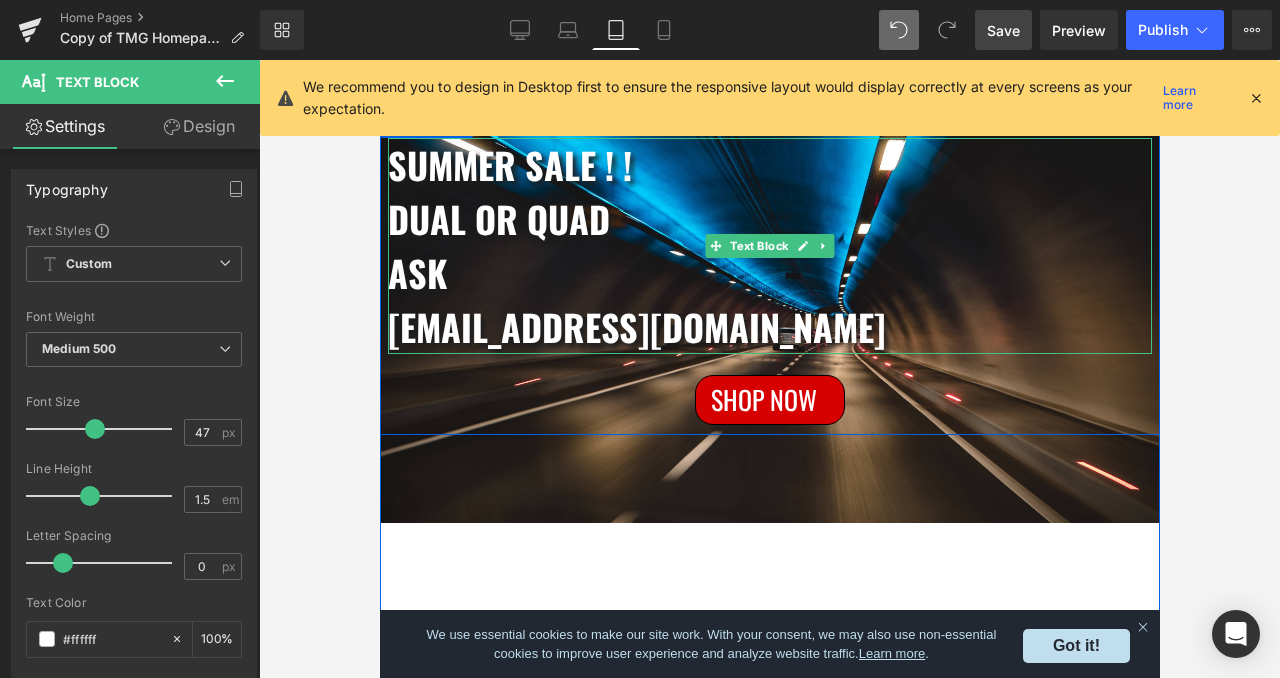 scroll, scrollTop: 138, scrollLeft: 0, axis: vertical 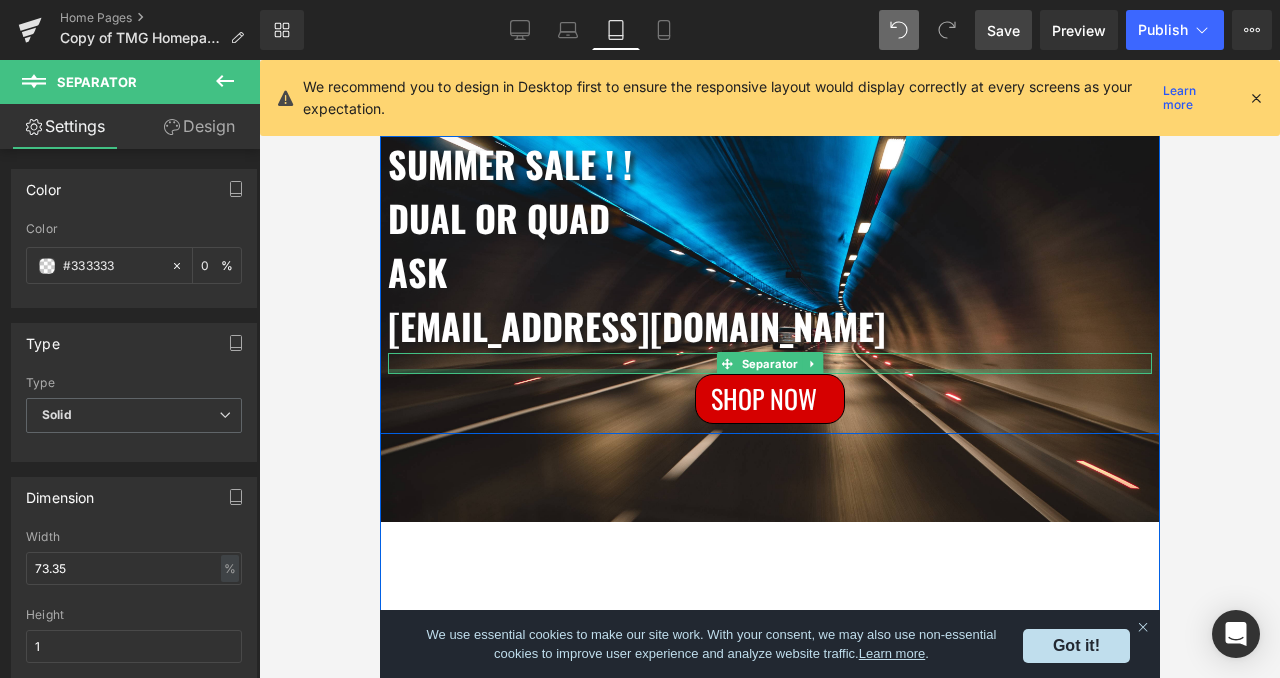 click on "Separator" at bounding box center [769, 363] 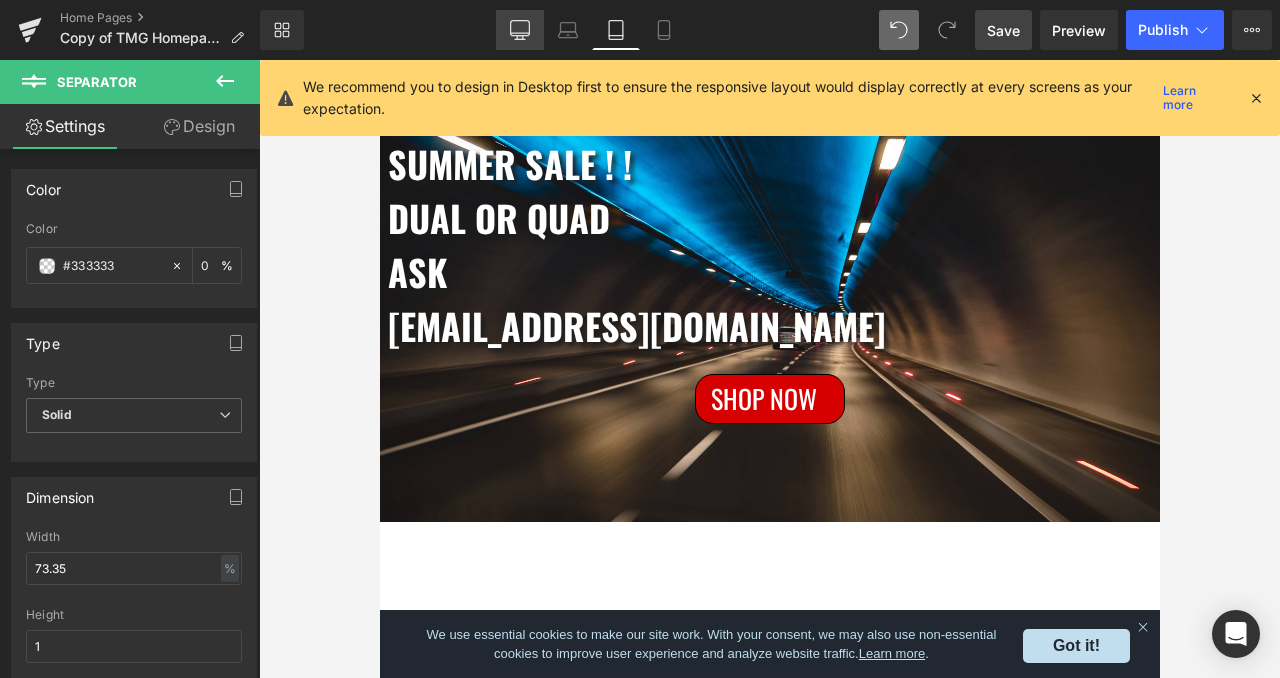 click 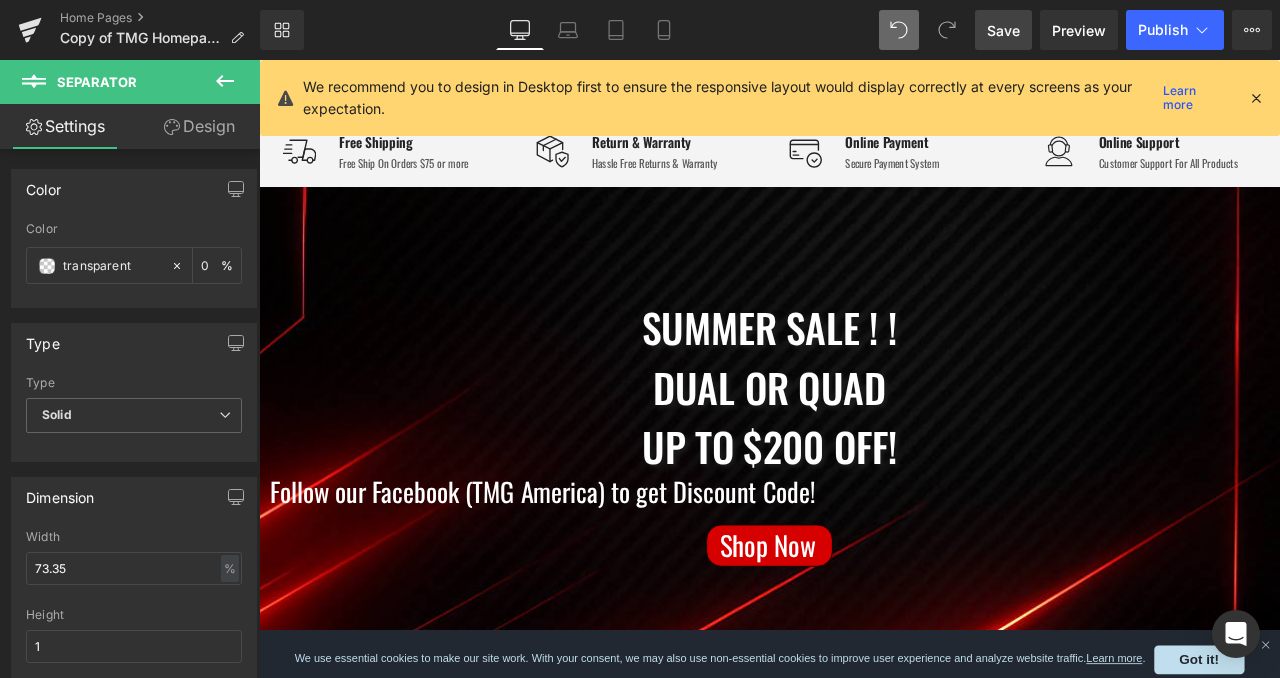 scroll, scrollTop: 0, scrollLeft: 0, axis: both 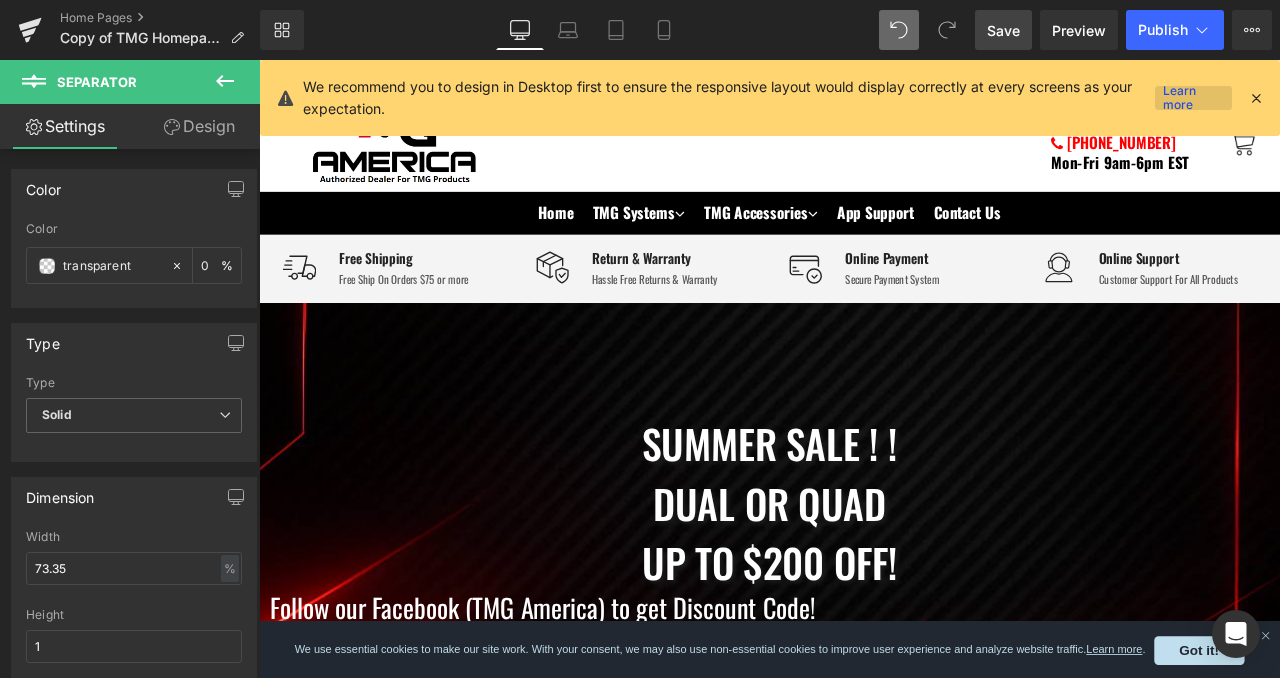 click on "Learn more" at bounding box center (1193, 98) 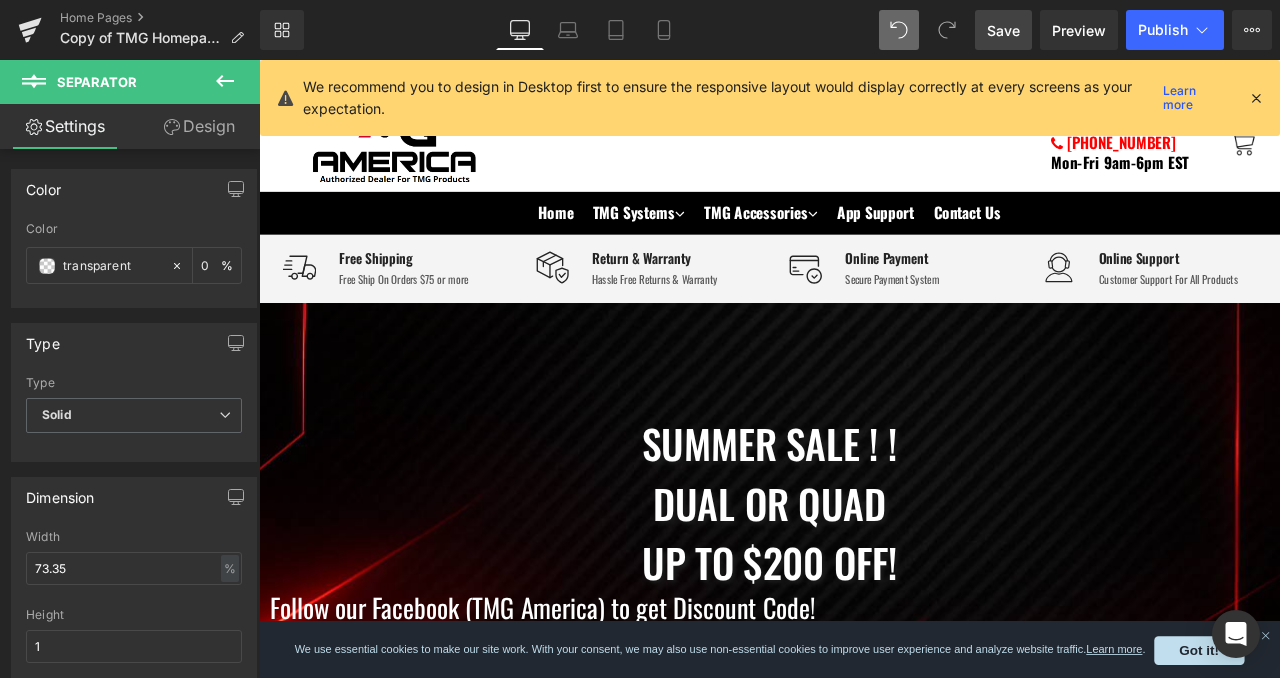 click at bounding box center (1256, 98) 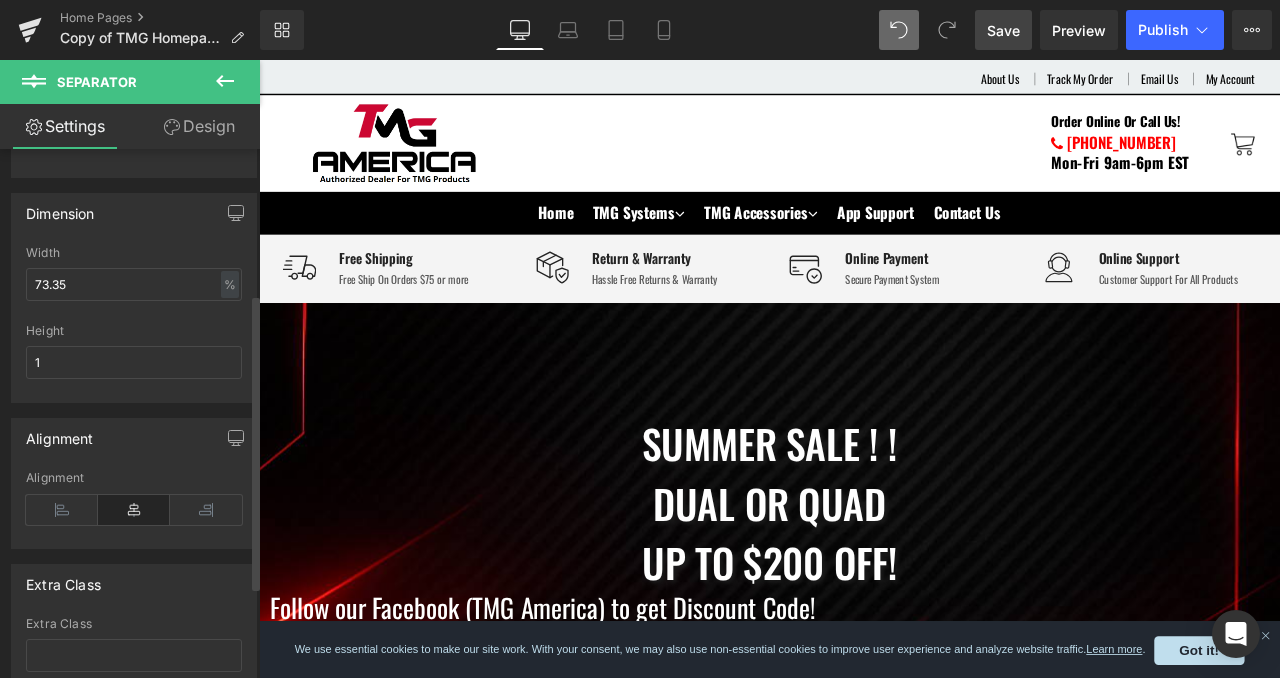 scroll, scrollTop: 421, scrollLeft: 0, axis: vertical 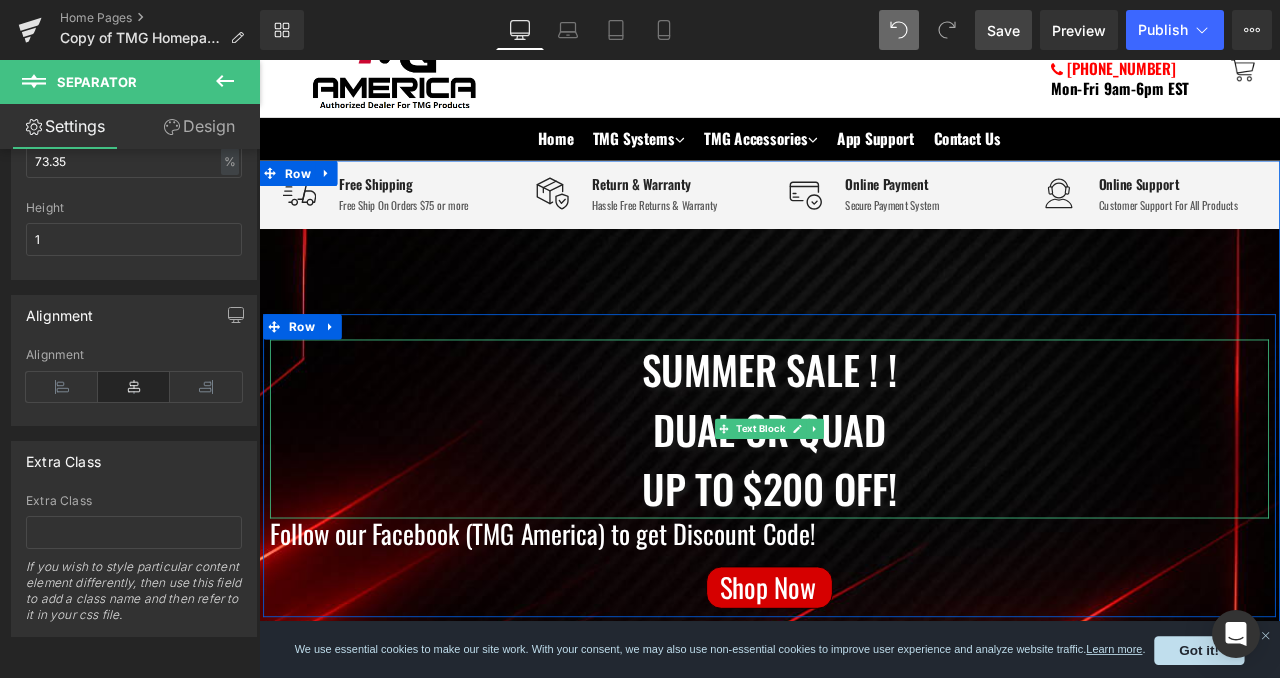 click on "up to $200 off!" at bounding box center [864, 567] 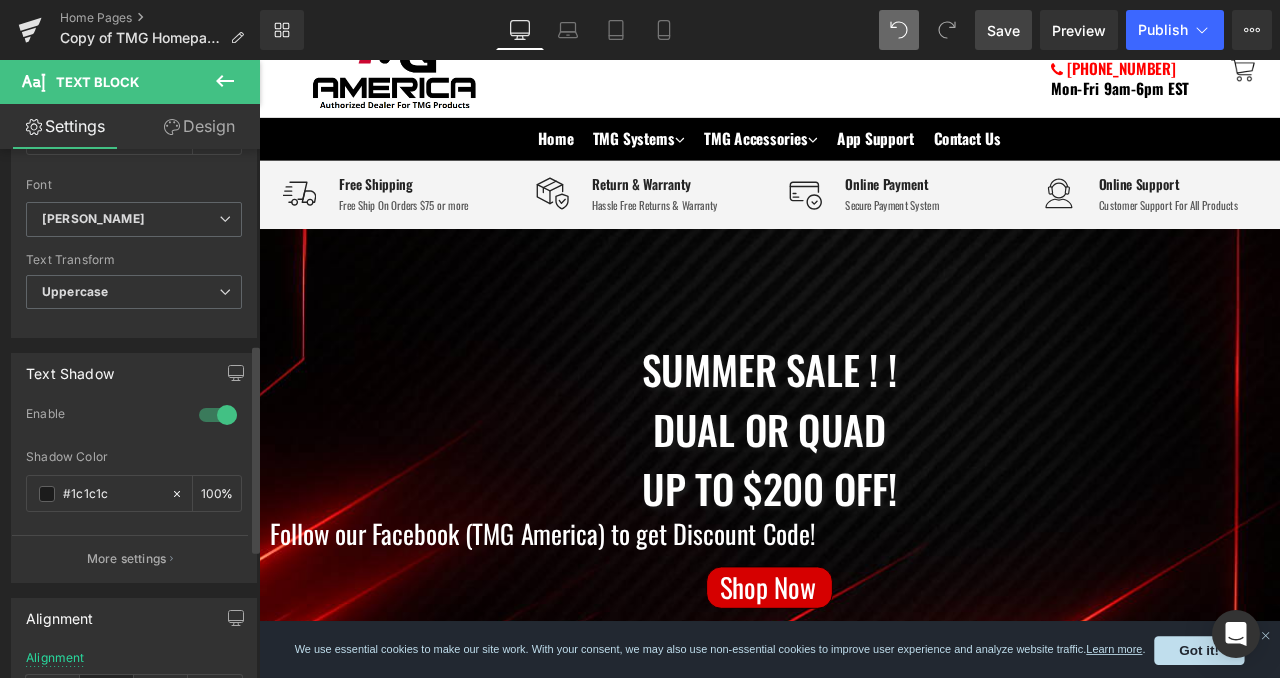 scroll, scrollTop: 582, scrollLeft: 0, axis: vertical 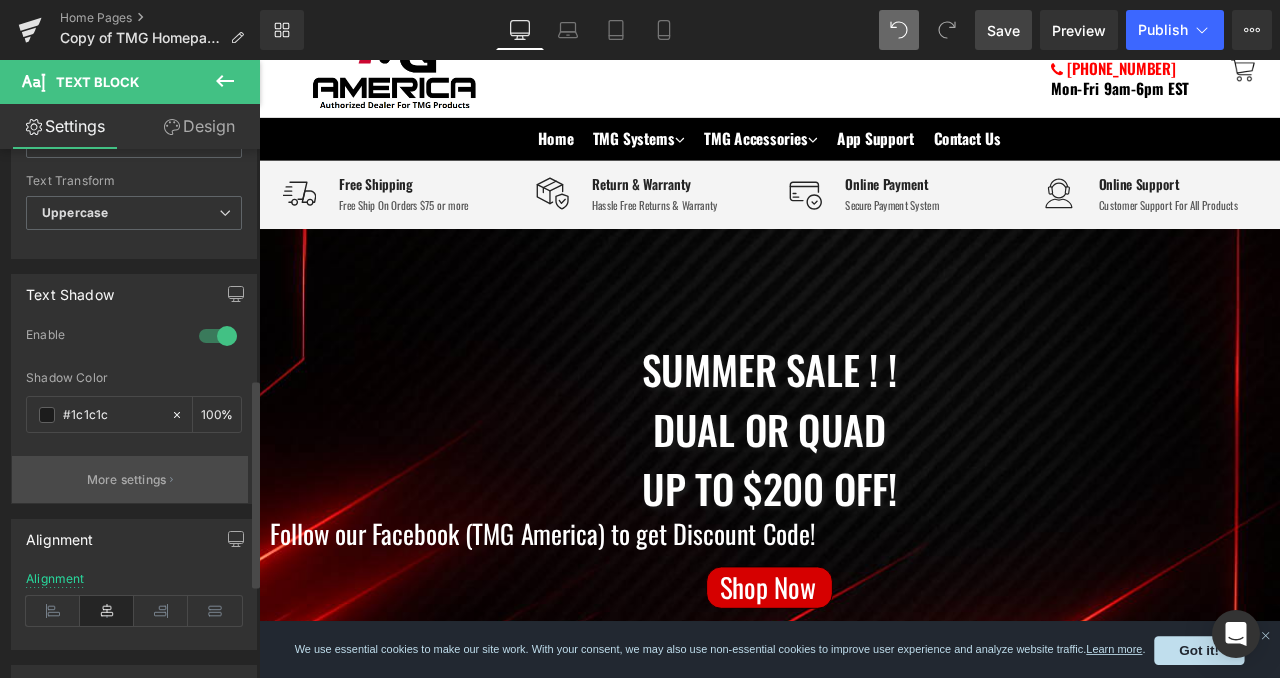 click on "More settings" at bounding box center [127, 480] 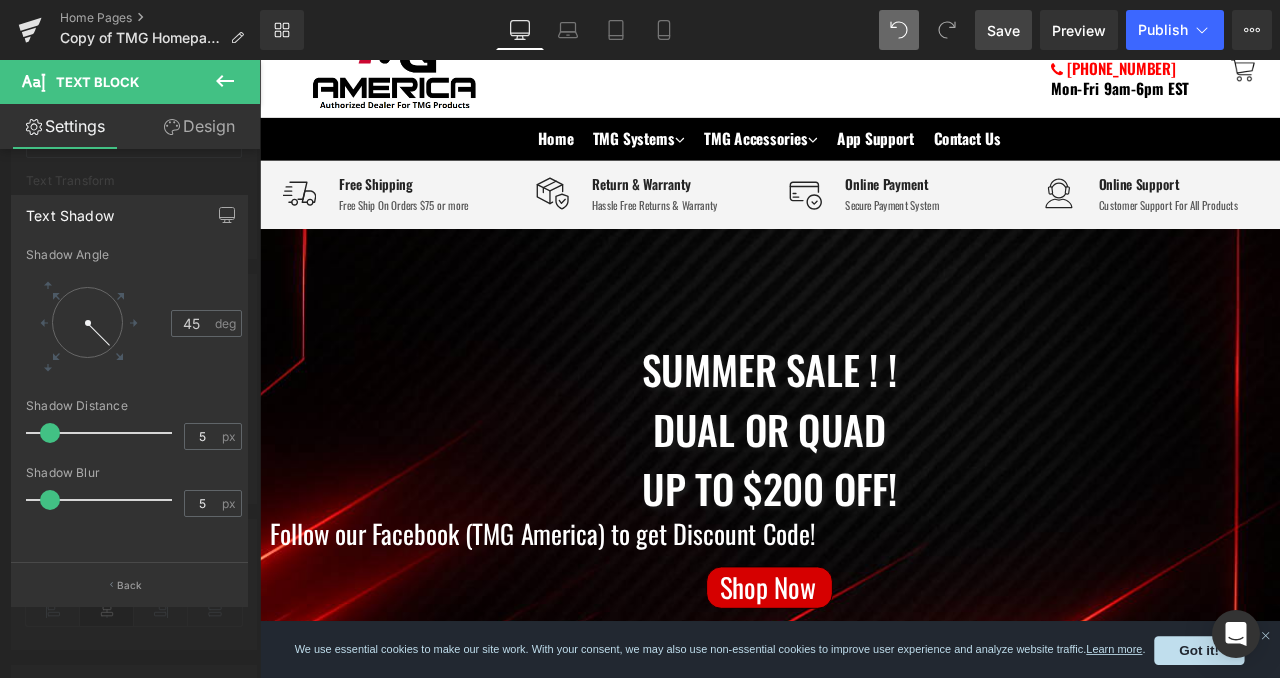 scroll, scrollTop: 6, scrollLeft: 0, axis: vertical 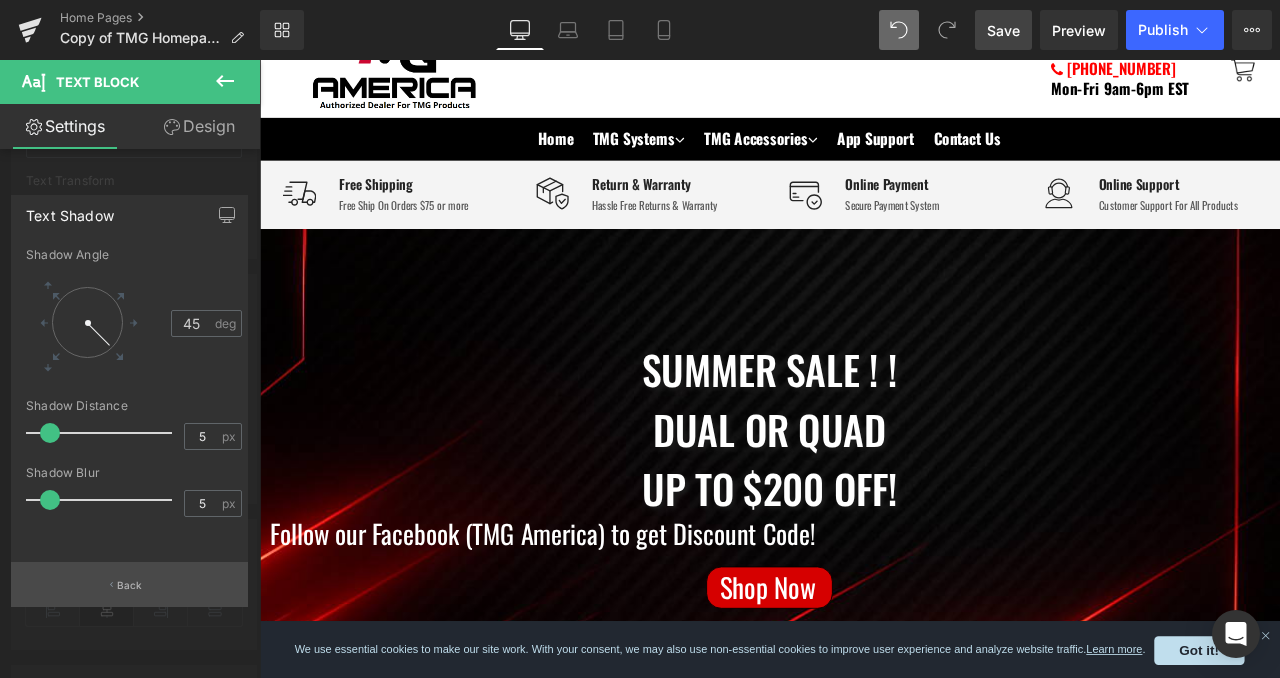 click on "Back" at bounding box center [129, 584] 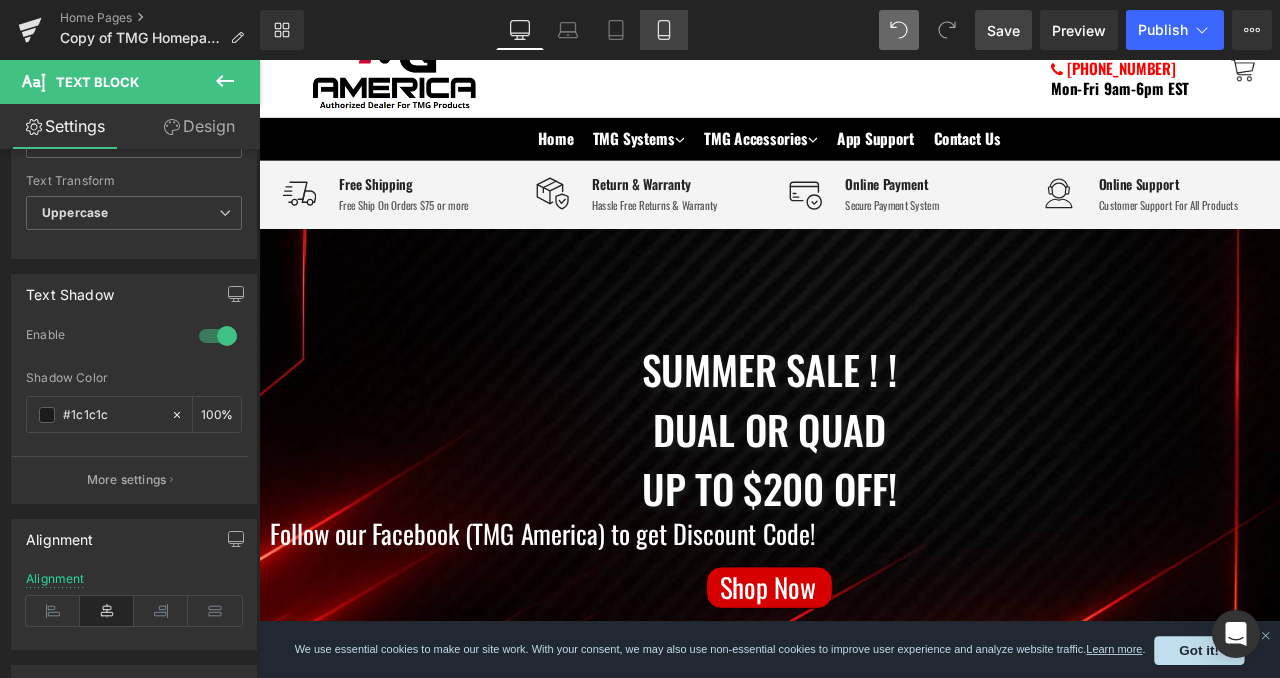 click on "Mobile" at bounding box center [664, 30] 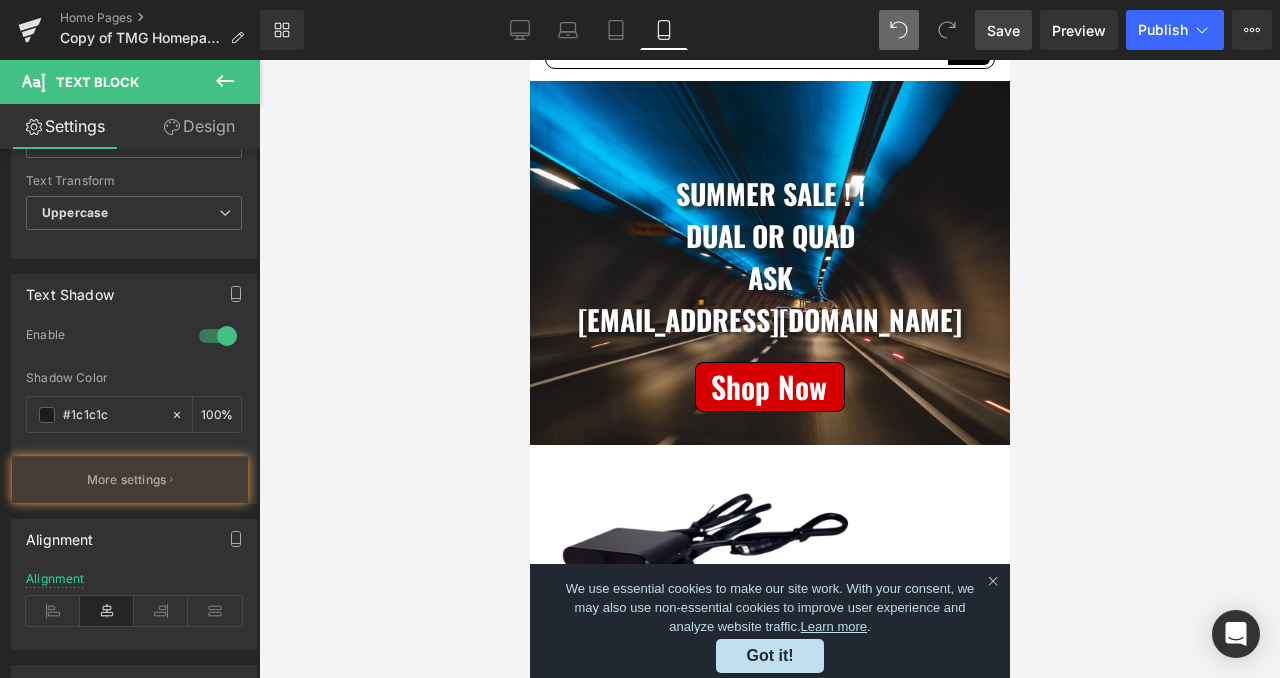 scroll, scrollTop: 0, scrollLeft: 0, axis: both 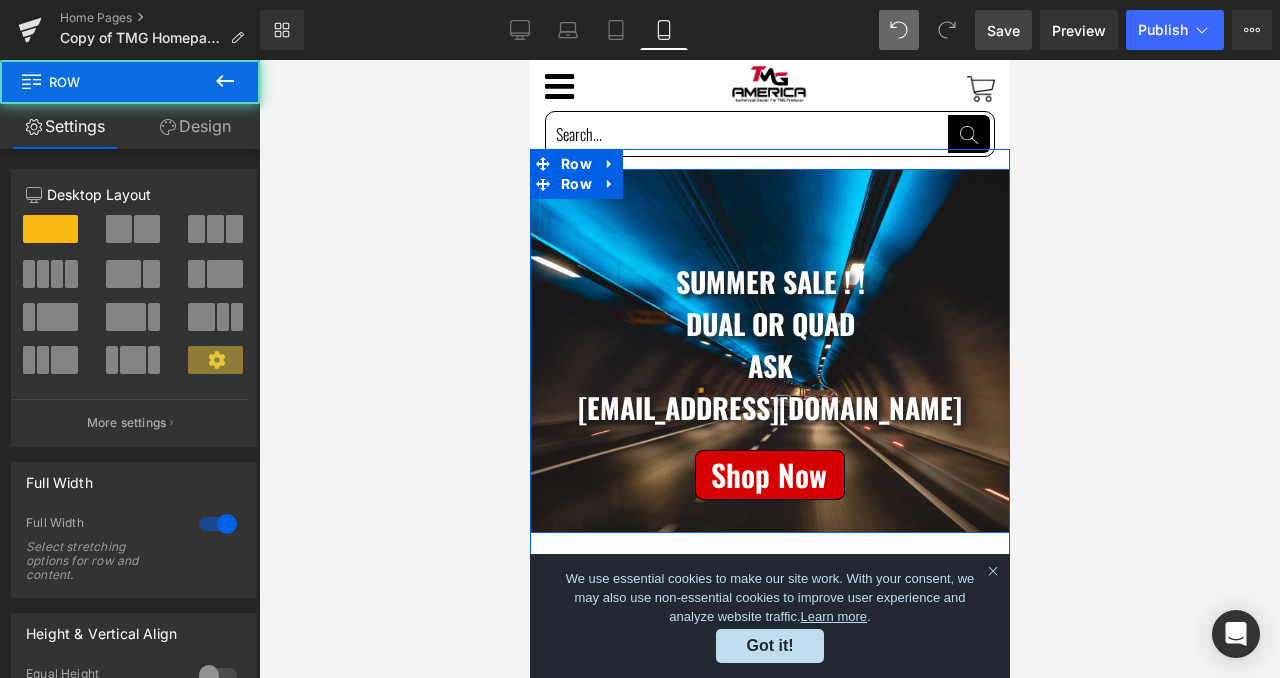 click on "Summer Sale ! ! Dual or quad ASK TMGKUANMINGCHEN@gmail.com Text Block         Separator         Shop Now Button         Row" at bounding box center [769, 308] 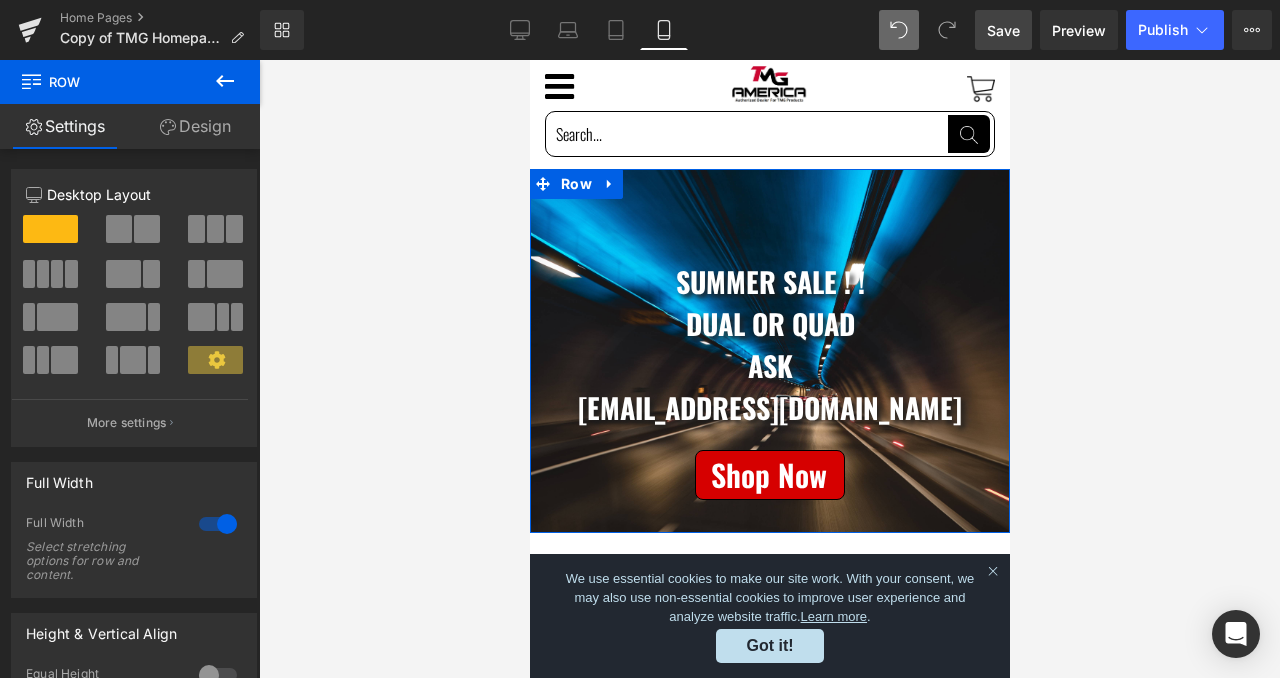 click on "Design" at bounding box center (195, 126) 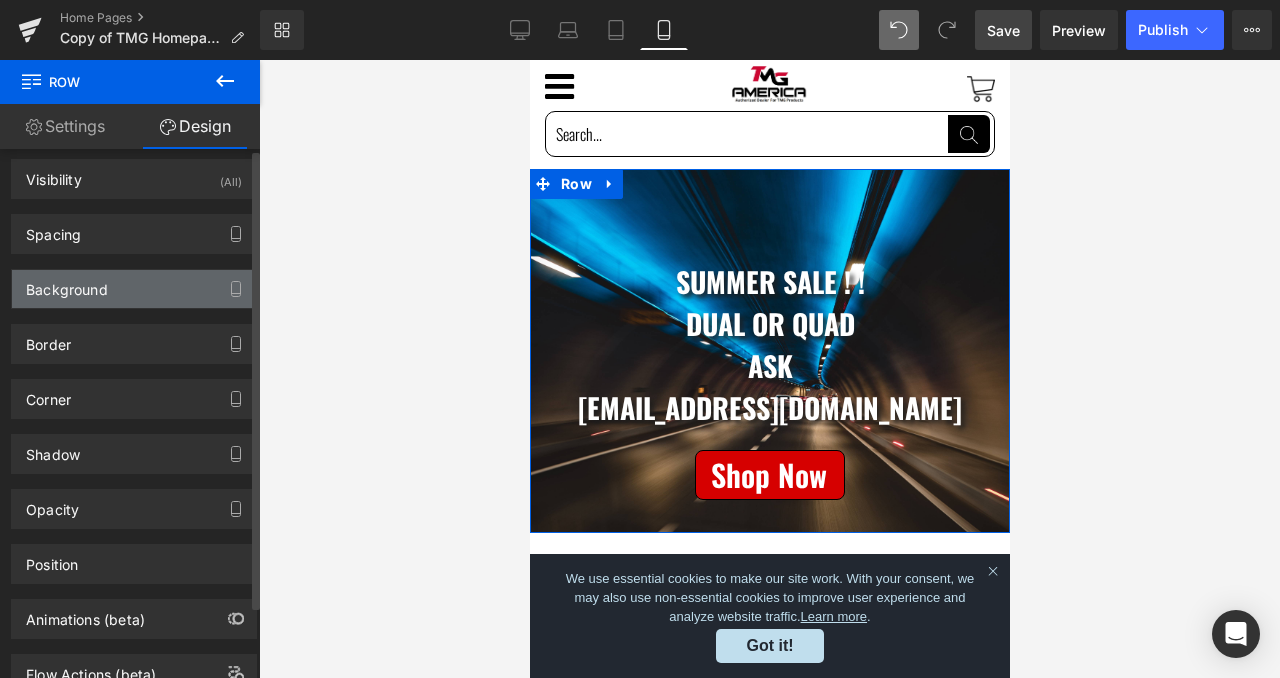 scroll, scrollTop: 0, scrollLeft: 0, axis: both 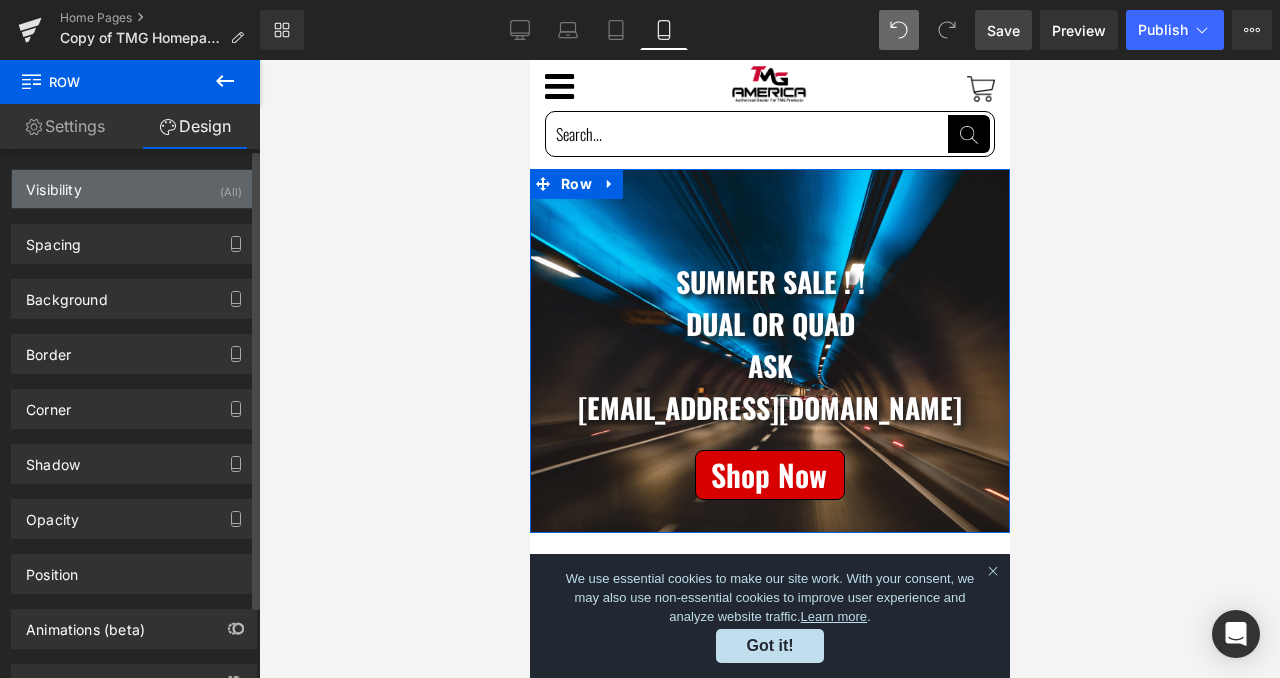click on "(All)" at bounding box center (231, 186) 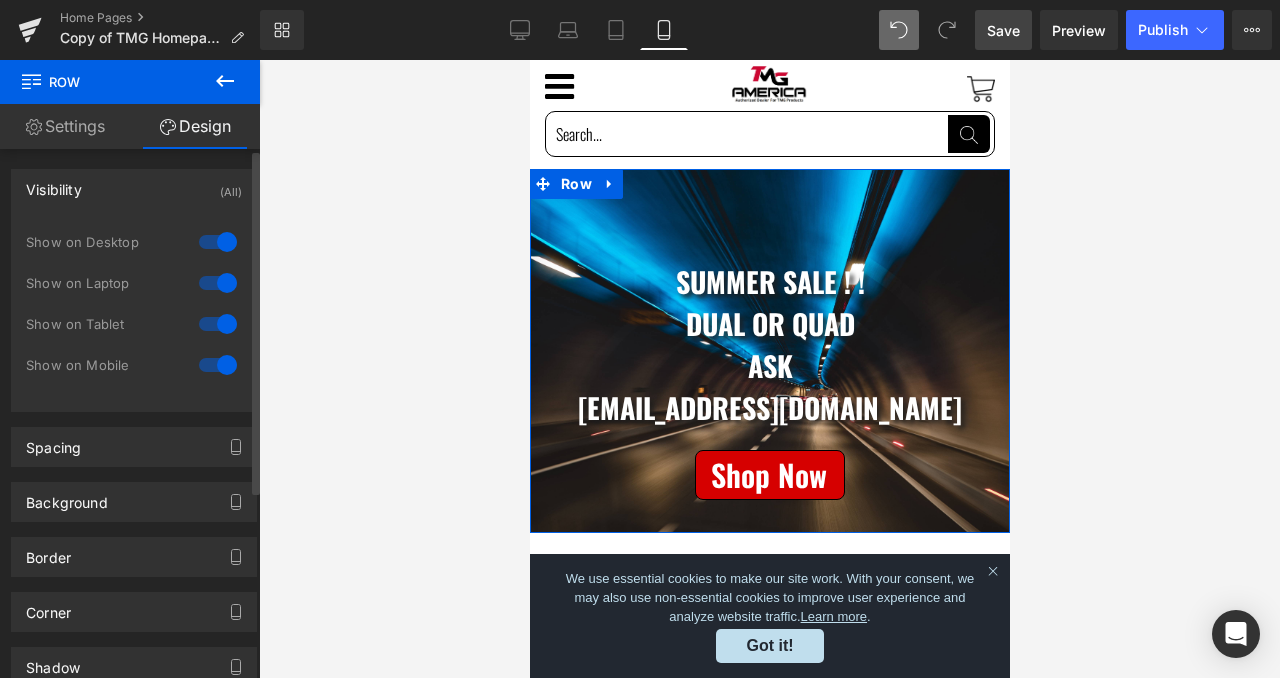 click at bounding box center [218, 324] 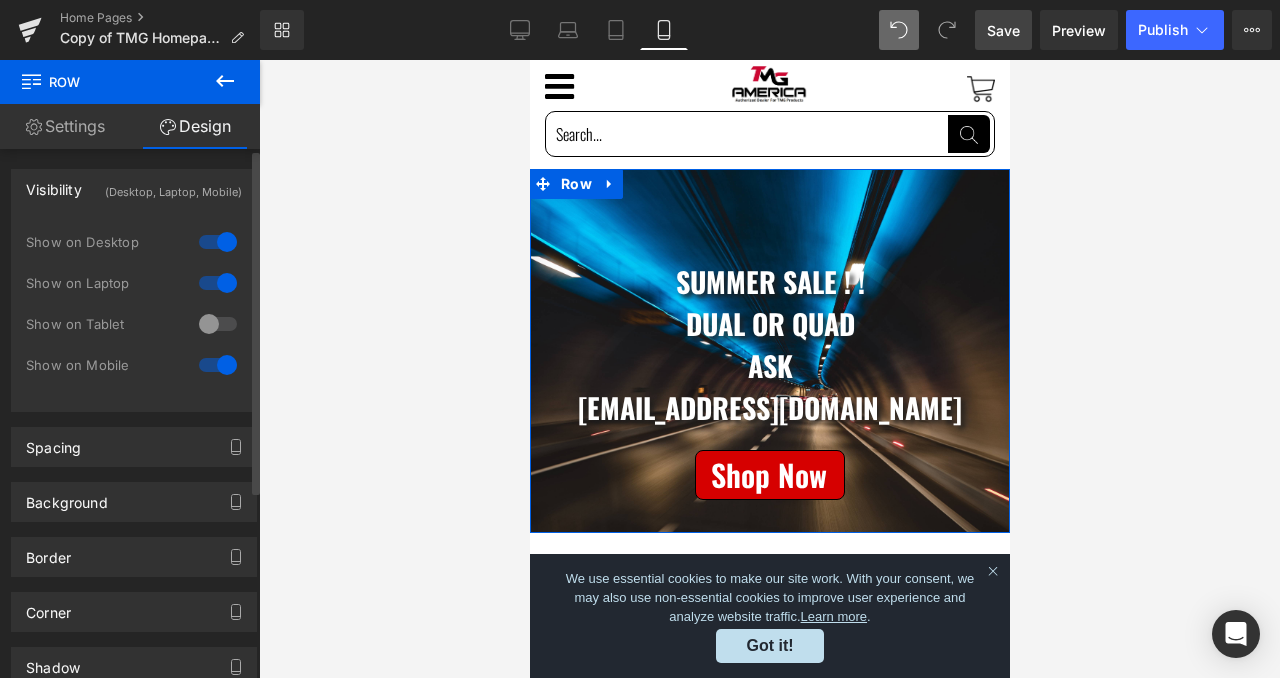 click at bounding box center [218, 283] 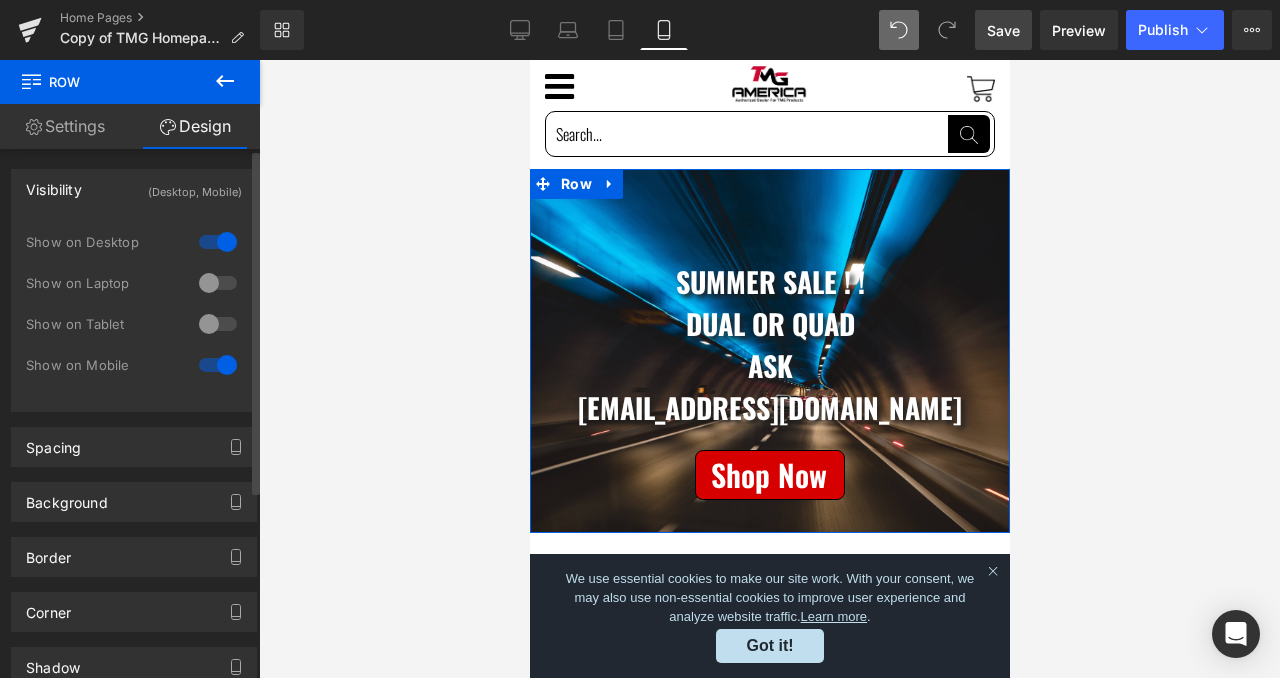 click at bounding box center (218, 242) 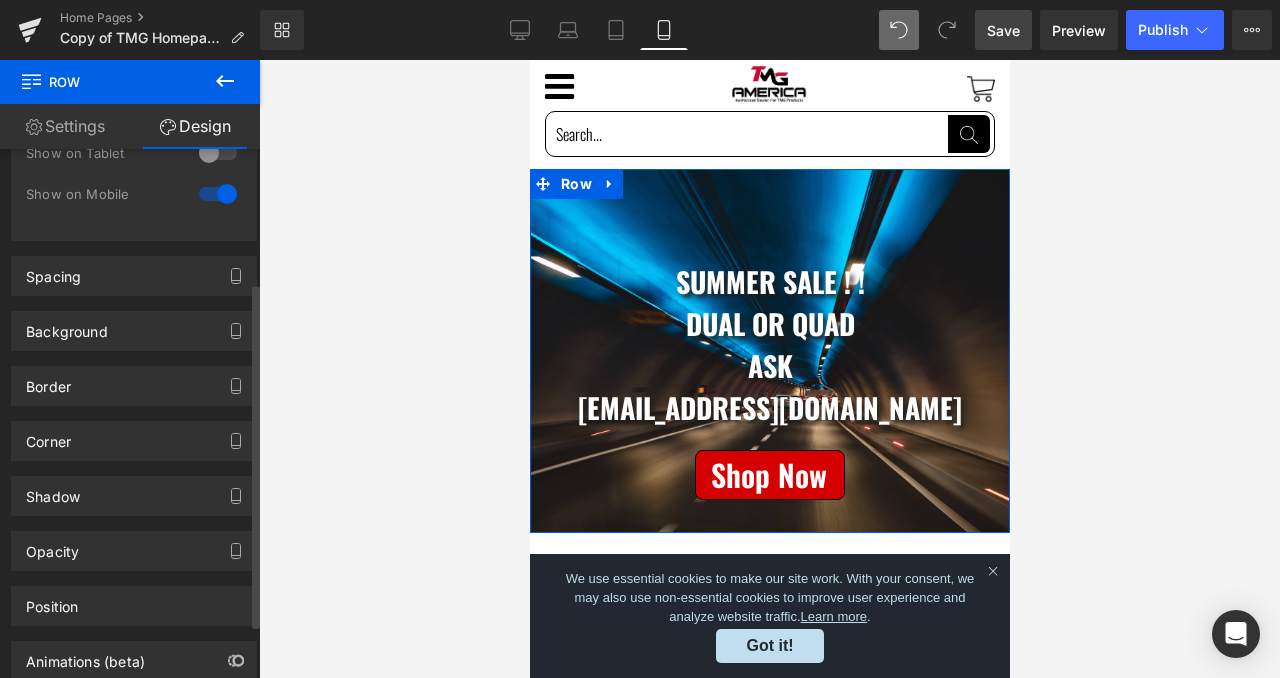 scroll, scrollTop: 286, scrollLeft: 0, axis: vertical 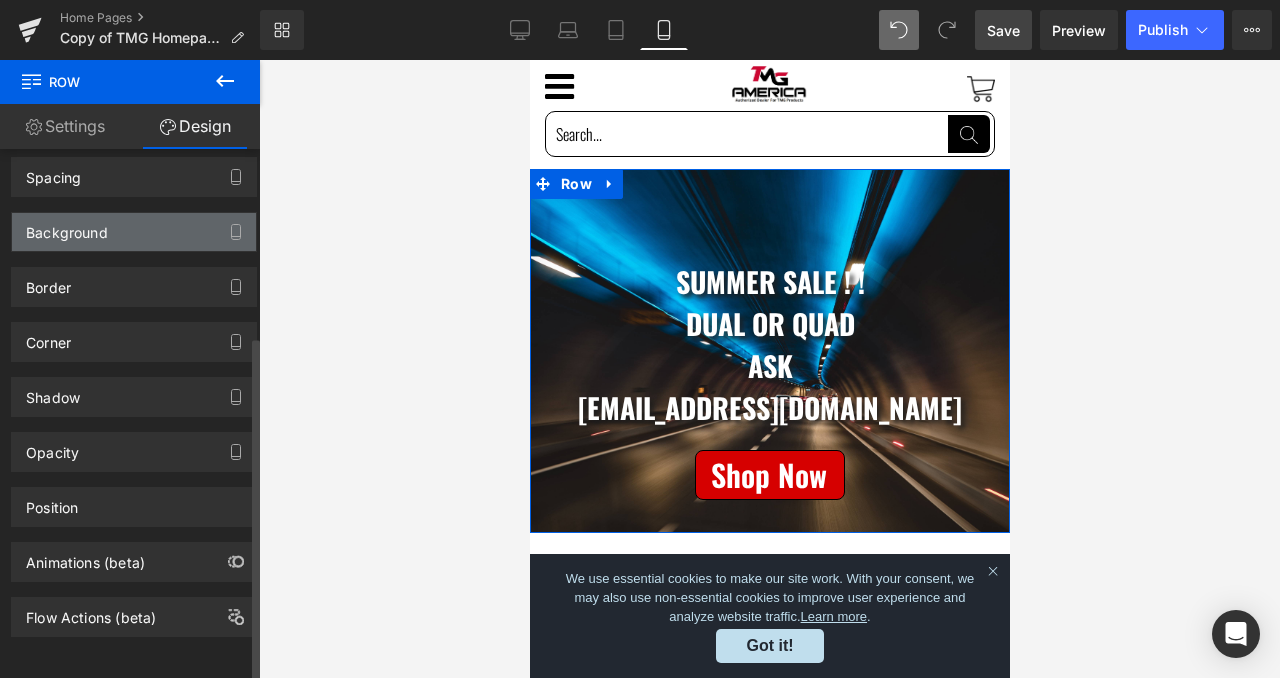 click on "Background" at bounding box center (134, 232) 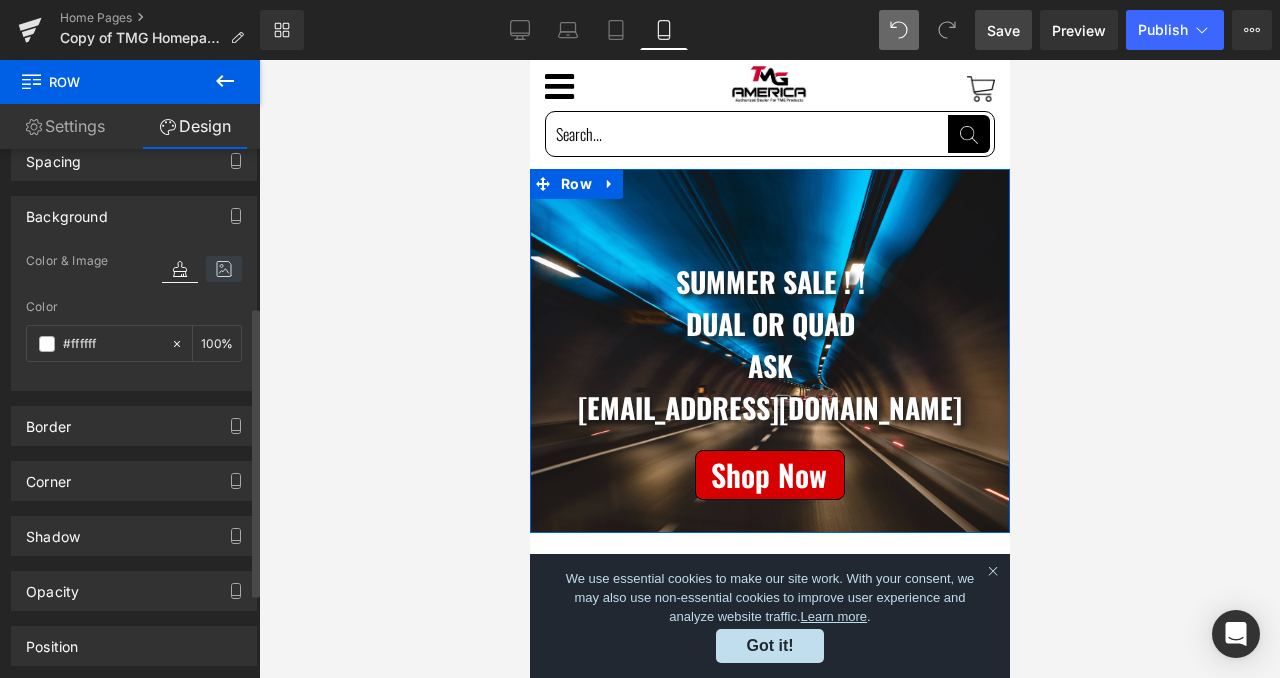 click at bounding box center (224, 269) 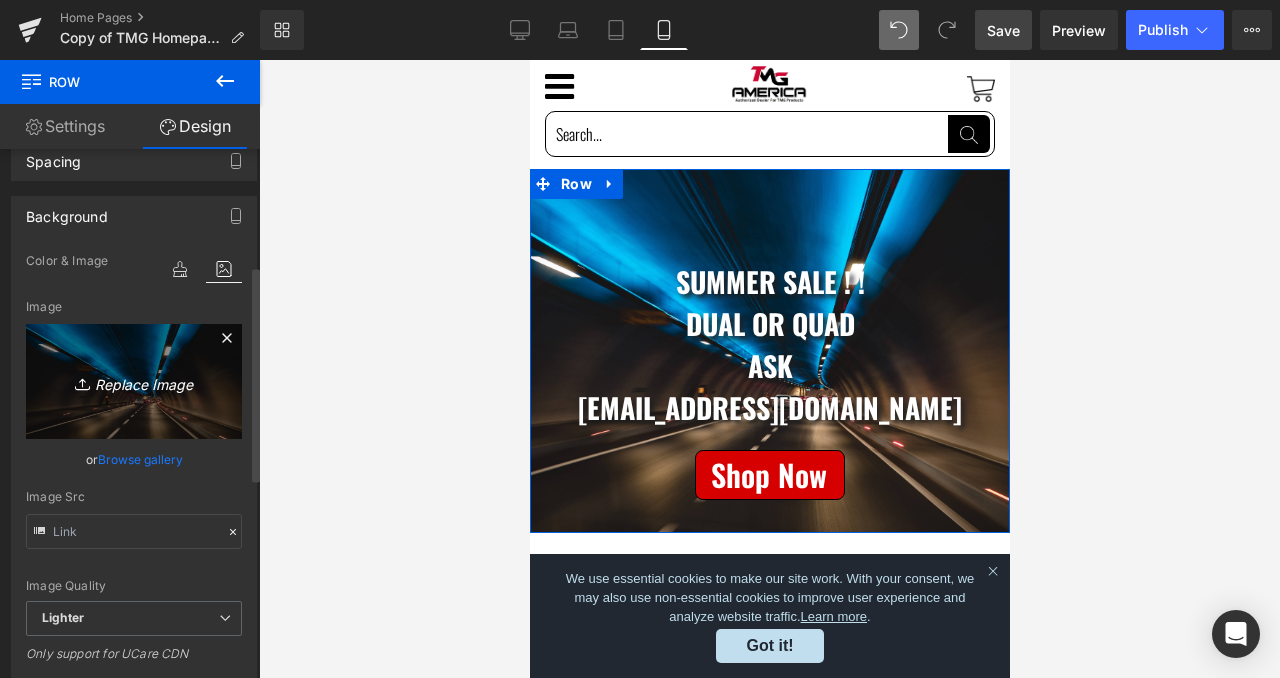 click on "Replace Image" at bounding box center [134, 381] 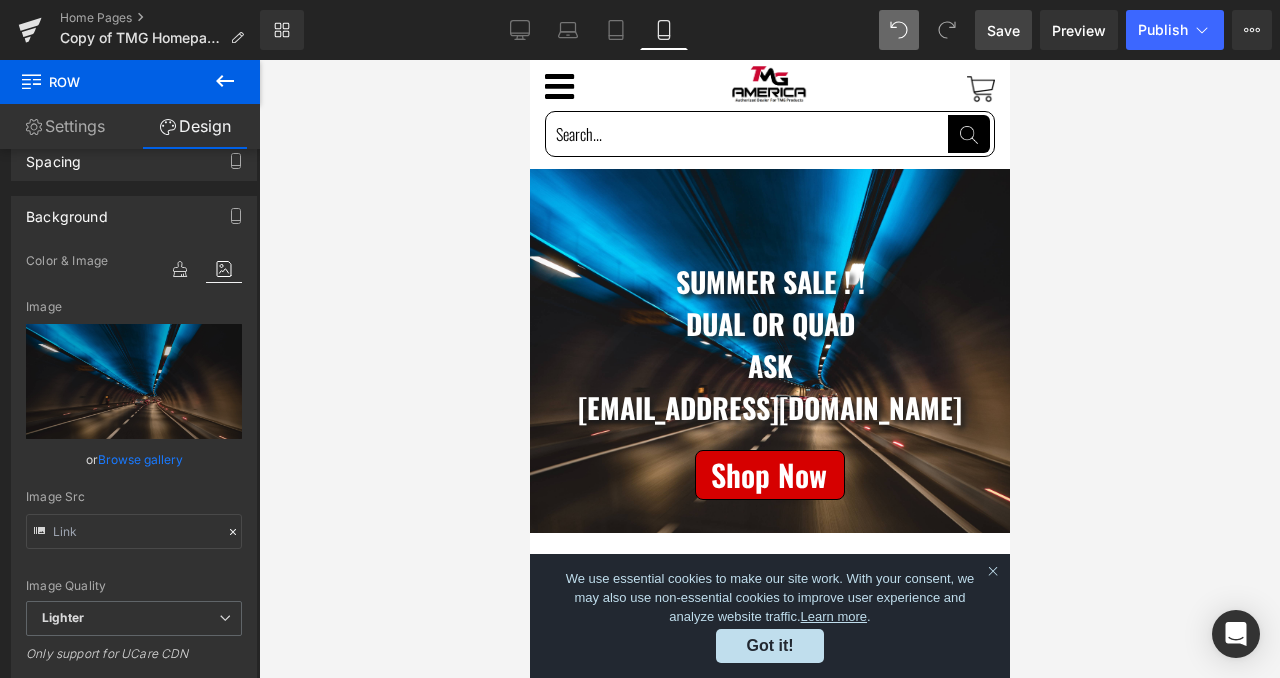 type on "C:\fakepath\4DE38B05-320A-40FA-B397-9850DF330A14.PNG" 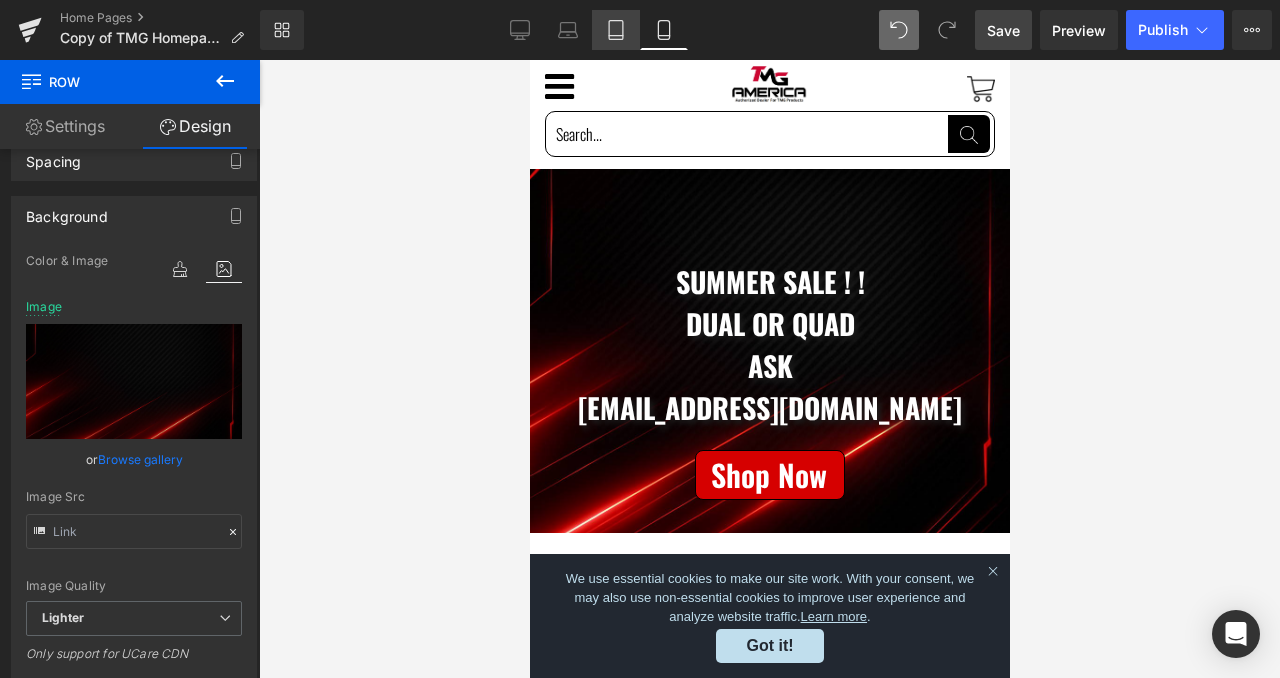 click 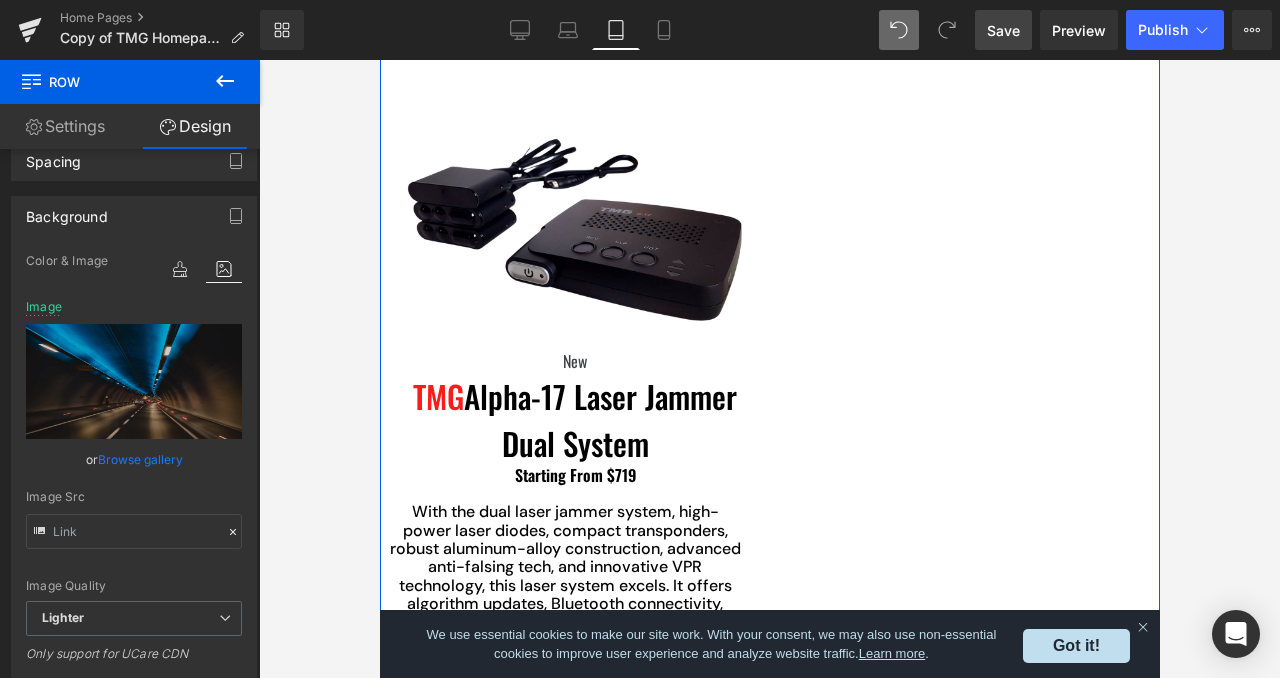 scroll, scrollTop: 0, scrollLeft: 0, axis: both 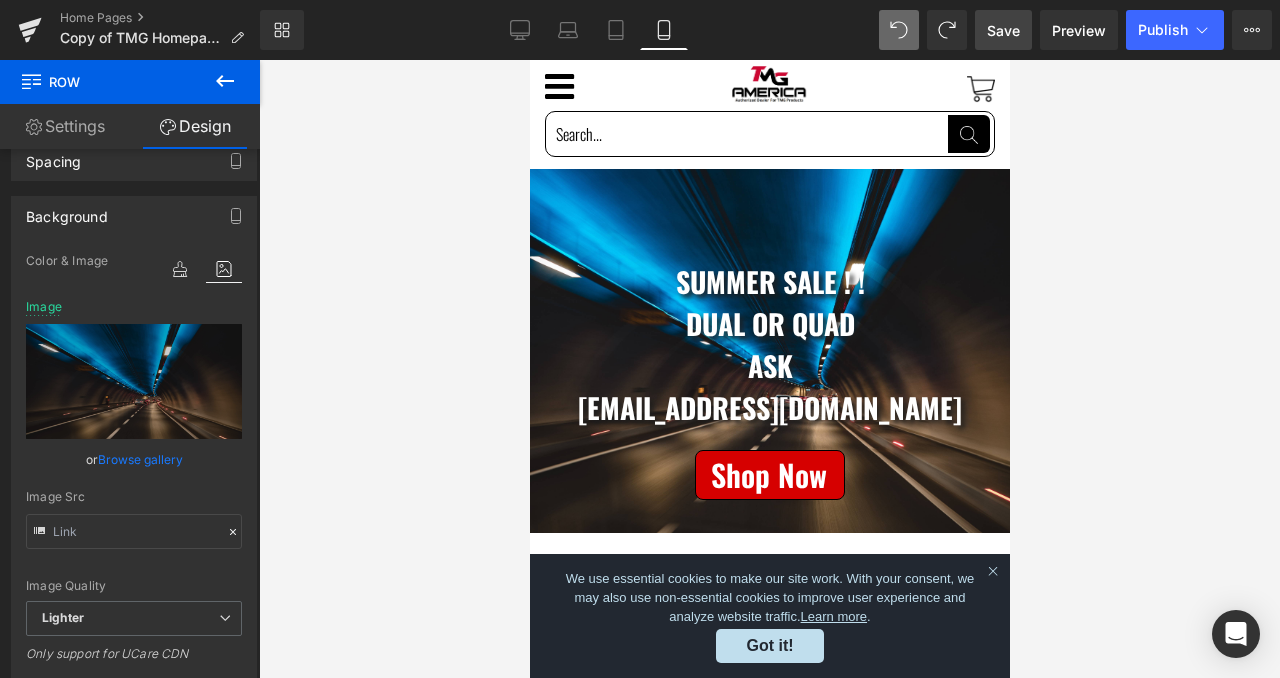drag, startPoint x: 883, startPoint y: 28, endPoint x: 665, endPoint y: 15, distance: 218.38727 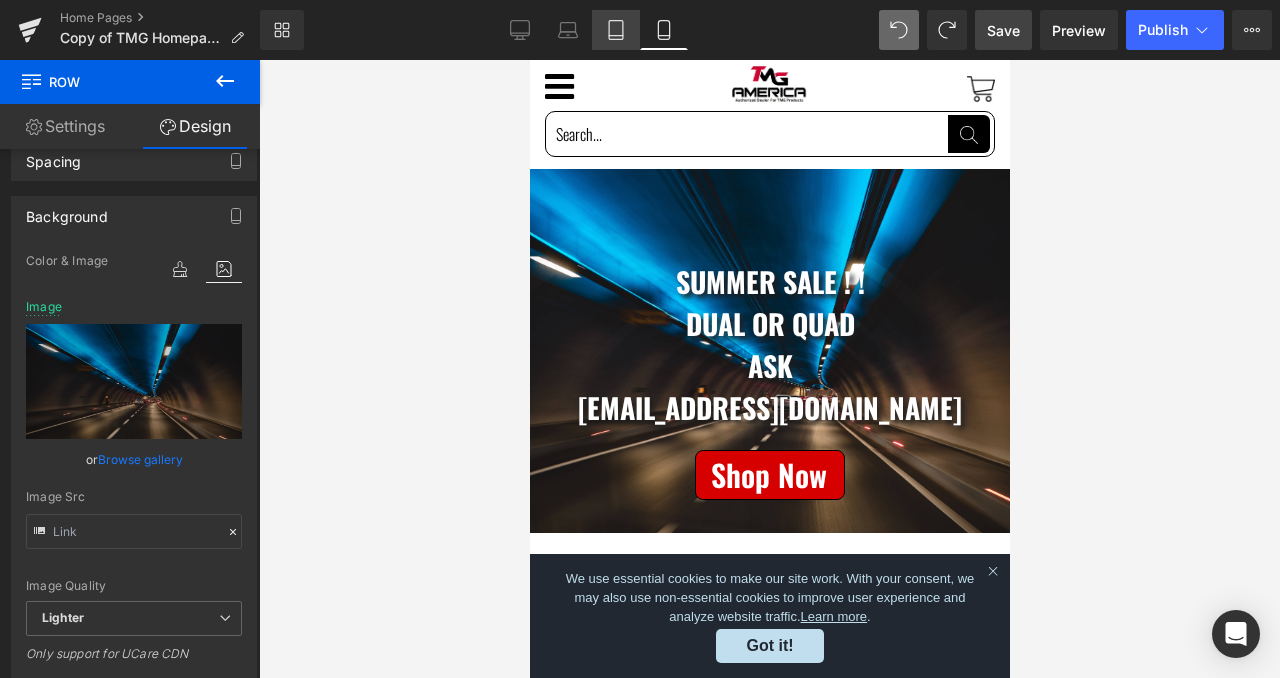 click 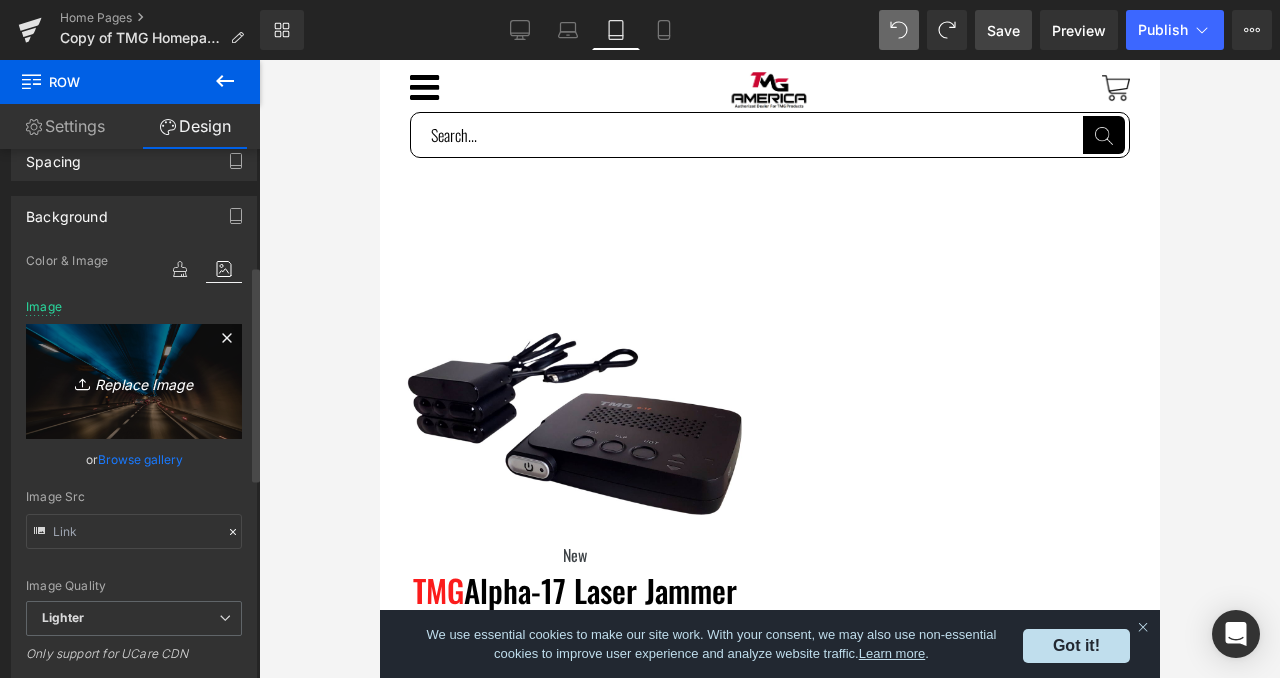 click on "Replace Image" at bounding box center [134, 381] 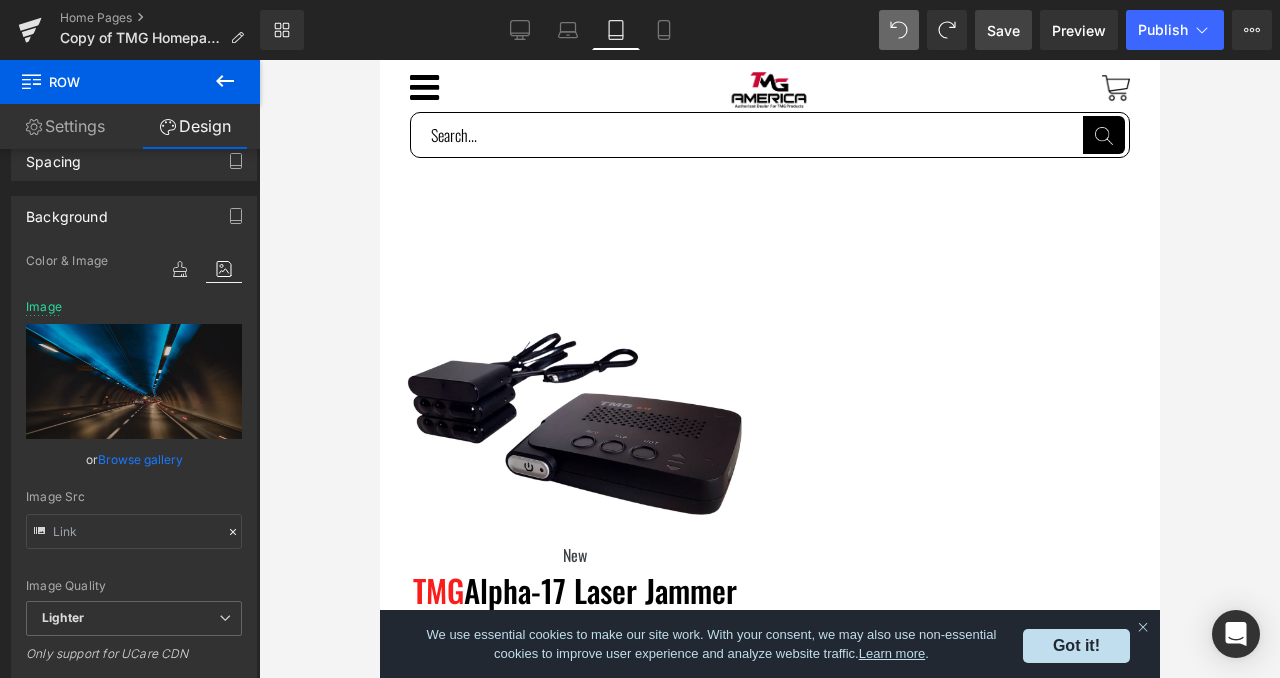 type on "C:\fakepath\4DE38B05-320A-40FA-B397-9850DF330A14.PNG" 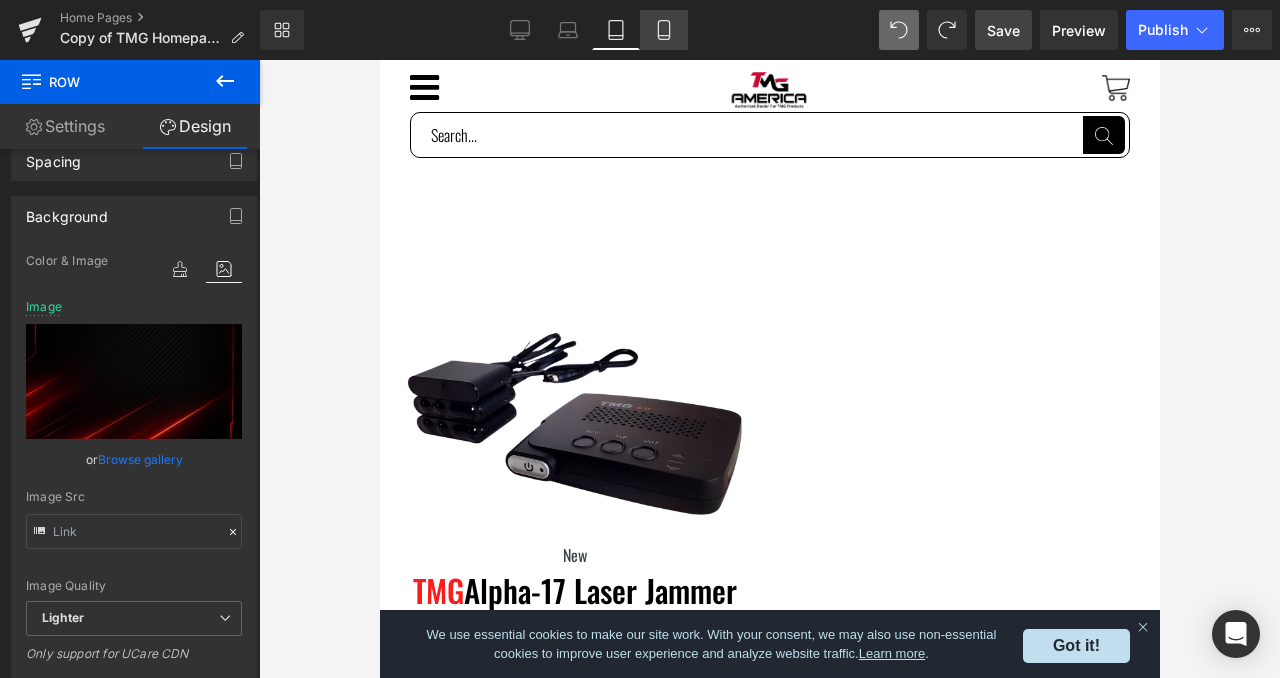 click 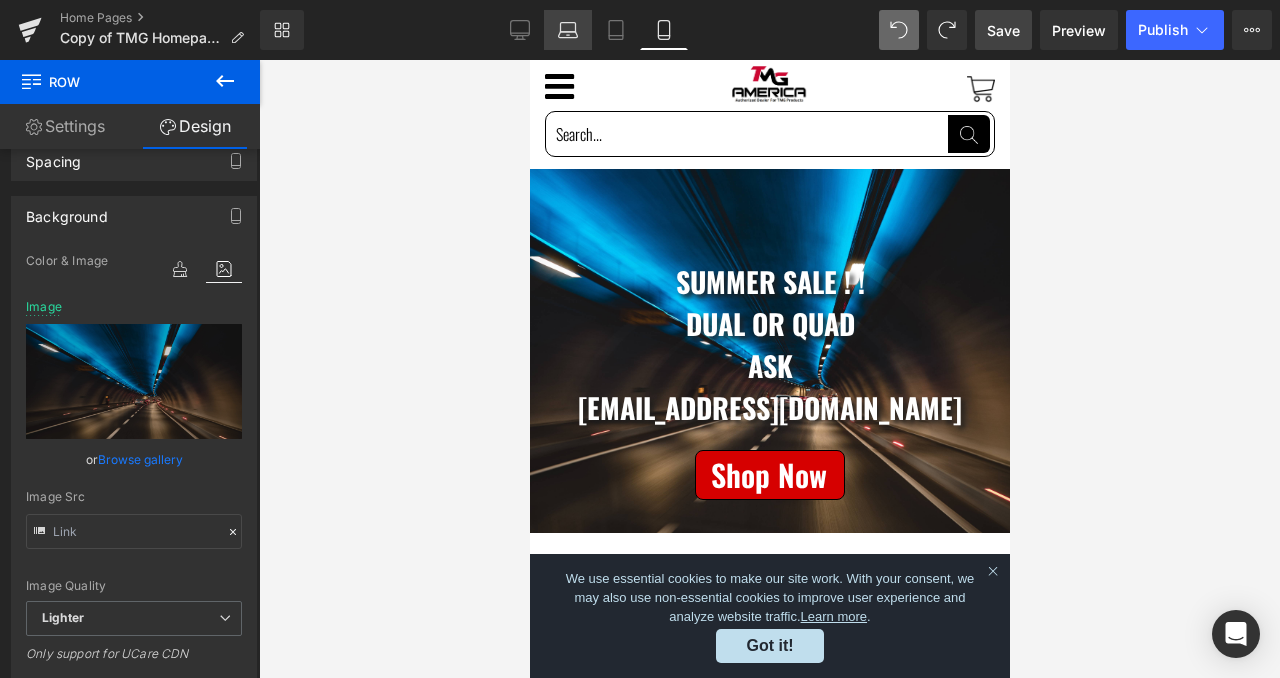 click 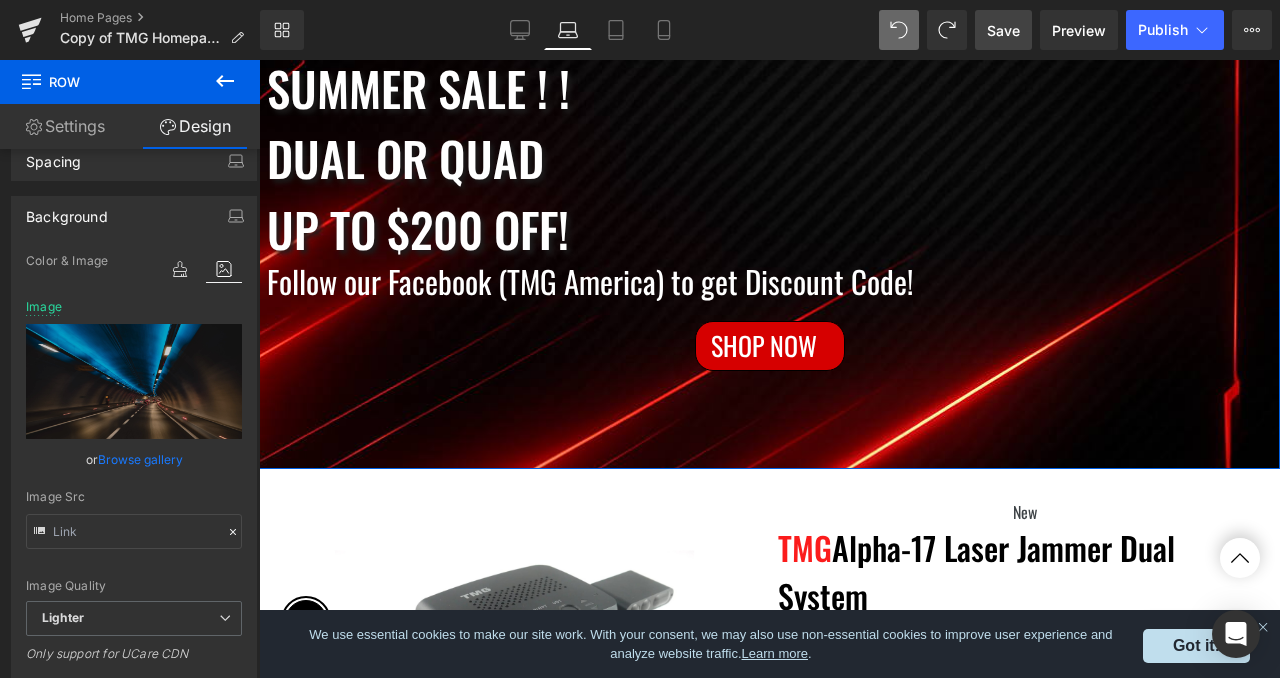 scroll, scrollTop: 657, scrollLeft: 0, axis: vertical 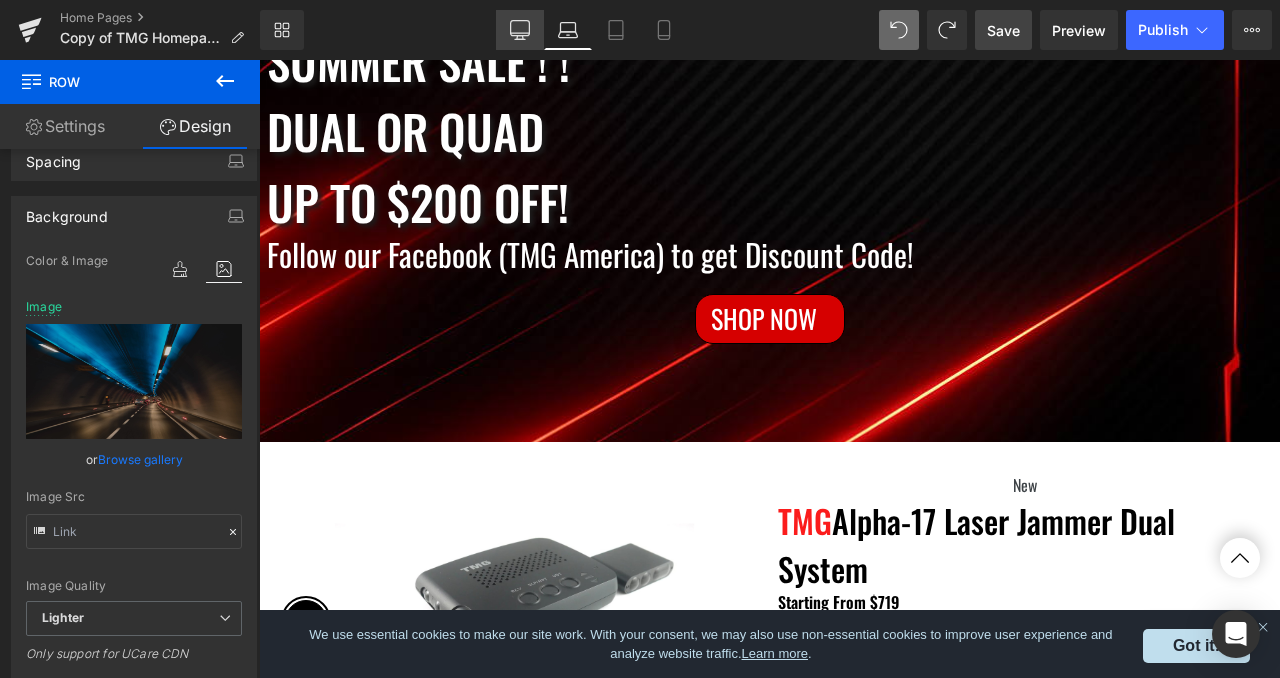 click 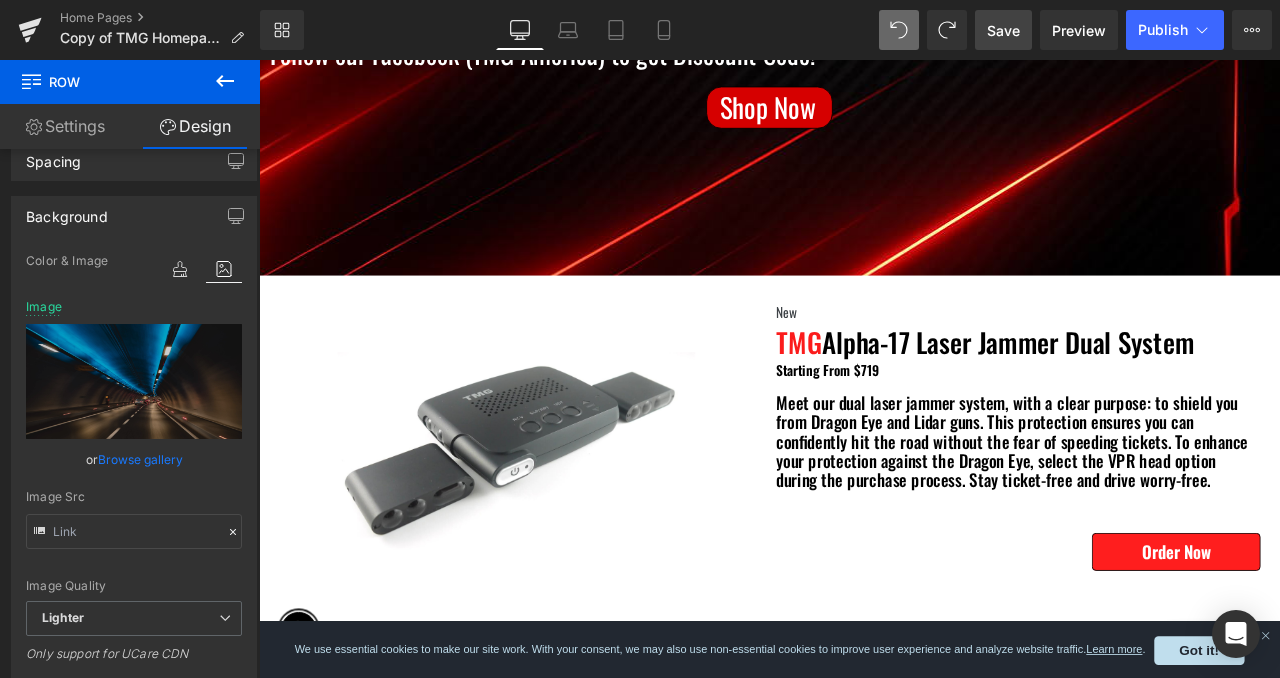 scroll, scrollTop: 0, scrollLeft: 0, axis: both 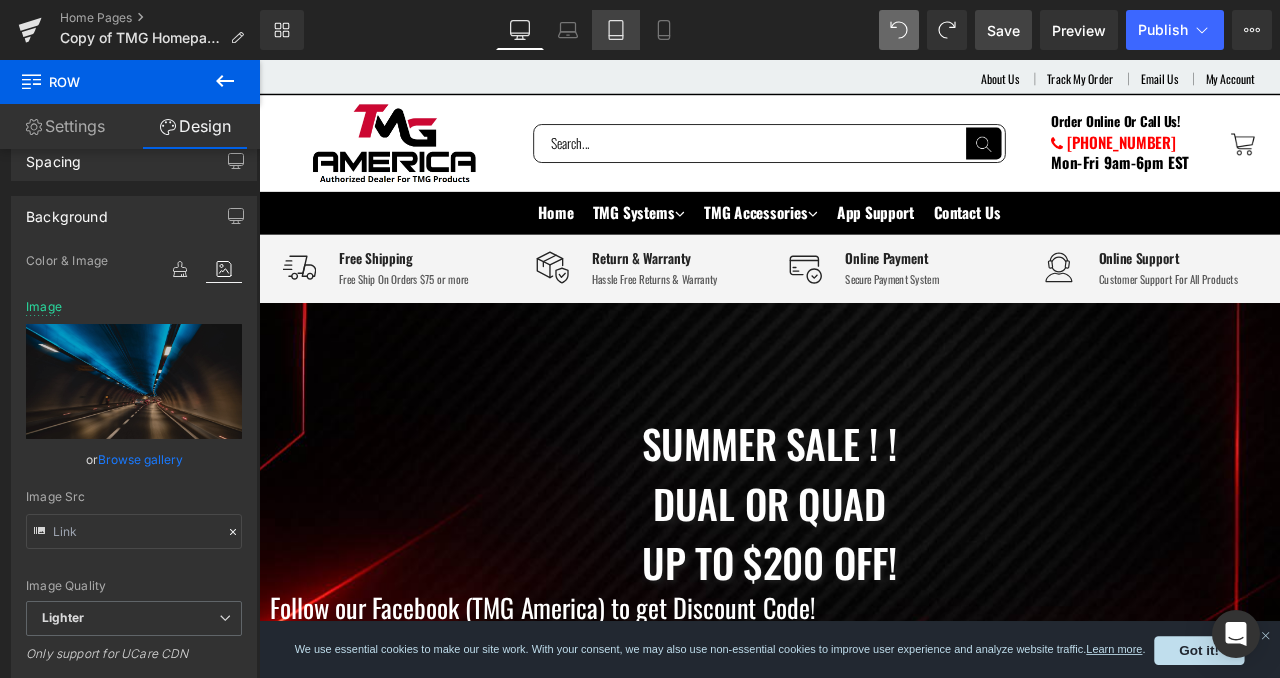 click 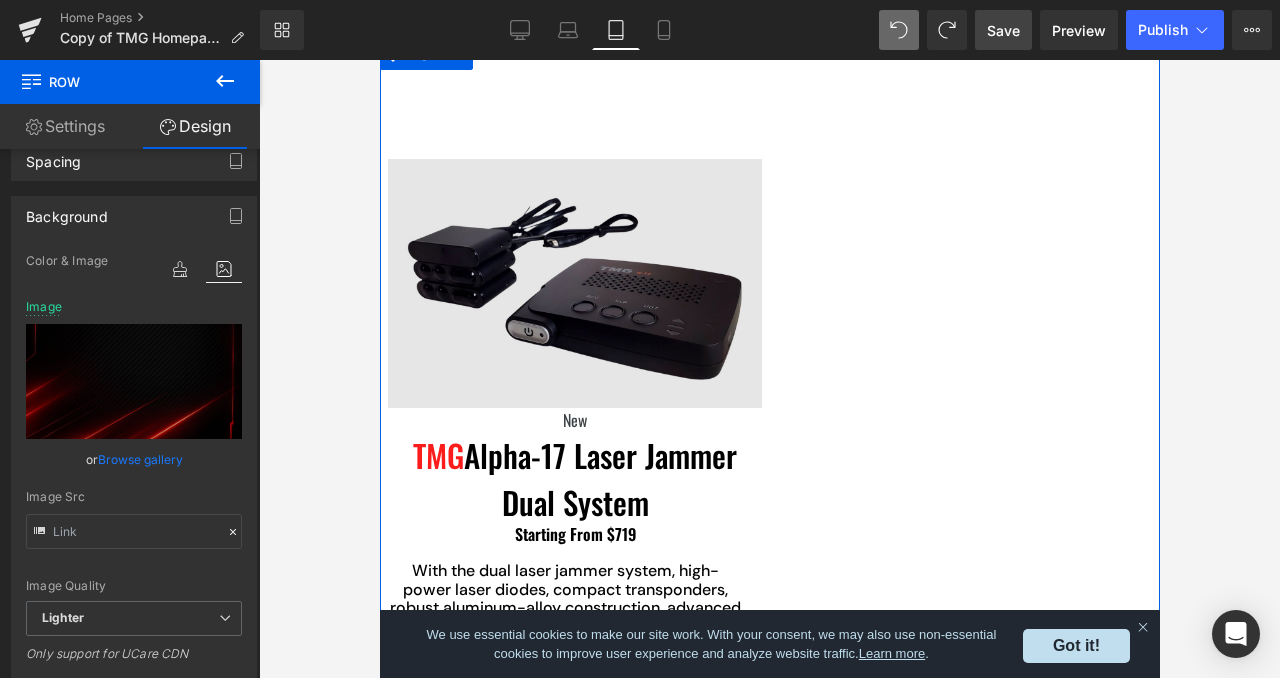 scroll, scrollTop: 0, scrollLeft: 0, axis: both 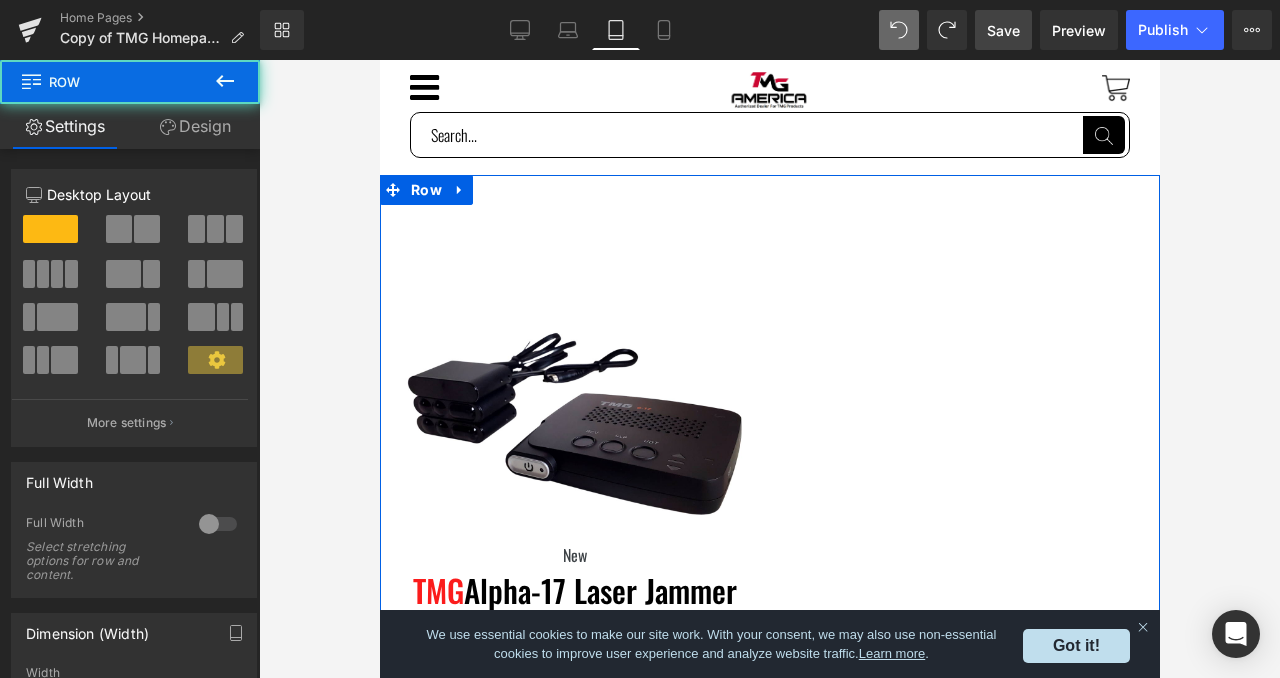 click on "Summer Sale ! ! Dual or quad ASK TMGKUANMINGCHEN@gmail.com Text Block         Separator         Shop Now Button         Row         Row     85px     Image         New Text Block         TMG  Alpha-17 Laser Jammer Dual System Text Block         Starting From $719 Text Block         With the dual laser jammer system, high-power laser diodes, compact transponders, robust aluminum-alloy construction, advanced anti-falsing tech, and innovative VPR technology, this laser system excels. It offers algorithm updates, Bluetooth connectivity, receive-only mode, and auto-sleep mode for convenience and optimal performance. Text Block
Separator
Order Now
(P) View More
Product         Image         Row   31px       Row         Row         Image         New Text Block" at bounding box center (769, 827) 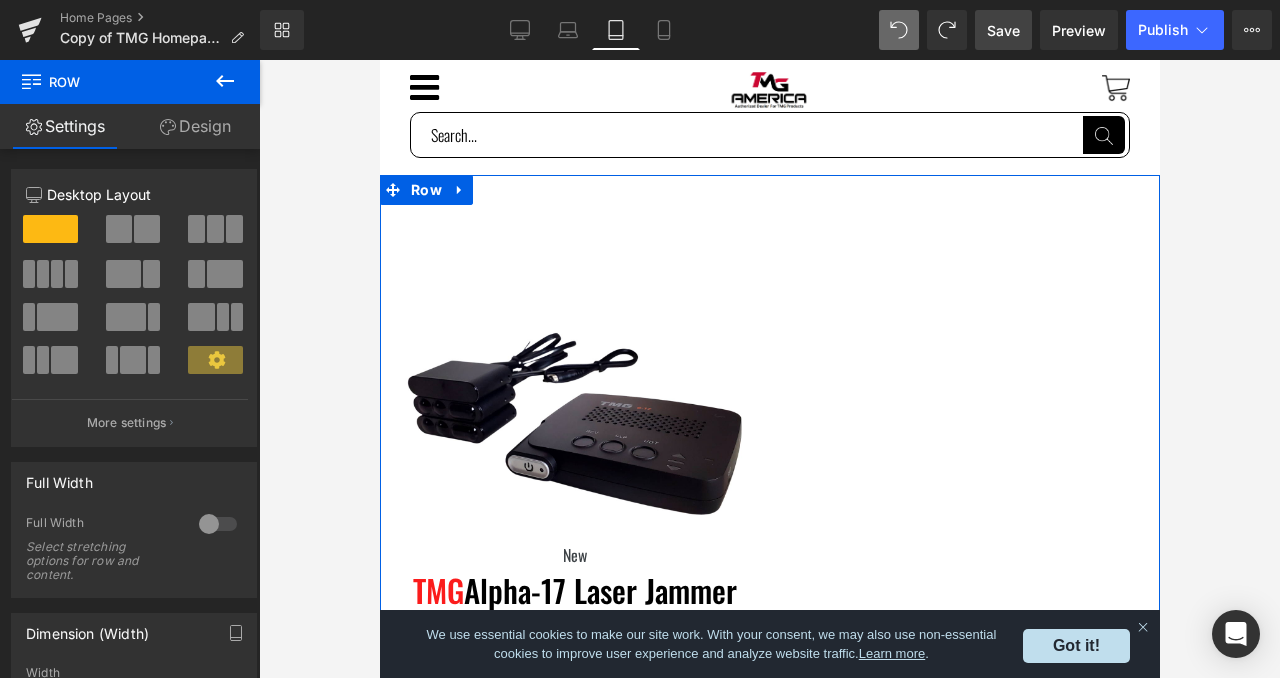 click on "Design" at bounding box center (195, 126) 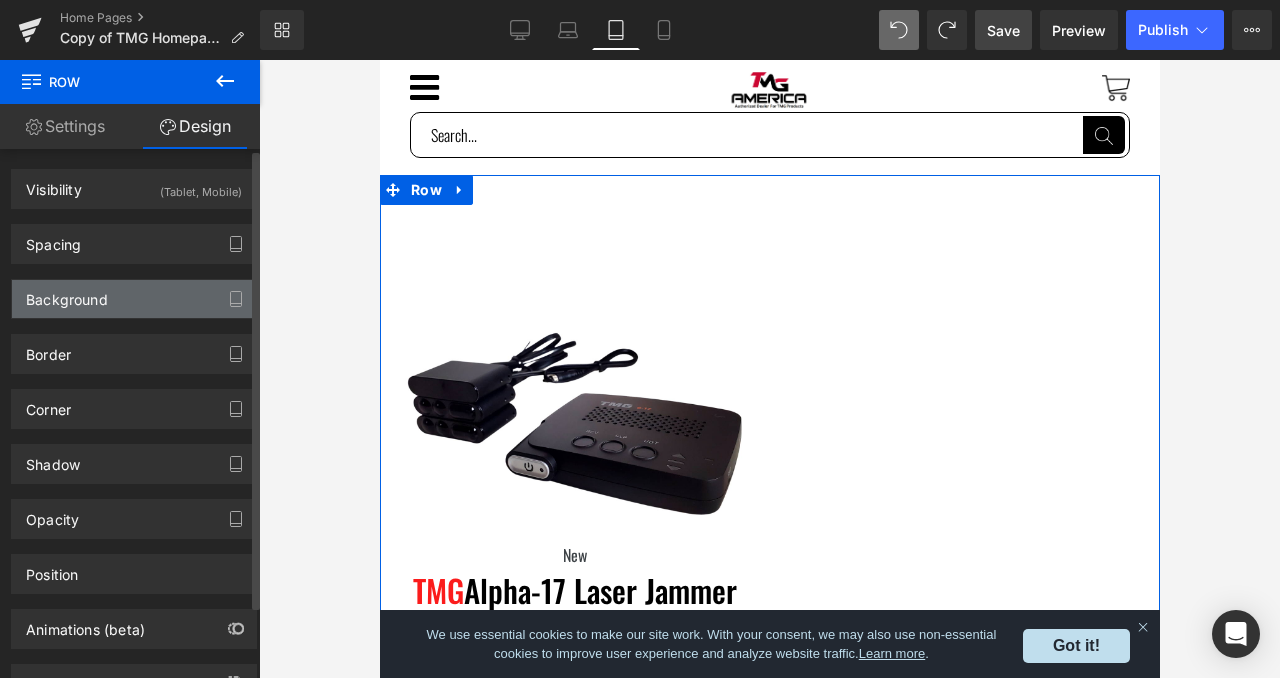 click on "Background" at bounding box center [134, 299] 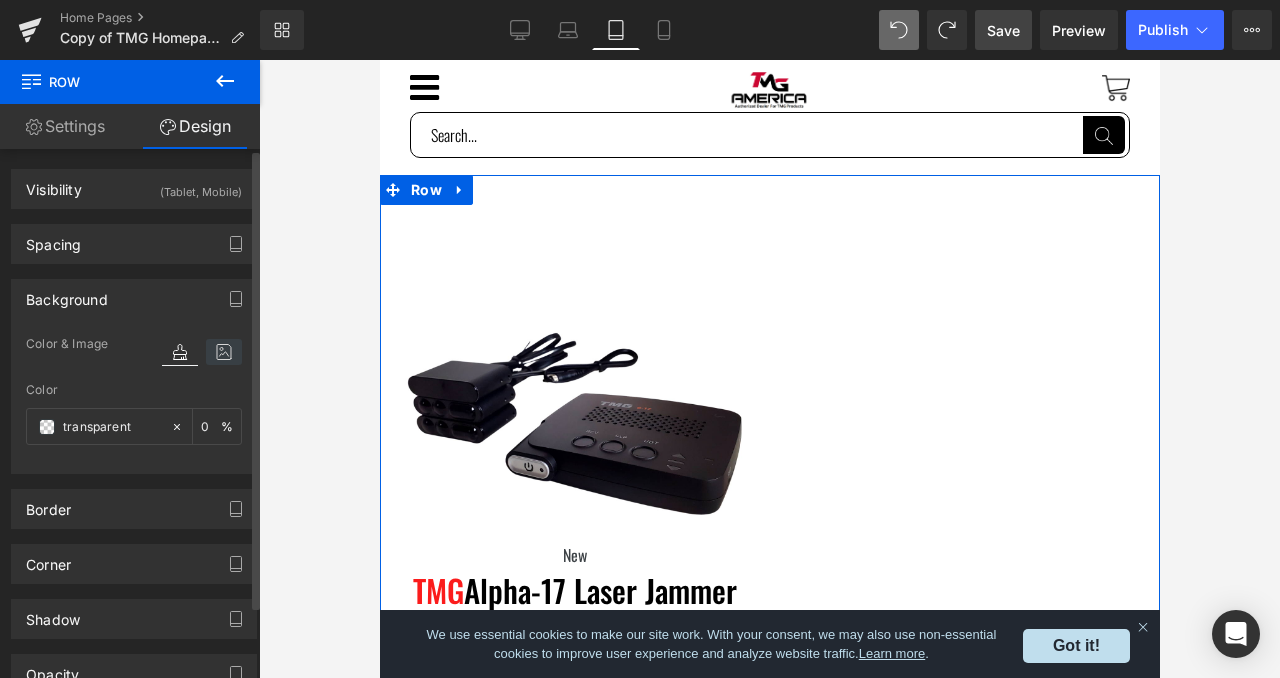 click at bounding box center [224, 352] 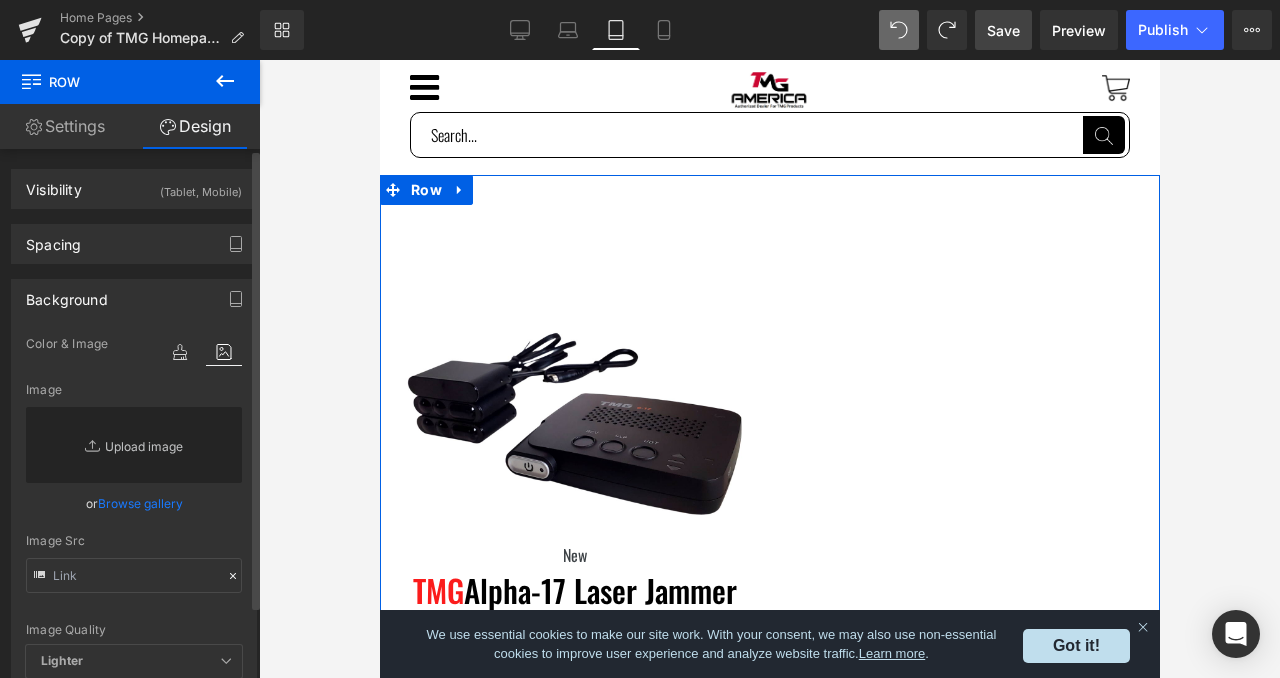 click on "Replace Image" at bounding box center [134, 445] 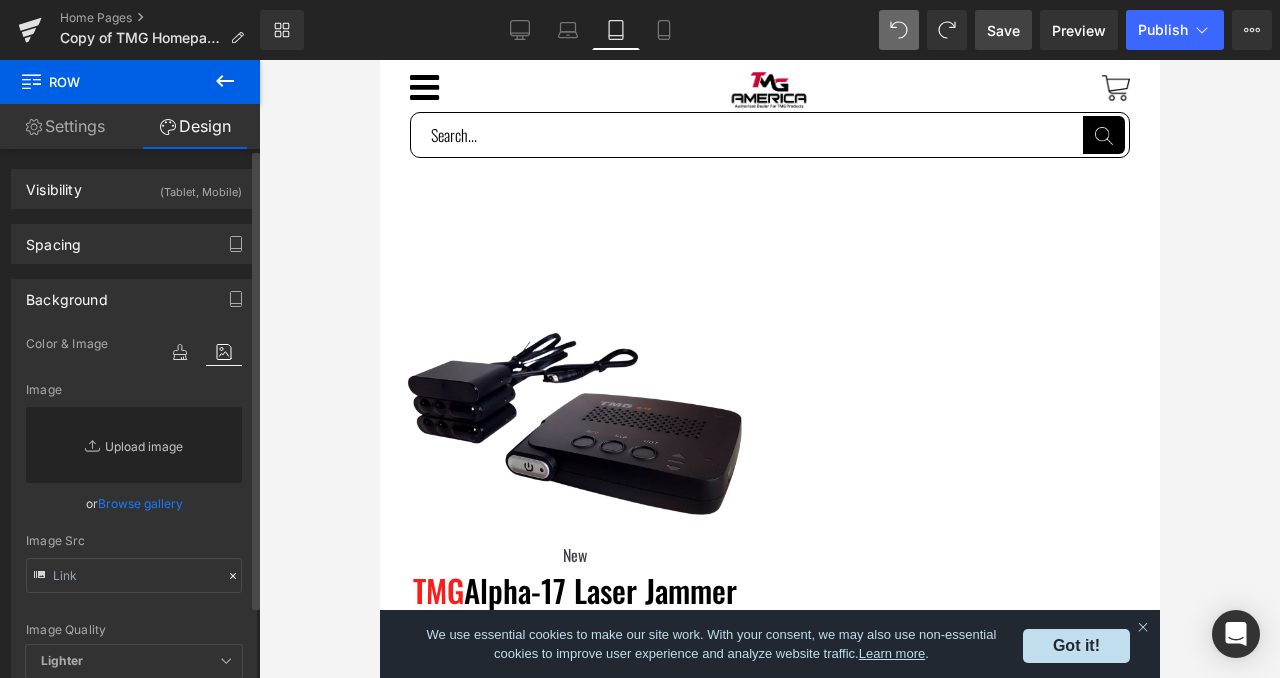 type on "C:\fakepath\4DE38B05-320A-40FA-B397-9850DF330A14.PNG" 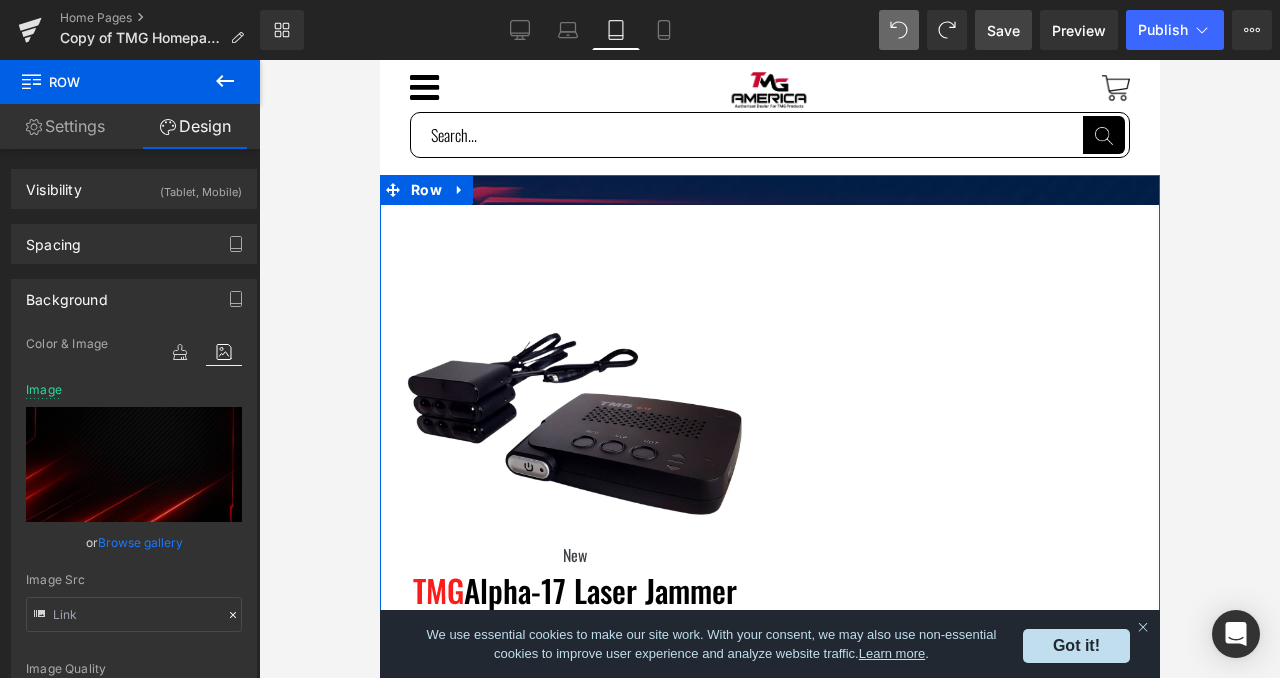 click at bounding box center [769, 190] 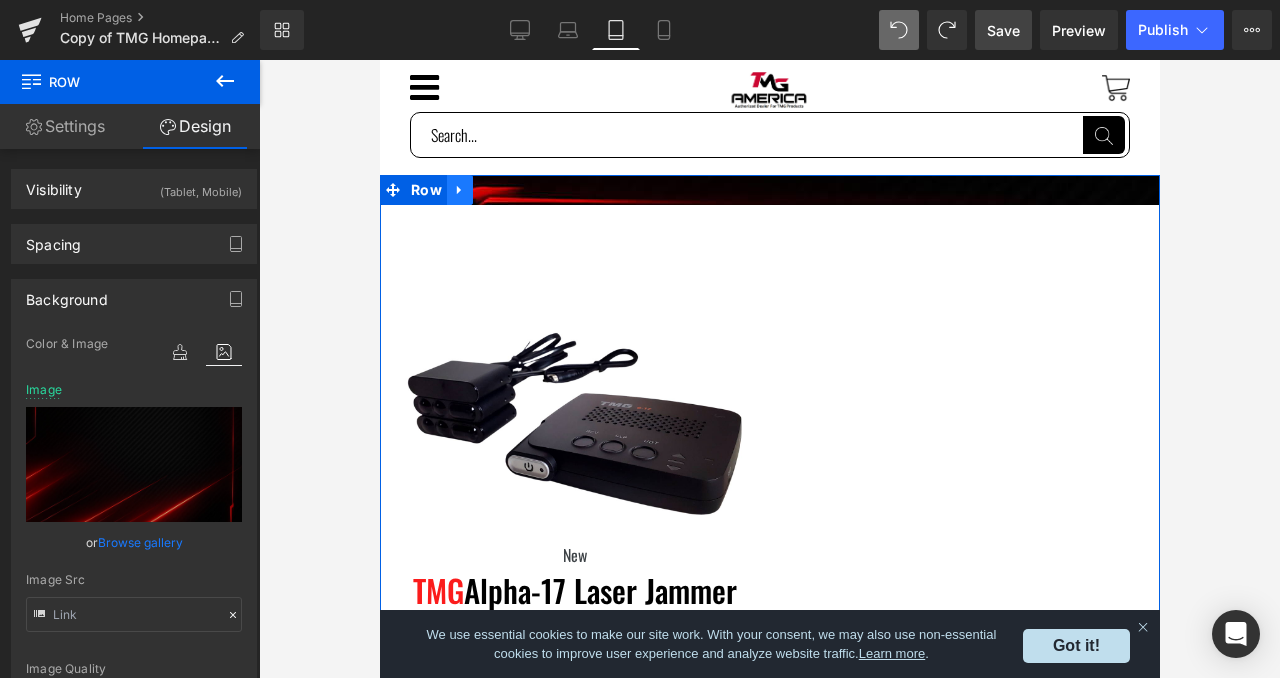 click 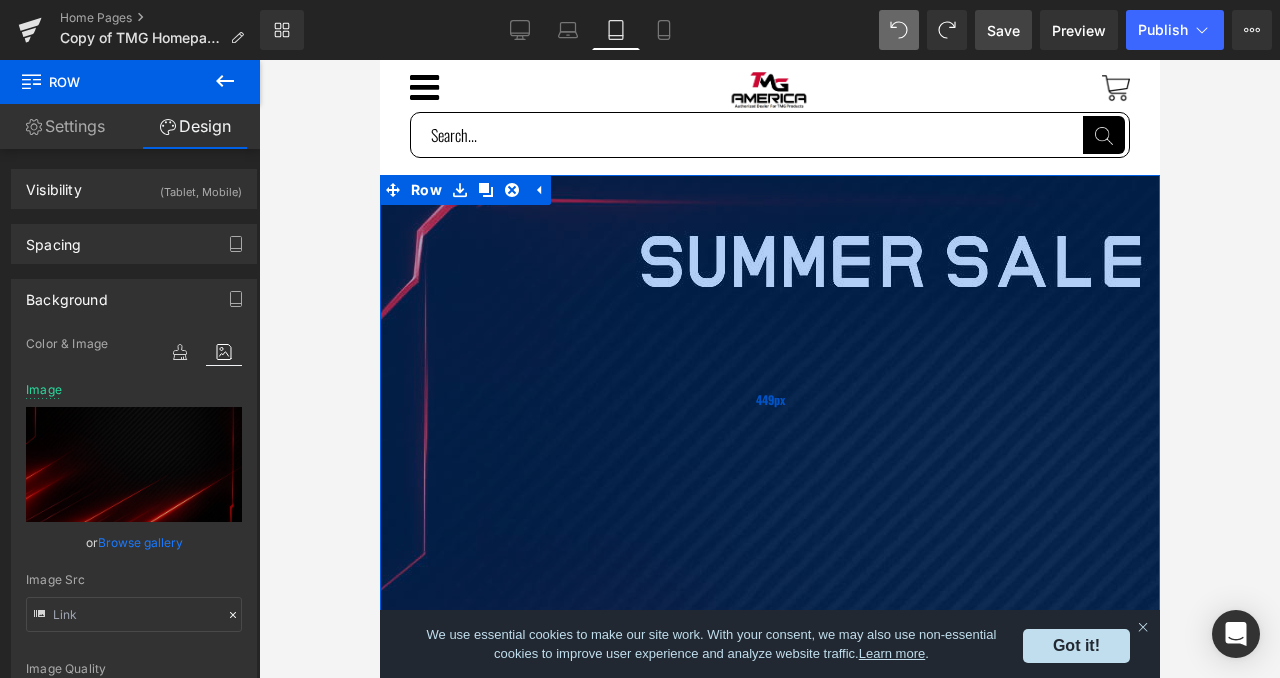 drag, startPoint x: 564, startPoint y: 188, endPoint x: 574, endPoint y: 607, distance: 419.11932 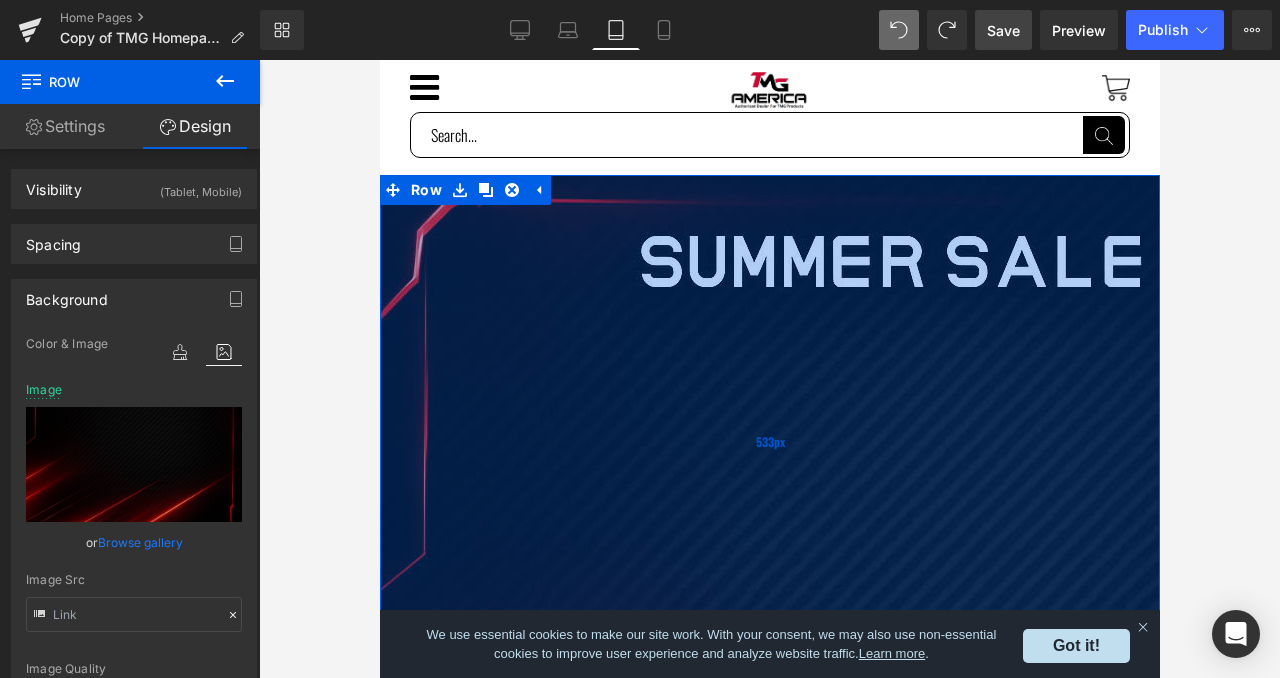 drag, startPoint x: 662, startPoint y: 175, endPoint x: 673, endPoint y: 260, distance: 85.70881 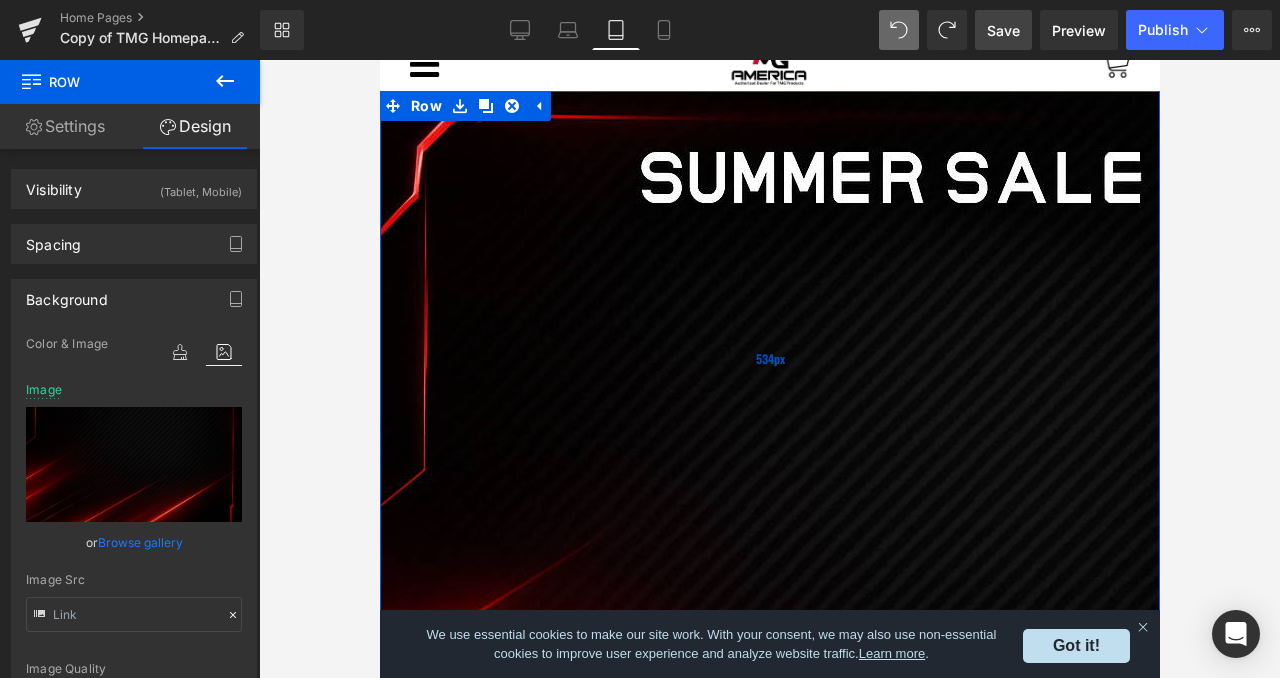 scroll, scrollTop: 24, scrollLeft: 0, axis: vertical 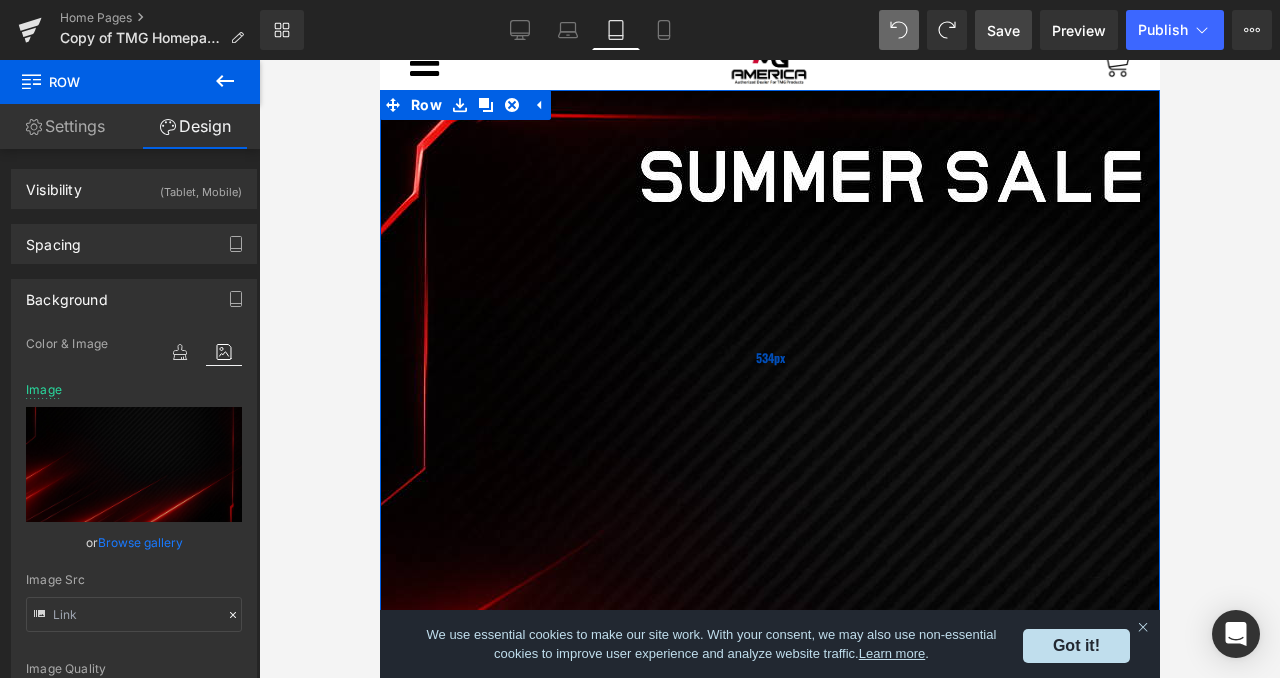 click on "534px" at bounding box center [769, 357] 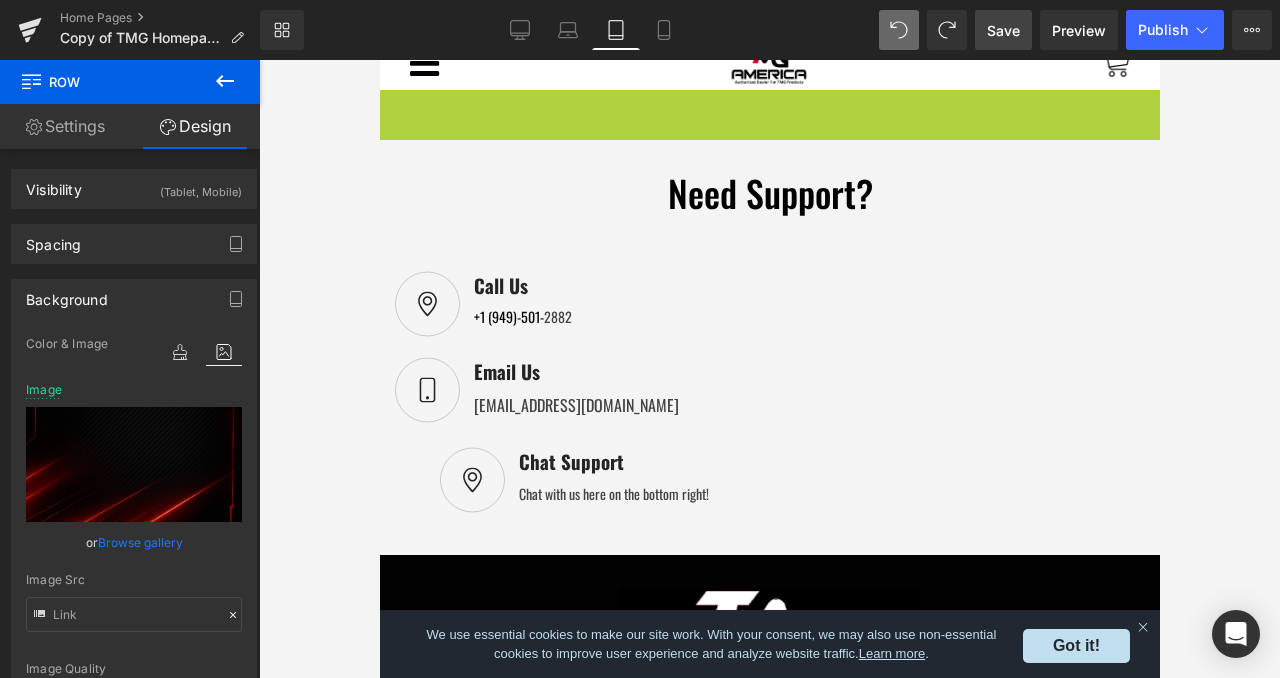 scroll, scrollTop: 0, scrollLeft: 0, axis: both 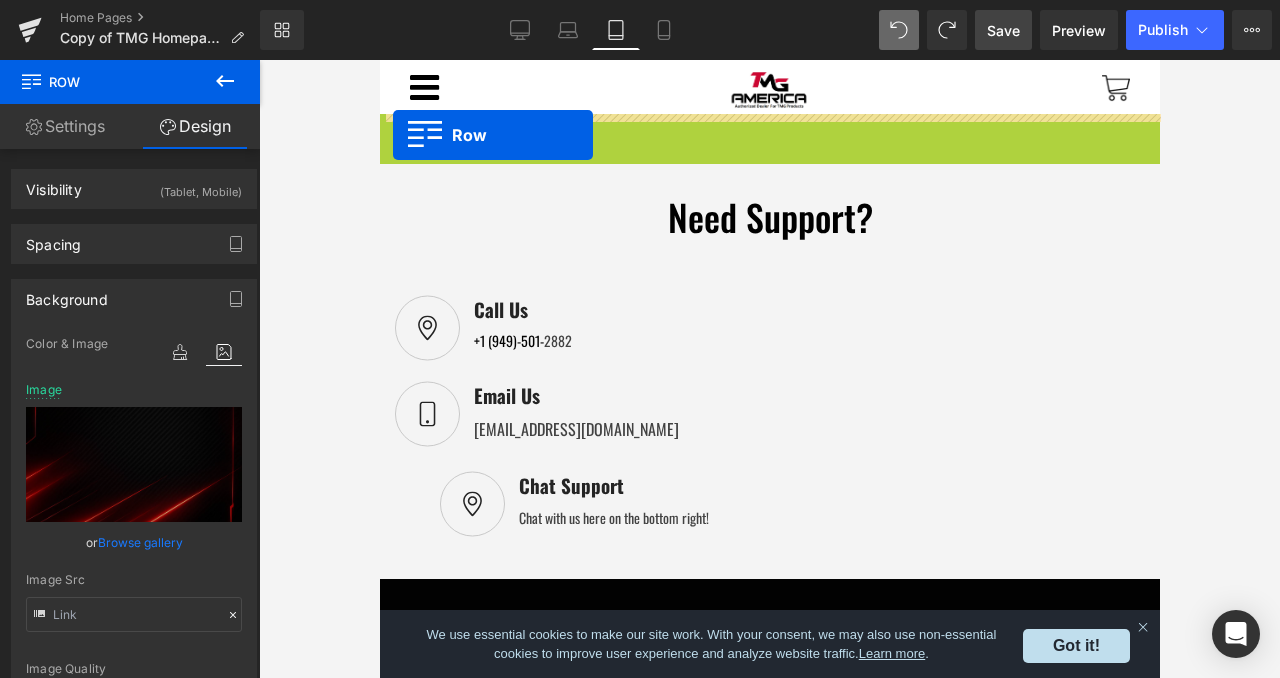 drag, startPoint x: 394, startPoint y: 110, endPoint x: 392, endPoint y: 135, distance: 25.079872 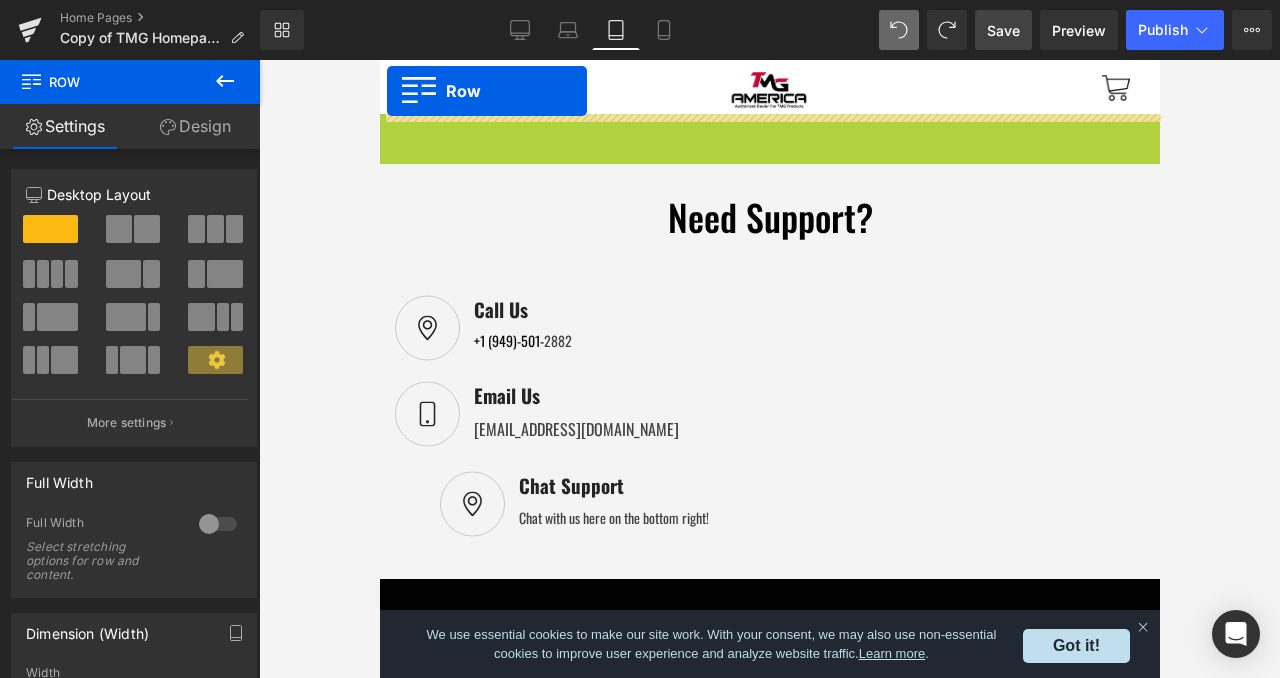 drag, startPoint x: 392, startPoint y: 129, endPoint x: 385, endPoint y: 91, distance: 38.63936 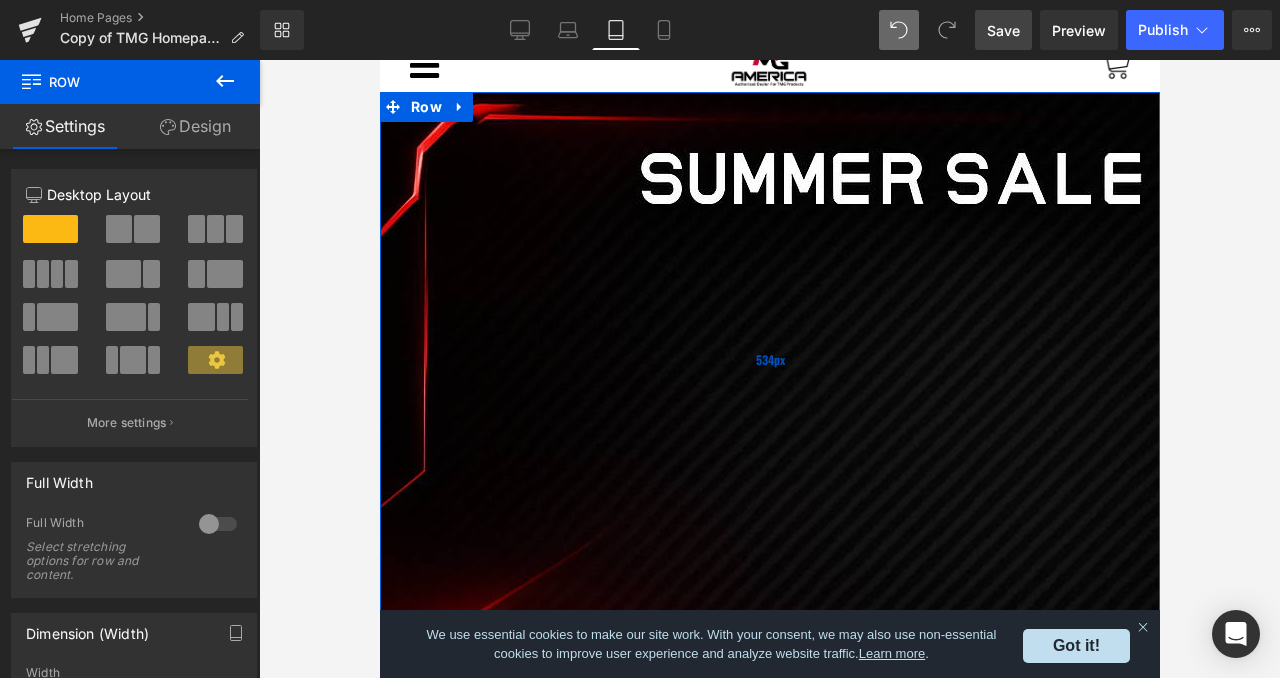 scroll, scrollTop: 17, scrollLeft: 0, axis: vertical 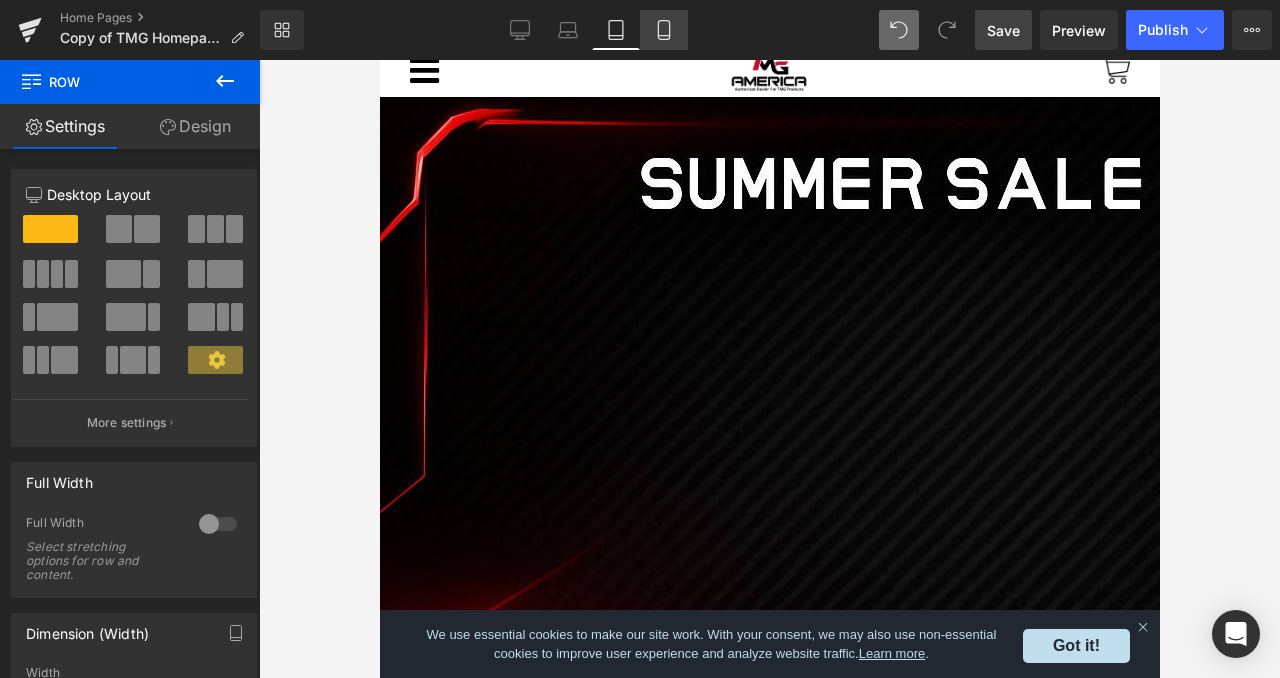 click on "Mobile" at bounding box center (664, 30) 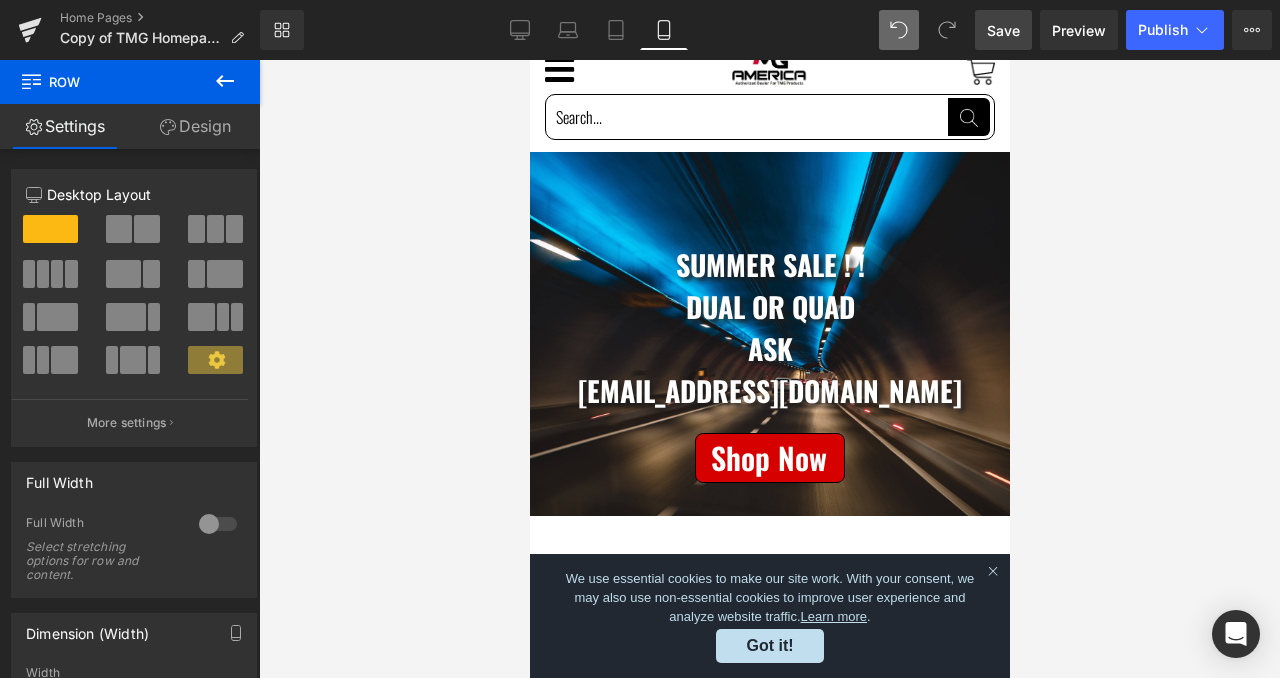 scroll, scrollTop: 0, scrollLeft: 0, axis: both 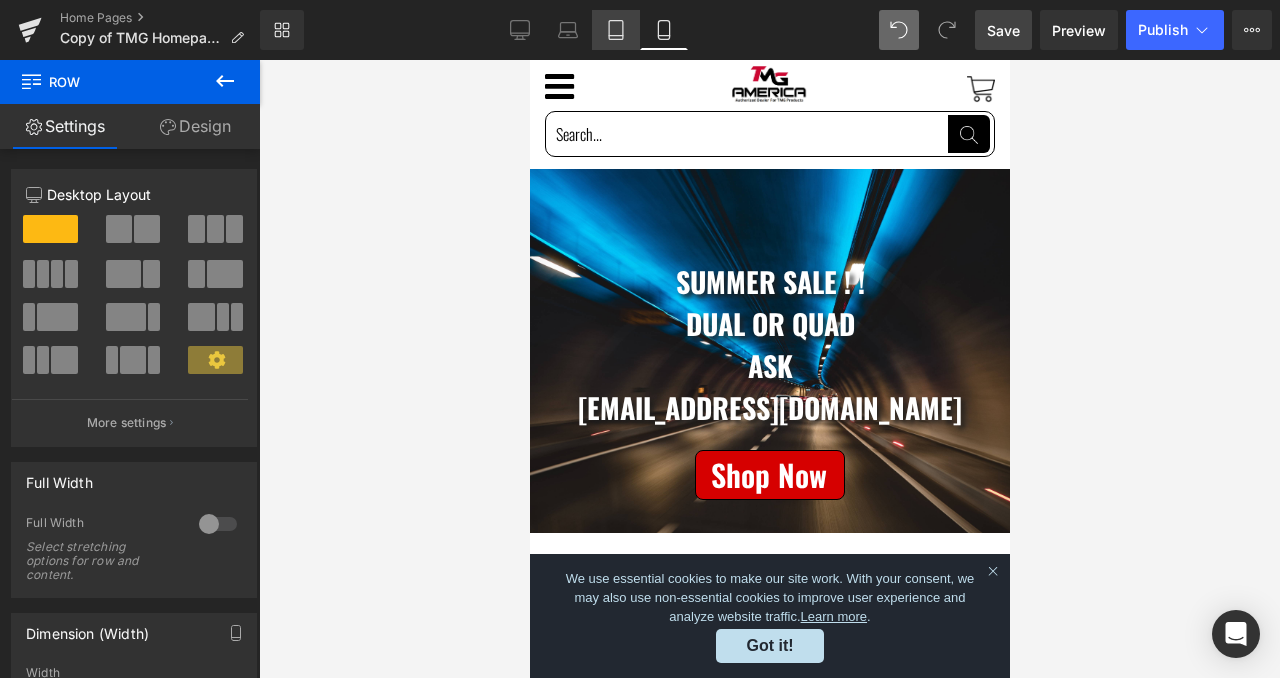 click 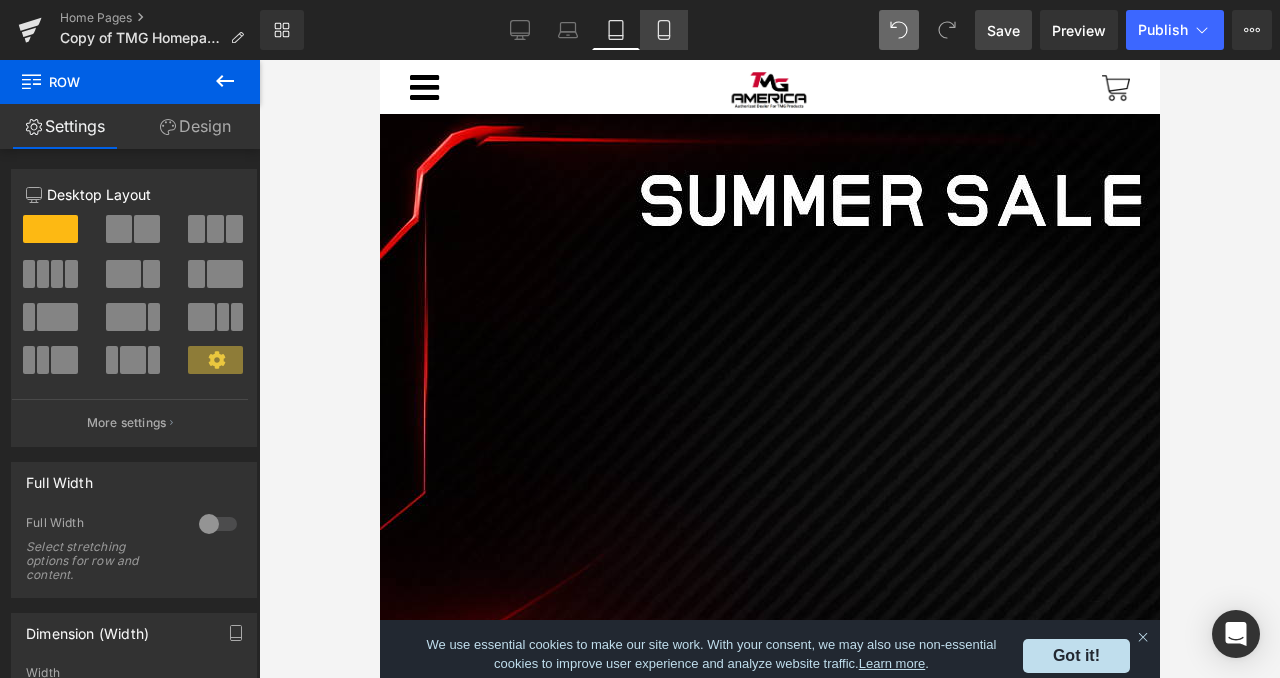 scroll, scrollTop: 26, scrollLeft: 0, axis: vertical 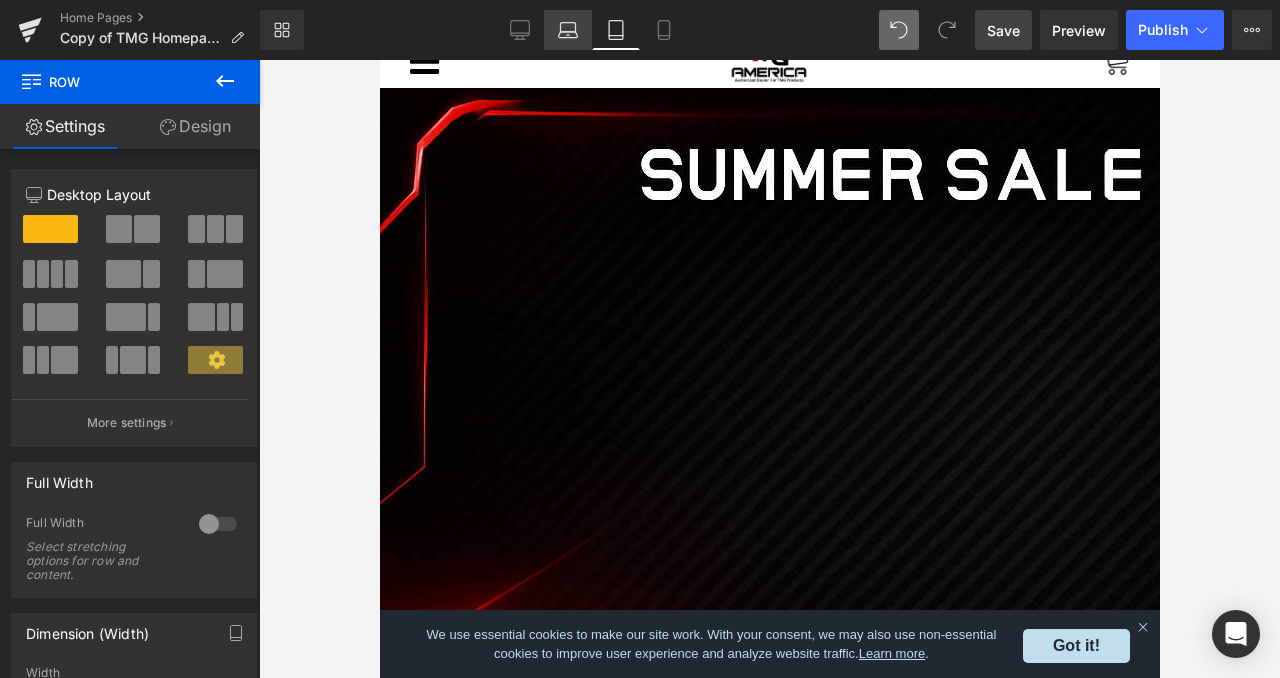 click on "Laptop" at bounding box center [568, 30] 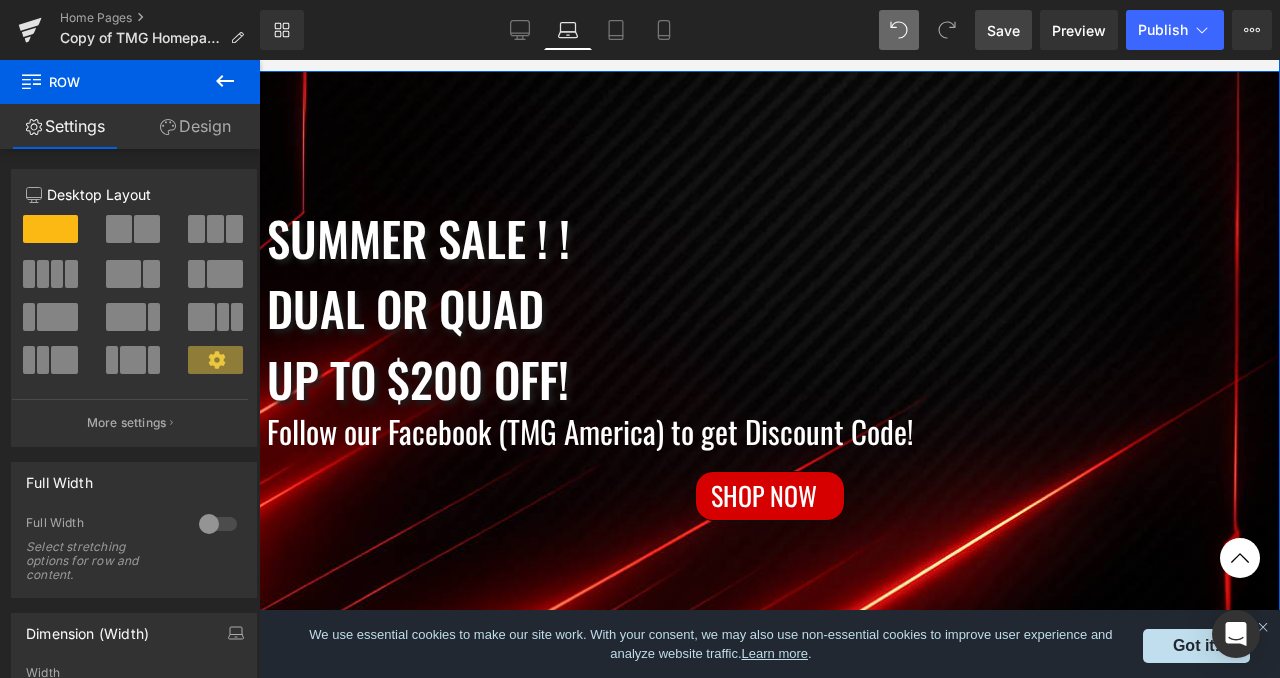 scroll, scrollTop: 521, scrollLeft: 0, axis: vertical 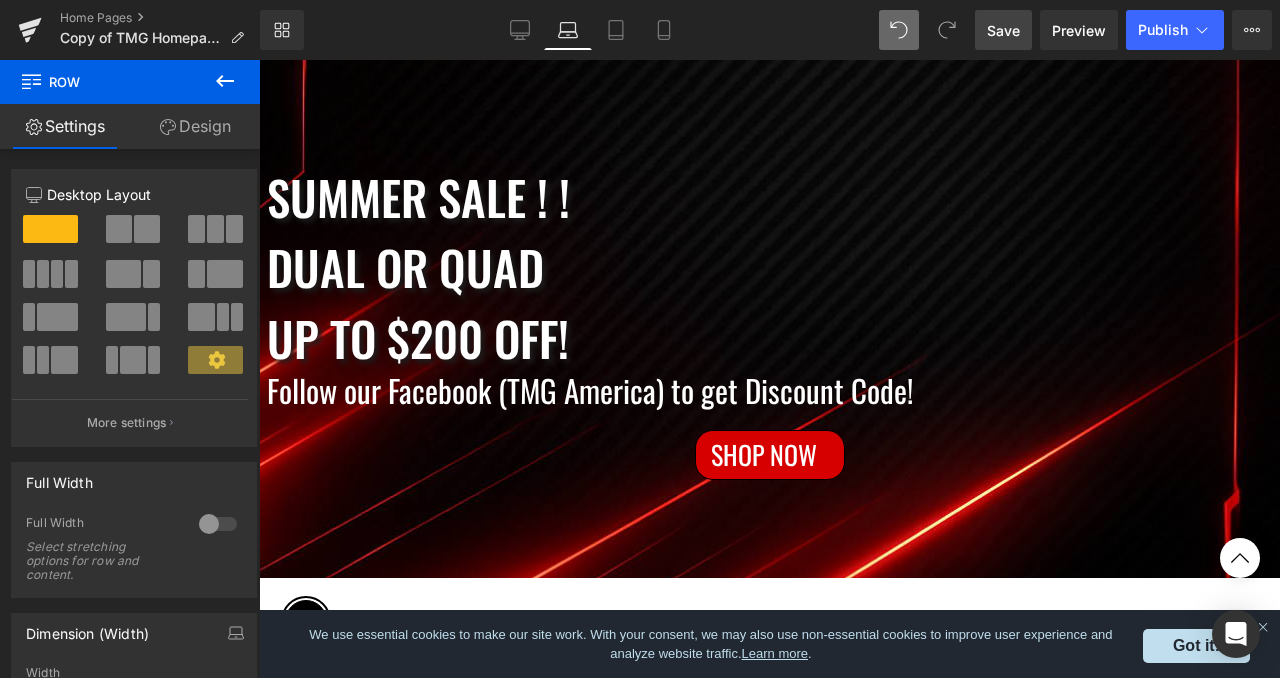 click on "Design" at bounding box center (195, 126) 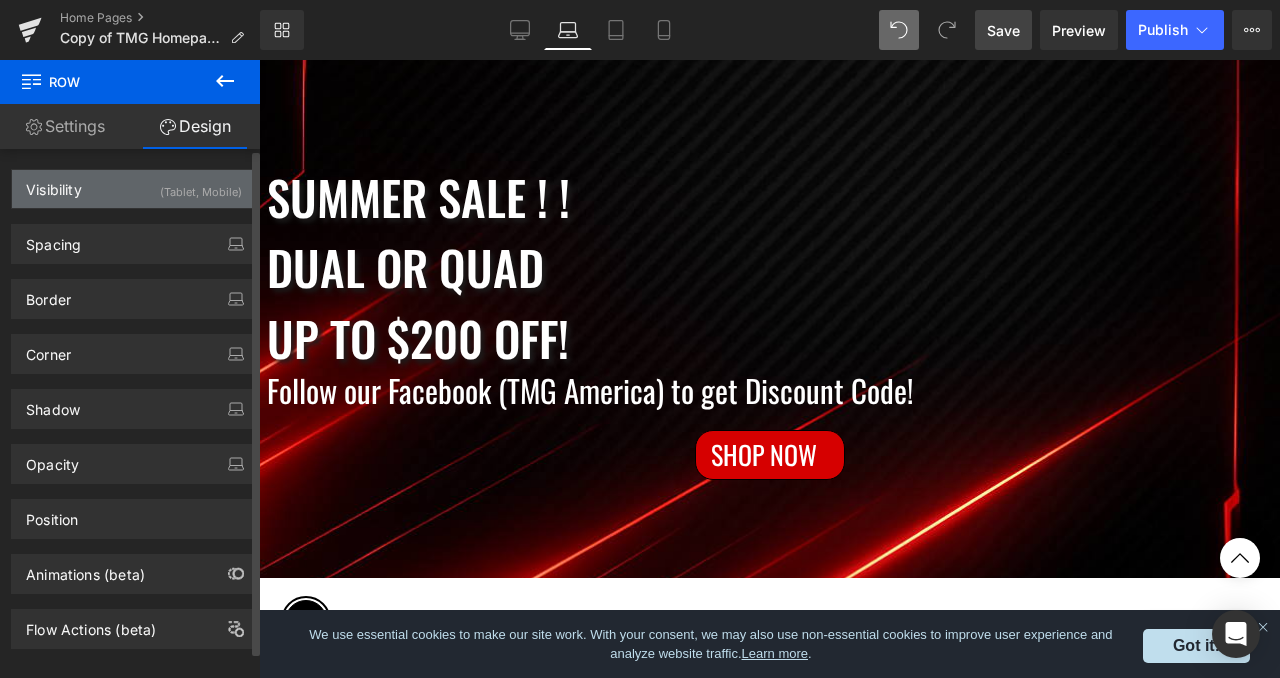 click on "(Tablet, Mobile)" at bounding box center [201, 186] 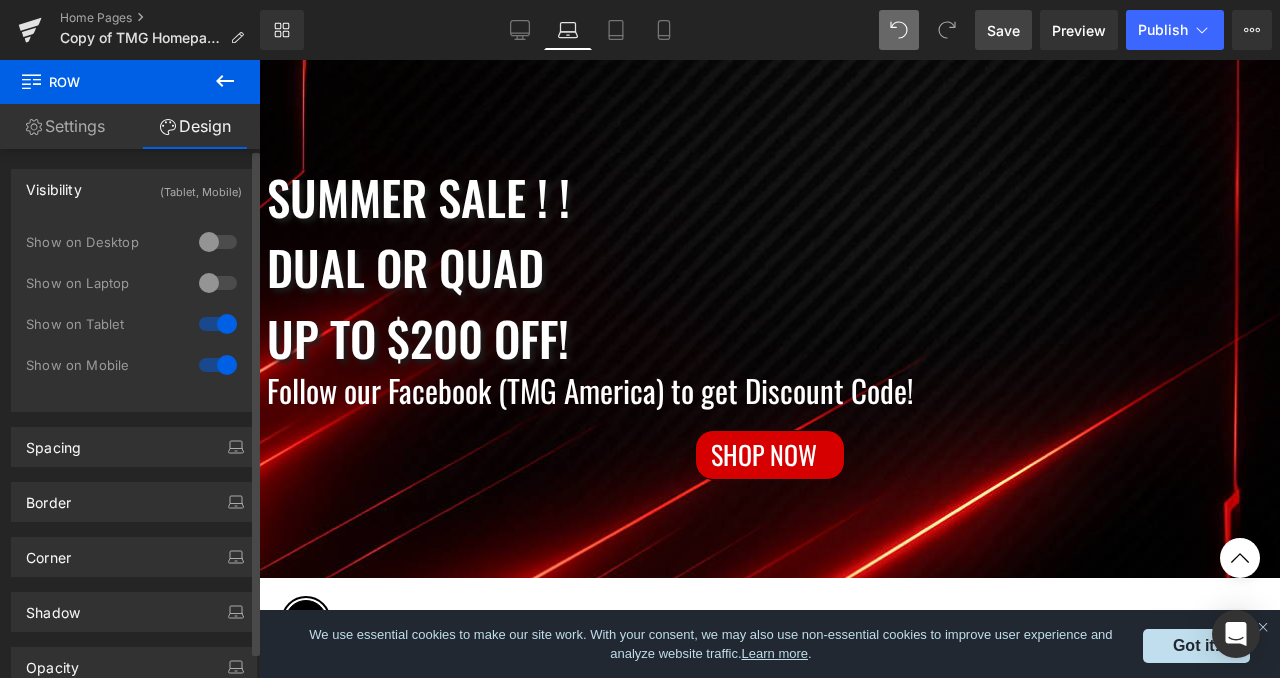 click at bounding box center [218, 324] 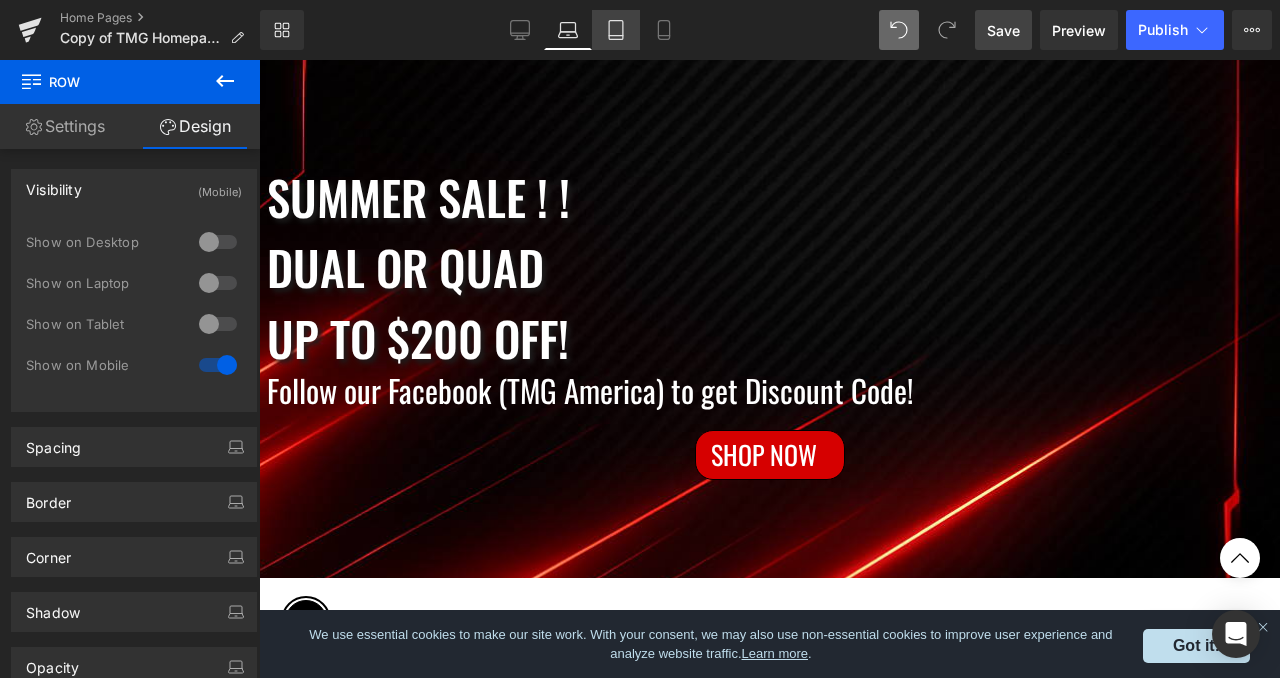 click 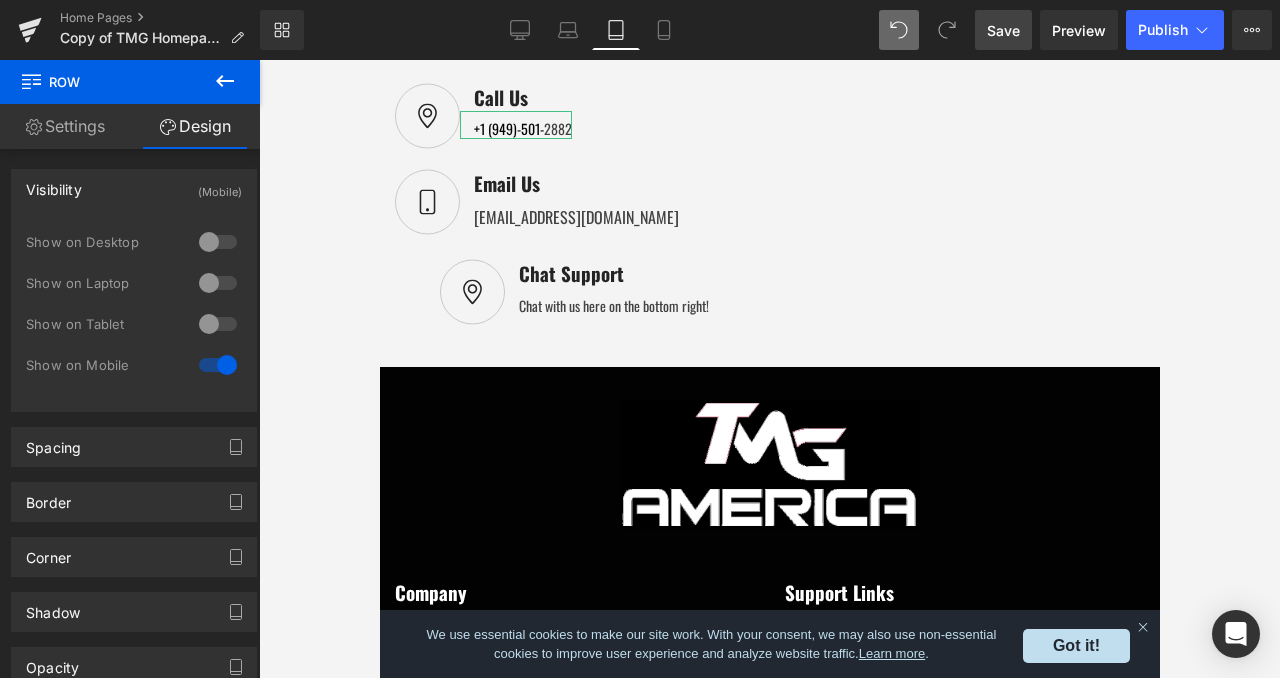 scroll, scrollTop: 0, scrollLeft: 0, axis: both 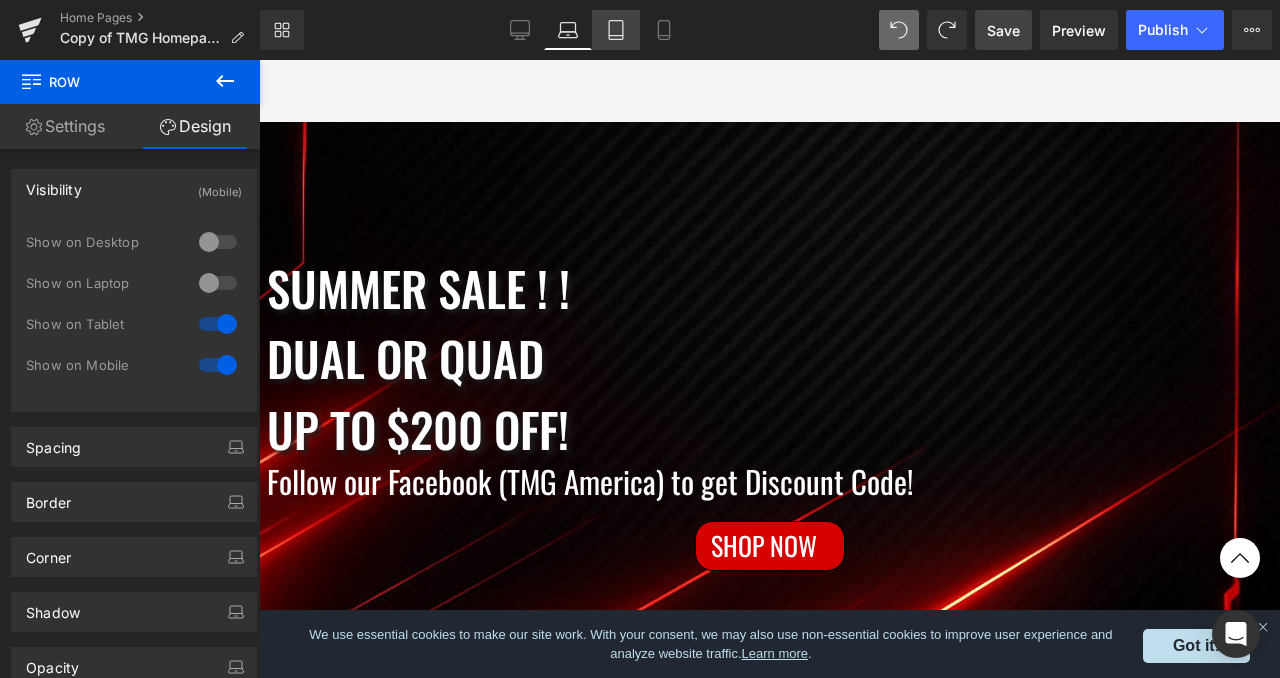 click 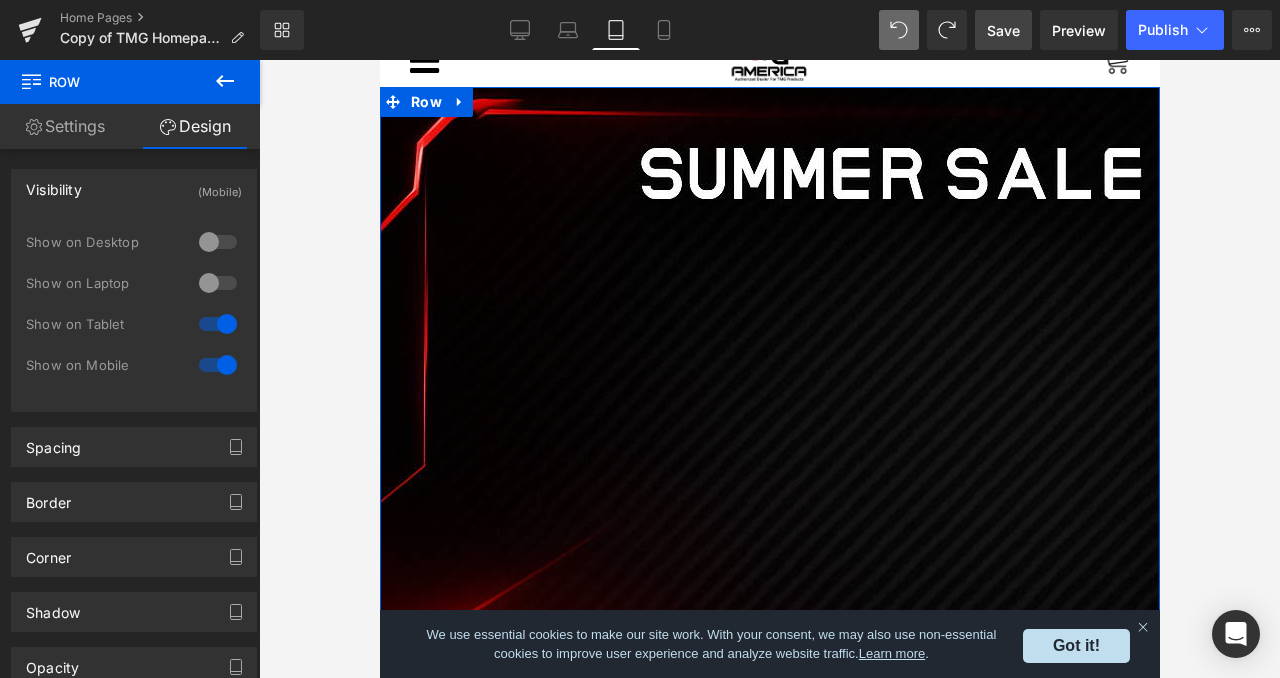 scroll, scrollTop: 0, scrollLeft: 0, axis: both 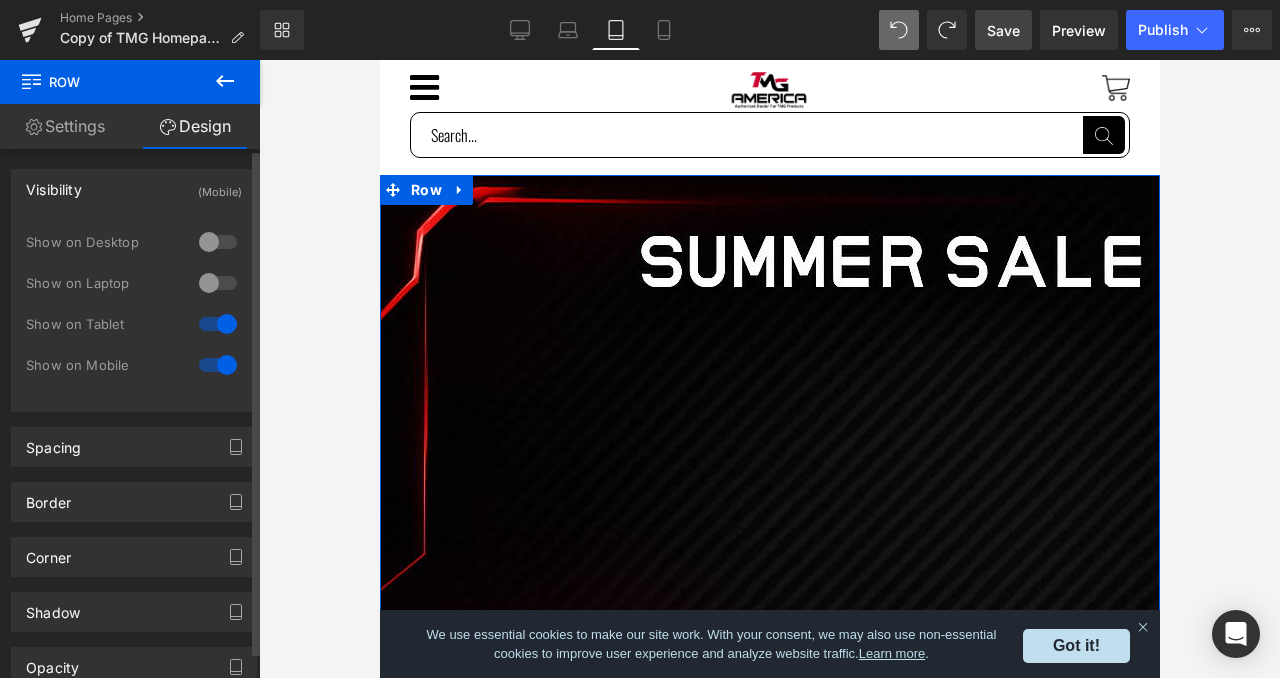 click at bounding box center [218, 365] 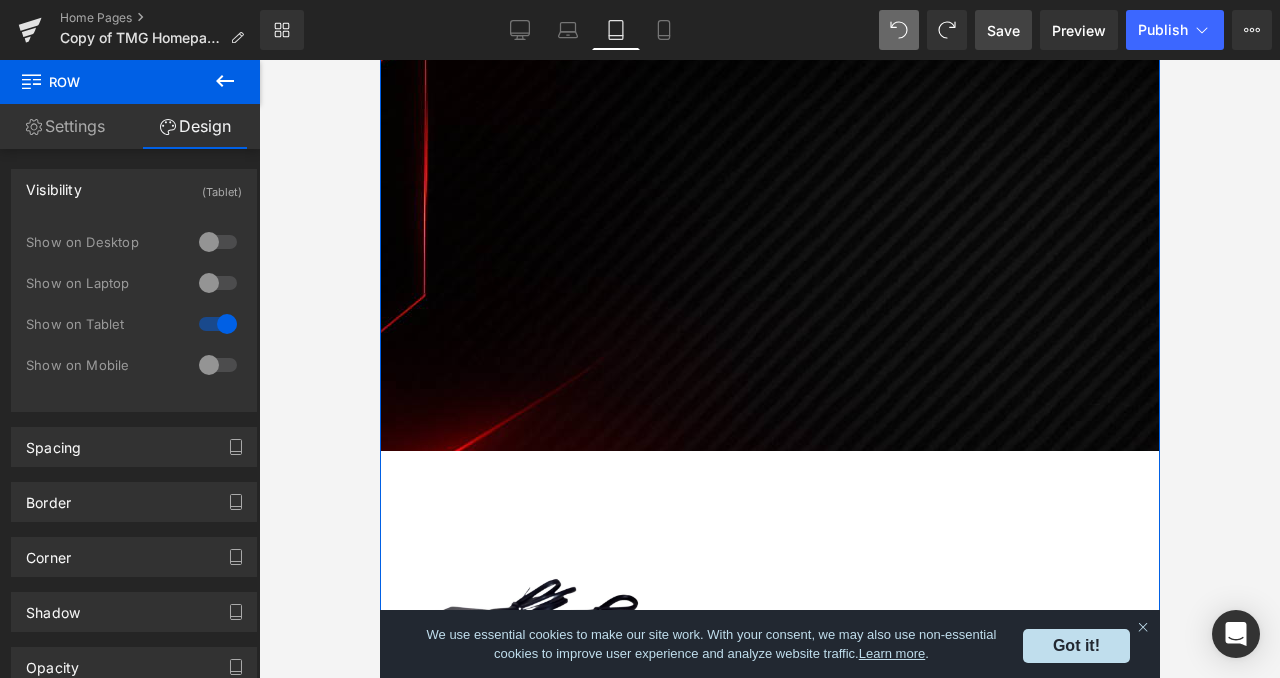 scroll, scrollTop: 154, scrollLeft: 0, axis: vertical 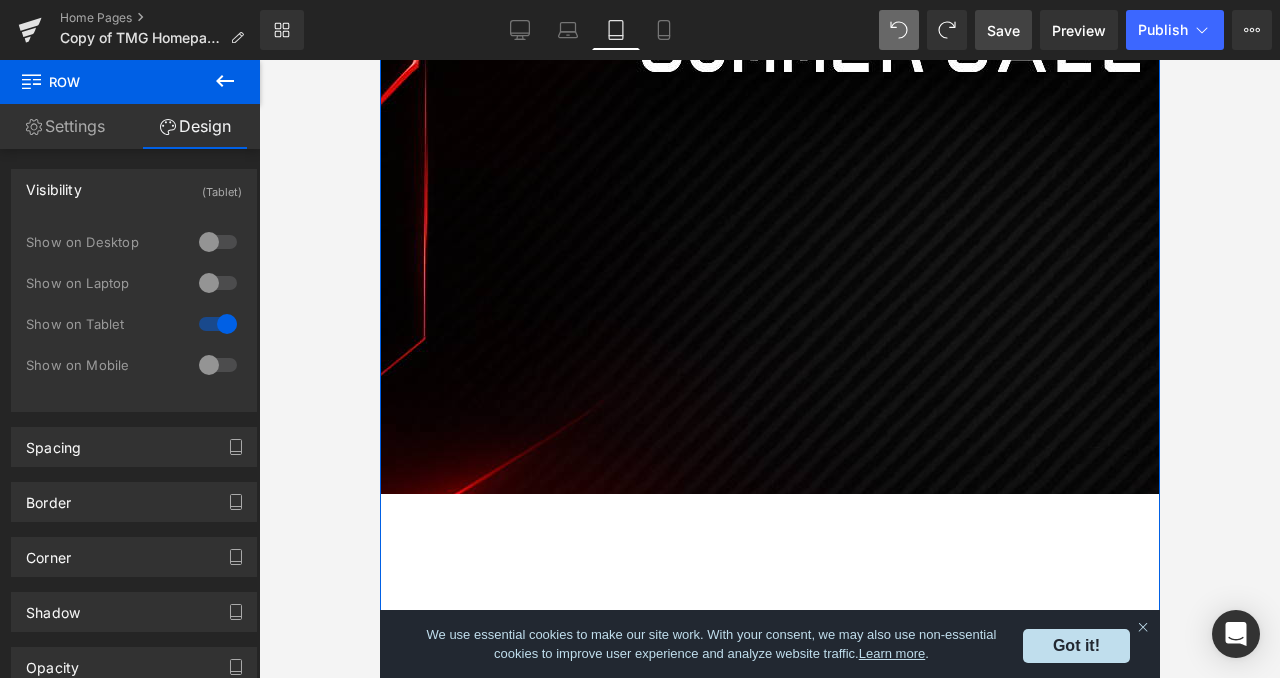 click on "Summer Sale ! ! Dual or quad ASK TMGKUANMINGCHEN@gmail.com Text Block         Separator         Shop Now Button         Row         Row     85px     Image         New Text Block         TMG  Alpha-17 Laser Jammer Dual System Text Block         Starting From $719 Text Block         With the dual laser jammer system, high-power laser diodes, compact transponders, robust aluminum-alloy construction, advanced anti-falsing tech, and innovative VPR technology, this laser system excels. It offers algorithm updates, Bluetooth connectivity, receive-only mode, and auto-sleep mode for convenience and optimal performance. Text Block
Separator
Order Now
(P) View More
Product         Image         Row   31px       Row         Row         Image         New Text Block" at bounding box center (769, 864) 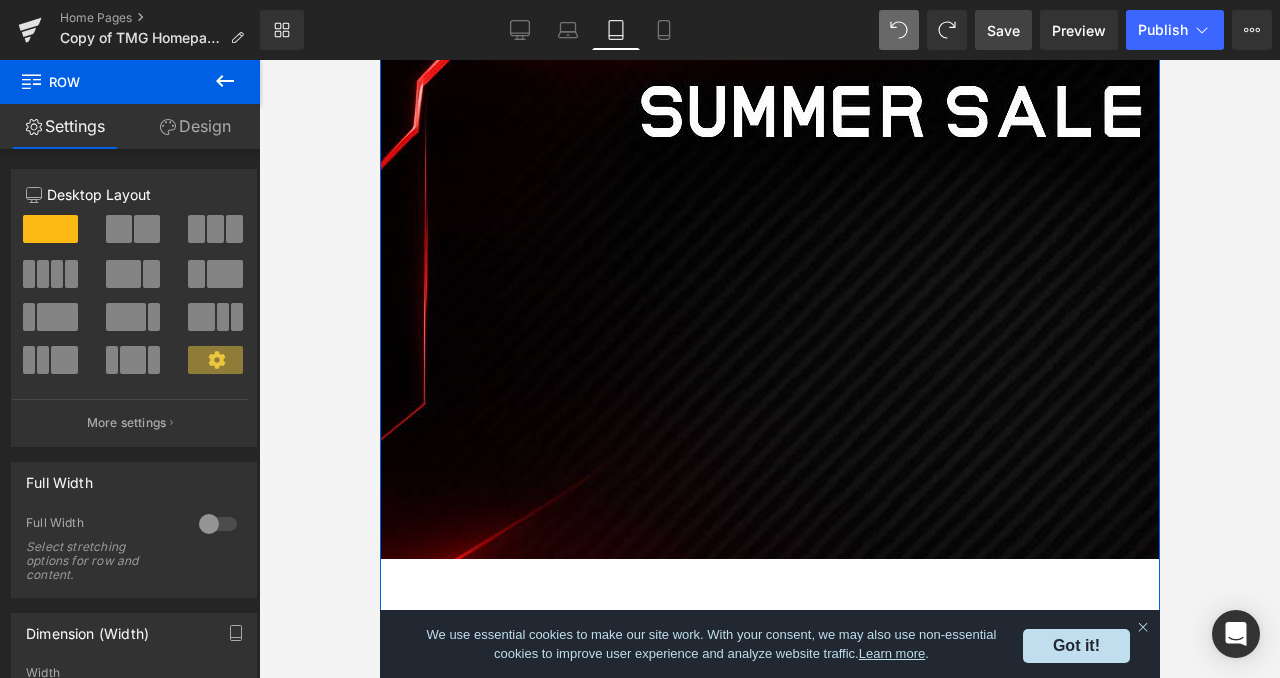 scroll, scrollTop: 0, scrollLeft: 0, axis: both 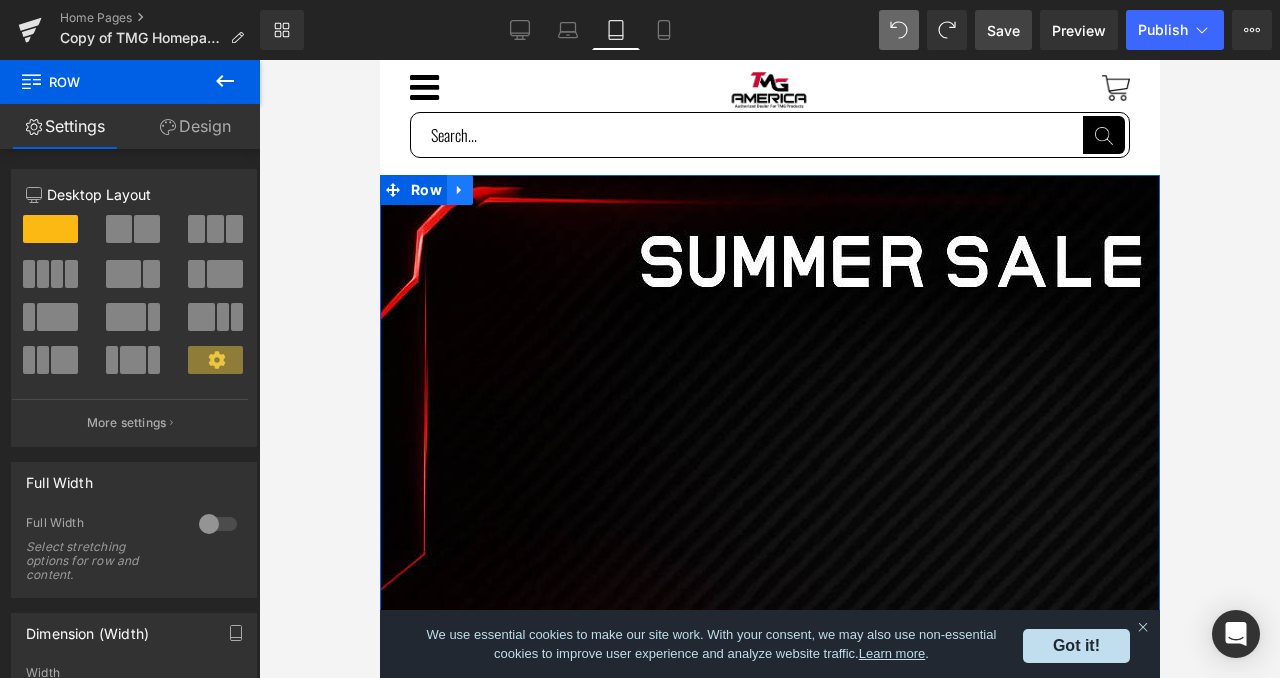 click at bounding box center (459, 190) 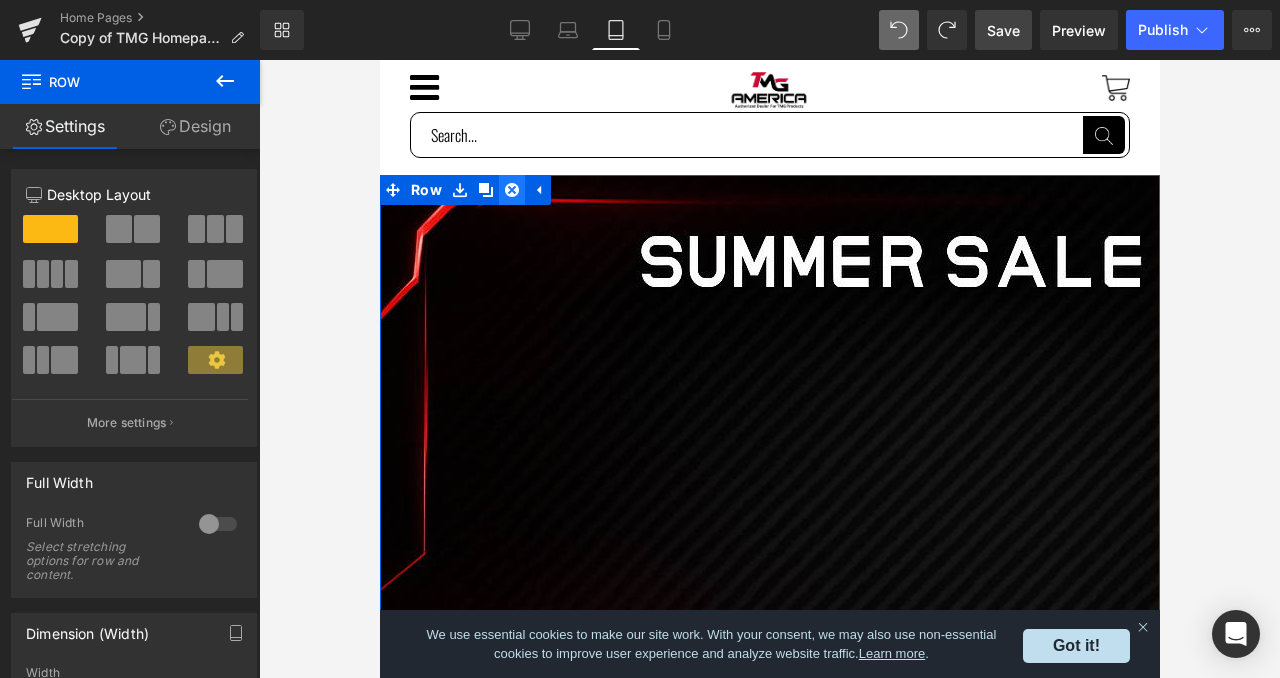 click 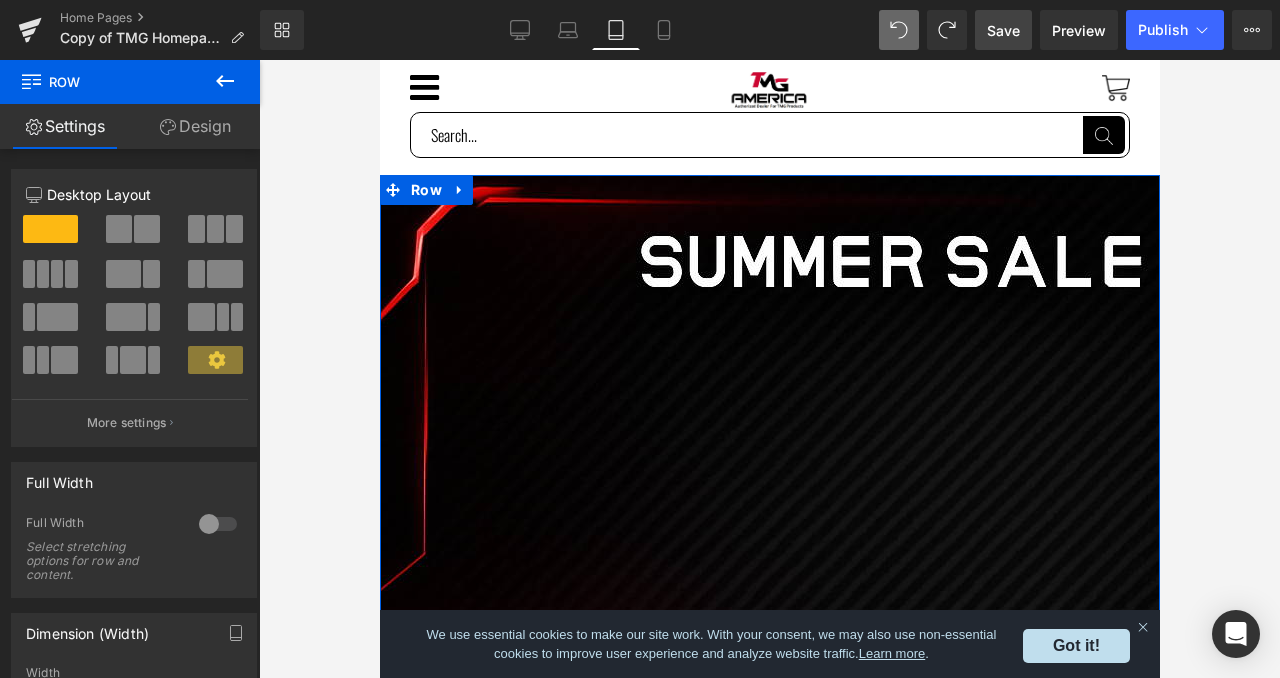 drag, startPoint x: 937, startPoint y: 339, endPoint x: 891, endPoint y: 279, distance: 75.60423 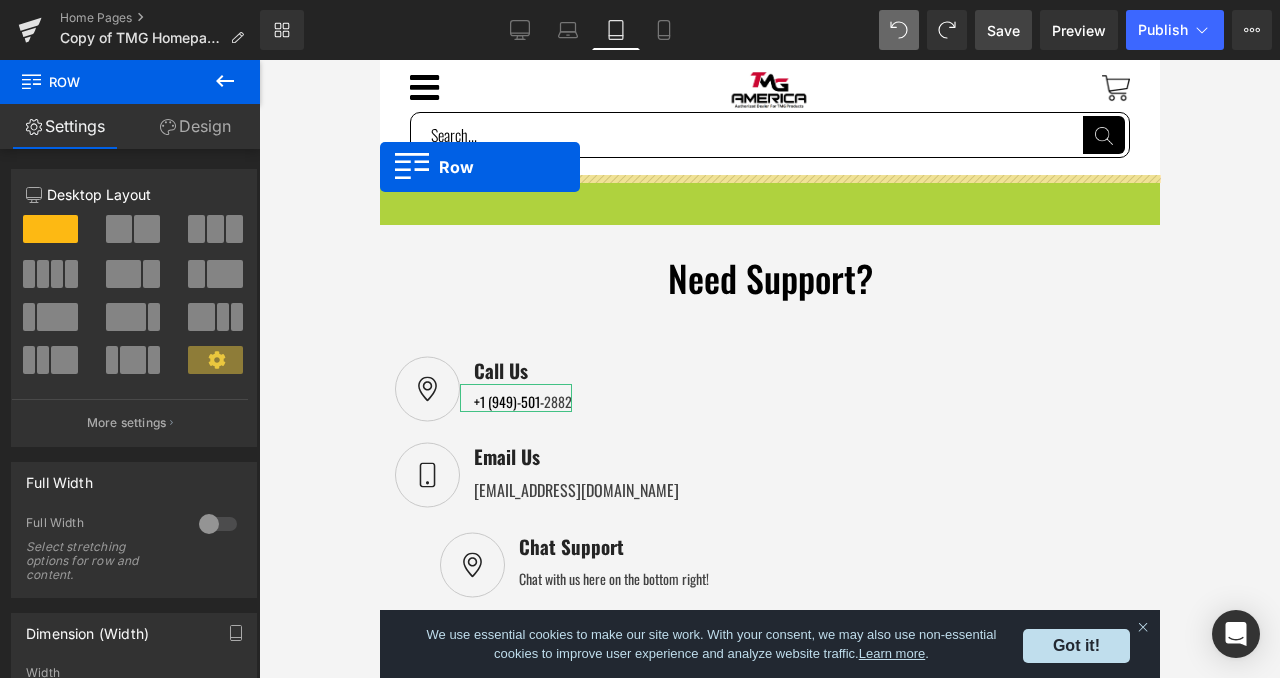 drag, startPoint x: 390, startPoint y: 195, endPoint x: 368, endPoint y: 132, distance: 66.730804 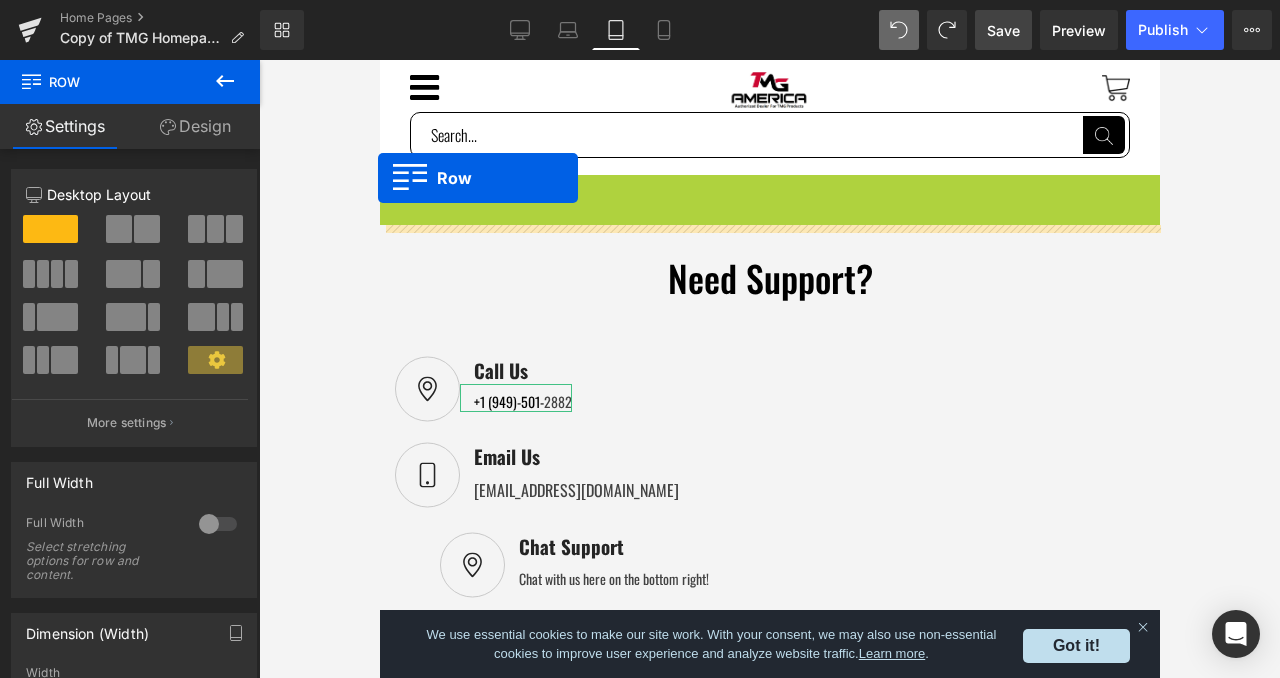 click at bounding box center (769, 369) 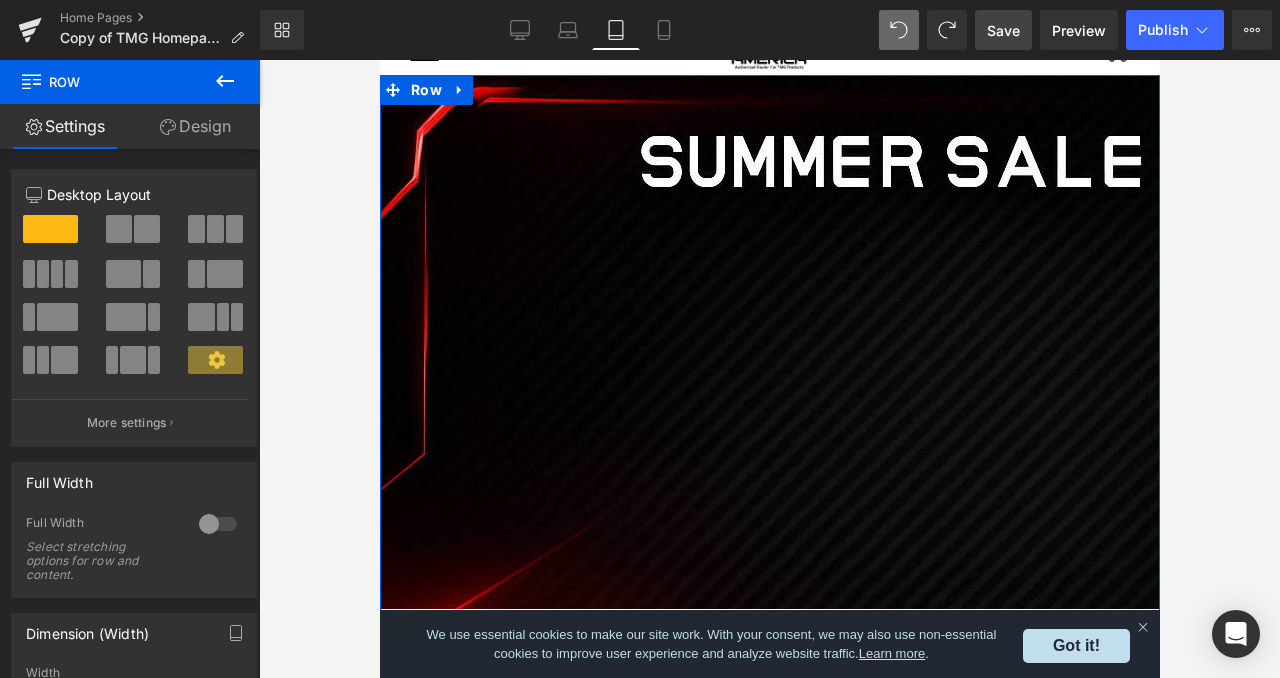 scroll, scrollTop: 0, scrollLeft: 0, axis: both 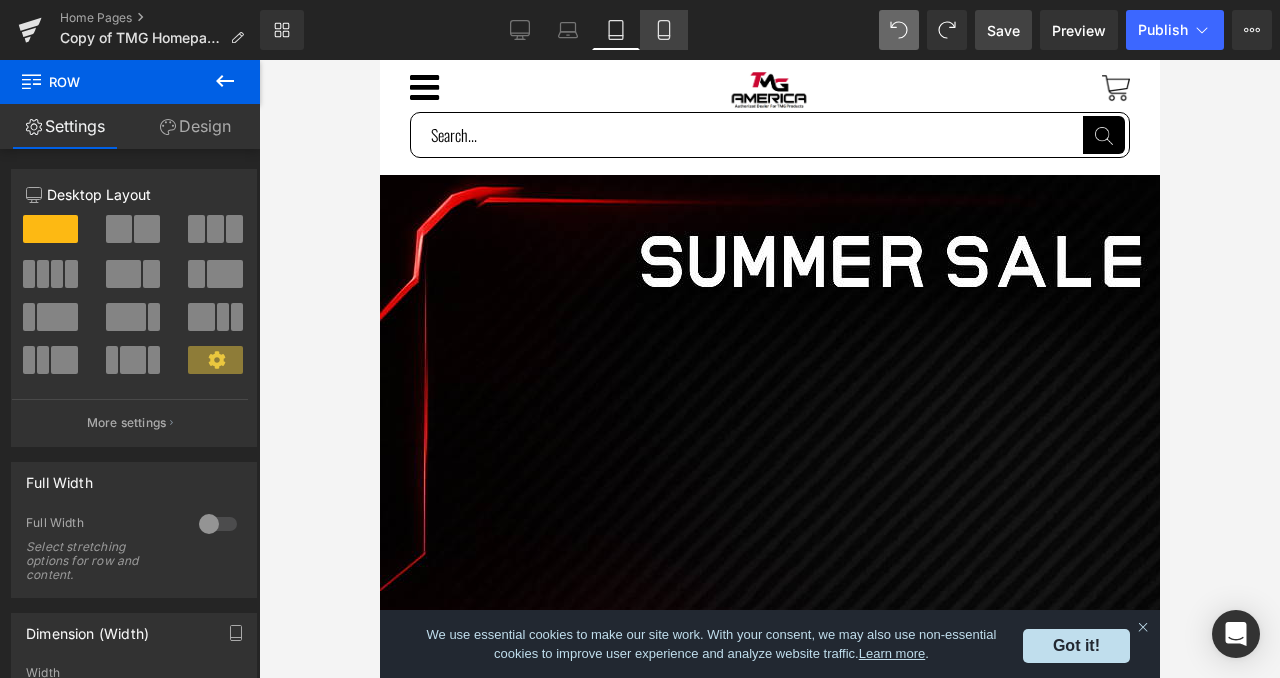 click 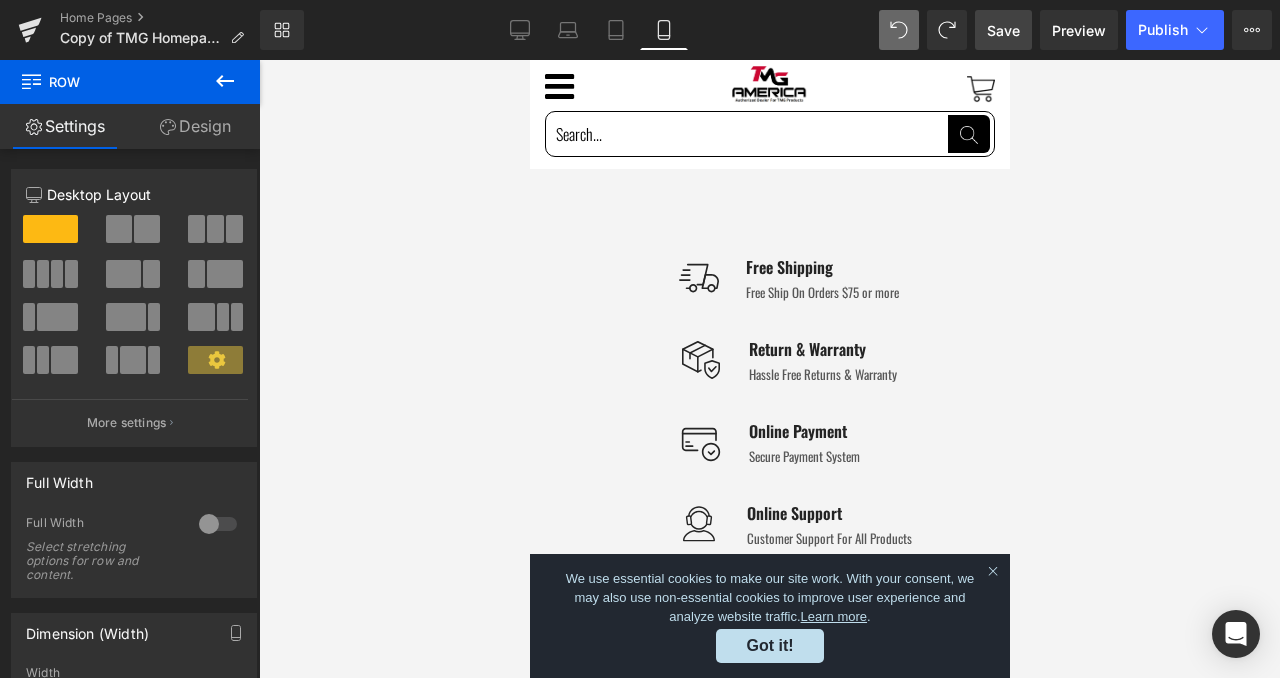 click on "Design" at bounding box center (195, 126) 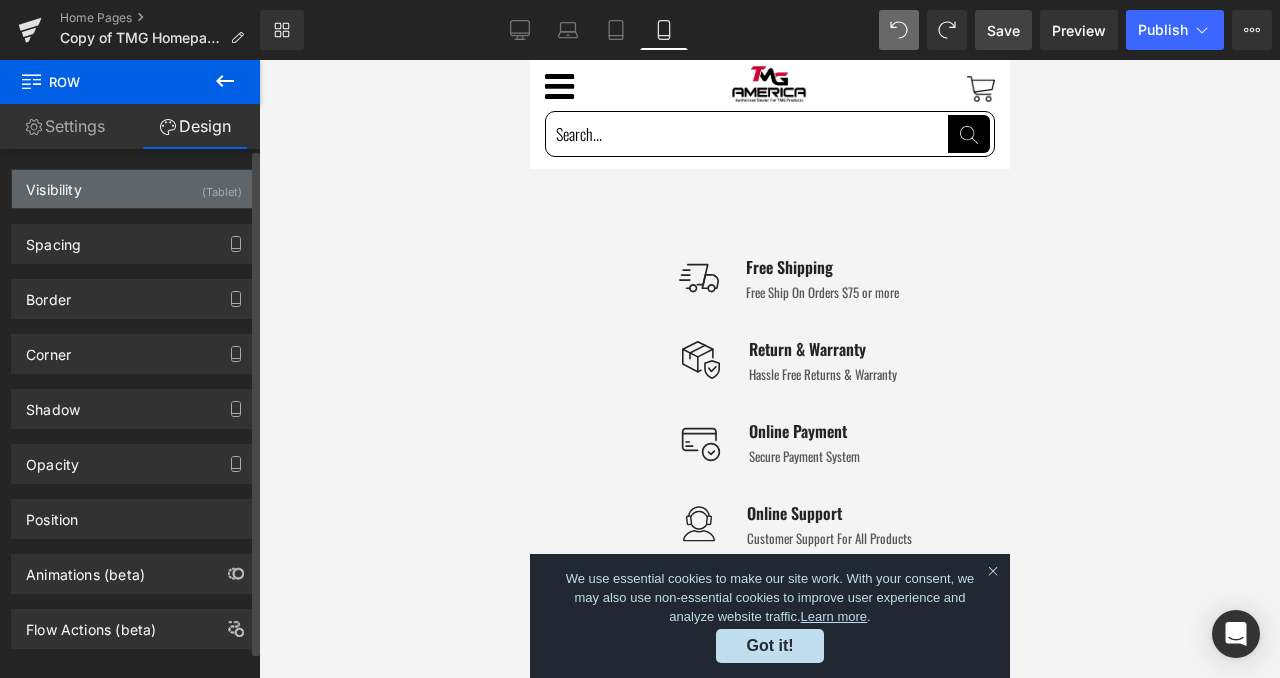 click on "(Tablet)" at bounding box center [222, 186] 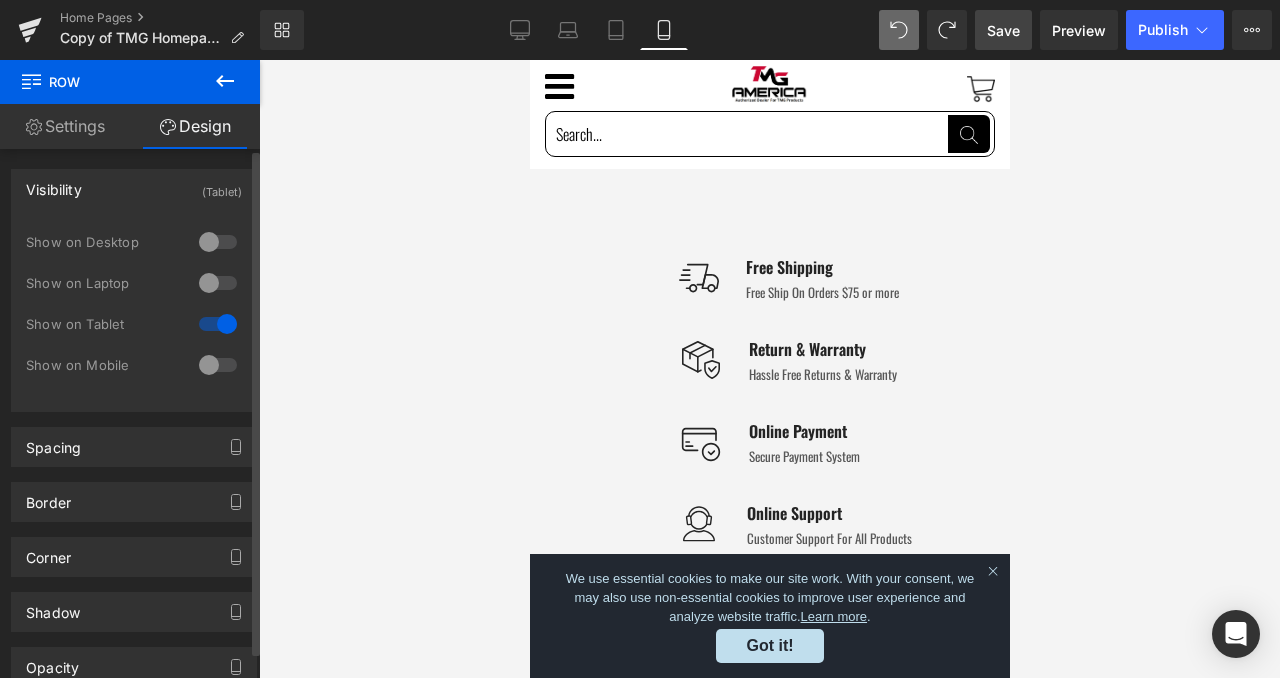 click at bounding box center [218, 365] 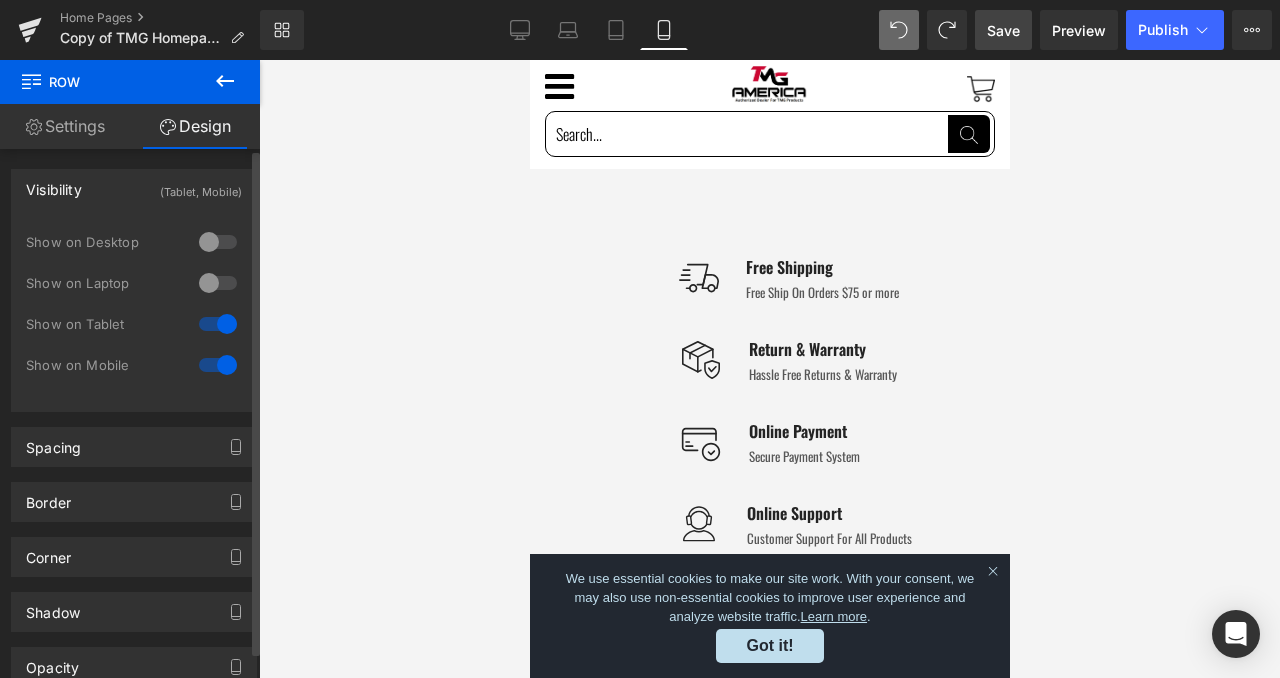 click at bounding box center [218, 283] 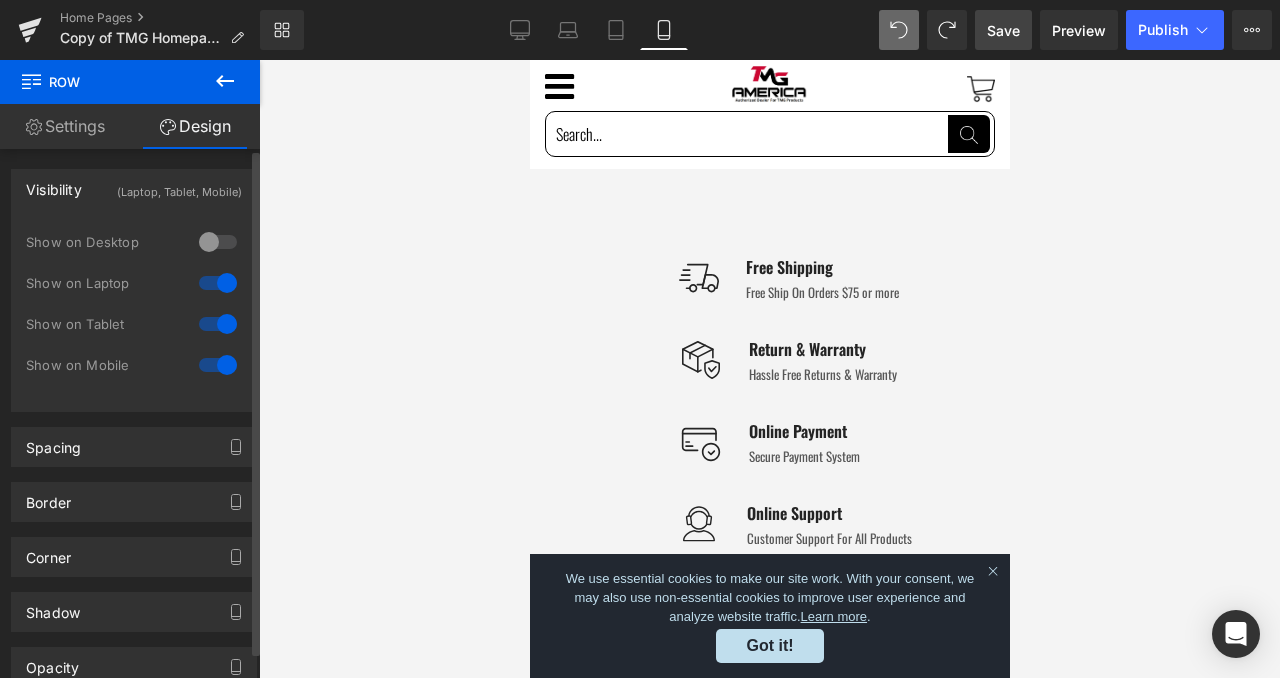 click at bounding box center (218, 242) 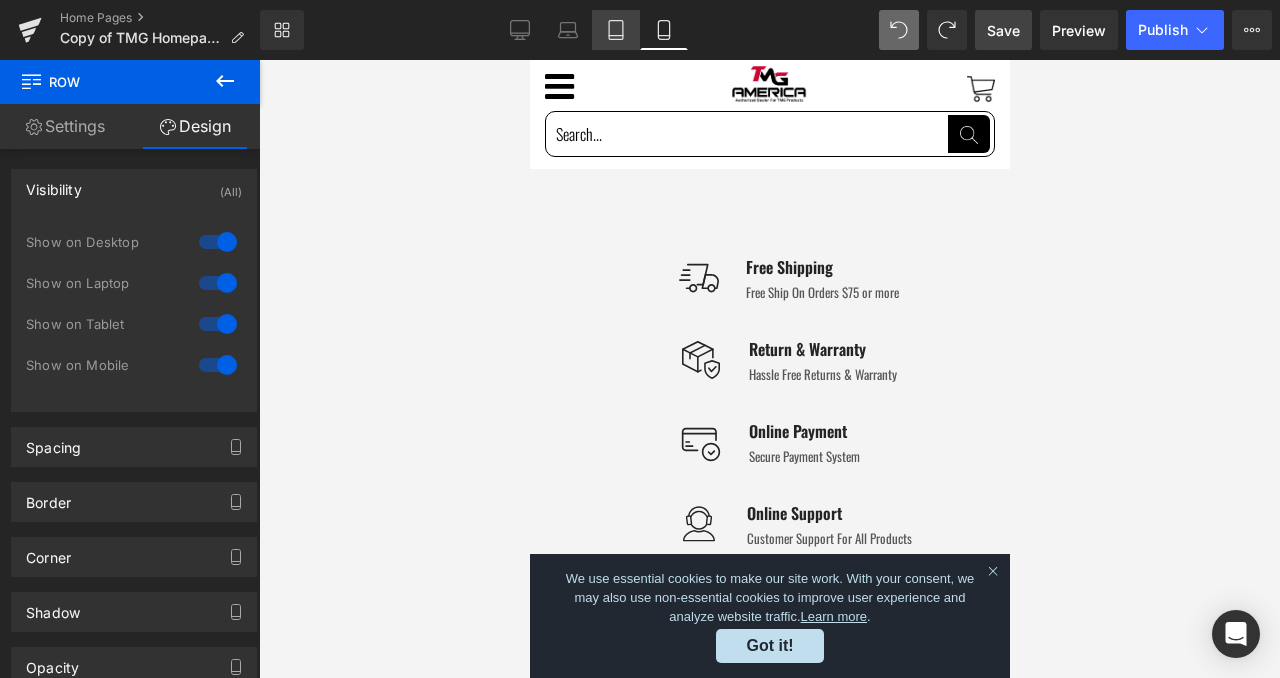 click 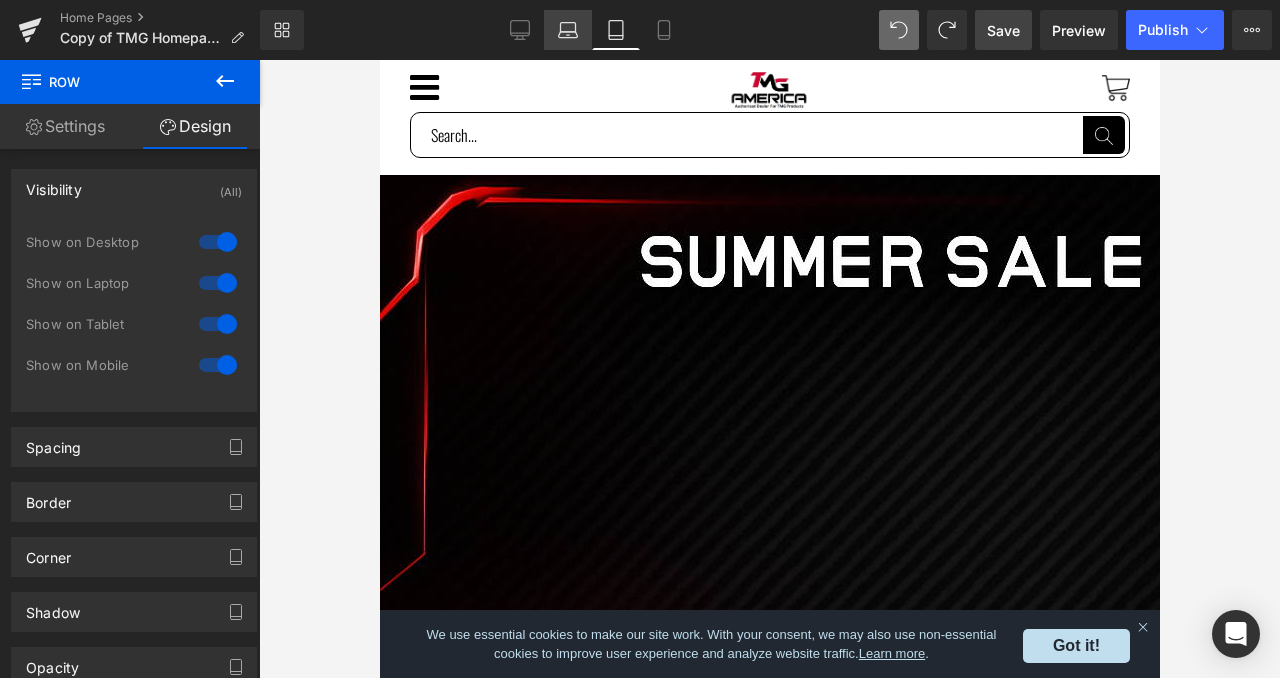 click 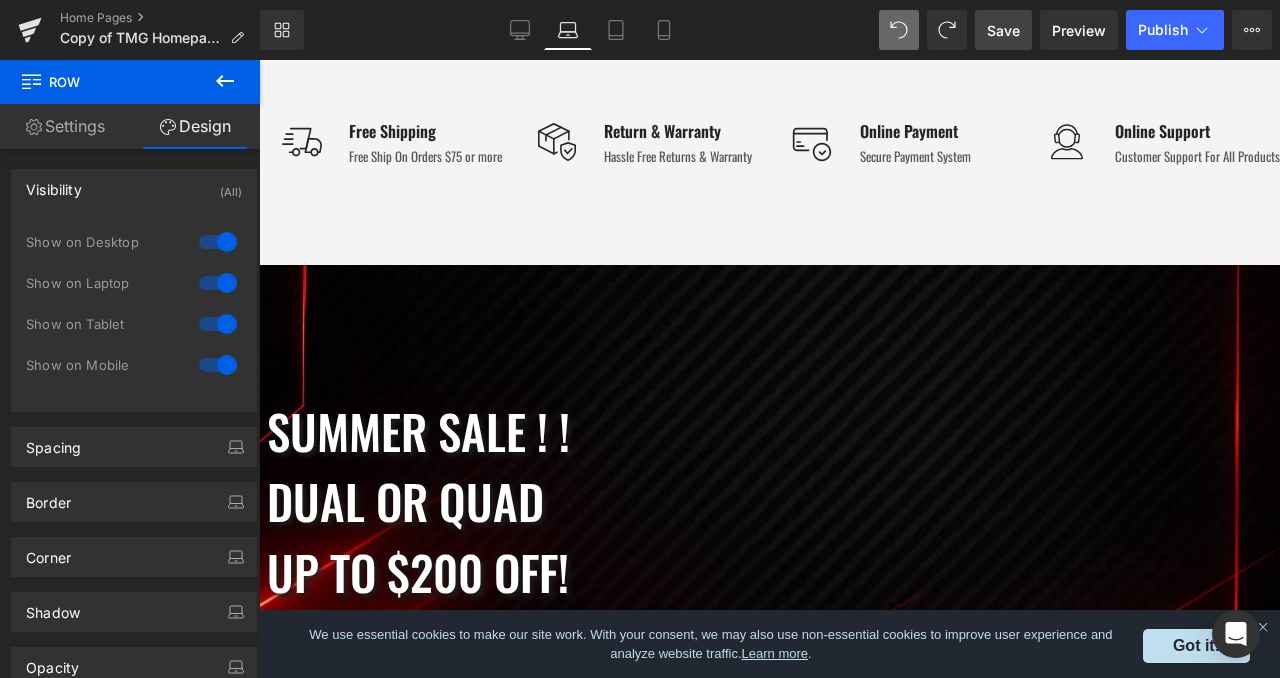 scroll, scrollTop: 273, scrollLeft: 0, axis: vertical 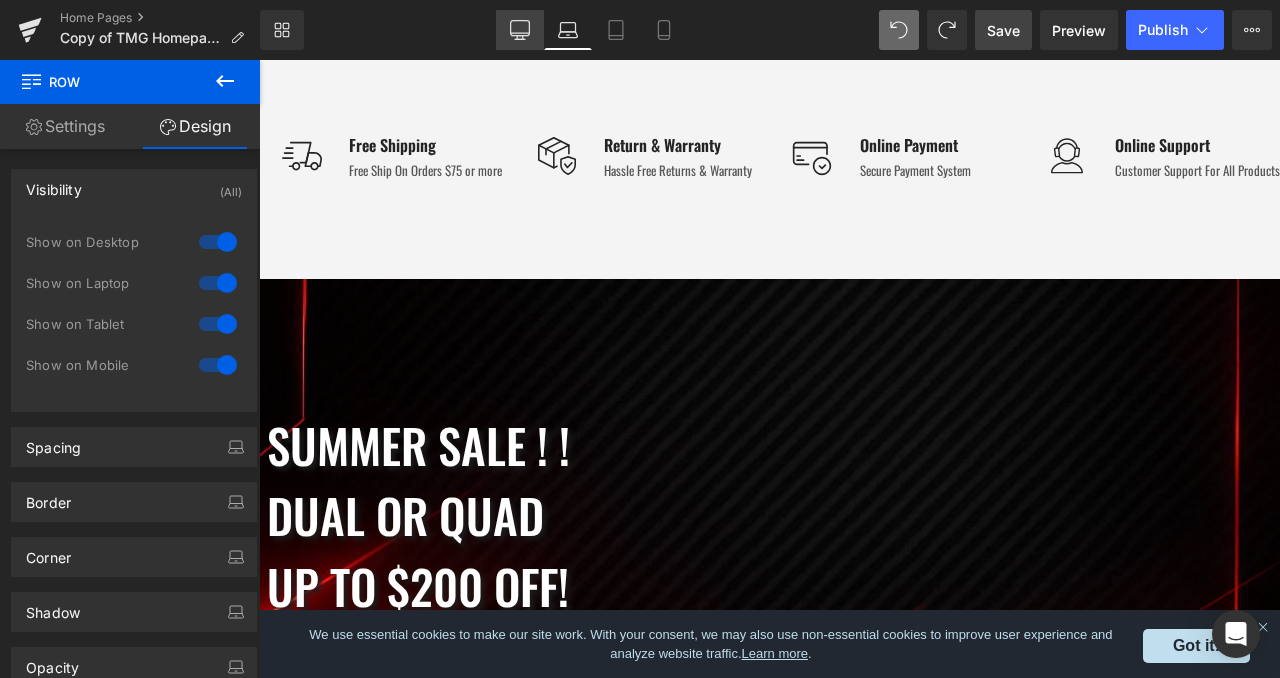 click 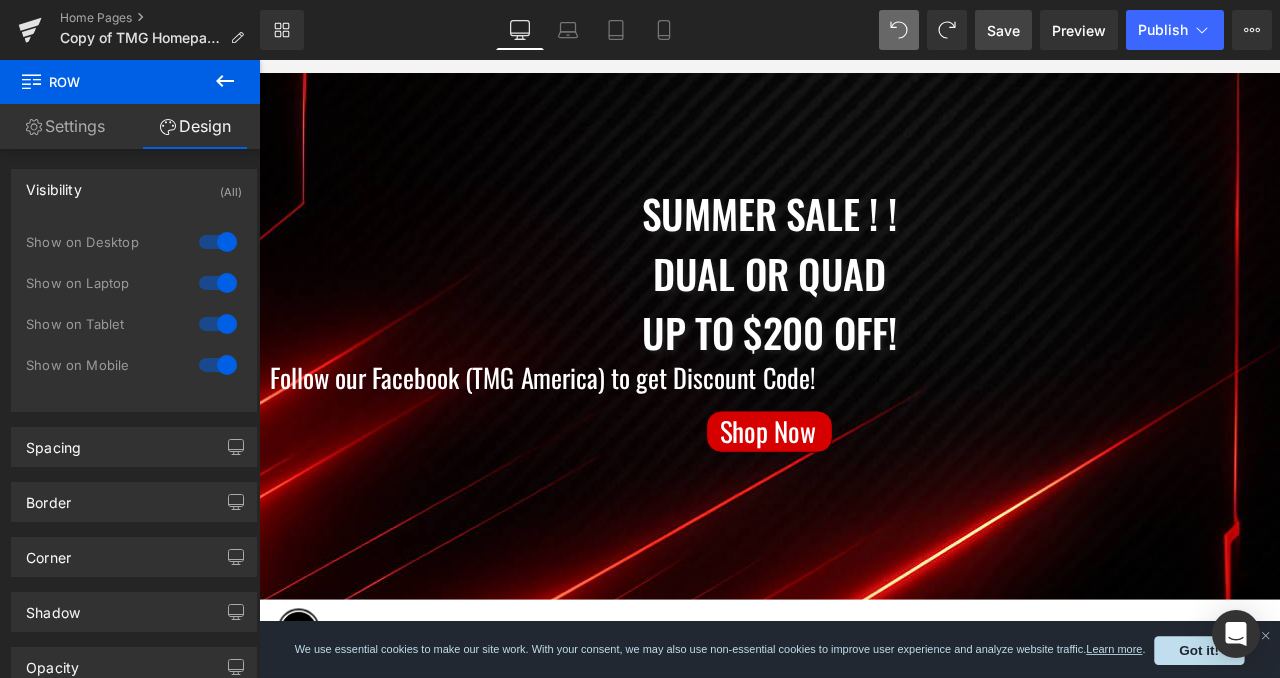scroll, scrollTop: 56, scrollLeft: 0, axis: vertical 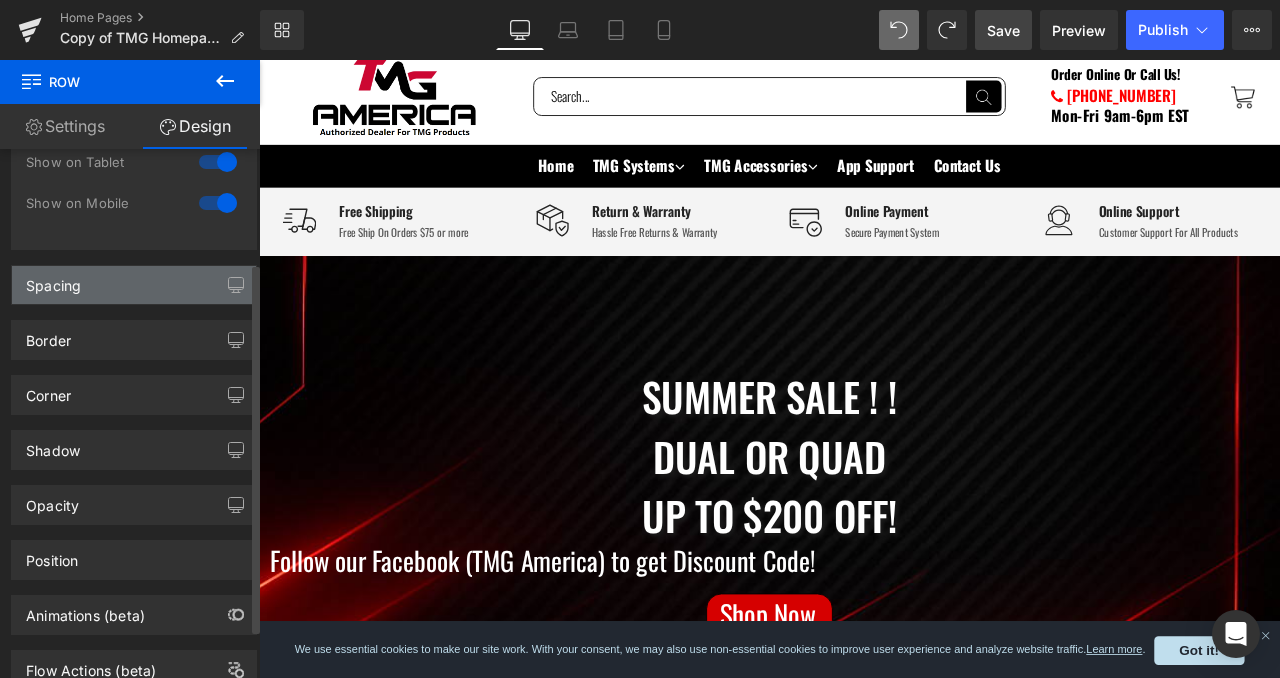 click on "Spacing" at bounding box center [134, 285] 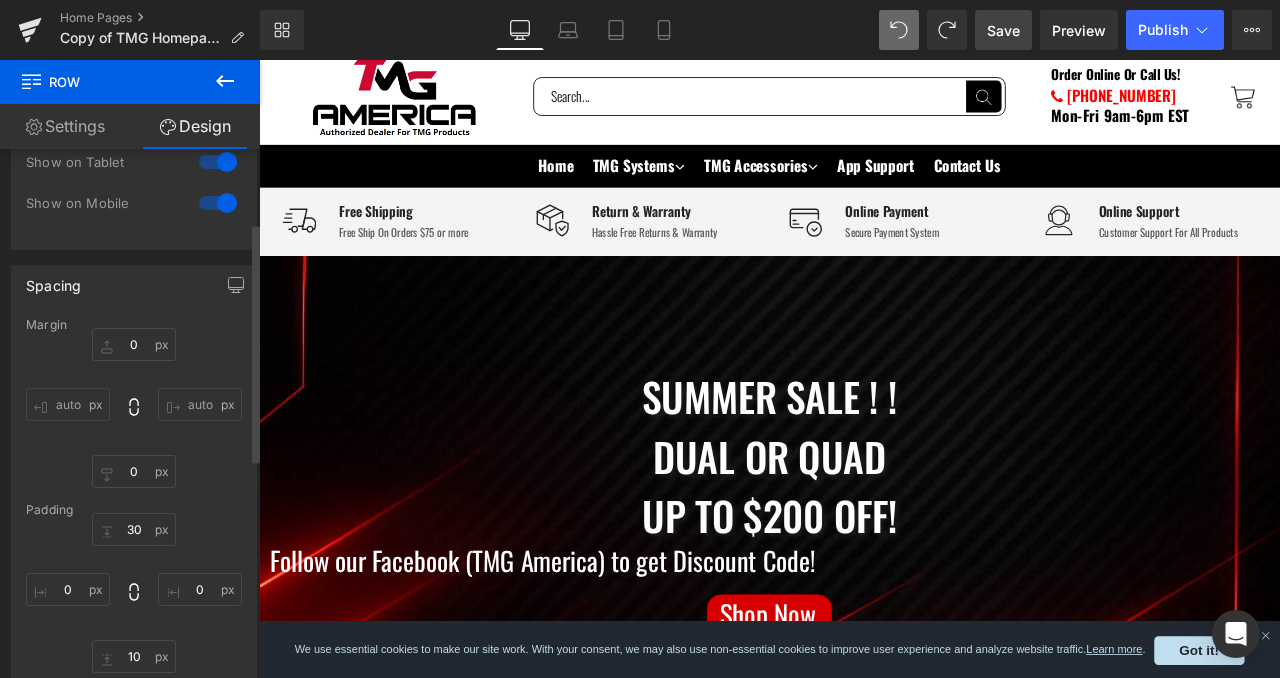 click on "Spacing" at bounding box center [134, 285] 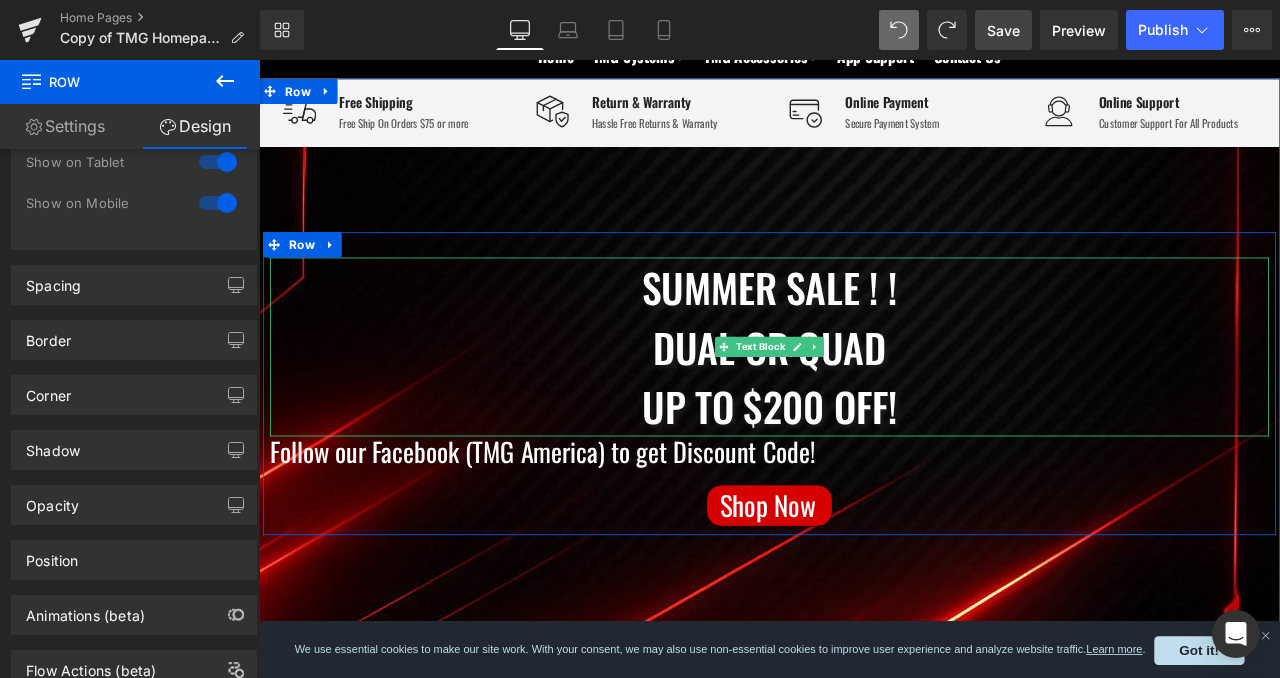 scroll, scrollTop: 0, scrollLeft: 0, axis: both 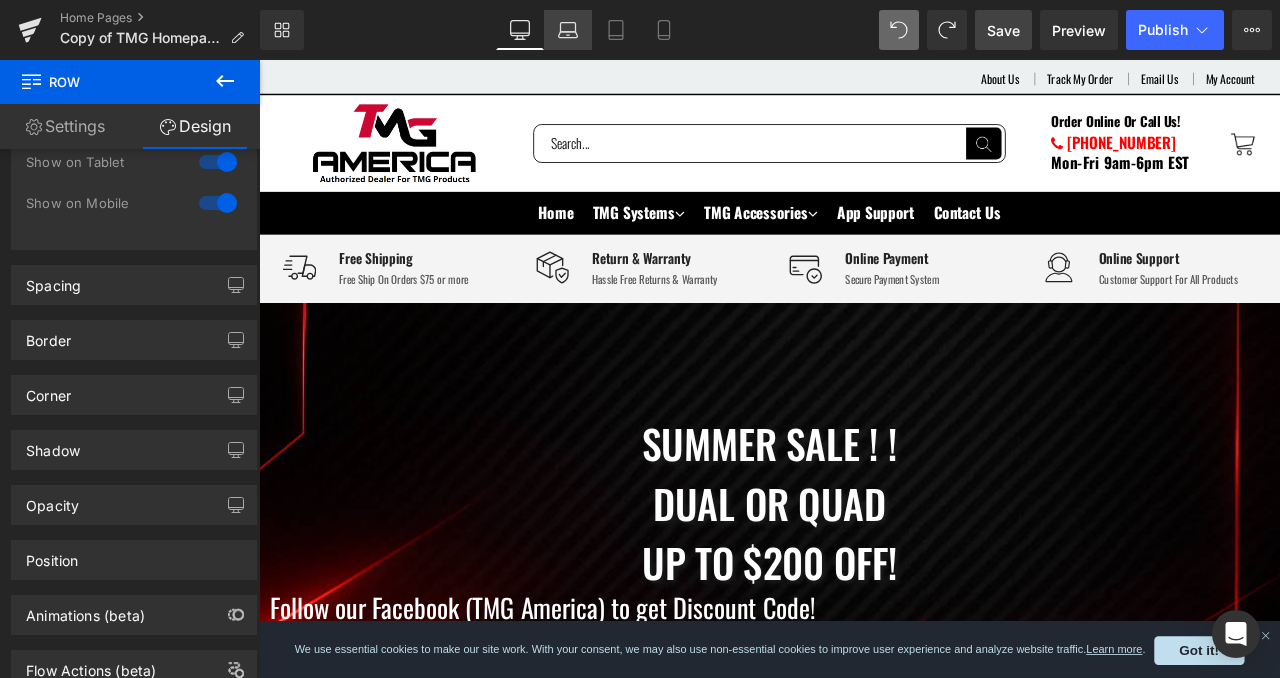 click 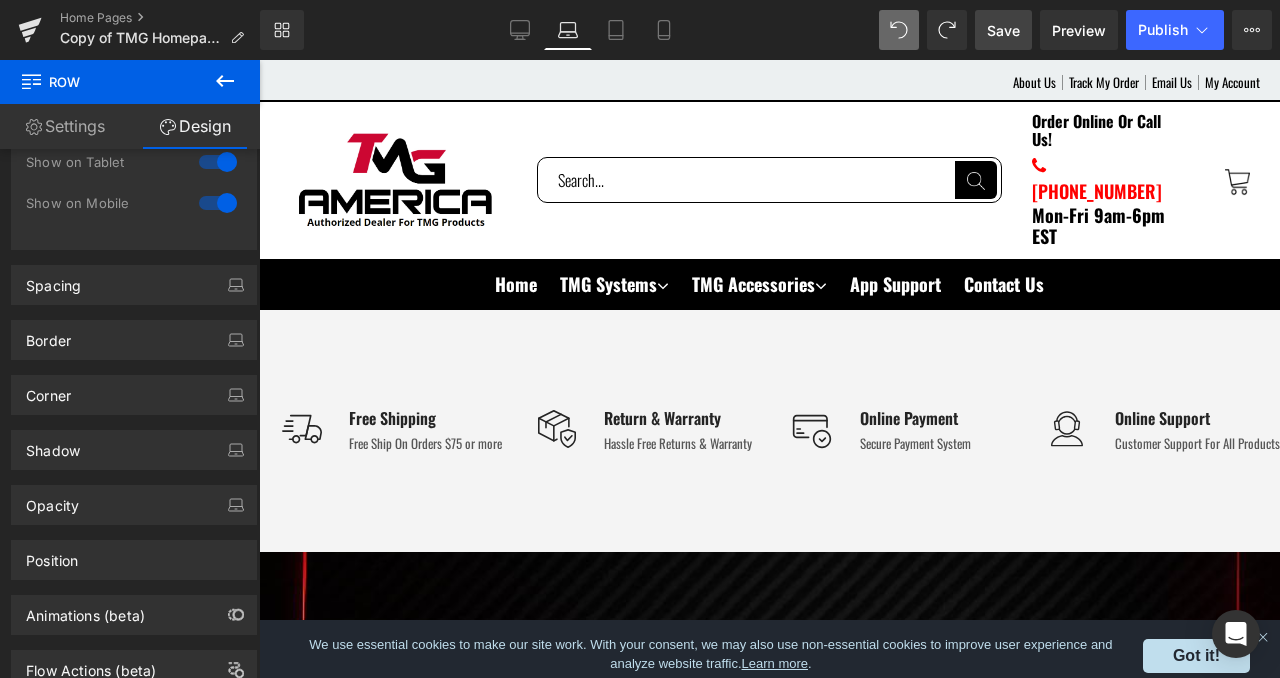 scroll, scrollTop: 216, scrollLeft: 0, axis: vertical 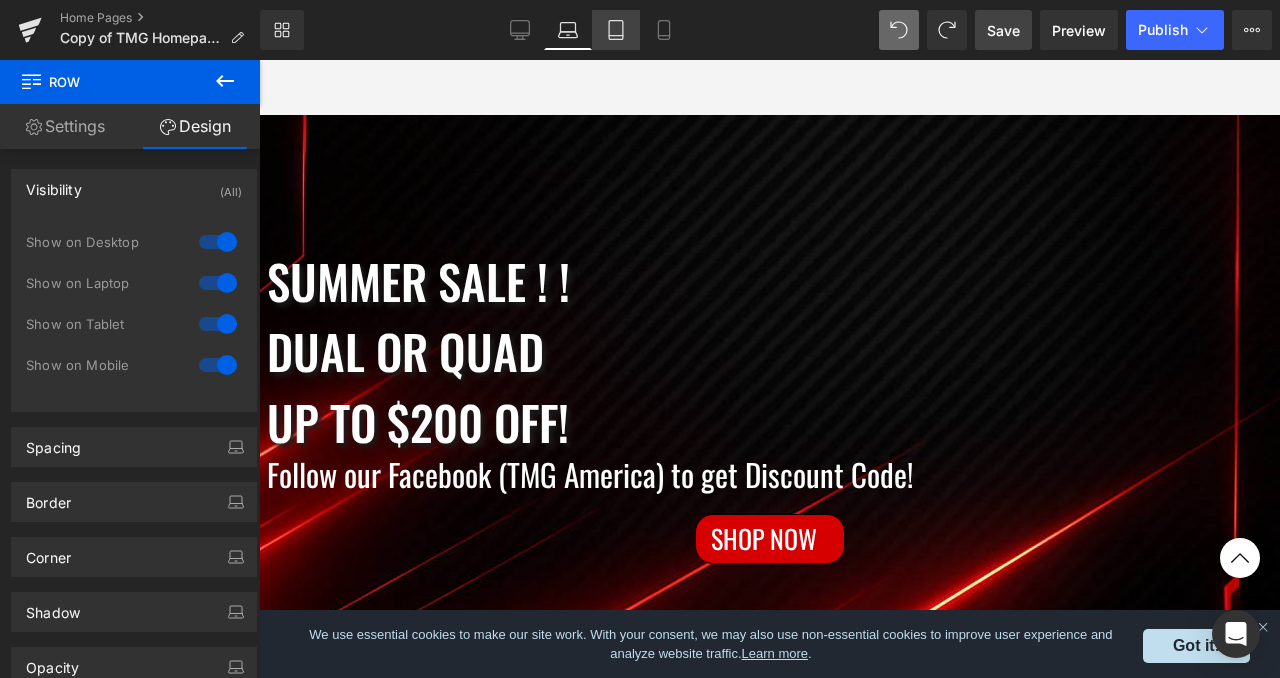 click on "Tablet" at bounding box center [616, 30] 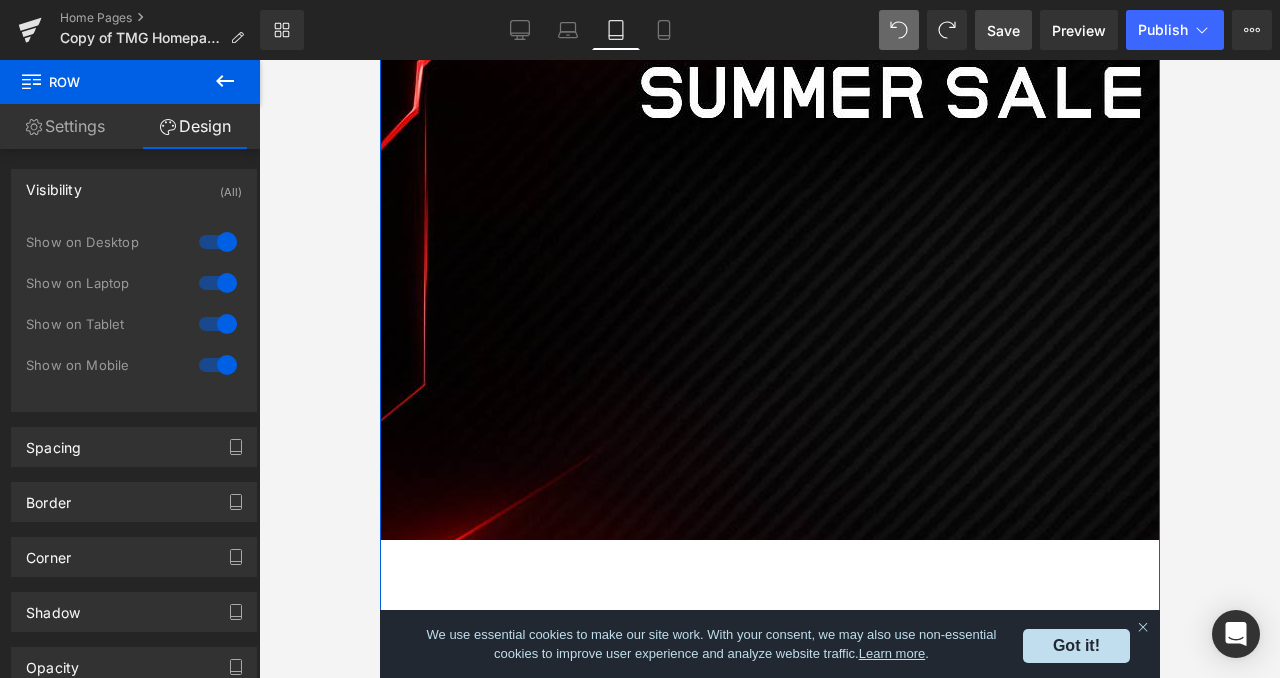 scroll, scrollTop: 0, scrollLeft: 0, axis: both 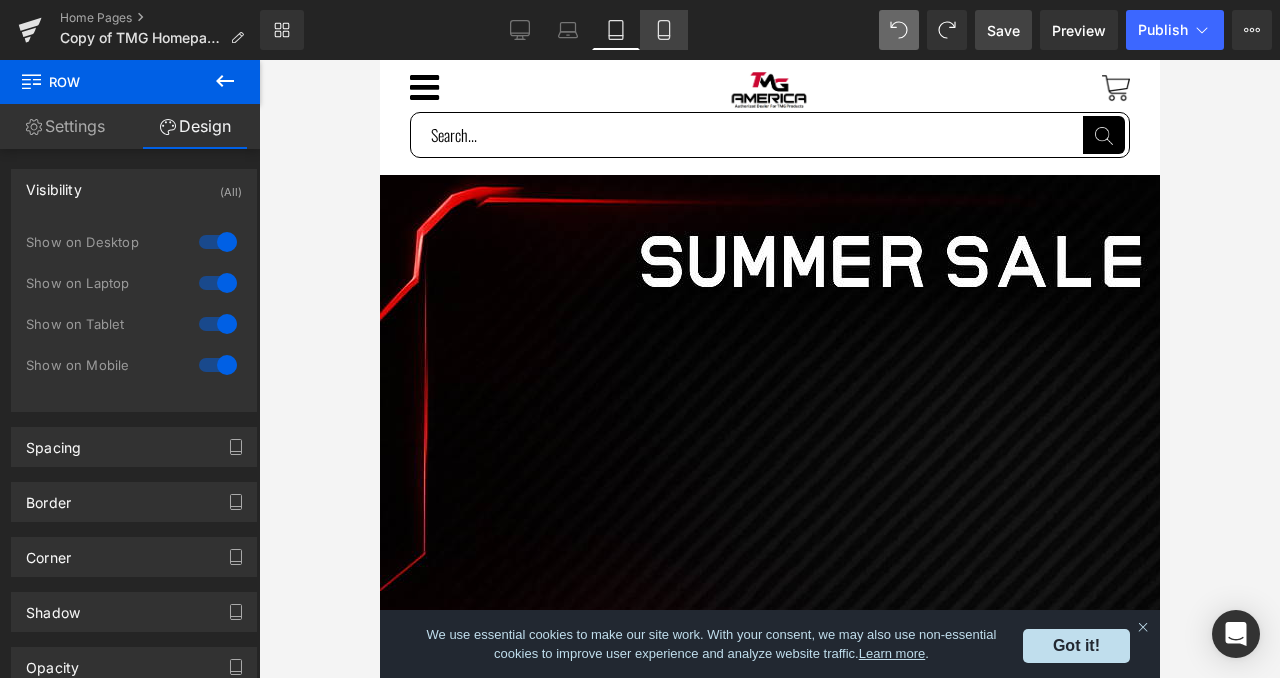click on "Mobile" at bounding box center [664, 30] 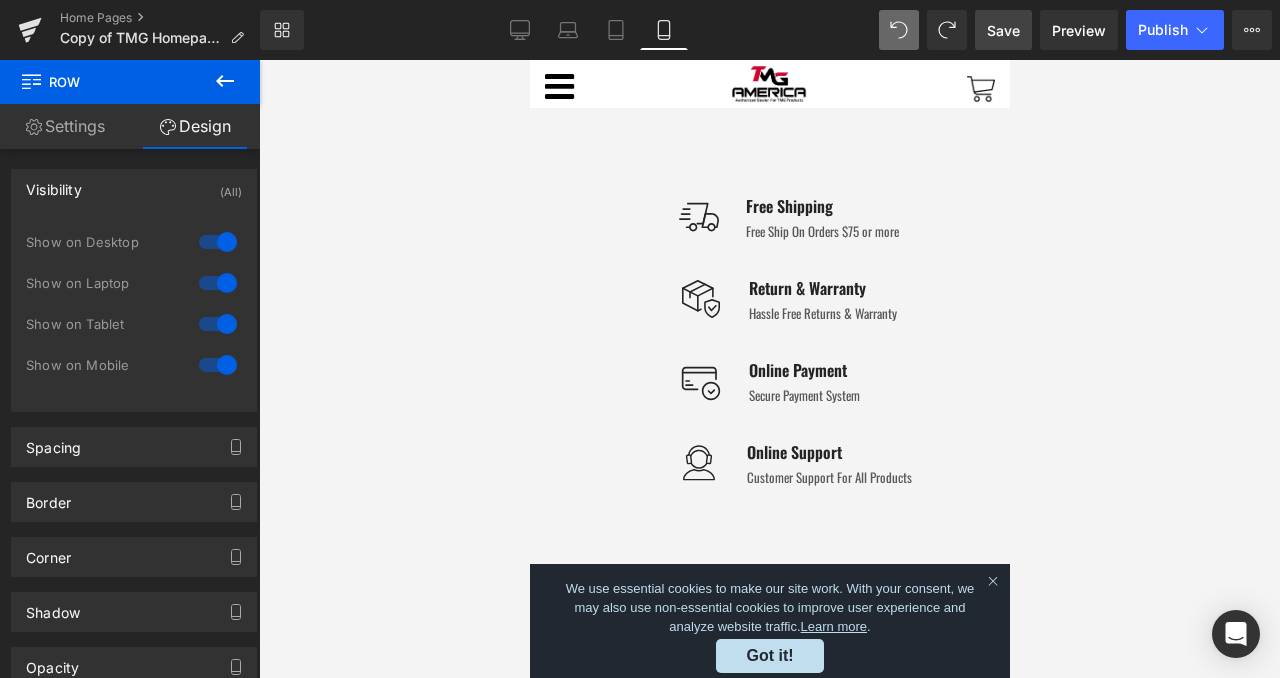 scroll, scrollTop: 380, scrollLeft: 0, axis: vertical 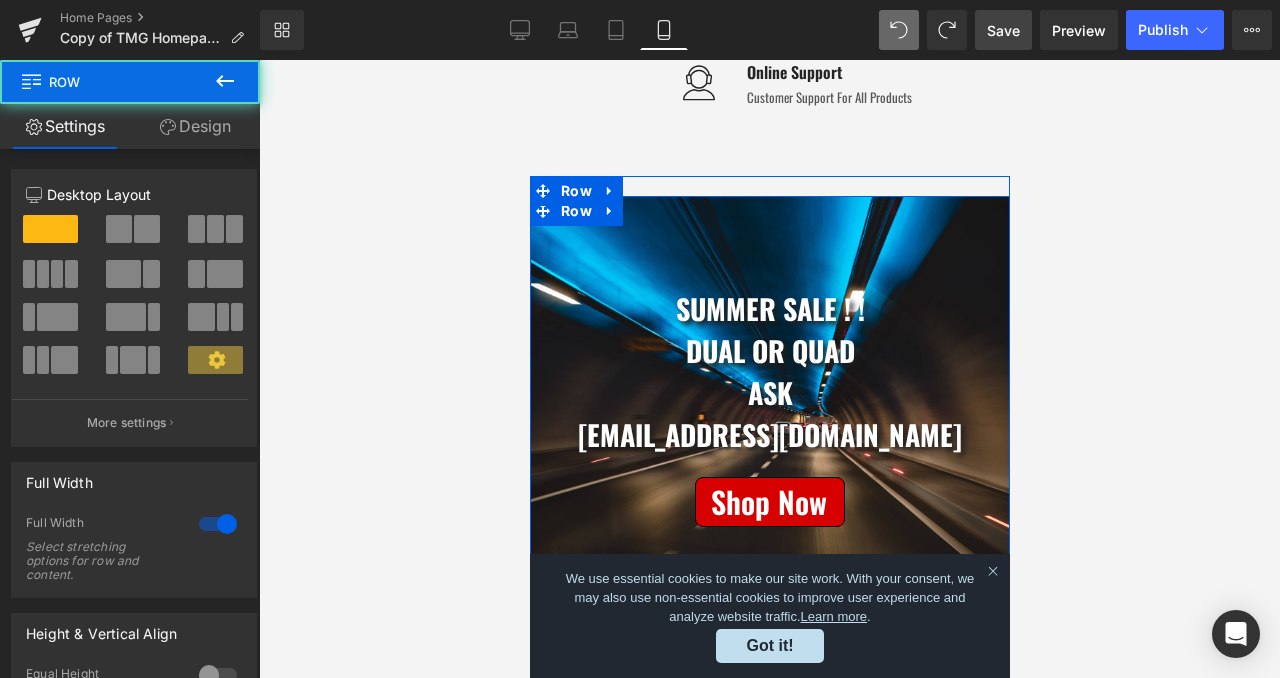 click on "Summer Sale ! ! Dual or quad ASK TMGKUANMINGCHEN@gmail.com Text Block         Separator         Shop Now Button         Row" at bounding box center (769, 335) 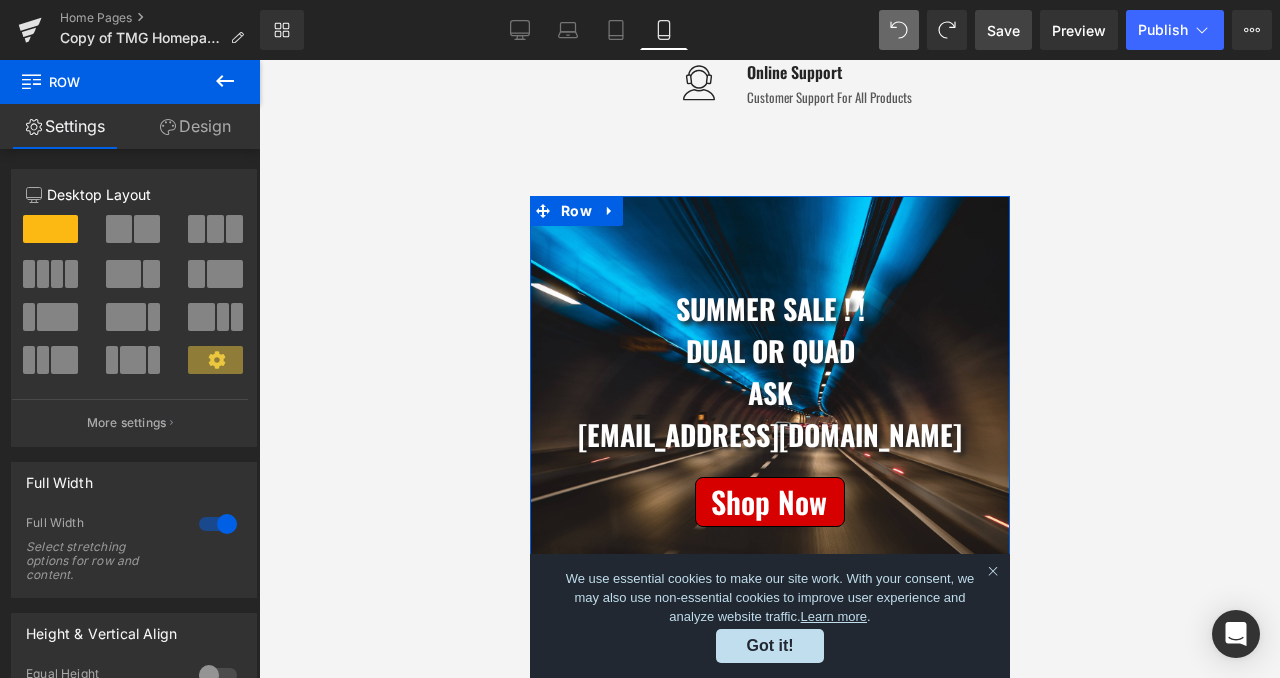 click on "Design" at bounding box center (195, 126) 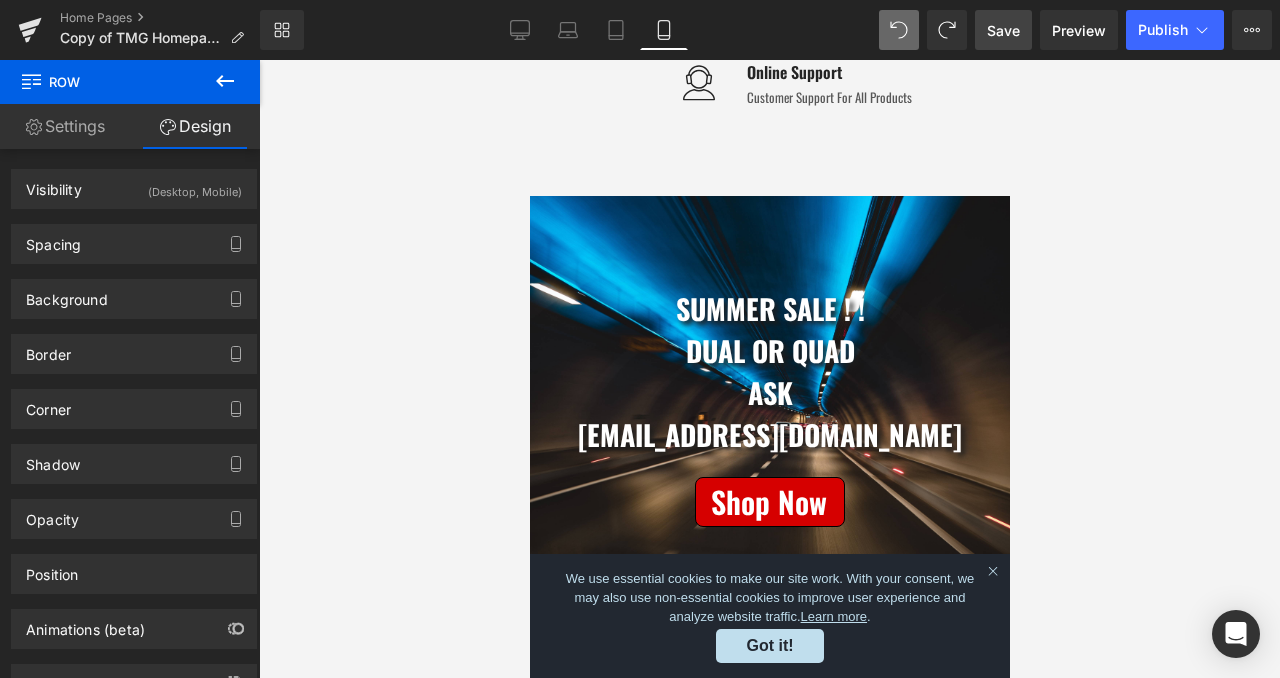 click 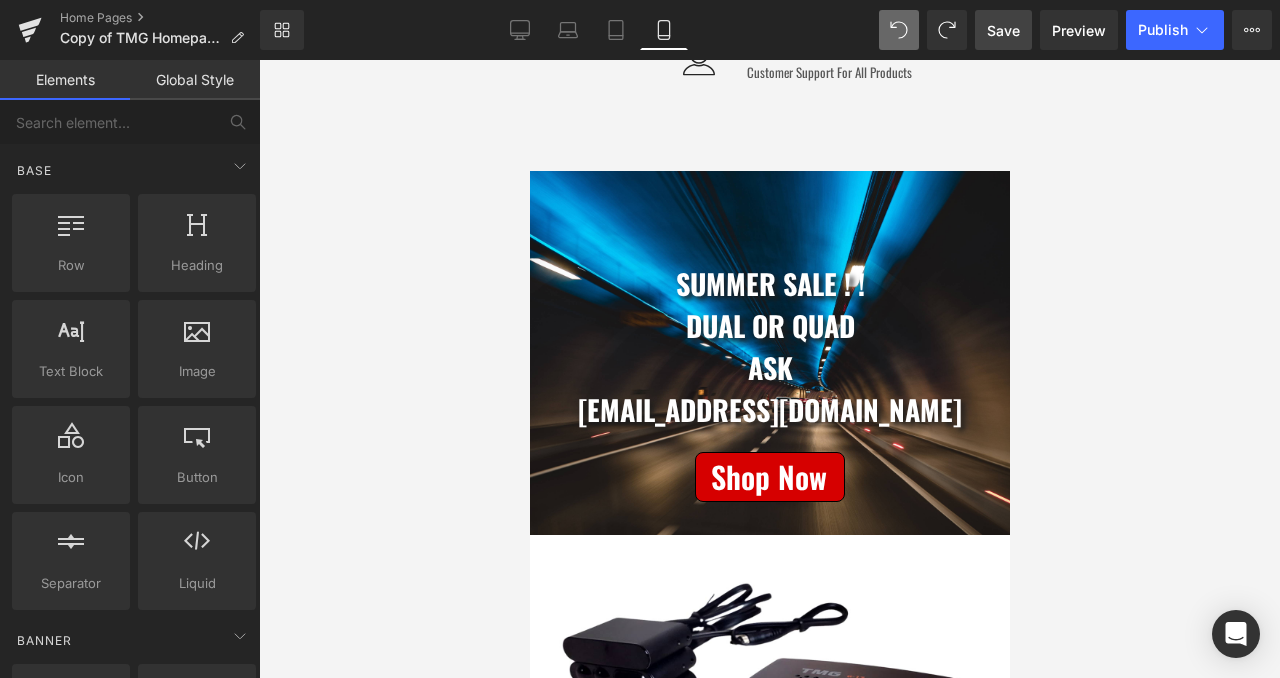 scroll, scrollTop: 396, scrollLeft: 0, axis: vertical 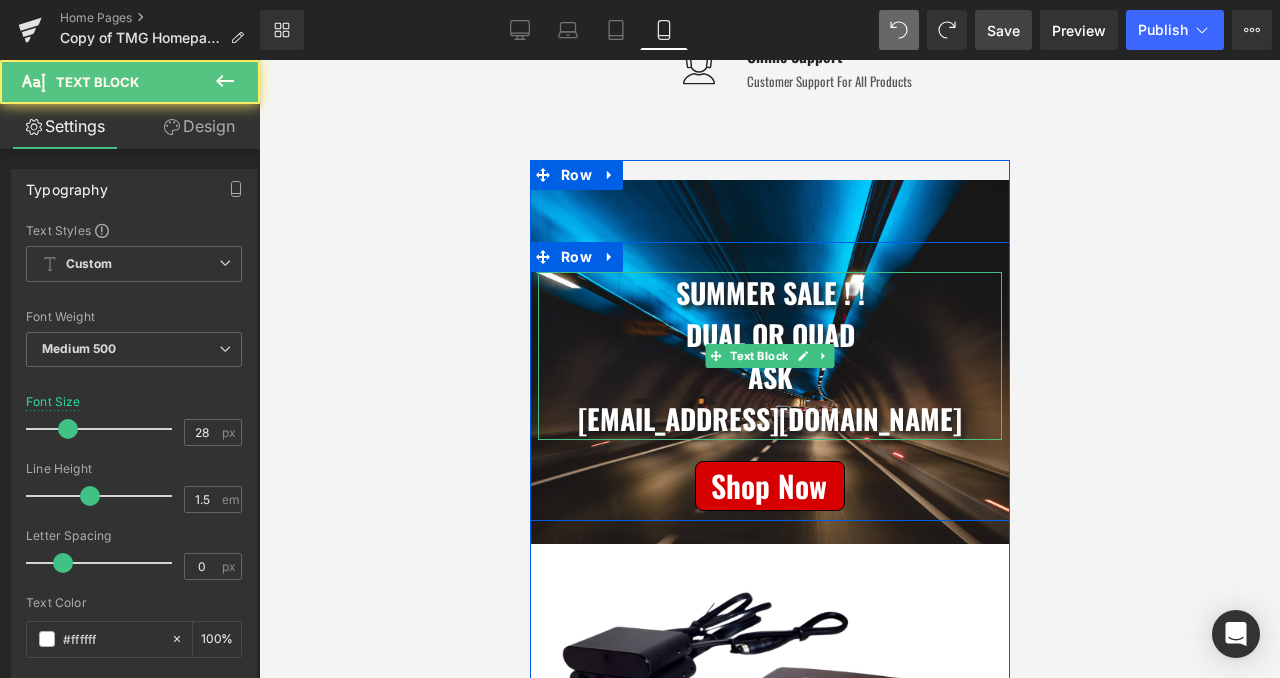 click on "Dual or quad" at bounding box center (769, 335) 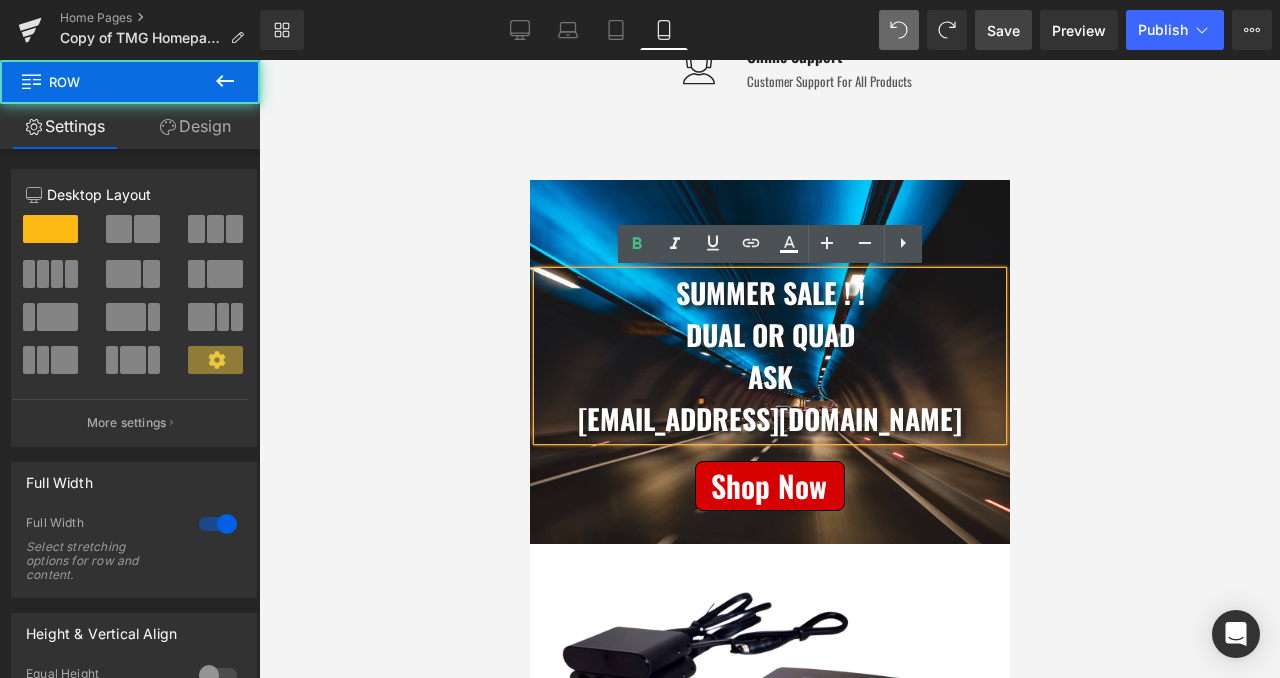 click on "Summer Sale ! ! Dual or quad ASK TMGKUANMINGCHEN@gmail.com Text Block         Separator         Shop Now Button         Row" at bounding box center [769, 319] 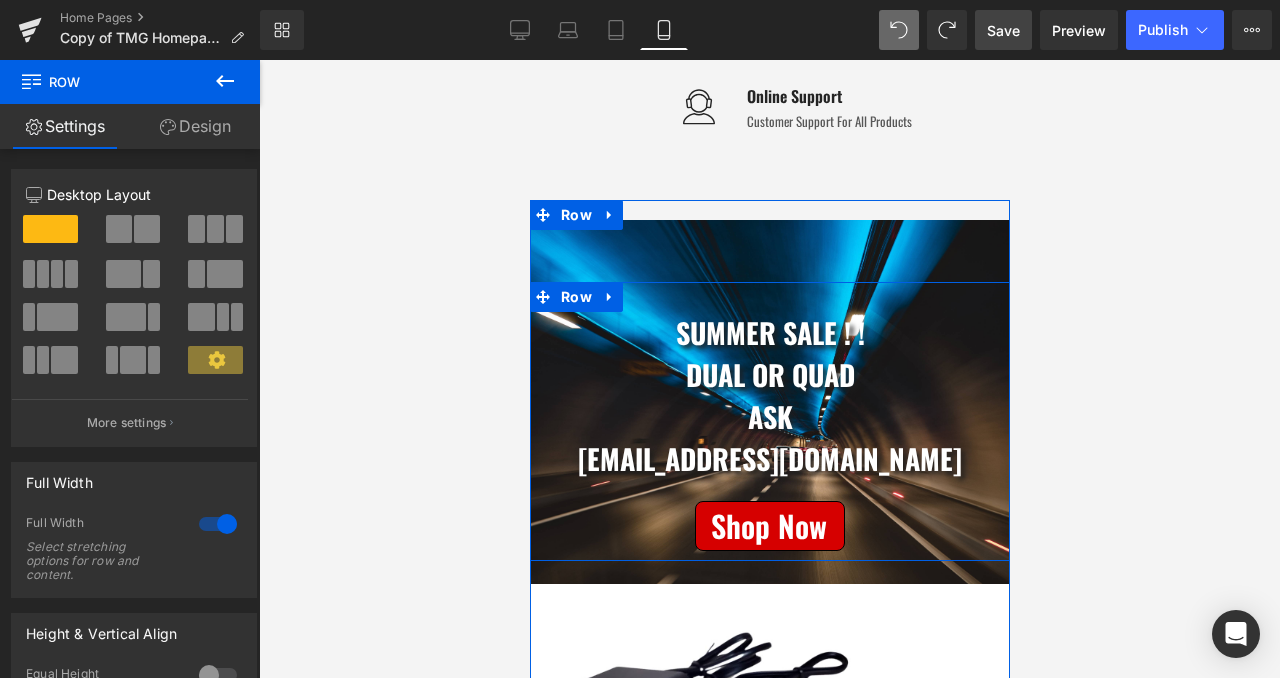 scroll, scrollTop: 353, scrollLeft: 0, axis: vertical 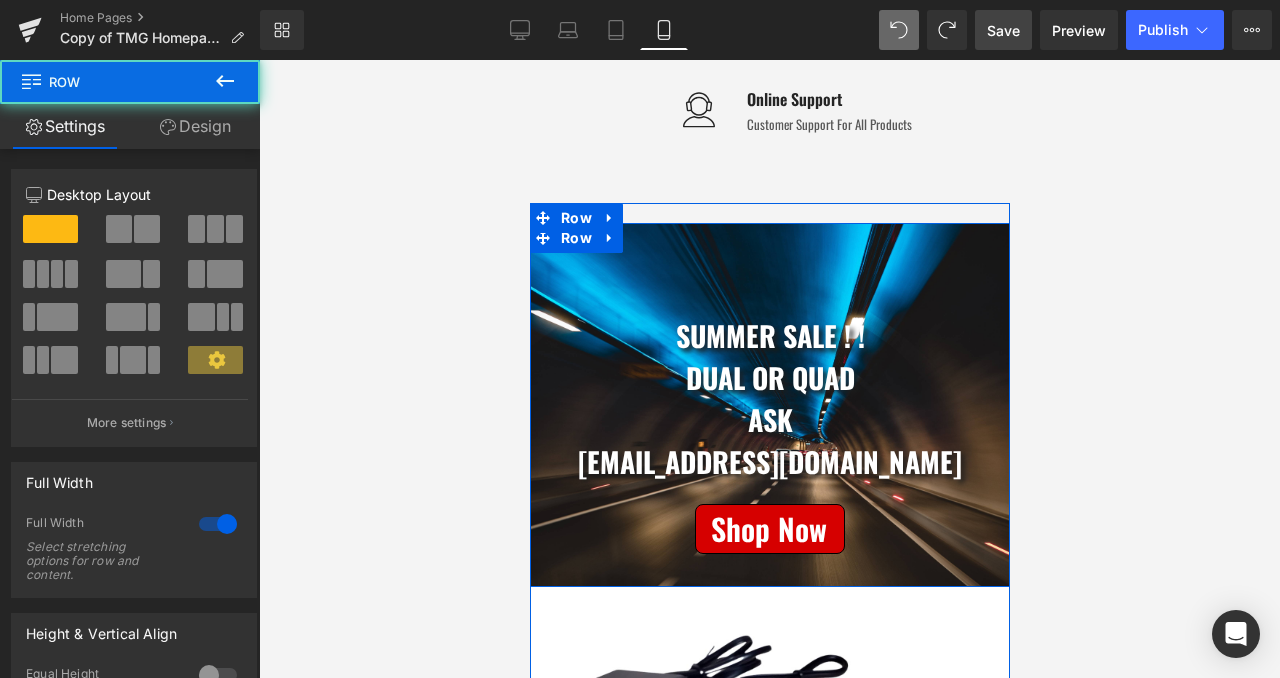 click on "Summer Sale ! ! Dual or quad ASK TMGKUANMINGCHEN@gmail.com Text Block         Separator         Shop Now Button         Row" at bounding box center (769, 362) 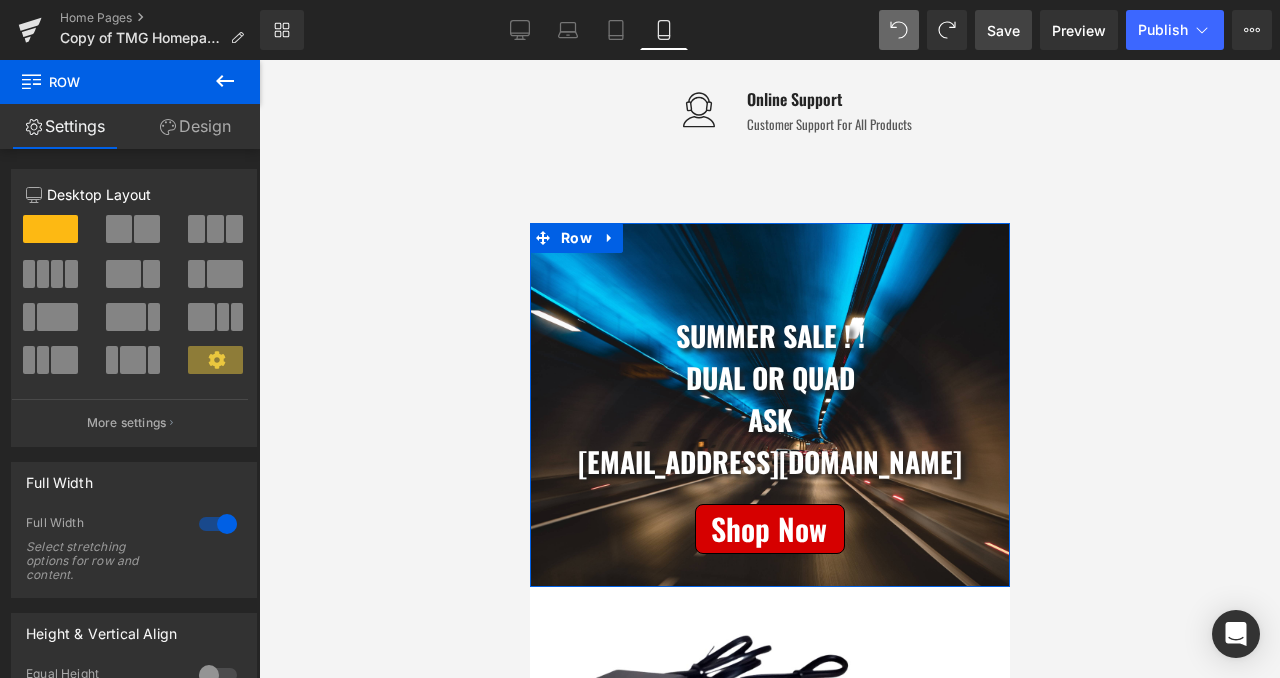 click on "Design" at bounding box center (195, 126) 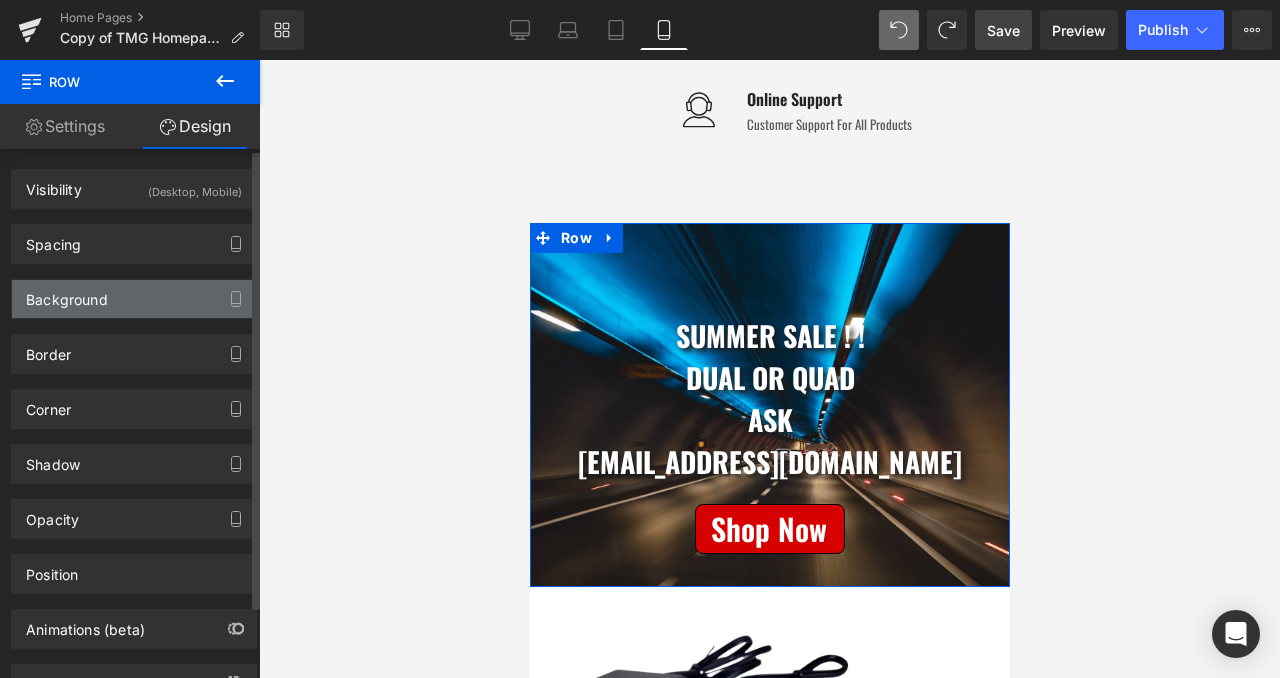 click on "Background" at bounding box center [134, 299] 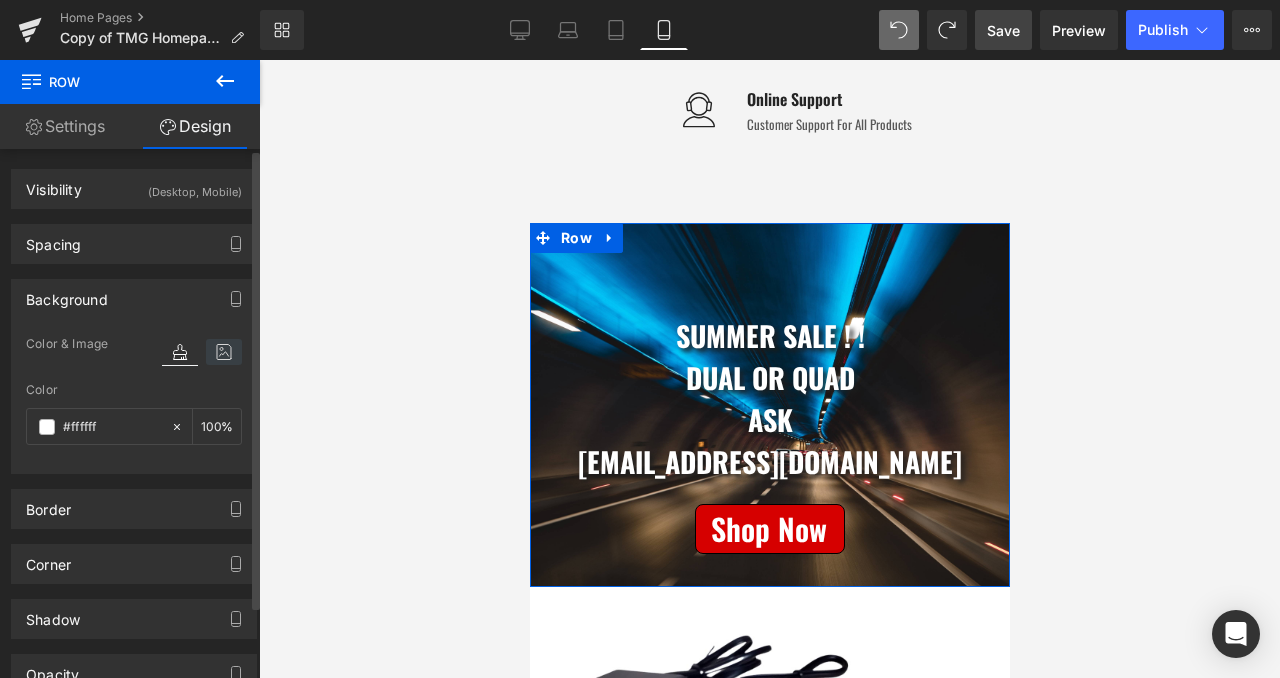 click at bounding box center [224, 352] 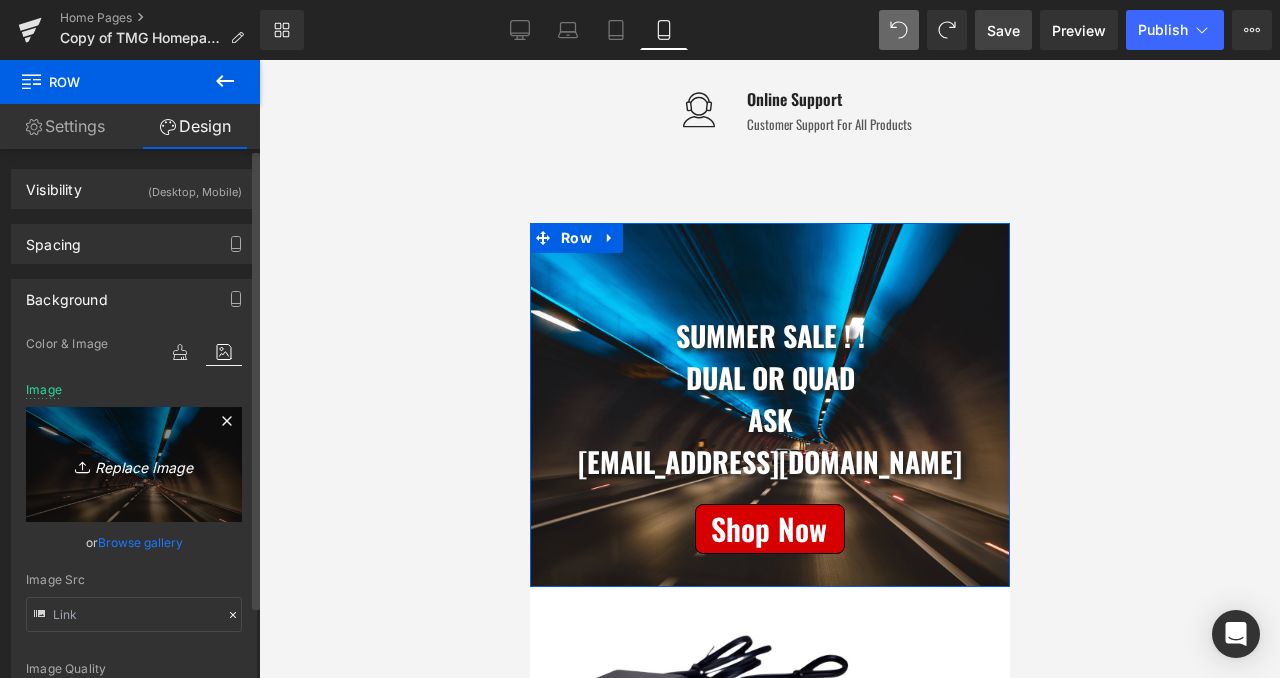 click on "Replace Image" at bounding box center [134, 464] 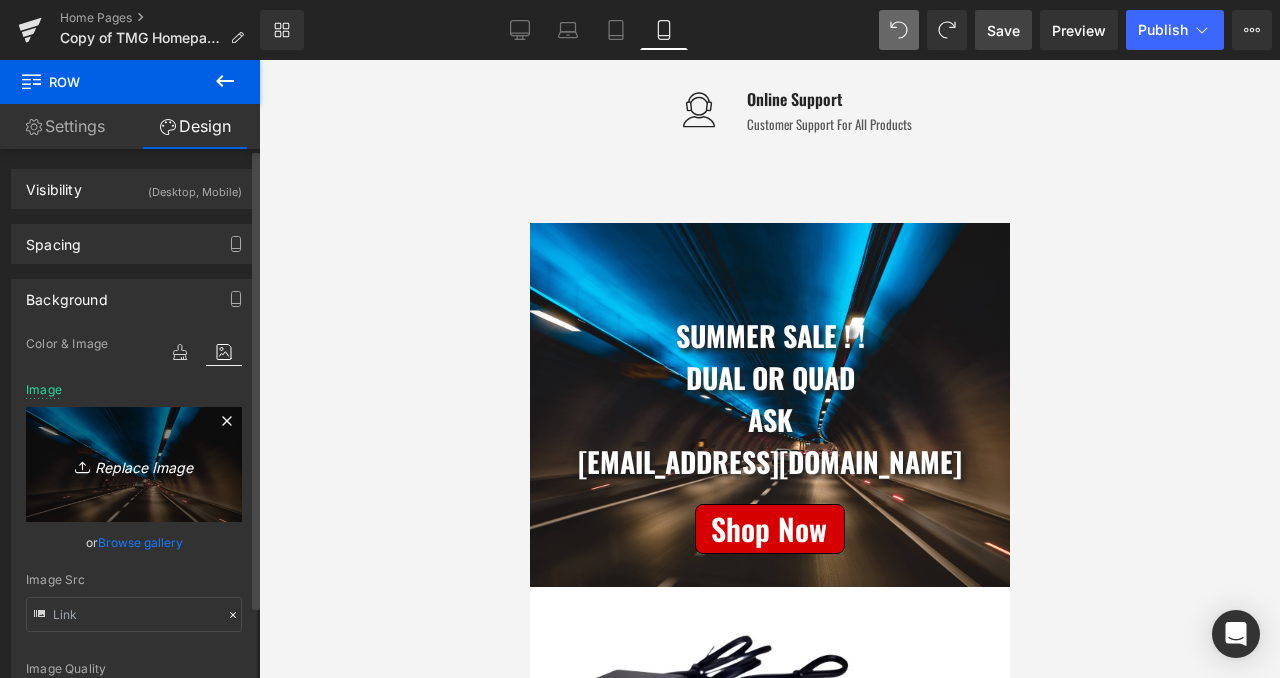 type on "C:\fakepath\4DE38B05-320A-40FA-B397-9850DF330A14.PNG" 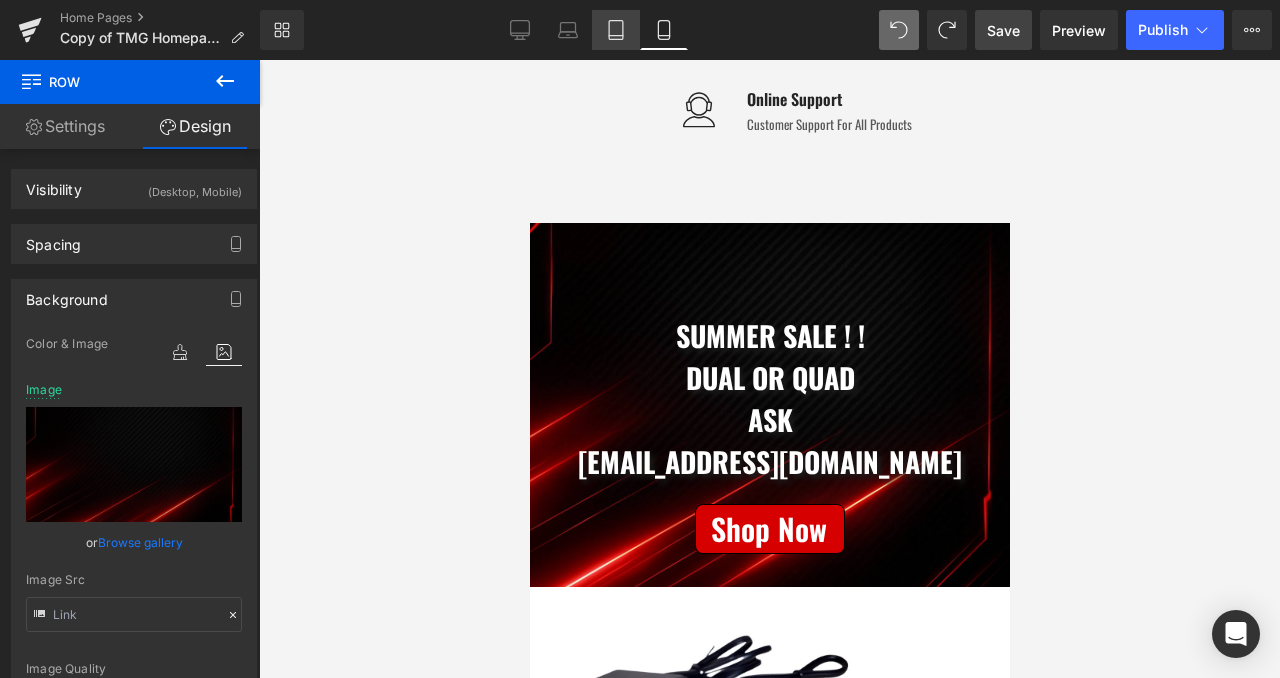 click 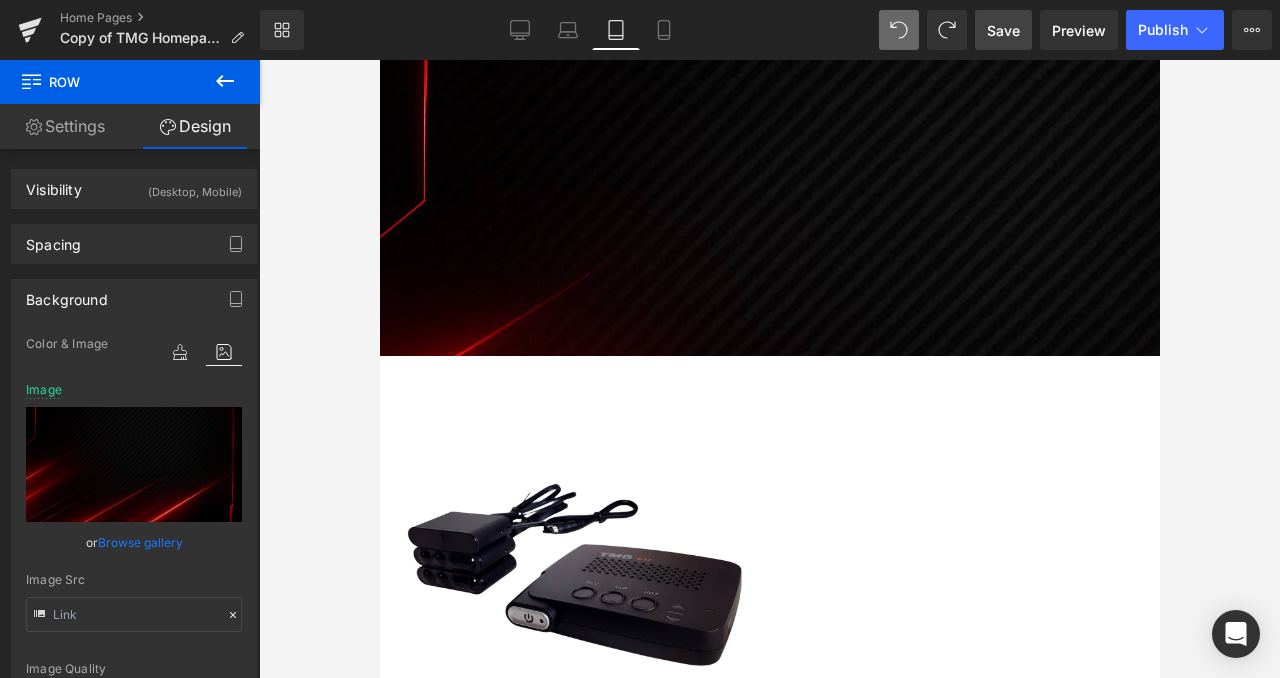 scroll, scrollTop: 0, scrollLeft: 0, axis: both 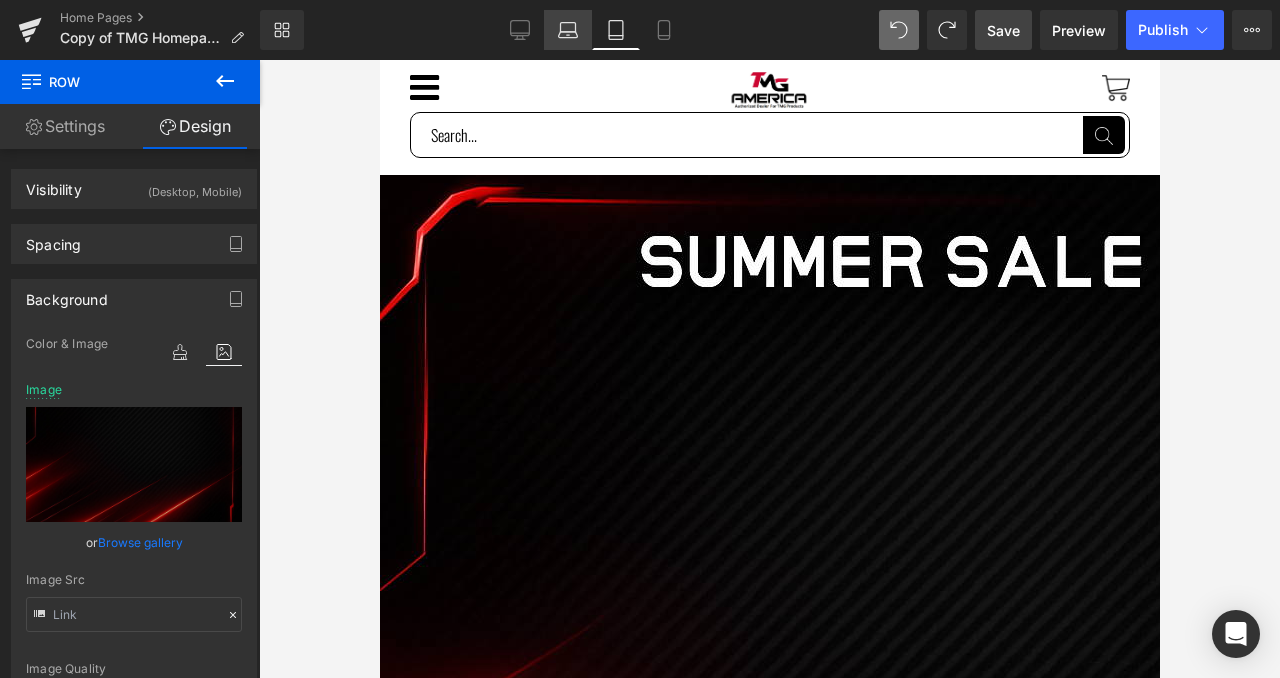 click 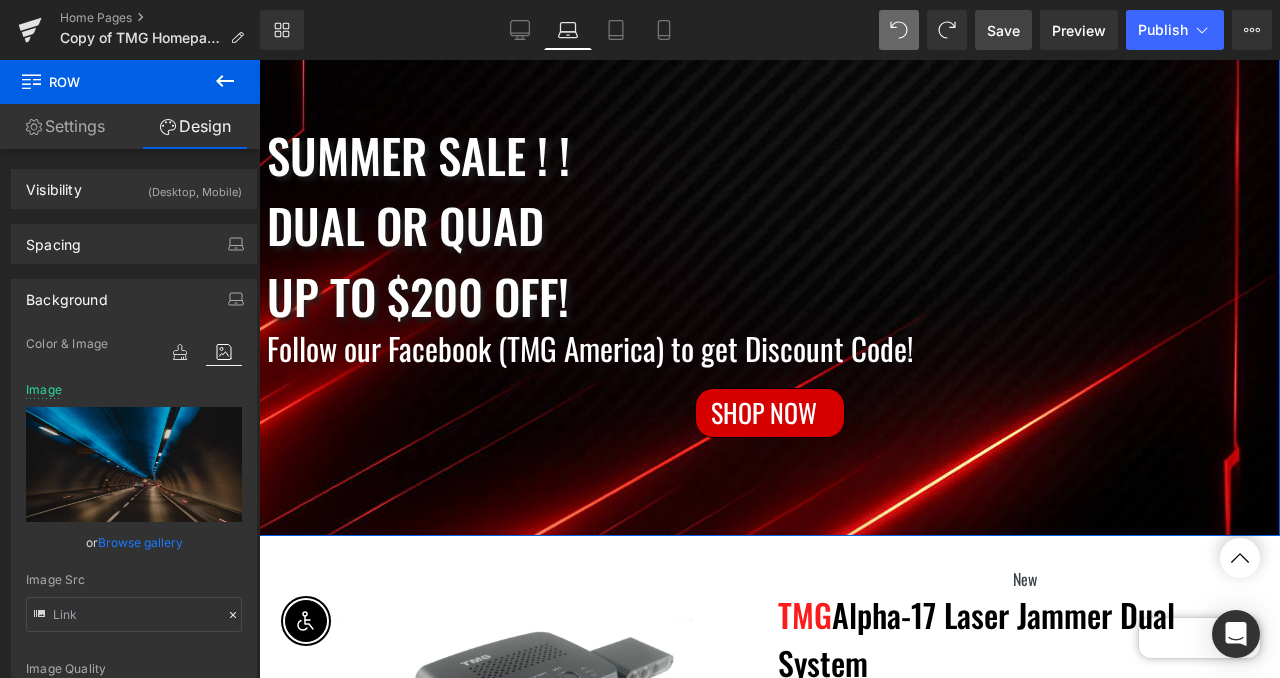 scroll, scrollTop: 570, scrollLeft: 0, axis: vertical 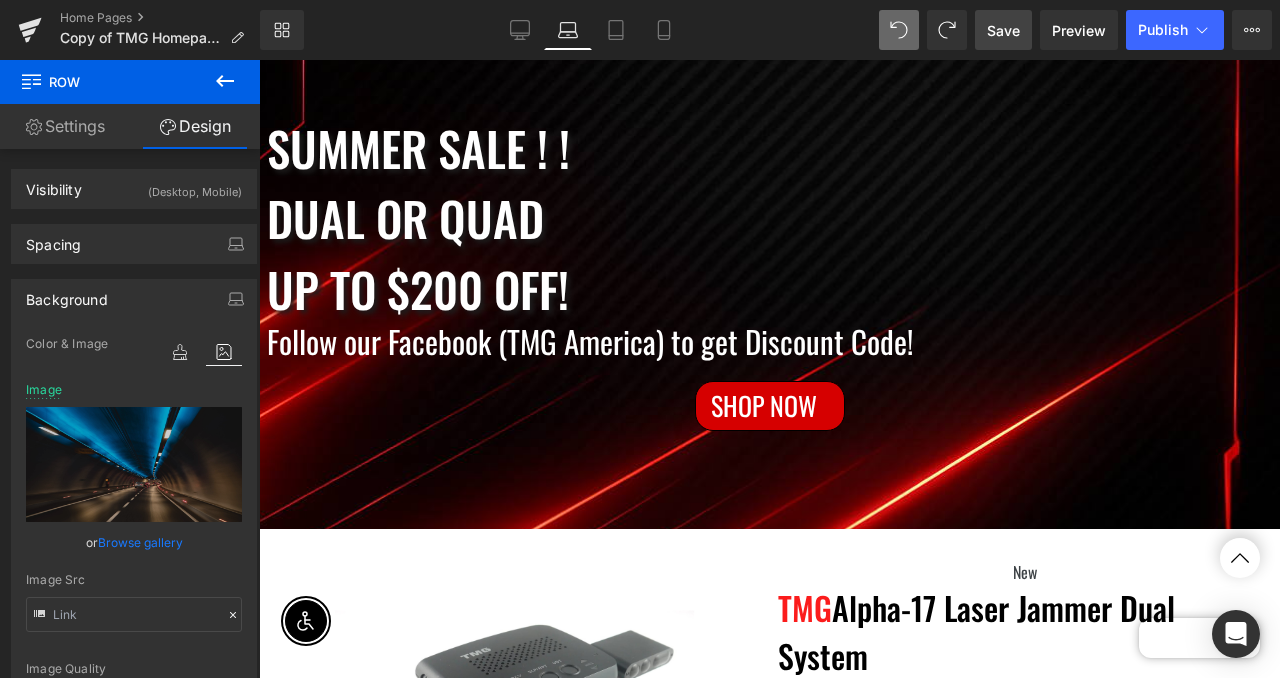 click on "Settings" at bounding box center [65, 126] 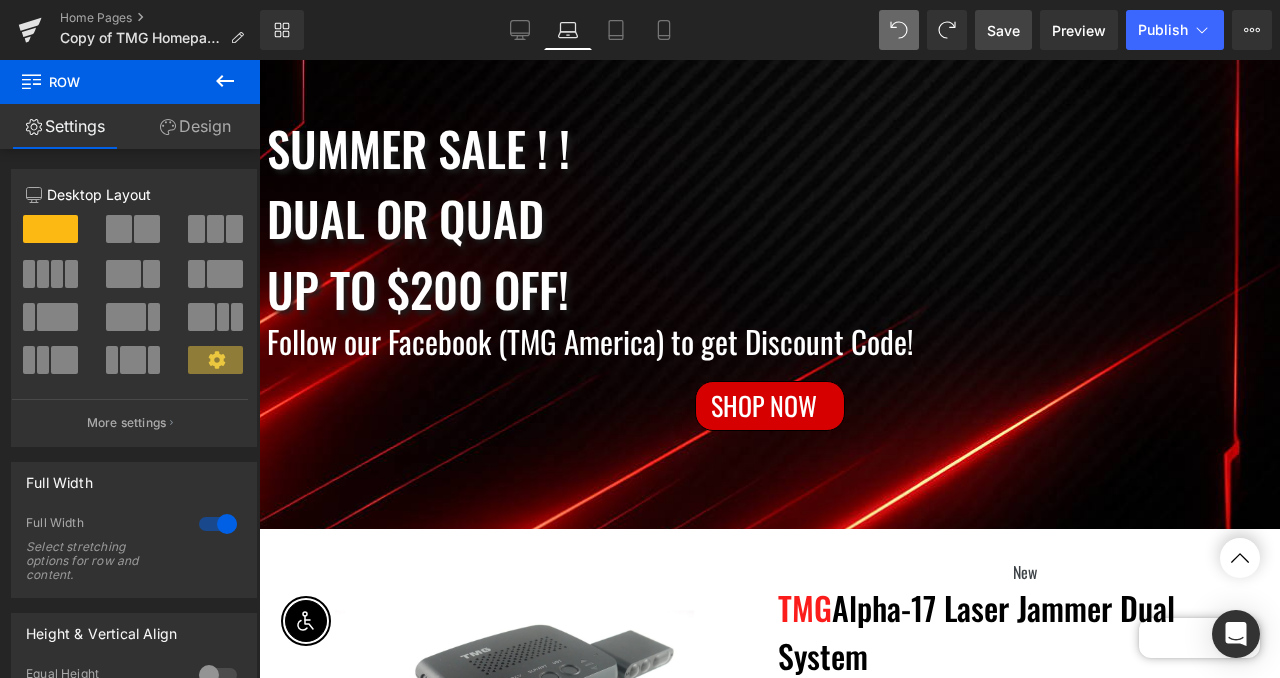 click on "Design" at bounding box center [195, 126] 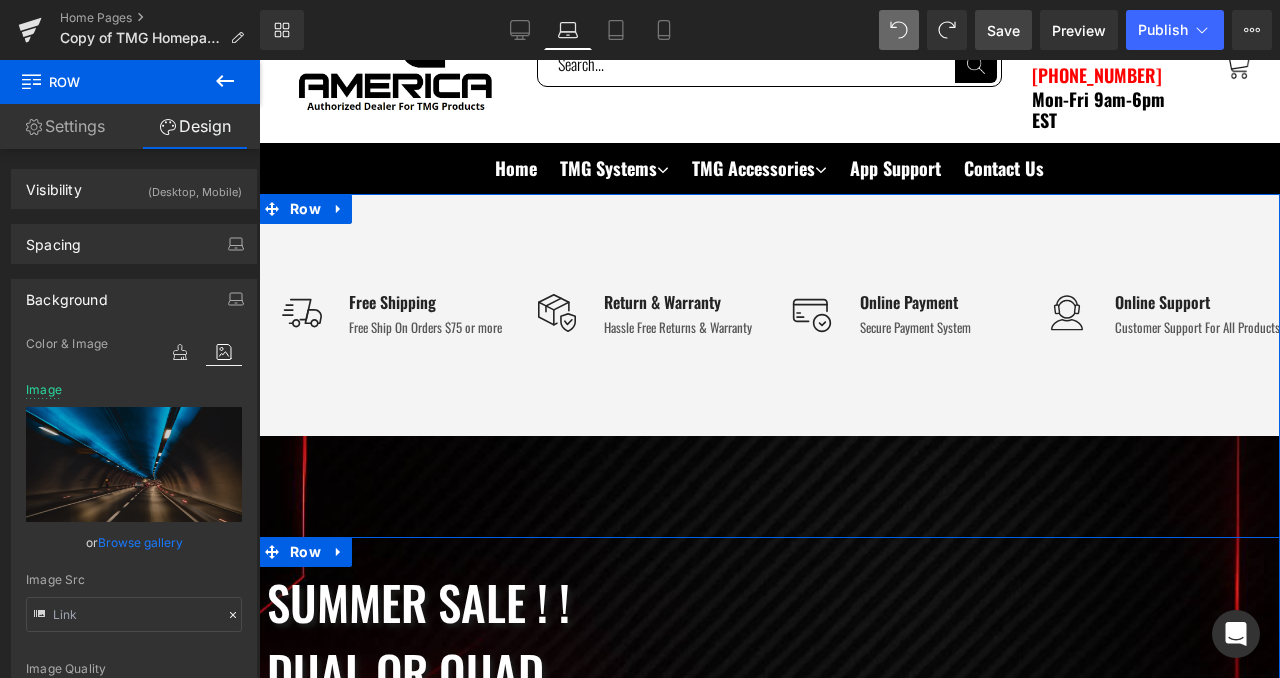 scroll, scrollTop: 71, scrollLeft: 0, axis: vertical 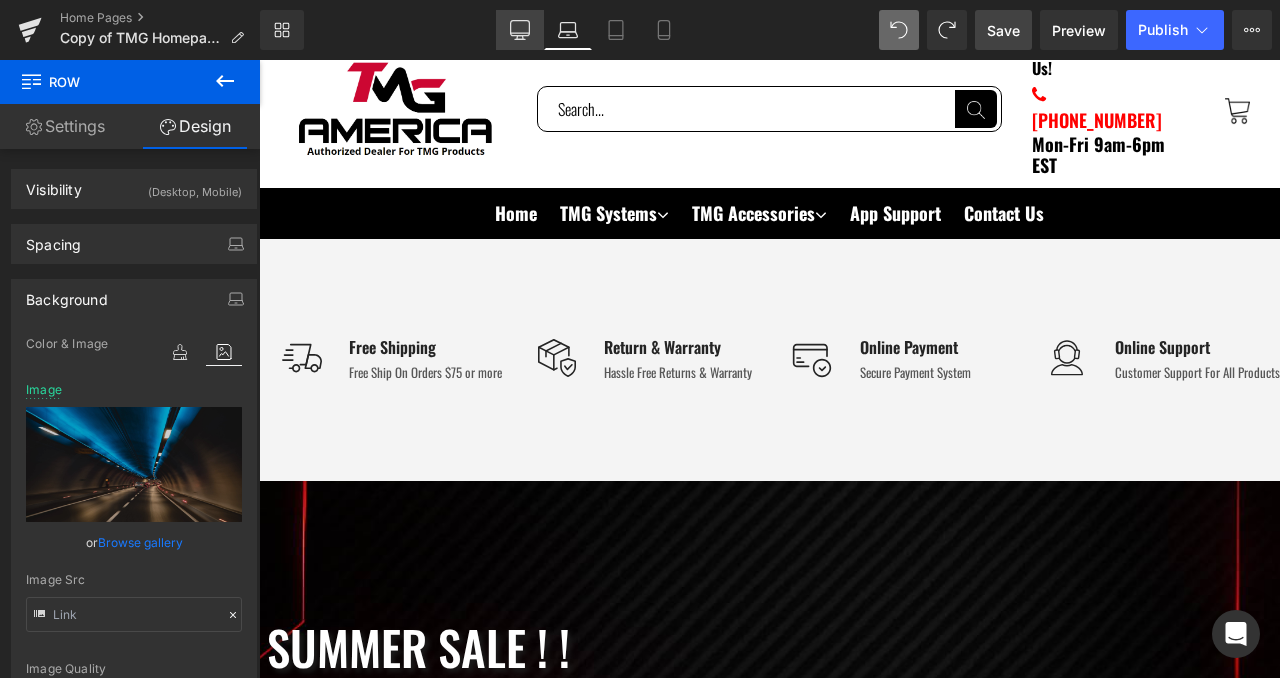 click on "Desktop" at bounding box center (520, 30) 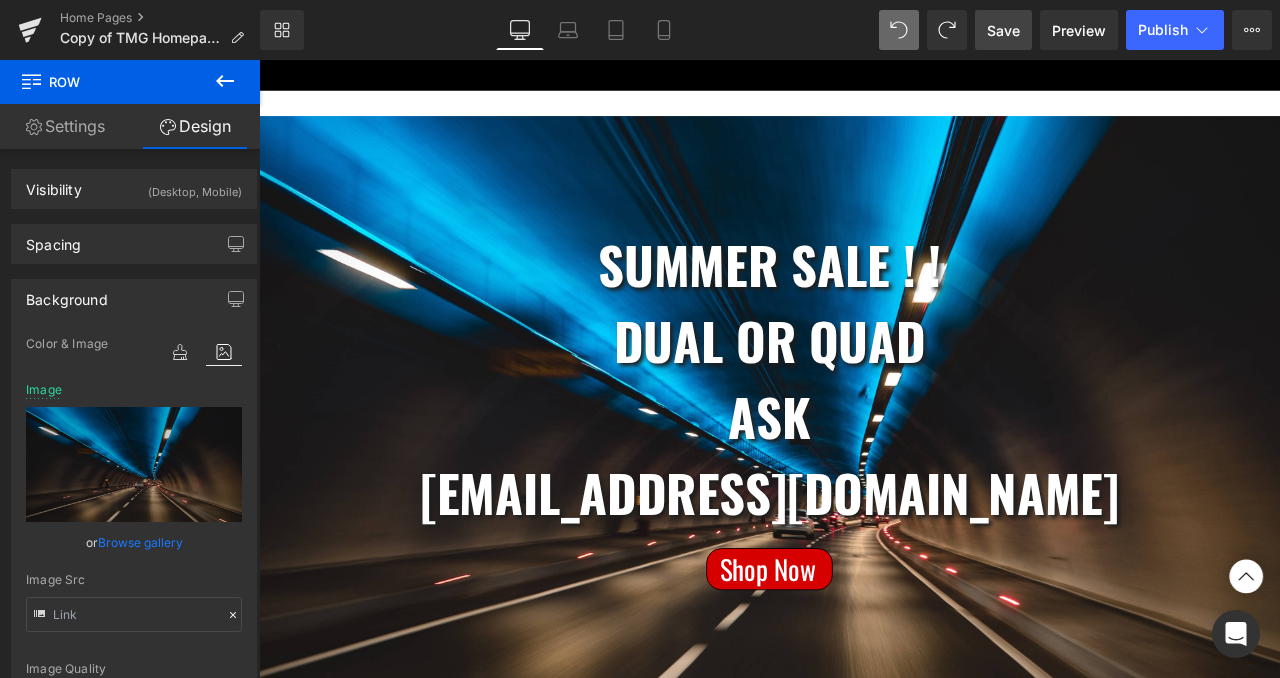 scroll, scrollTop: 1723, scrollLeft: 0, axis: vertical 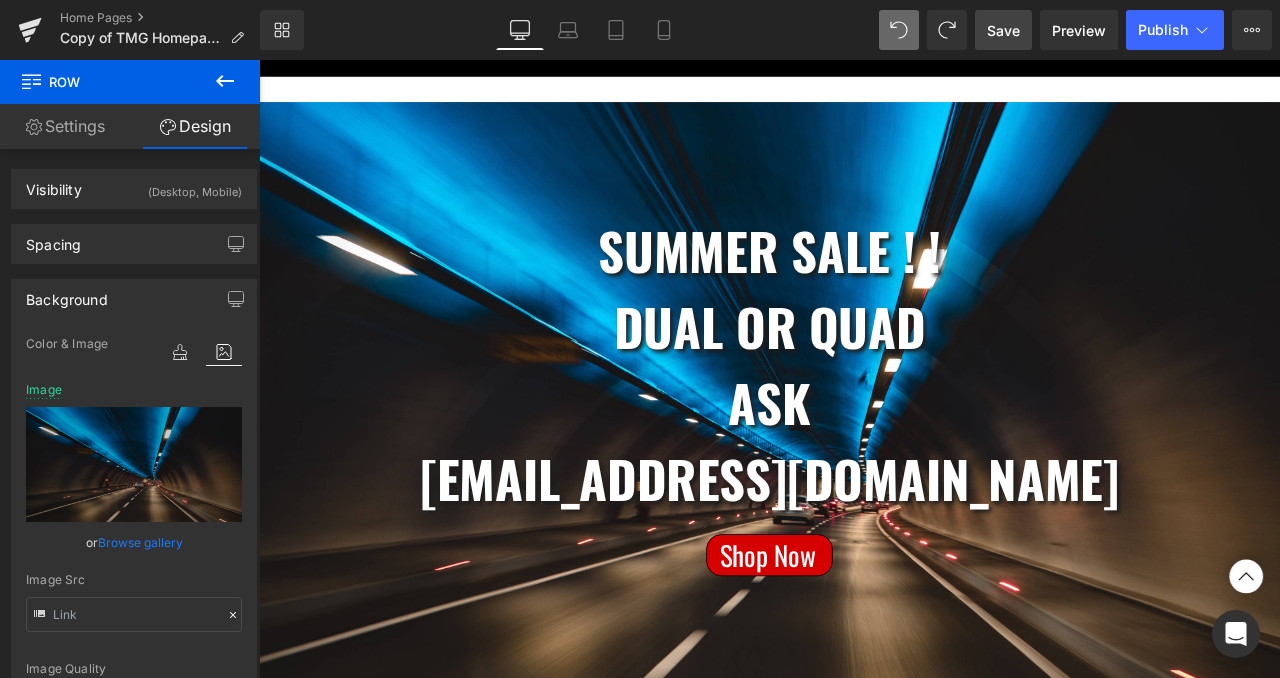 click on "Summer Sale ! !" at bounding box center [864, 285] 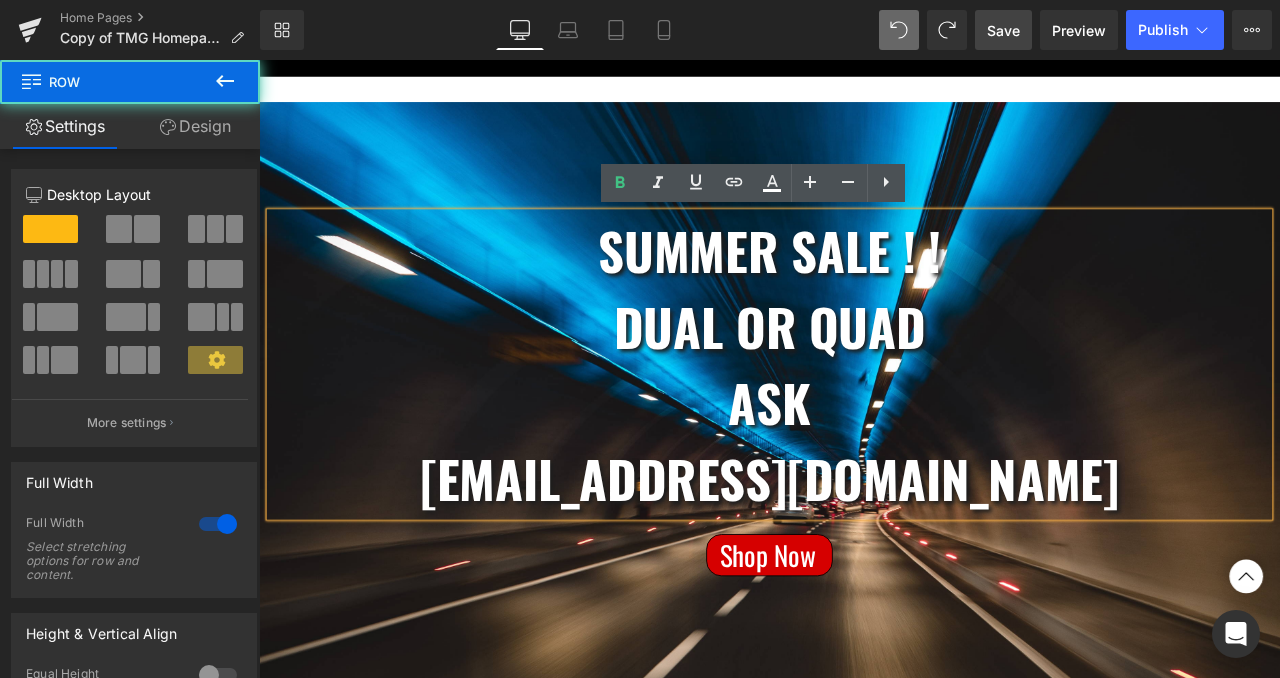click on "Summer Sale ! ! Dual or quad ASK TMGKUANMINGCHEN@gmail.com Text Block         Separator         Shop Now Button         Row         Row" at bounding box center [864, 478] 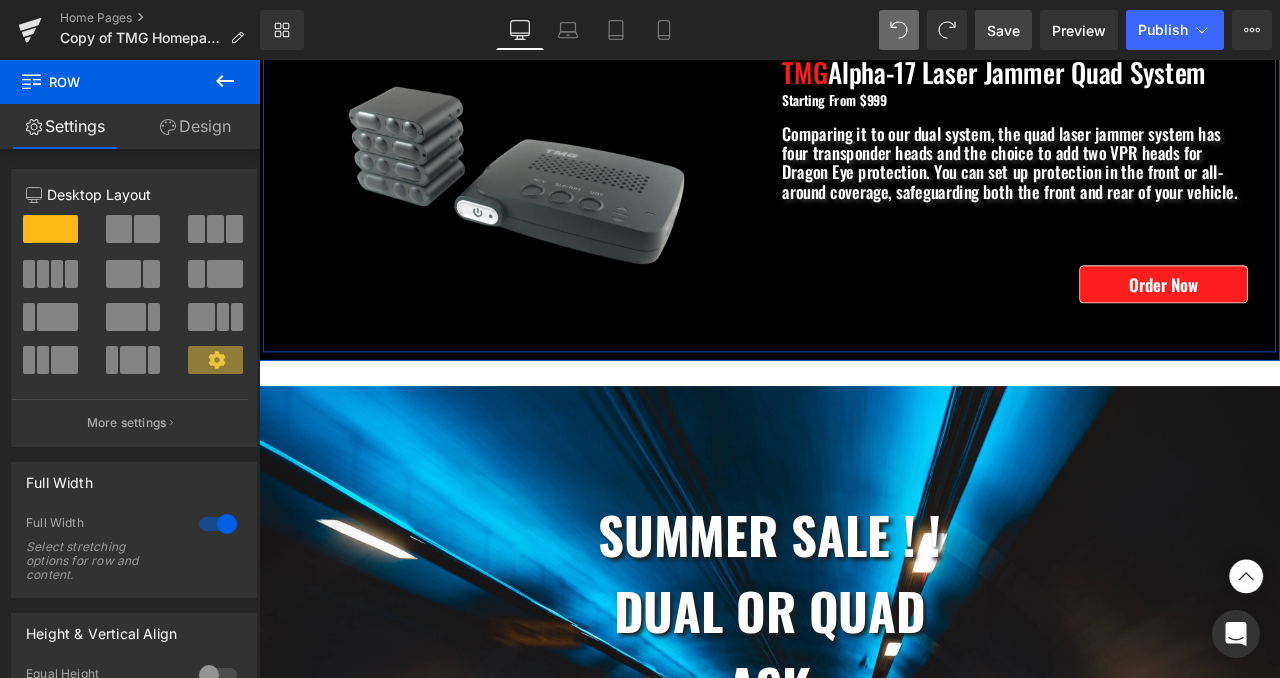 scroll, scrollTop: 1585, scrollLeft: 0, axis: vertical 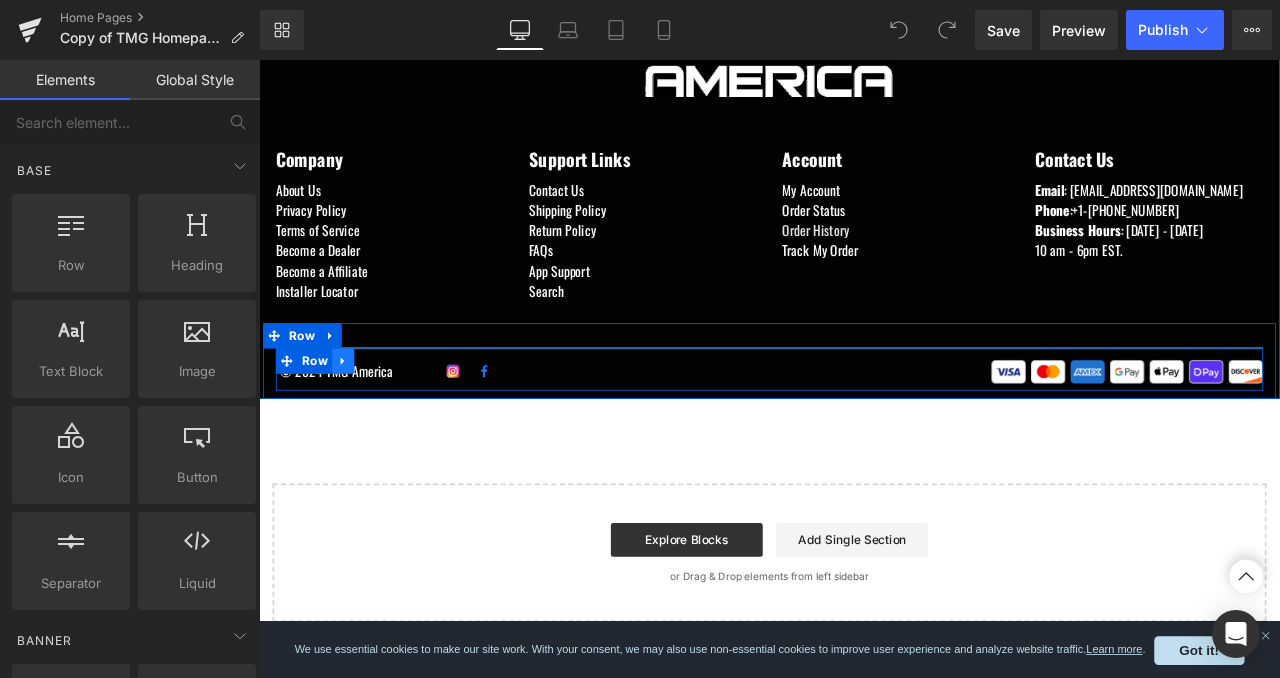 click at bounding box center (359, 417) 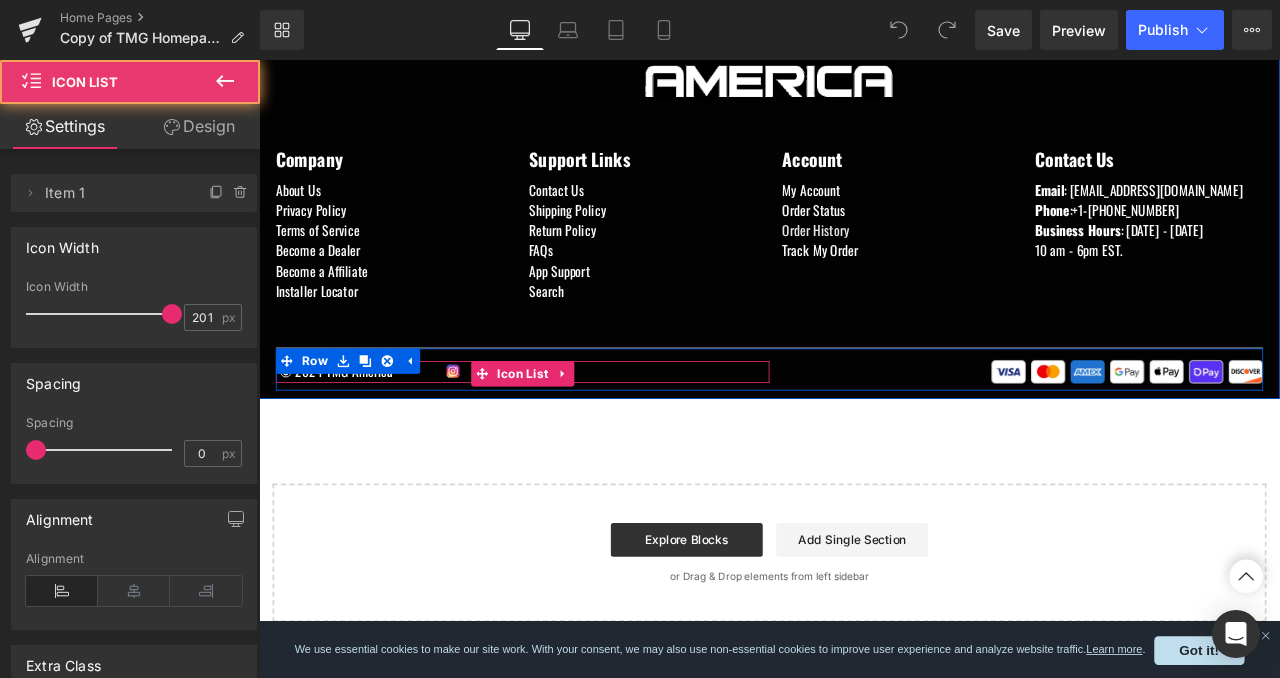 click on "© 2024 TMG America
Text Block
Image
Image
Icon List Hoz" at bounding box center [571, 430] 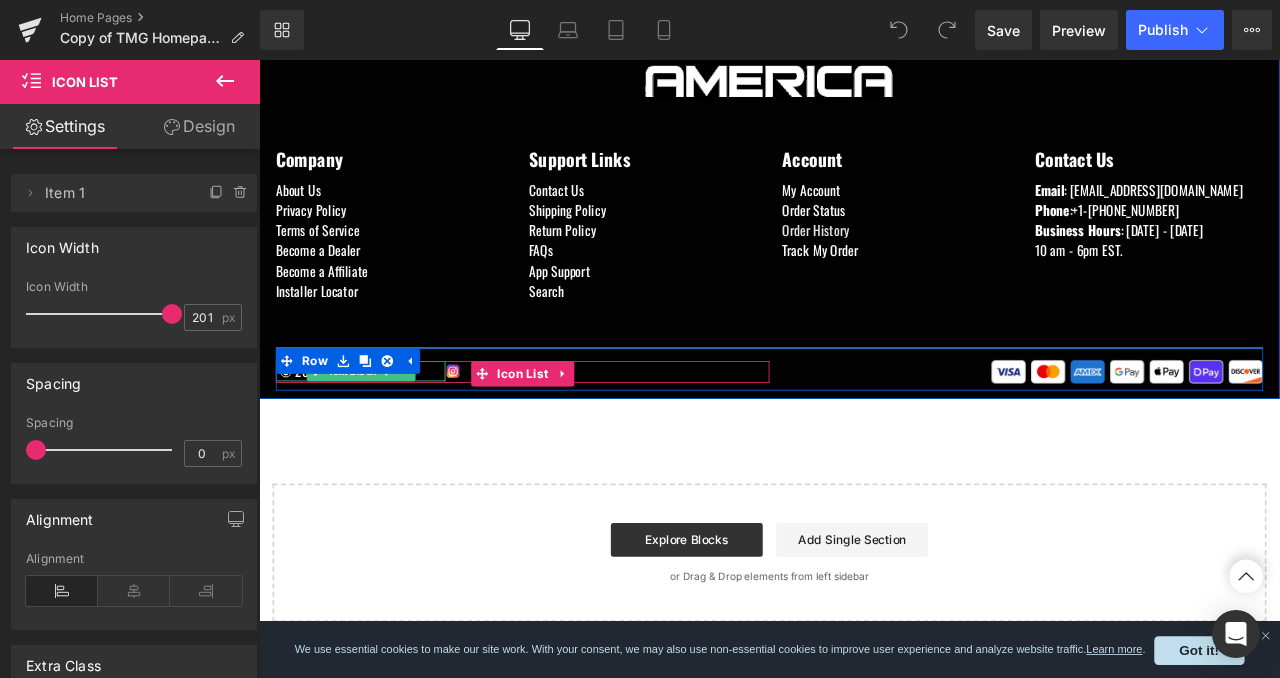 click on "© 2024 TMG America" at bounding box center [379, 429] 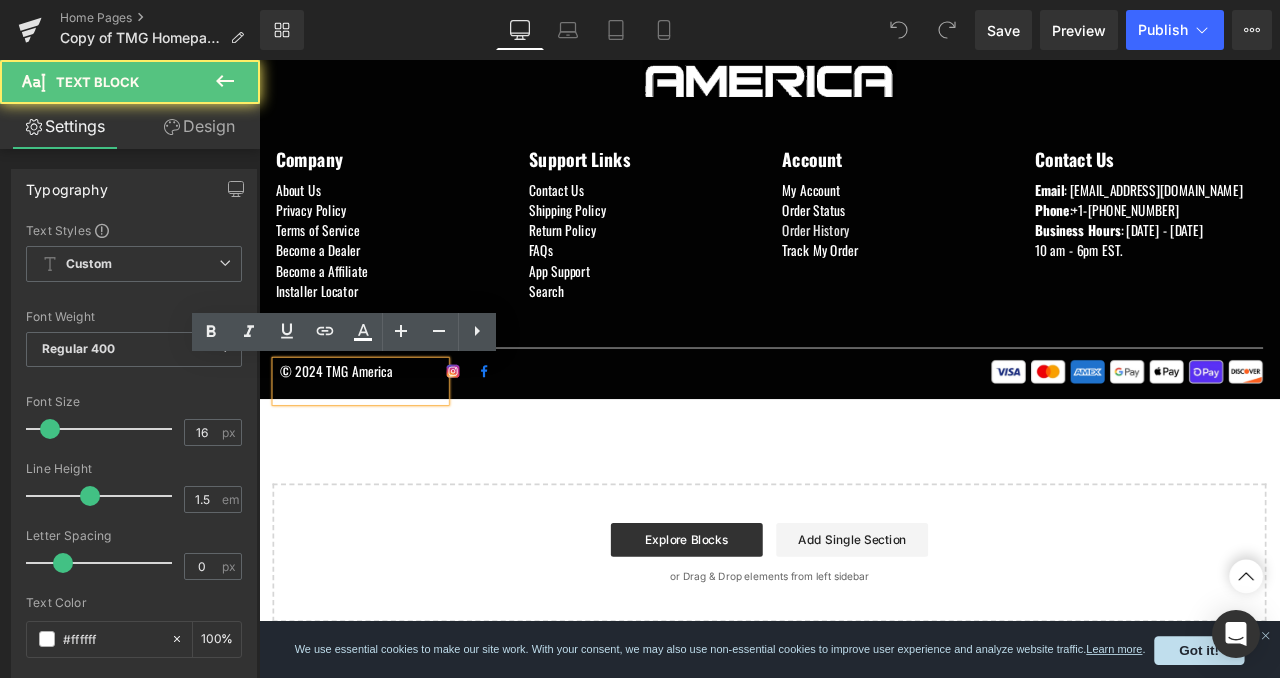 click on "© 2024 TMG America" at bounding box center [379, 441] 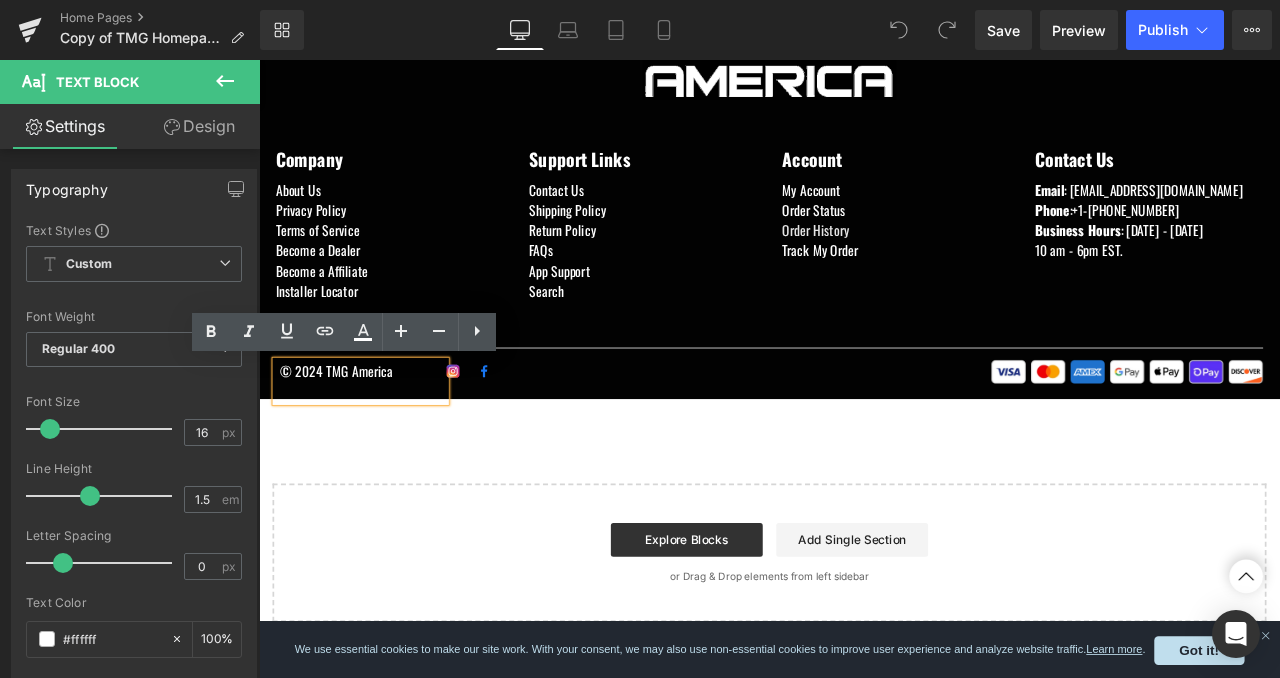 type 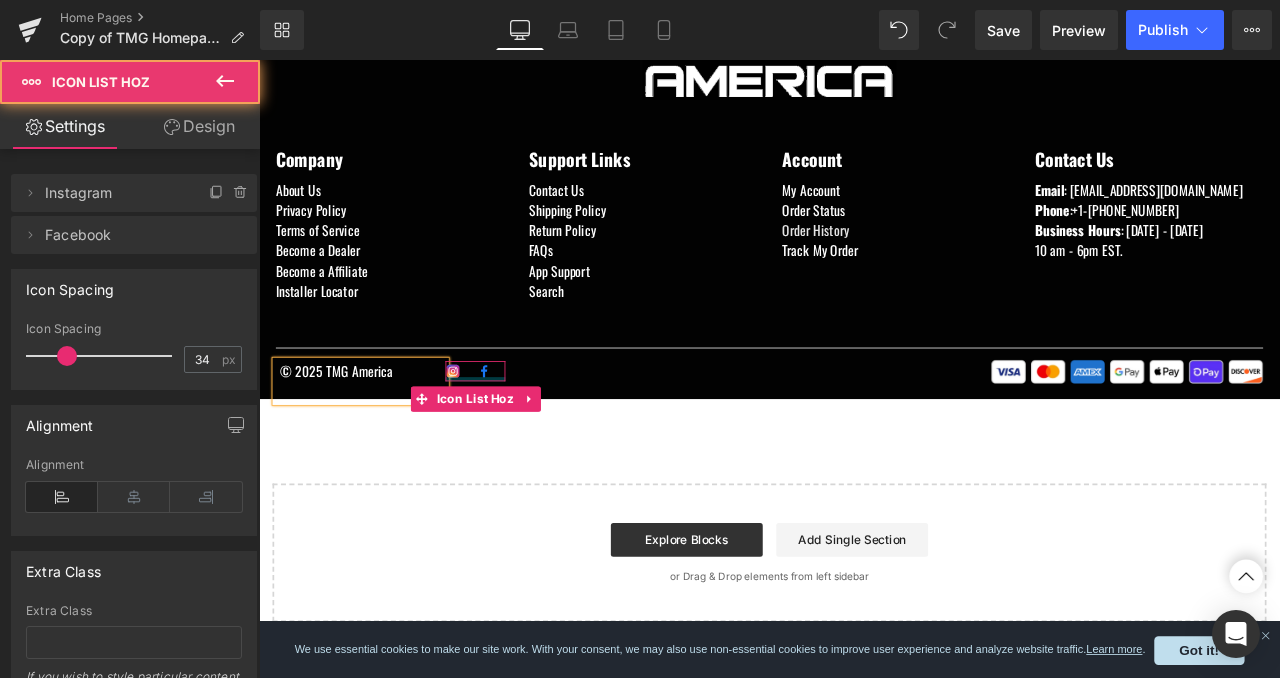 click at bounding box center [515, 438] 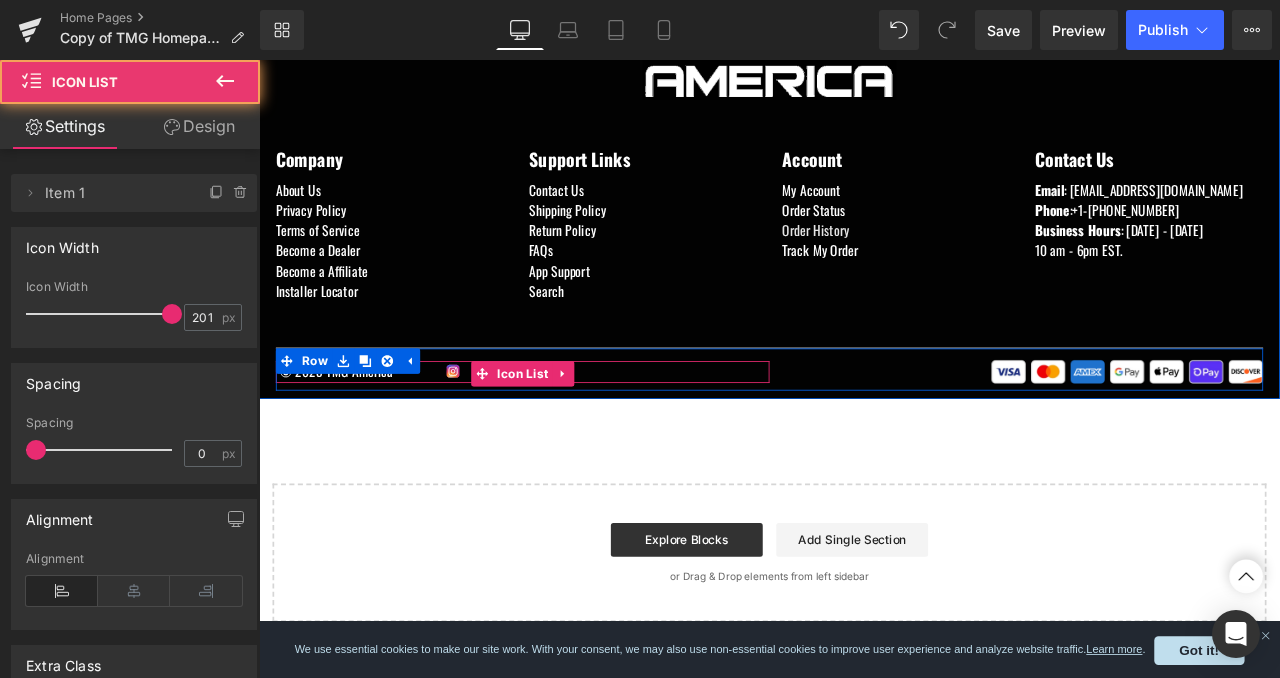 click on "© 2025 TMG America
Text Block
Image
Image
Icon List Hoz" at bounding box center [571, 430] 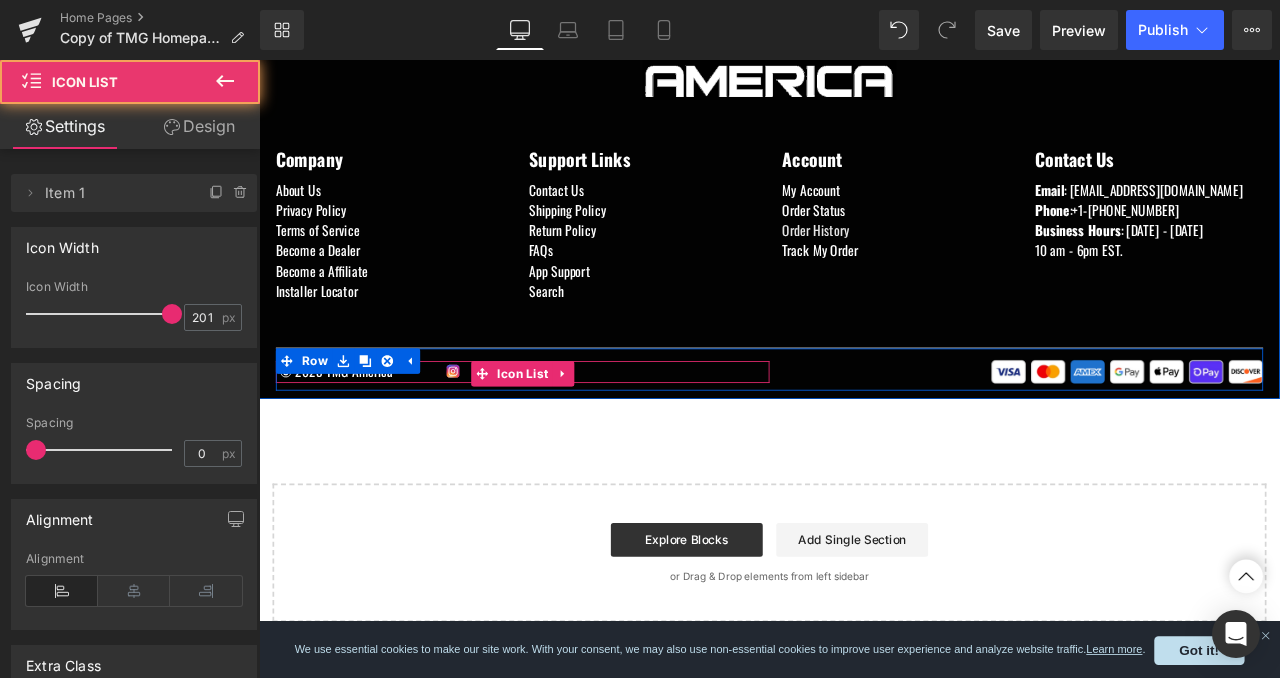 click on "© 2025 TMG America
Text Block
Image
Image
Icon List Hoz" at bounding box center (571, 430) 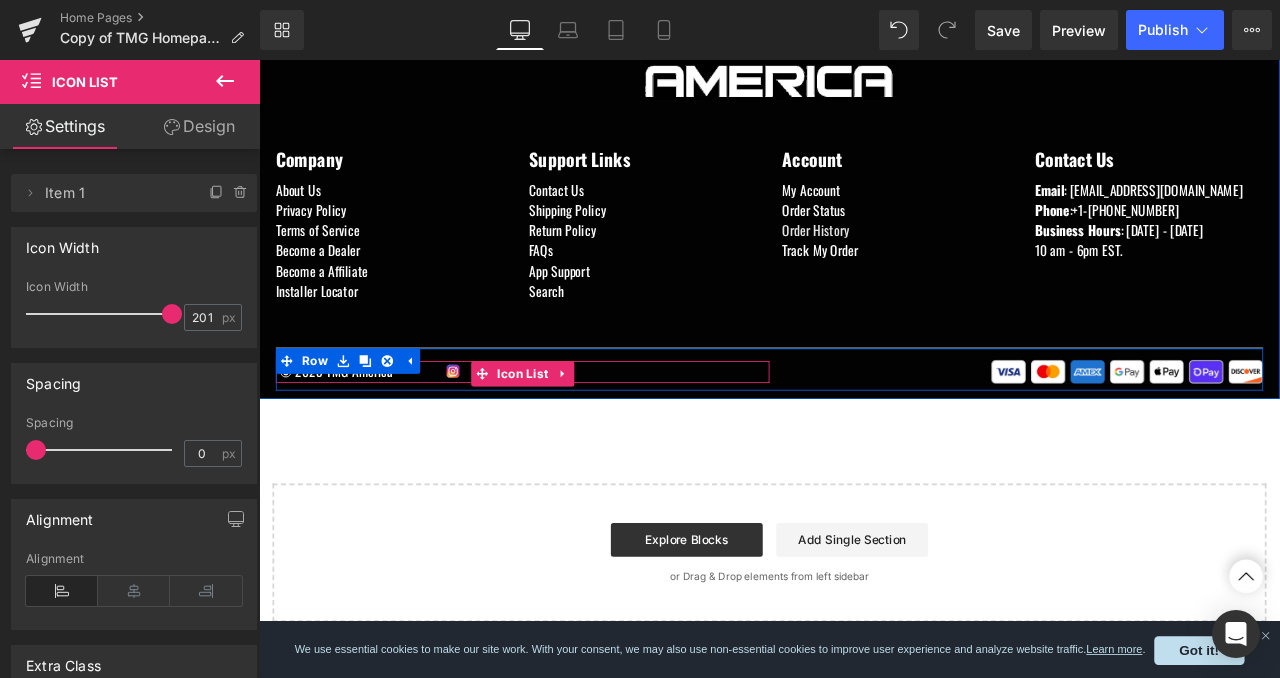 click on "© 2025 TMG America
Text Block
Image
Image
Icon List Hoz" at bounding box center [571, 430] 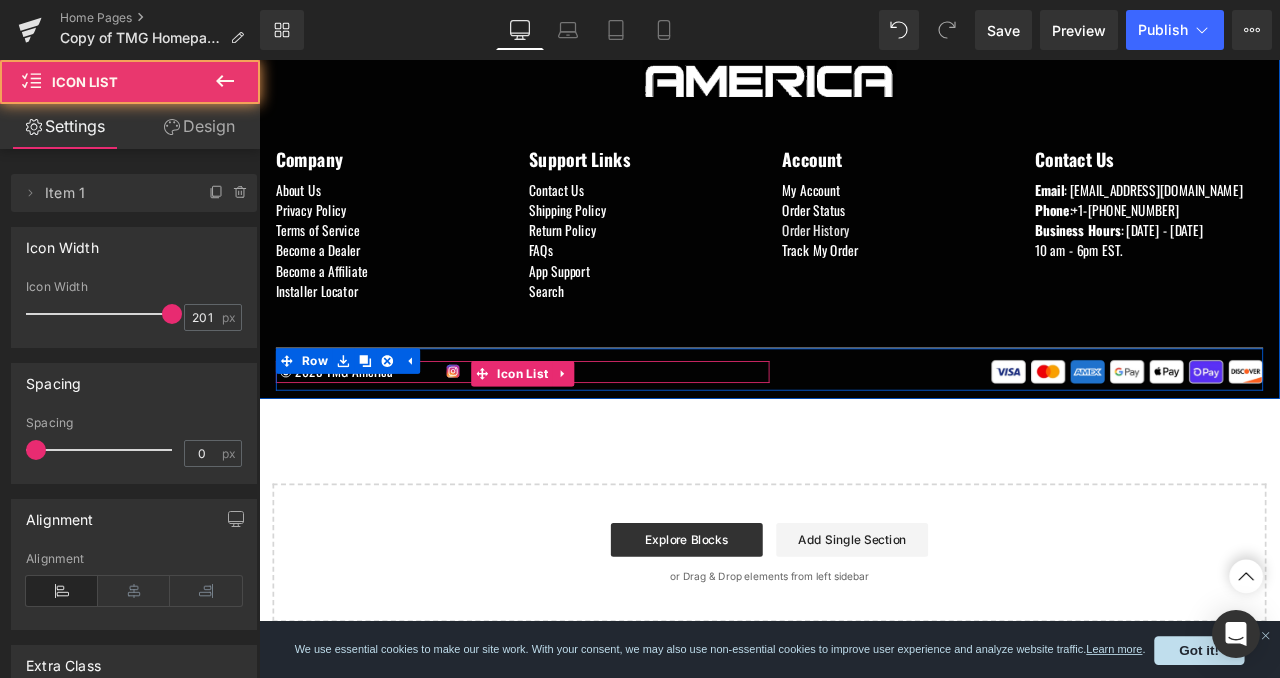 click on "© 2025 TMG America
Text Block
Image
Image
Icon List Hoz" at bounding box center (571, 430) 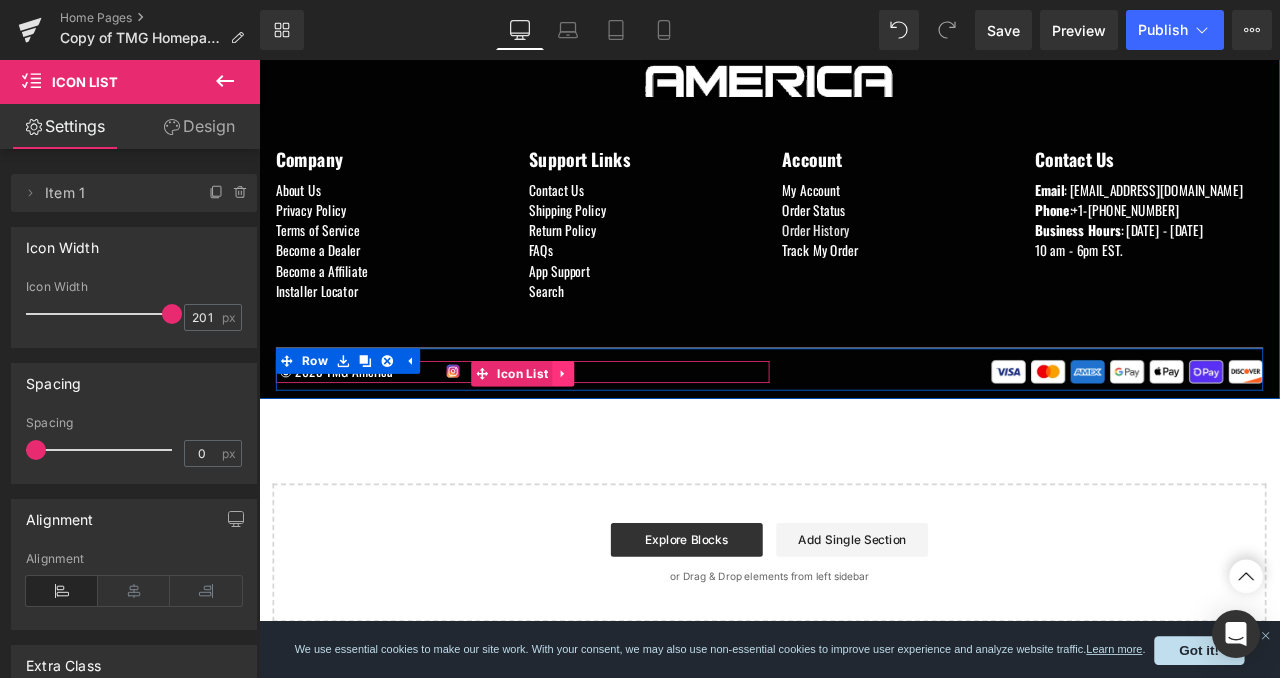 click at bounding box center [620, 432] 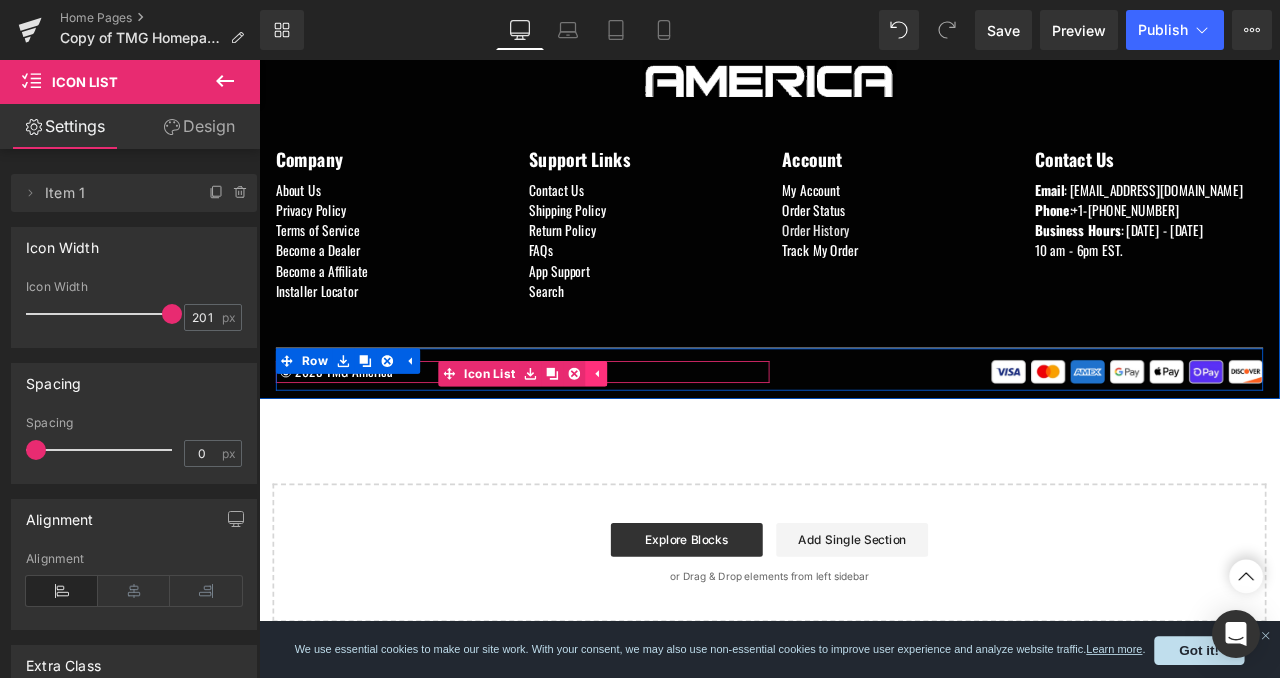 click at bounding box center [659, 432] 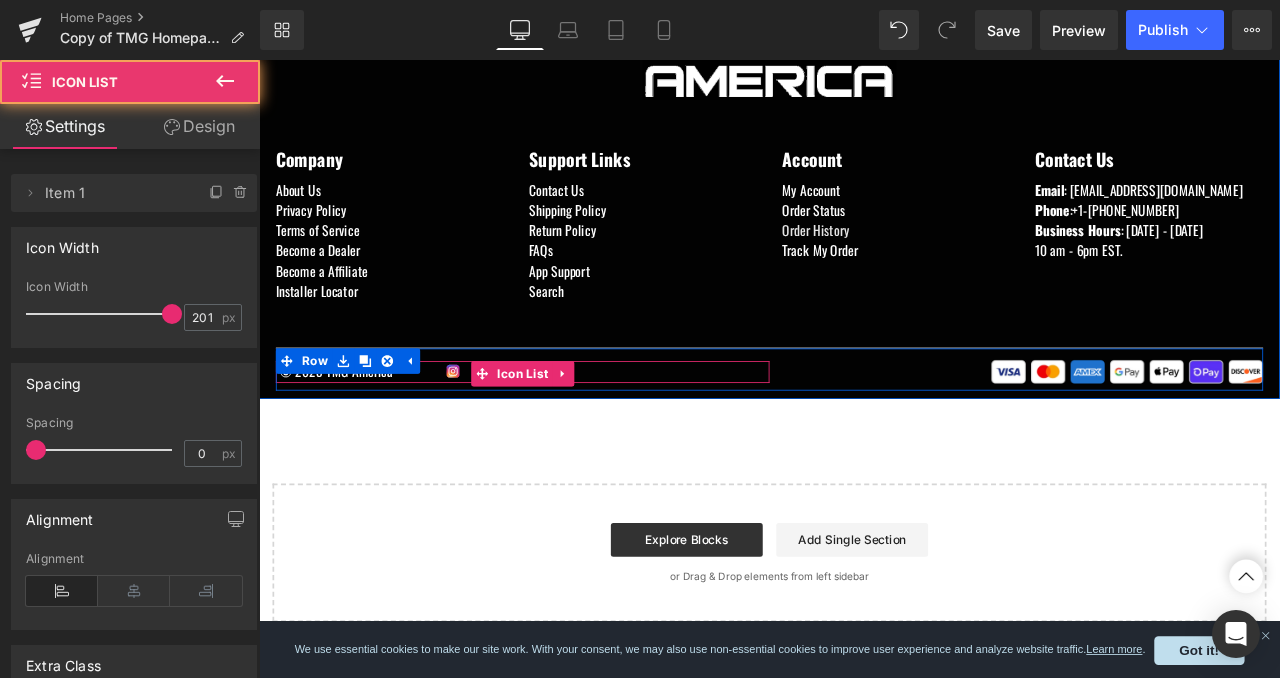 click on "© 2025 TMG America
Text Block
Image
Image
Icon List Hoz" at bounding box center (571, 430) 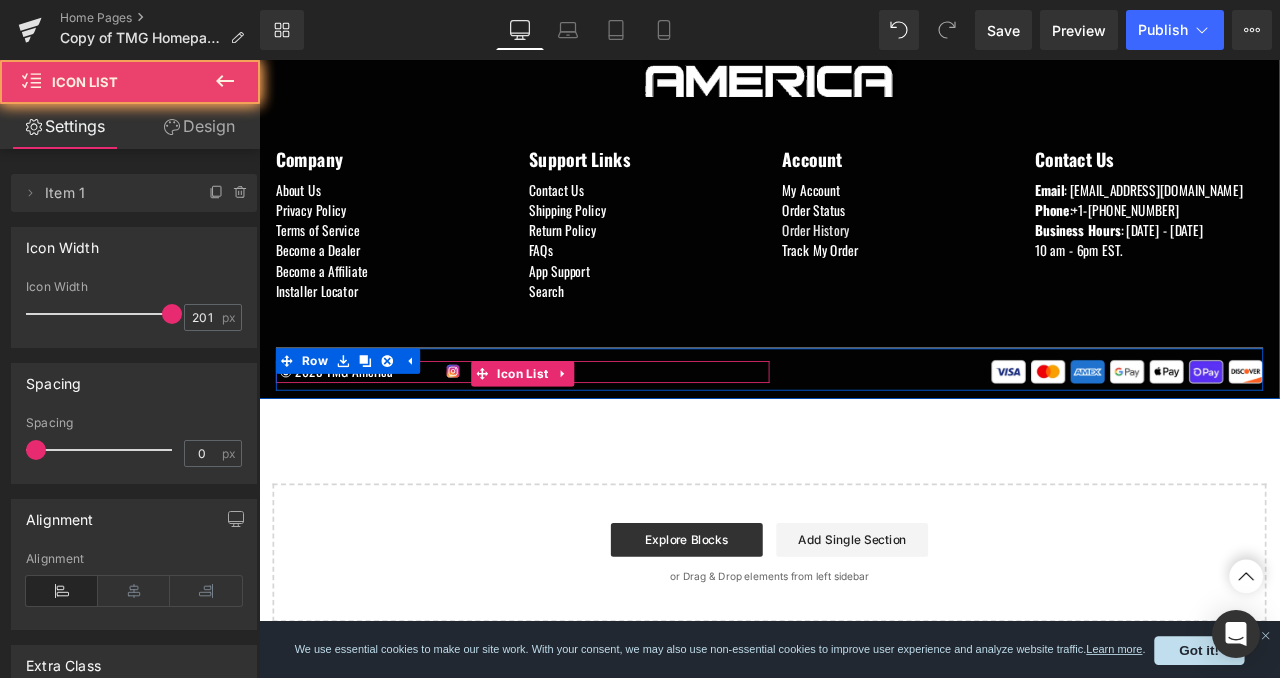 click on "© 2025 TMG America
Text Block
Image
Image
Icon List Hoz" at bounding box center [571, 430] 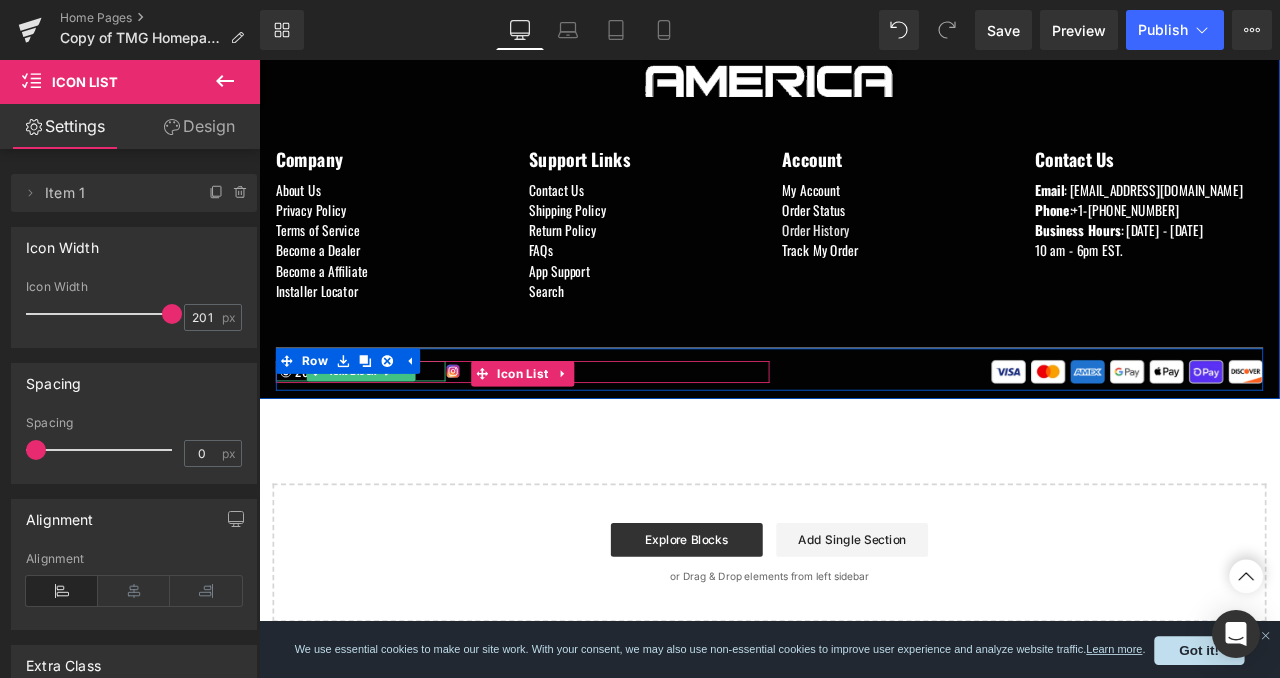click on "© 2025 TMG America" at bounding box center [379, 429] 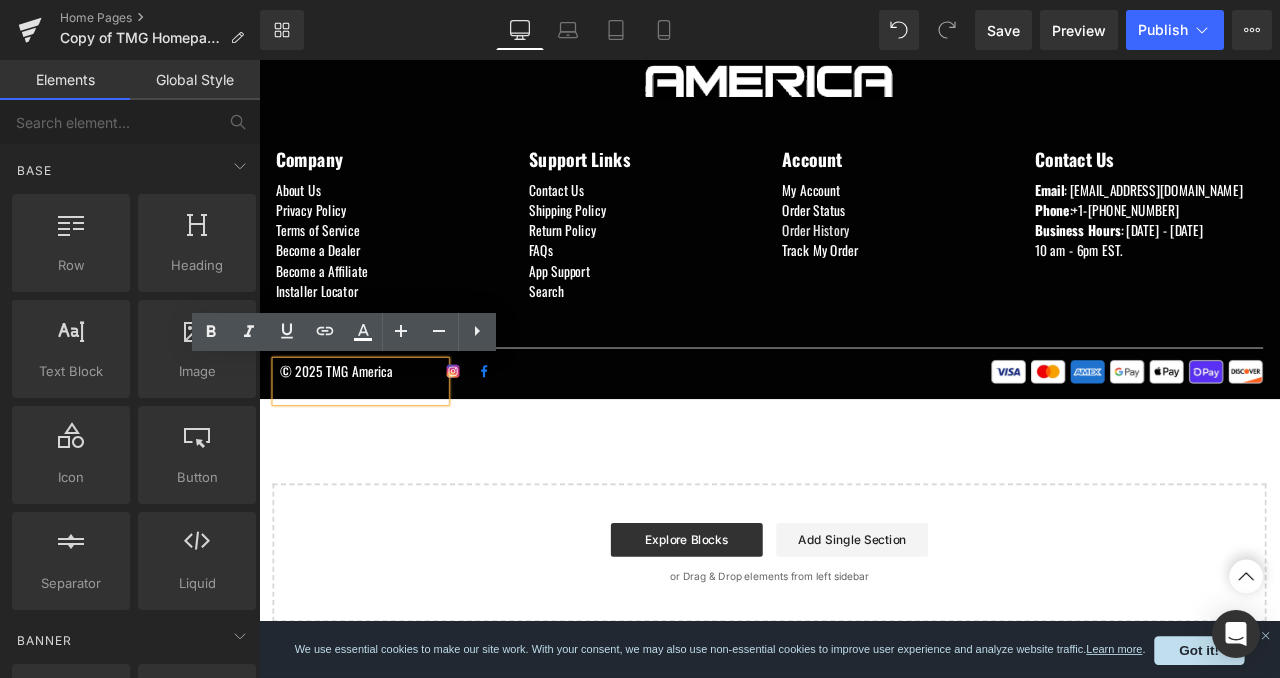 click on "Image
Free Shipping
Text Block         Free Ship On Orders $75 or more Text Block
Icon List
Image
Return & Warranty
Text Block         Hassle Free Returns & Warranty  Text Block
Icon List
Image
Online Payment
Text Block" at bounding box center (864, -563) 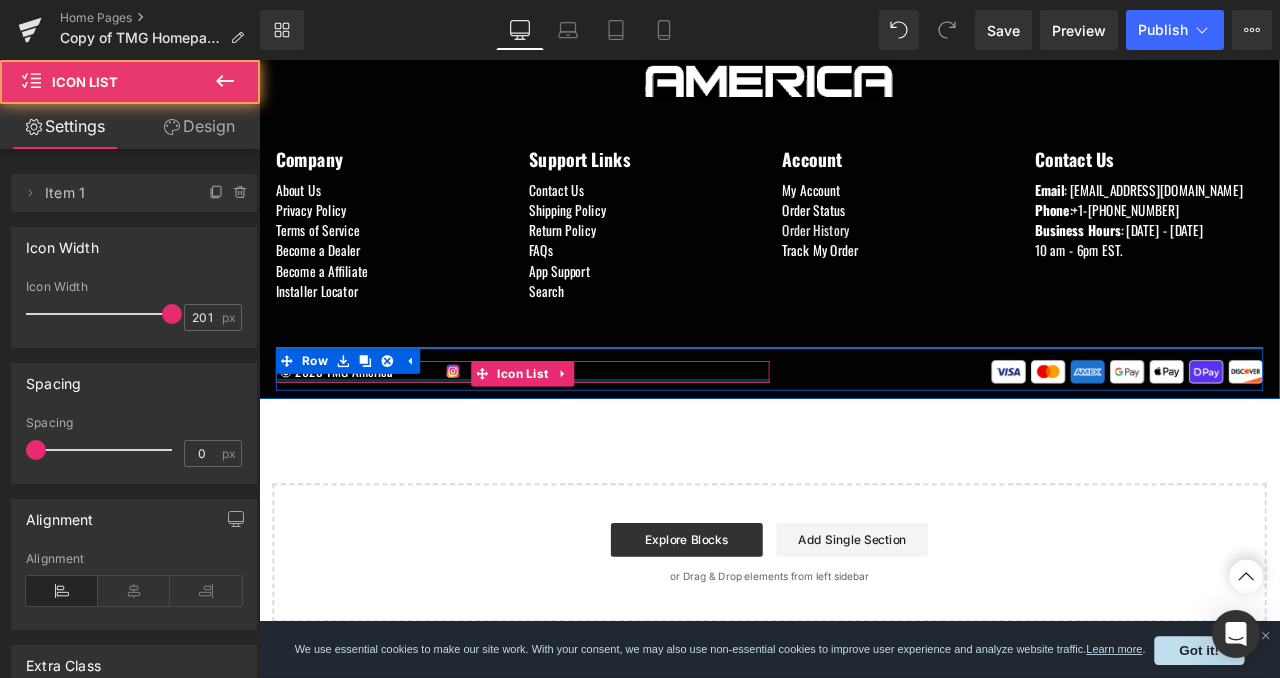 click at bounding box center [571, 440] 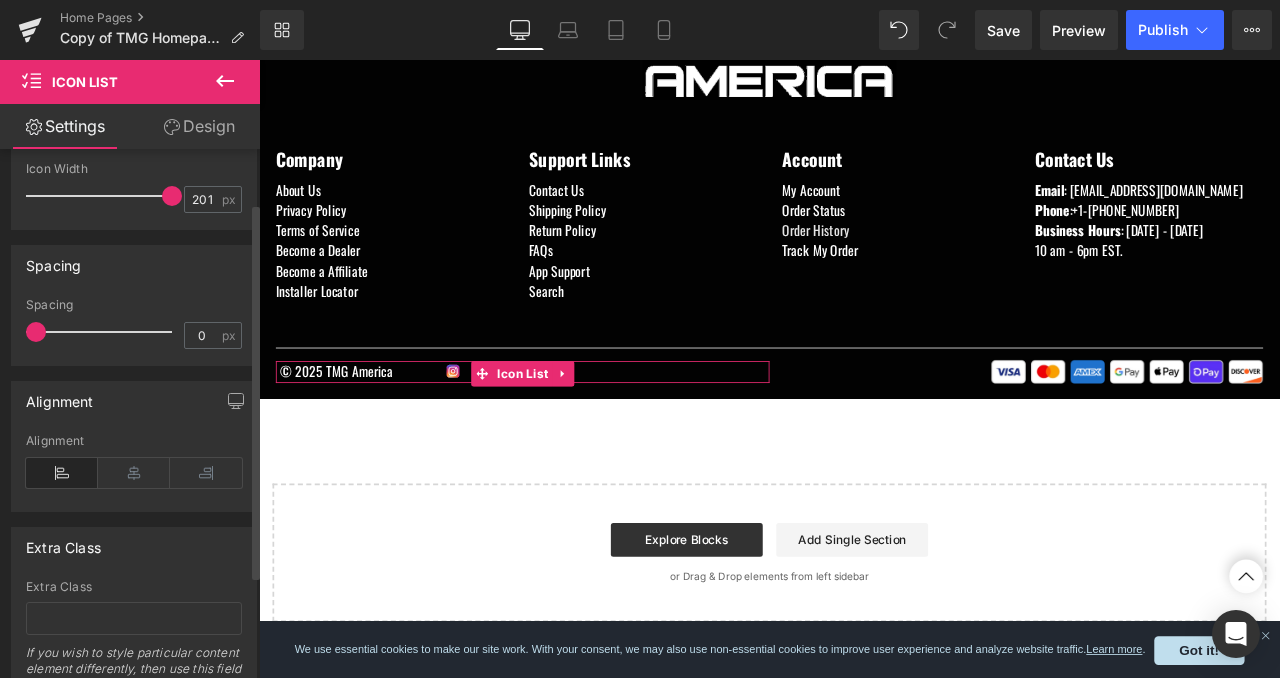 scroll, scrollTop: 53, scrollLeft: 0, axis: vertical 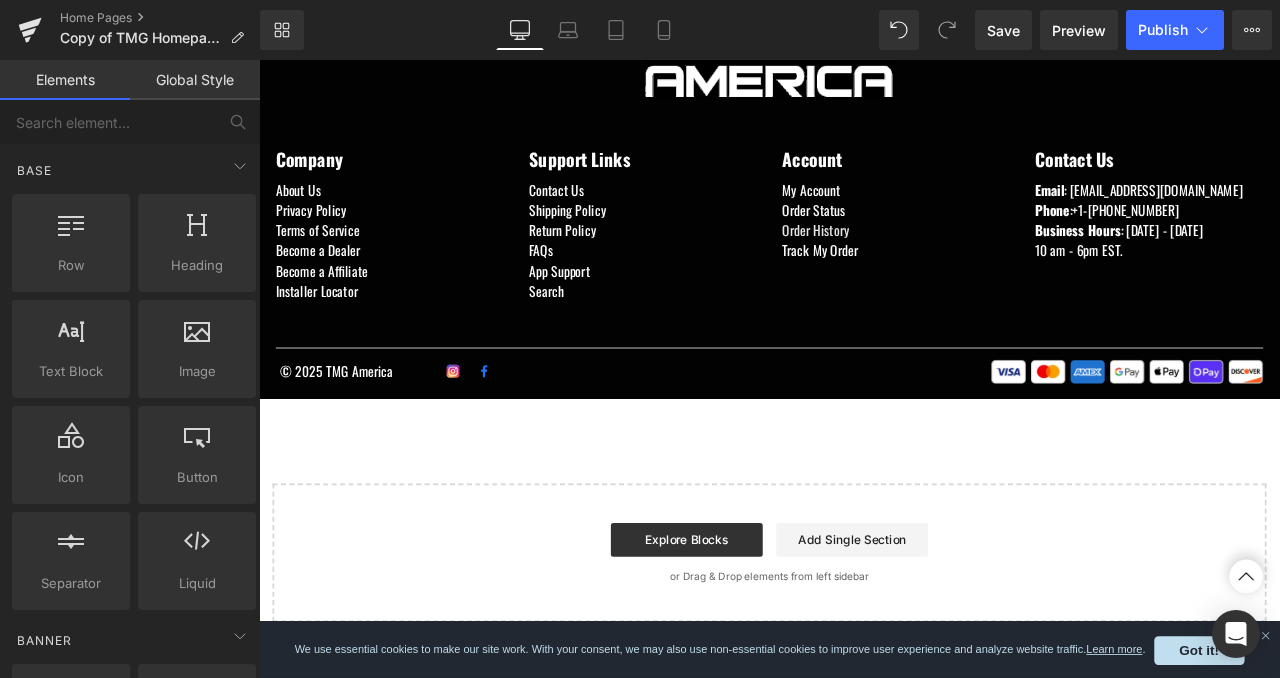 click on "Image
Free Shipping
Text Block         Free Ship On Orders $75 or more Text Block
Icon List
Image
Return & Warranty
Text Block         Hassle Free Returns & Warranty  Text Block
Icon List
Image
Online Payment
Text Block" at bounding box center (864, -563) 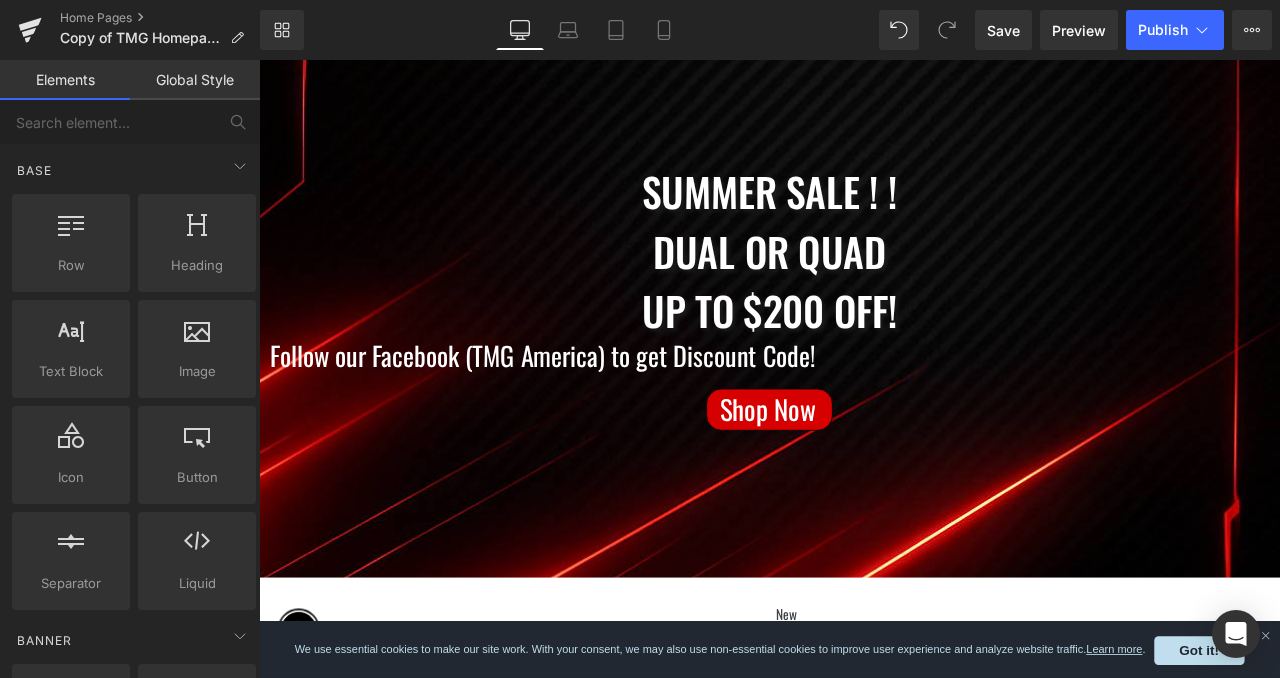 scroll, scrollTop: 303, scrollLeft: 0, axis: vertical 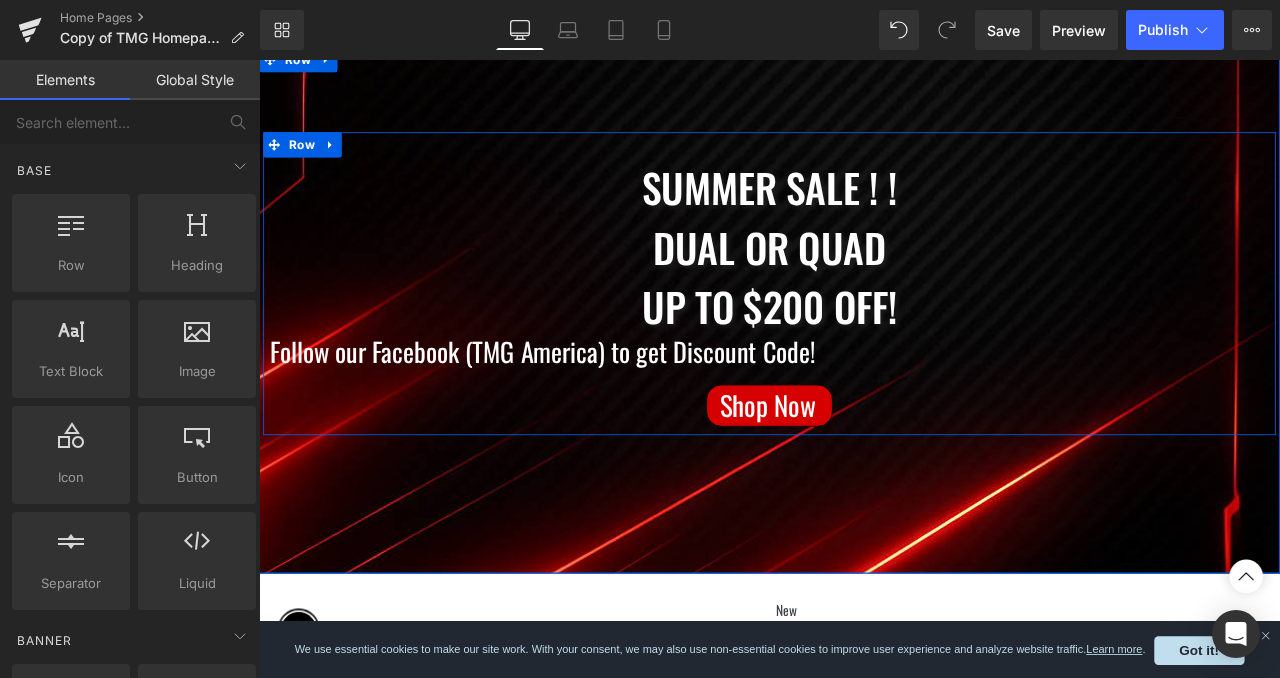 click on "Summer Sale ! ! Dual or quad up to $200 off! Text Block                                               Follow our Facebook (TMG America) to get Discount Code! Text Block         Separator         Shop Now Button         Row" at bounding box center (864, 325) 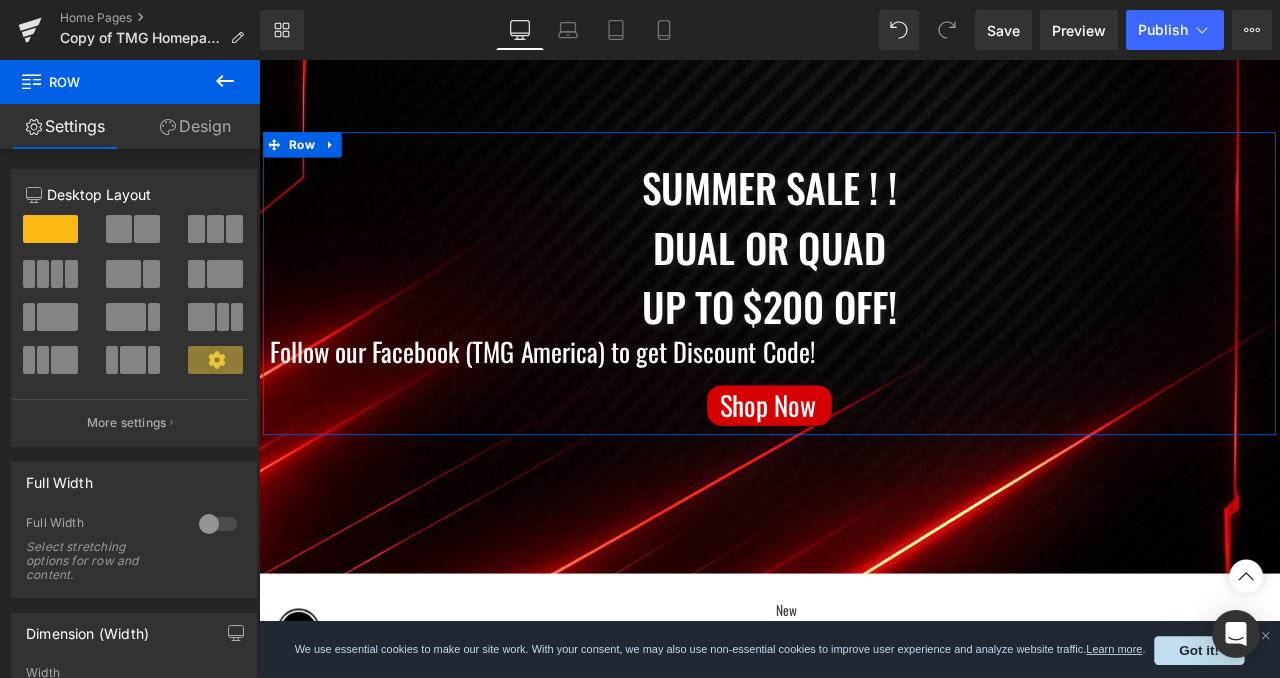 click on "Design" at bounding box center [195, 126] 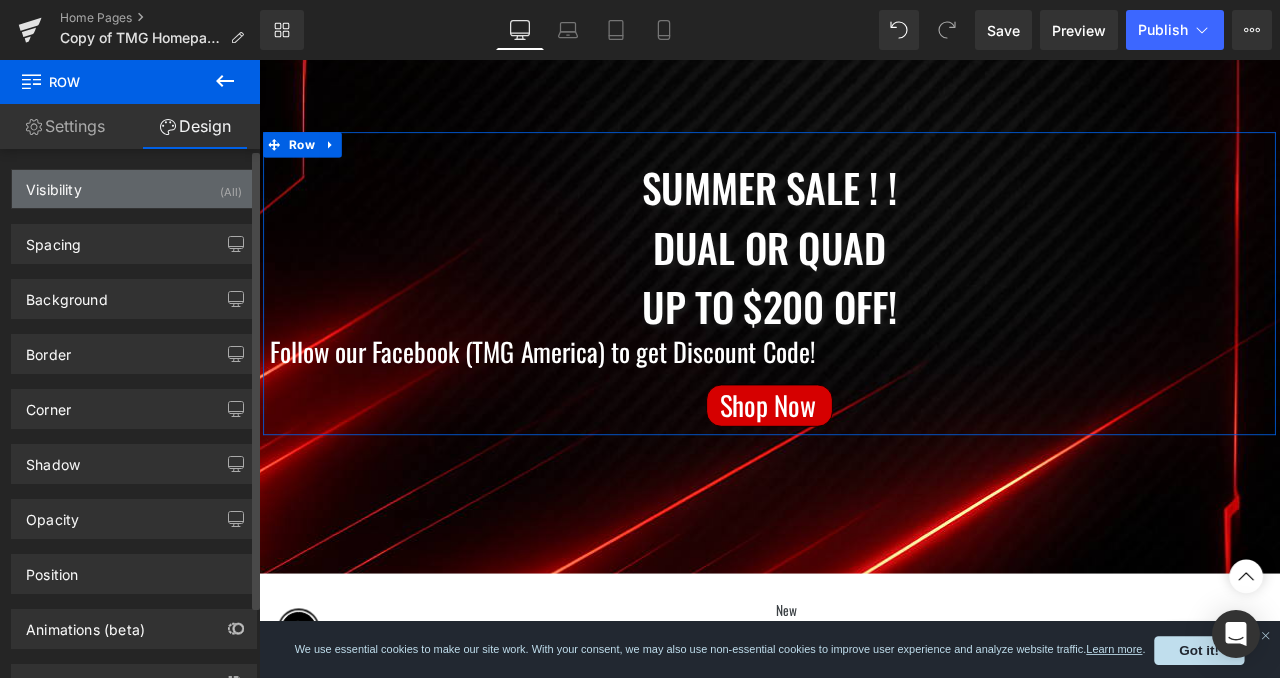click on "Visibility
(All)" at bounding box center [134, 189] 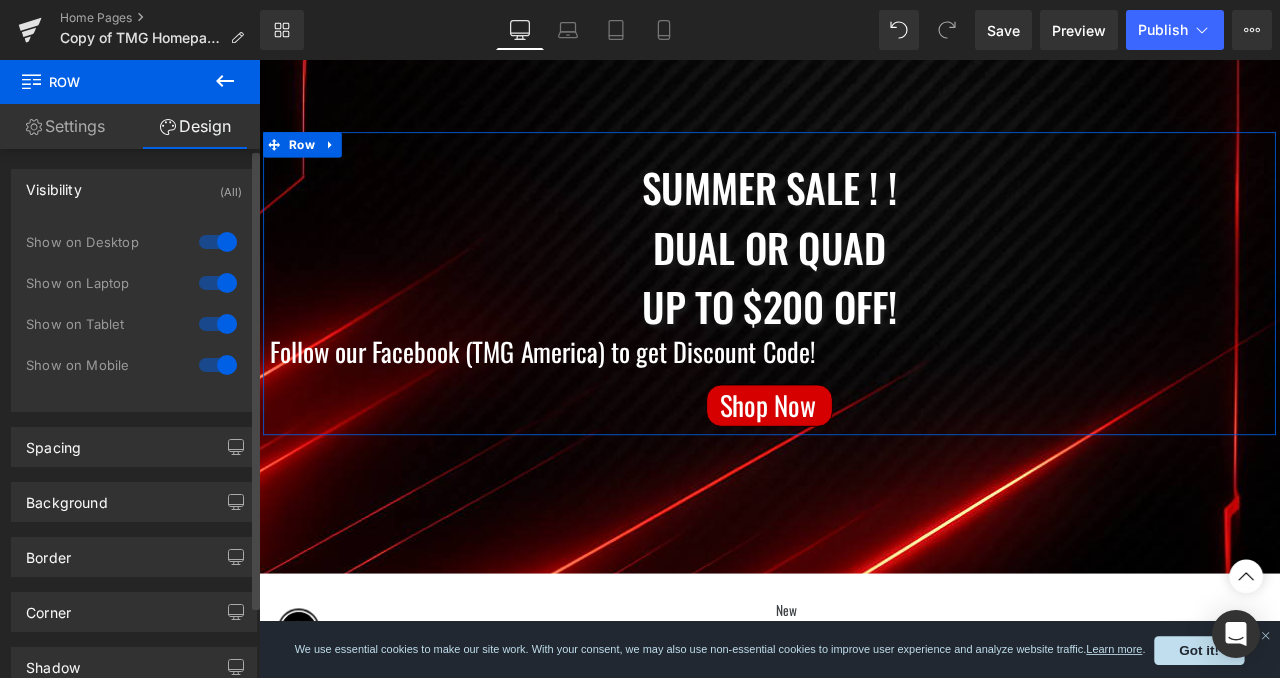 click at bounding box center (218, 283) 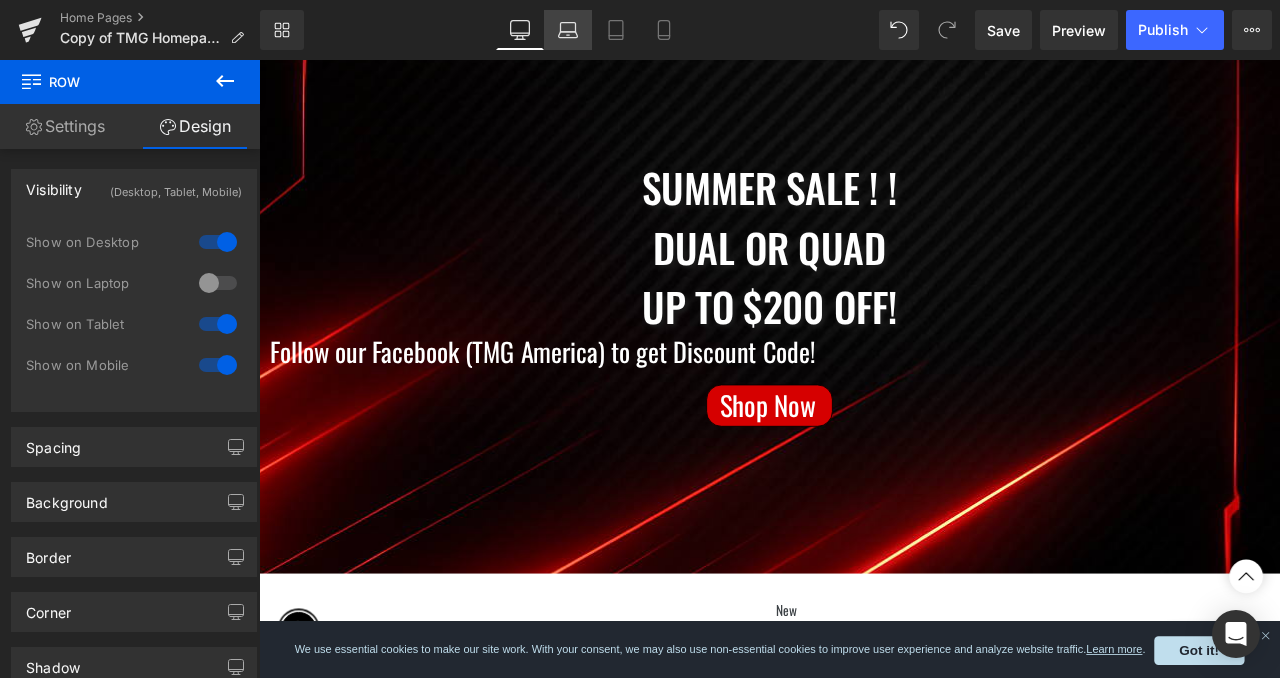 click on "Laptop" at bounding box center [568, 30] 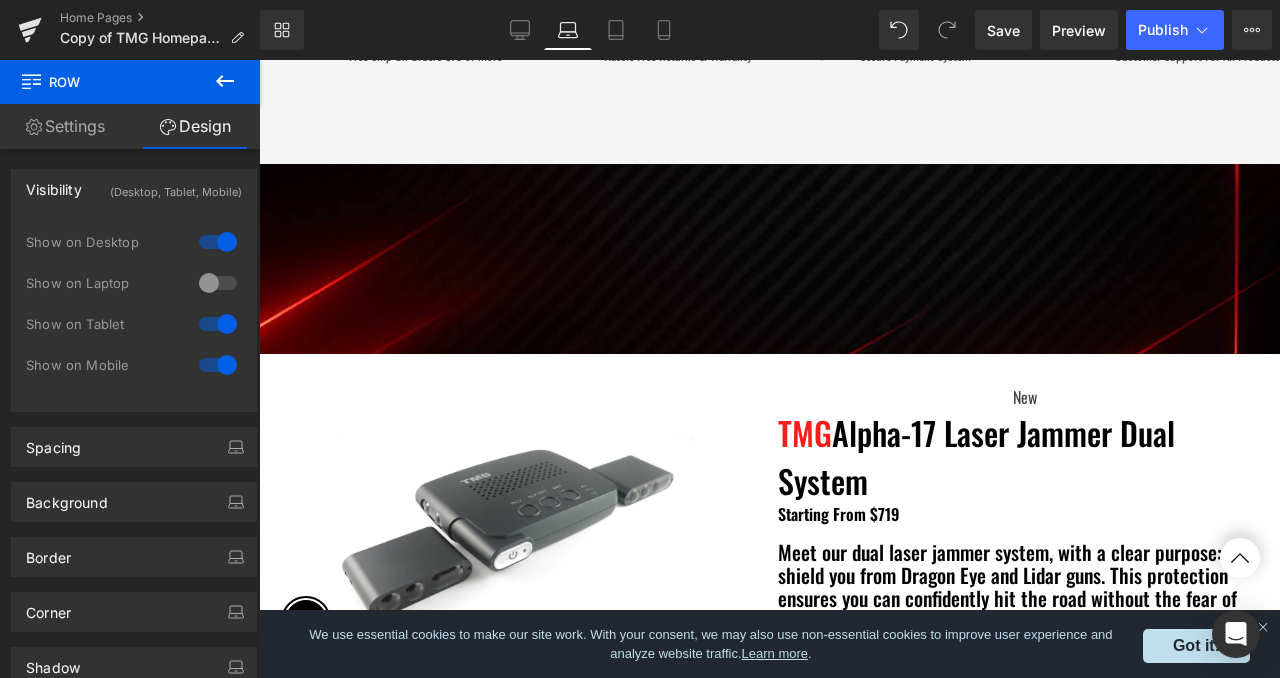 scroll, scrollTop: 386, scrollLeft: 0, axis: vertical 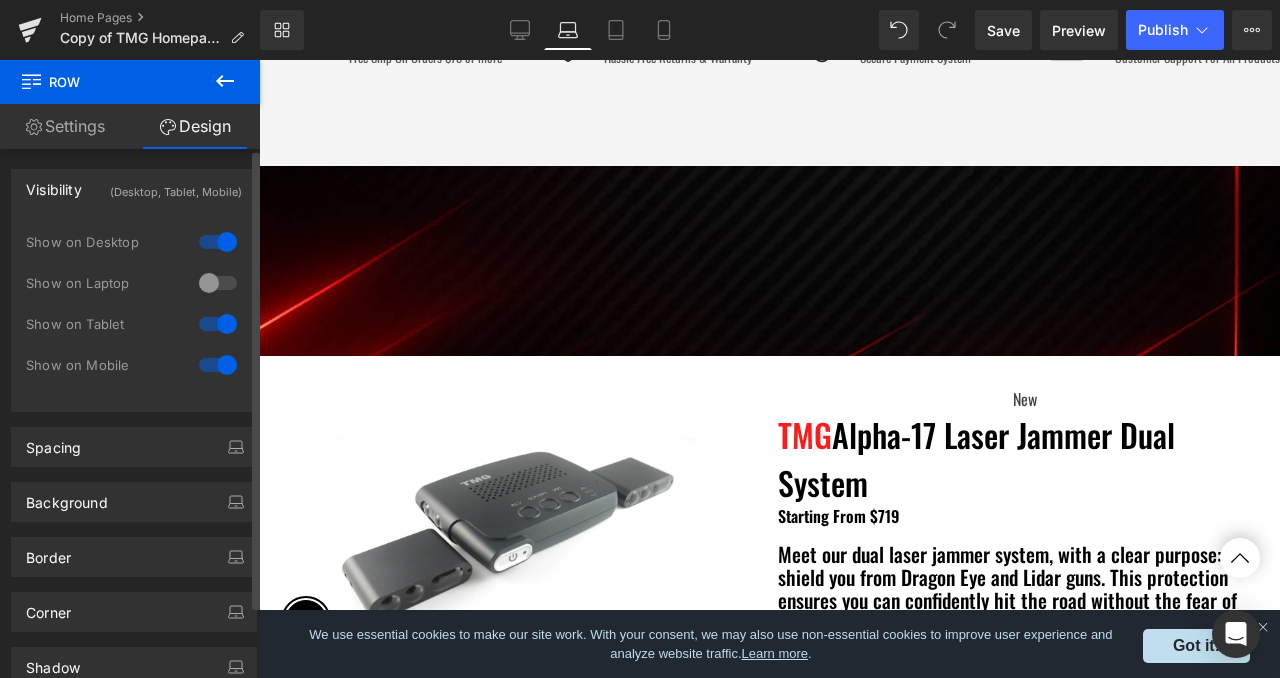 click at bounding box center [218, 283] 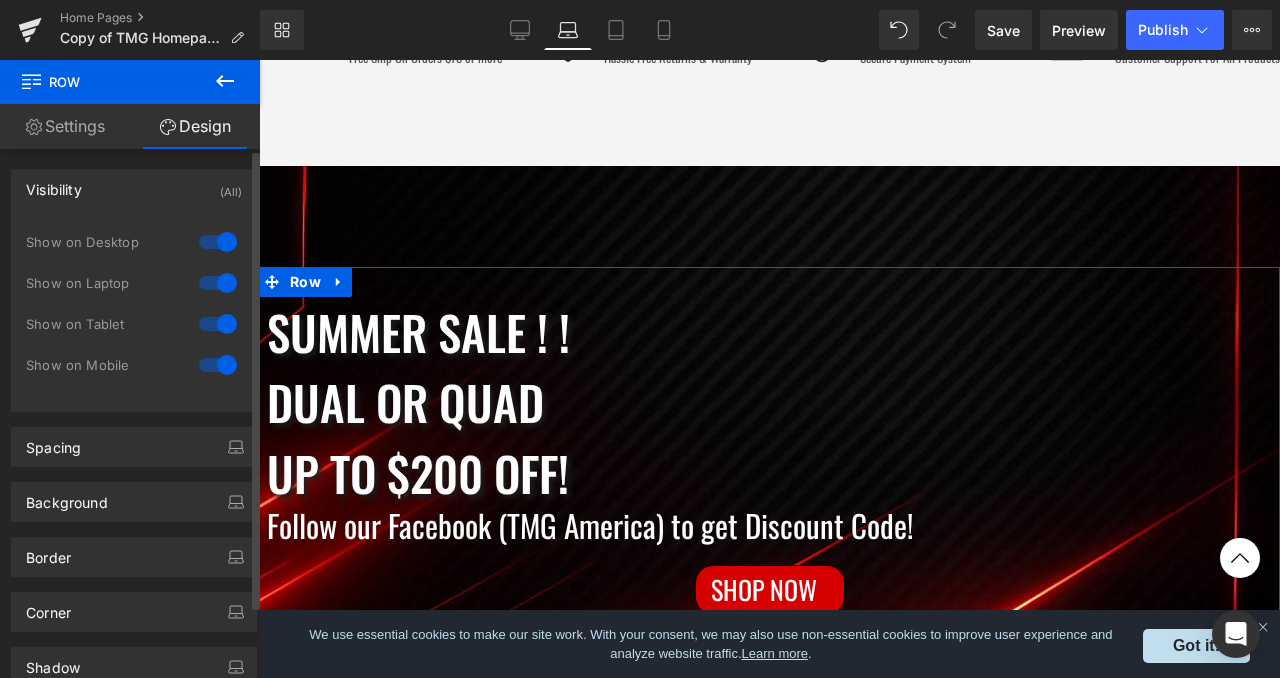 click at bounding box center (218, 283) 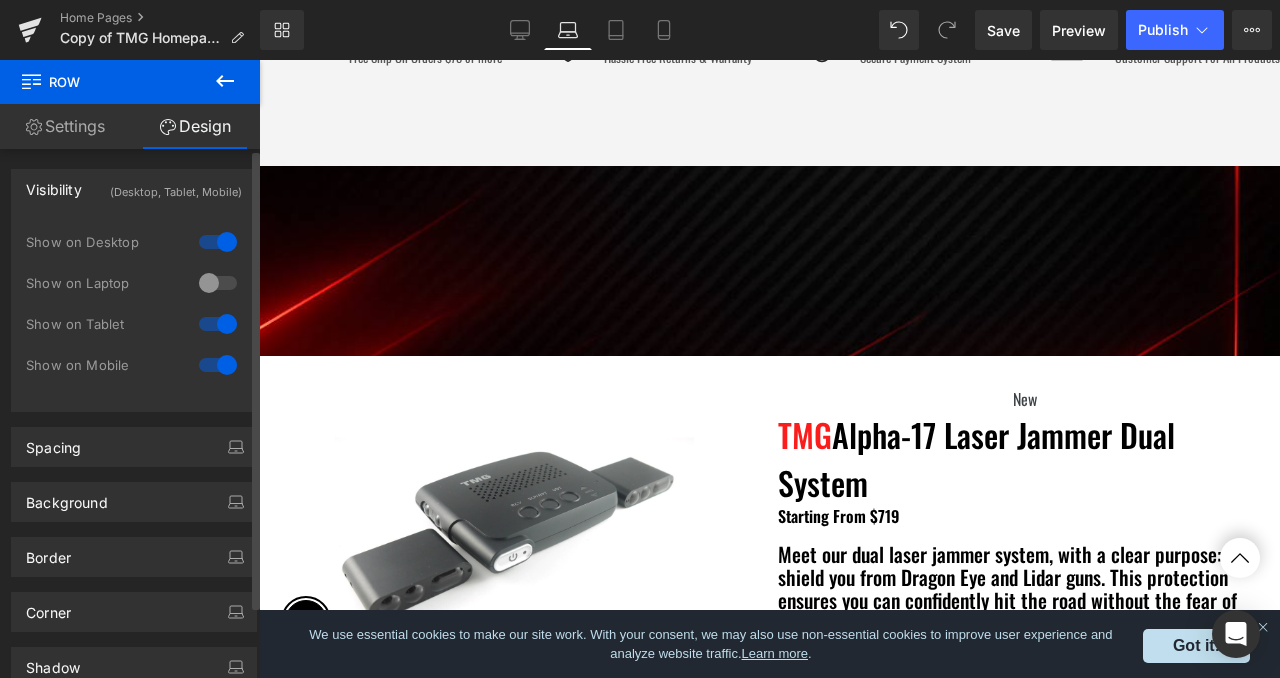 click at bounding box center (218, 283) 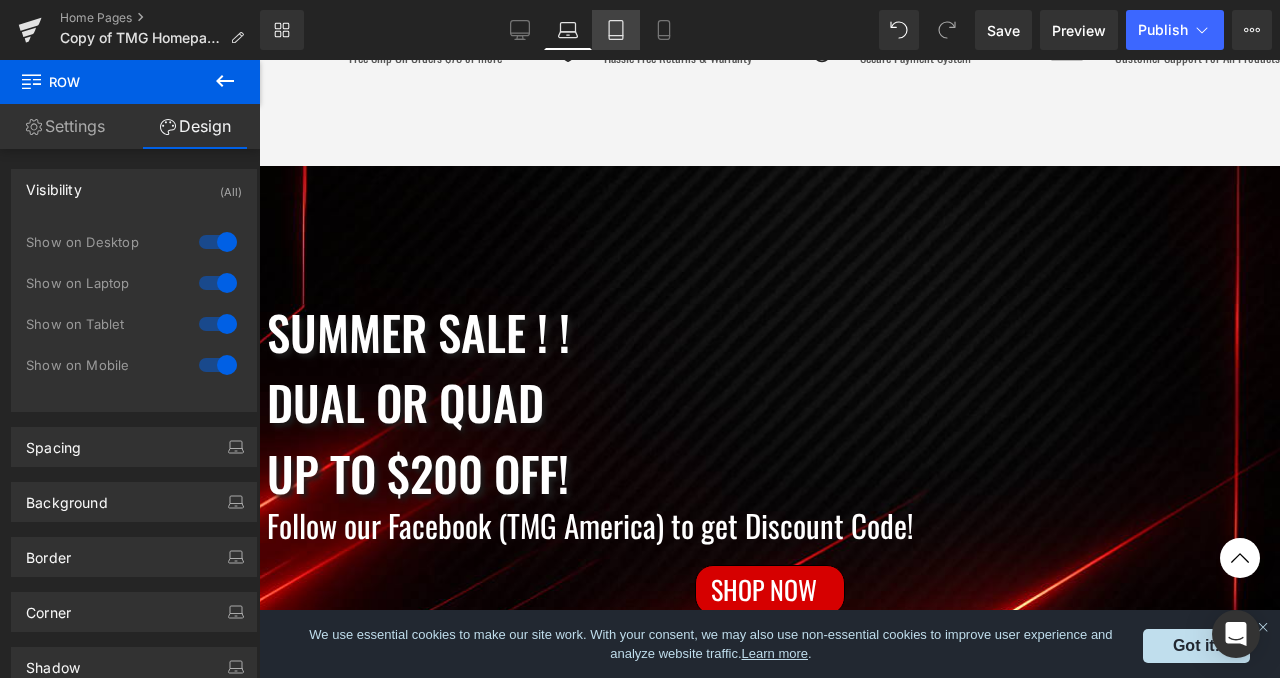 click 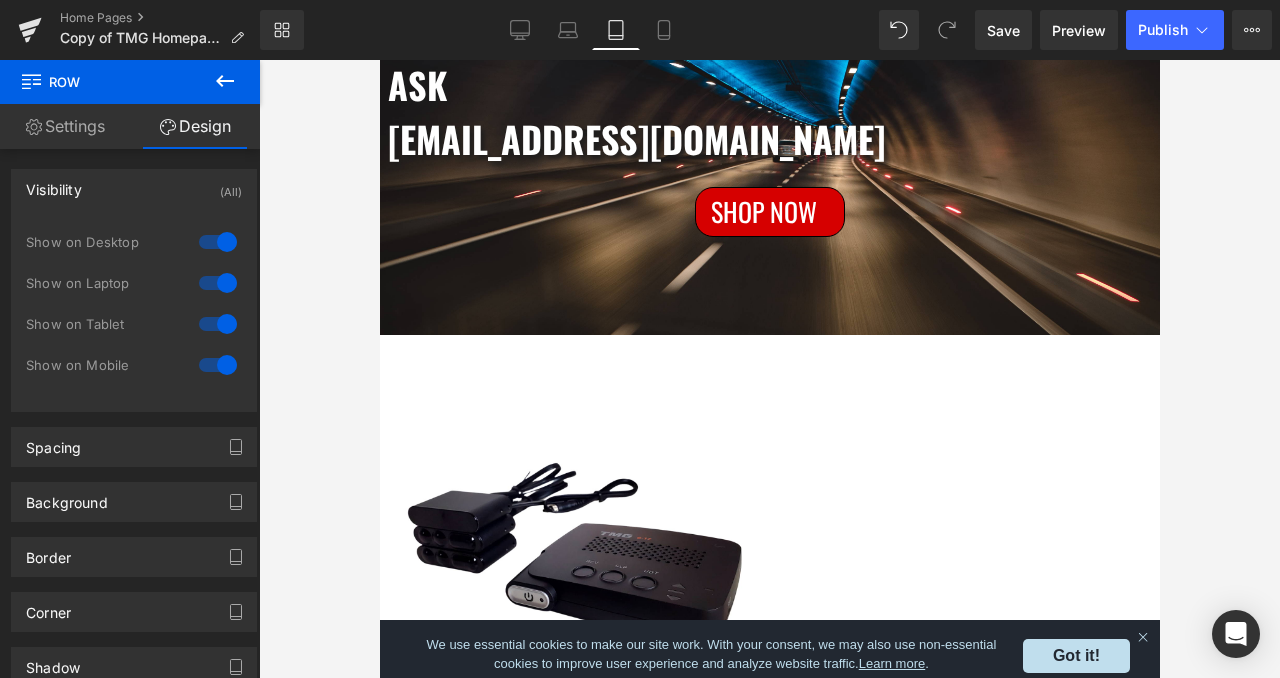 scroll, scrollTop: 0, scrollLeft: 0, axis: both 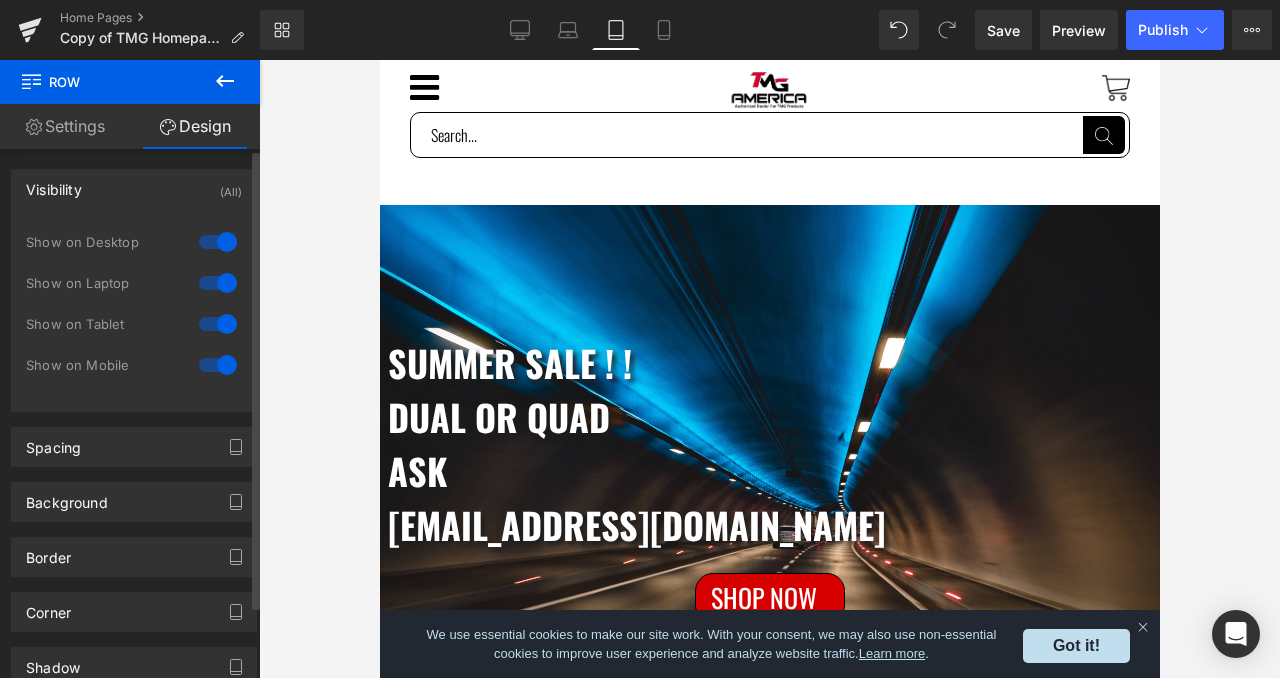 click at bounding box center [218, 324] 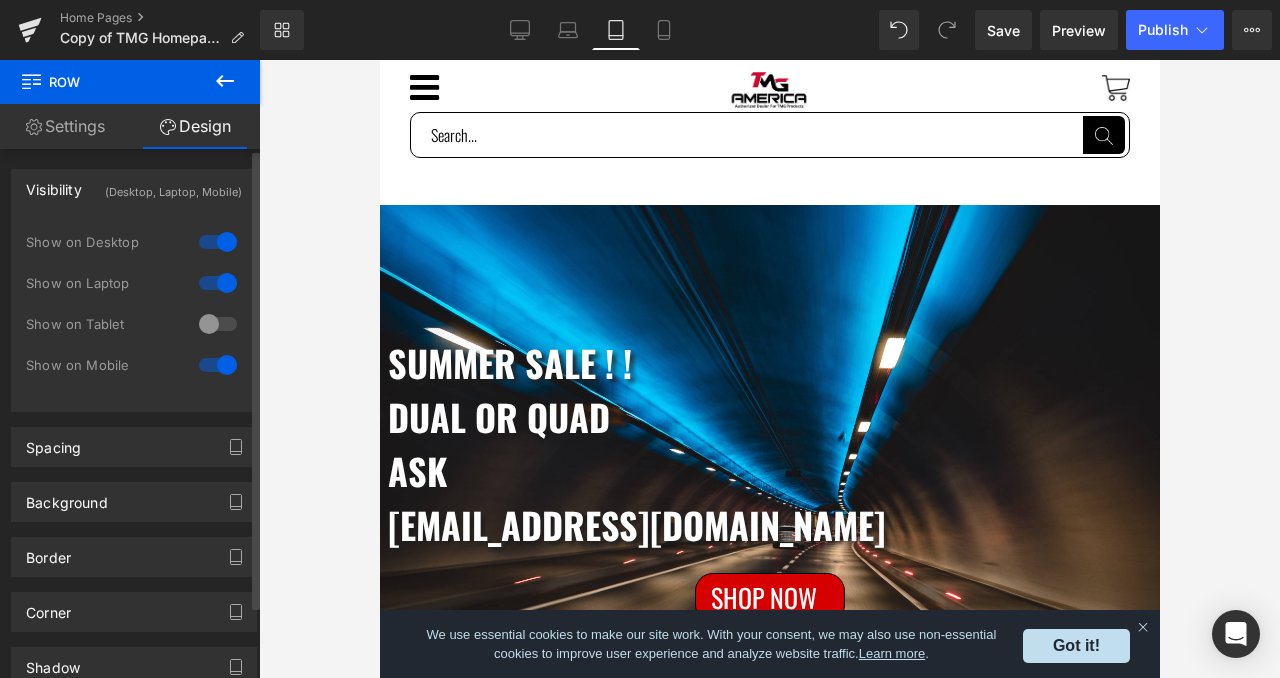 click at bounding box center (218, 324) 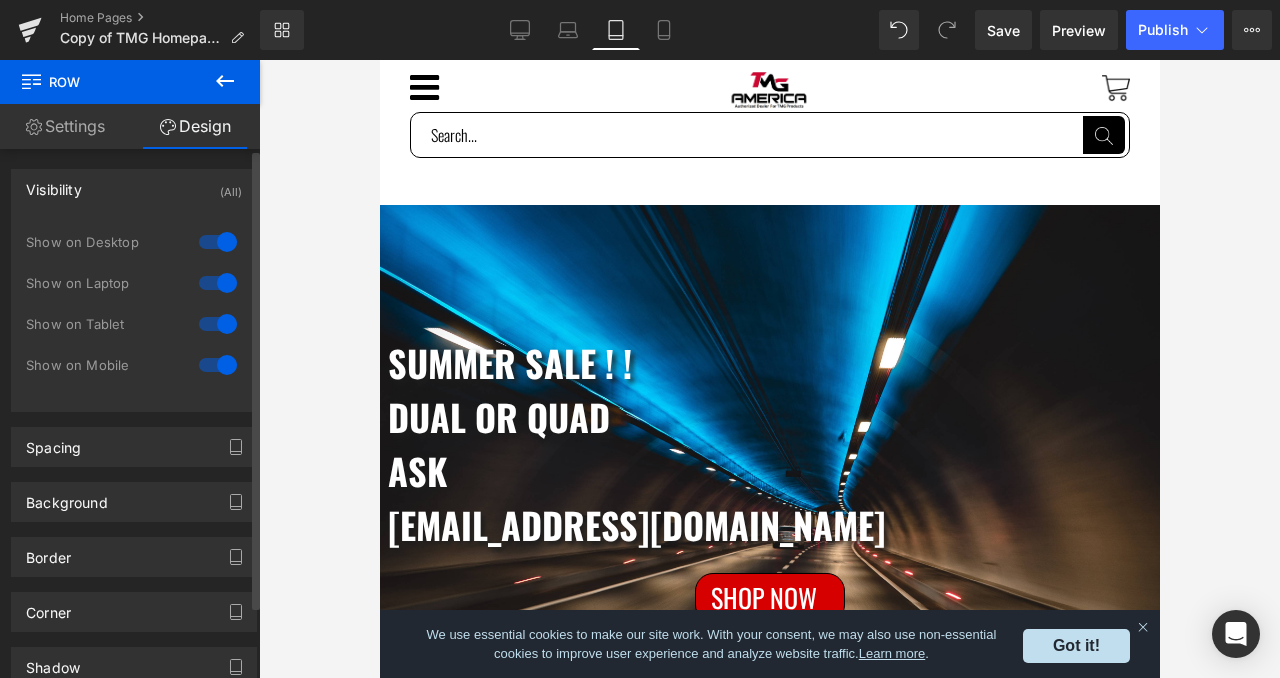 click at bounding box center (218, 324) 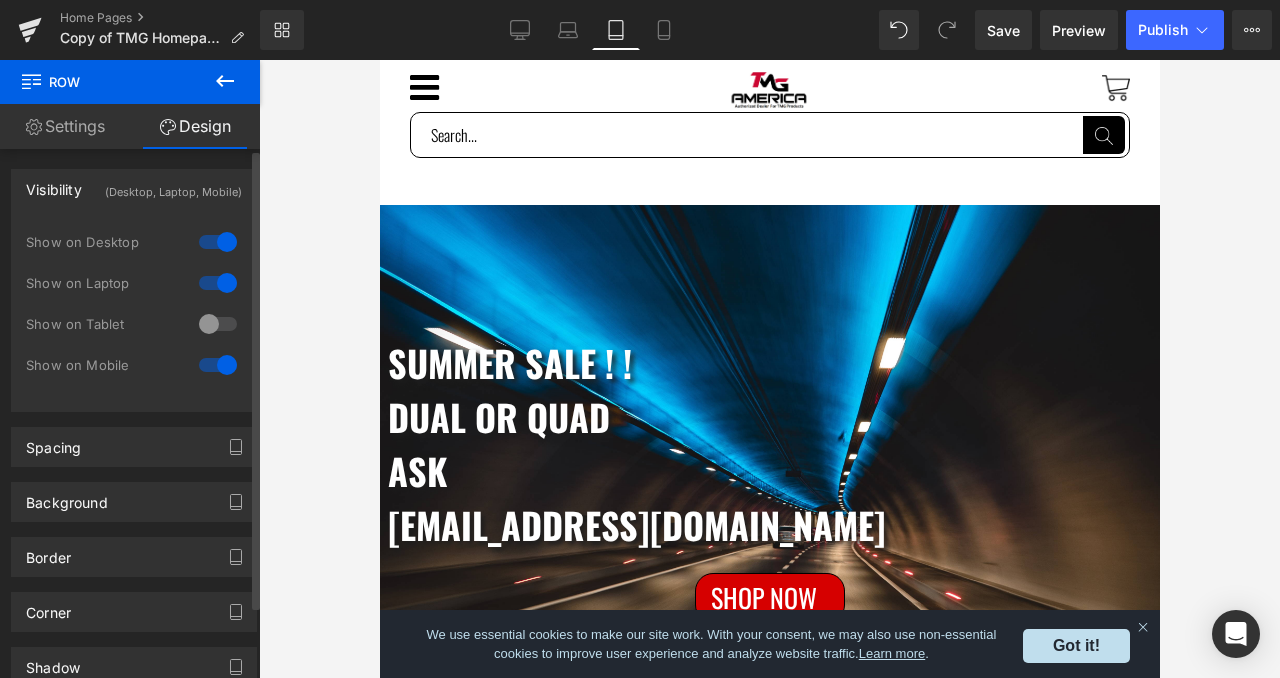 click at bounding box center [218, 324] 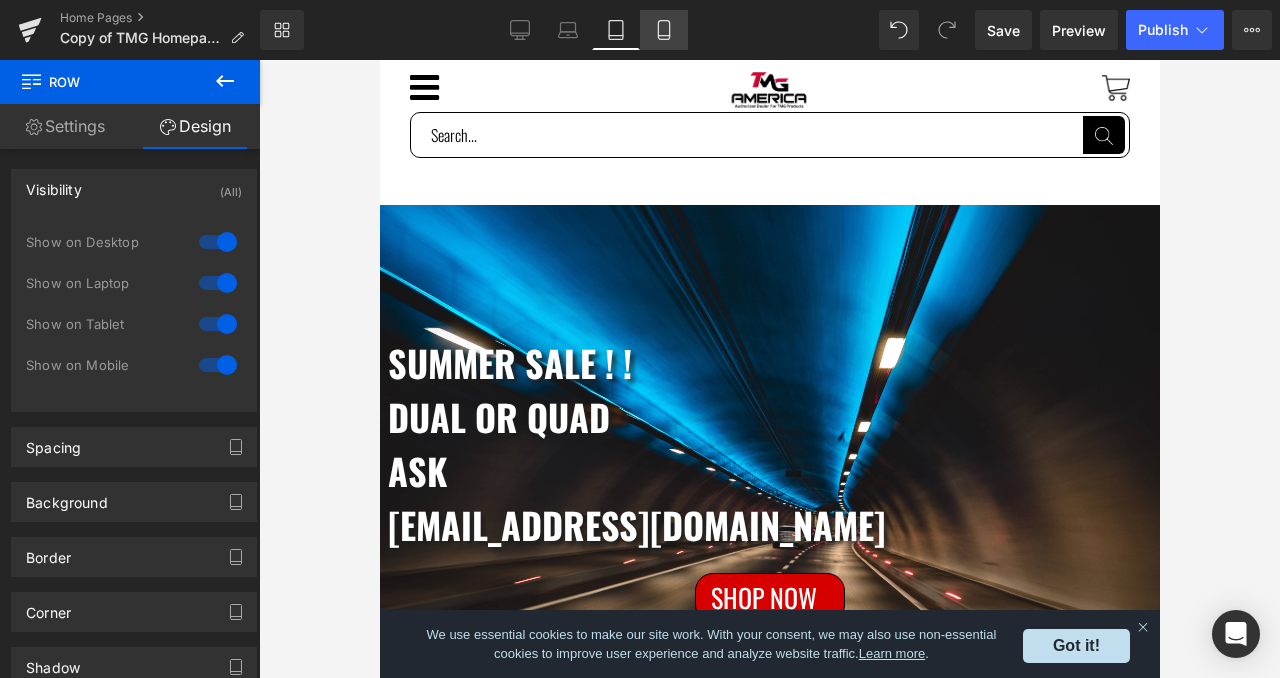 click 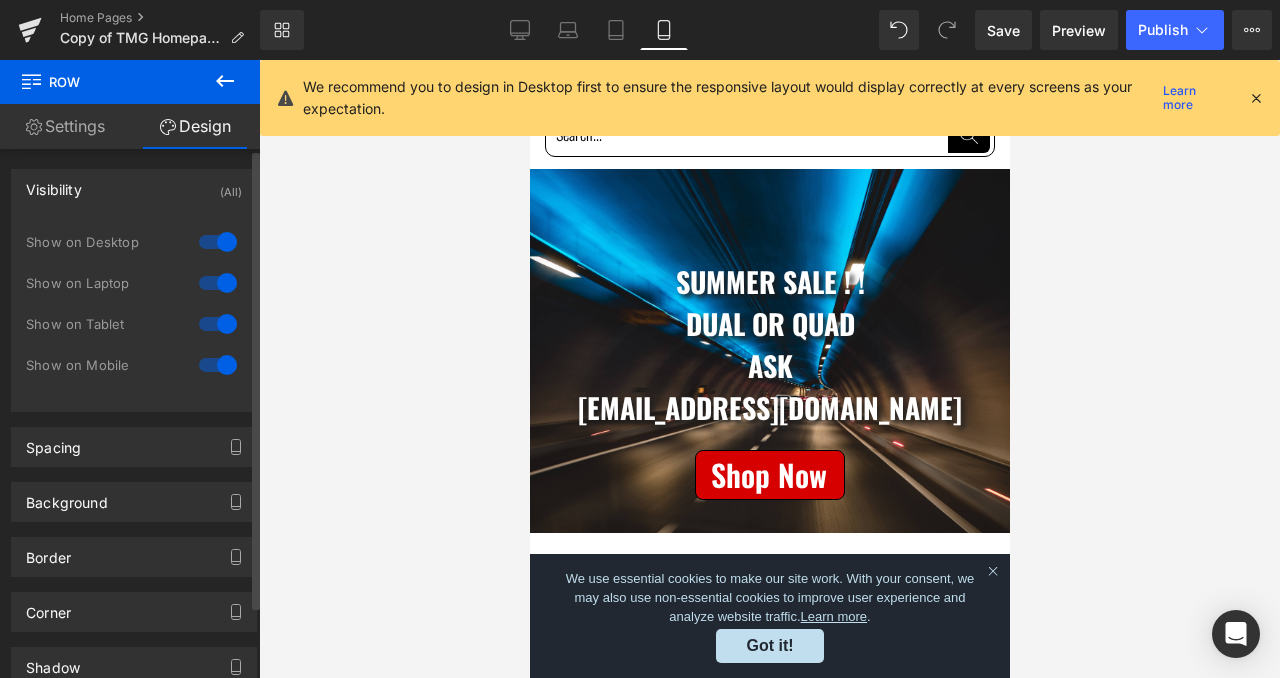 click at bounding box center (218, 365) 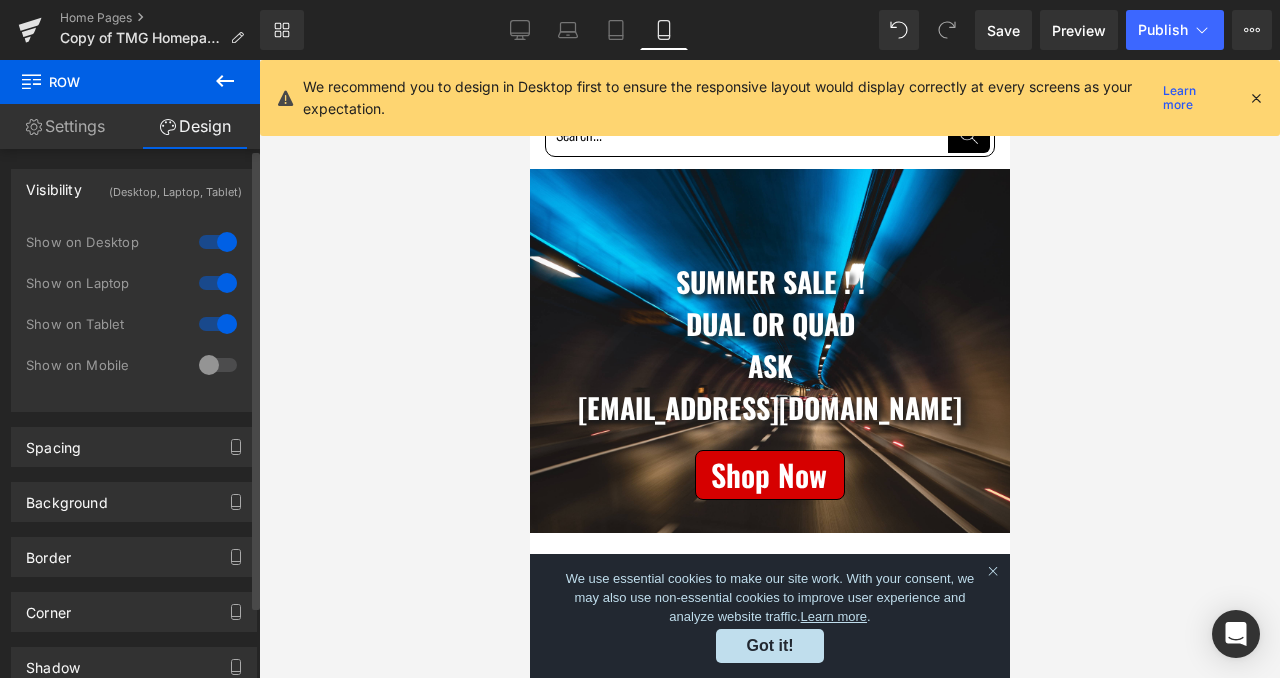 click at bounding box center (218, 365) 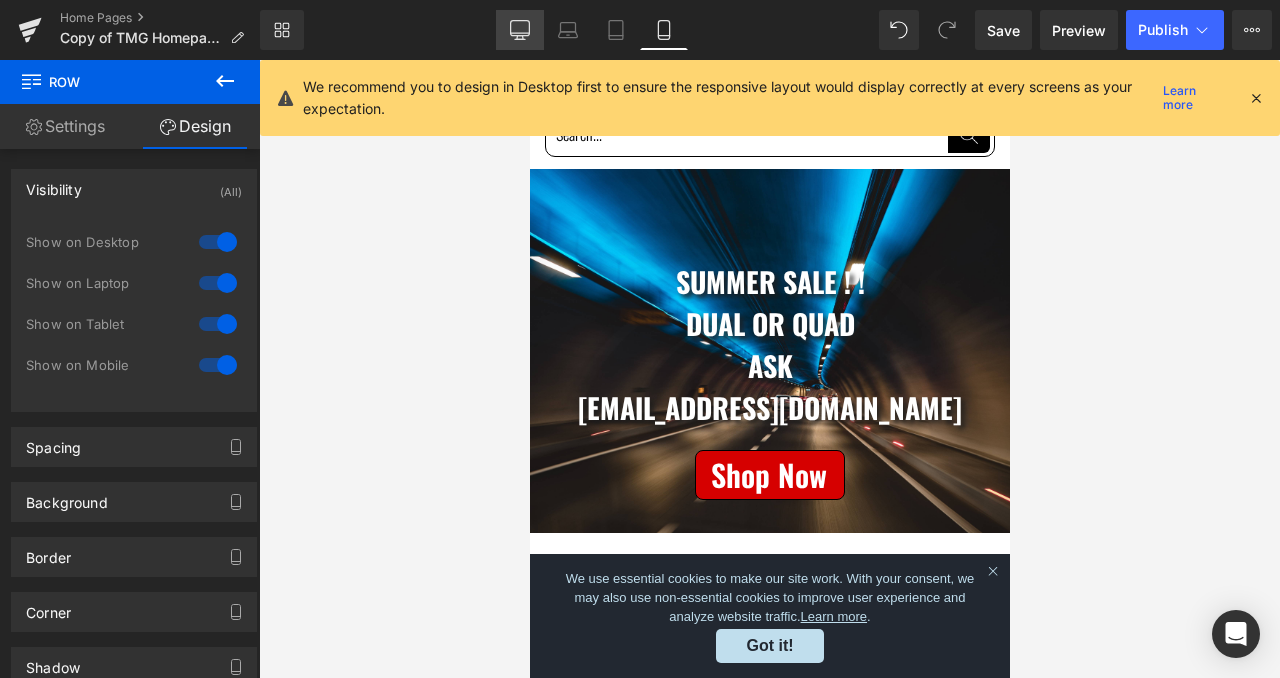 click on "Desktop" at bounding box center [520, 30] 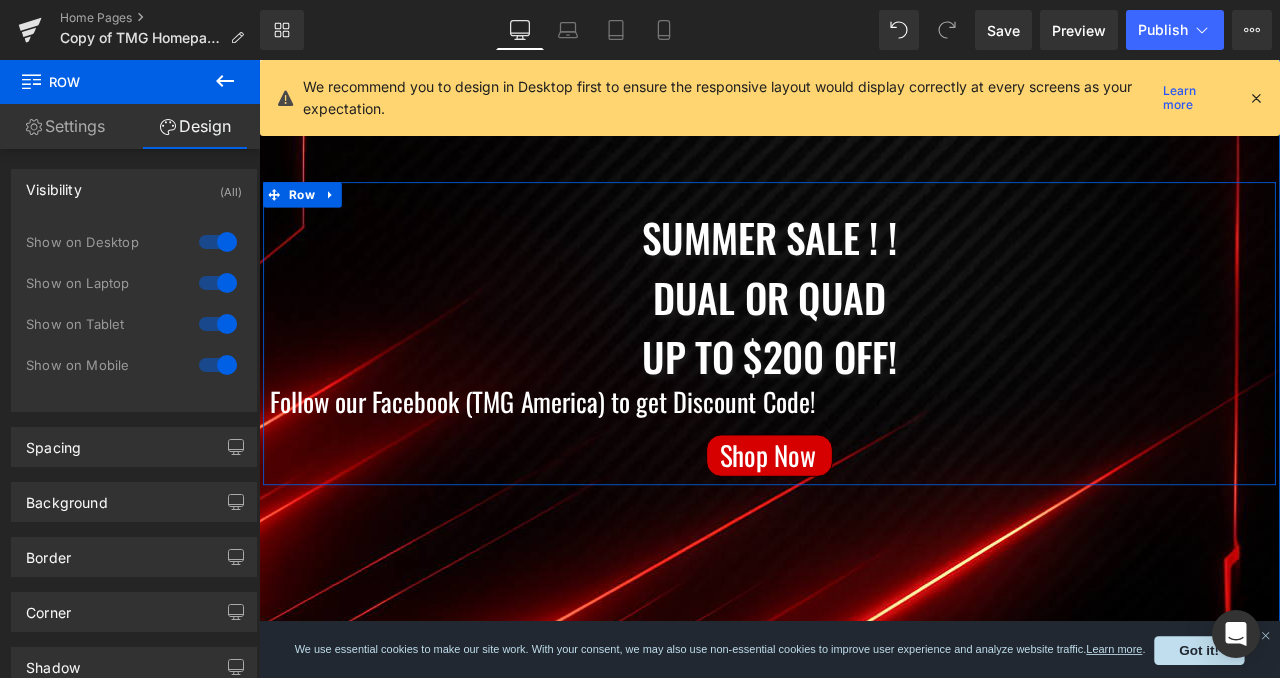 scroll, scrollTop: 245, scrollLeft: 0, axis: vertical 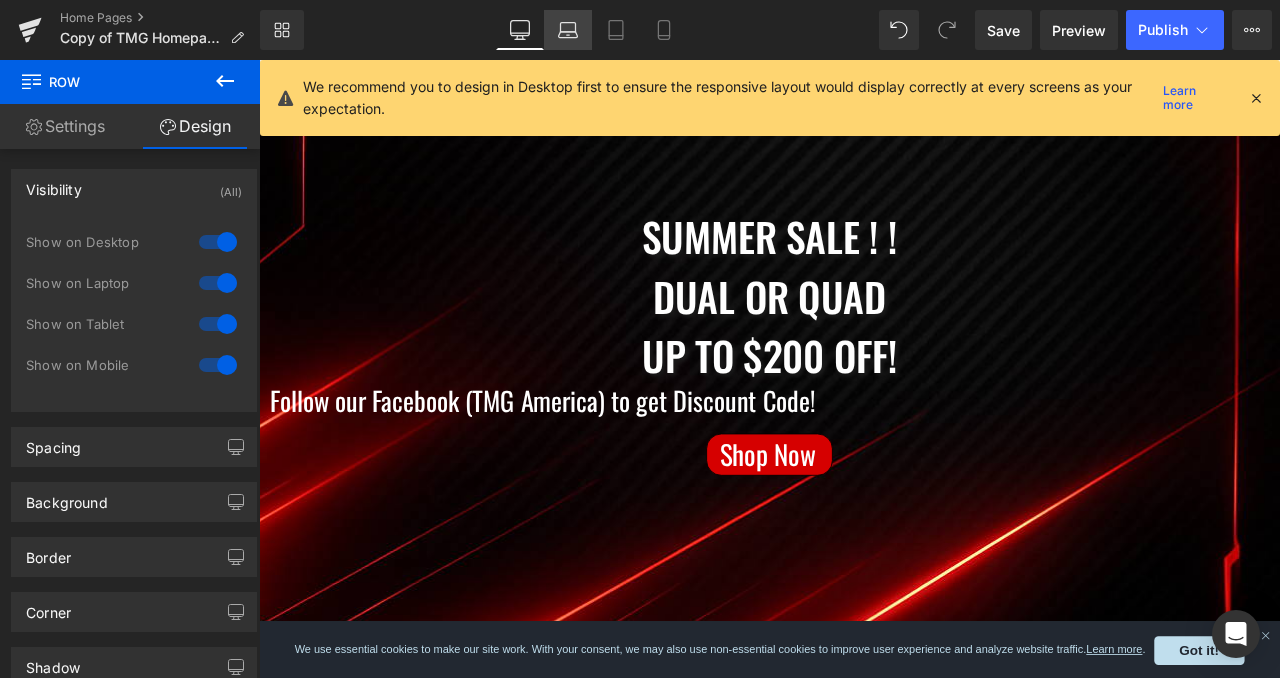 click 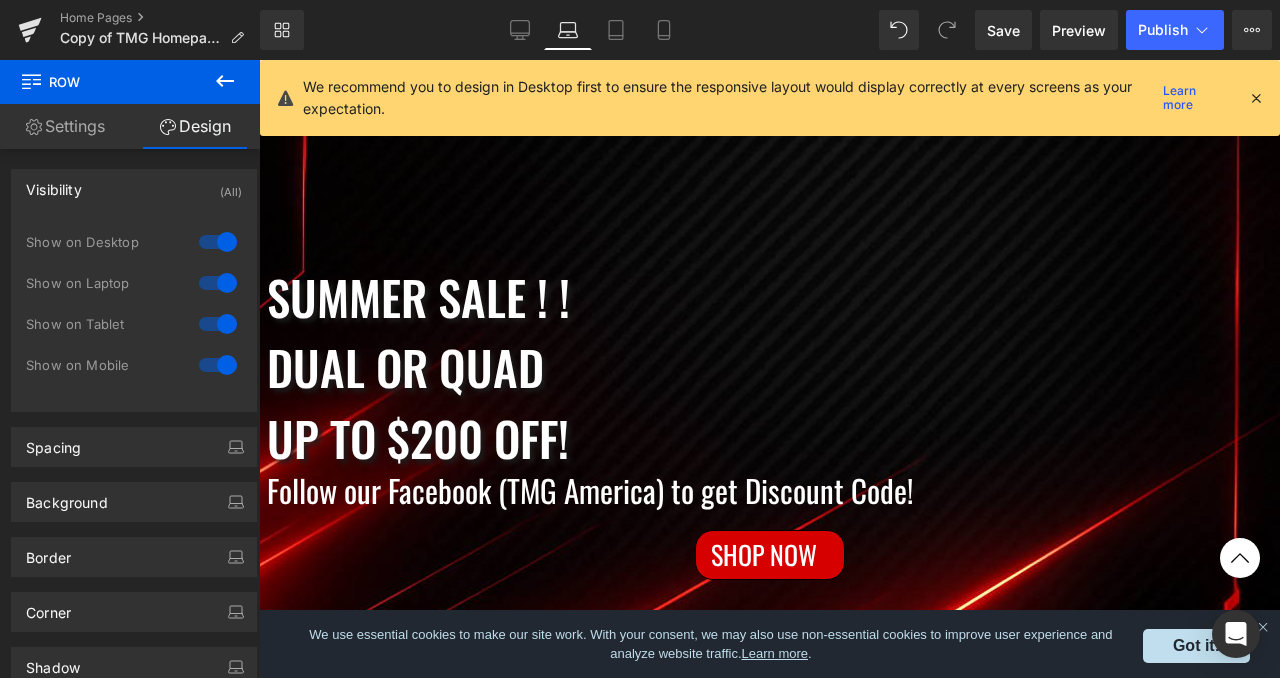 scroll, scrollTop: 421, scrollLeft: 0, axis: vertical 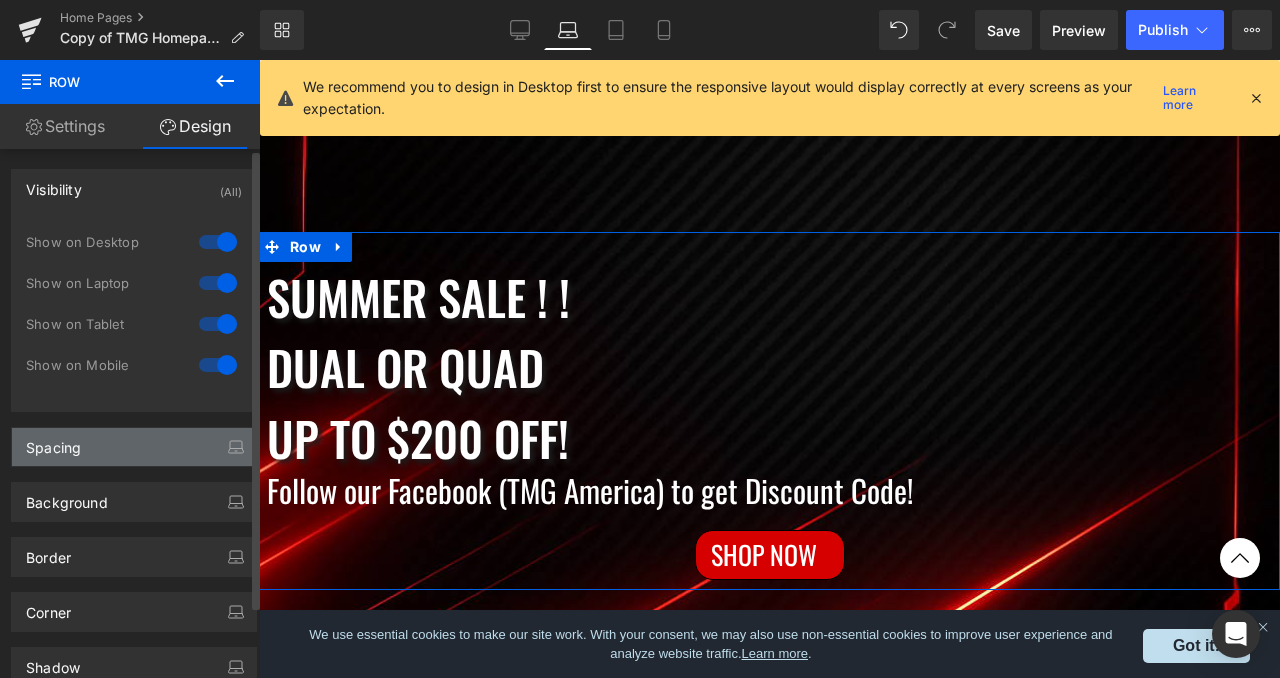 click on "Spacing" at bounding box center (134, 447) 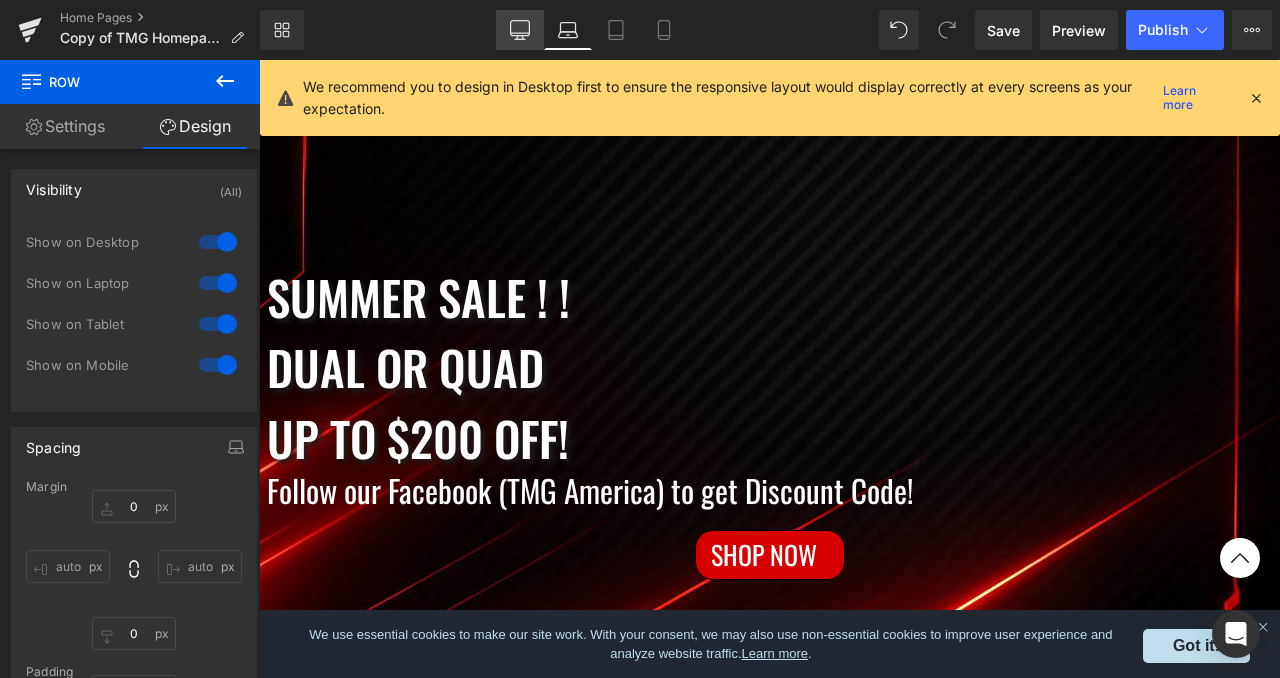click 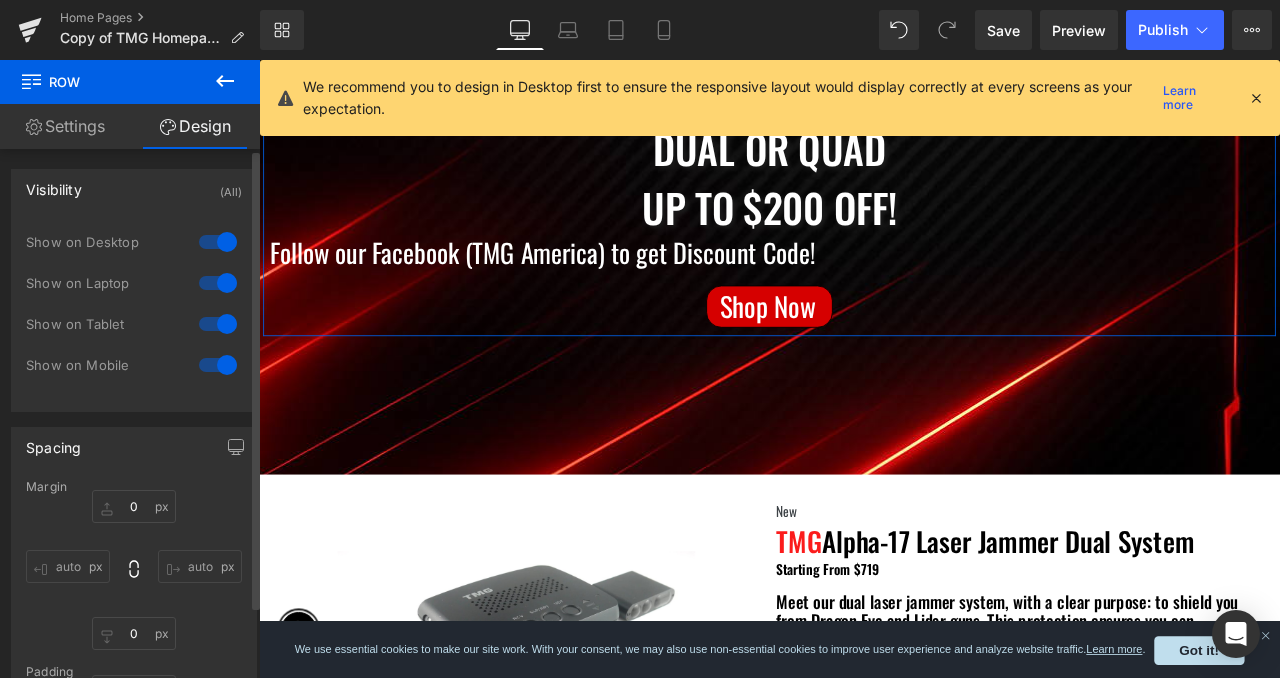 scroll, scrollTop: 244, scrollLeft: 0, axis: vertical 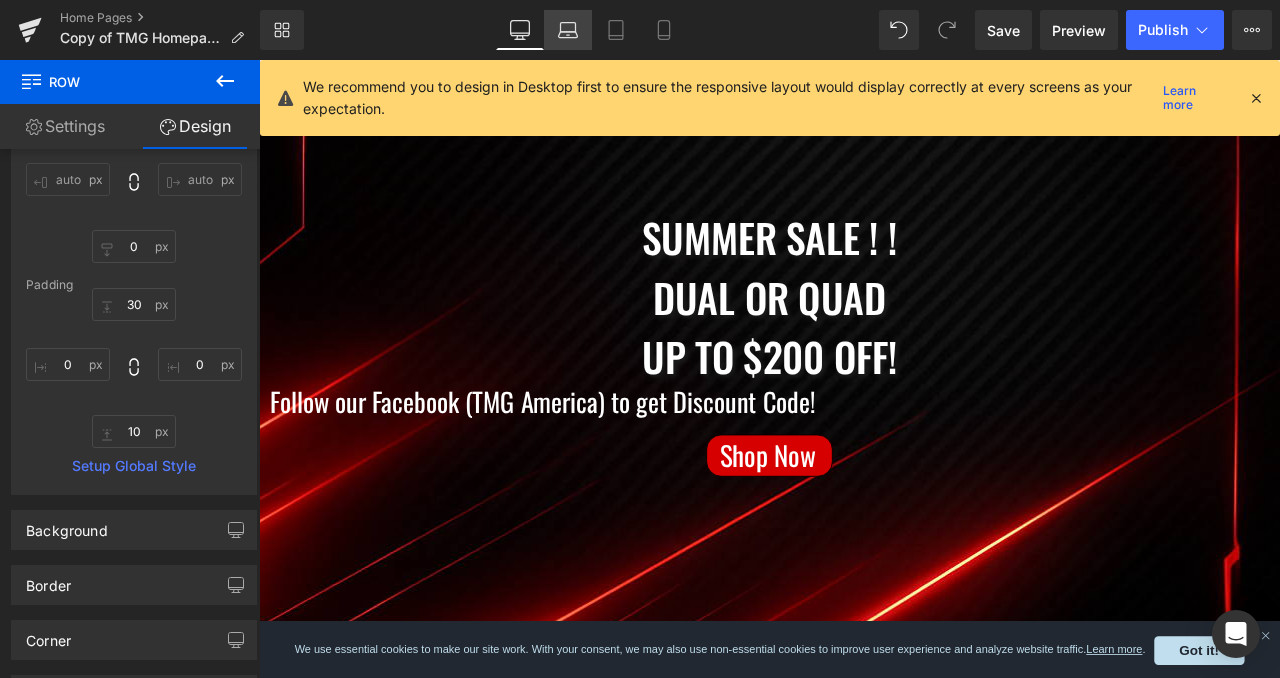 click 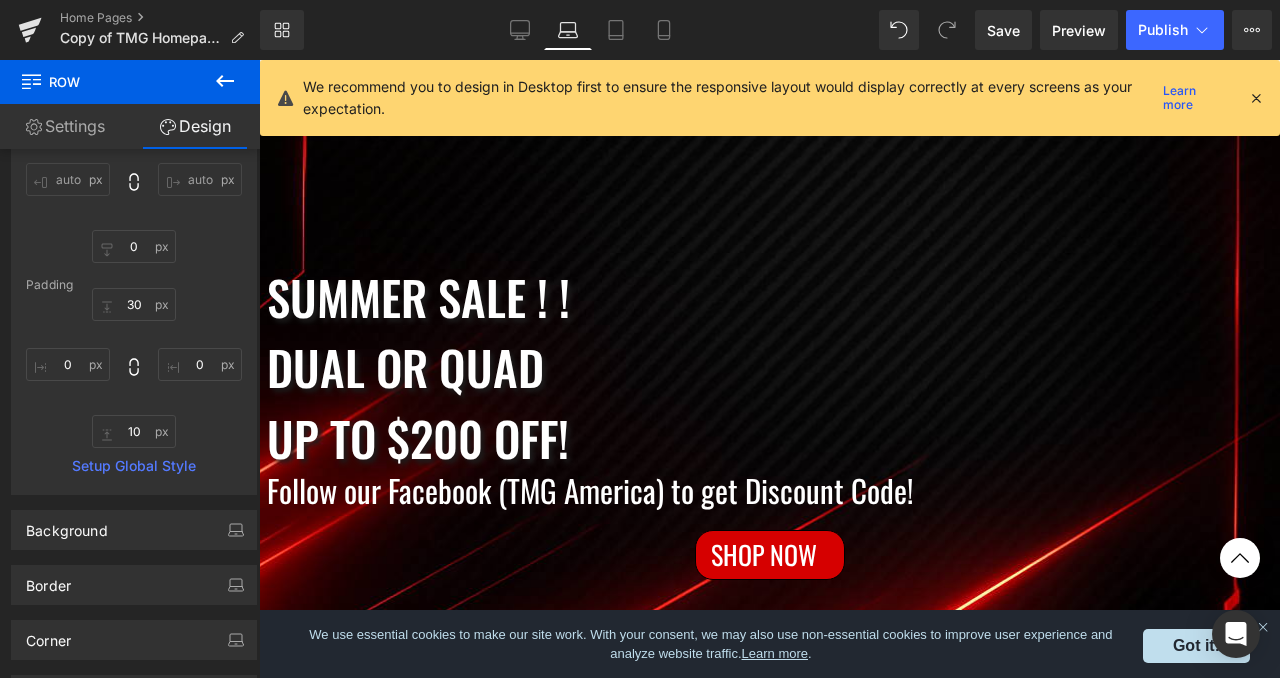 scroll, scrollTop: 420, scrollLeft: 0, axis: vertical 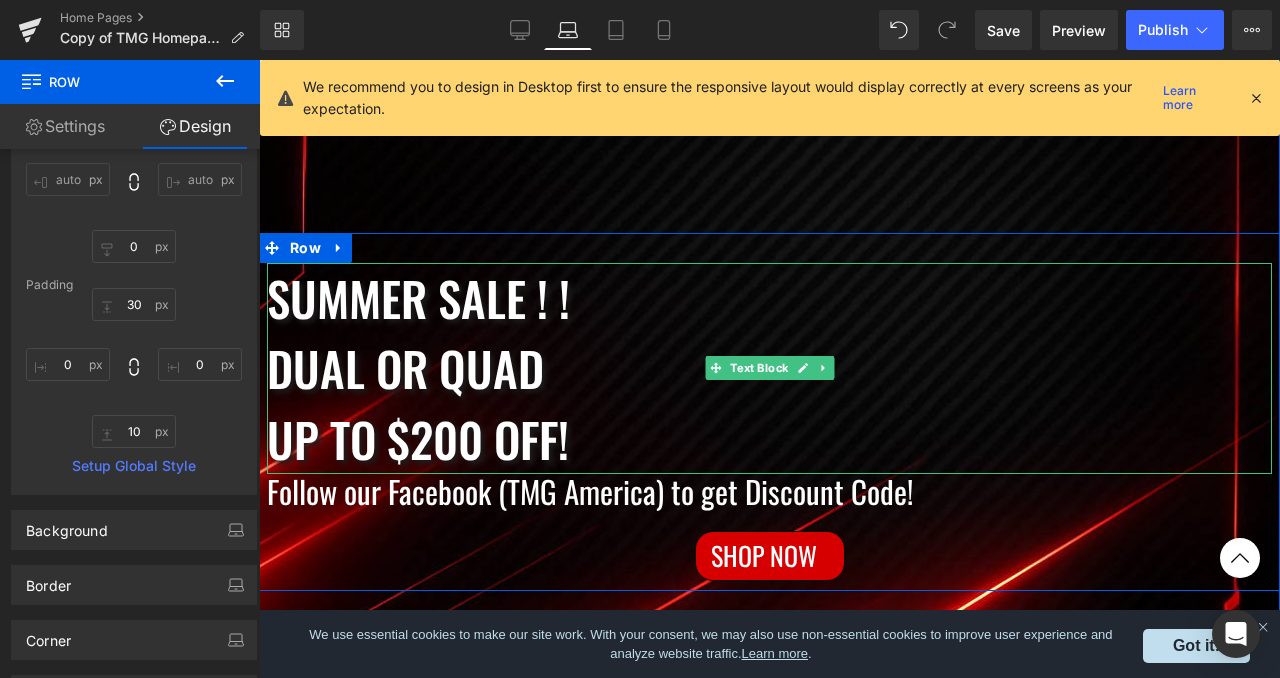 click on "Summer Sale ! ! Dual or quad up to $200 off!" at bounding box center [769, 369] 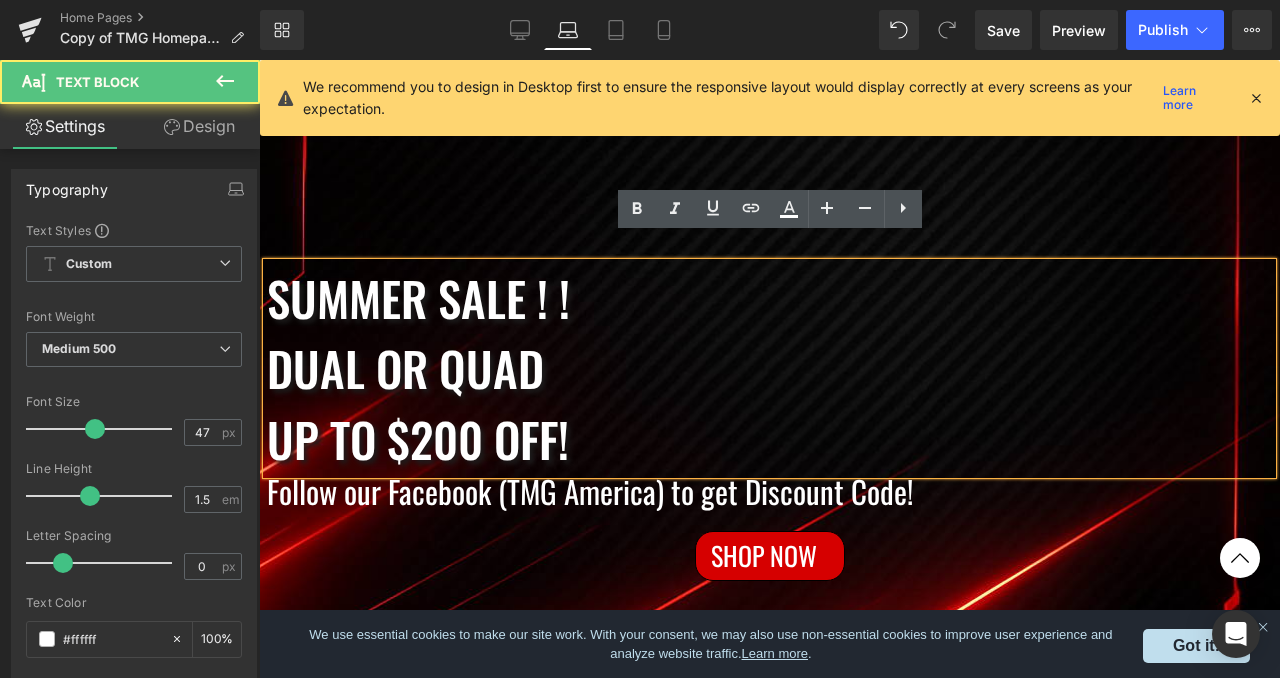 click on "Summer Sale ! ! Dual or quad up to $200 off!" at bounding box center [769, 369] 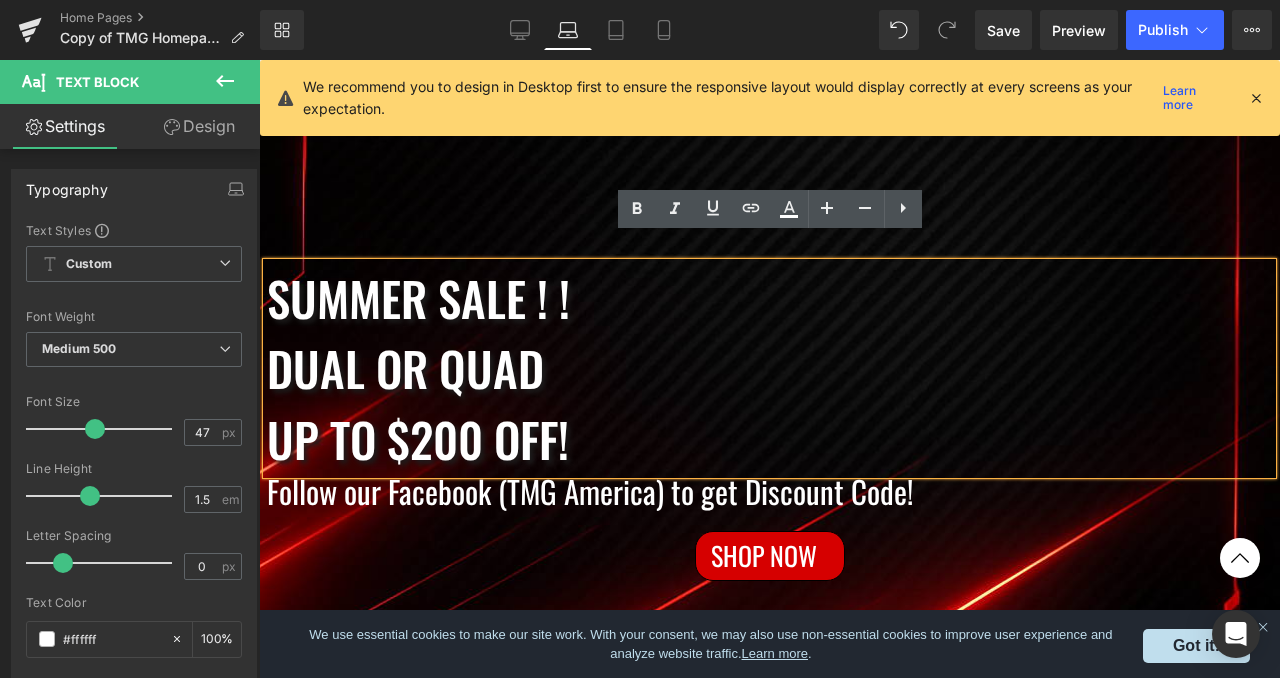 click on "Summer Sale ! ! Dual or quad up to $200 off!" at bounding box center (769, 369) 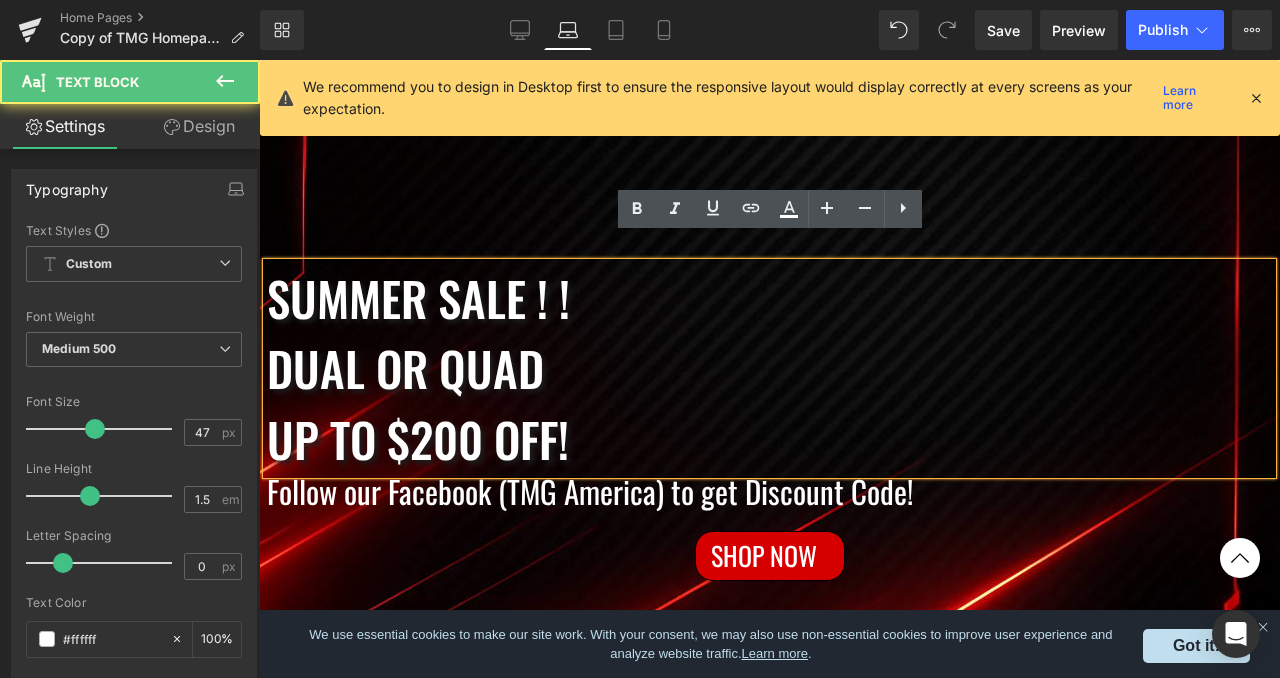 click on "Summer Sale ! ! Dual or quad up to $200 off!" at bounding box center [769, 369] 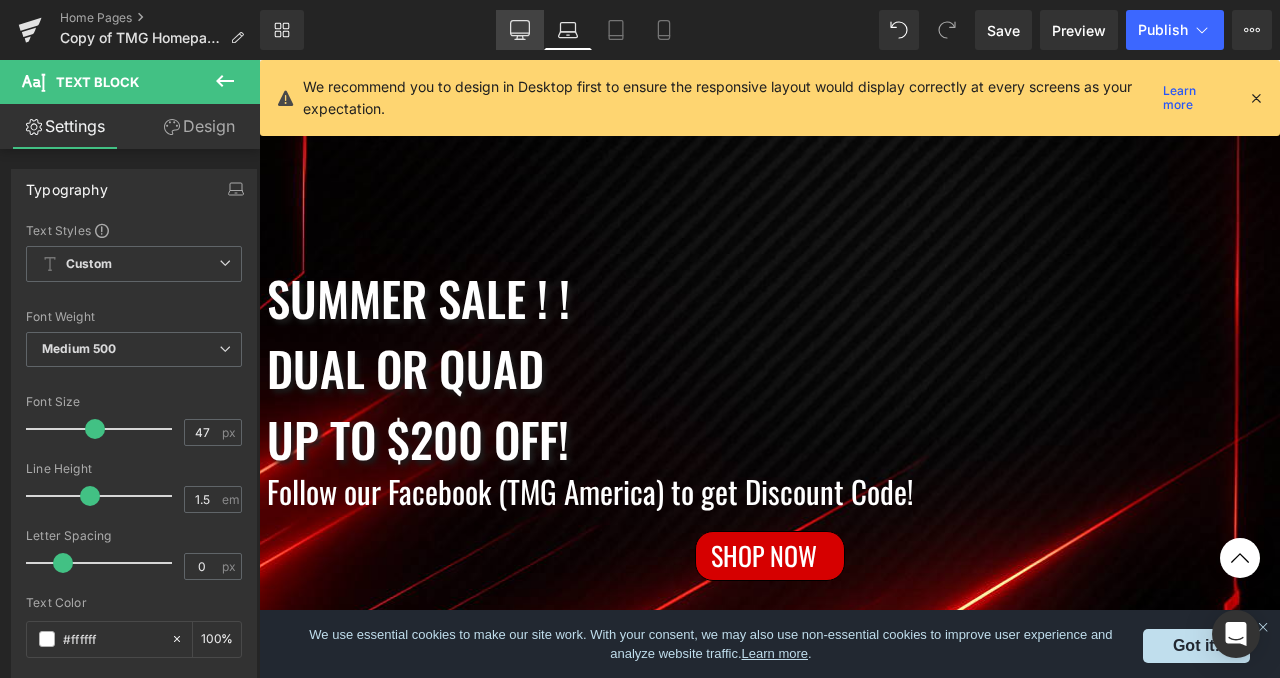 click on "Desktop" at bounding box center [520, 30] 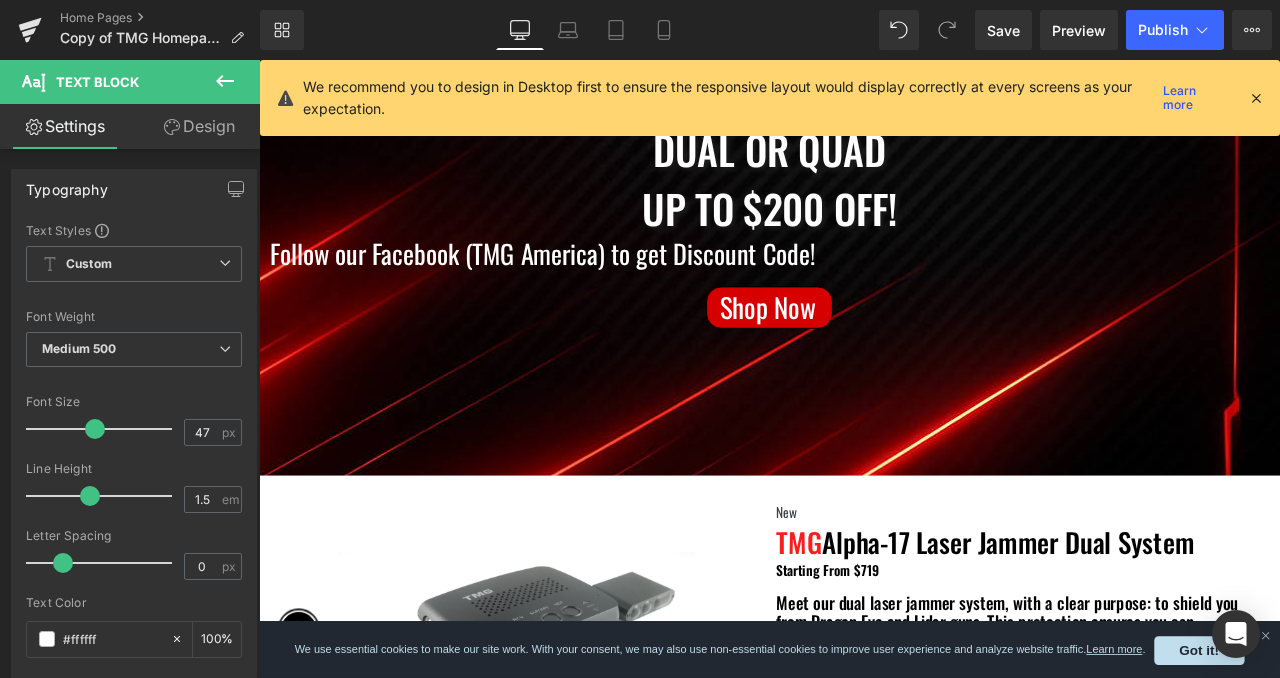 scroll, scrollTop: 244, scrollLeft: 0, axis: vertical 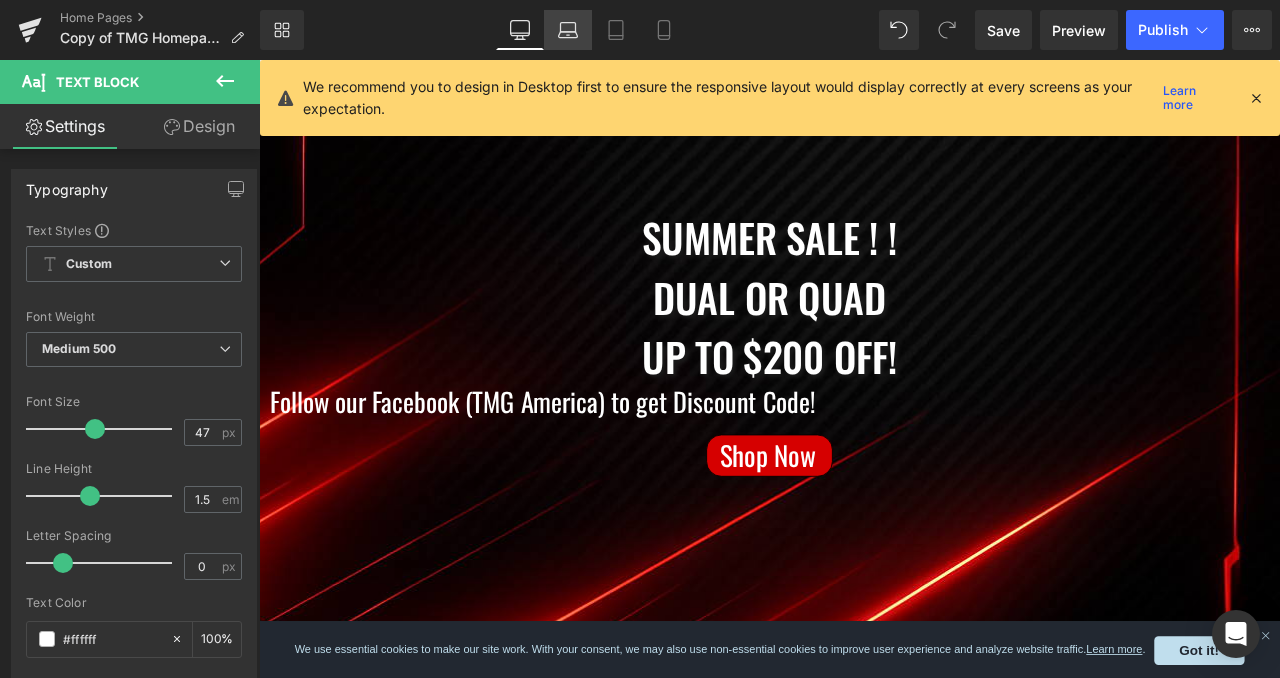 click 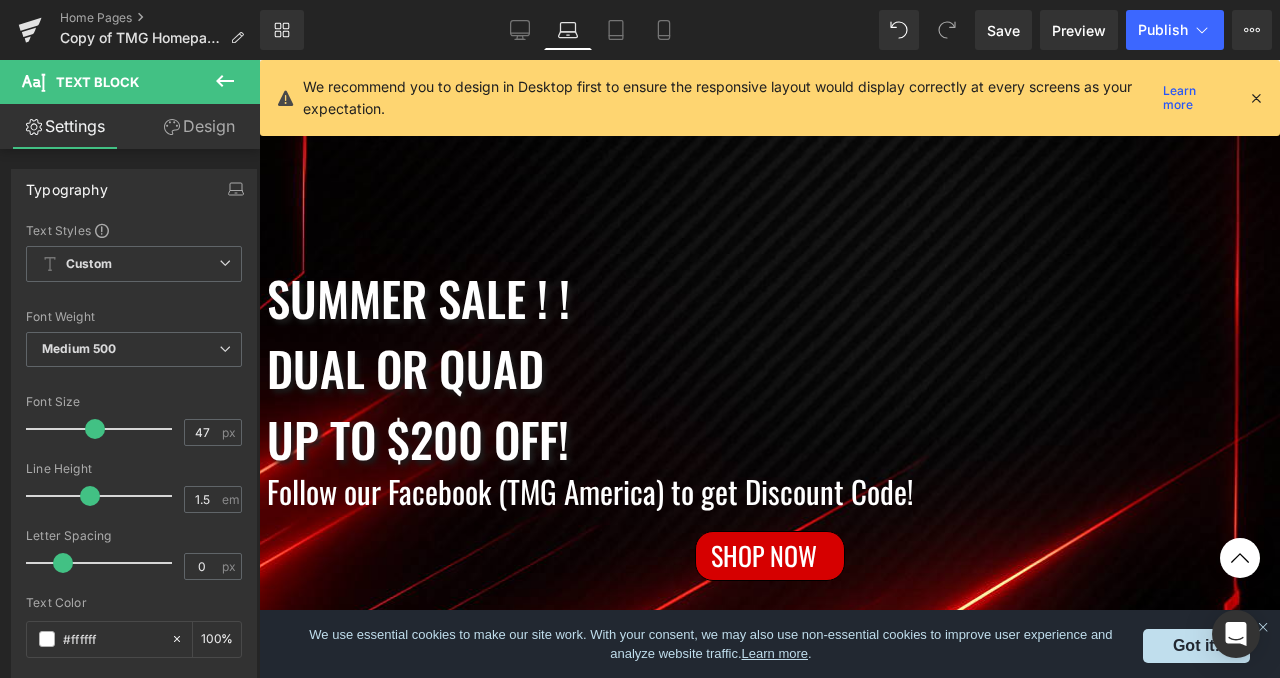 scroll, scrollTop: 420, scrollLeft: 0, axis: vertical 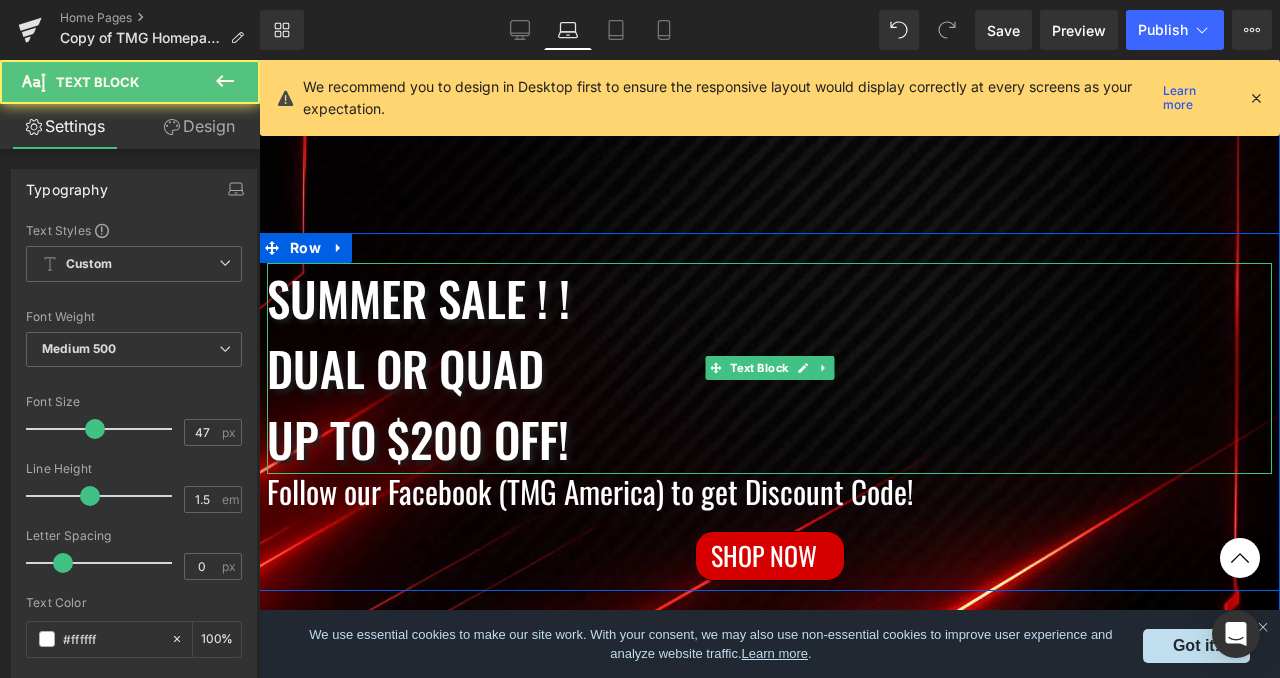 click on "Summer Sale ! ! Dual or quad up to $200 off!" at bounding box center (769, 369) 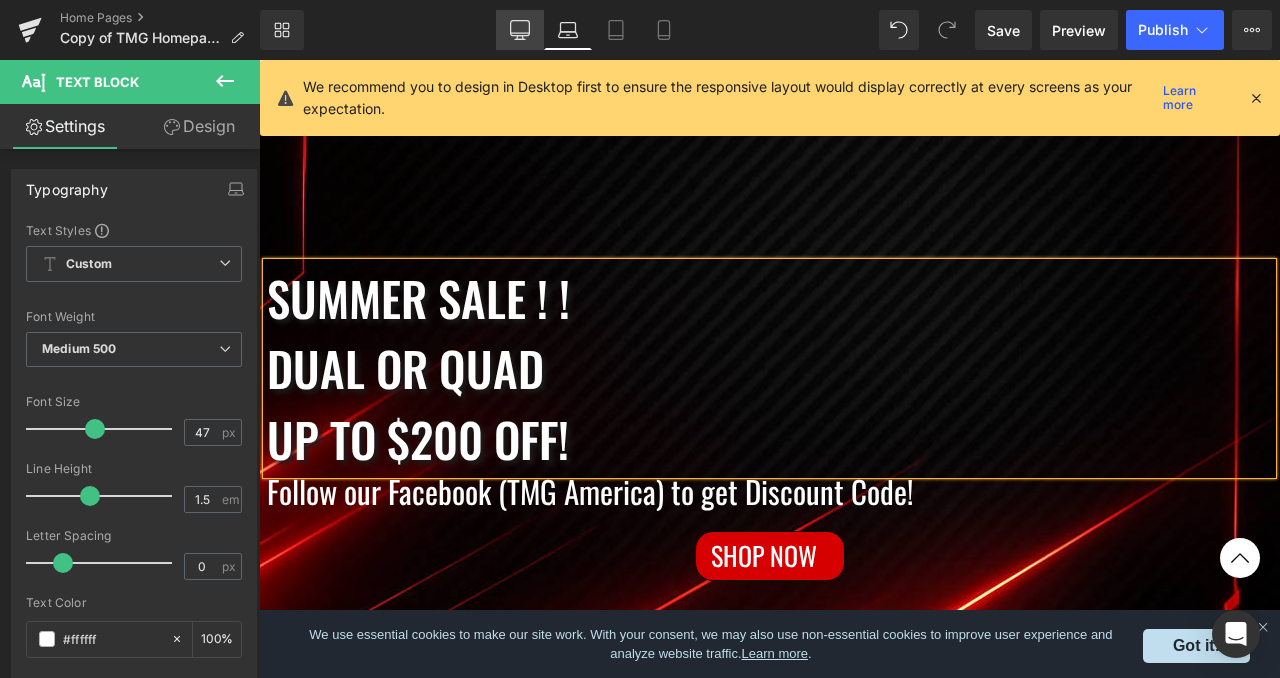 click on "Desktop" at bounding box center (520, 30) 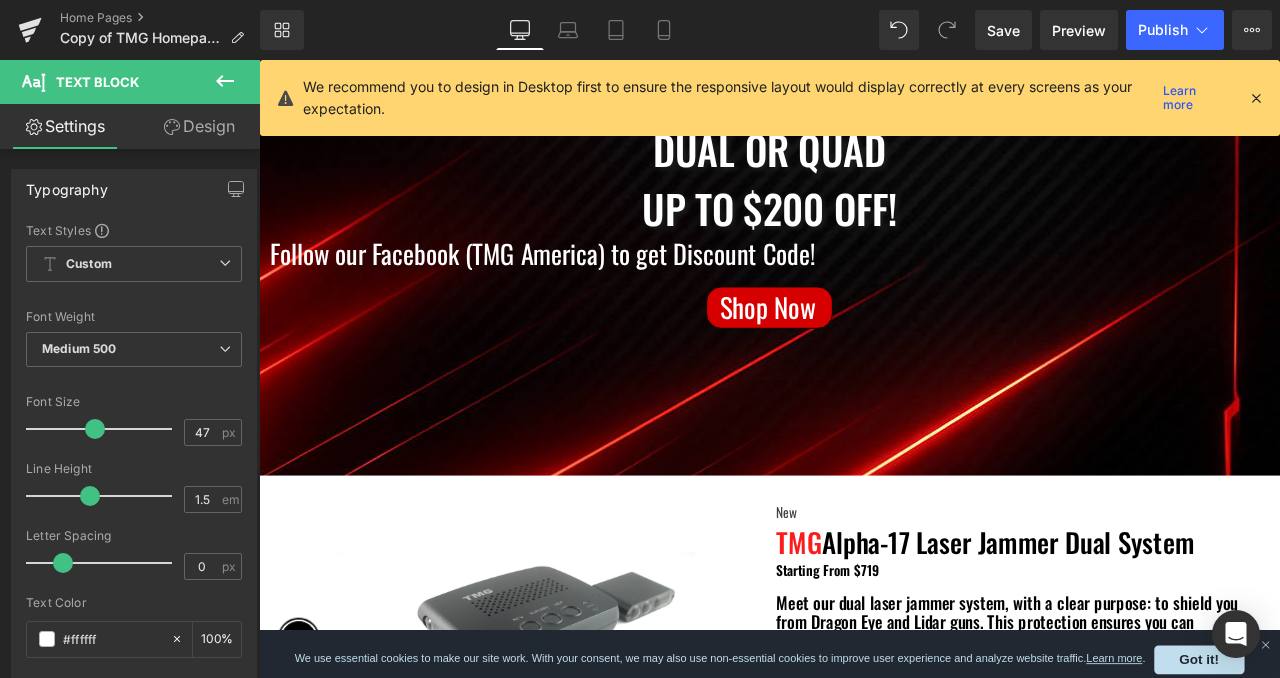 scroll, scrollTop: 243, scrollLeft: 0, axis: vertical 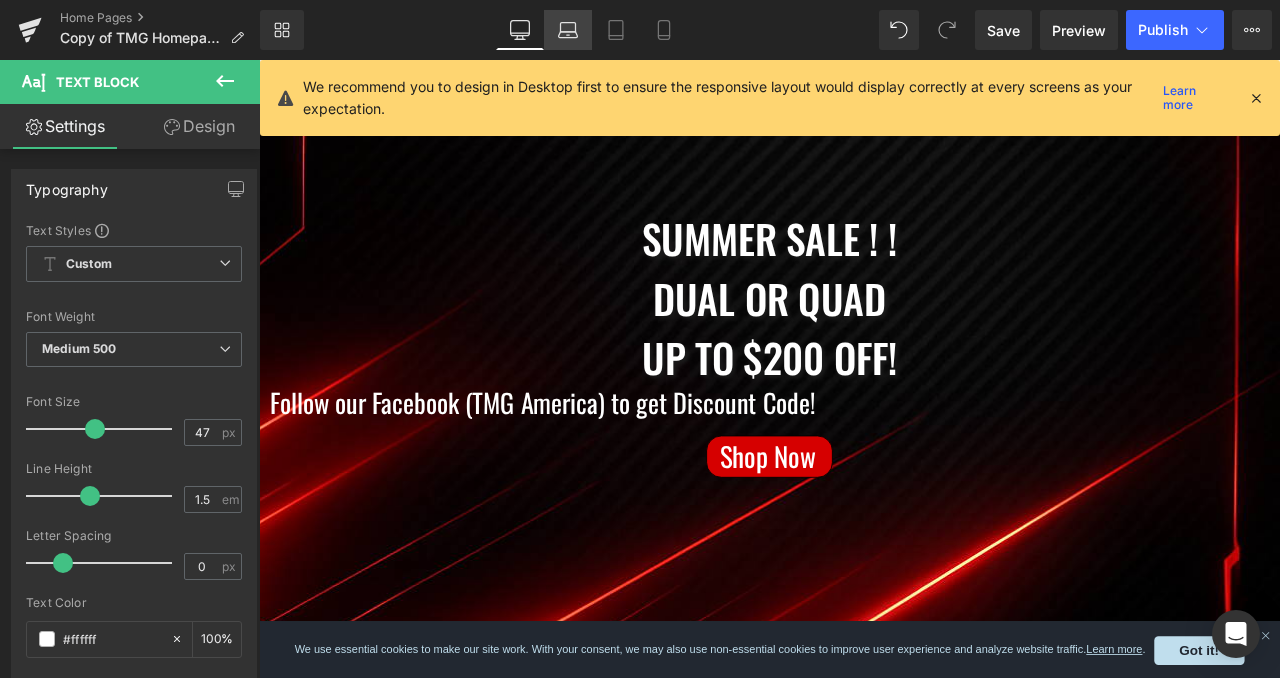 click 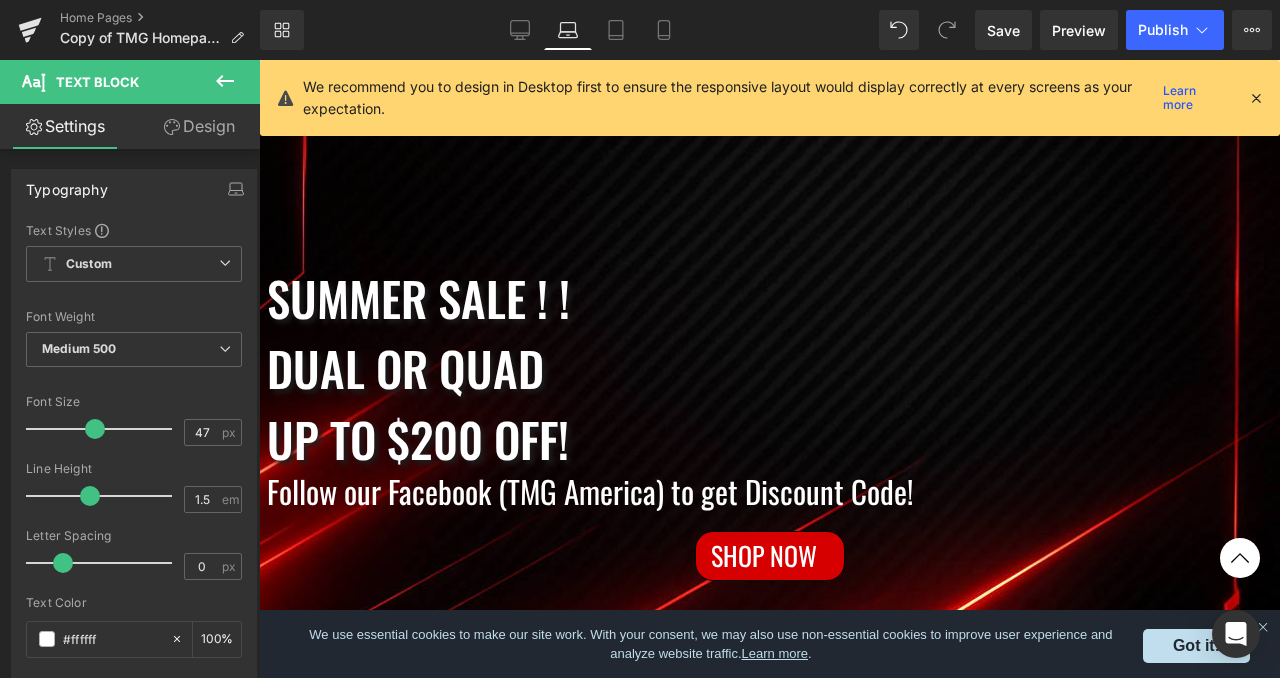scroll, scrollTop: 419, scrollLeft: 0, axis: vertical 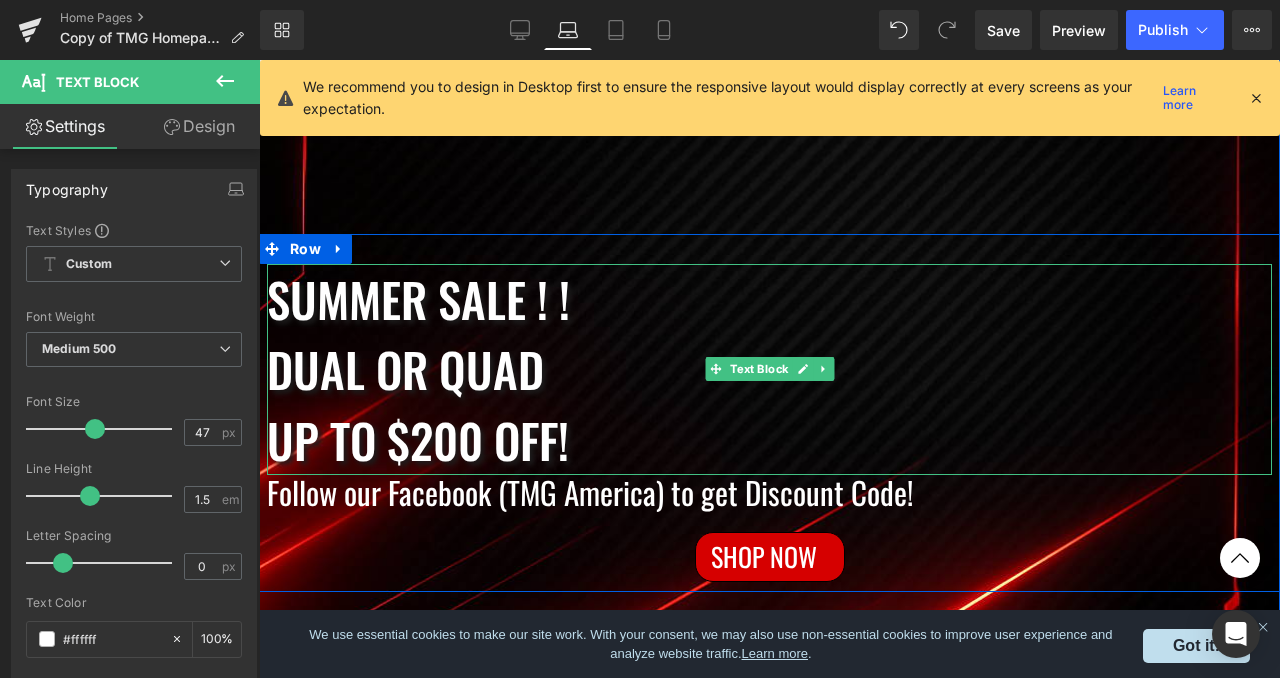 click on "Summer Sale ! ! Dual or quad up to $200 off!" at bounding box center (769, 370) 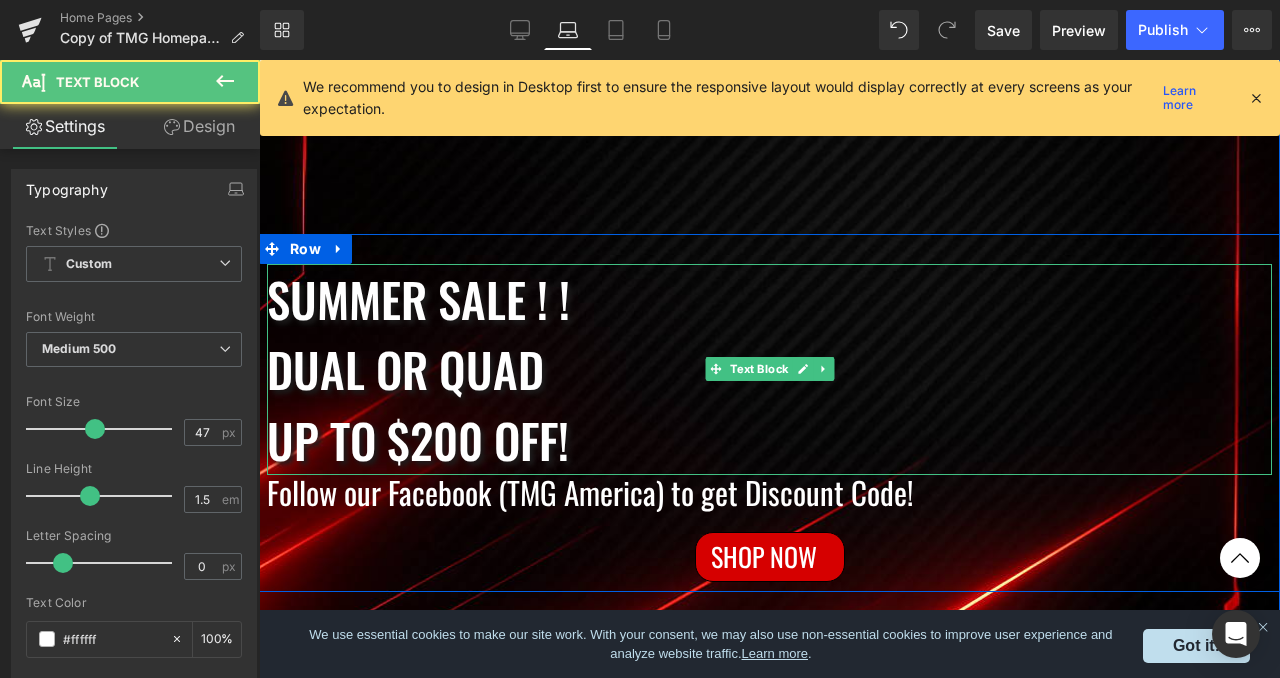 click on "Summer Sale ! ! Dual or quad up to $200 off!" at bounding box center [769, 370] 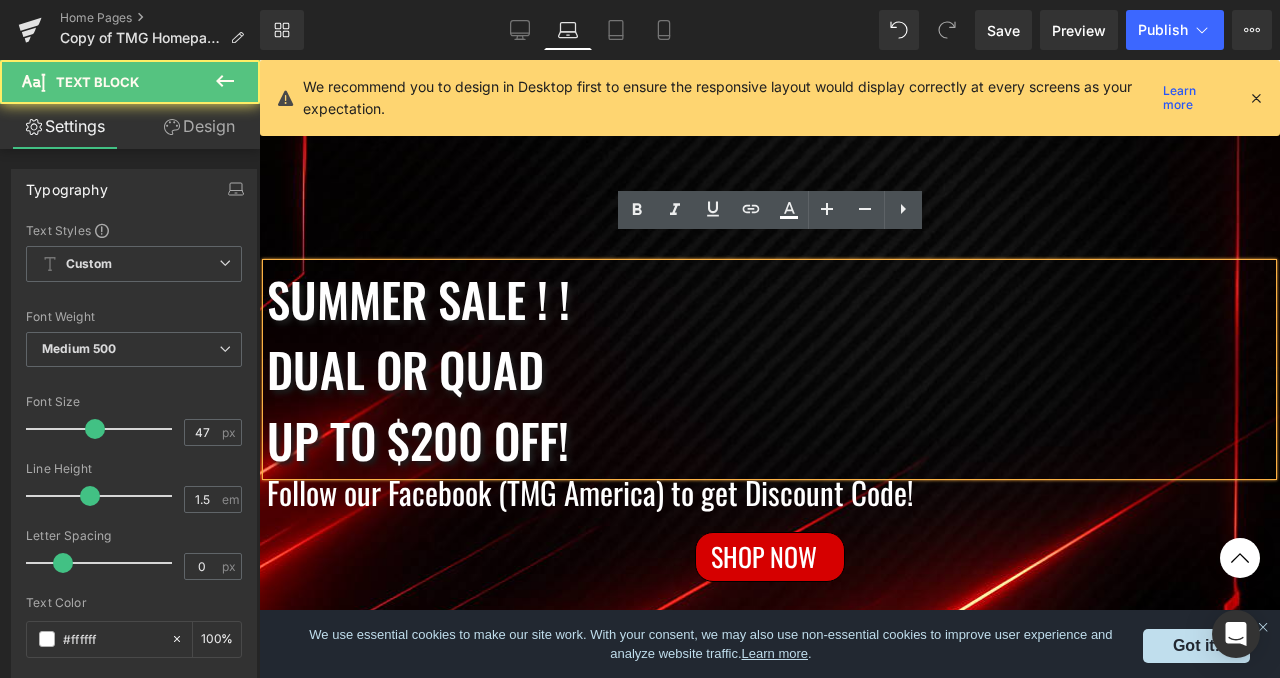 click on "Summer Sale ! ! Dual or quad up to $200 off!" at bounding box center [769, 370] 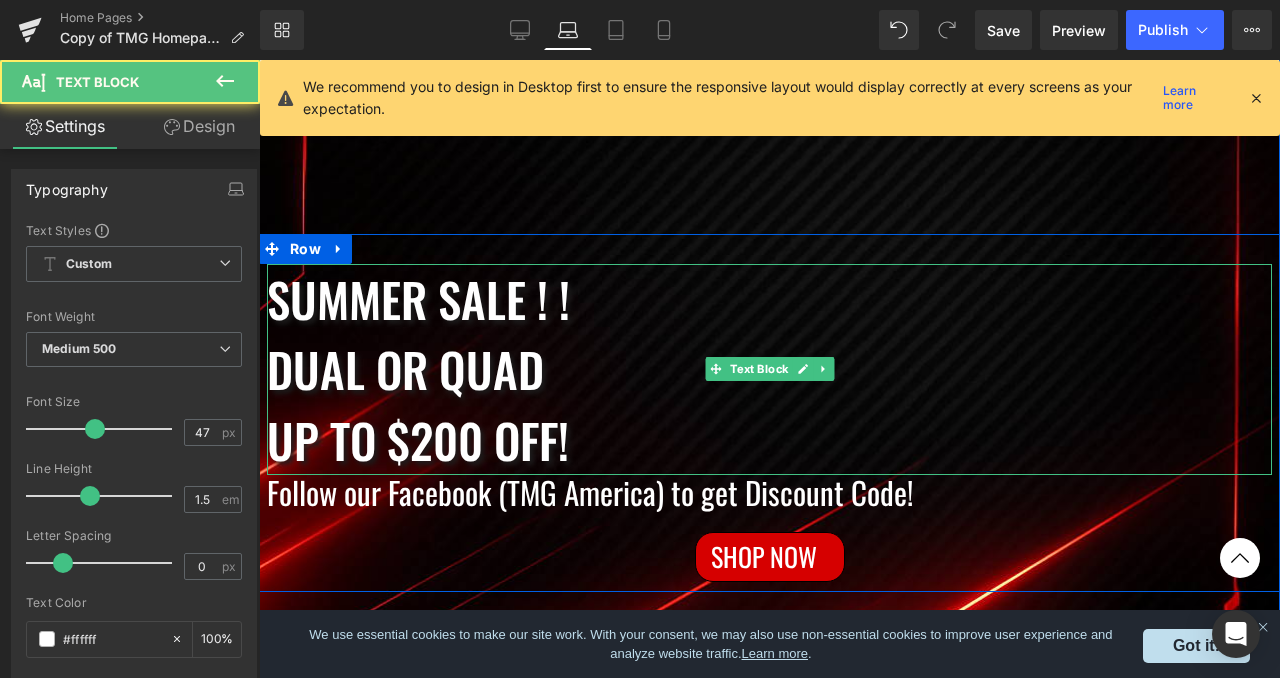 click on "Summer Sale ! ! Dual or quad up to $200 off!" at bounding box center [769, 370] 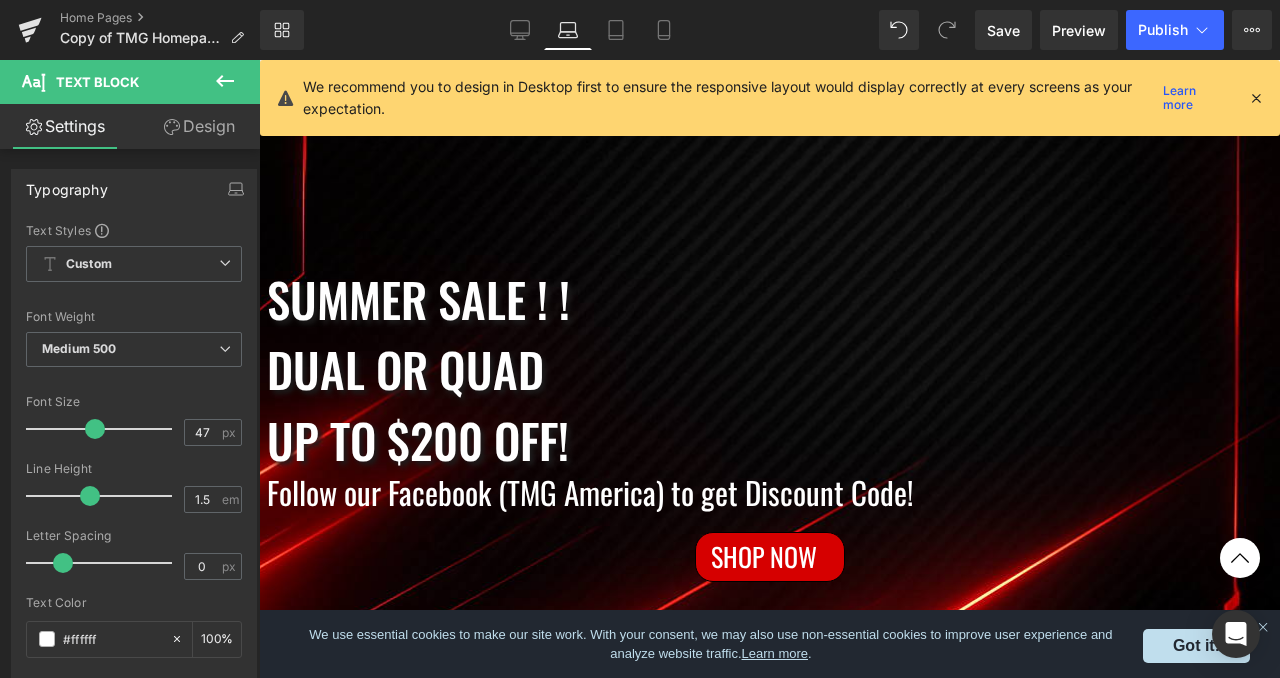 click on "Design" at bounding box center [199, 126] 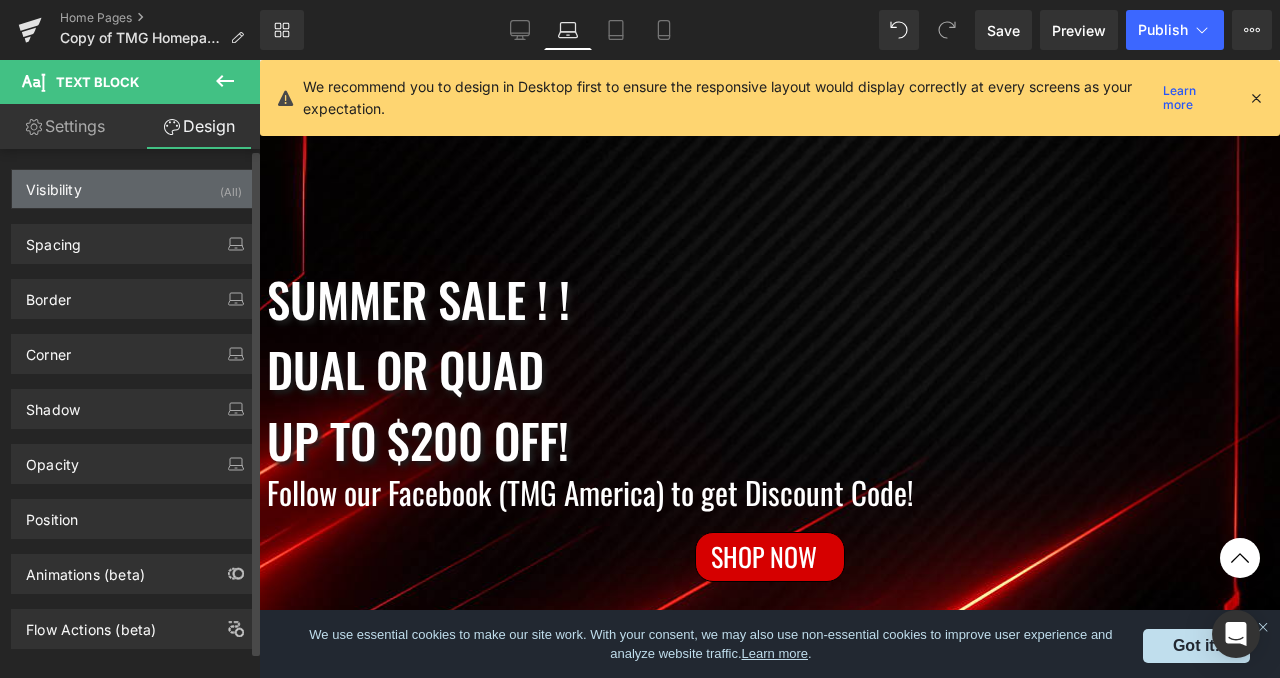 click on "Visibility
(All)" at bounding box center [134, 189] 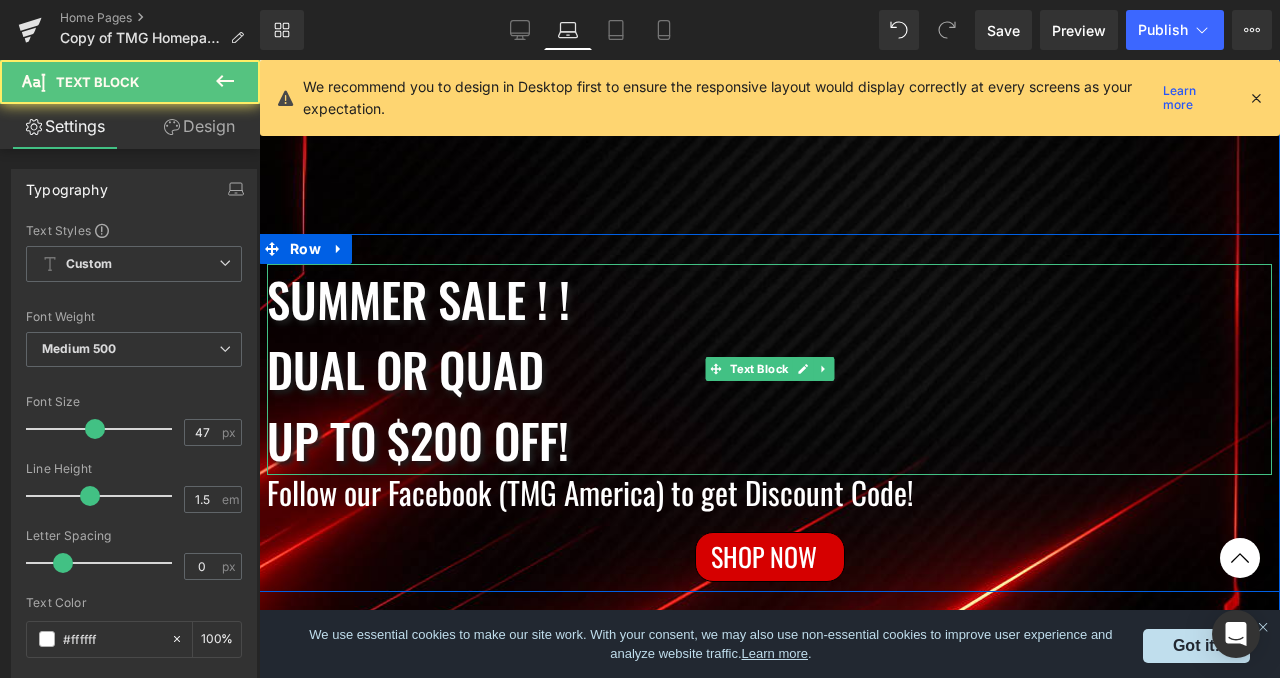 click on "Dual or quad" at bounding box center [769, 369] 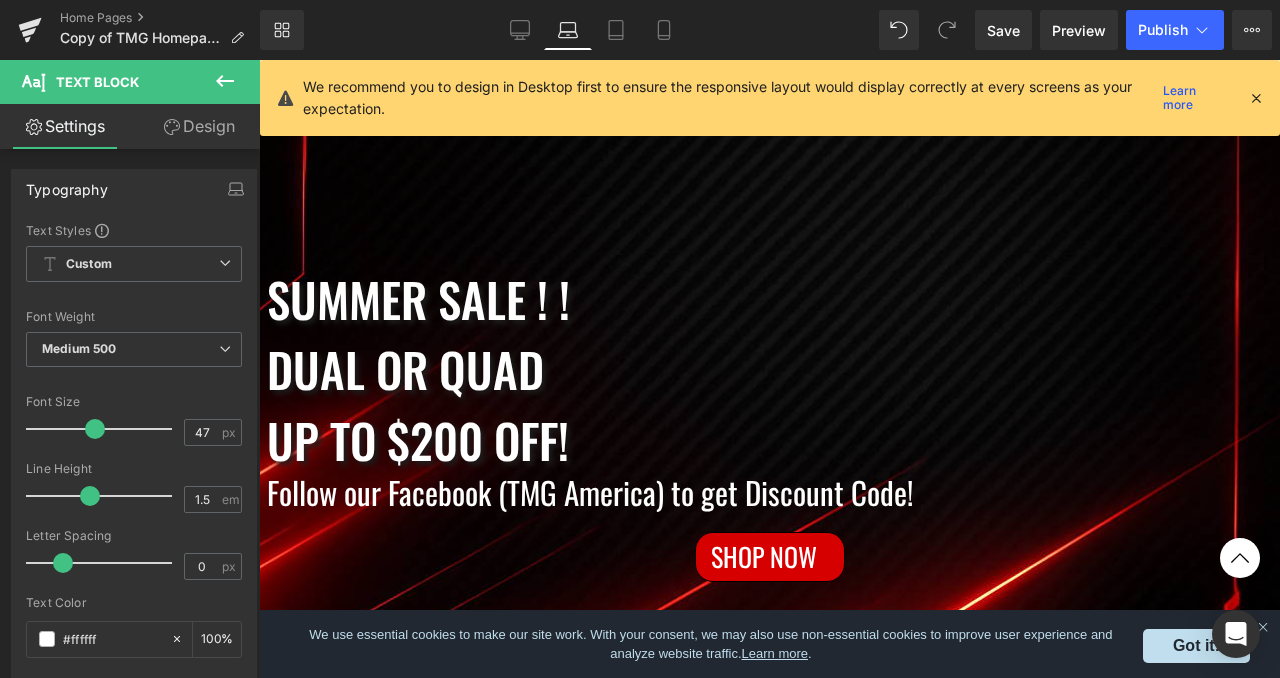 click on "Design" at bounding box center (199, 126) 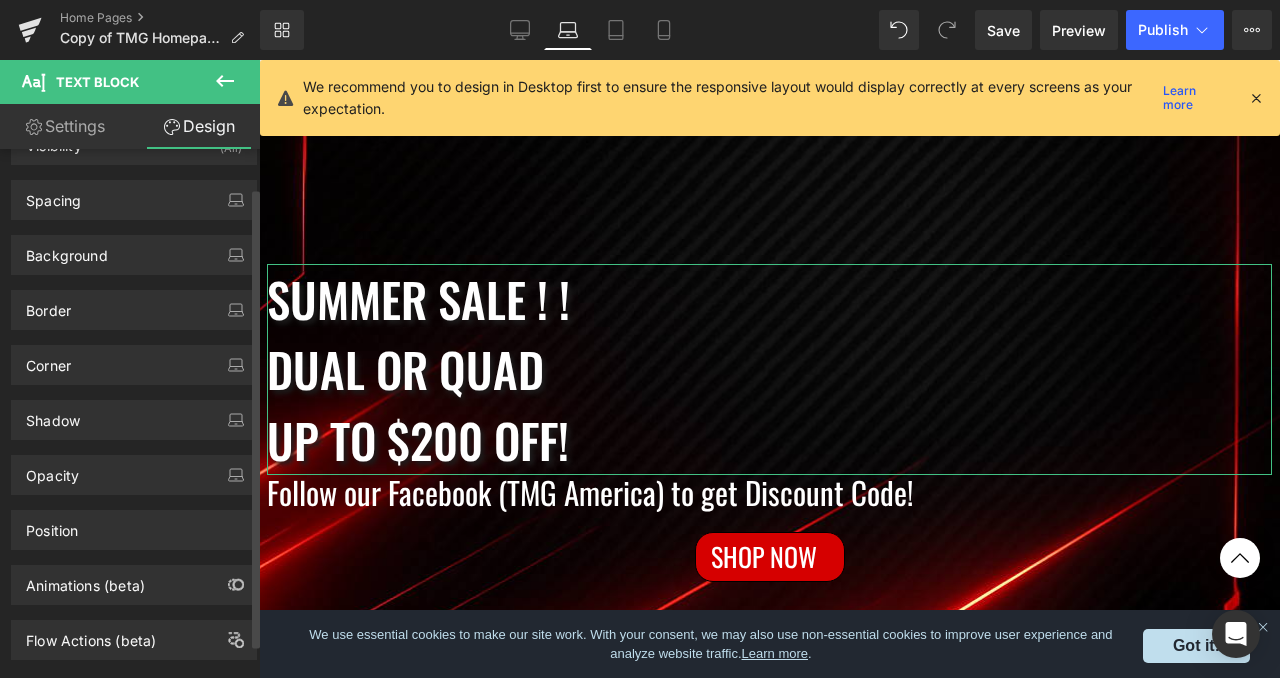 scroll, scrollTop: 83, scrollLeft: 0, axis: vertical 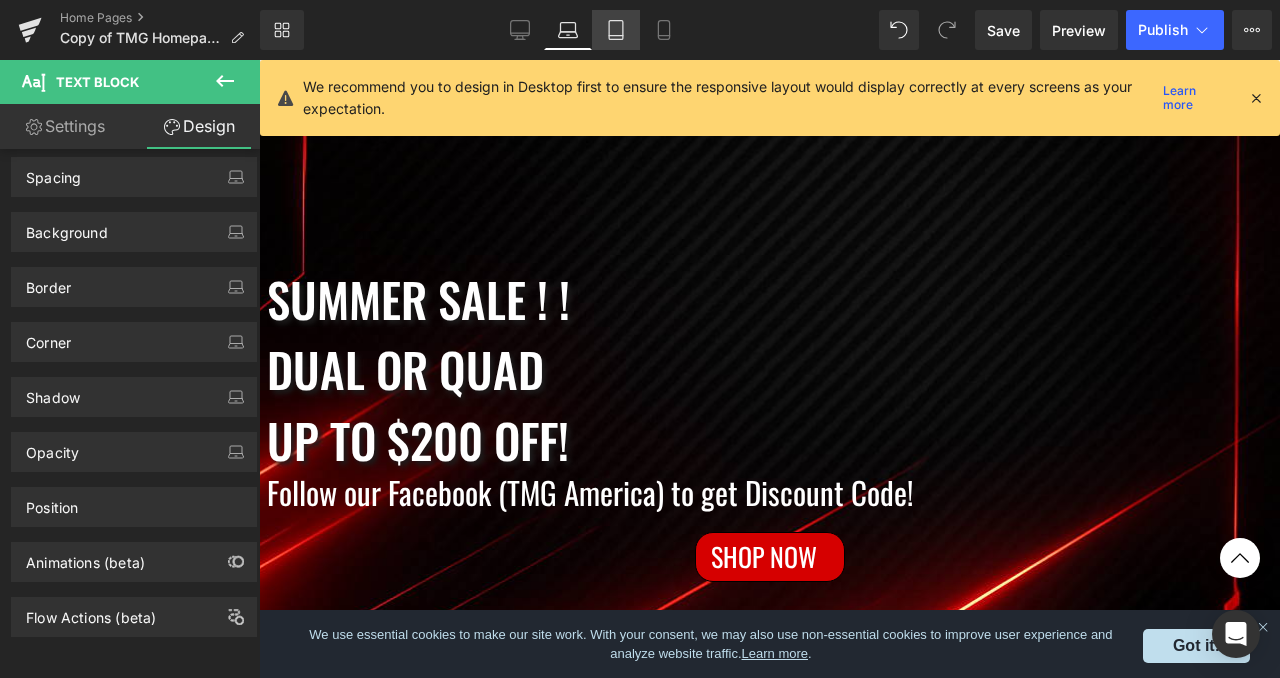 click on "Tablet" at bounding box center [616, 30] 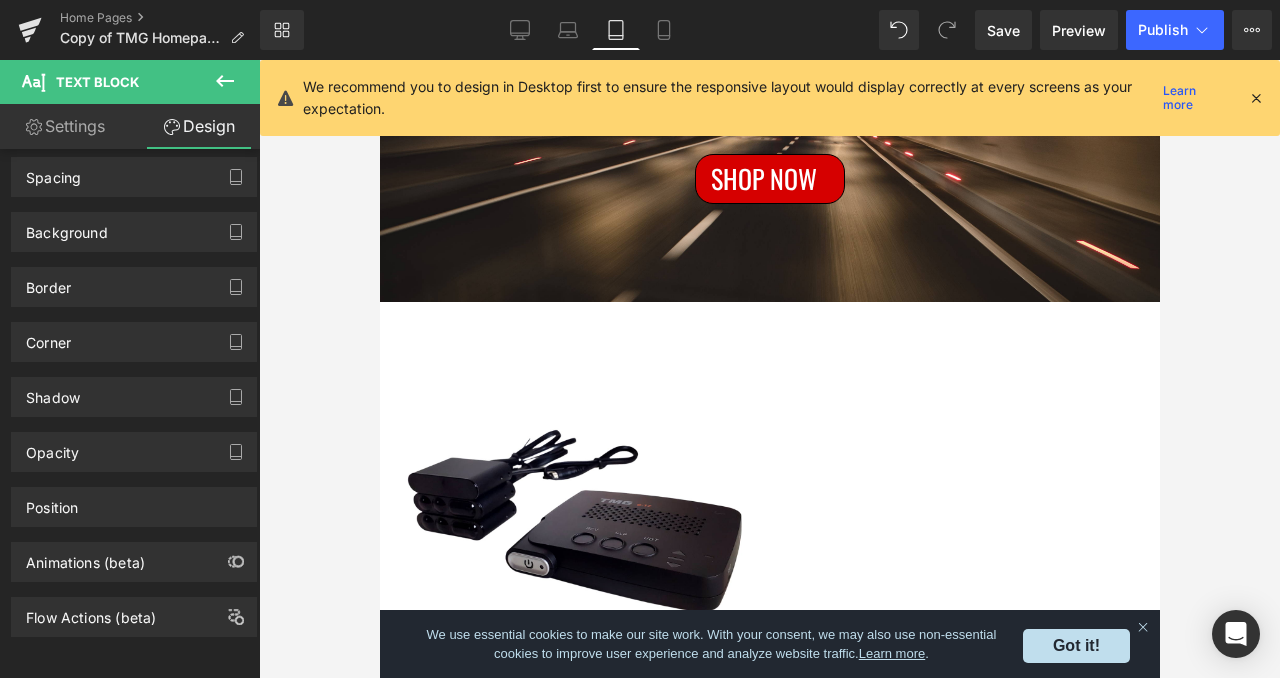 scroll, scrollTop: 0, scrollLeft: 0, axis: both 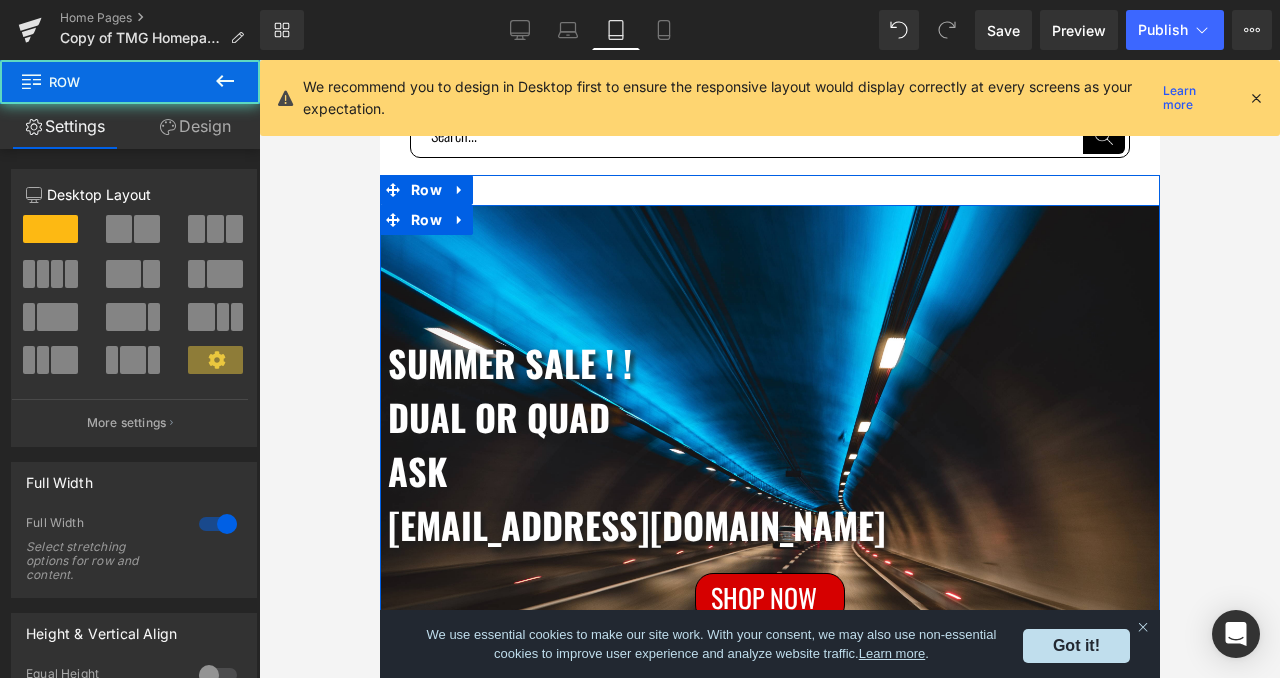 click on "Summer Sale ! ! Dual or quad ASK TMGKUANMINGCHEN@gmail.com Text Block         Separator         Shop Now Button         Row" at bounding box center [769, 407] 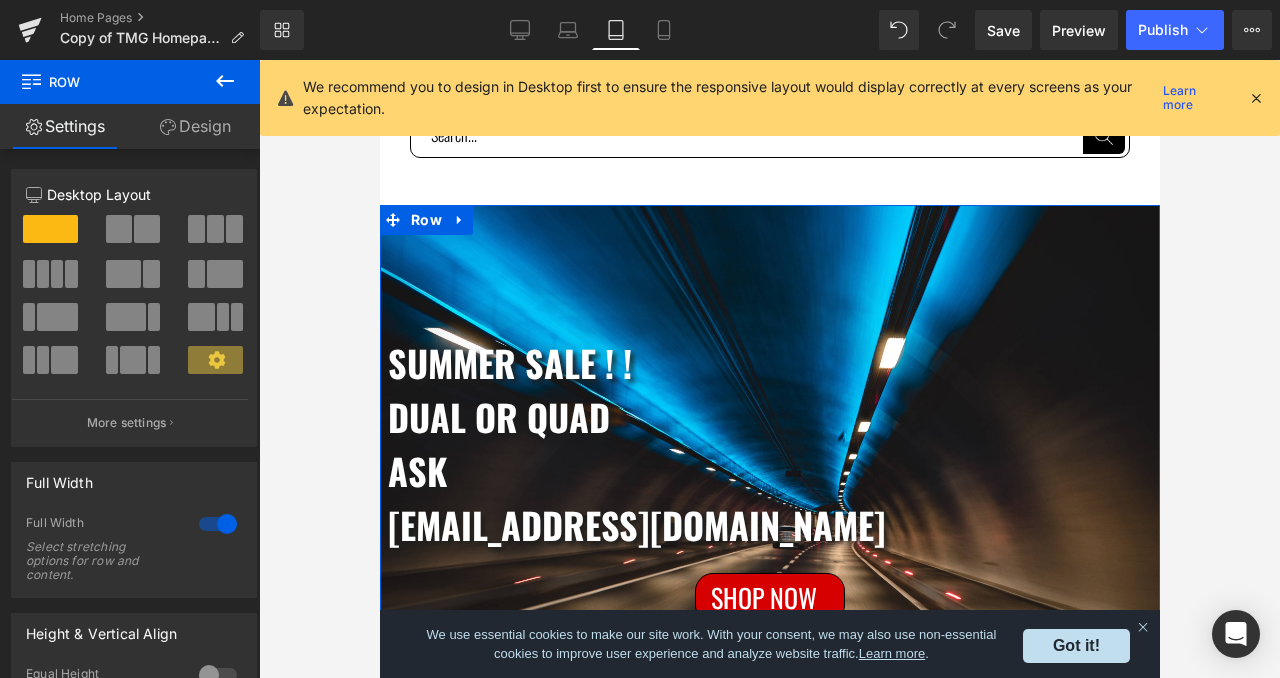 click on "Design" at bounding box center [195, 126] 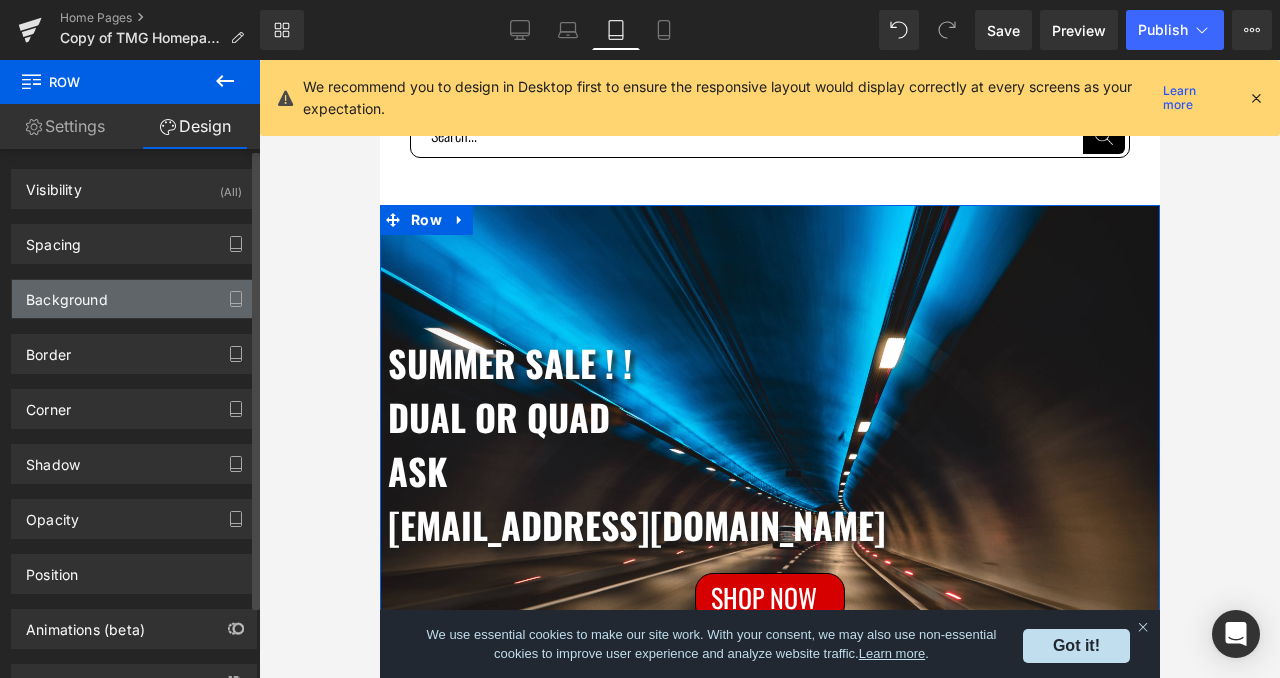 click on "Background" at bounding box center [134, 299] 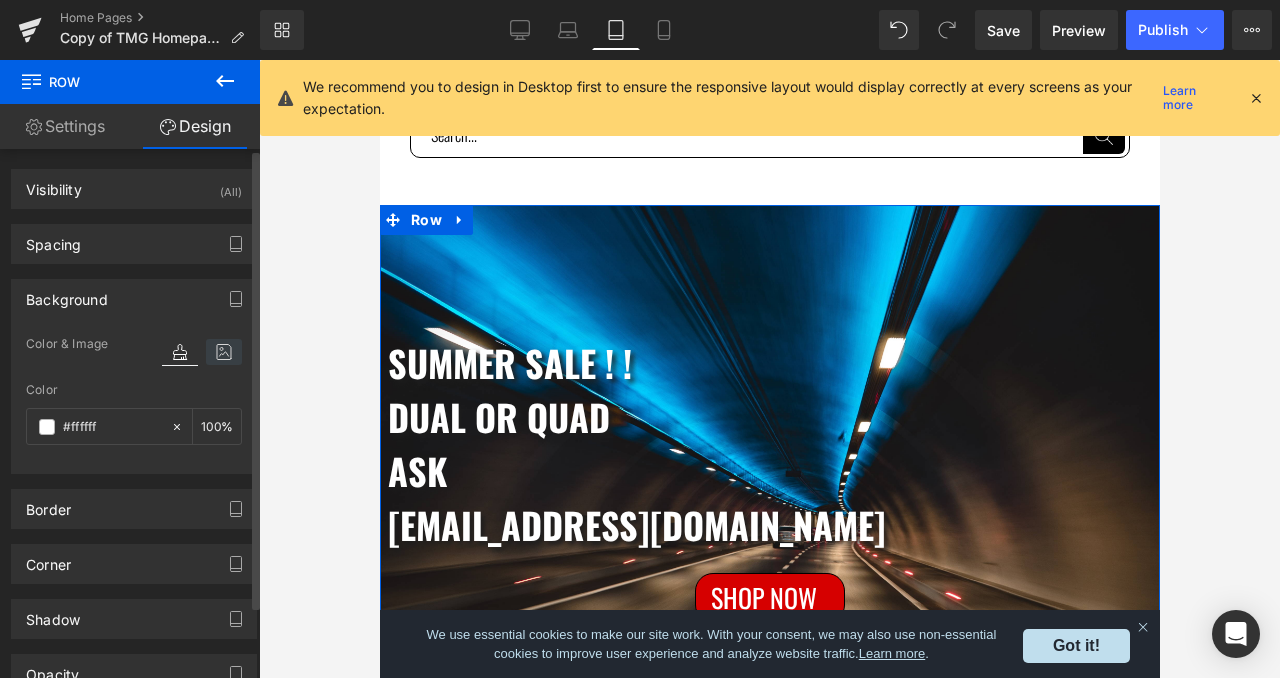 click at bounding box center (224, 352) 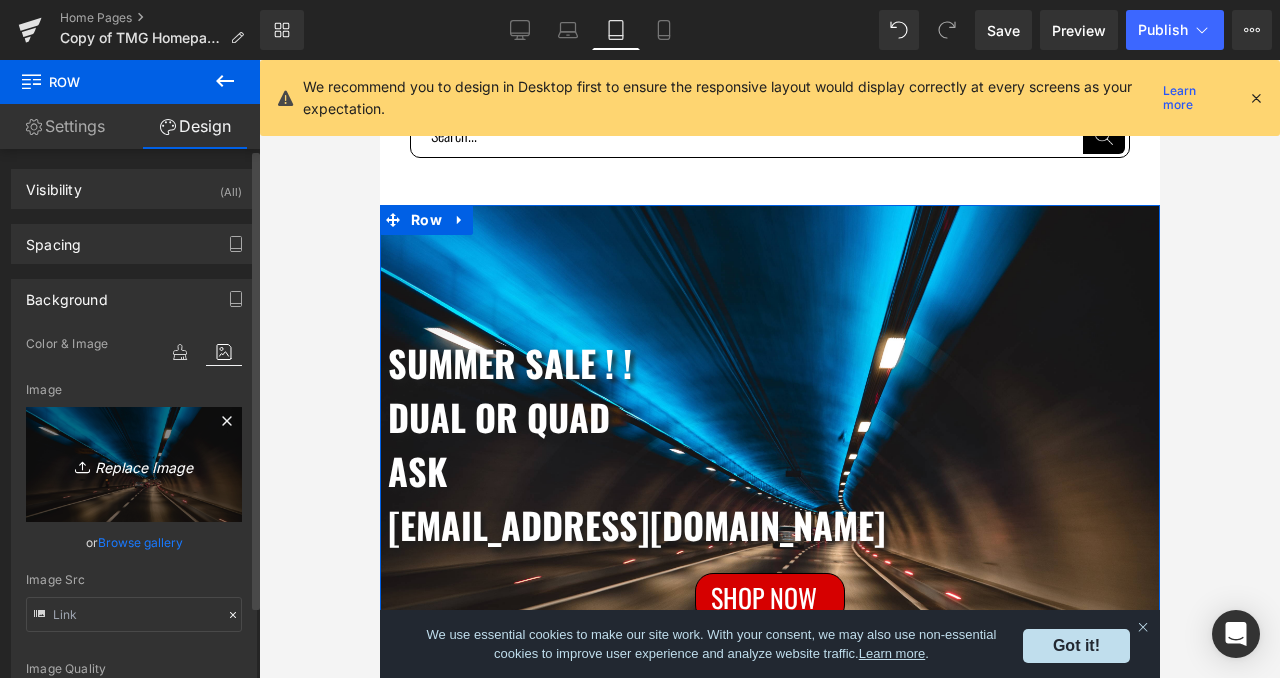 click on "Replace Image" at bounding box center (134, 464) 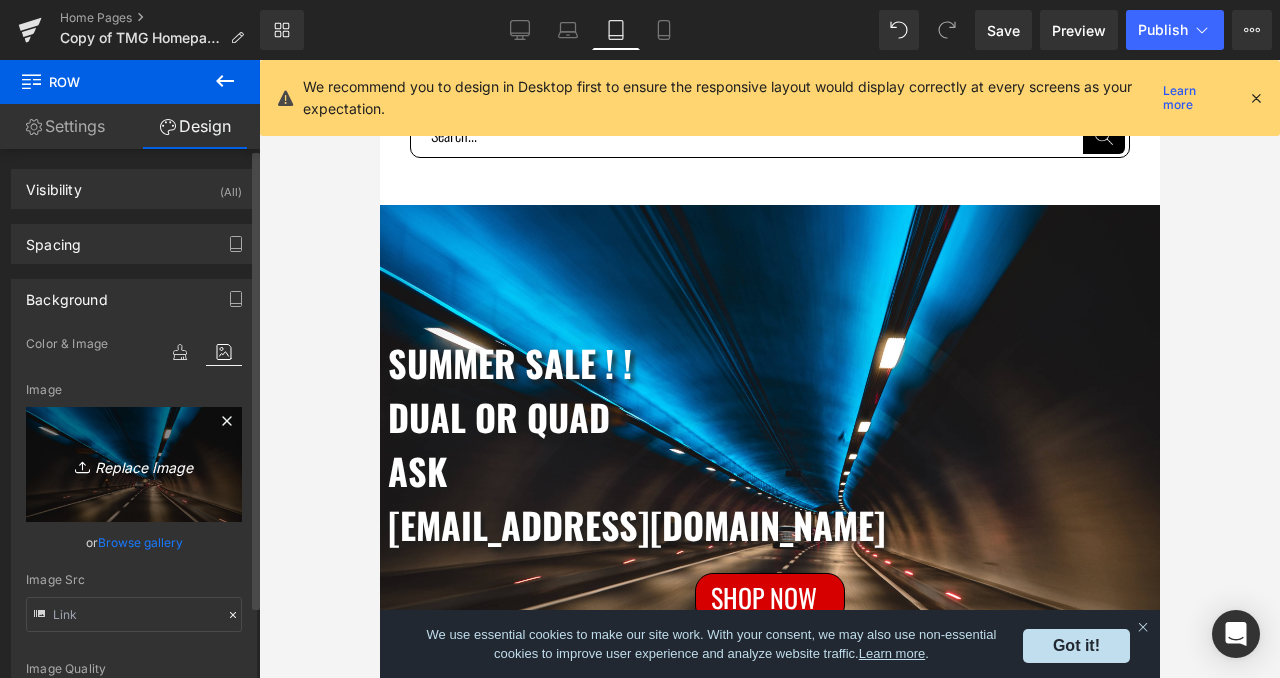 type on "C:\fakepath\4DE38B05-320A-40FA-B397-9850DF330A14.PNG" 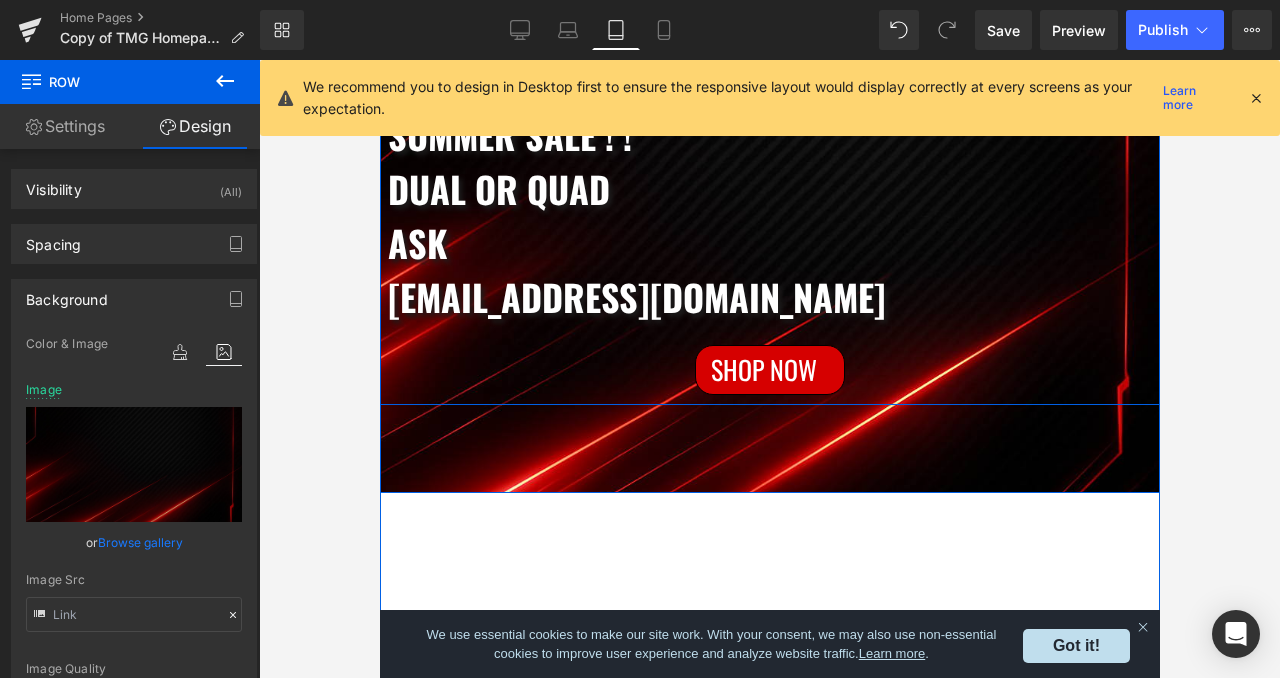 scroll, scrollTop: 164, scrollLeft: 0, axis: vertical 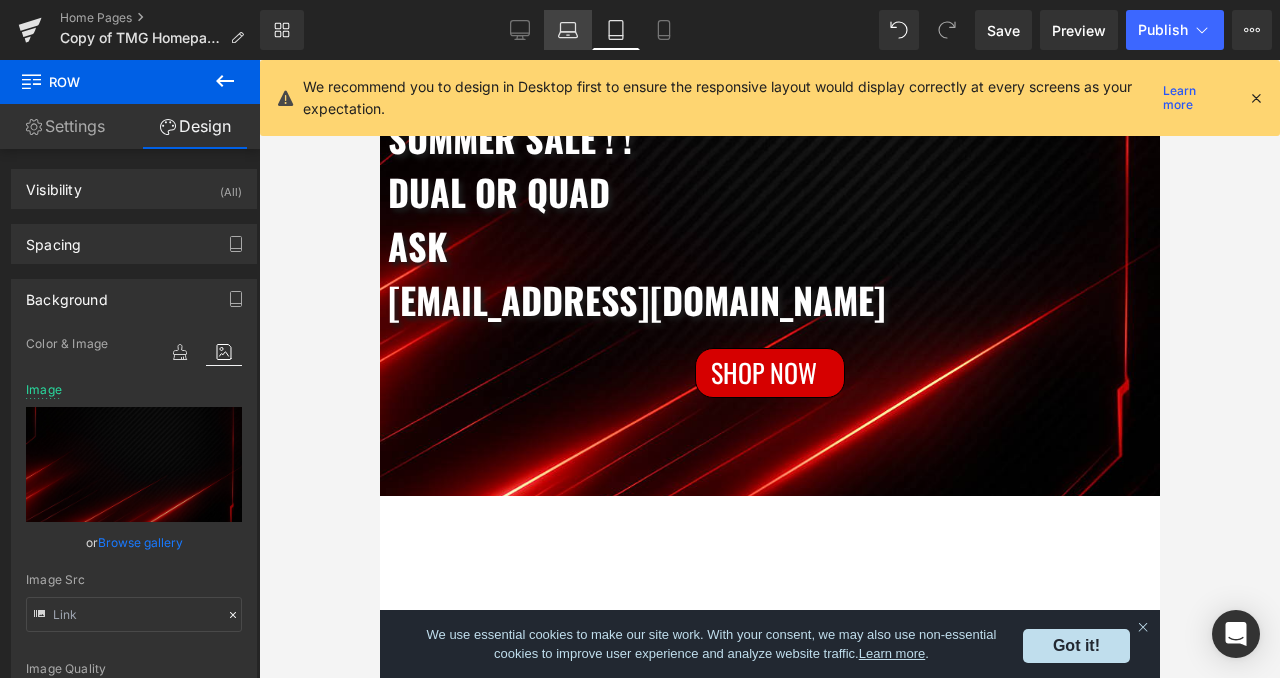 click 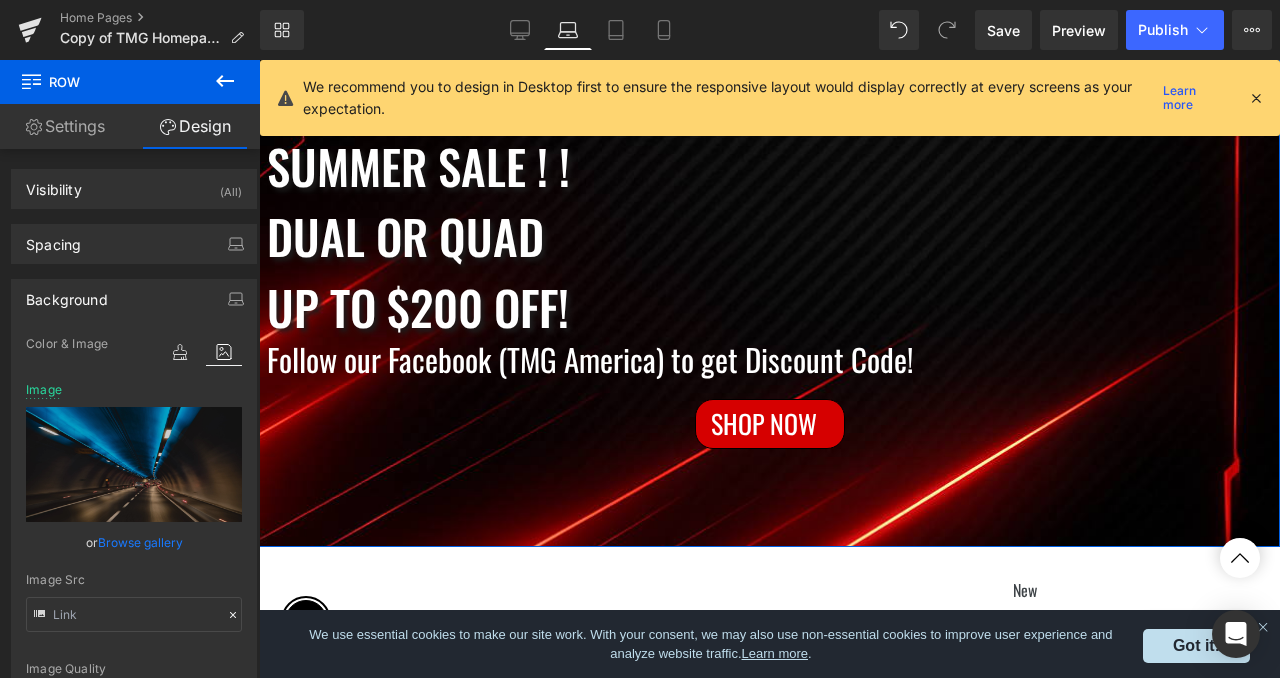 scroll, scrollTop: 561, scrollLeft: 0, axis: vertical 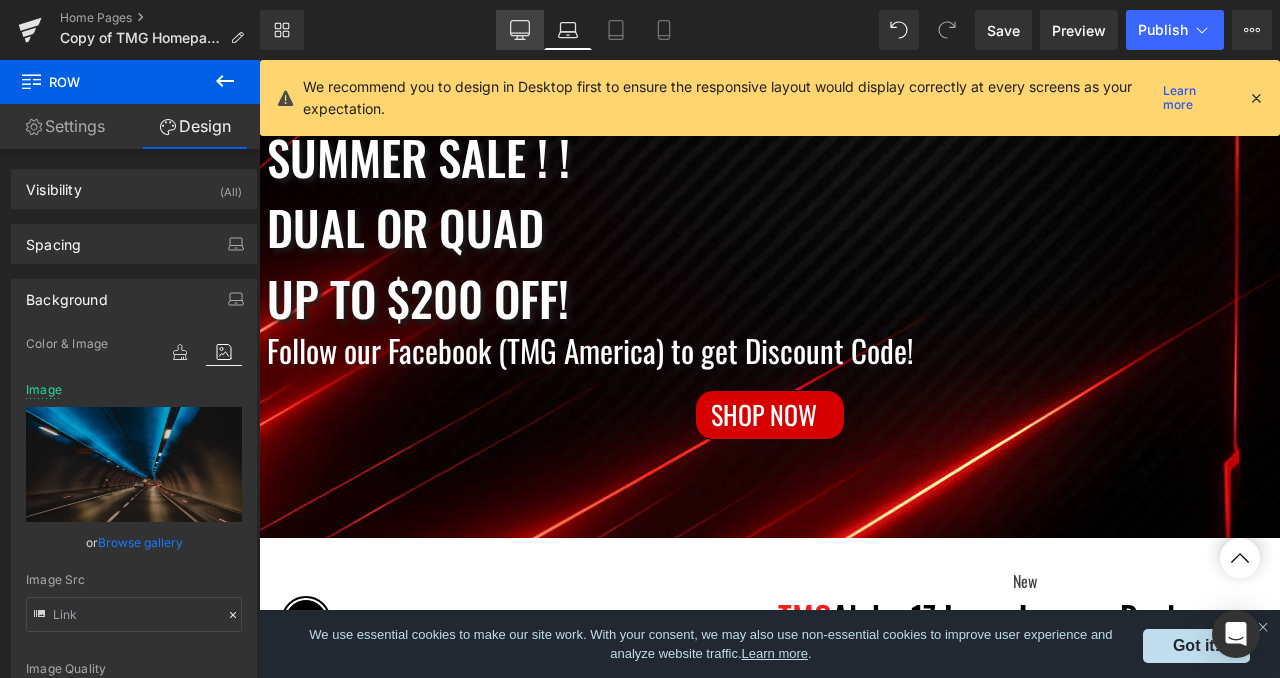 click 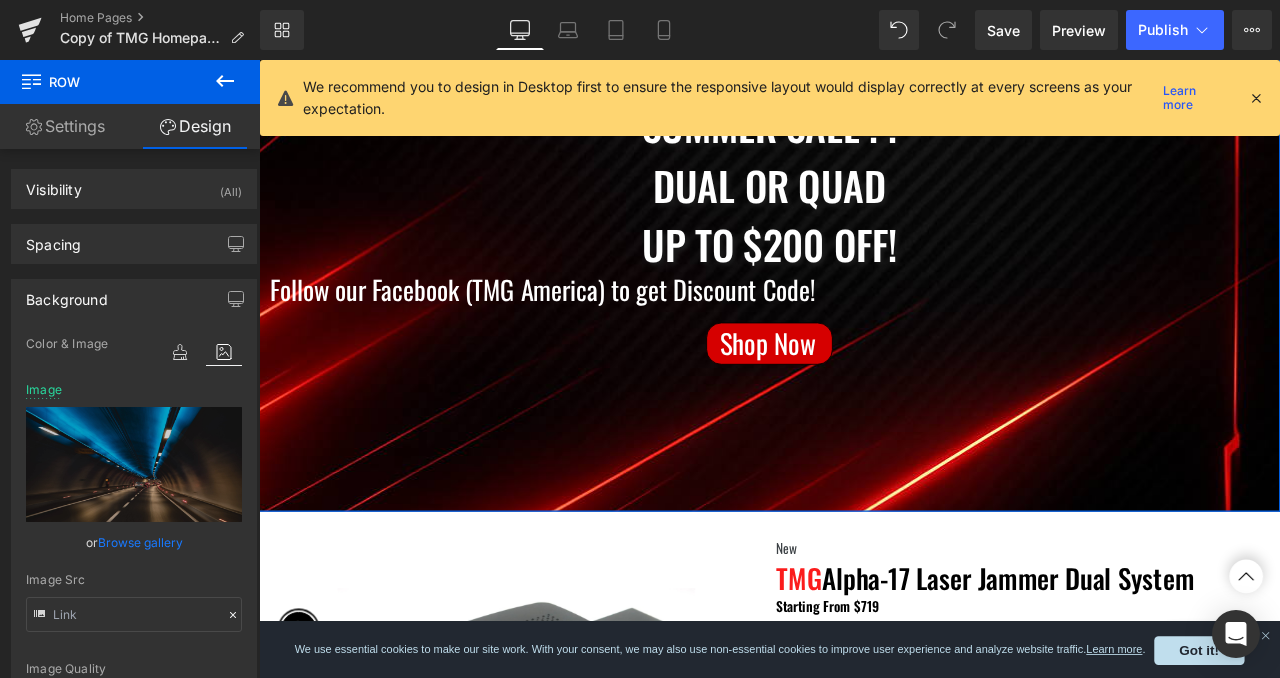 scroll, scrollTop: 386, scrollLeft: 0, axis: vertical 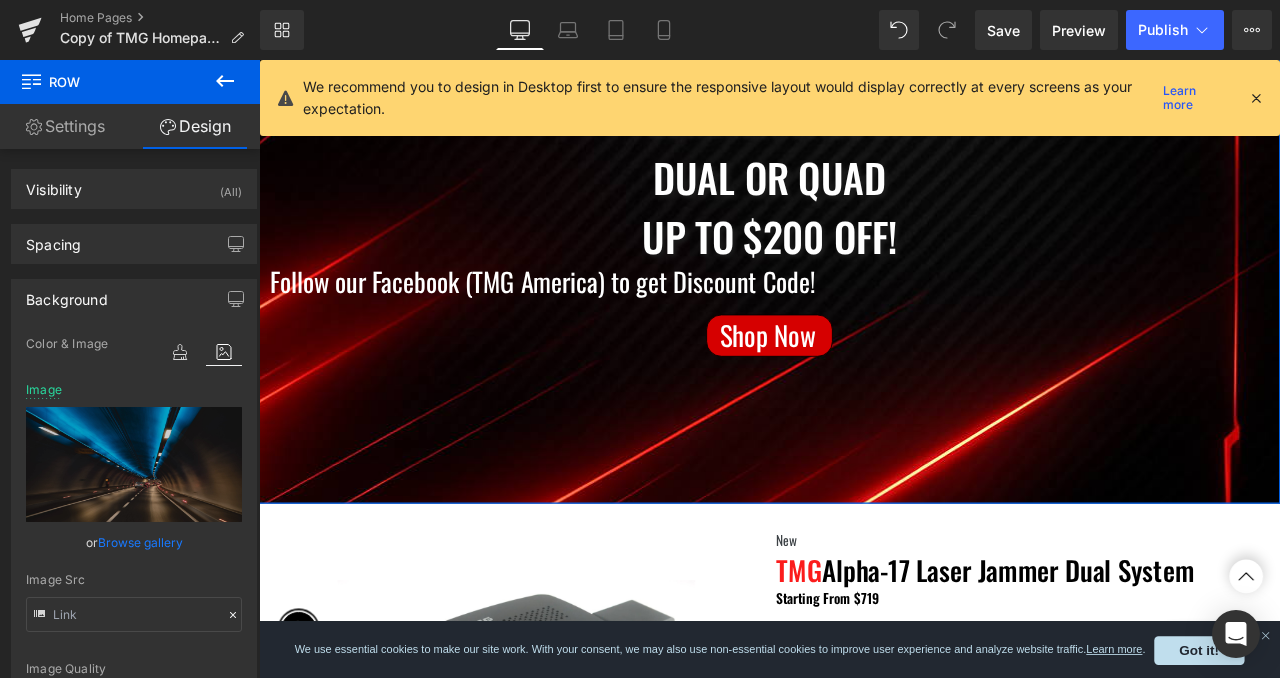 click on "Summer Sale ! ! Dual or quad up to $200 off! Text Block                                               Follow our Facebook (TMG America) to get Discount Code! Text Block         Separator         Shop Now Button         Row         Row" at bounding box center [864, 273] 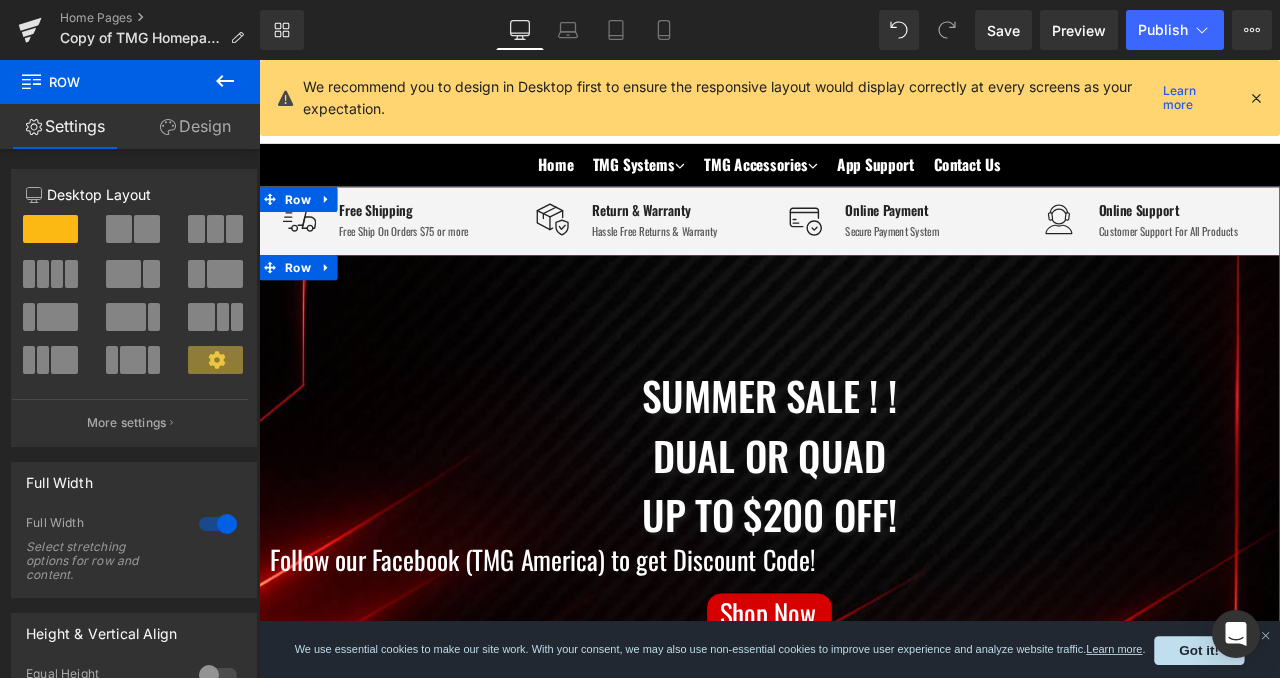 scroll, scrollTop: 52, scrollLeft: 0, axis: vertical 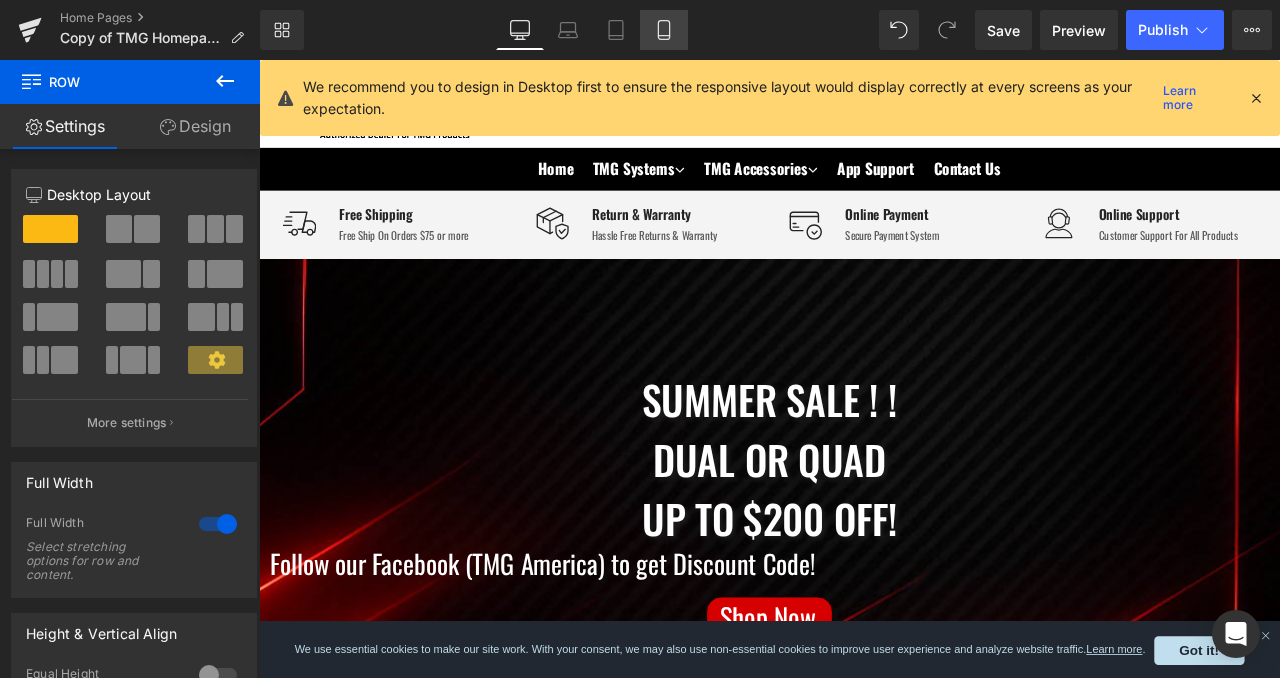 click 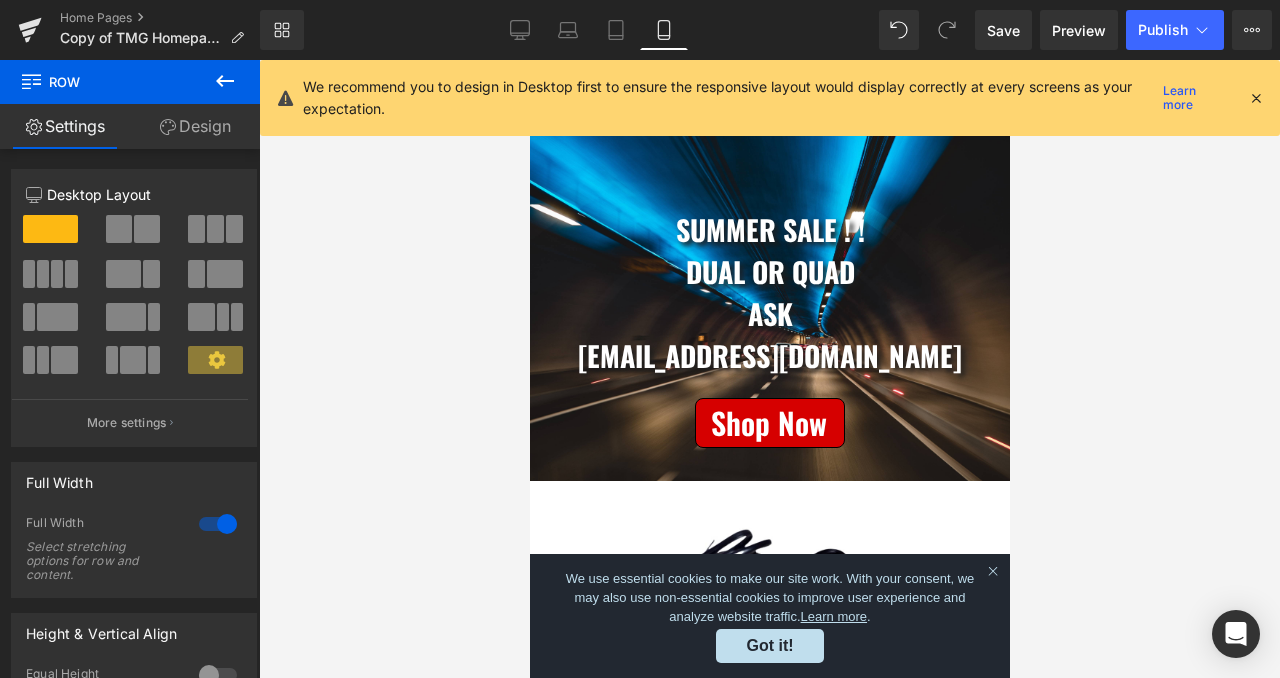 scroll, scrollTop: 0, scrollLeft: 0, axis: both 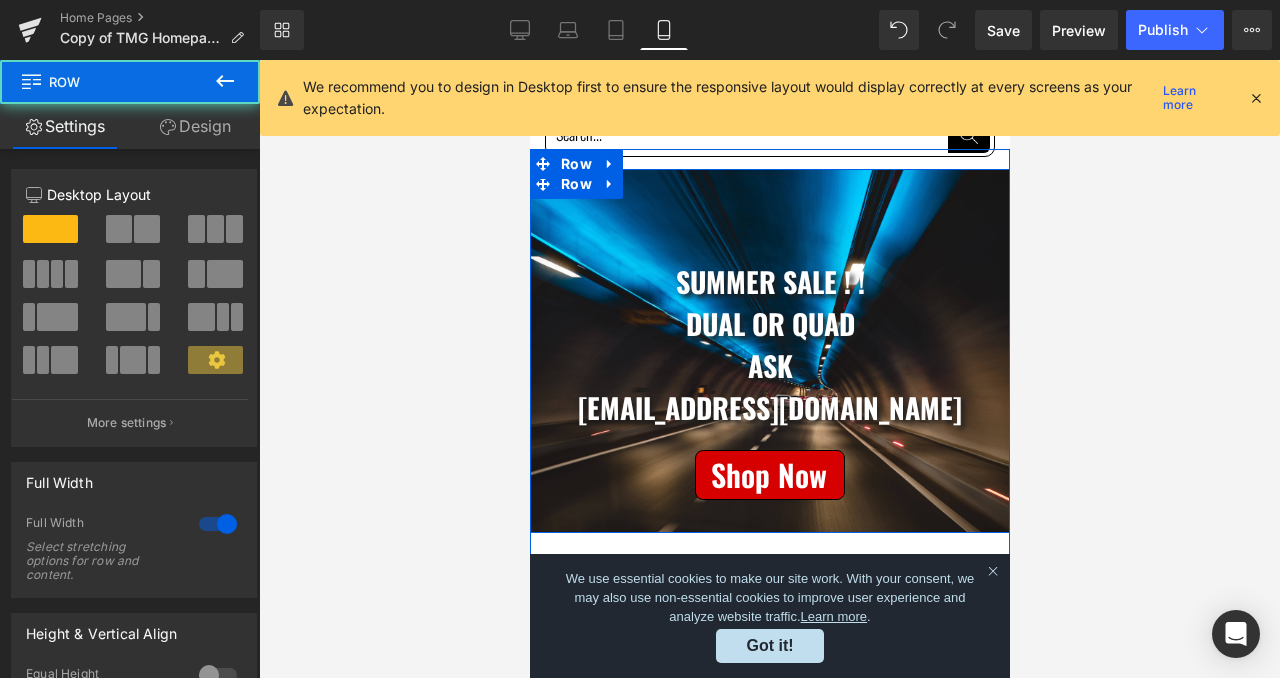 click on "Summer Sale ! ! Dual or quad ASK TMGKUANMINGCHEN@gmail.com Text Block         Separator         Shop Now Button         Row" at bounding box center (769, 308) 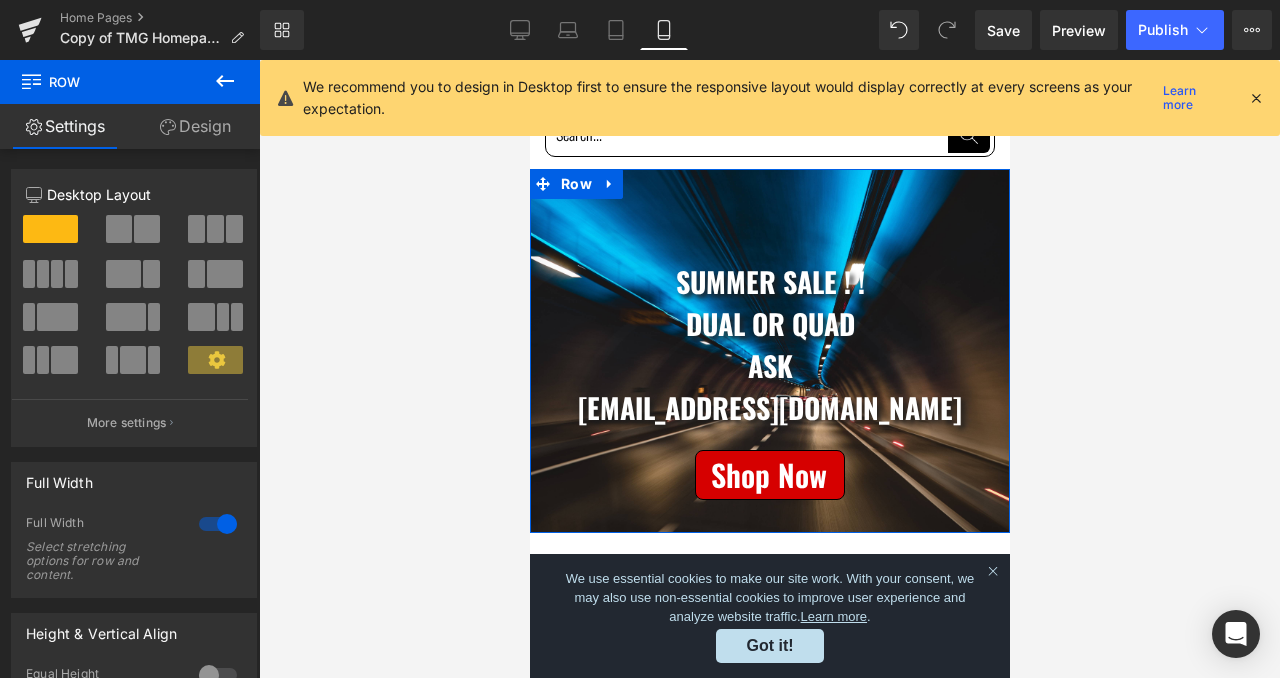 click 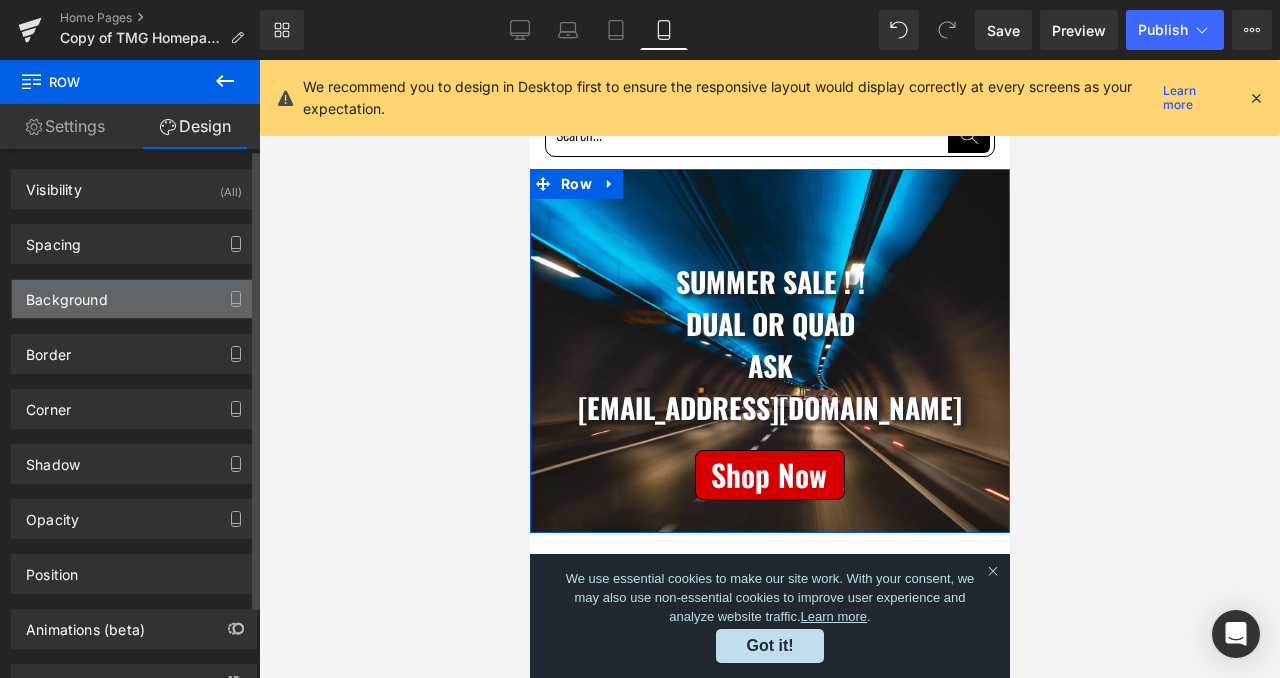 click on "Background" at bounding box center [134, 299] 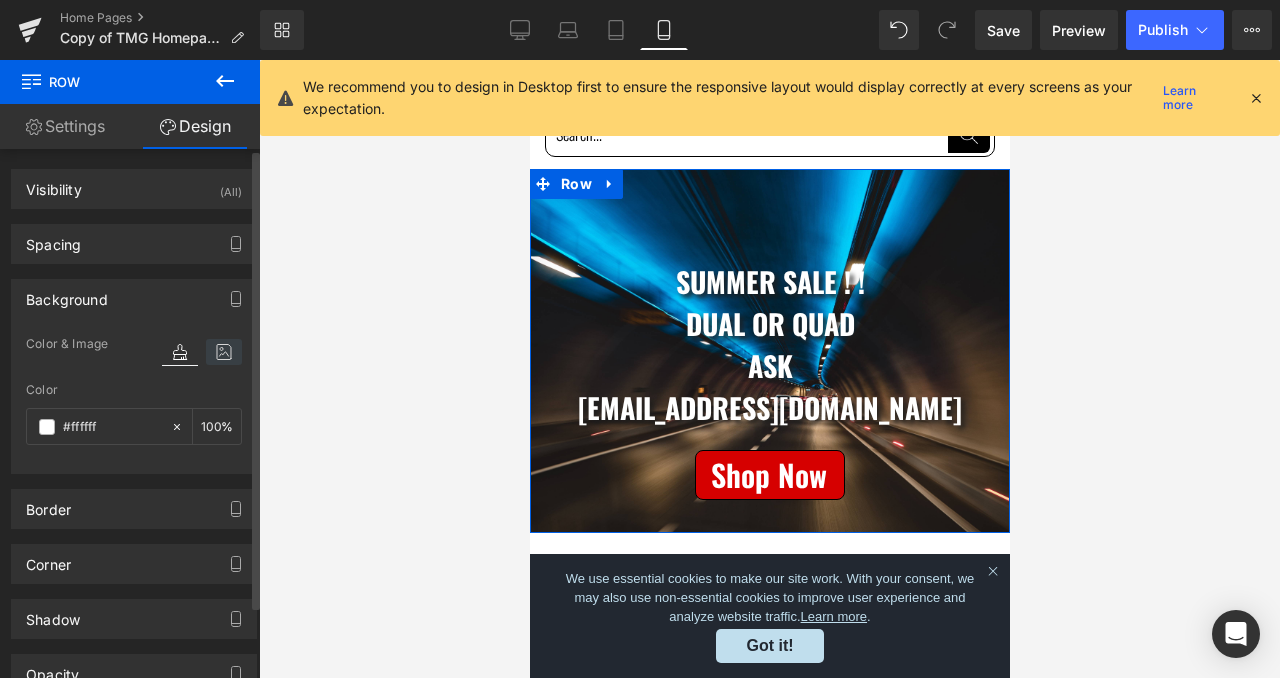 click at bounding box center [224, 352] 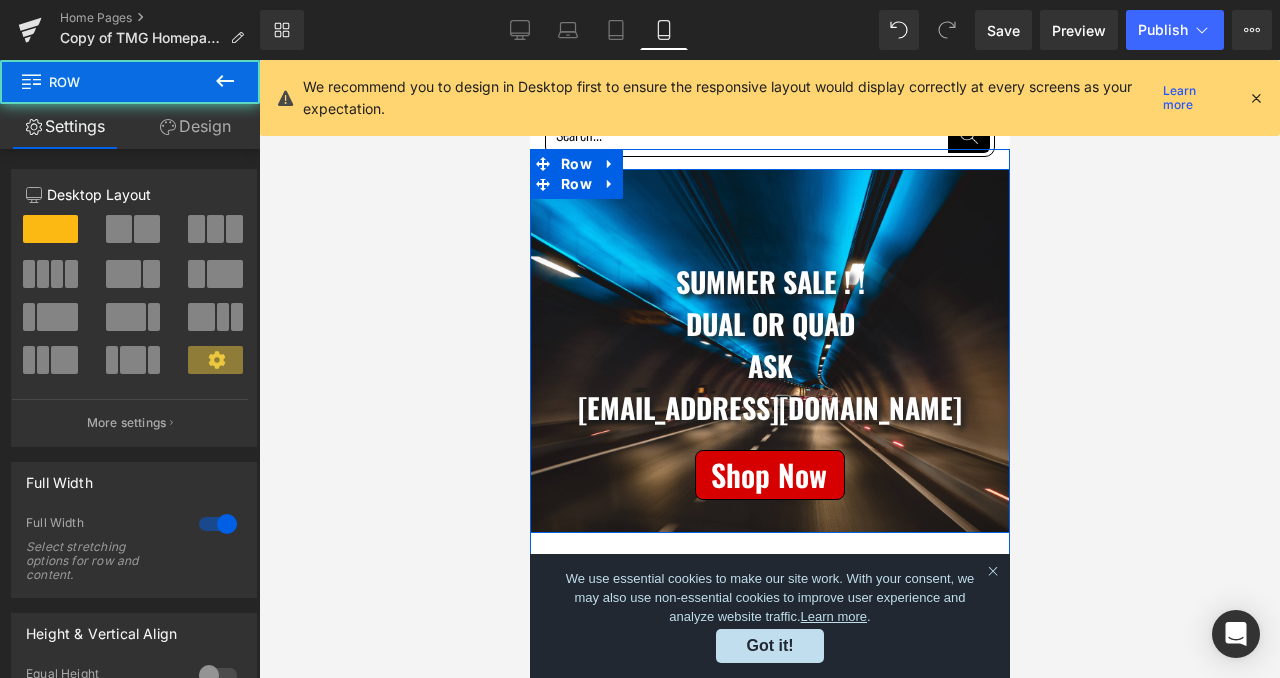 click on "Summer Sale ! ! Dual or quad ASK TMGKUANMINGCHEN@gmail.com Text Block         Separator         Shop Now Button         Row" at bounding box center [769, 308] 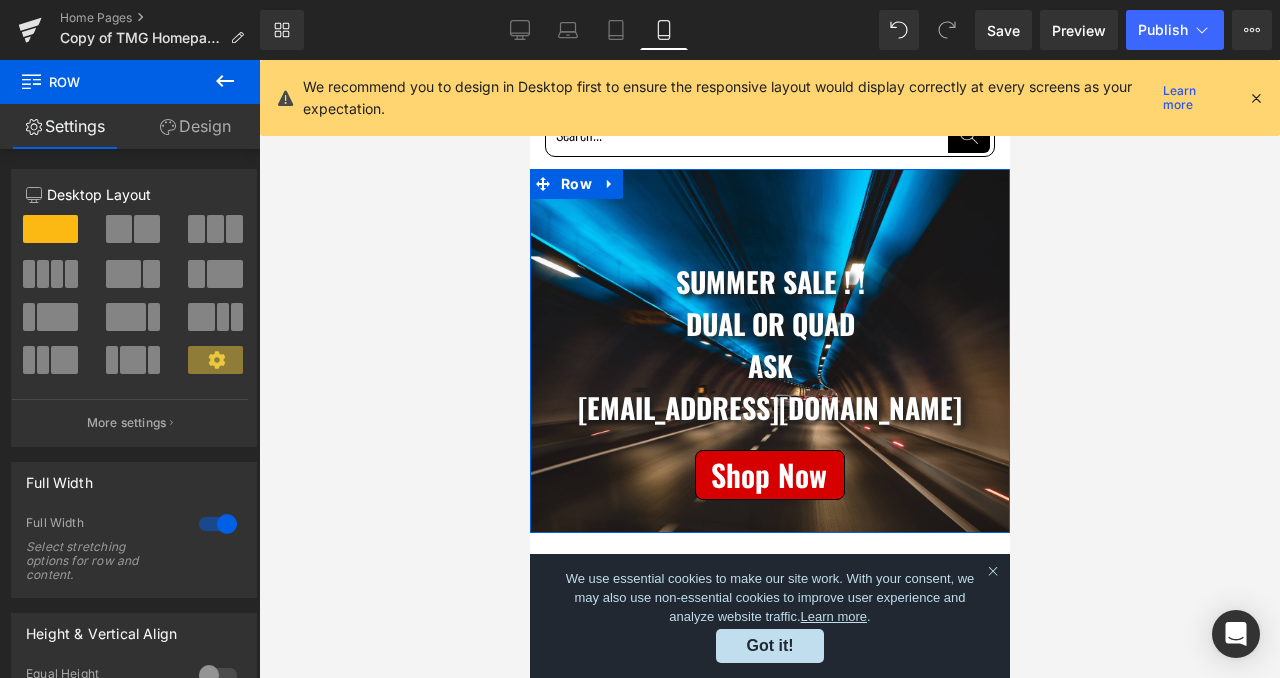click on "Design" at bounding box center [195, 126] 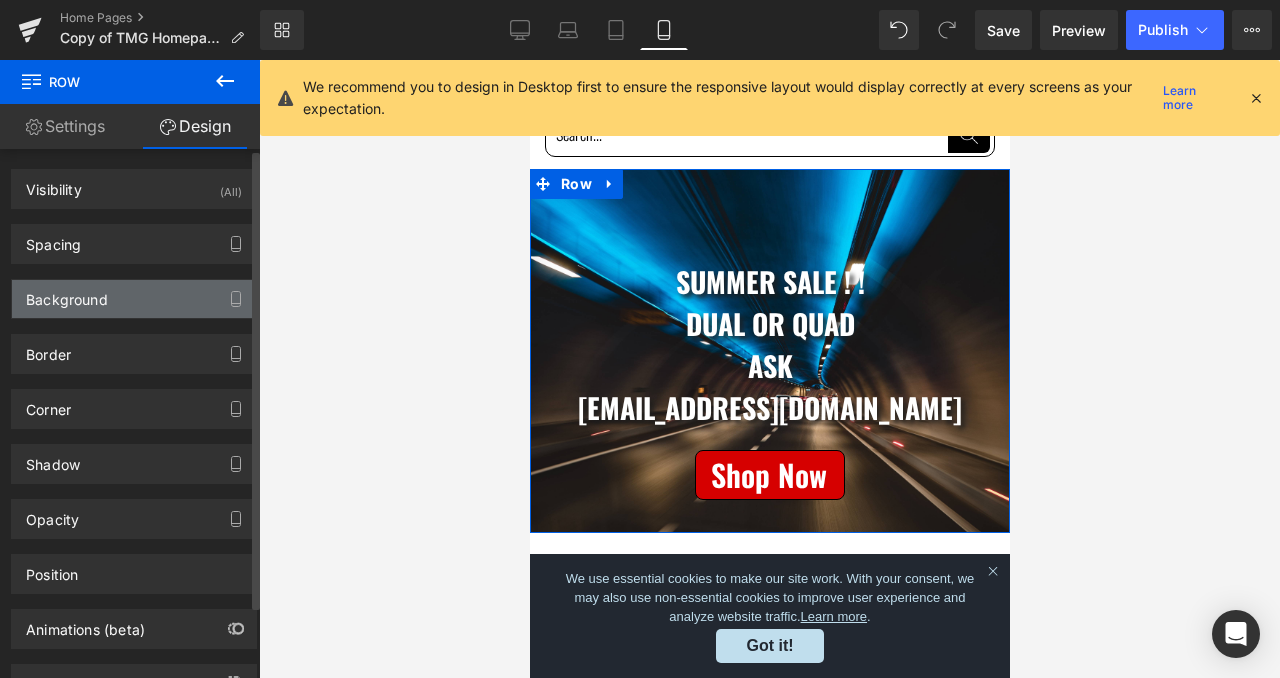 click on "Background" at bounding box center [134, 299] 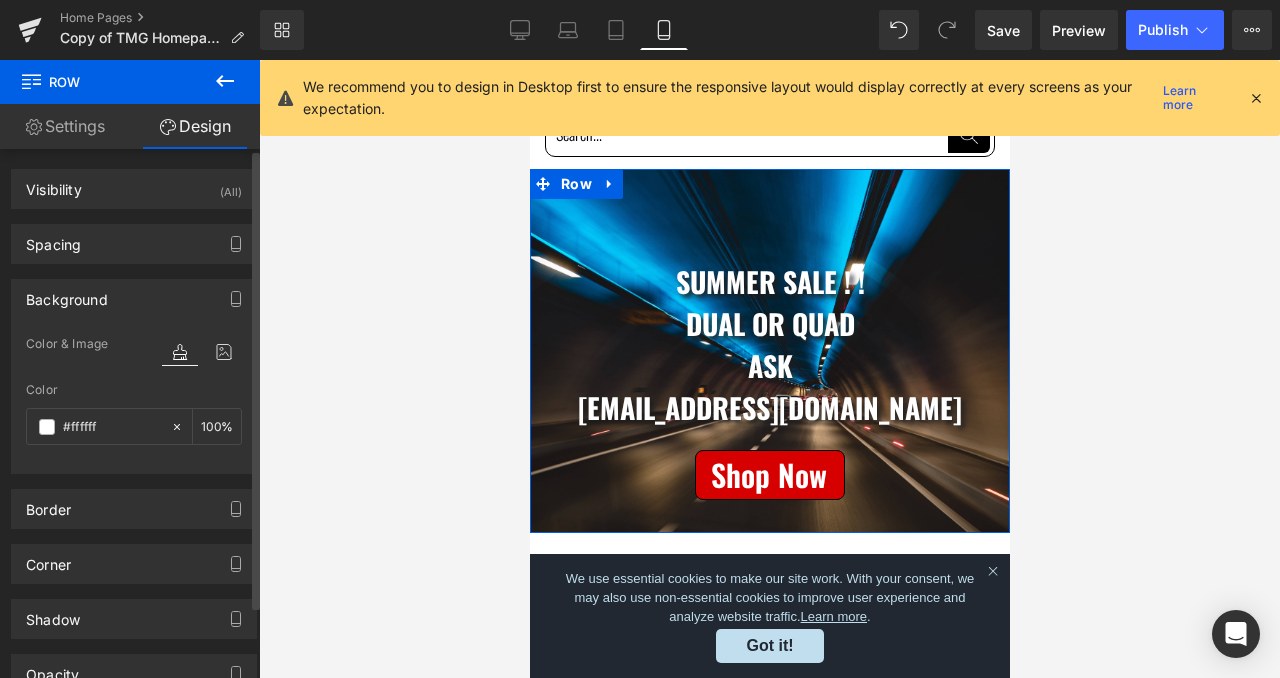 click at bounding box center (202, 371) 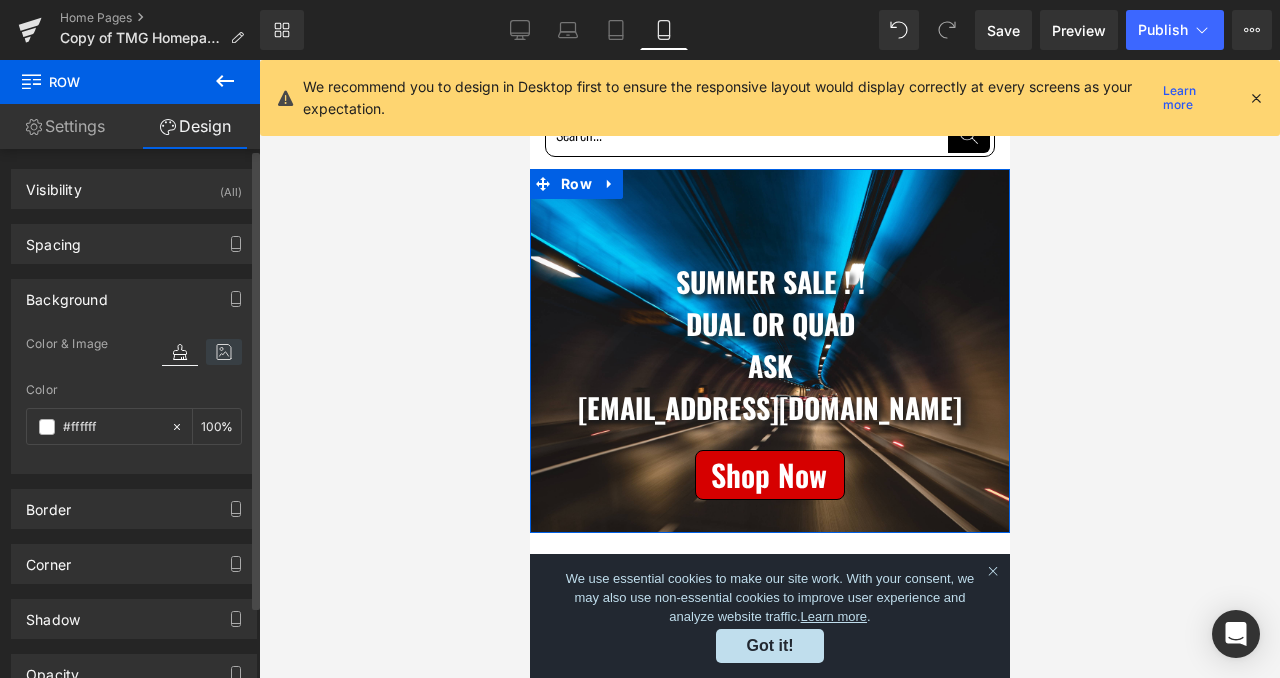 click at bounding box center (224, 352) 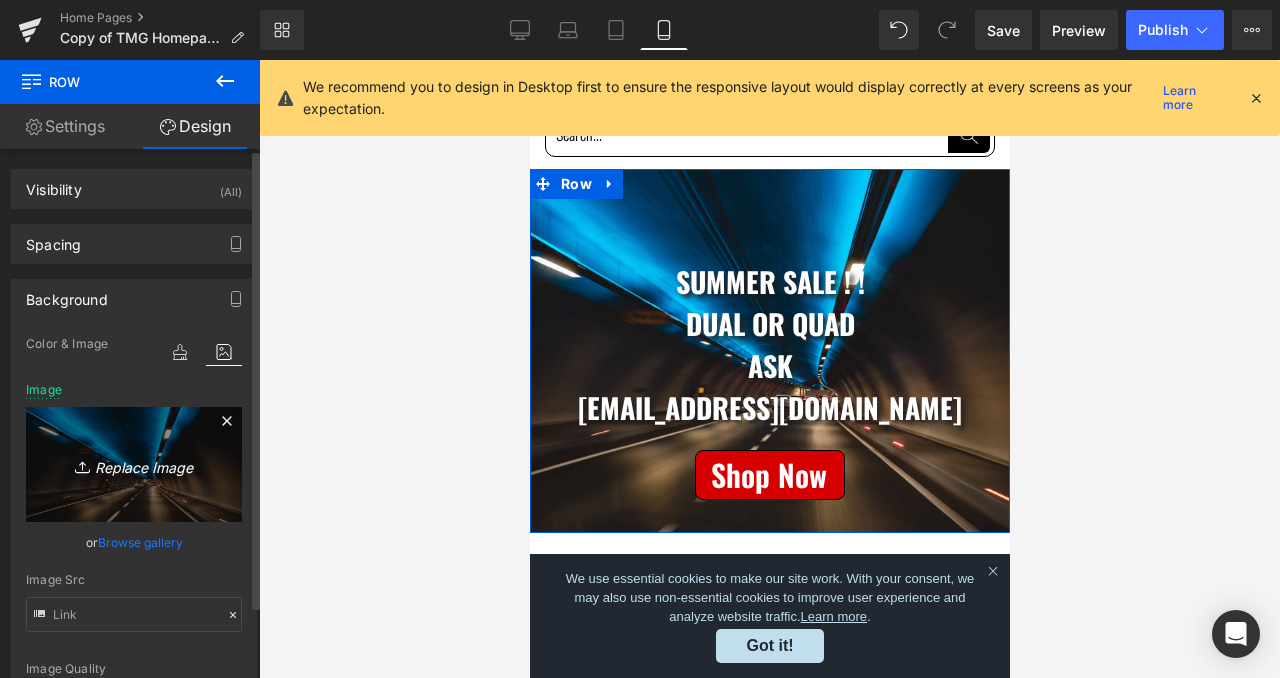 click on "Replace Image" at bounding box center [134, 464] 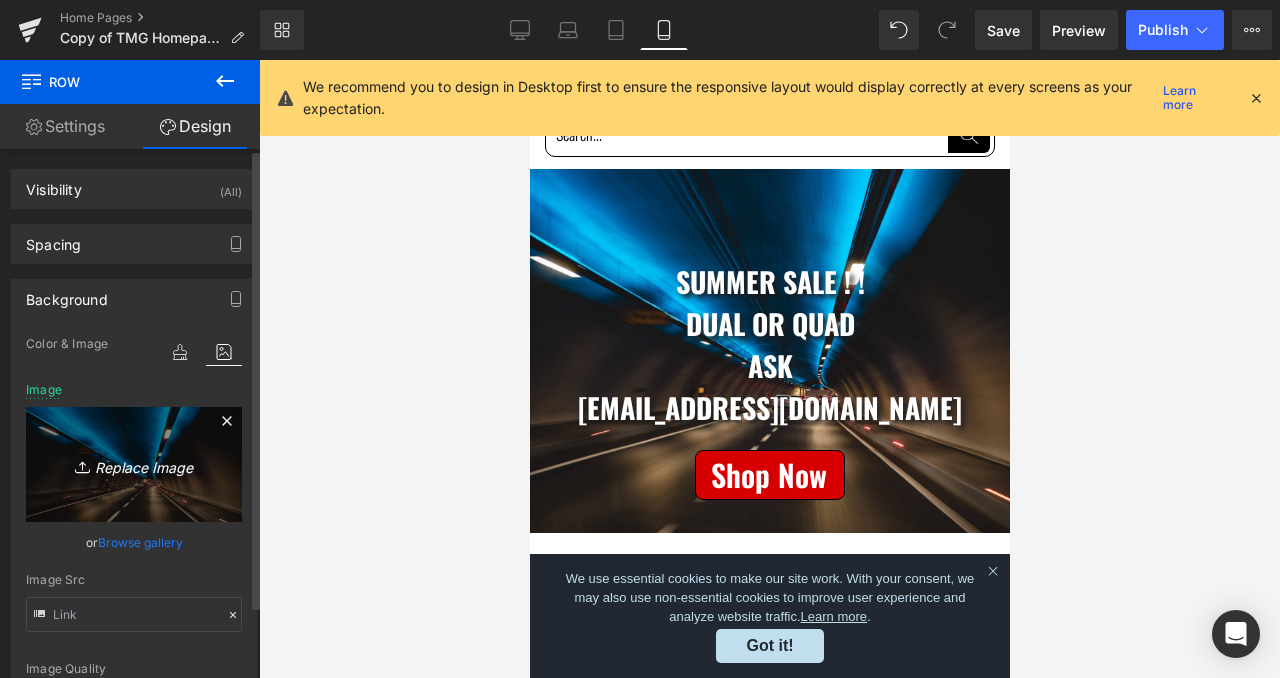type on "C:\fakepath\4DE38B05-320A-40FA-B397-9850DF330A14.PNG" 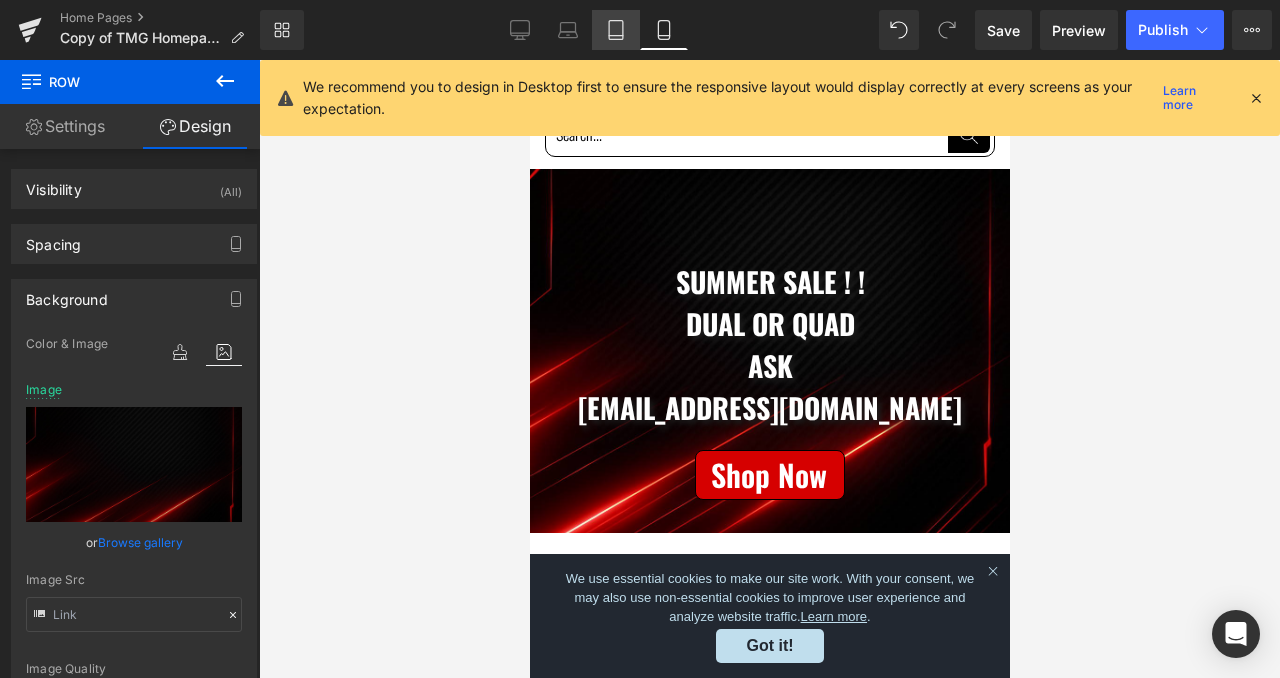 click on "Tablet" at bounding box center [616, 30] 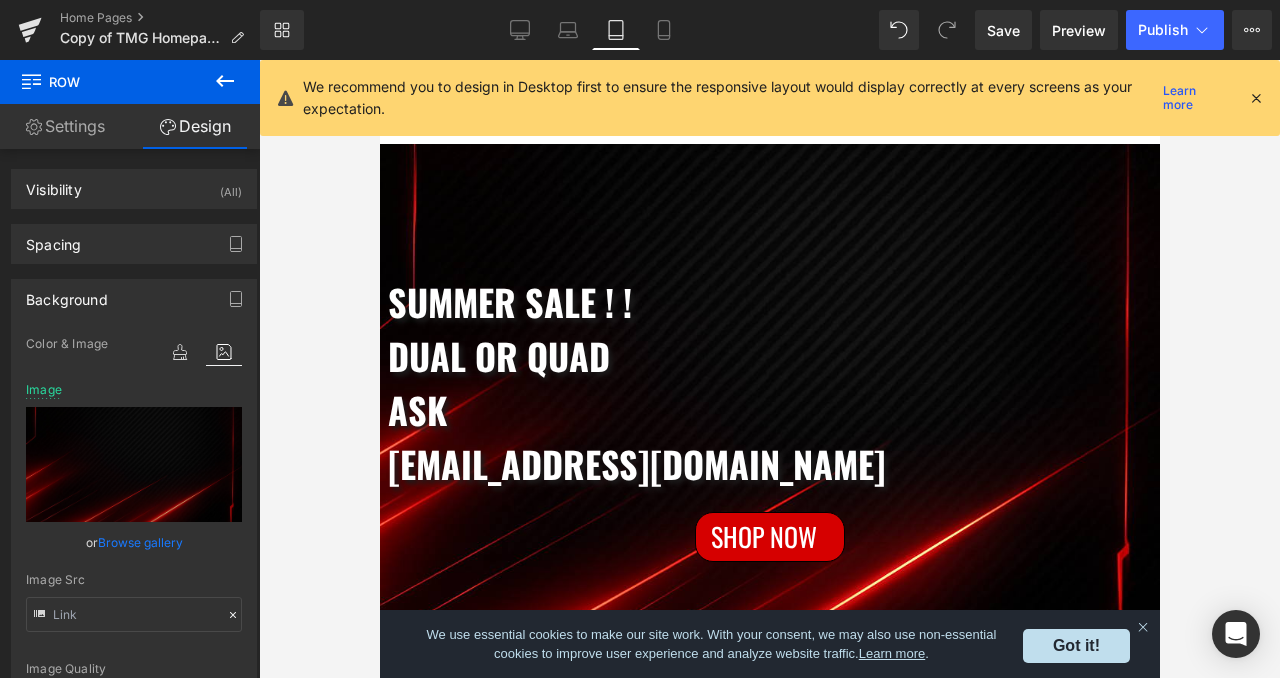 scroll, scrollTop: 36, scrollLeft: 0, axis: vertical 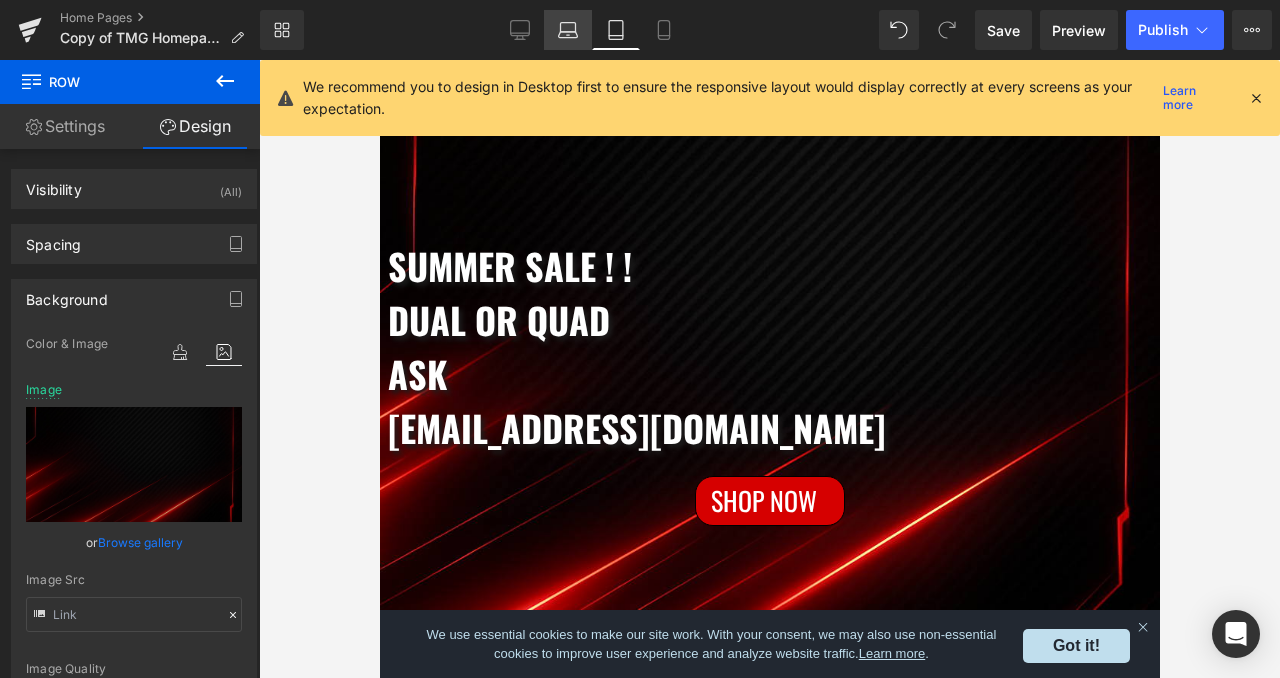 click 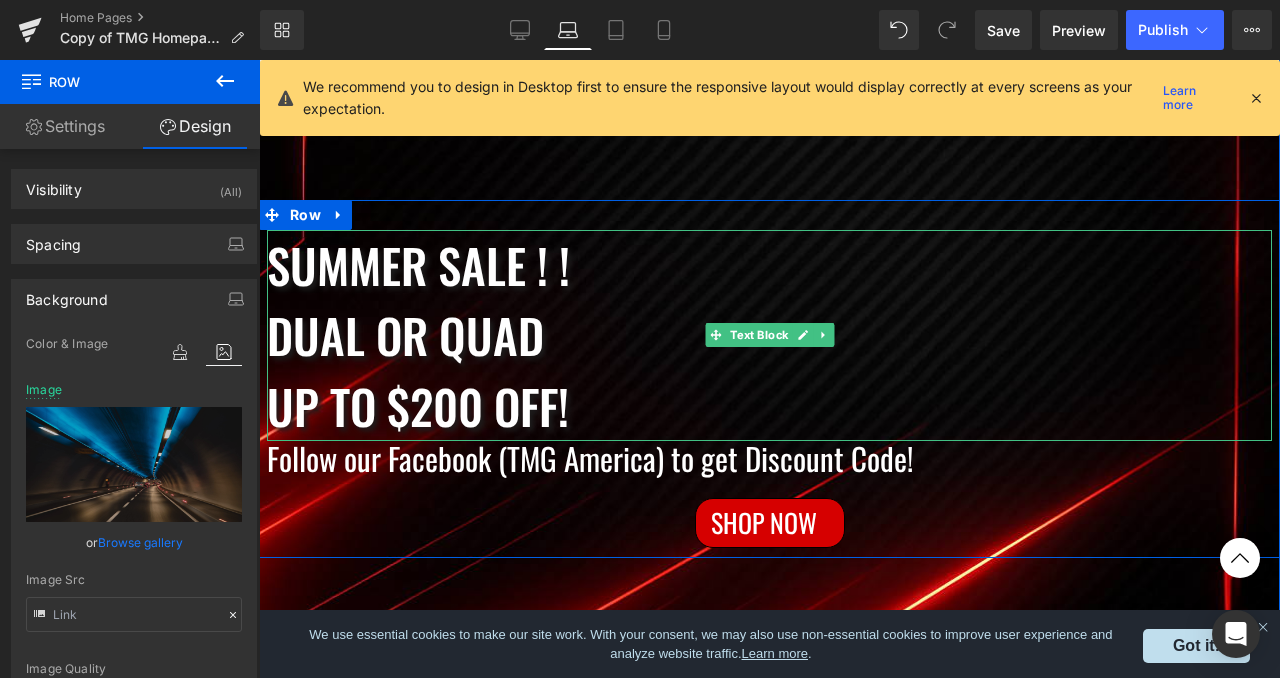 scroll, scrollTop: 451, scrollLeft: 0, axis: vertical 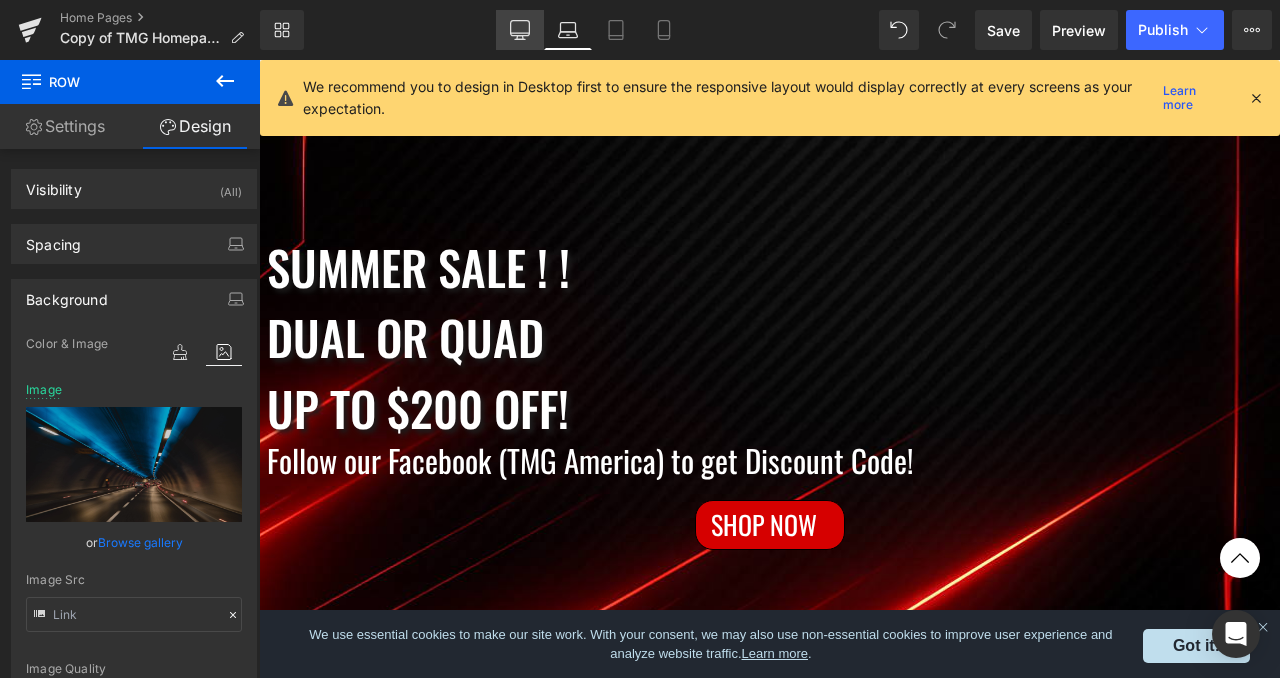 click on "Desktop" at bounding box center (520, 30) 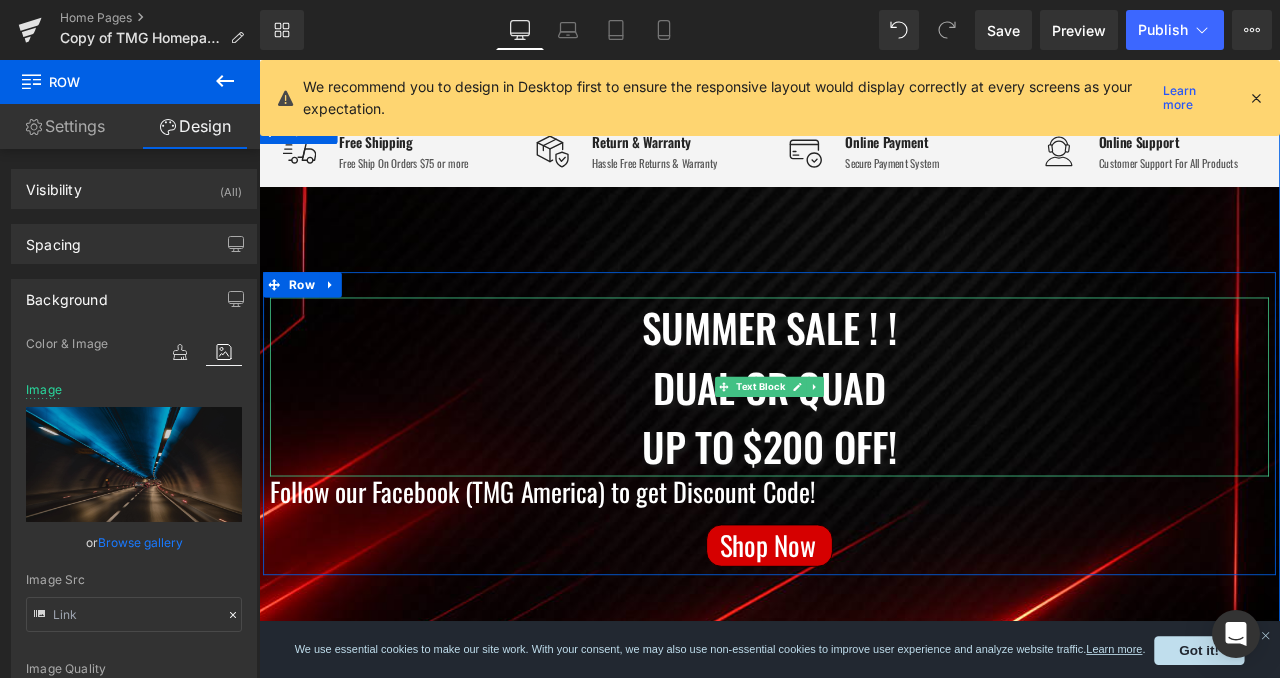 scroll, scrollTop: 143, scrollLeft: 0, axis: vertical 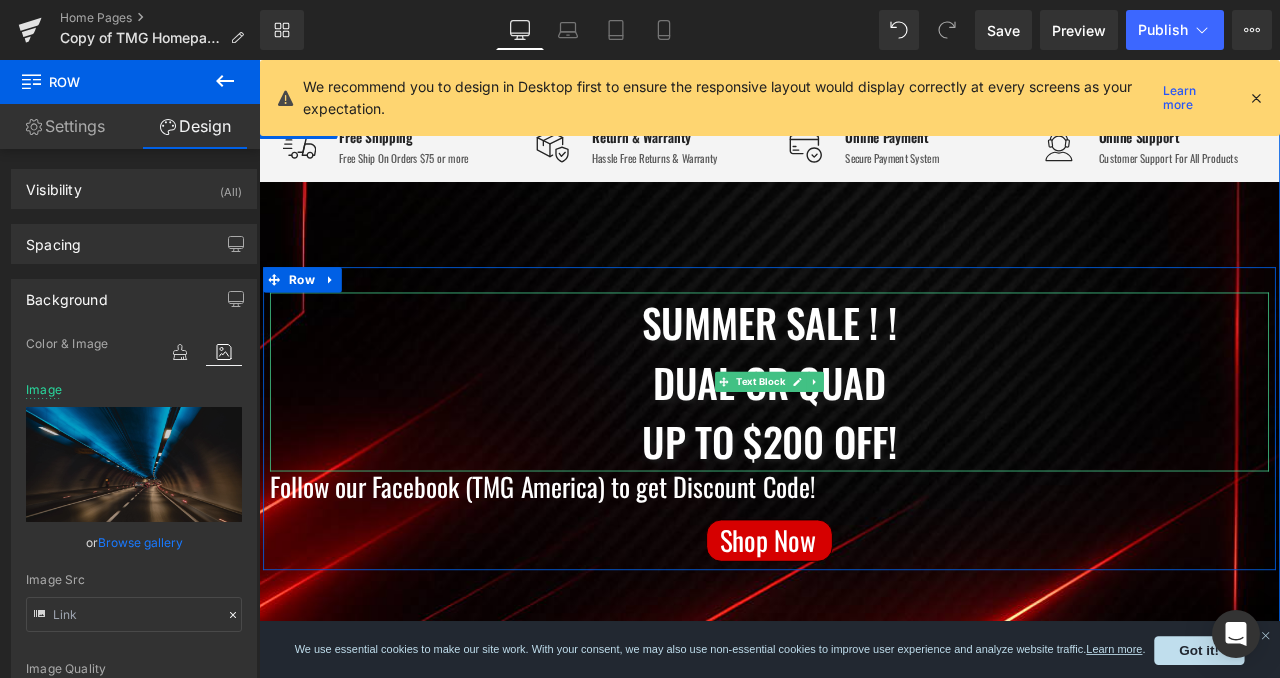 click on "up to $200 off!" at bounding box center (864, 512) 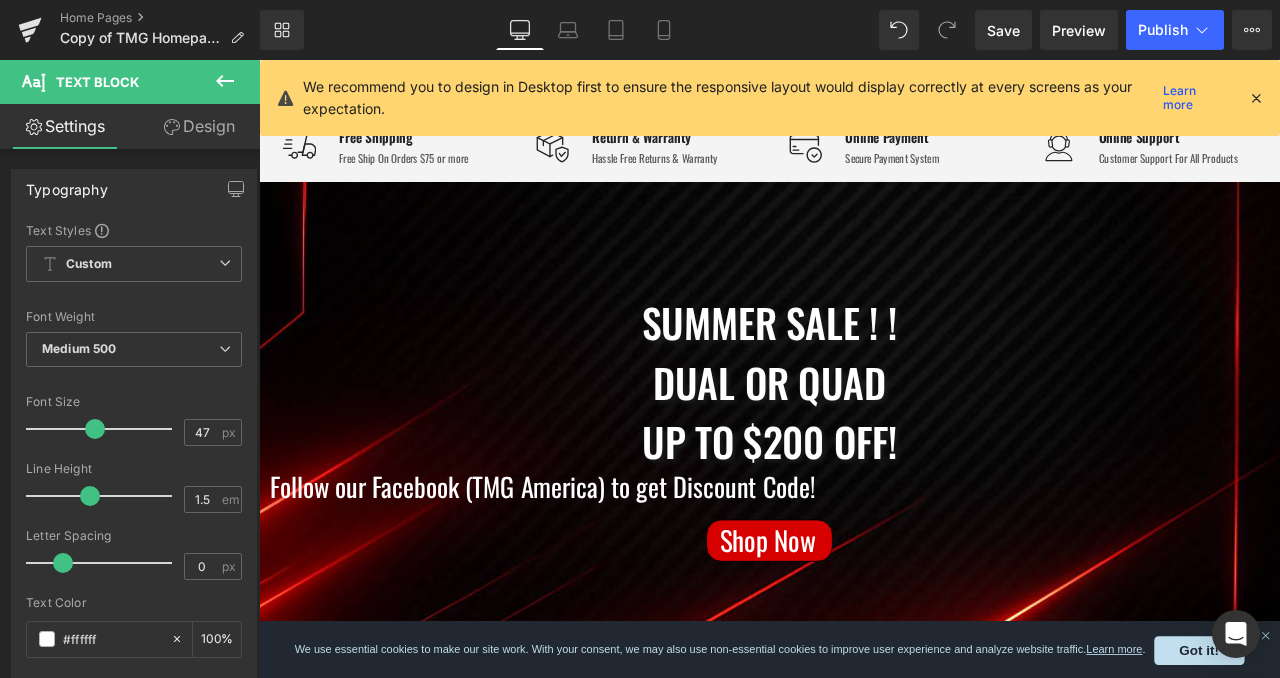 click on "Design" at bounding box center (199, 126) 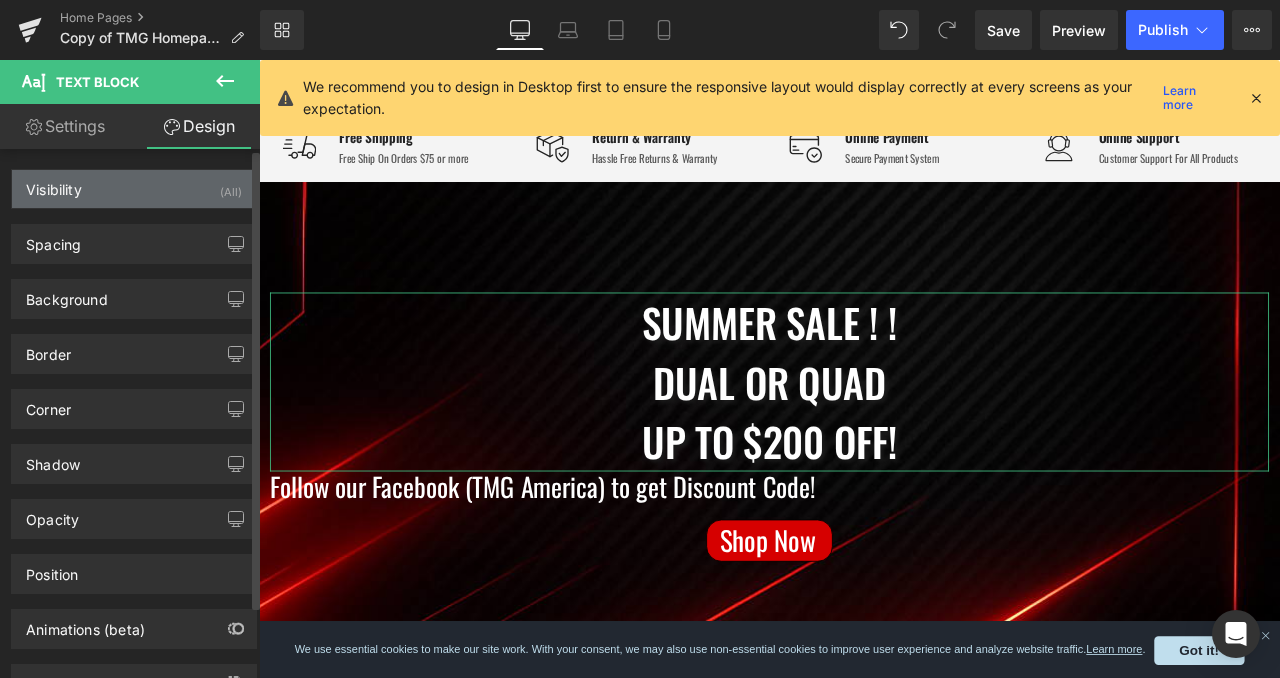 click on "Visibility
(All)" at bounding box center [134, 189] 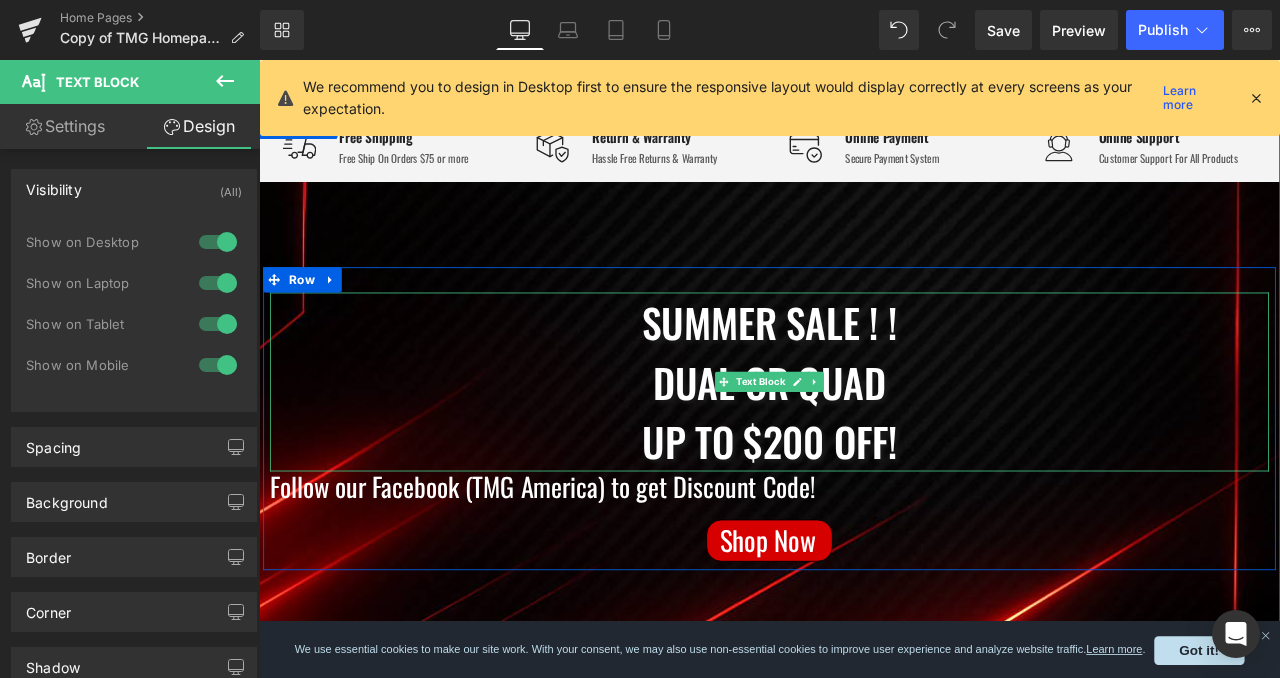 click on "Summer Sale ! ! Dual or quad up to $200 off!" at bounding box center (864, 442) 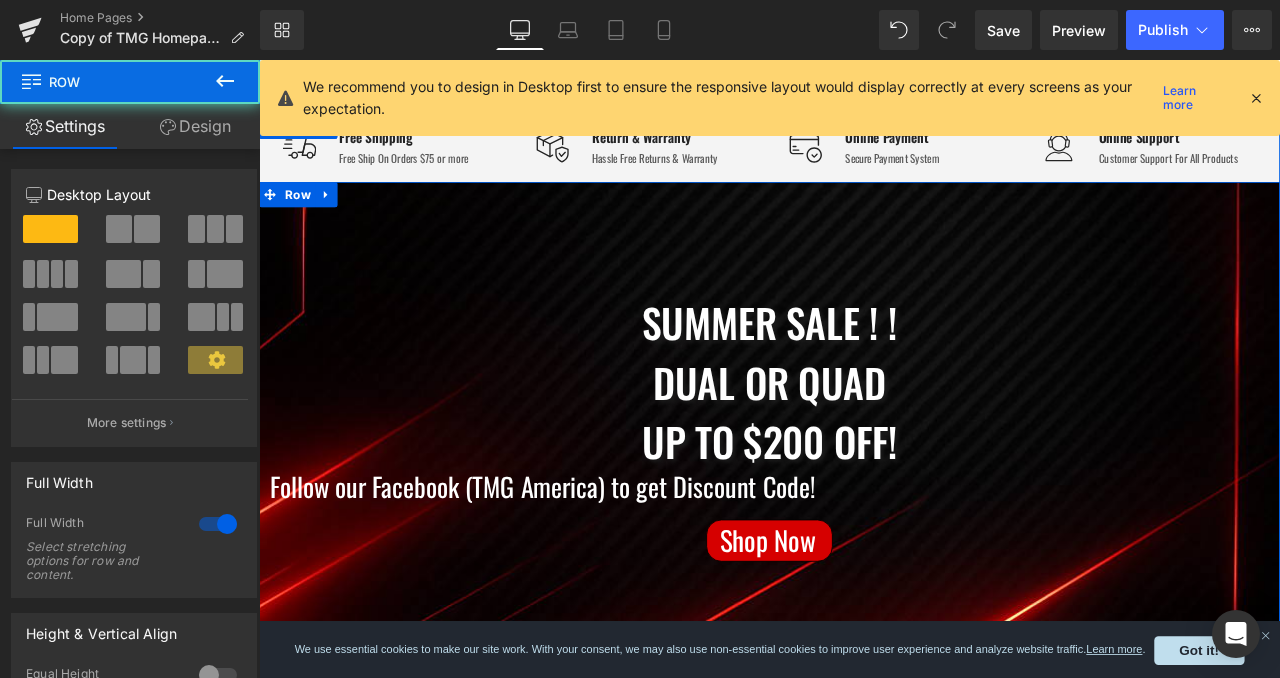 click on "Summer Sale ! ! Dual or quad up to $200 off! Text Block                                               Follow our Facebook (TMG America) to get Discount Code! Text Block         Separator         Shop Now Button         Row         Row" at bounding box center [864, 516] 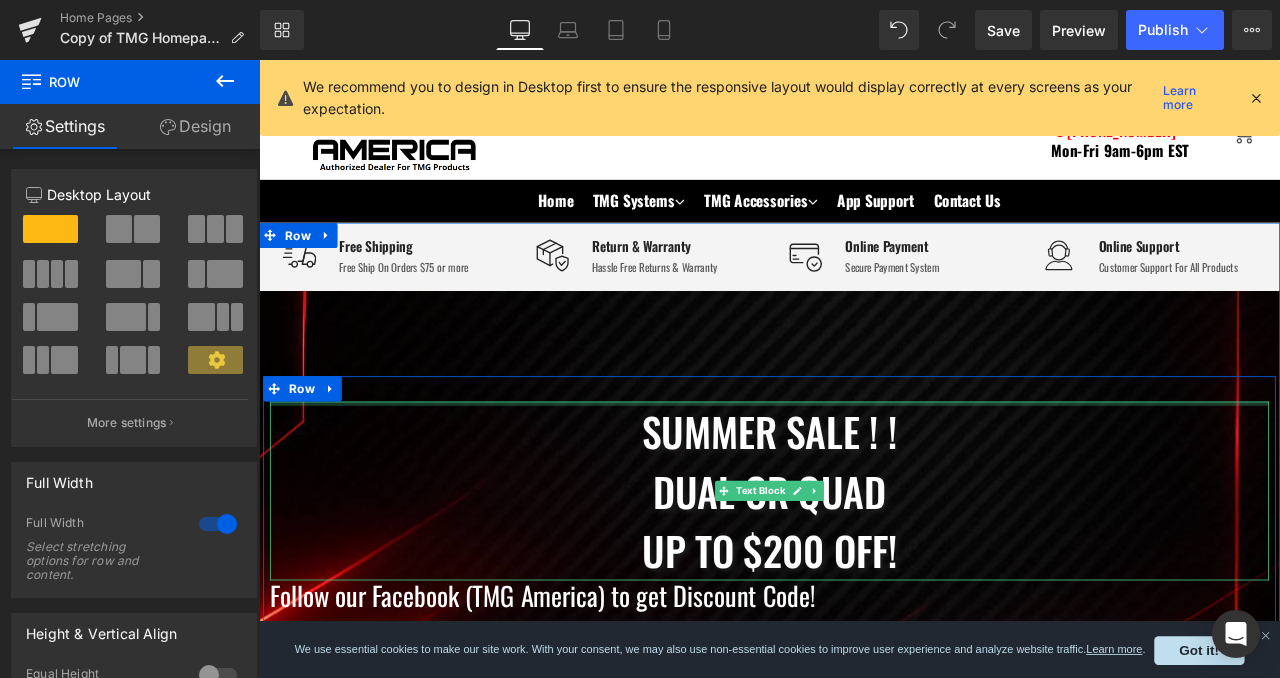 scroll, scrollTop: 0, scrollLeft: 0, axis: both 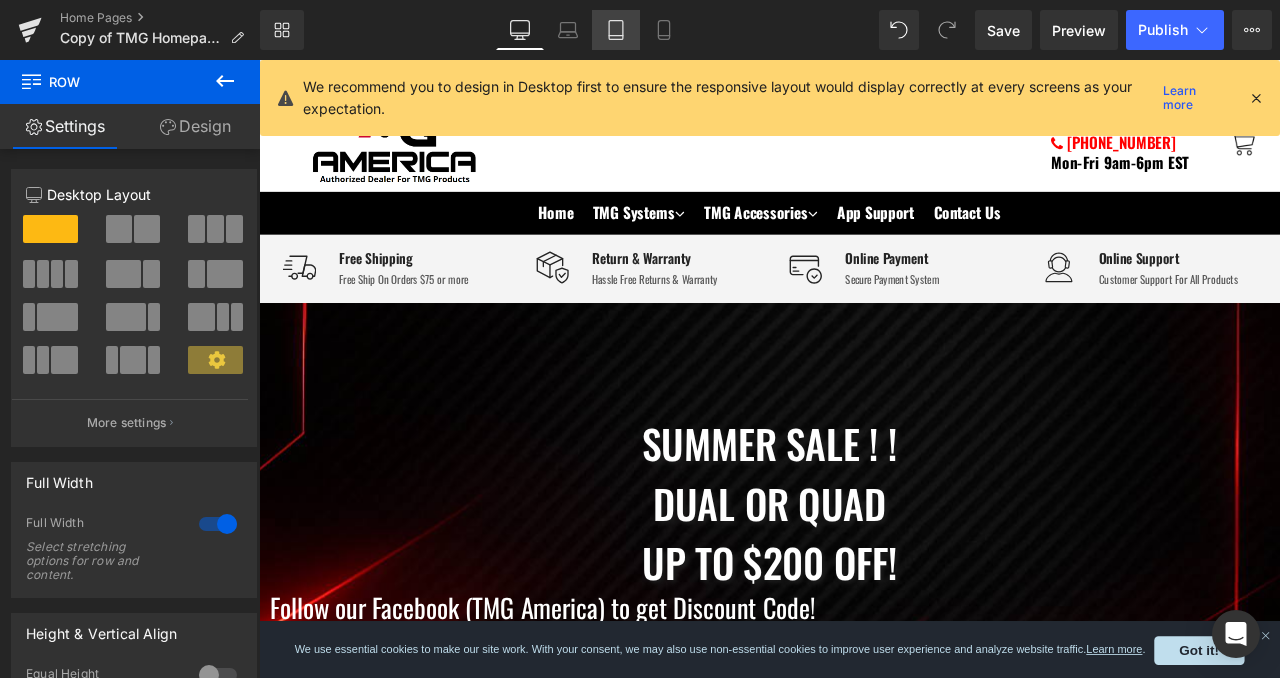 click 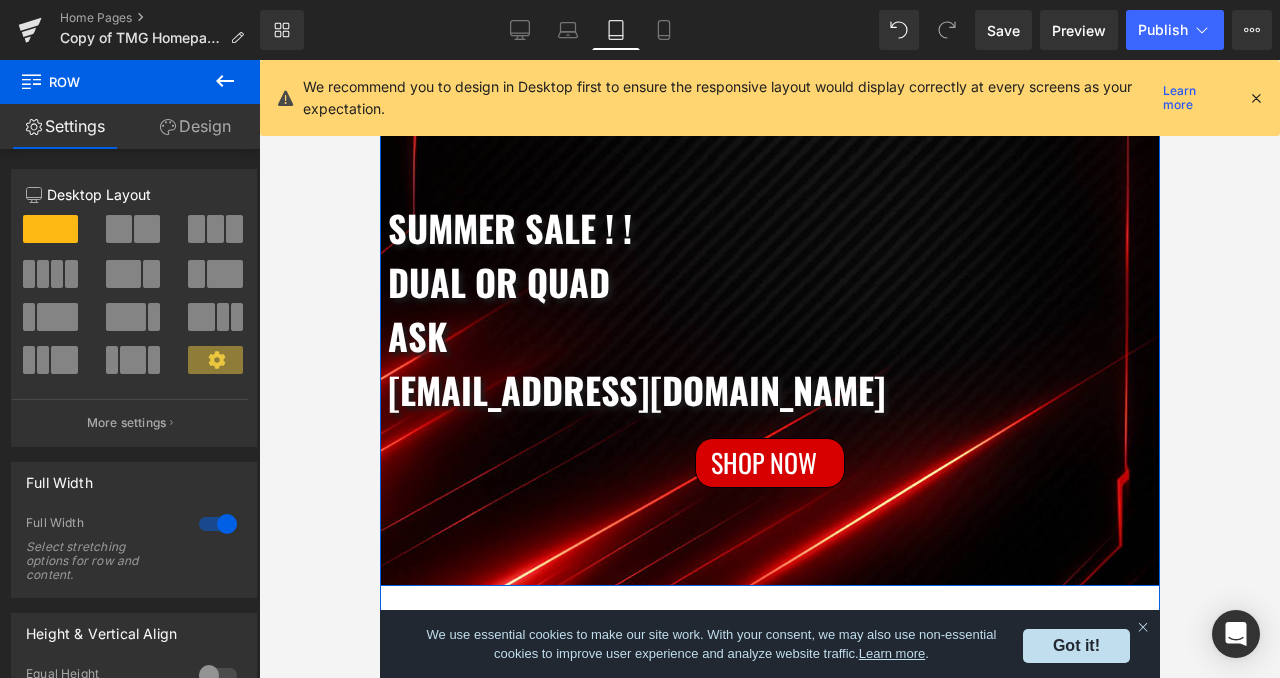 scroll, scrollTop: 80, scrollLeft: 0, axis: vertical 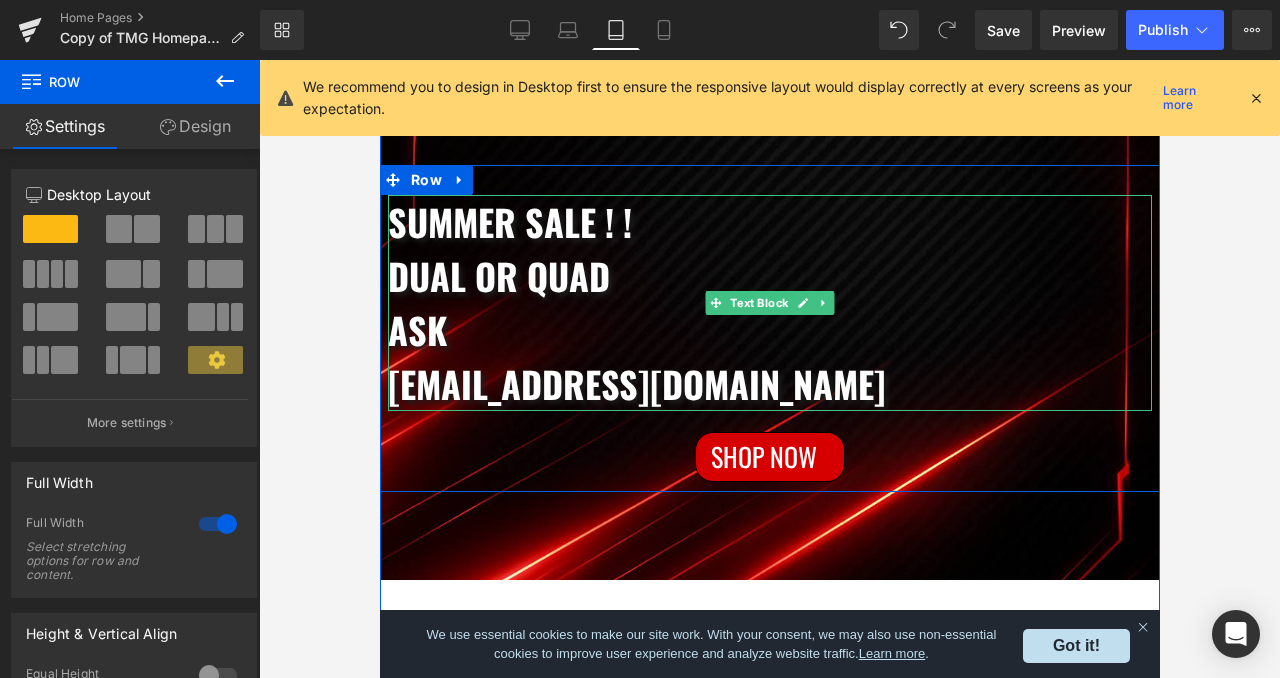 click on "Dual or quad" at bounding box center (769, 276) 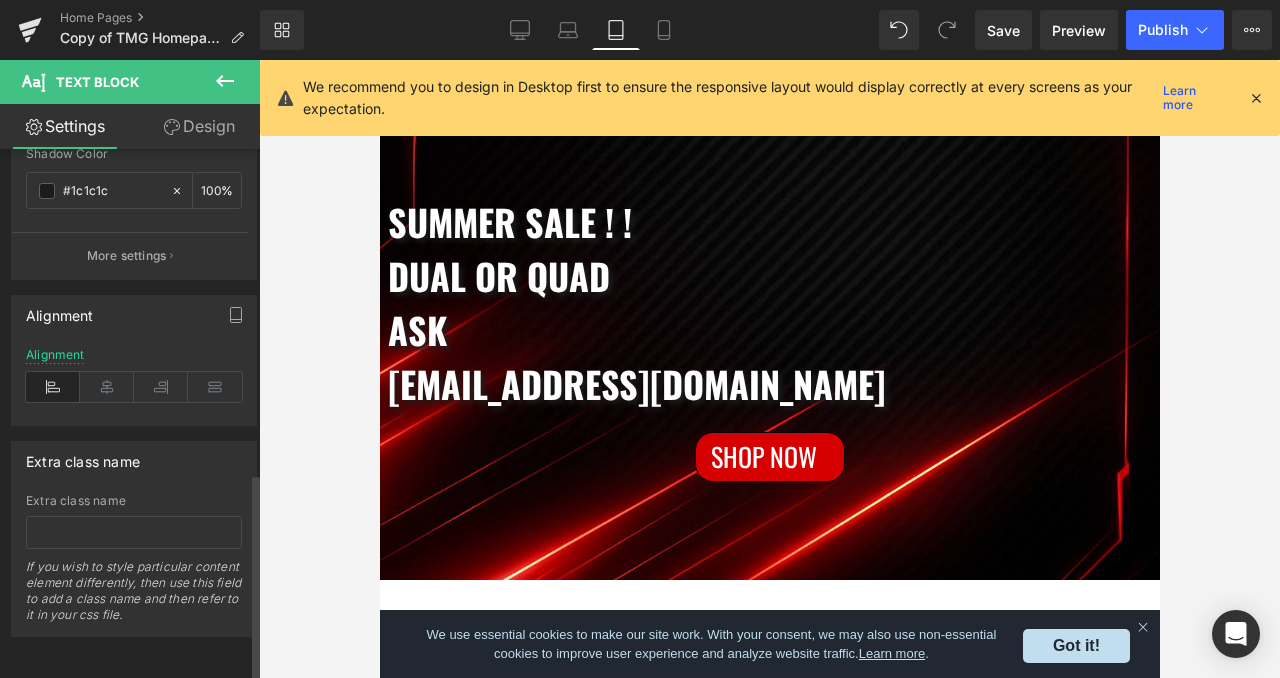 scroll, scrollTop: 820, scrollLeft: 0, axis: vertical 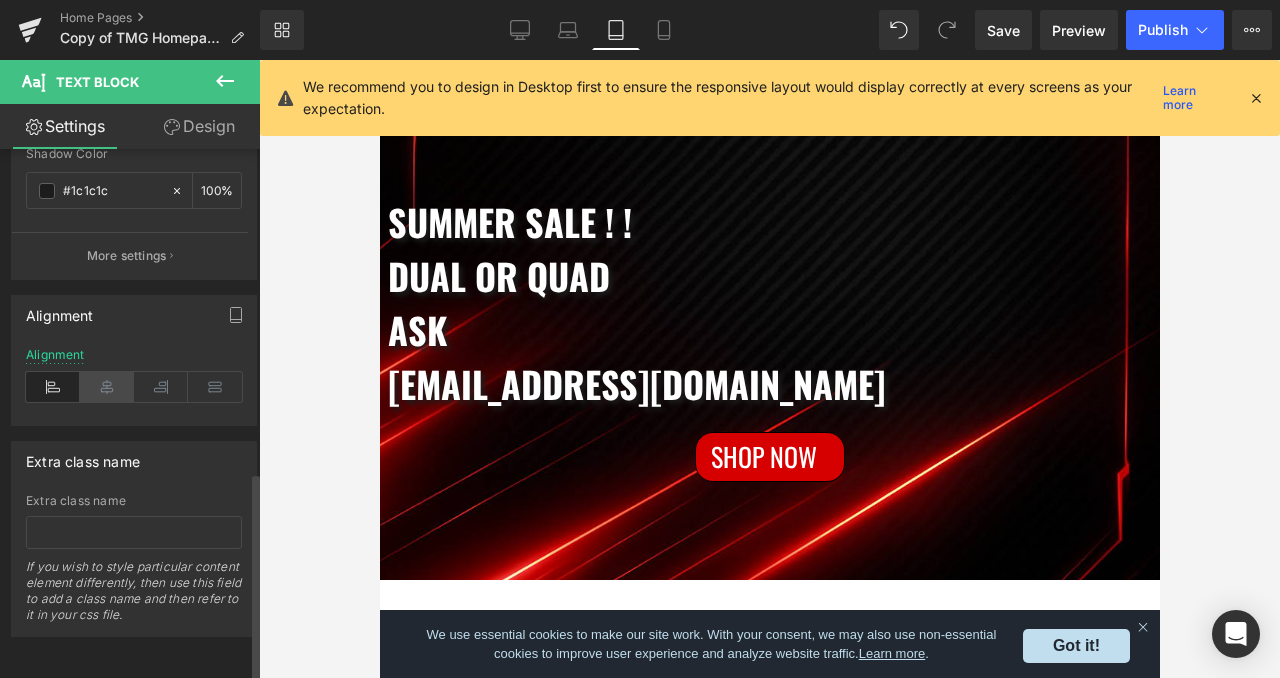 click at bounding box center [107, 387] 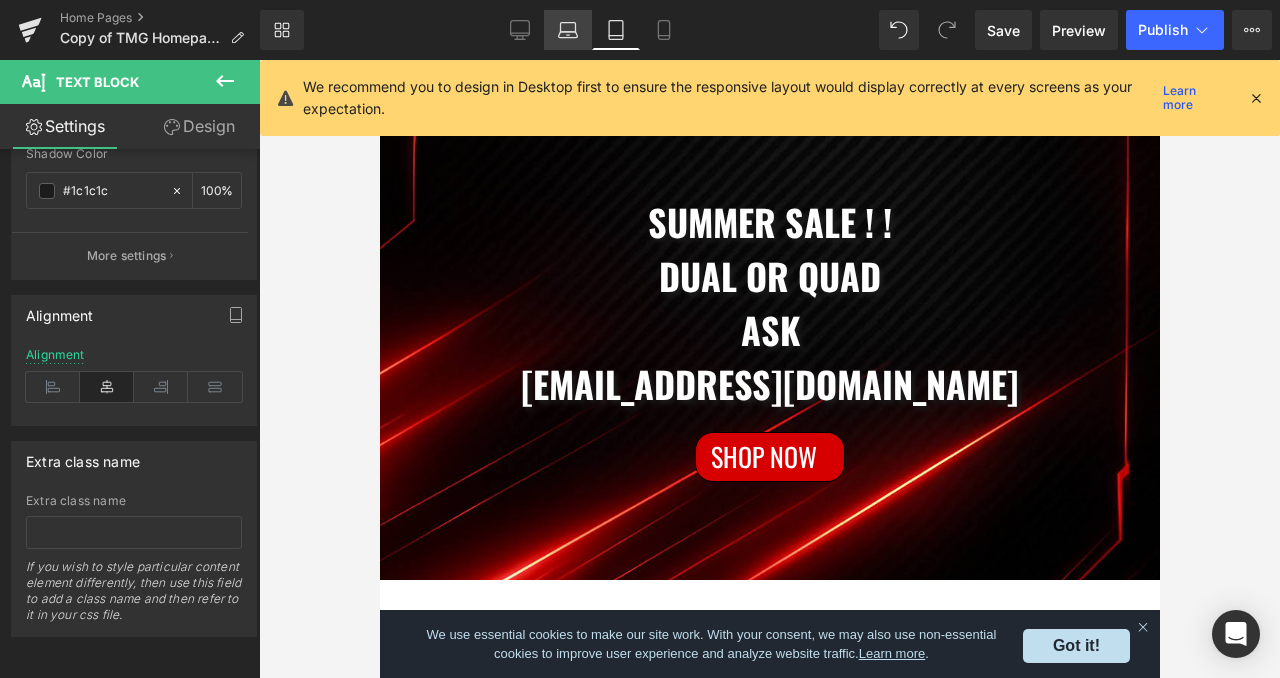 click on "Laptop" at bounding box center [568, 30] 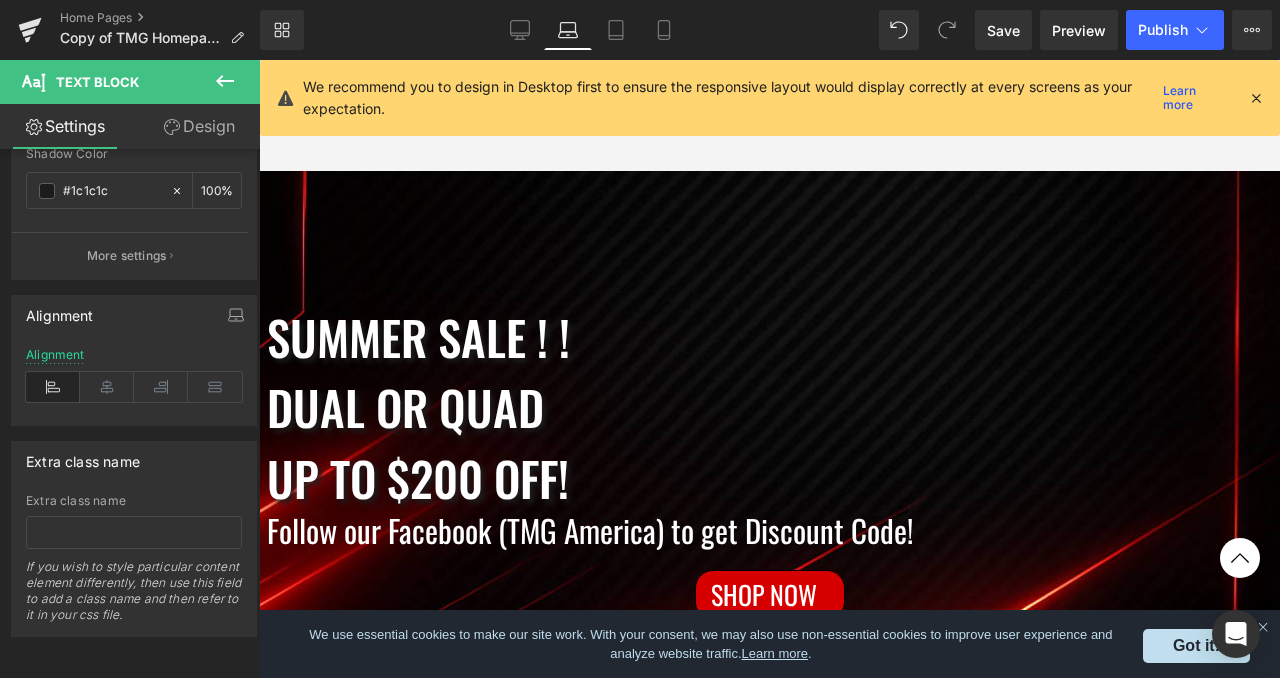 scroll, scrollTop: 383, scrollLeft: 0, axis: vertical 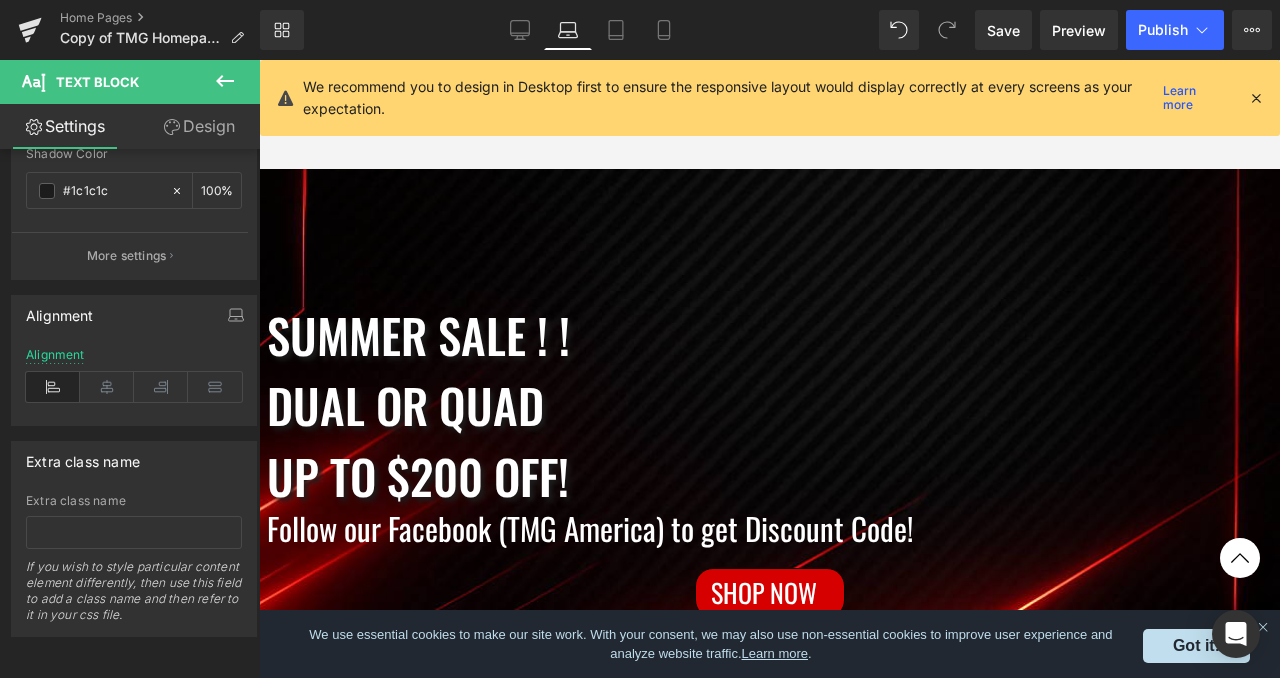 click on "Summer Sale ! ! Dual or quad up to $200 off!" at bounding box center (769, 406) 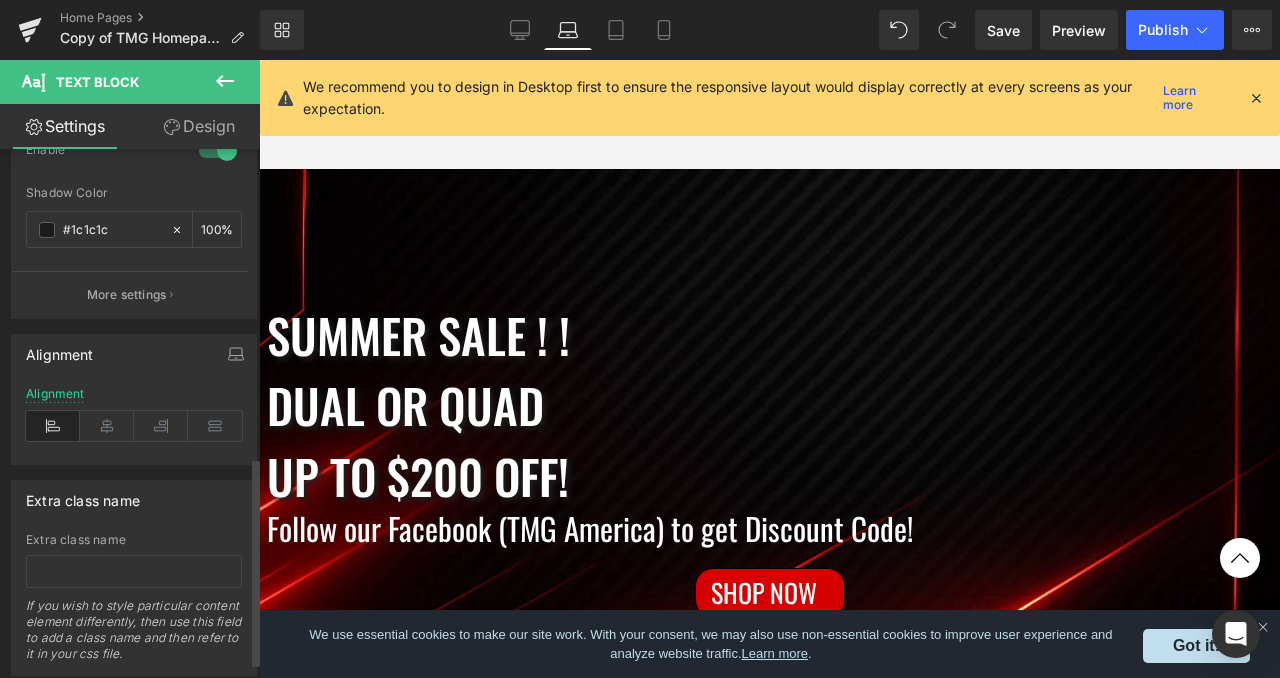 scroll, scrollTop: 789, scrollLeft: 0, axis: vertical 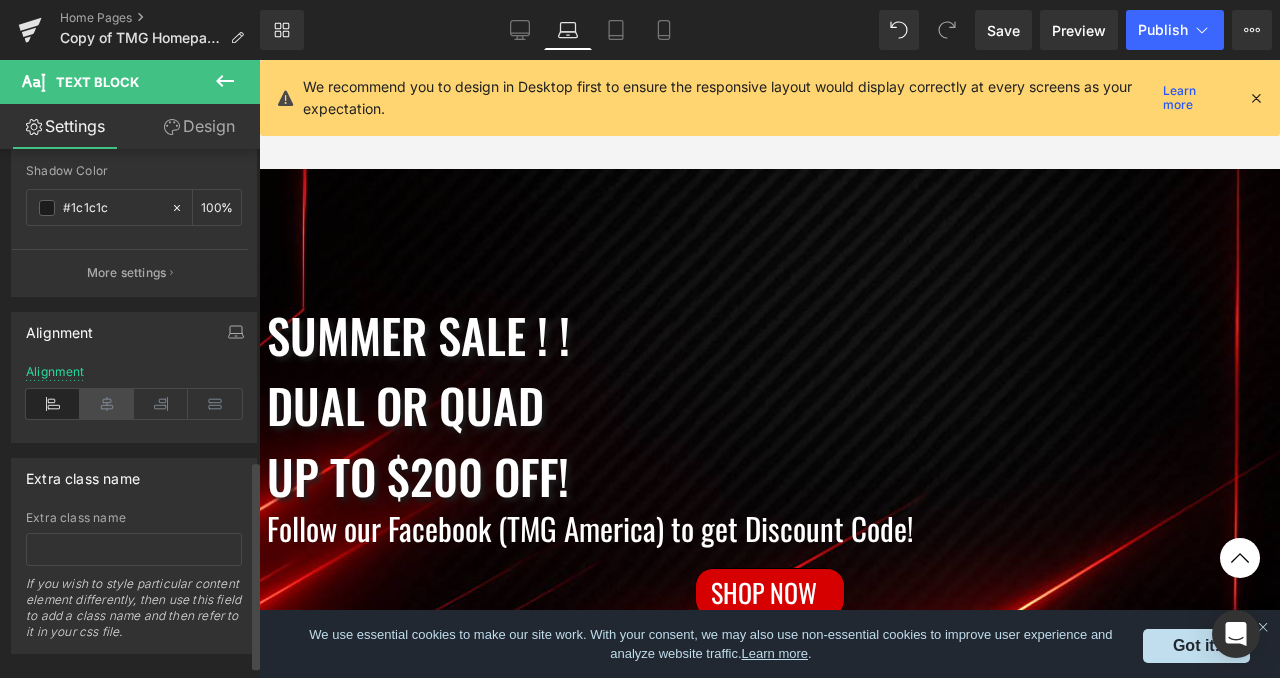 click at bounding box center [107, 404] 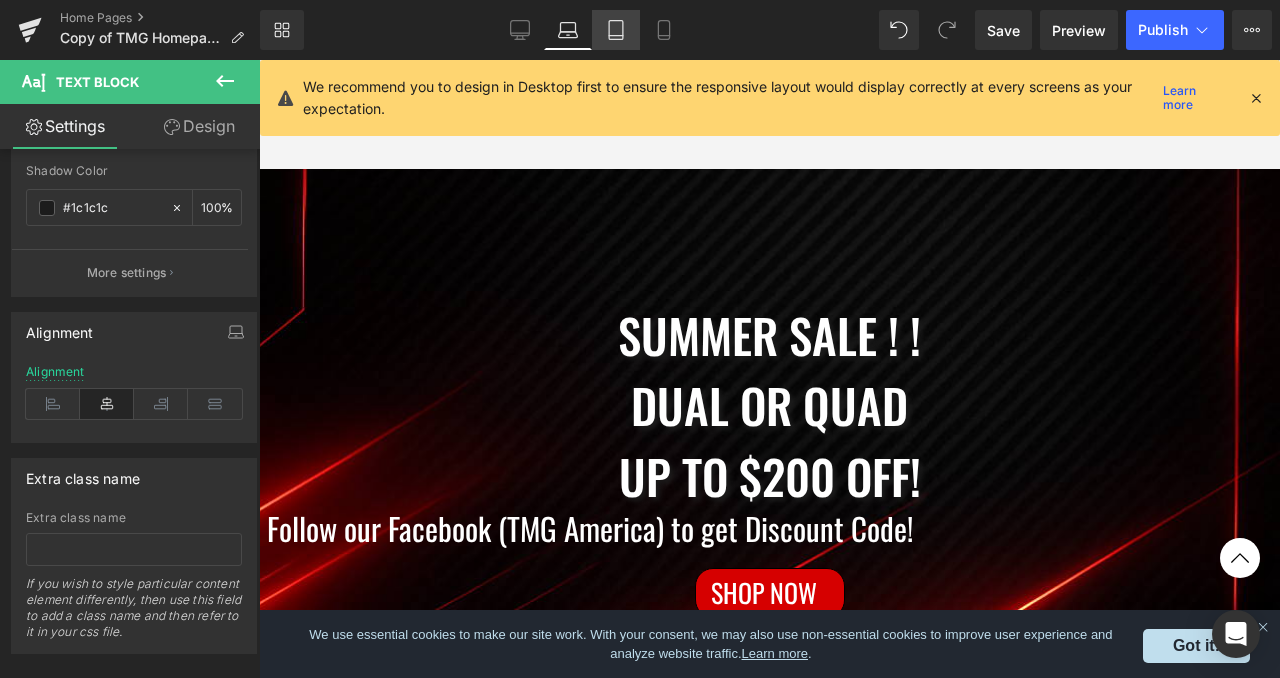 click 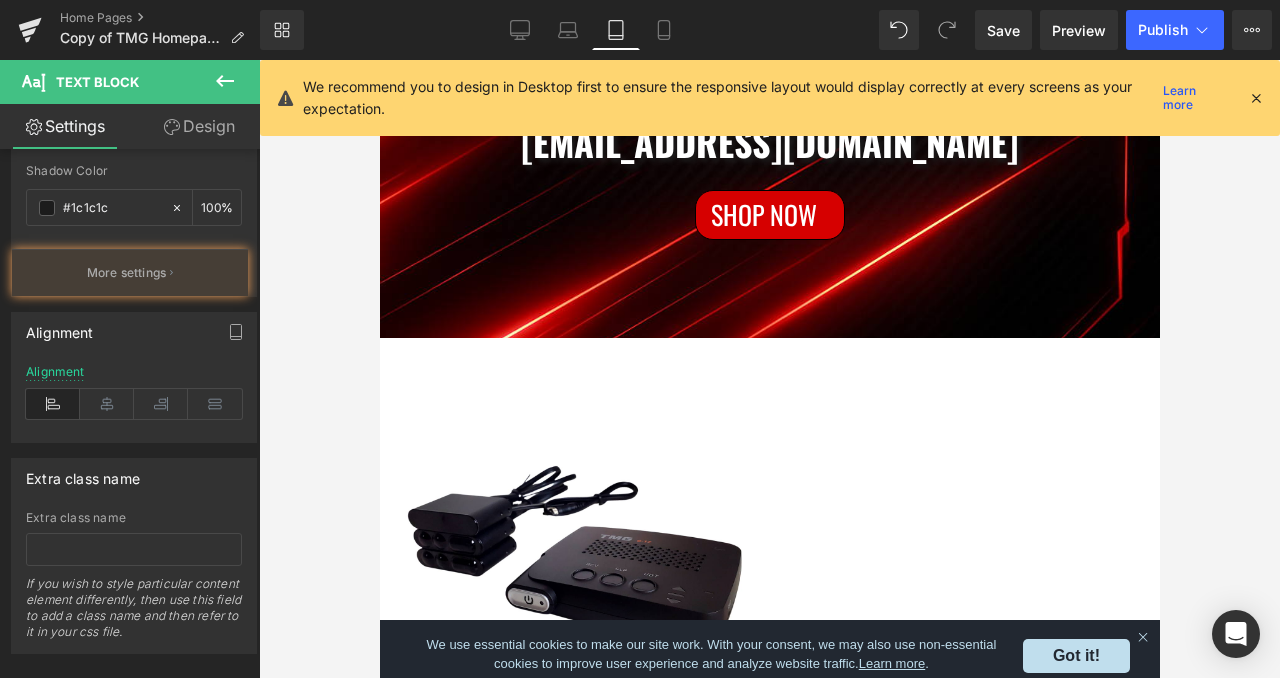 scroll, scrollTop: 0, scrollLeft: 0, axis: both 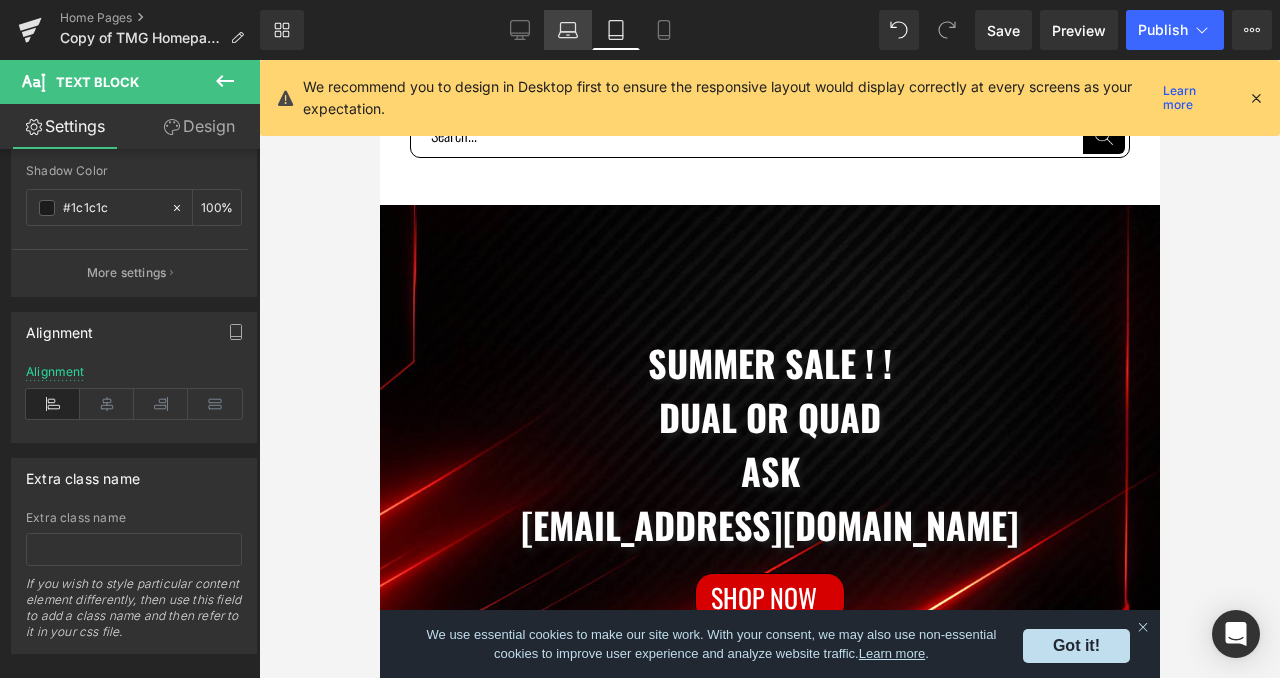 click on "Laptop" at bounding box center (568, 30) 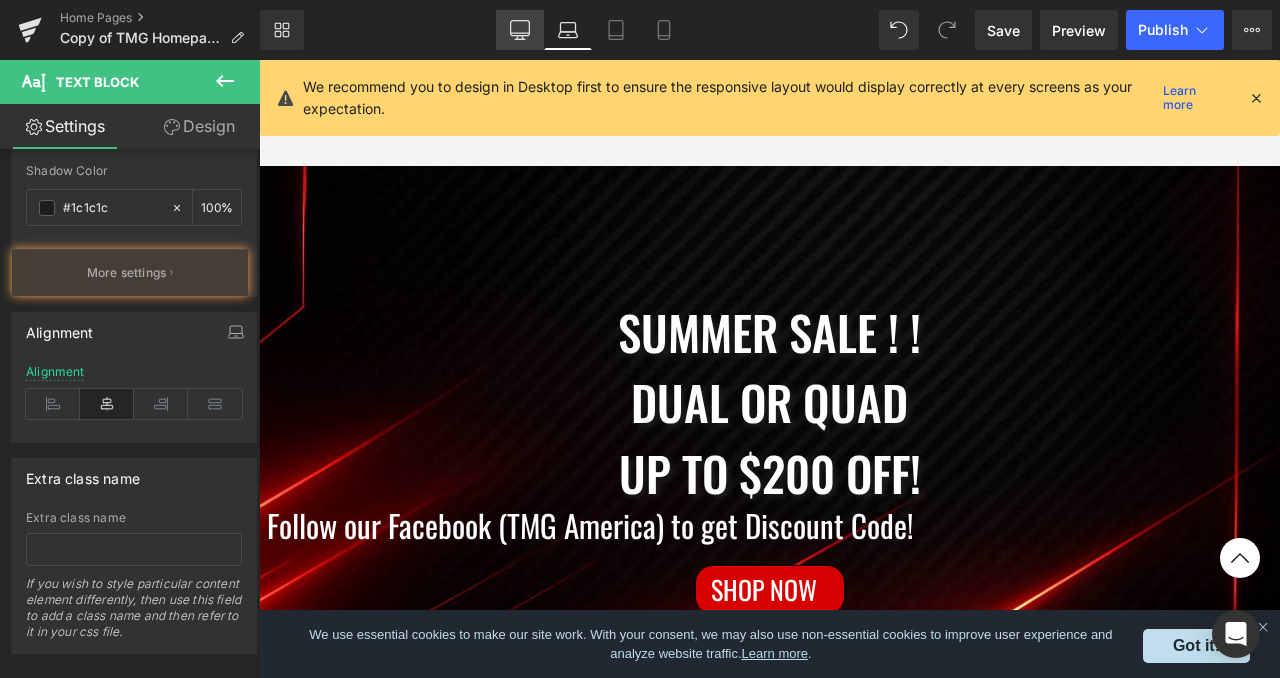 click 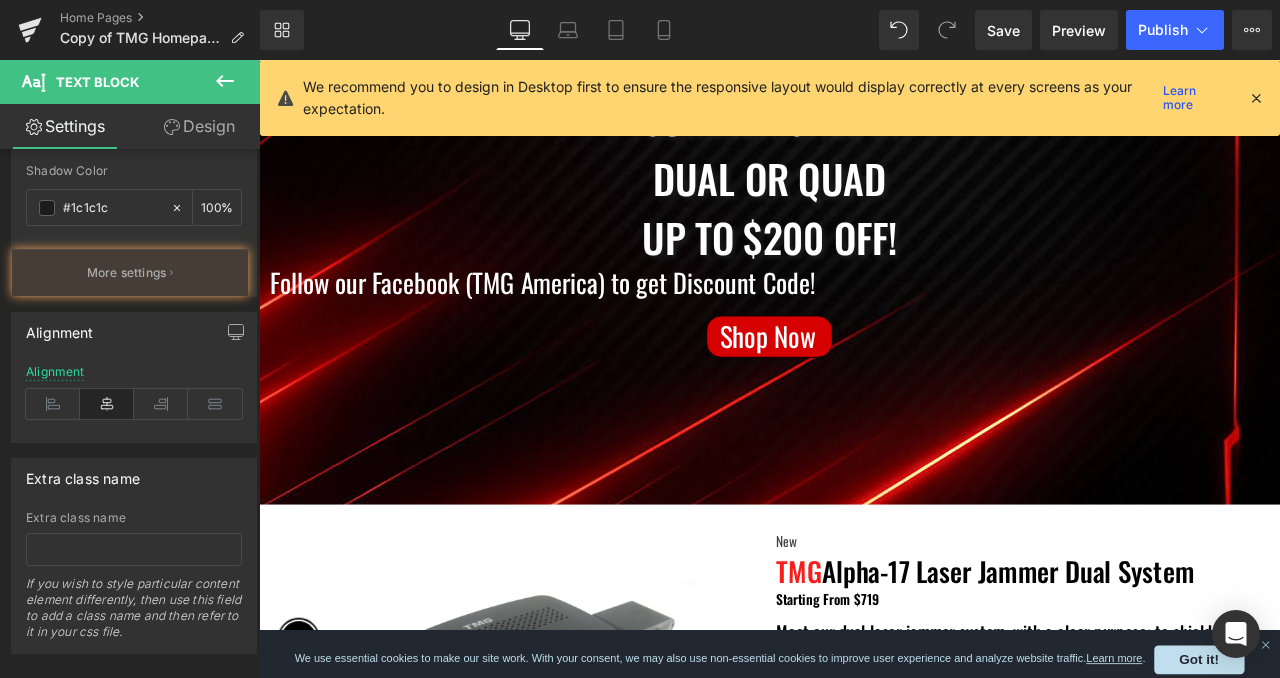 scroll, scrollTop: 210, scrollLeft: 0, axis: vertical 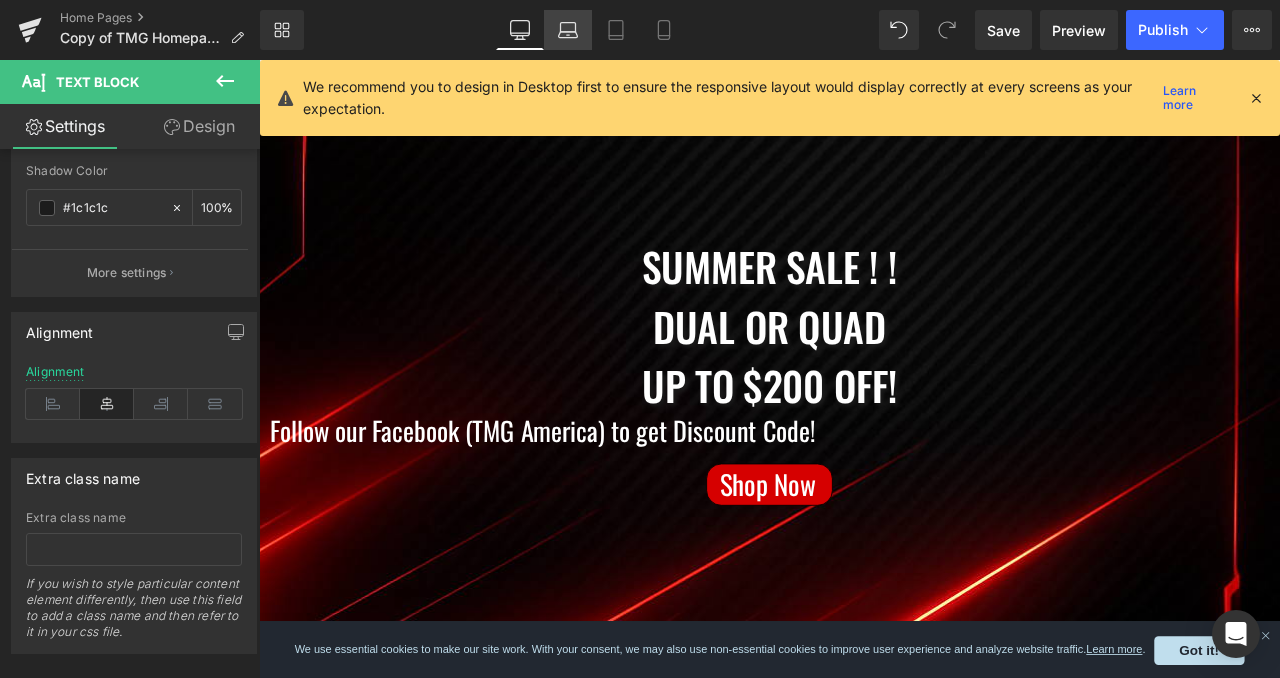 click on "Laptop" at bounding box center (568, 30) 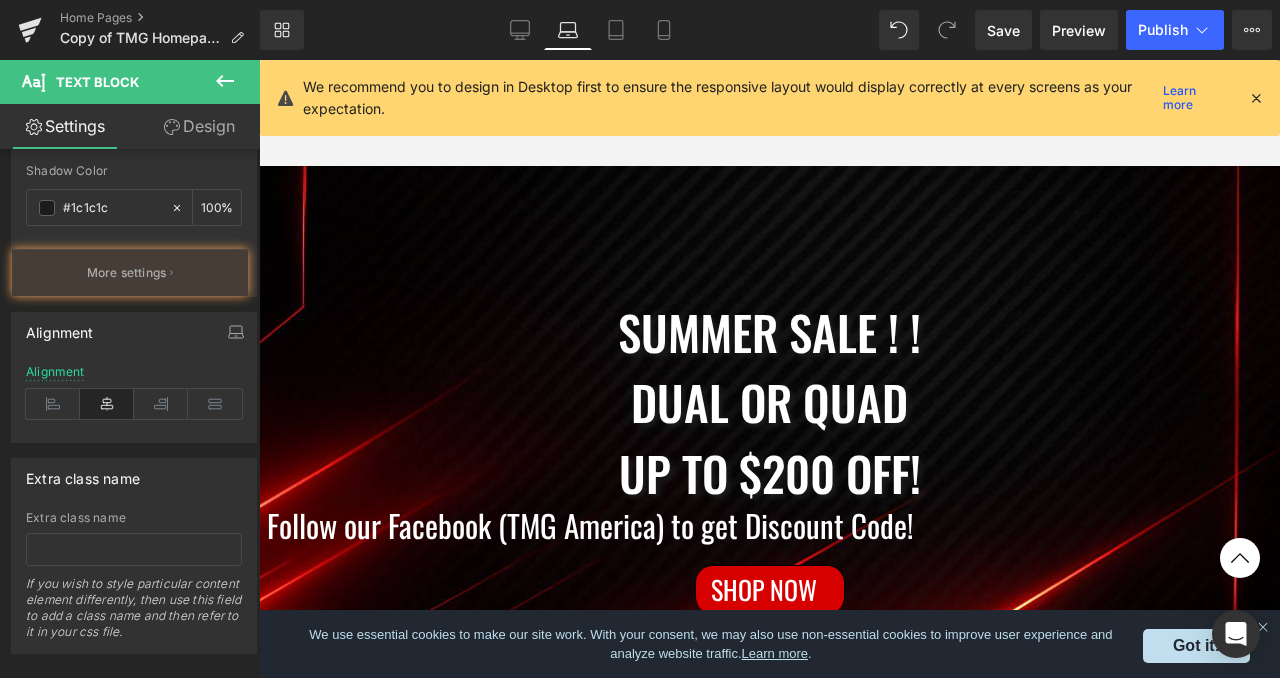 scroll, scrollTop: 386, scrollLeft: 0, axis: vertical 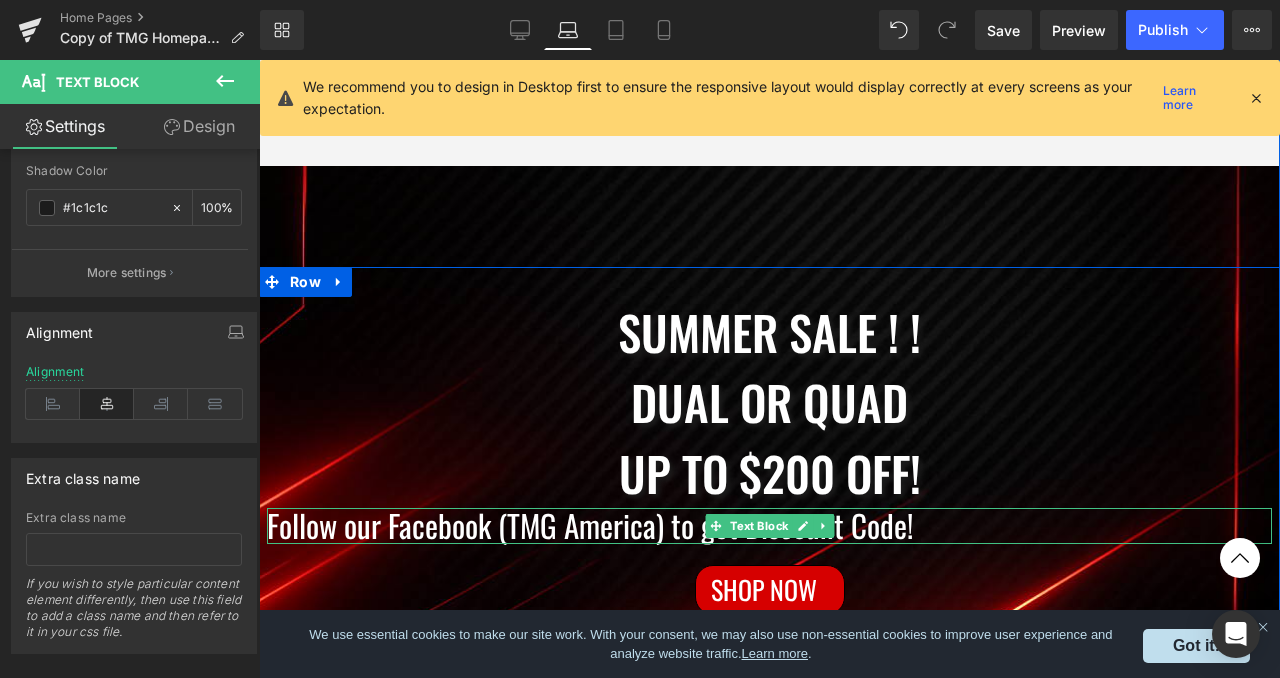 click on "Follow our Facebook (TMG America) to get Discount Code!" at bounding box center (769, 526) 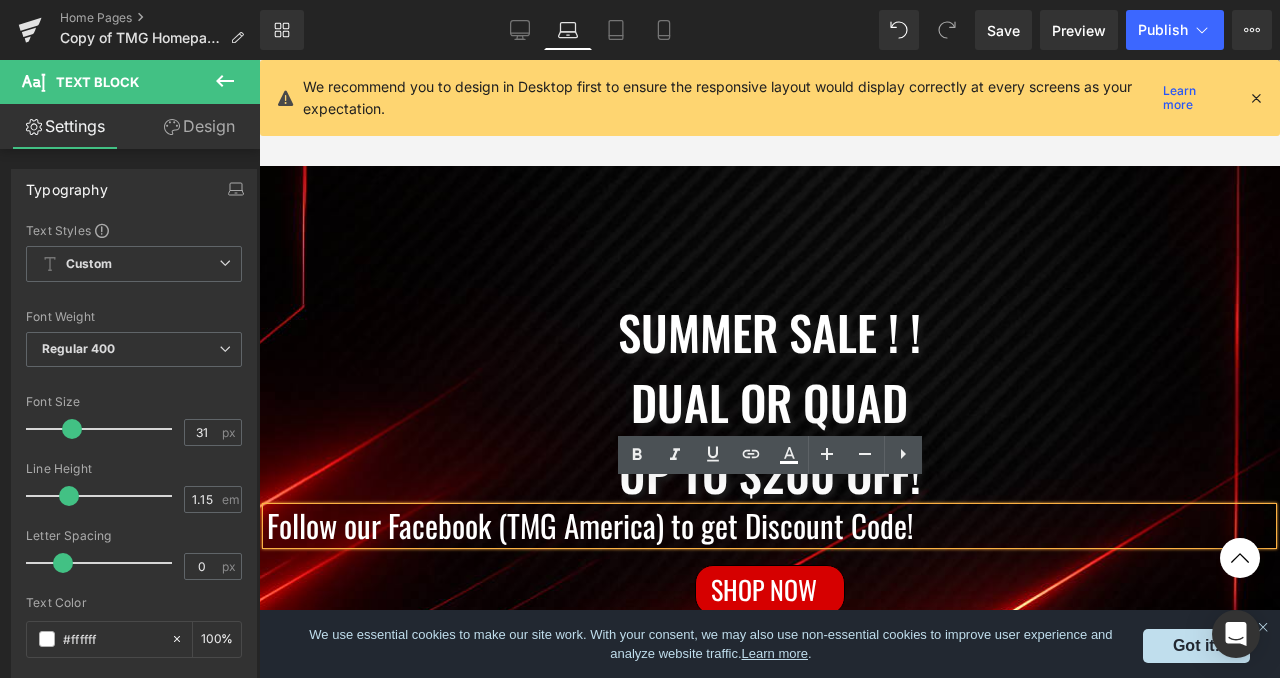 click on "Follow our Facebook (TMG America) to get Discount Code!" at bounding box center [769, 526] 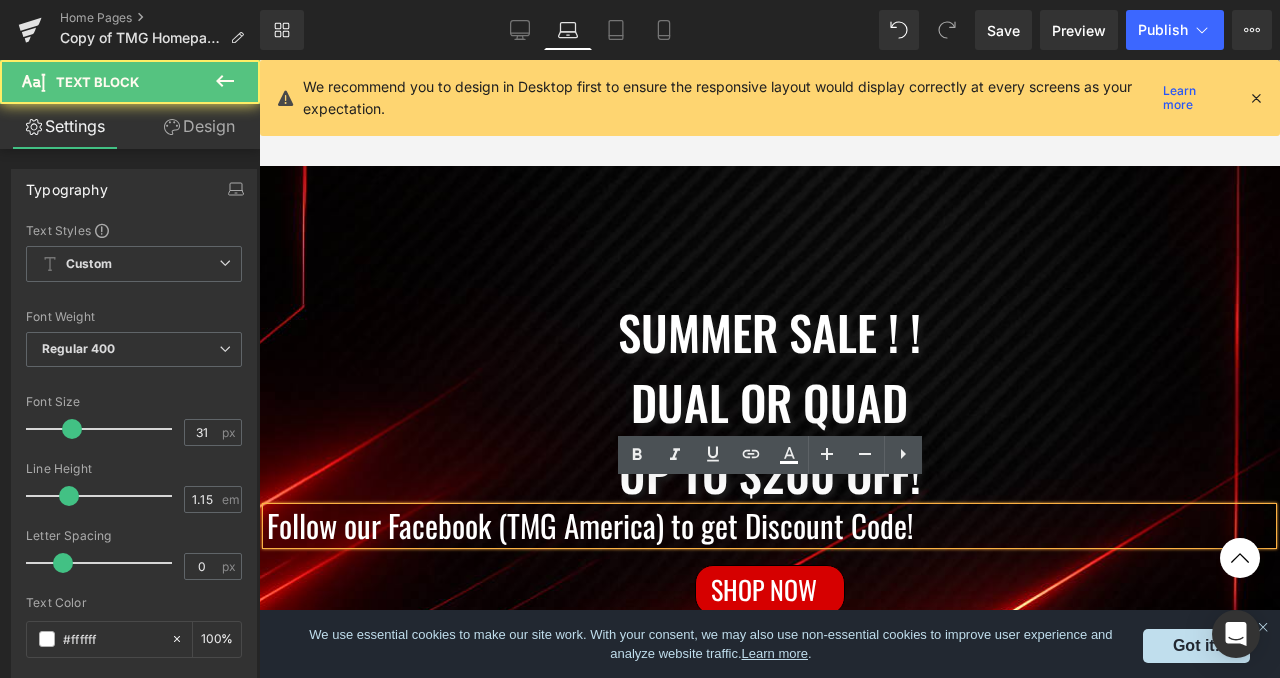 click on "Follow our Facebook (TMG America) to get Discount Code!" at bounding box center (769, 526) 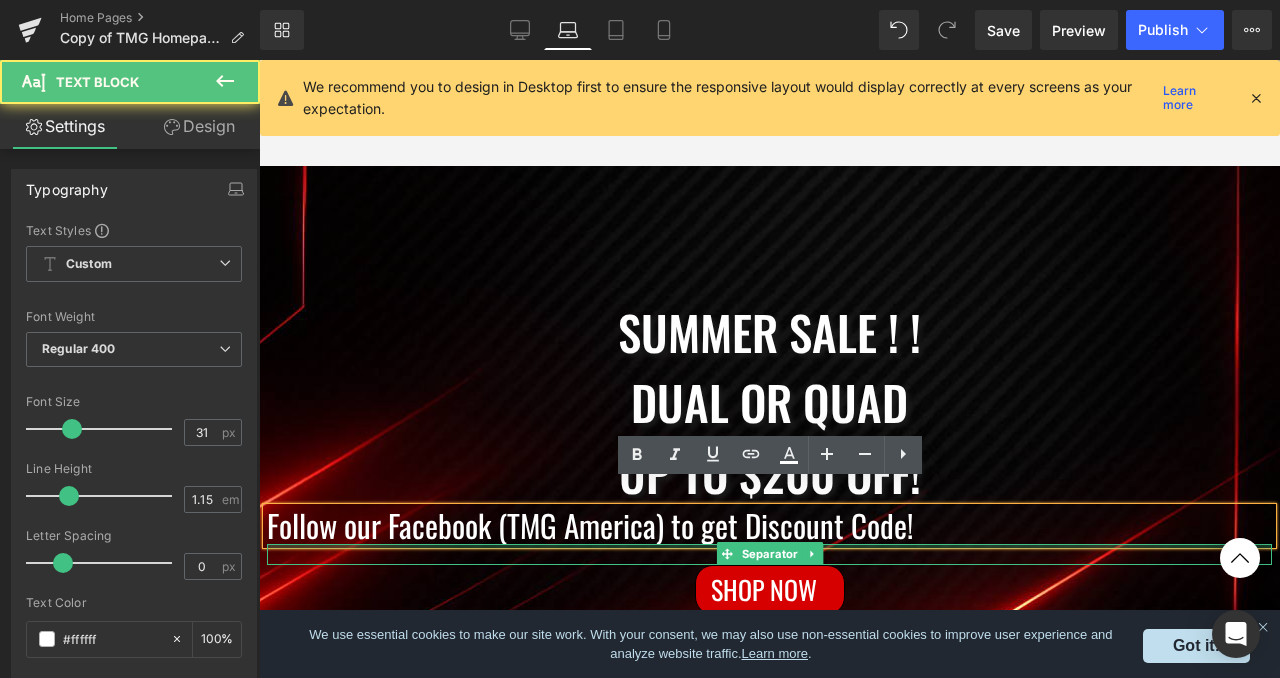 type 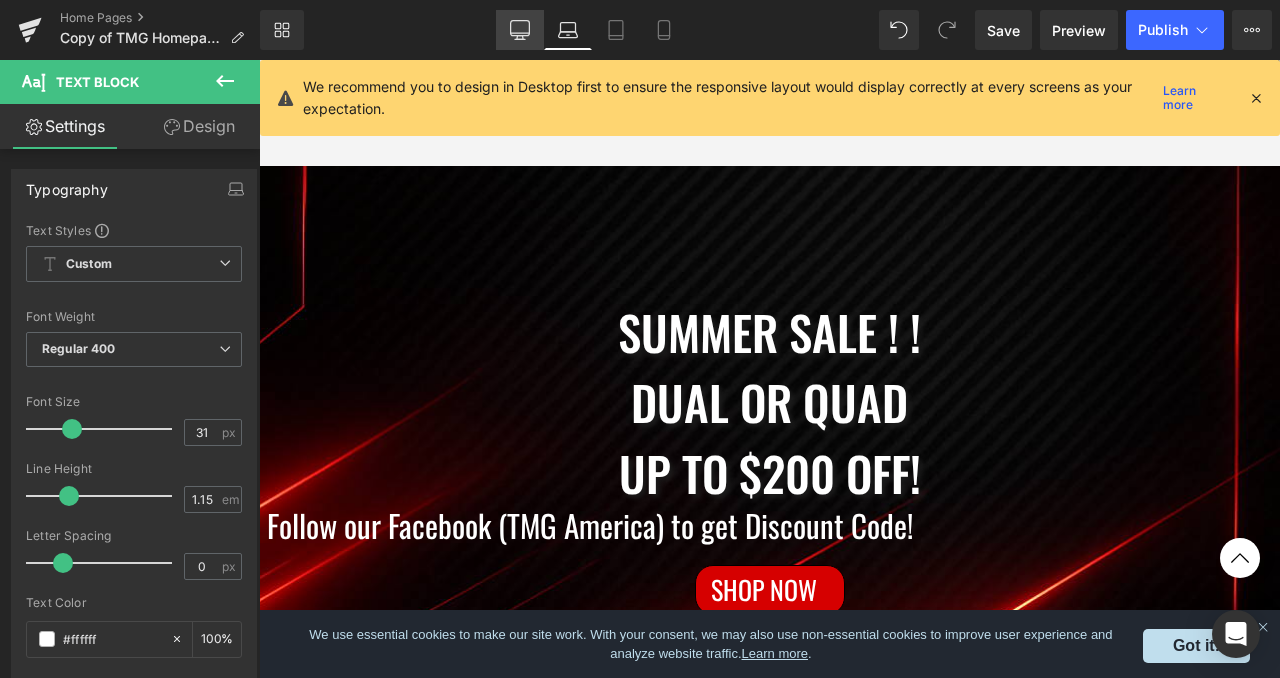 click 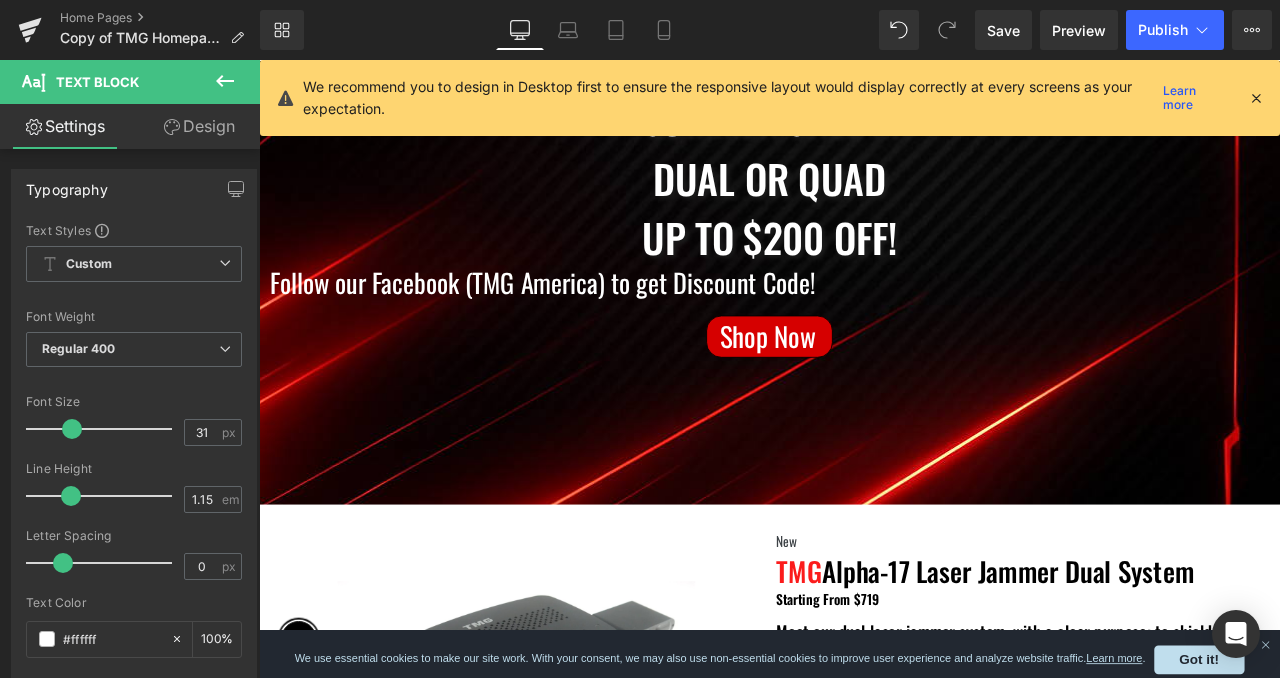 scroll, scrollTop: 209, scrollLeft: 0, axis: vertical 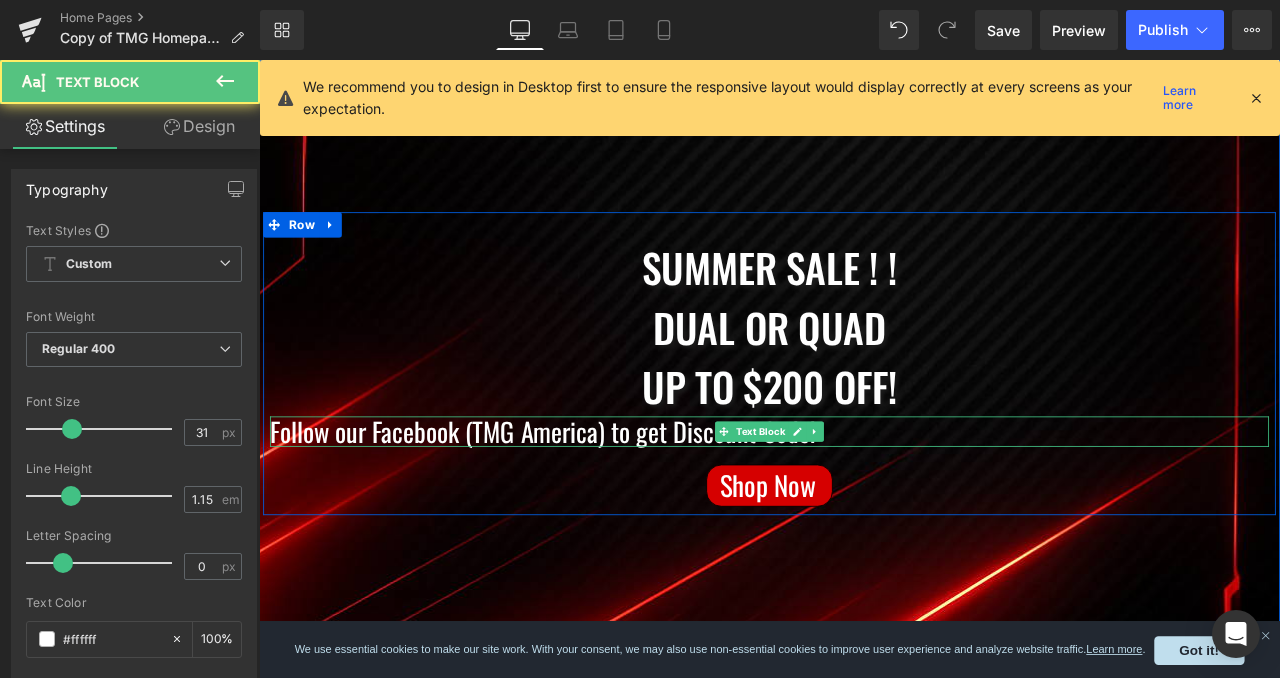 click on "Follow our Facebook (TMG America) to get Discount Code!" at bounding box center (864, 500) 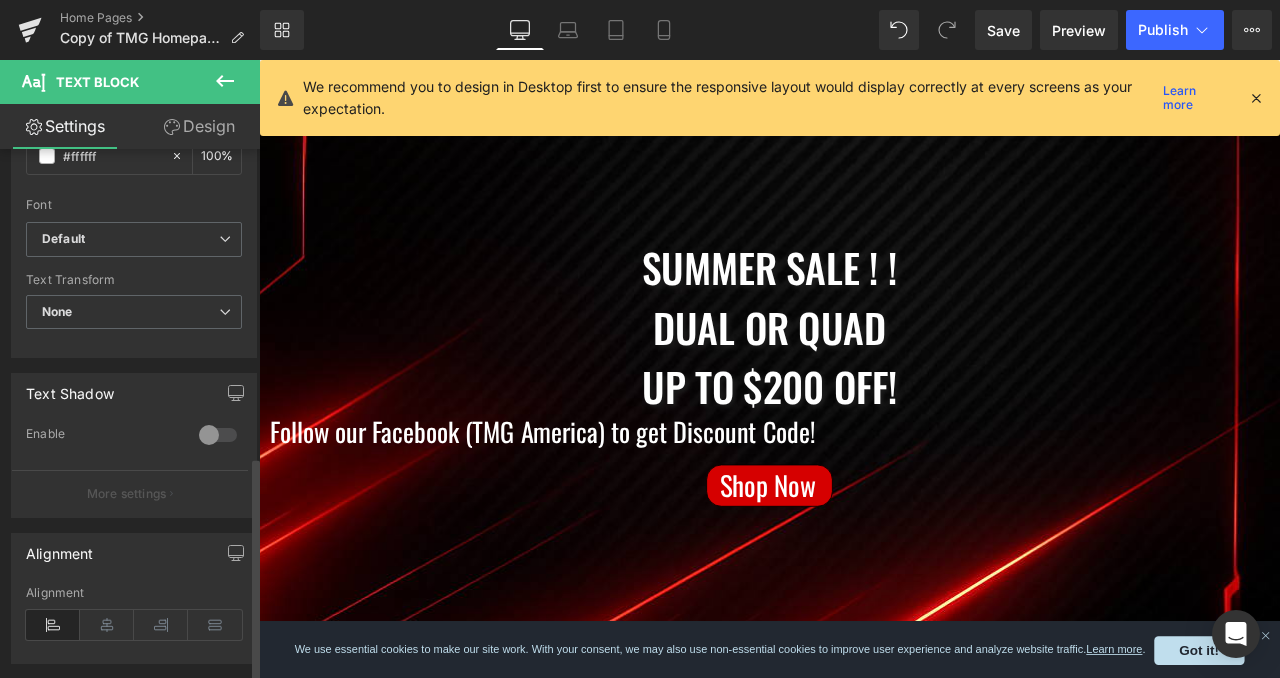 scroll, scrollTop: 737, scrollLeft: 0, axis: vertical 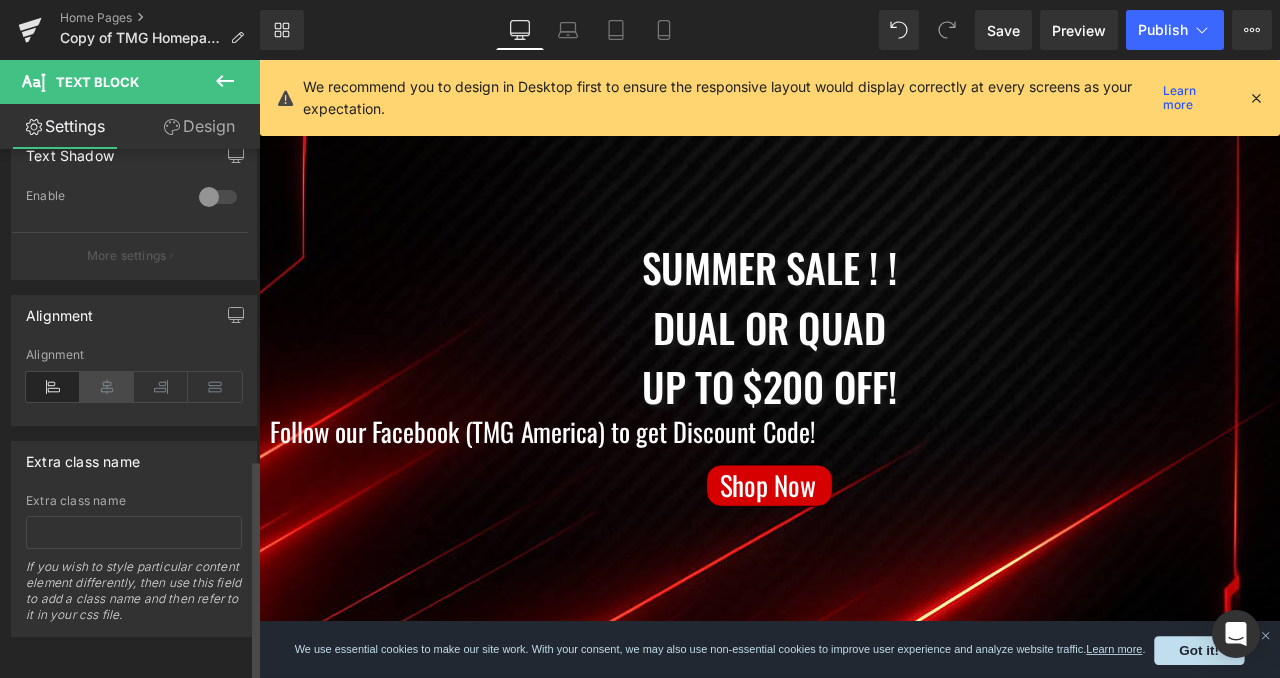 click at bounding box center (107, 387) 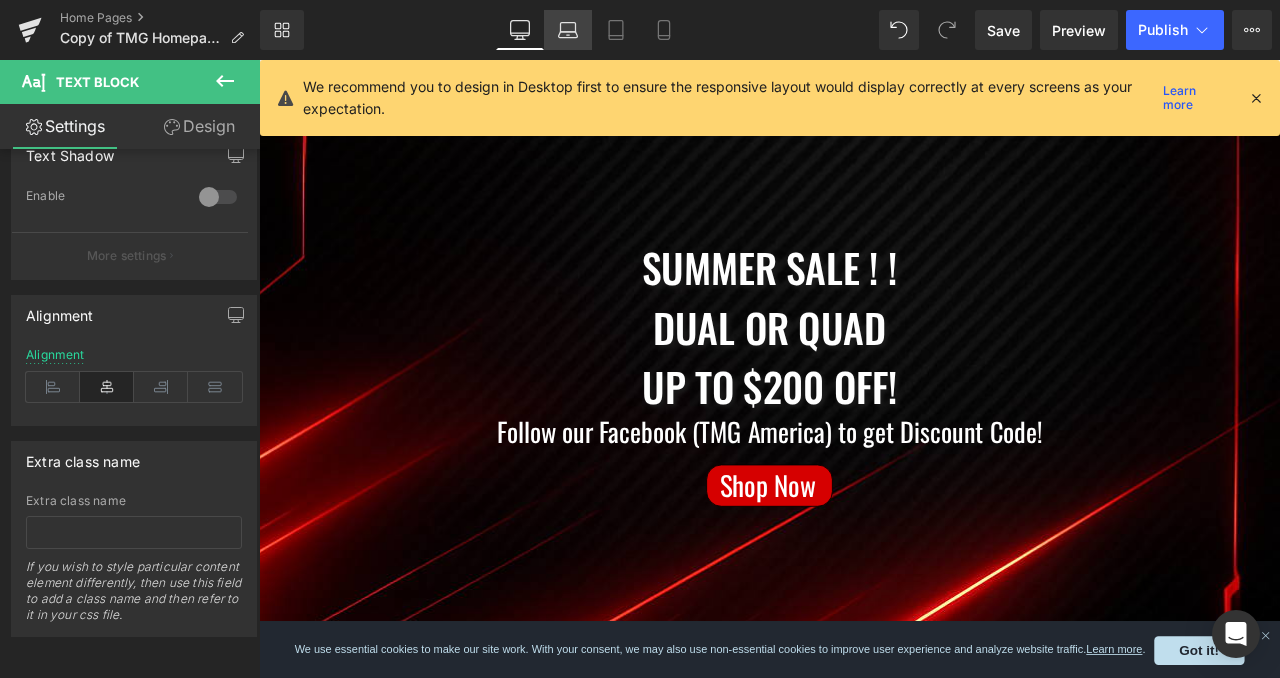 click 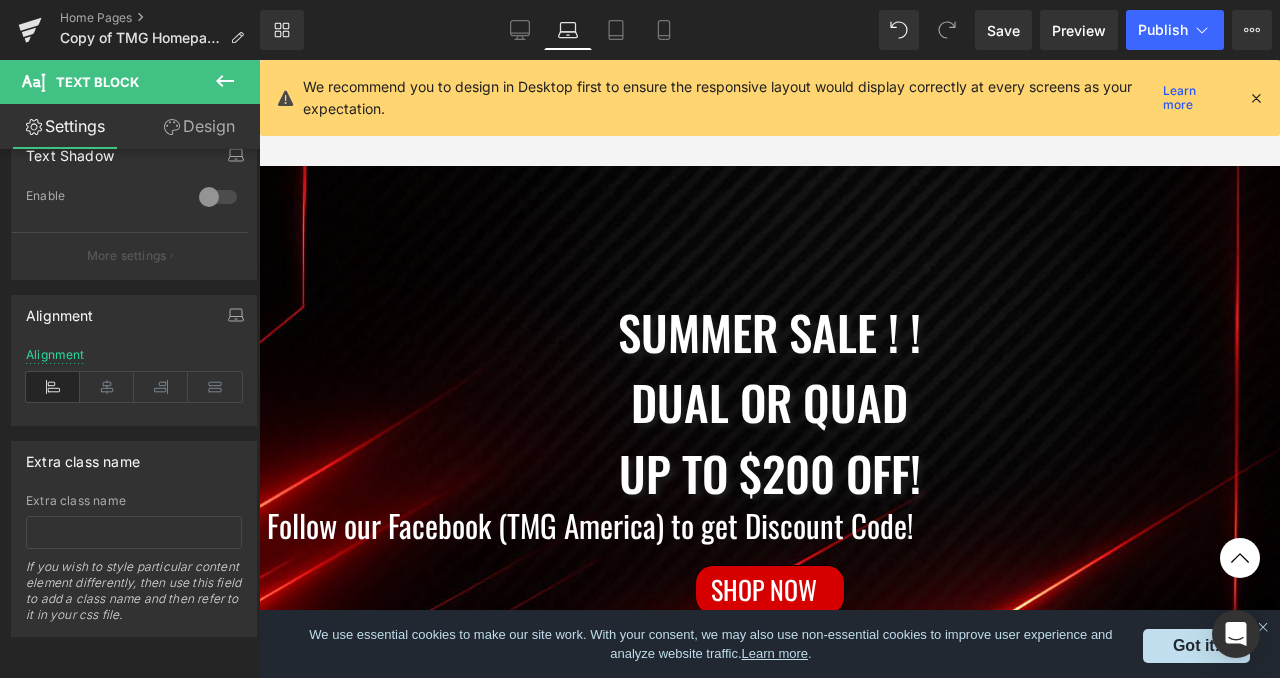 scroll, scrollTop: 385, scrollLeft: 0, axis: vertical 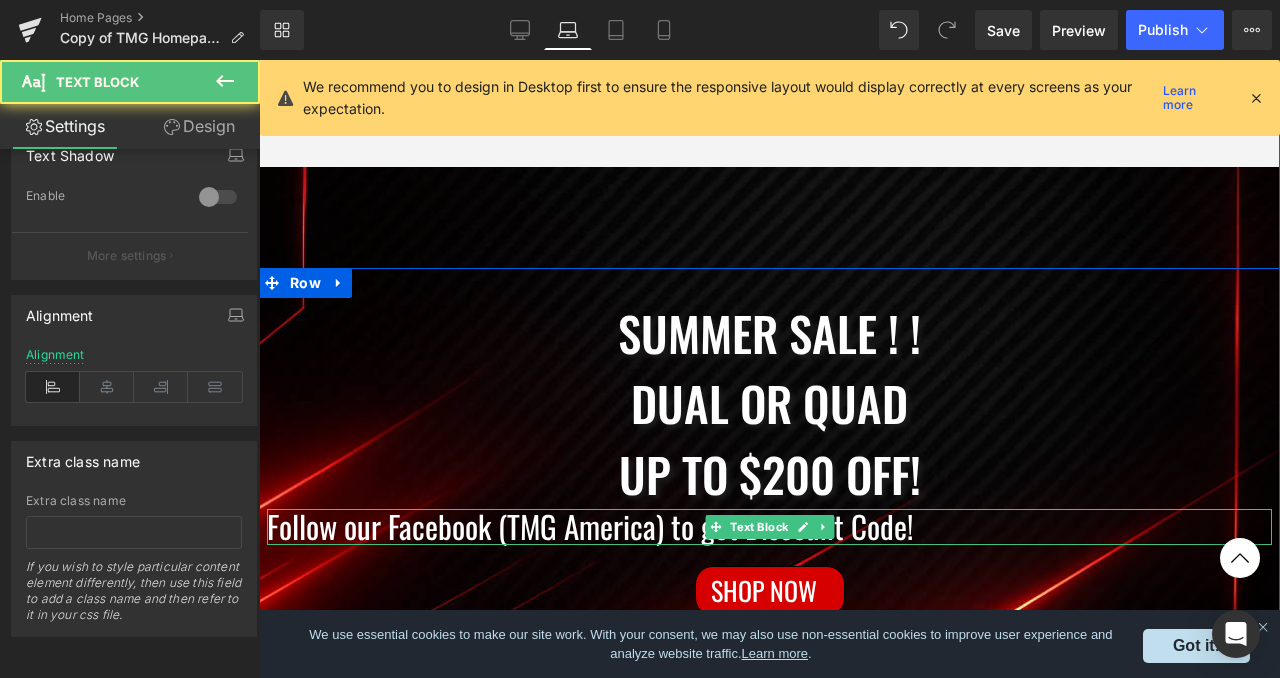 click on "Follow our Facebook (TMG America) to get Discount Code!" at bounding box center [769, 527] 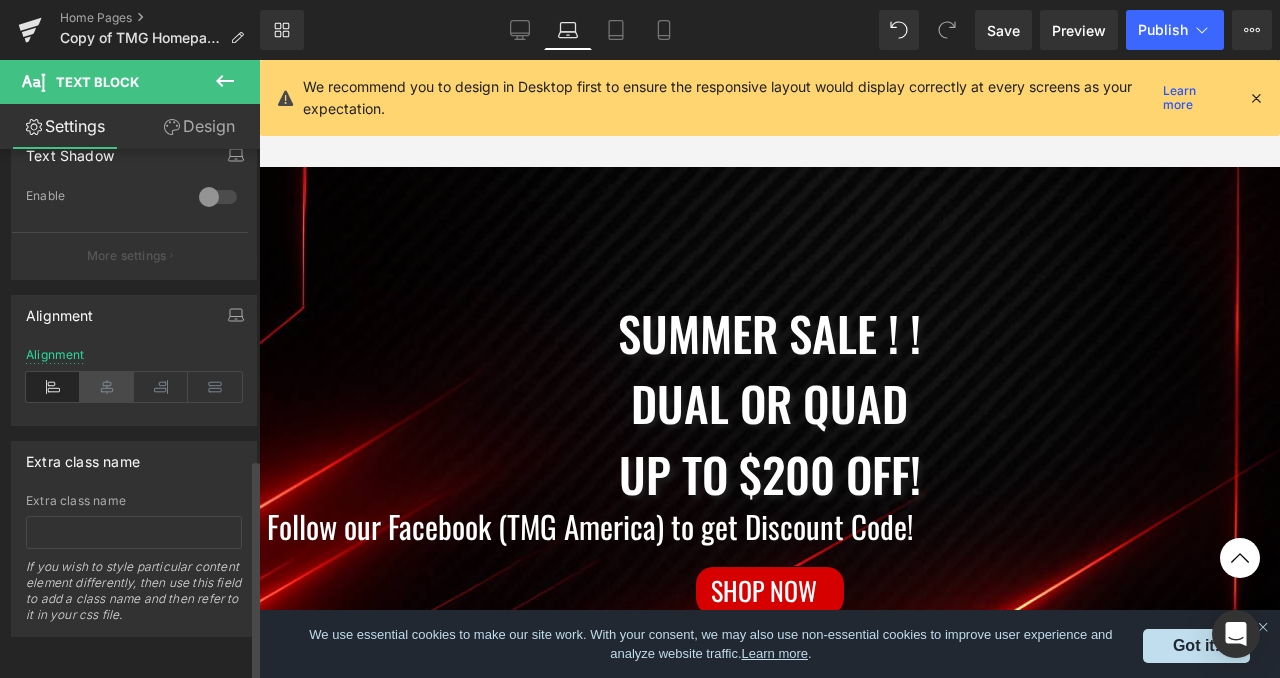 click at bounding box center [107, 387] 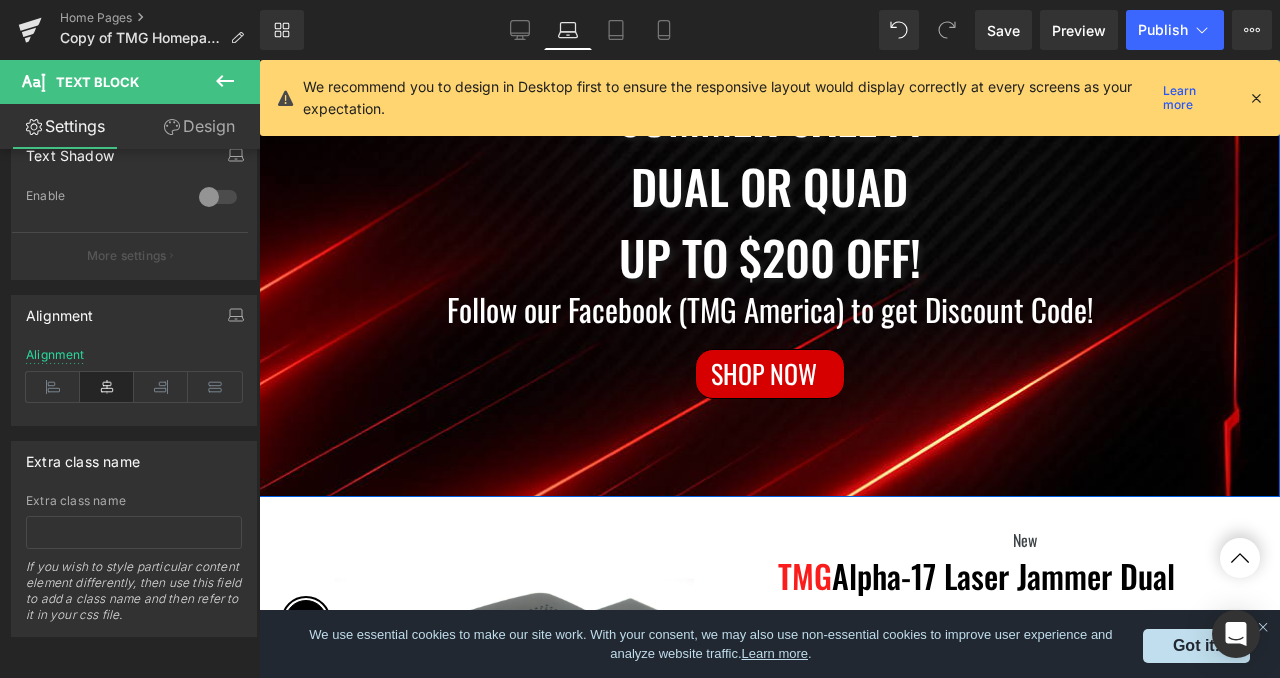 scroll, scrollTop: 709, scrollLeft: 0, axis: vertical 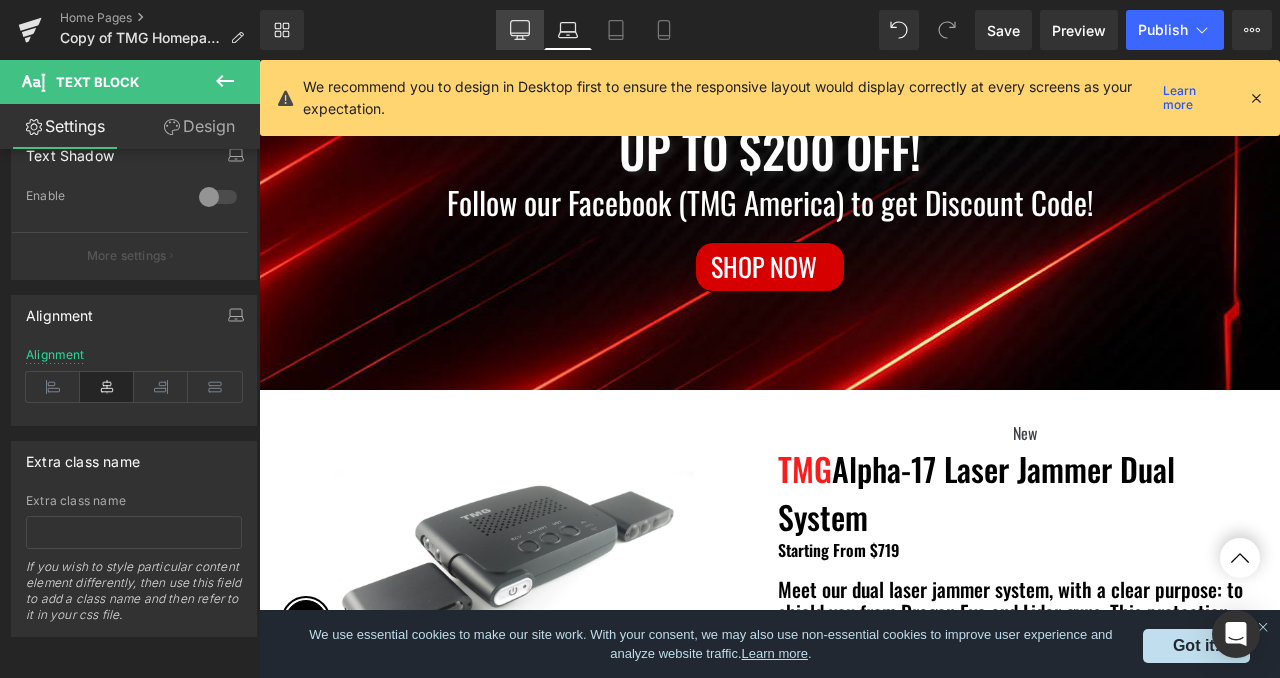 click 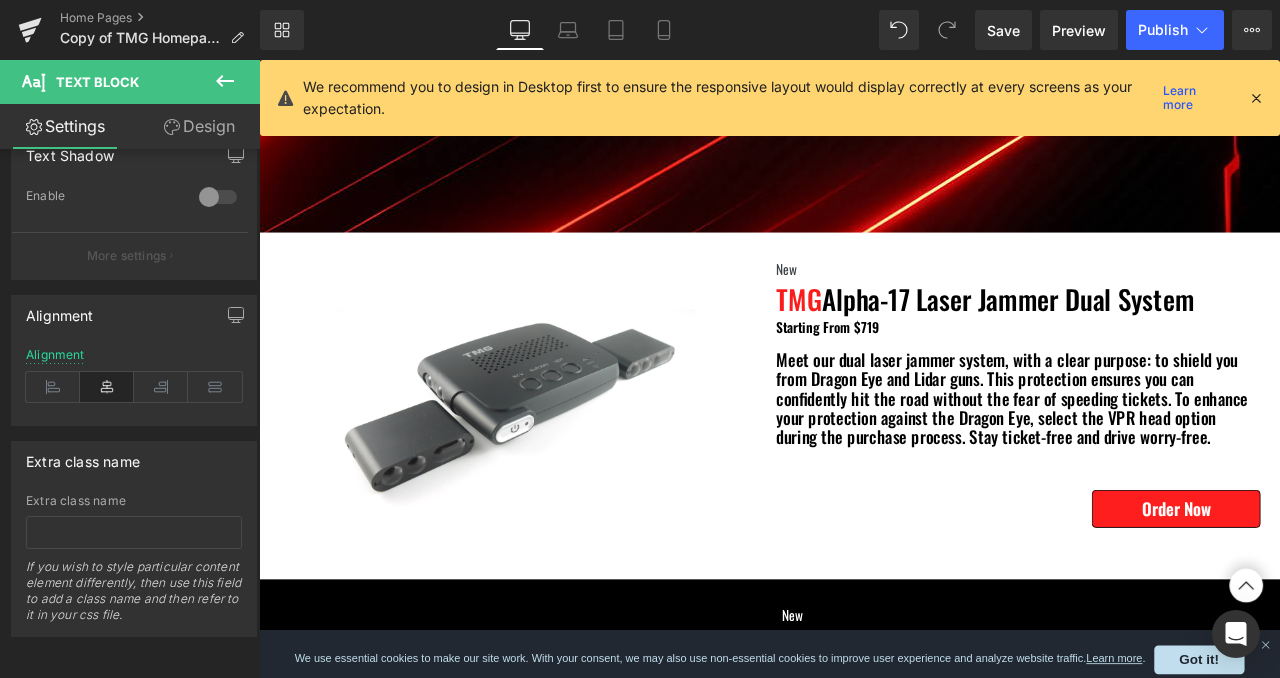 scroll, scrollTop: 533, scrollLeft: 0, axis: vertical 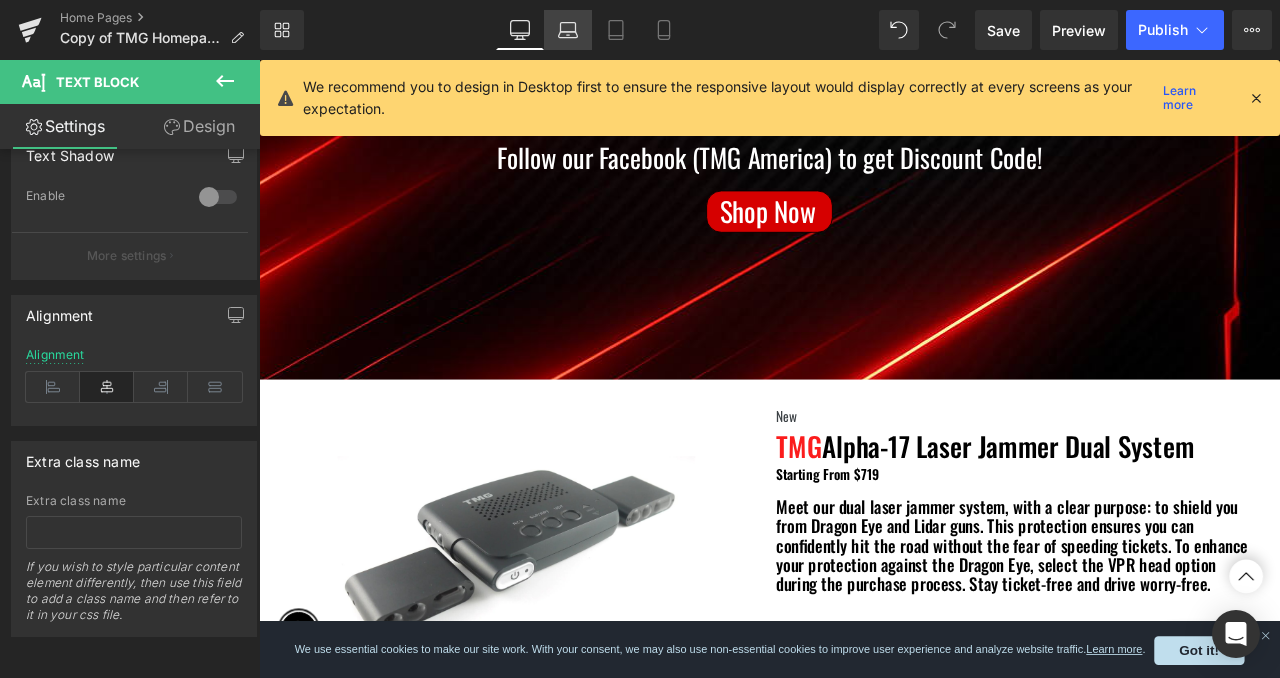 click on "Laptop" at bounding box center [568, 30] 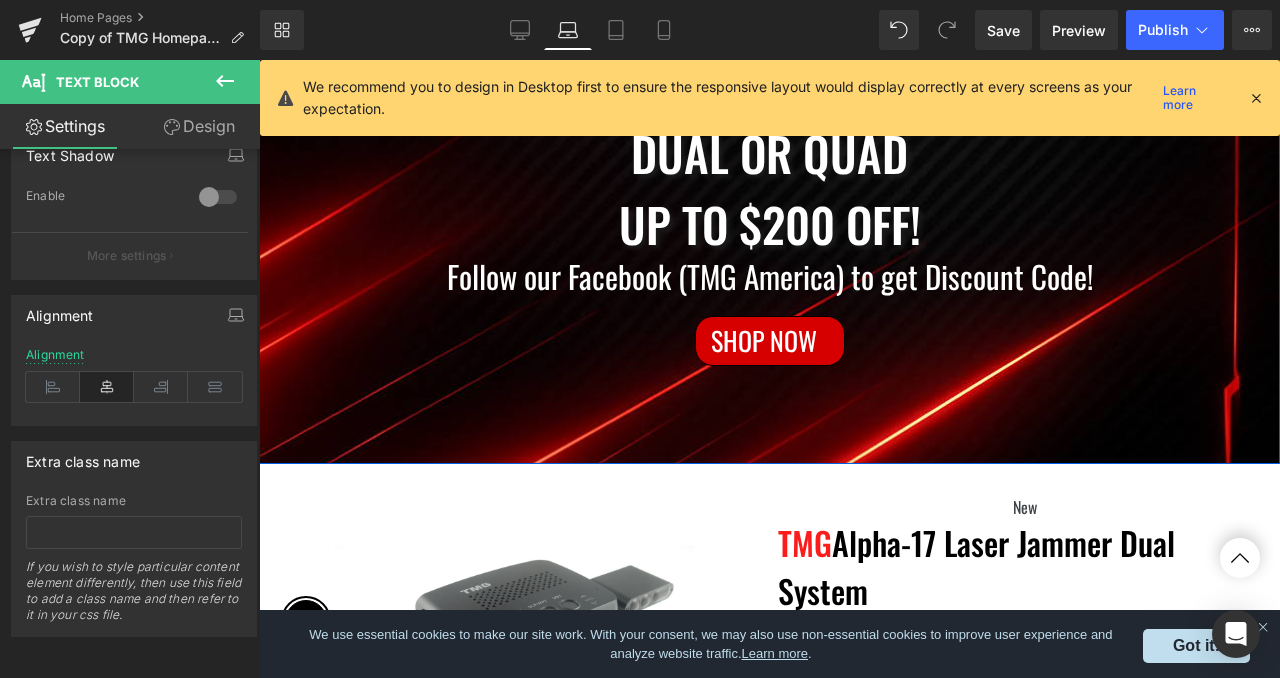 scroll, scrollTop: 648, scrollLeft: 0, axis: vertical 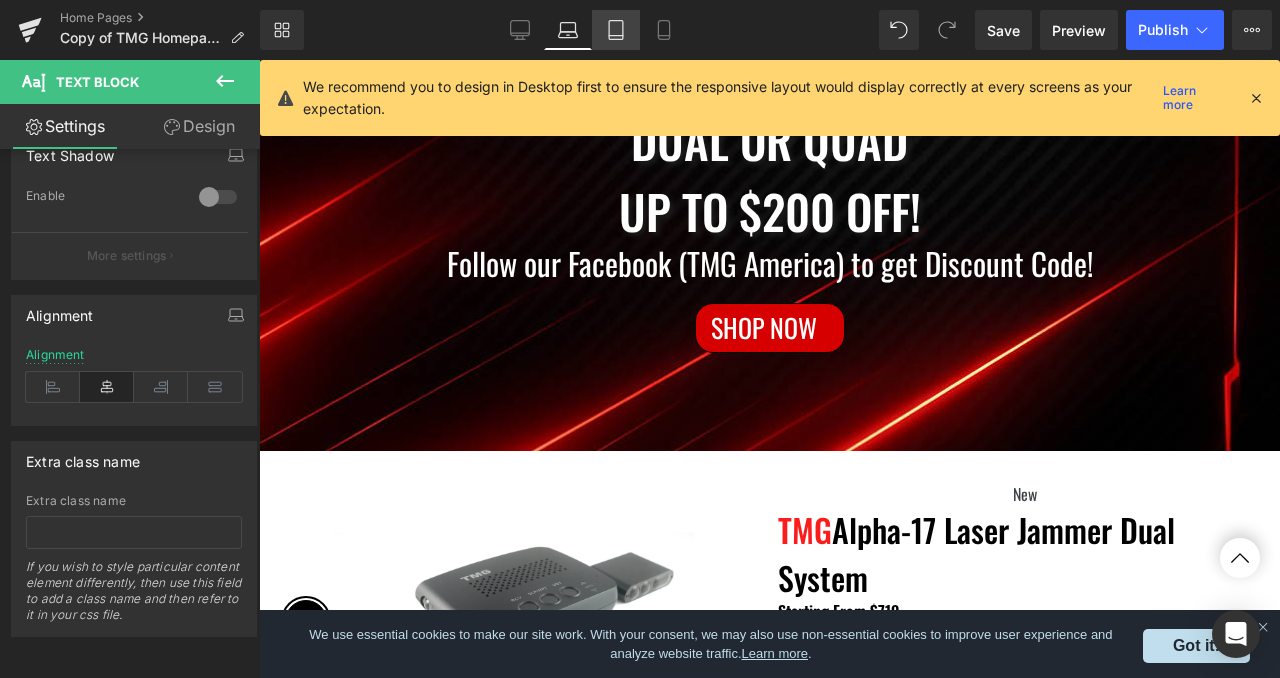 click 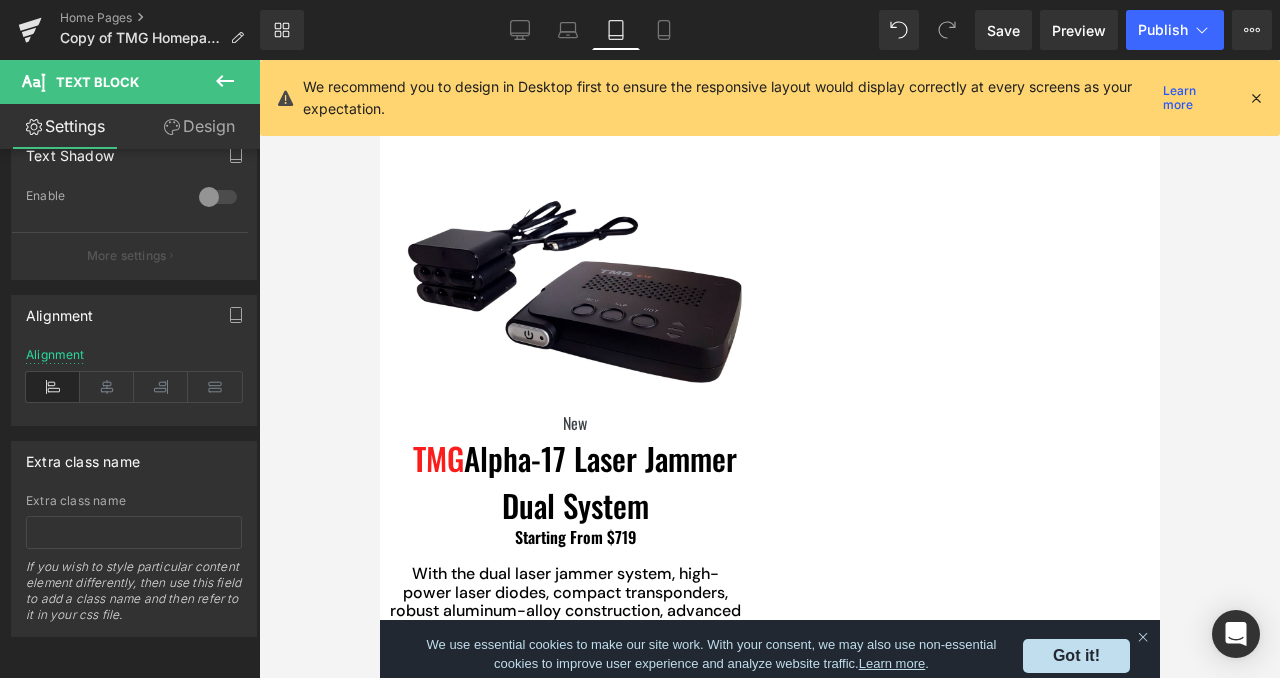 scroll, scrollTop: 0, scrollLeft: 0, axis: both 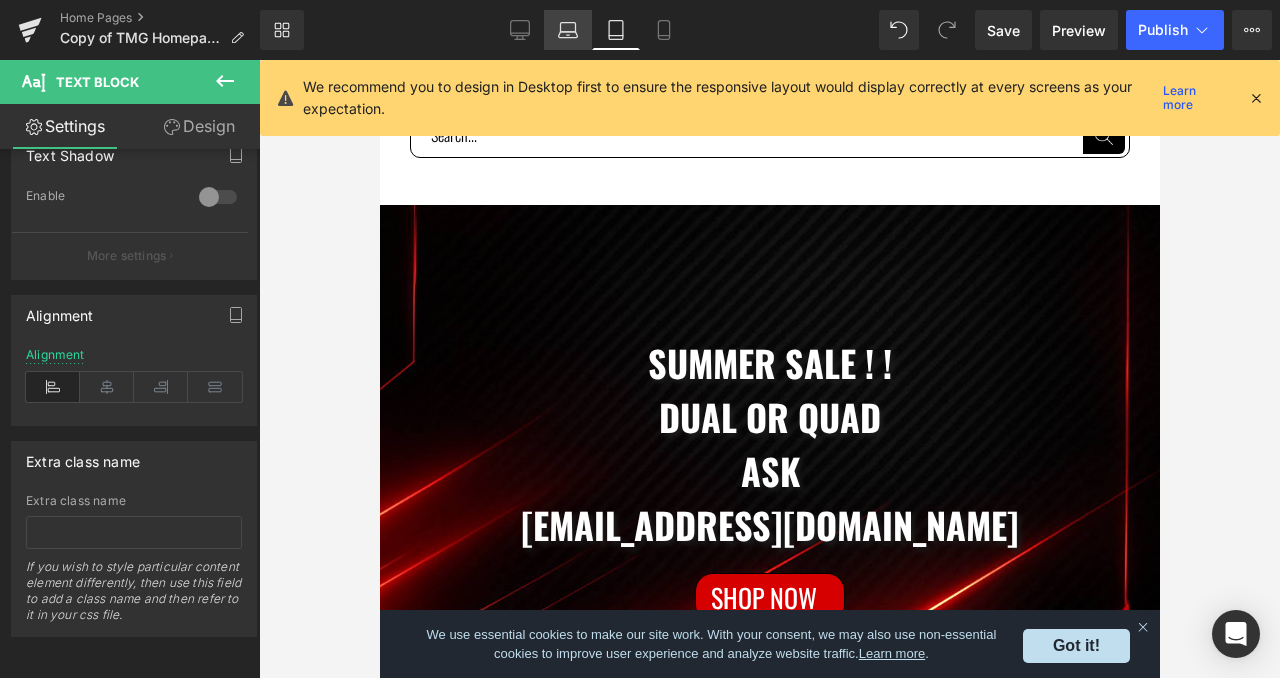 click 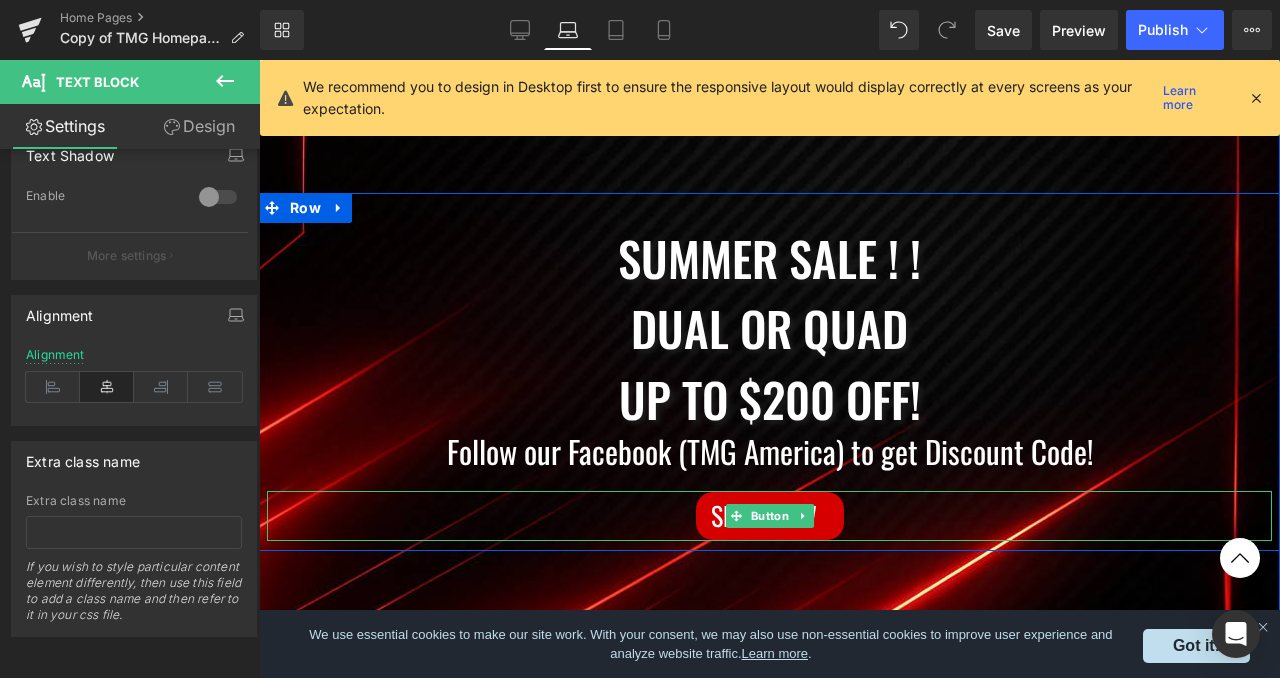scroll, scrollTop: 457, scrollLeft: 0, axis: vertical 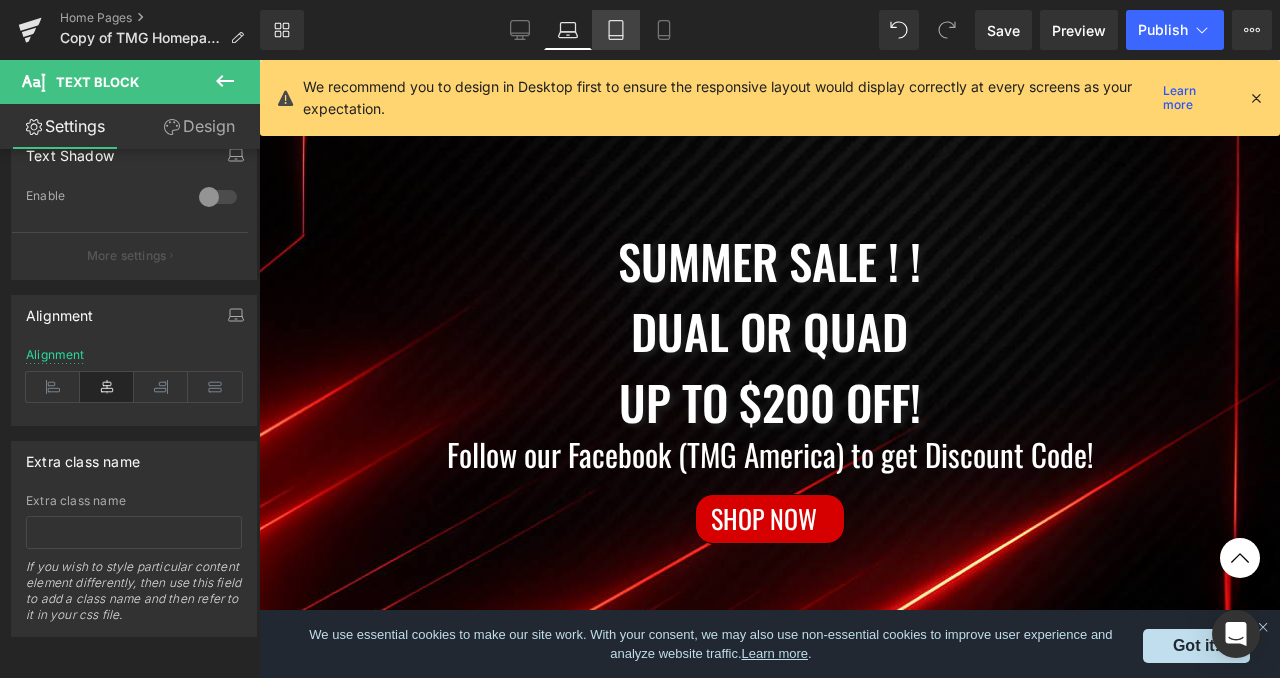 click on "Tablet" at bounding box center [616, 30] 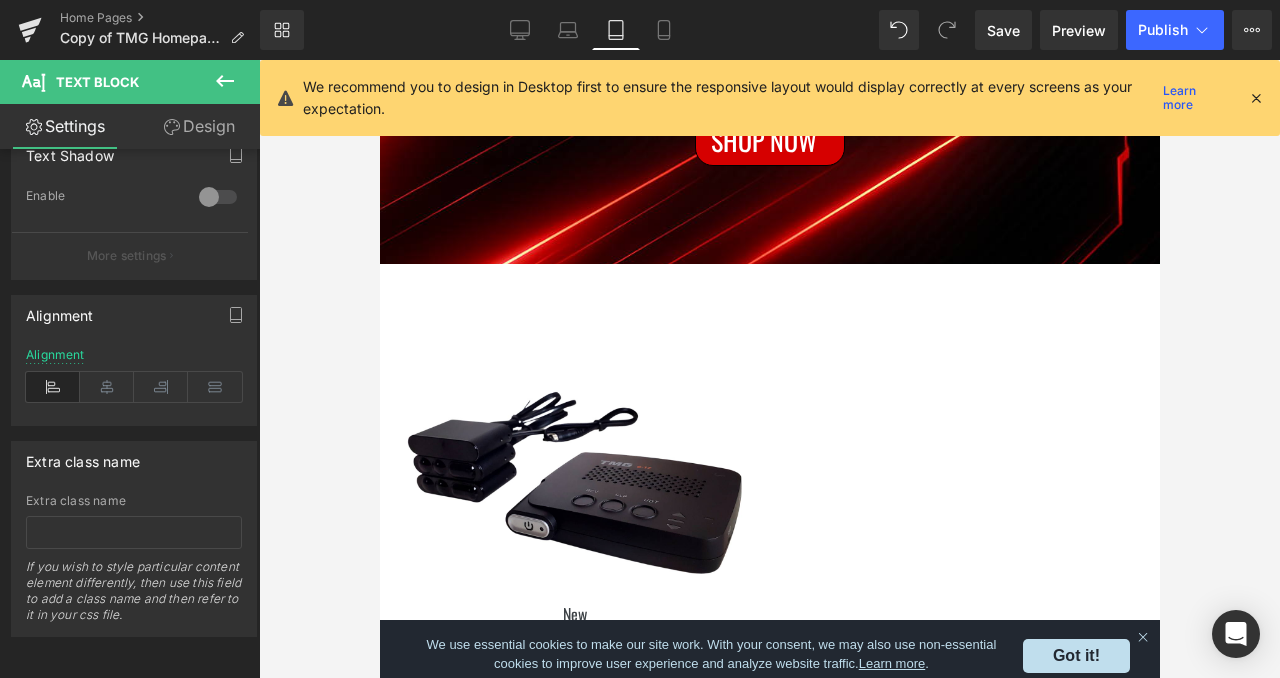 scroll, scrollTop: 0, scrollLeft: 0, axis: both 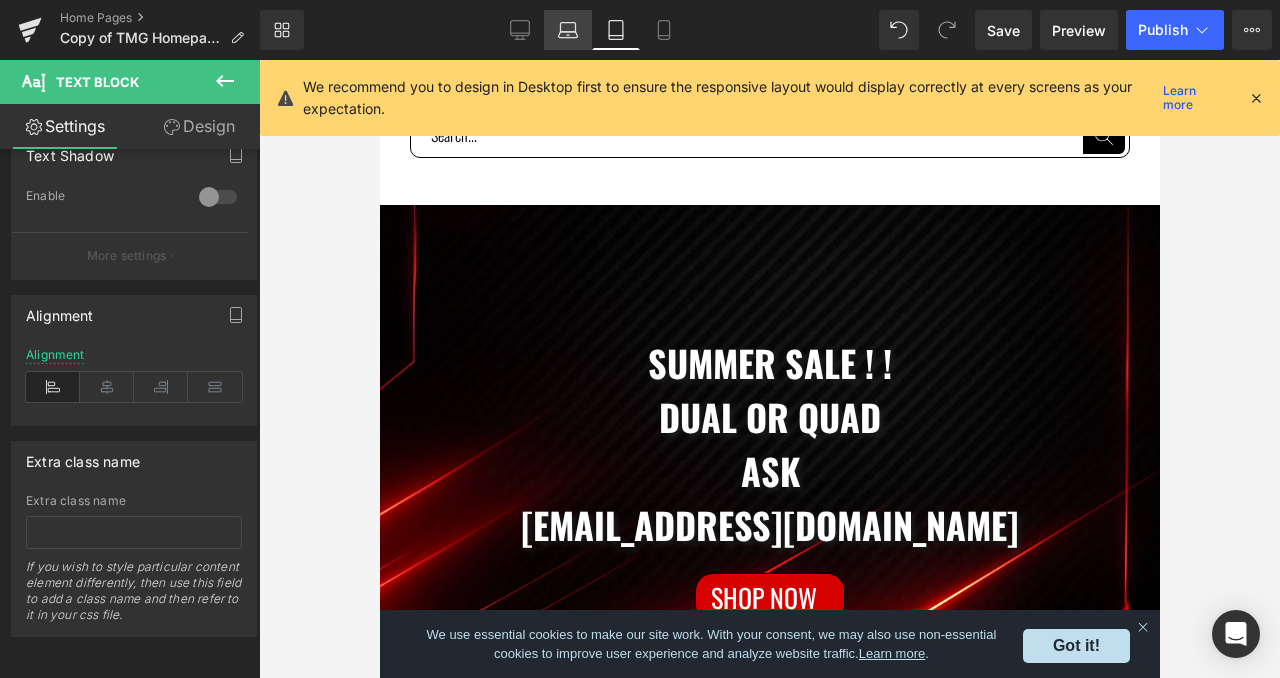 click 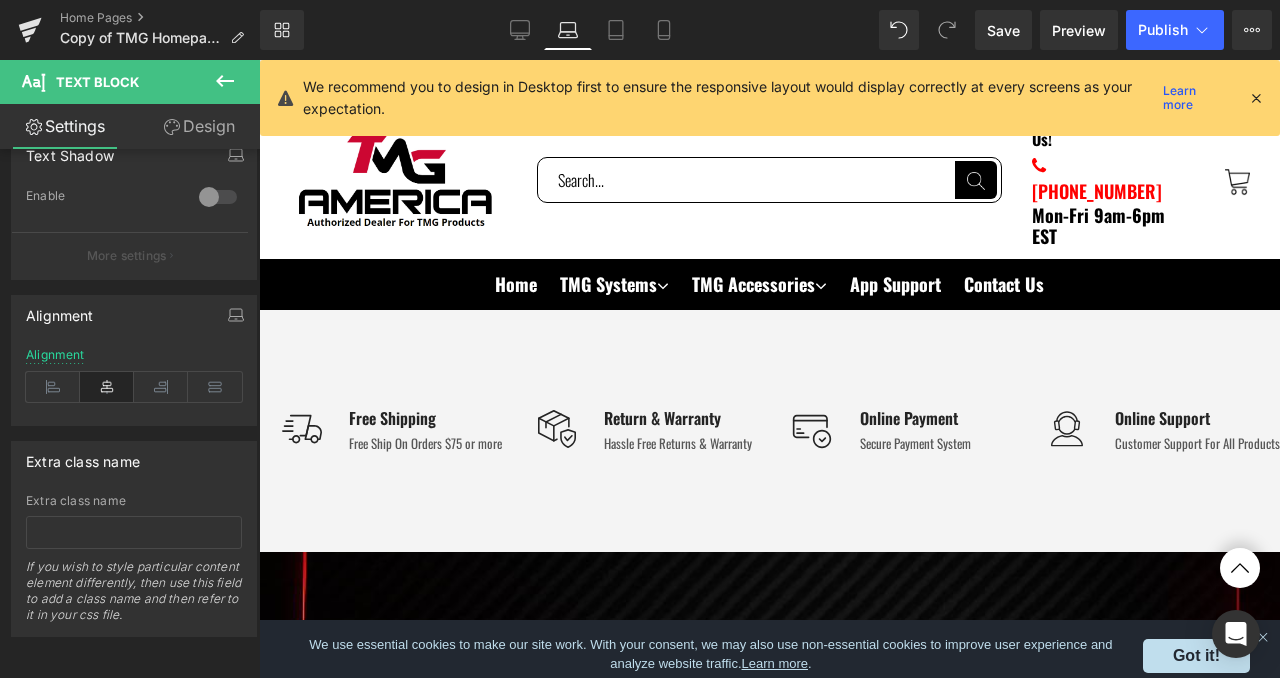 scroll, scrollTop: 598, scrollLeft: 0, axis: vertical 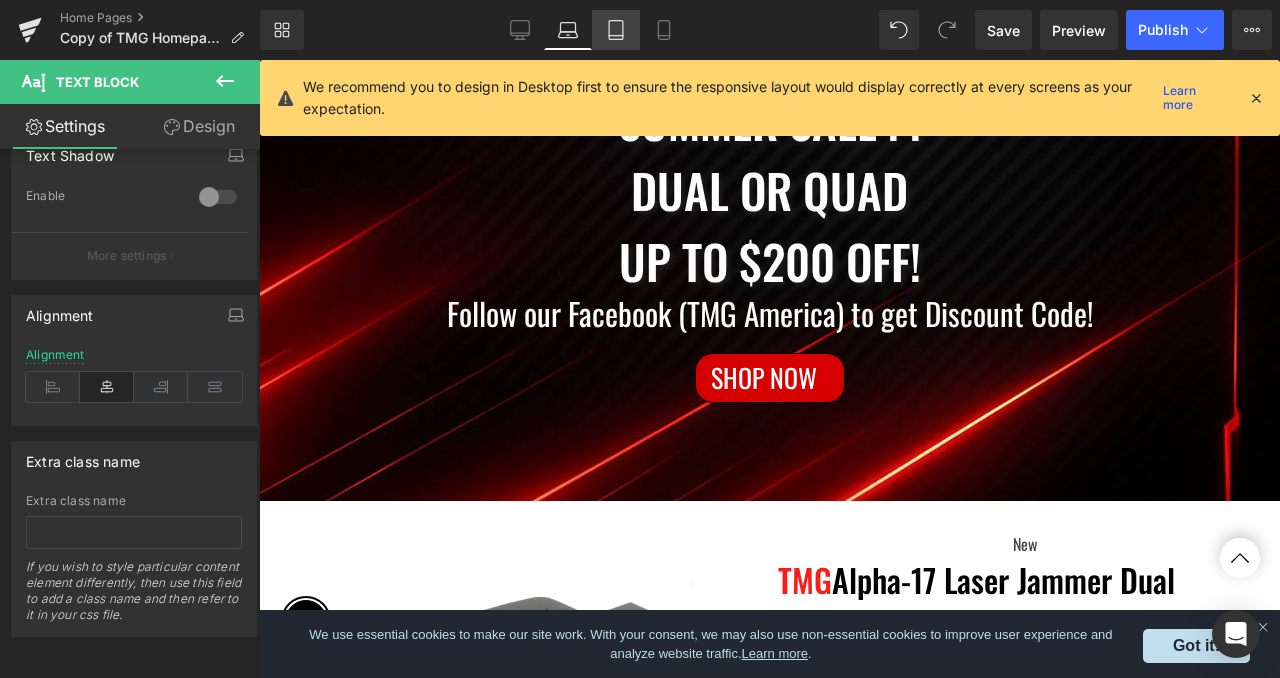 click on "Tablet" at bounding box center [616, 30] 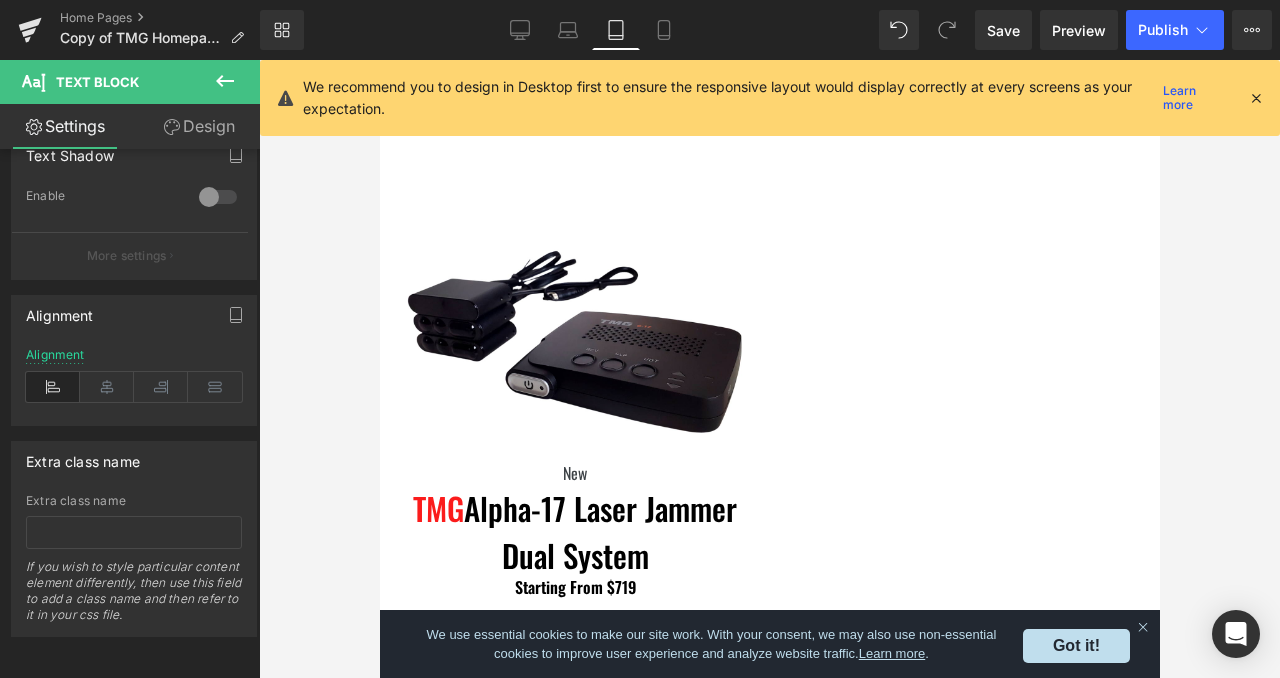 scroll, scrollTop: 0, scrollLeft: 0, axis: both 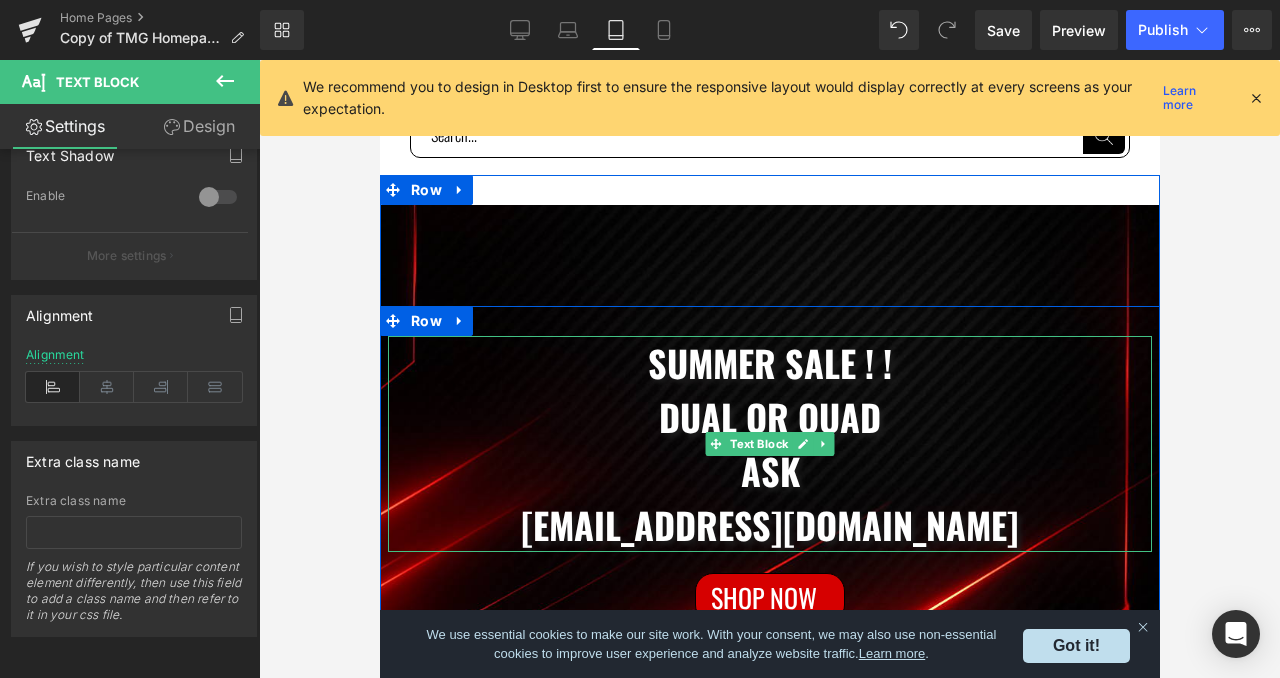 click on "ASK" at bounding box center (769, 471) 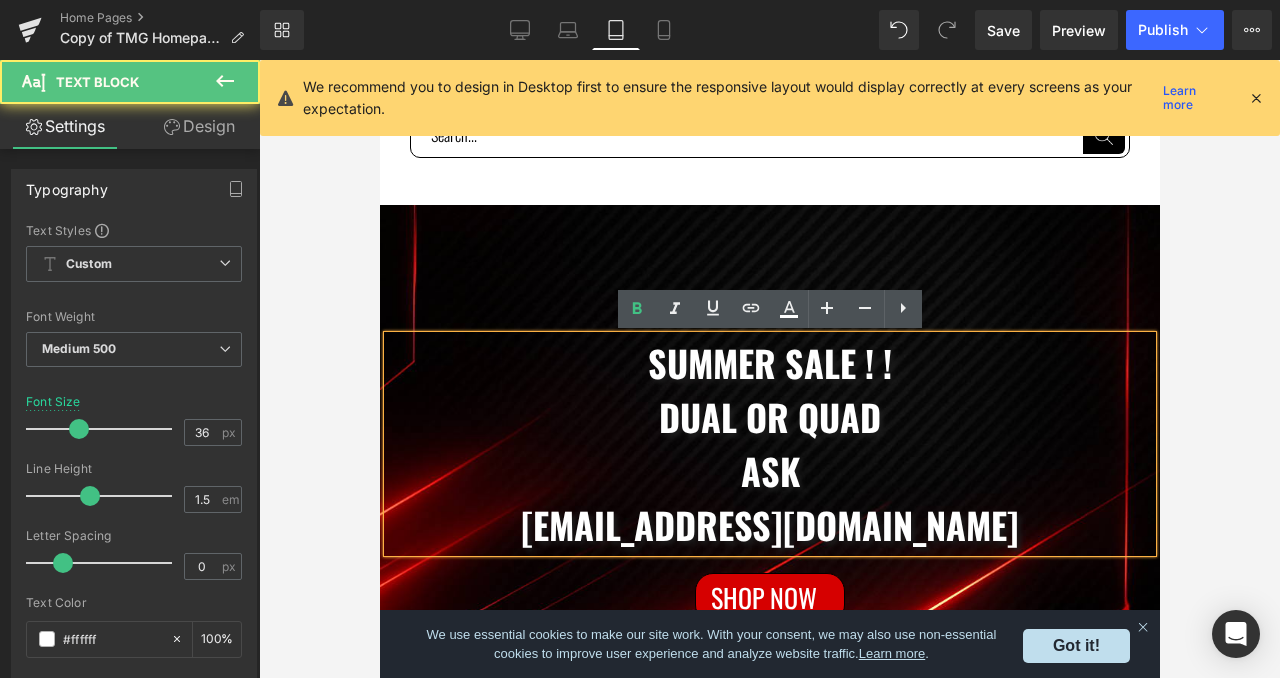 type 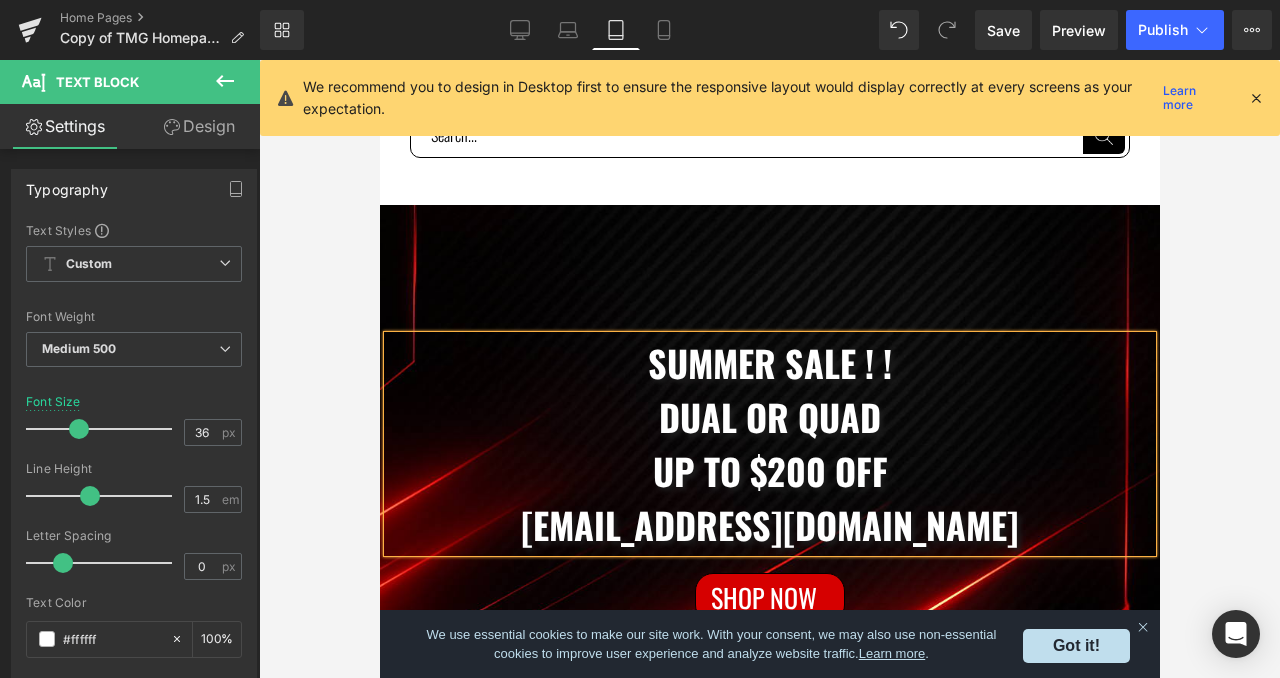 click on "[EMAIL_ADDRESS][DOMAIN_NAME]" at bounding box center (769, 525) 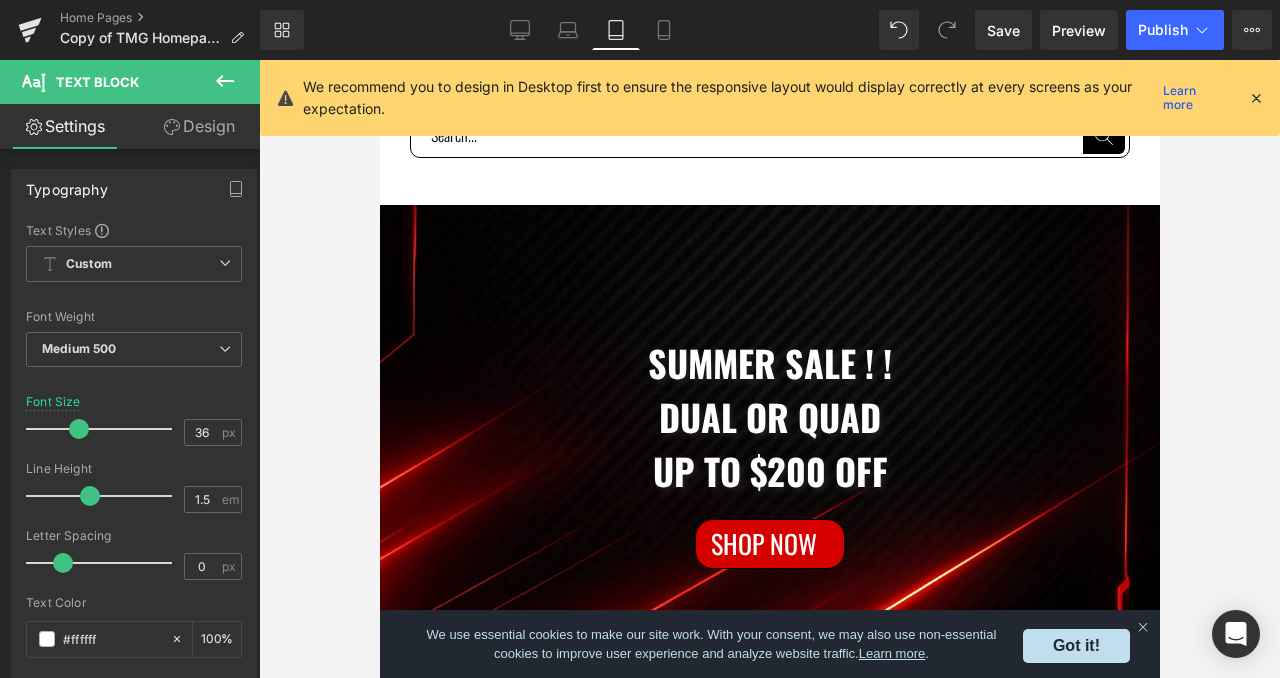 click 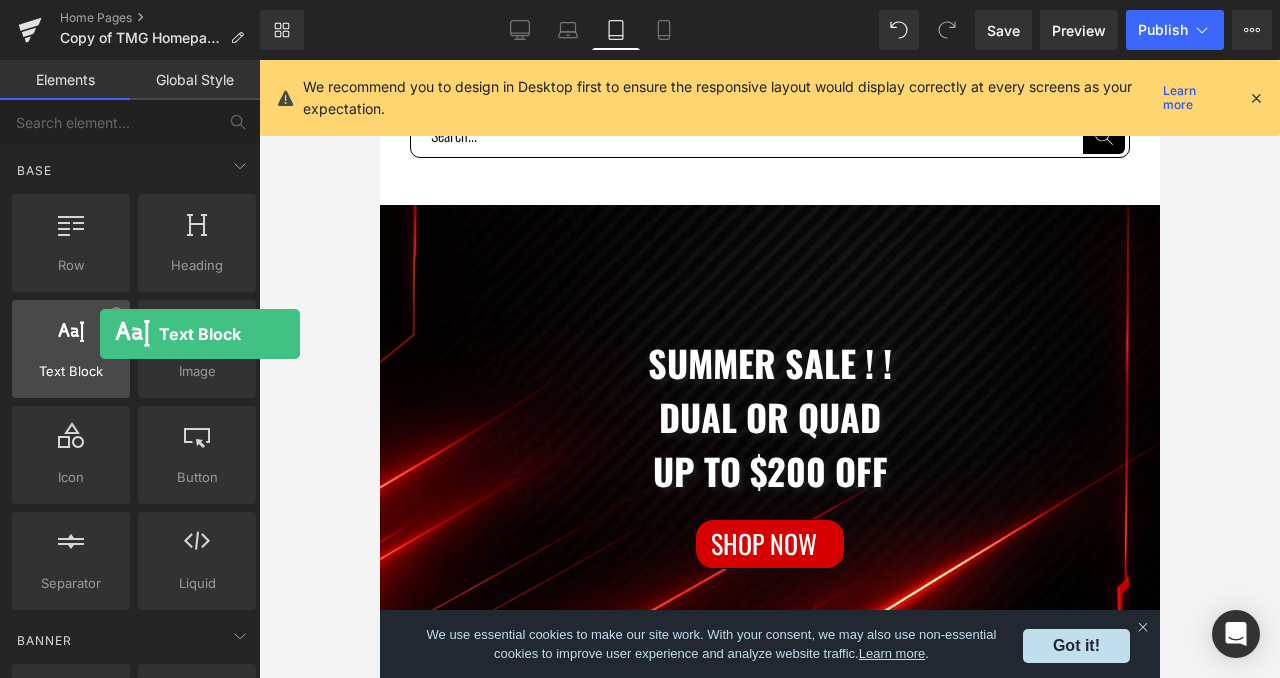 click at bounding box center (71, 338) 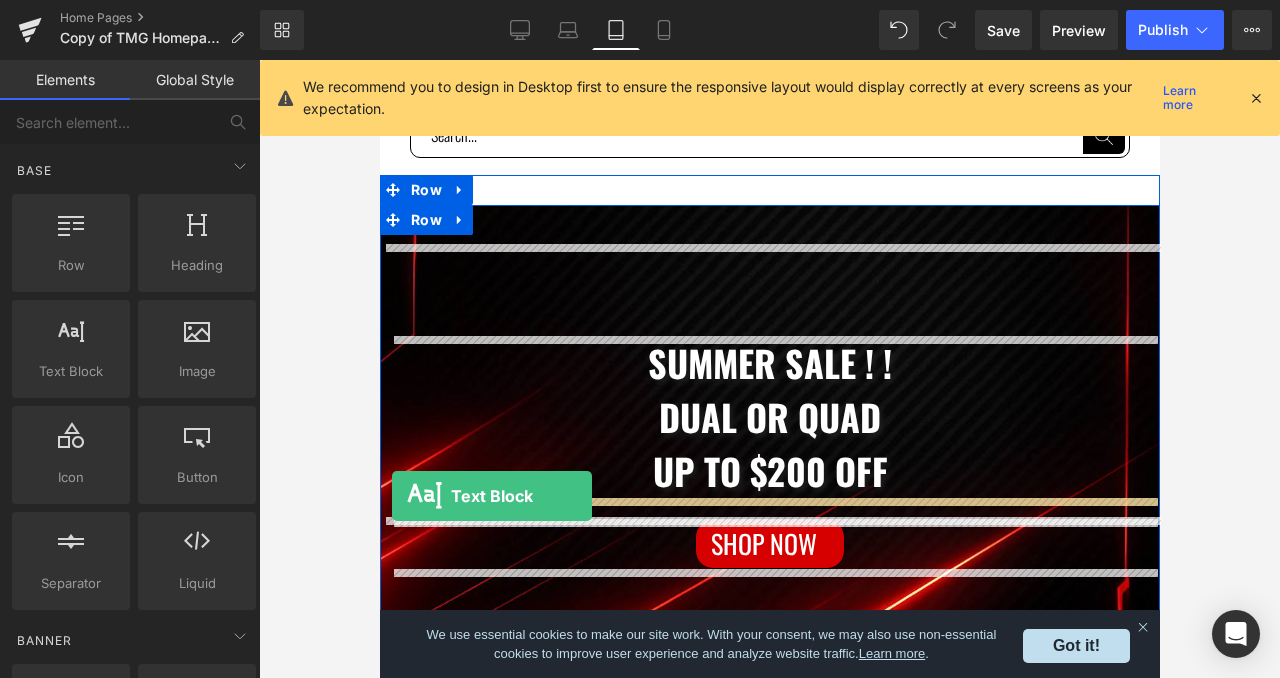 drag, startPoint x: 479, startPoint y: 394, endPoint x: 391, endPoint y: 495, distance: 133.95895 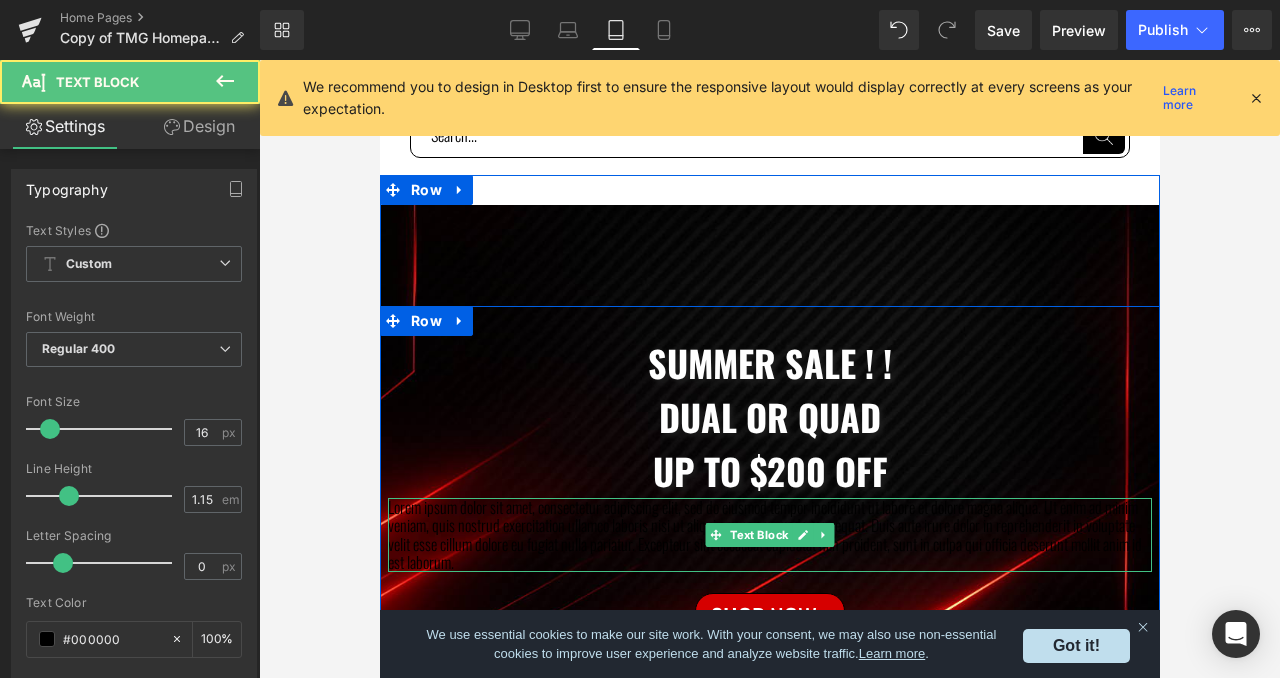 click on "Lorem ipsum dolor sit amet, consectetur adipiscing elit, sed do eiusmod tempor incididunt ut labore et dolore magna aliqua. Ut enim ad minim veniam, quis nostrud exercitation ullamco laboris nisi ut aliquip ex ea commodo consequat. Duis aute irure dolor in reprehenderit in voluptate velit esse cillum dolore eu fugiat nulla pariatur. Excepteur sint occaecat cupidatat non proident, sunt in culpa qui officia deserunt mollit anim id est laborum." at bounding box center (769, 535) 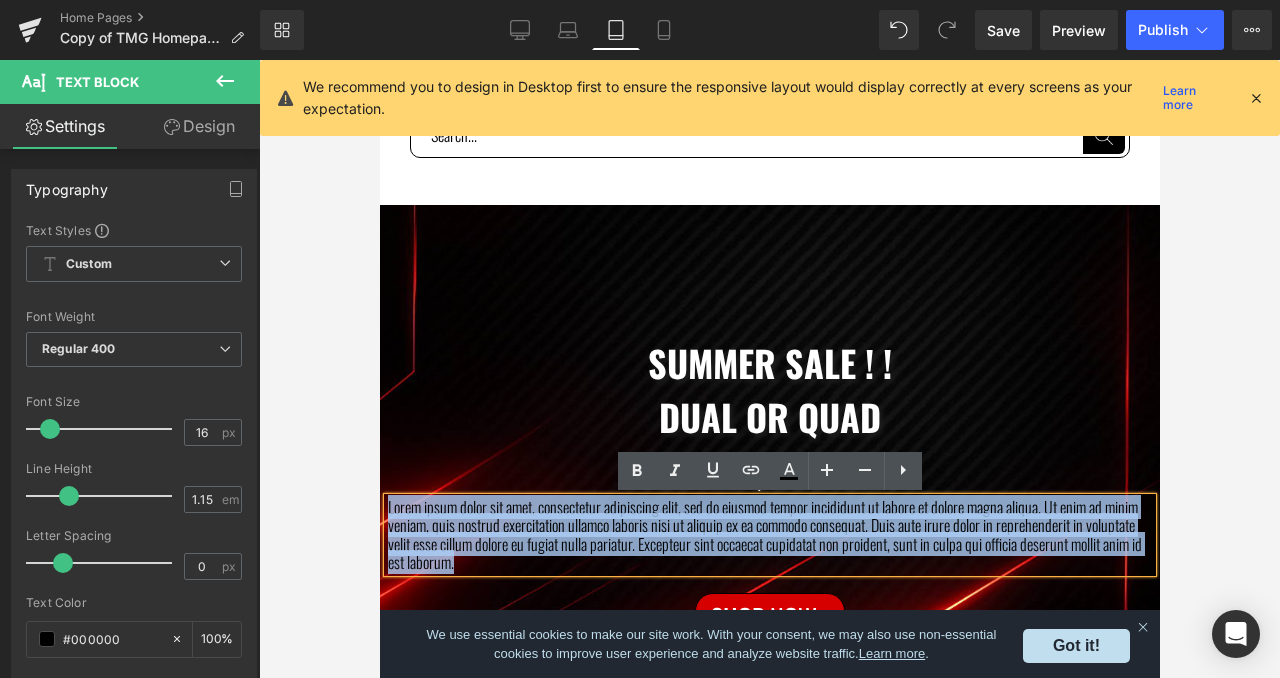 drag, startPoint x: 389, startPoint y: 511, endPoint x: 517, endPoint y: 563, distance: 138.15933 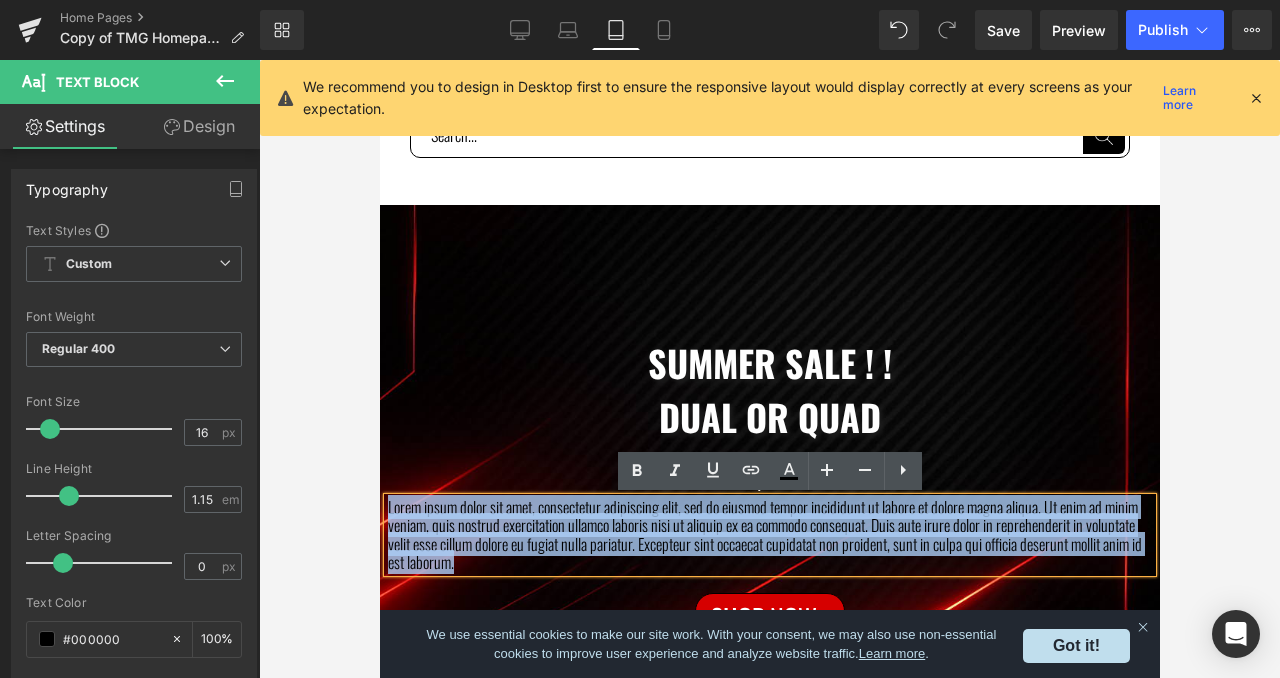 click on "Lorem ipsum dolor sit amet, consectetur adipiscing elit, sed do eiusmod tempor incididunt ut labore et dolore magna aliqua. Ut enim ad minim veniam, quis nostrud exercitation ullamco laboris nisi ut aliquip ex ea commodo consequat. Duis aute irure dolor in reprehenderit in voluptate velit esse cillum dolore eu fugiat nulla pariatur. Excepteur sint occaecat cupidatat non proident, sunt in culpa qui officia deserunt mollit anim id est laborum." at bounding box center (769, 535) 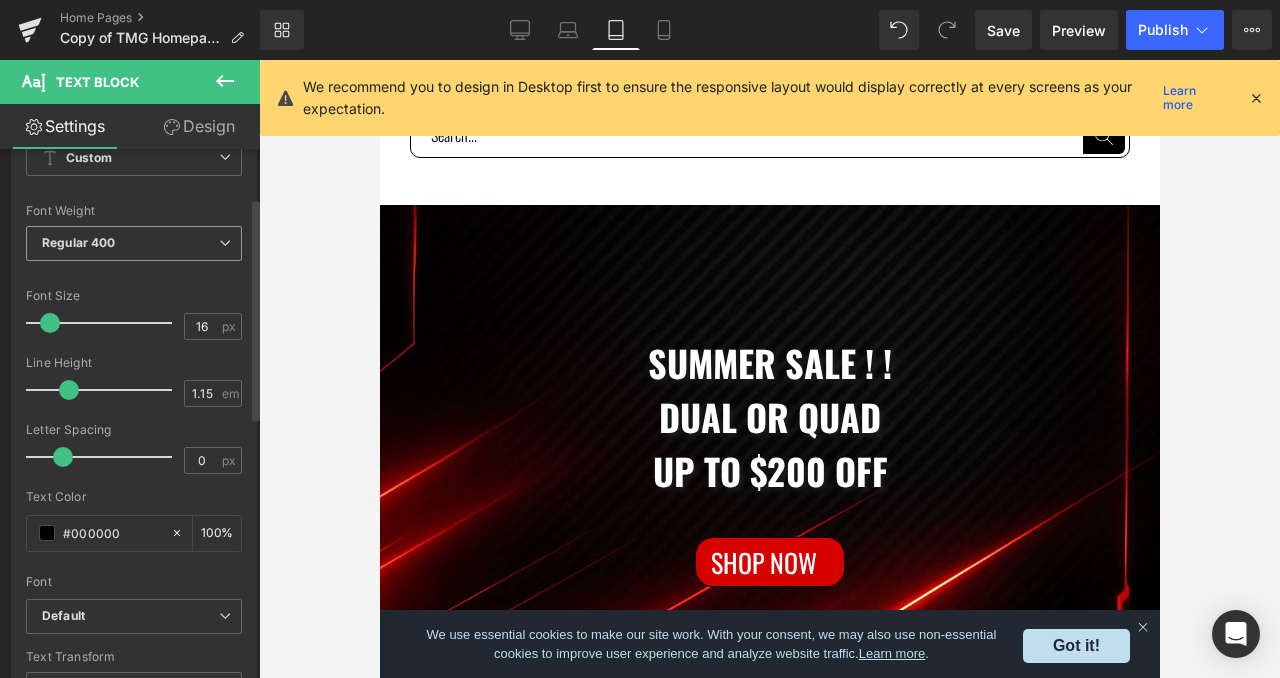 scroll, scrollTop: 183, scrollLeft: 0, axis: vertical 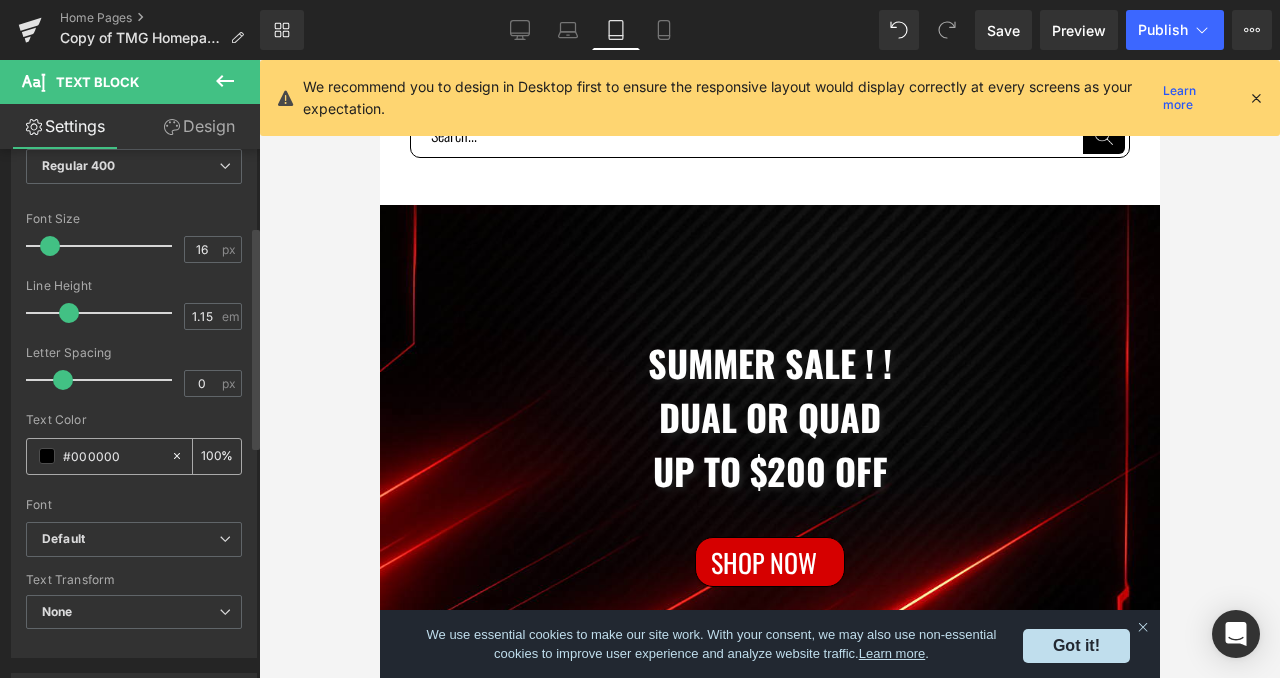 click 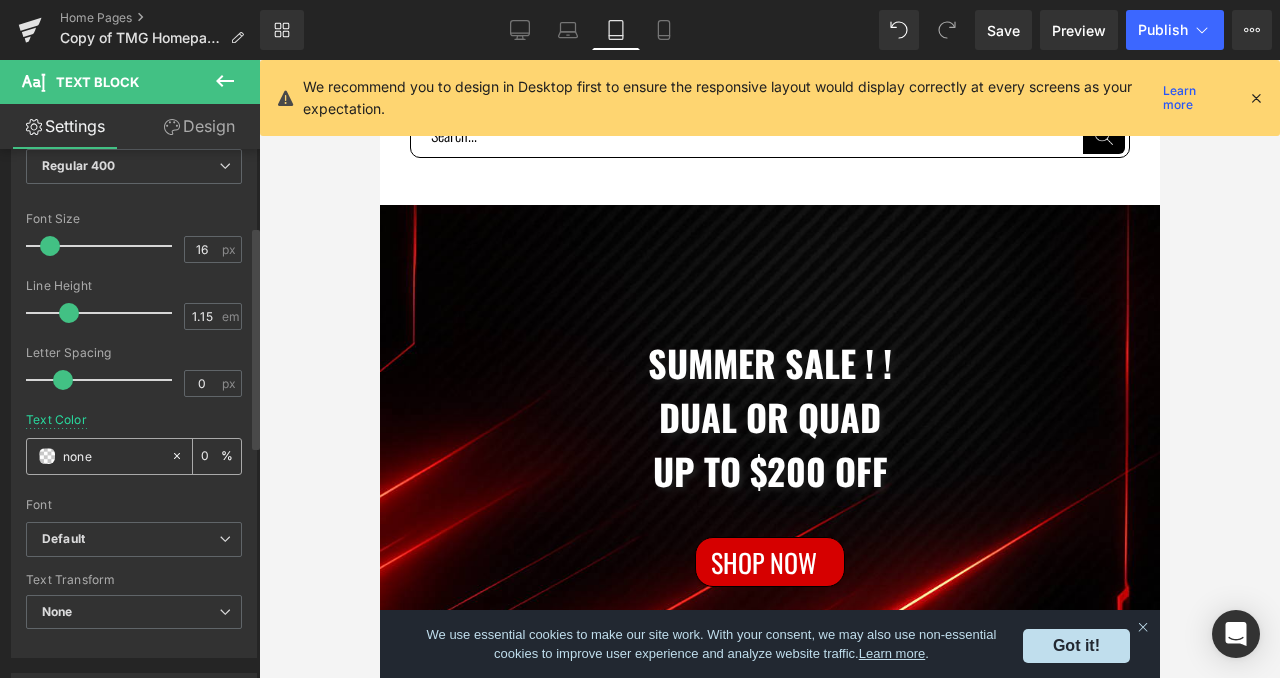 click on "#000000" at bounding box center [112, 456] 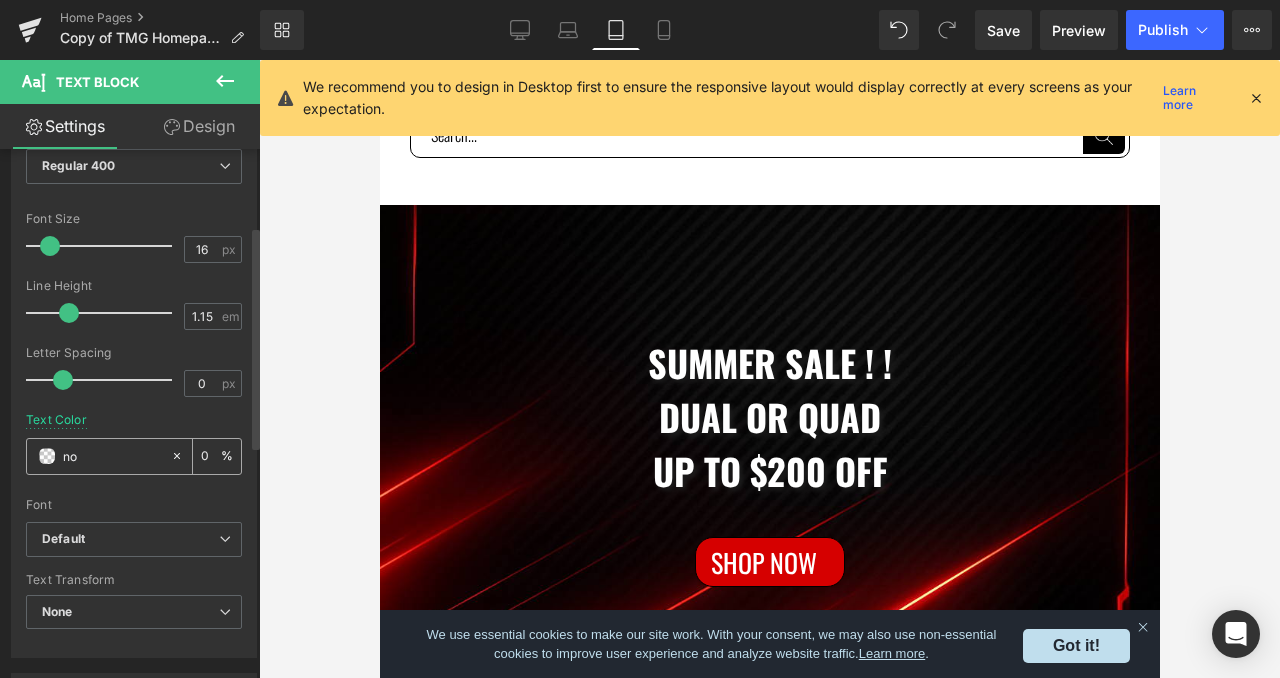 type on "n" 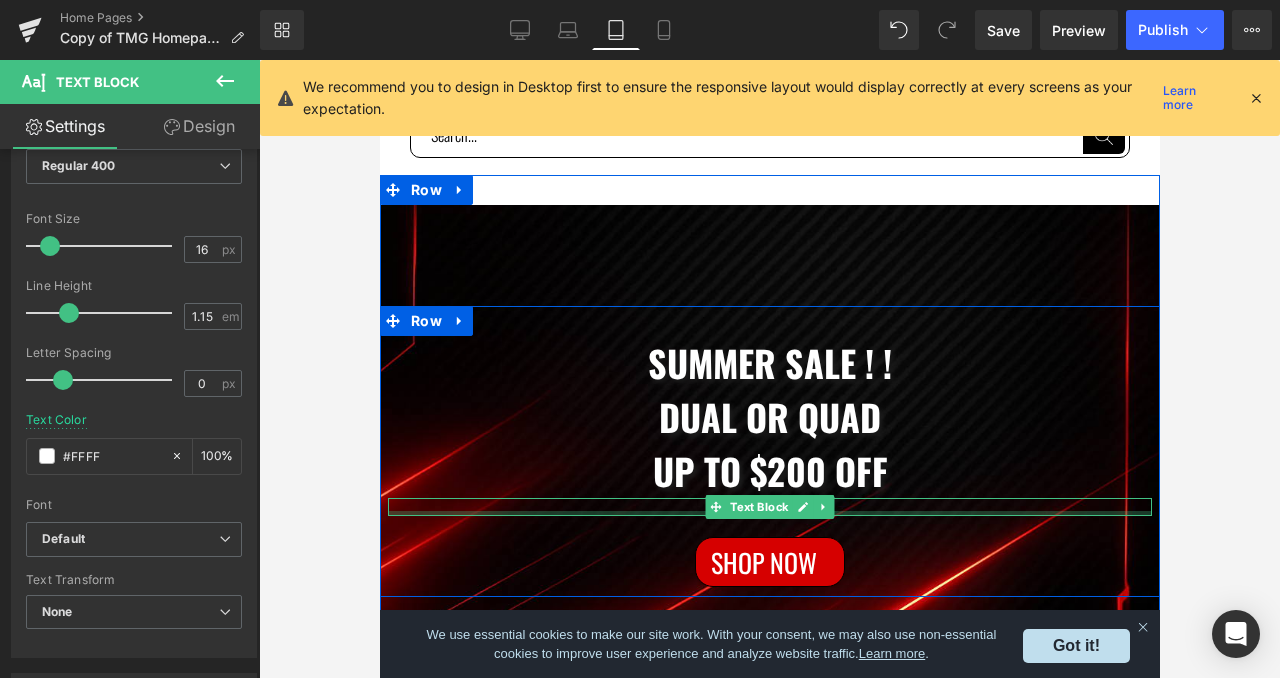 click at bounding box center [769, 513] 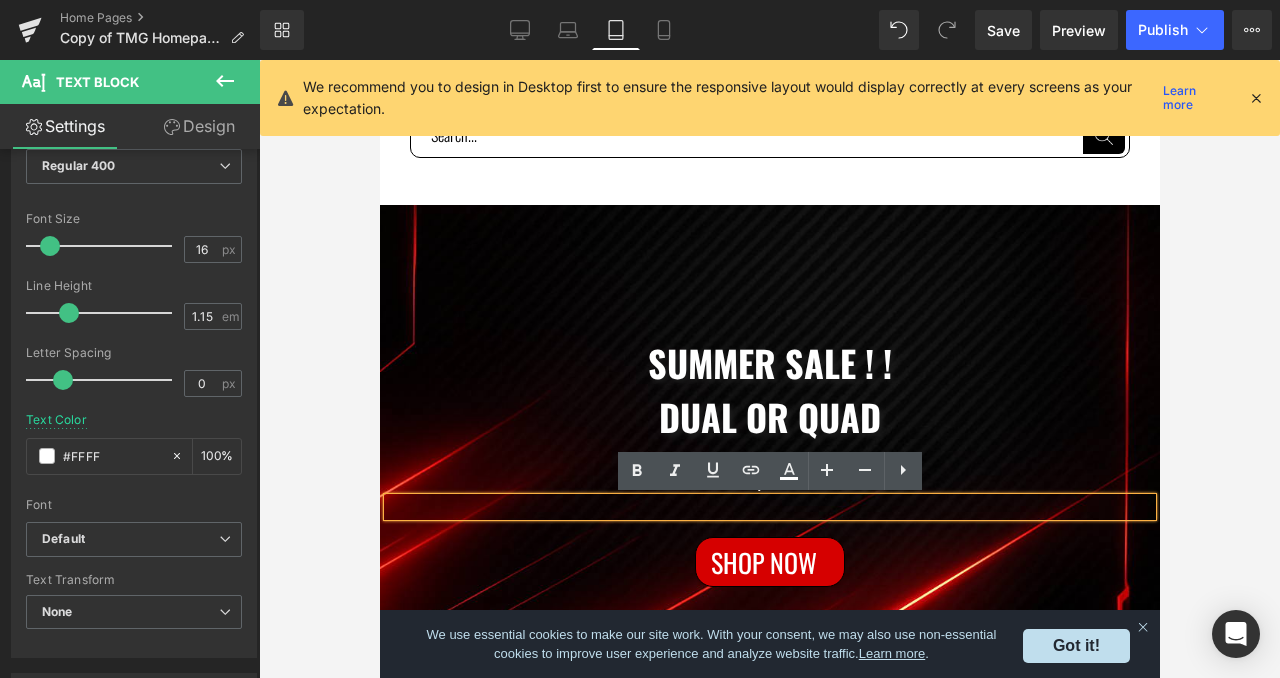 type on "#FFFF" 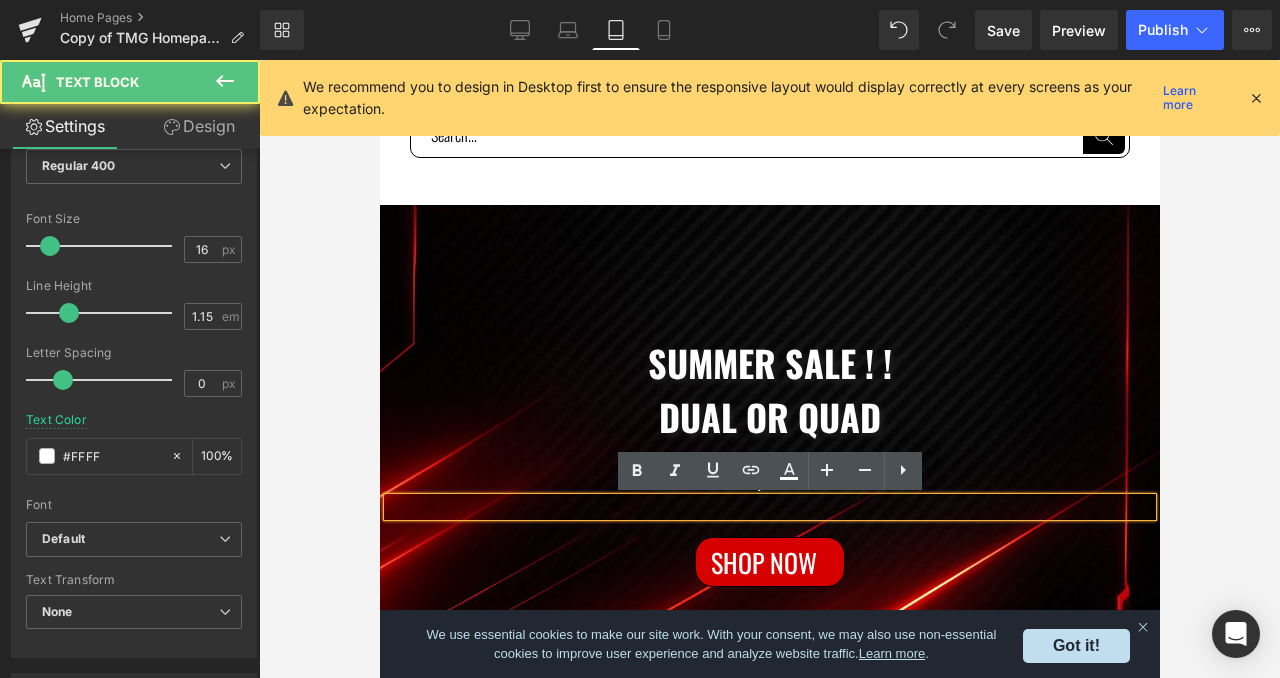 click at bounding box center [769, 507] 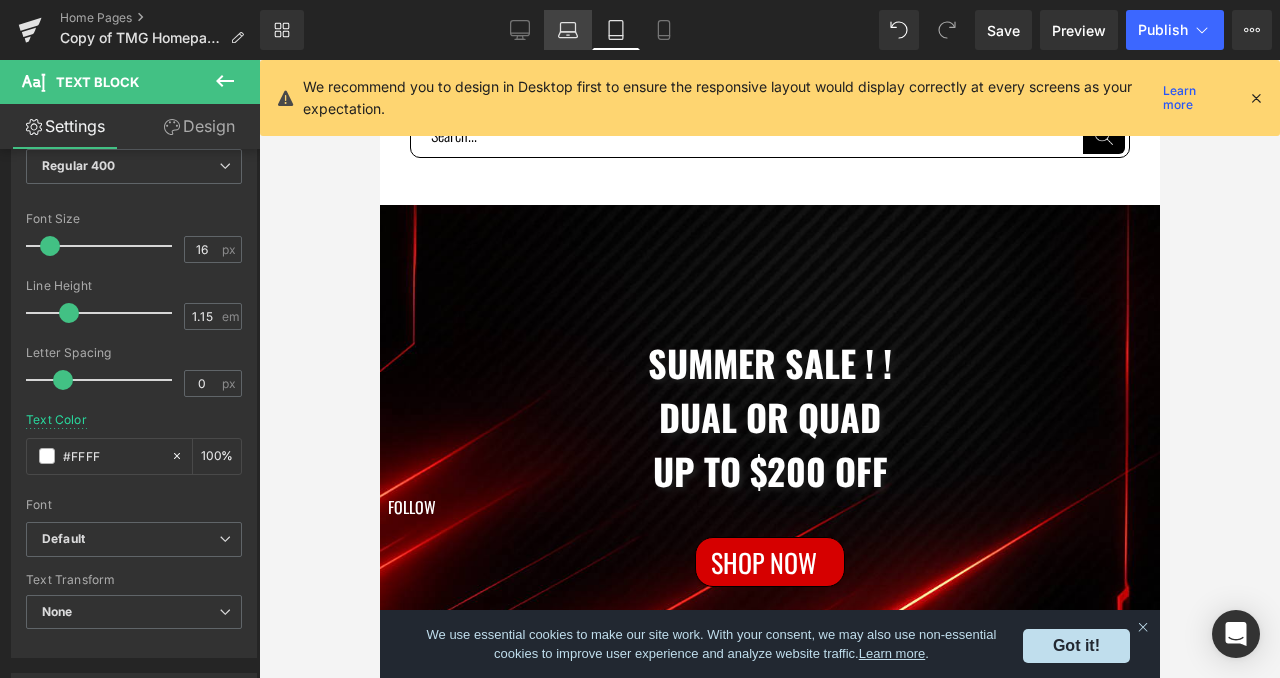 click on "Laptop" at bounding box center [568, 30] 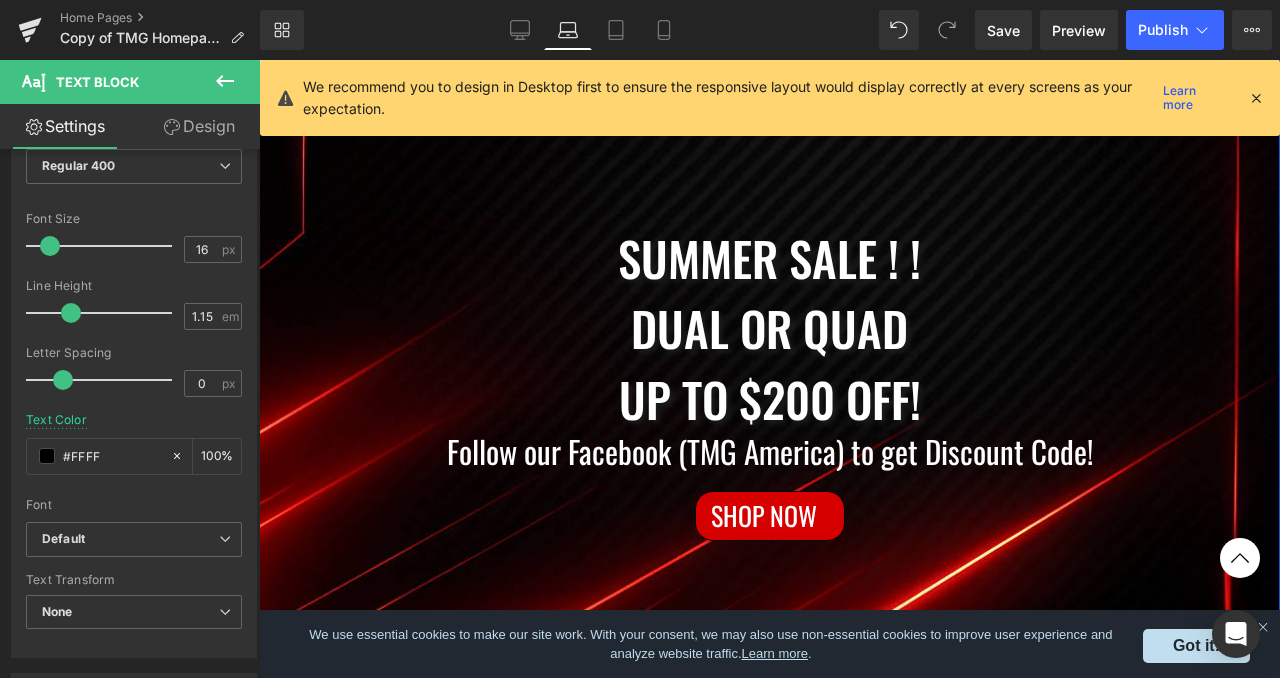 scroll, scrollTop: 474, scrollLeft: 0, axis: vertical 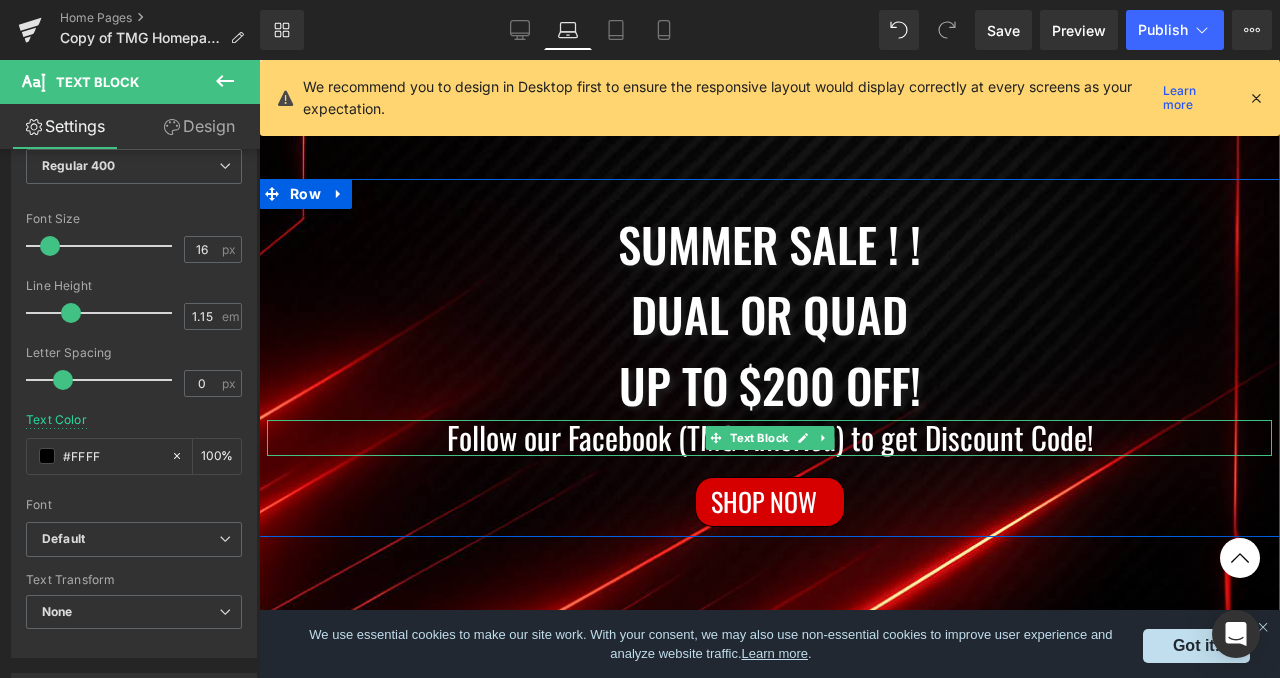 click on "Follow our Facebook (TMG America) to get Discount Code!" at bounding box center [769, 438] 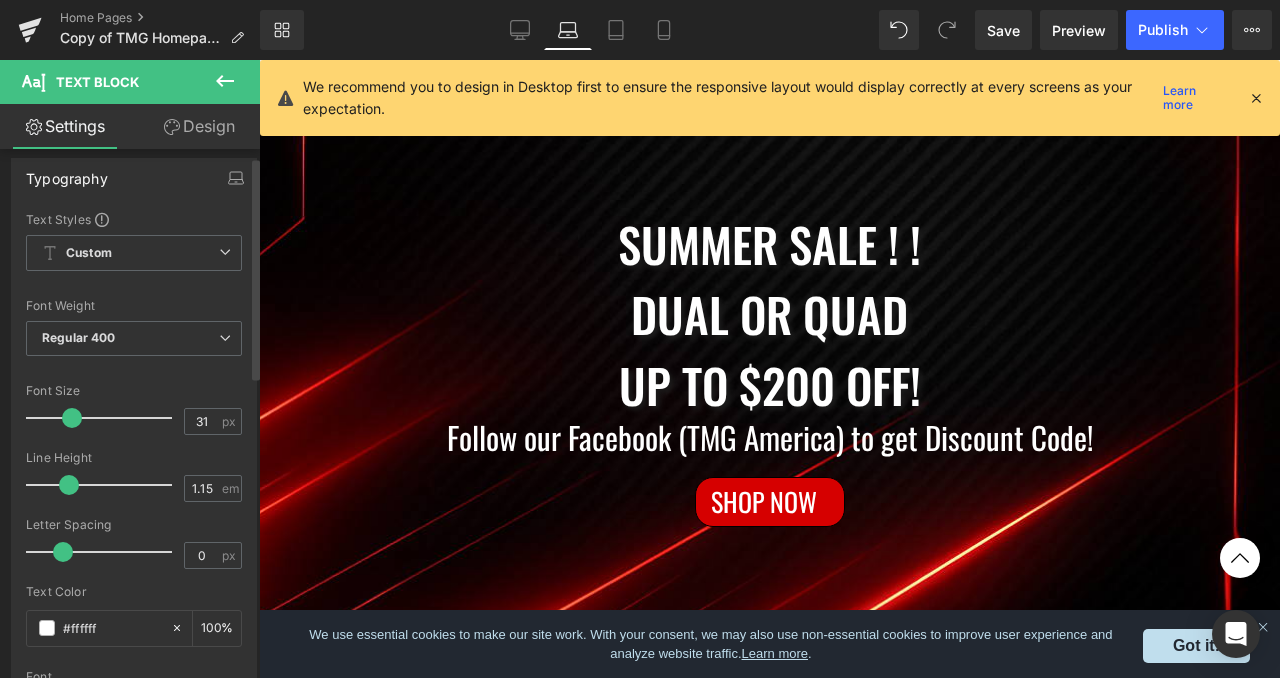 scroll, scrollTop: 0, scrollLeft: 0, axis: both 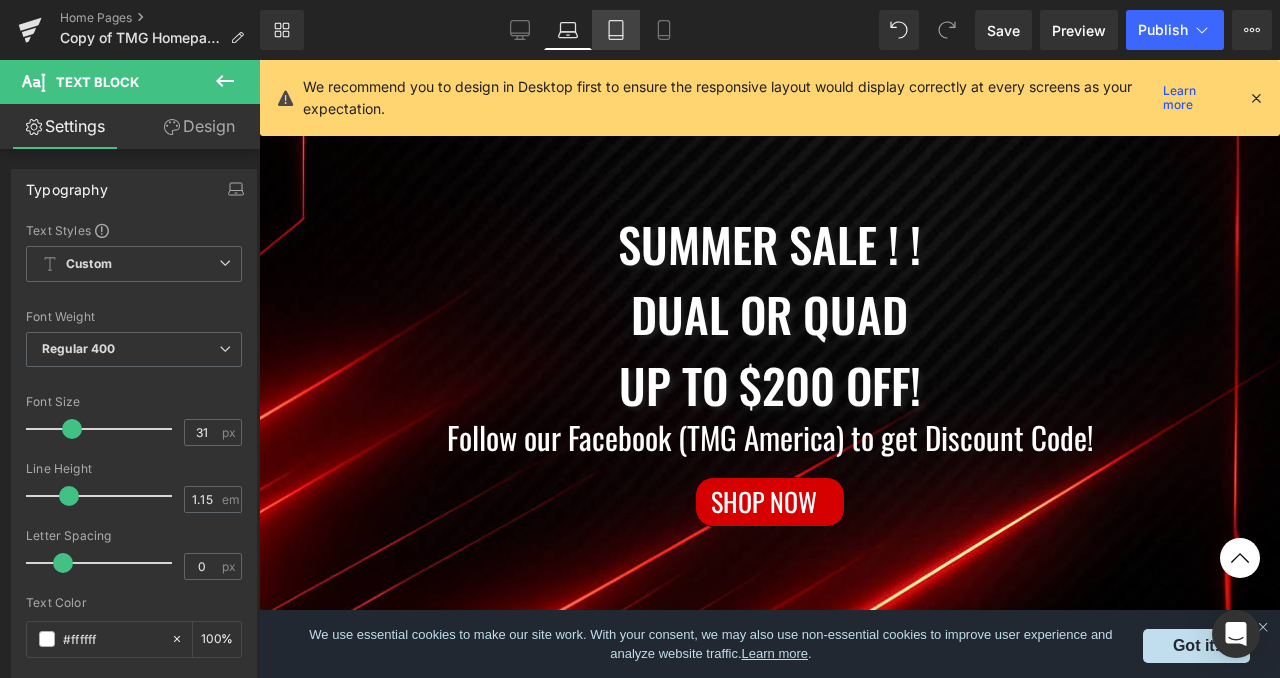 click on "Tablet" at bounding box center (616, 30) 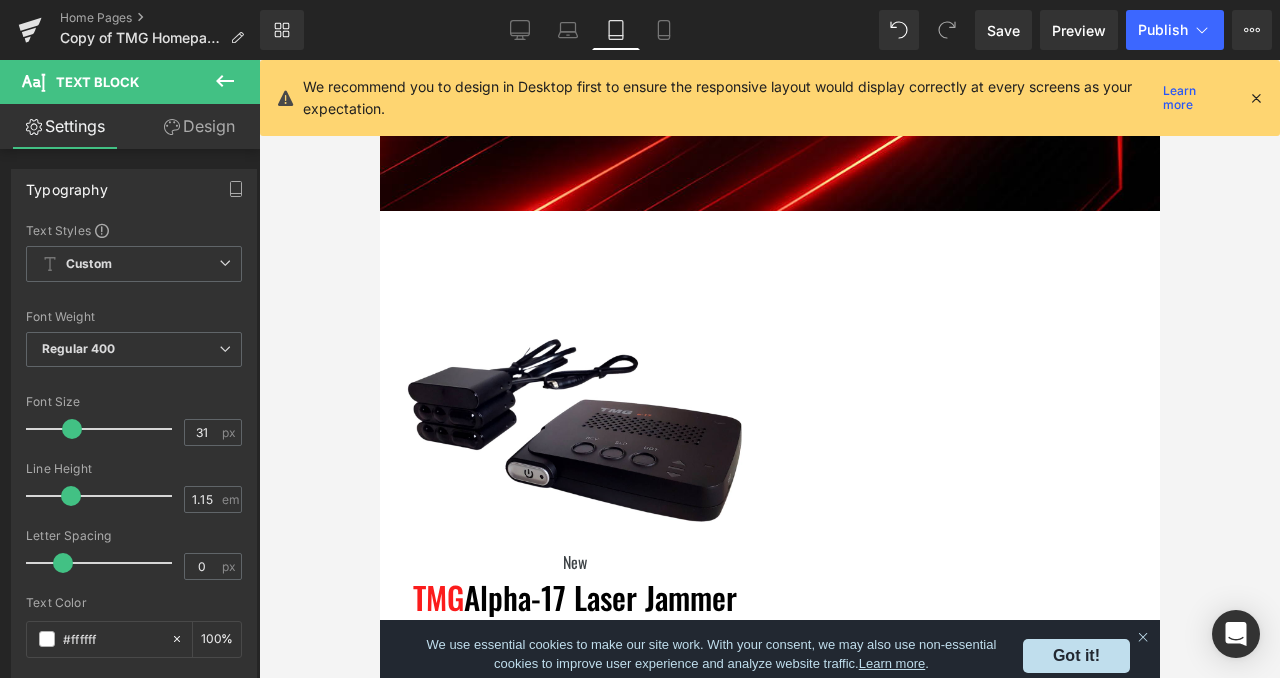 scroll, scrollTop: 0, scrollLeft: 0, axis: both 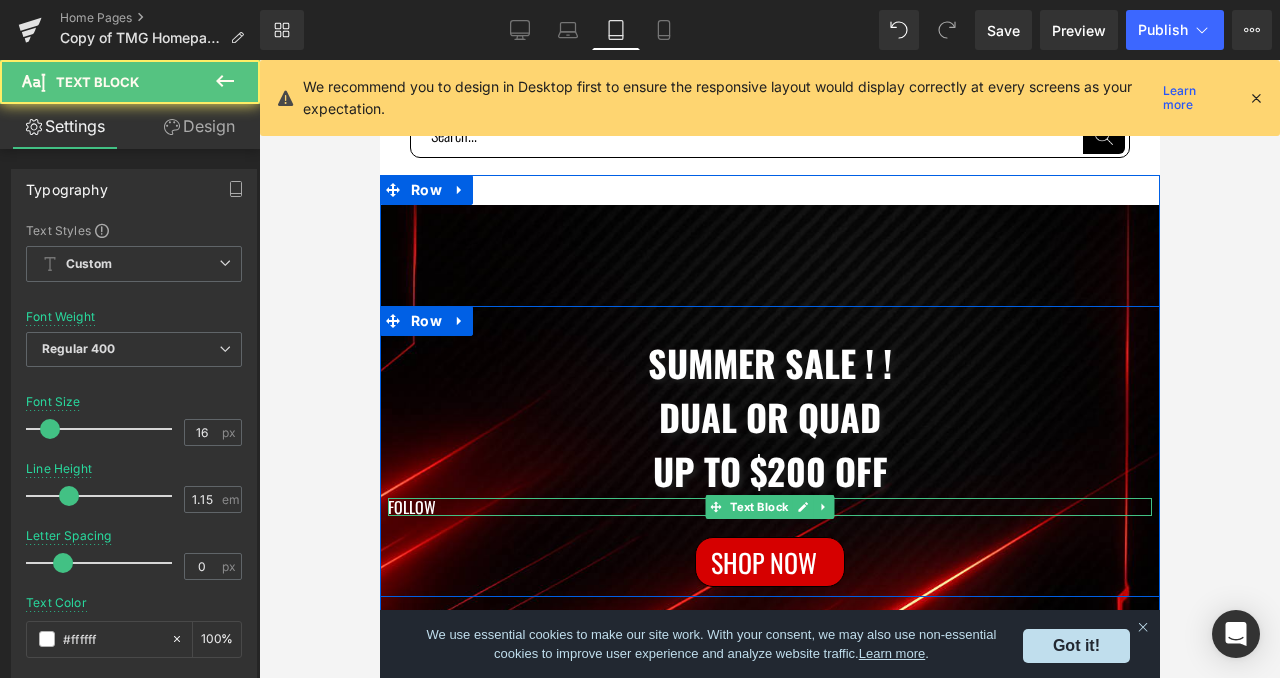 click on "FOLLOW" at bounding box center [769, 507] 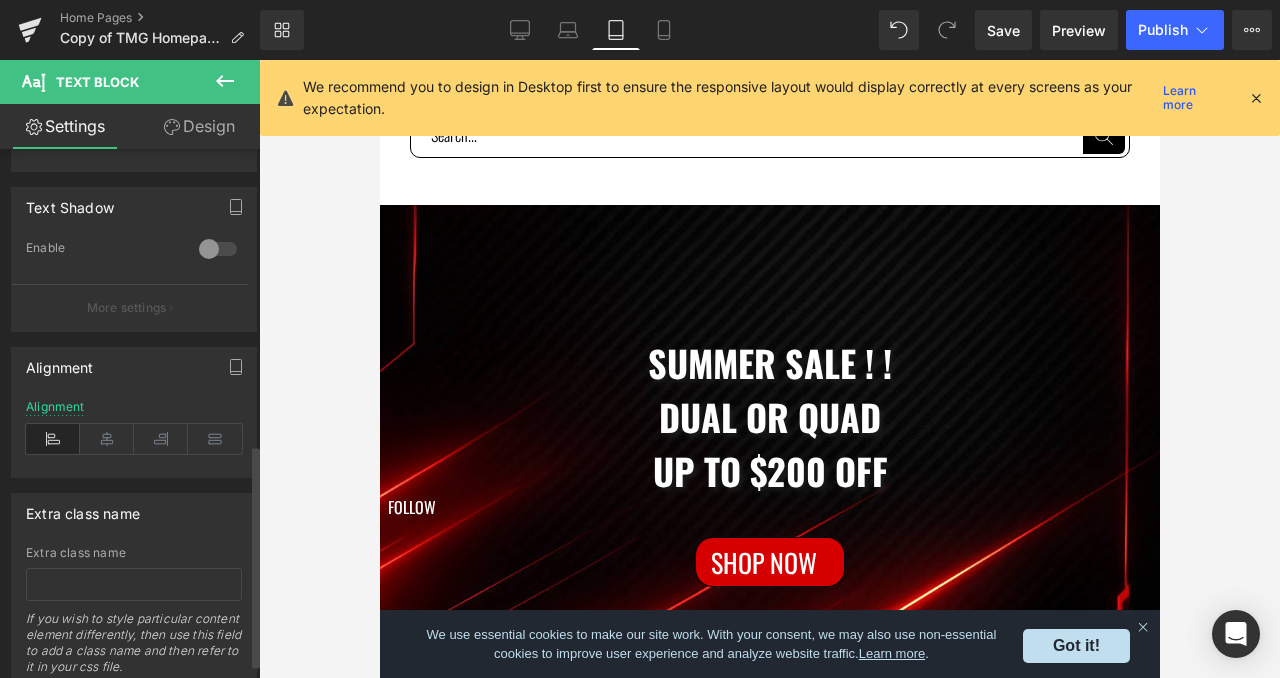 scroll, scrollTop: 737, scrollLeft: 0, axis: vertical 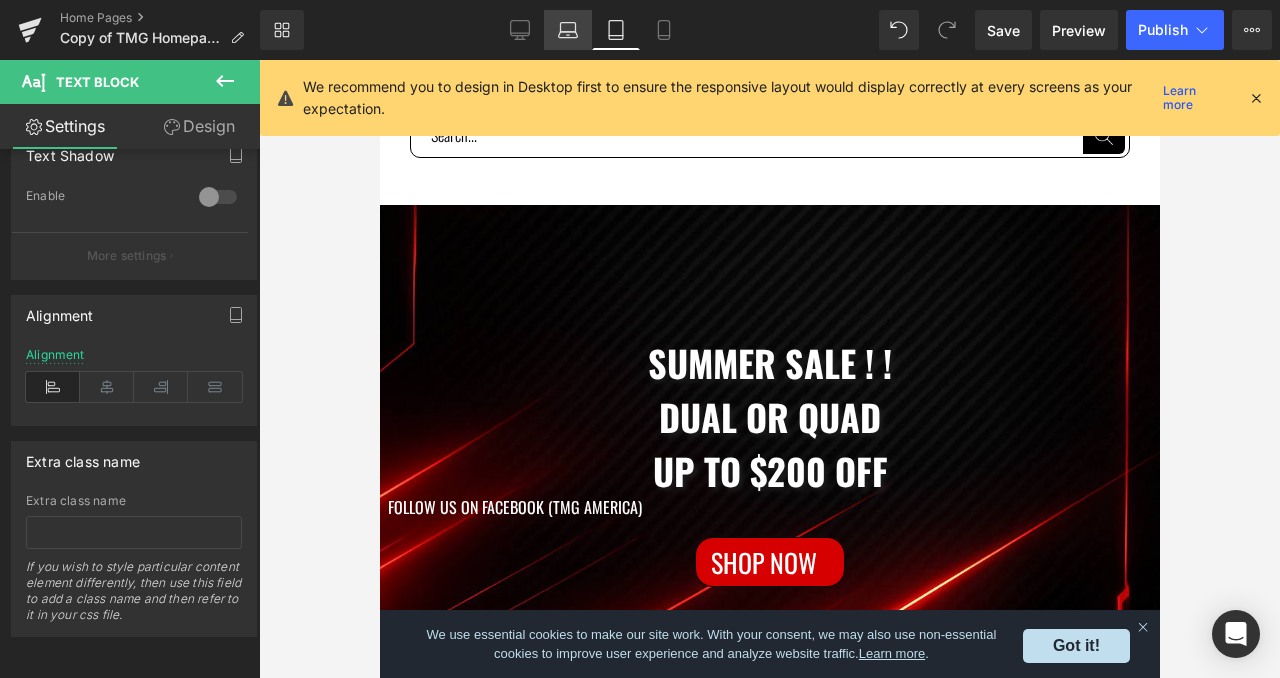 click on "Laptop" at bounding box center [568, 30] 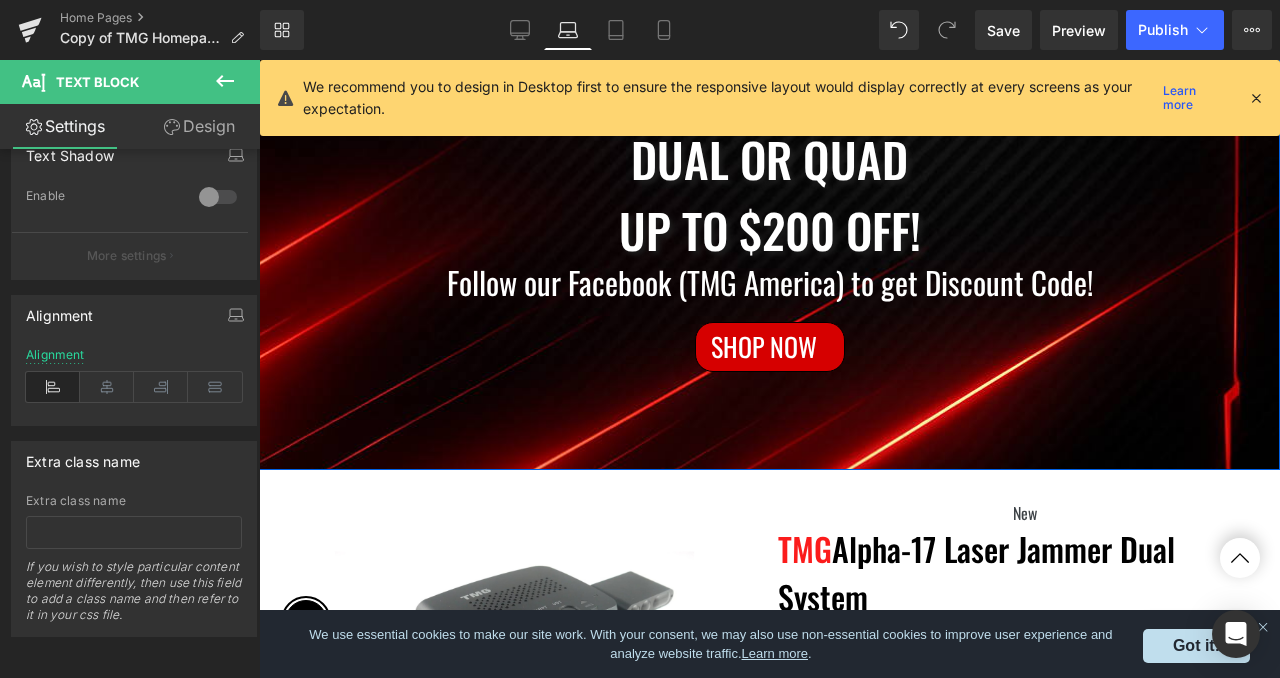 scroll, scrollTop: 633, scrollLeft: 0, axis: vertical 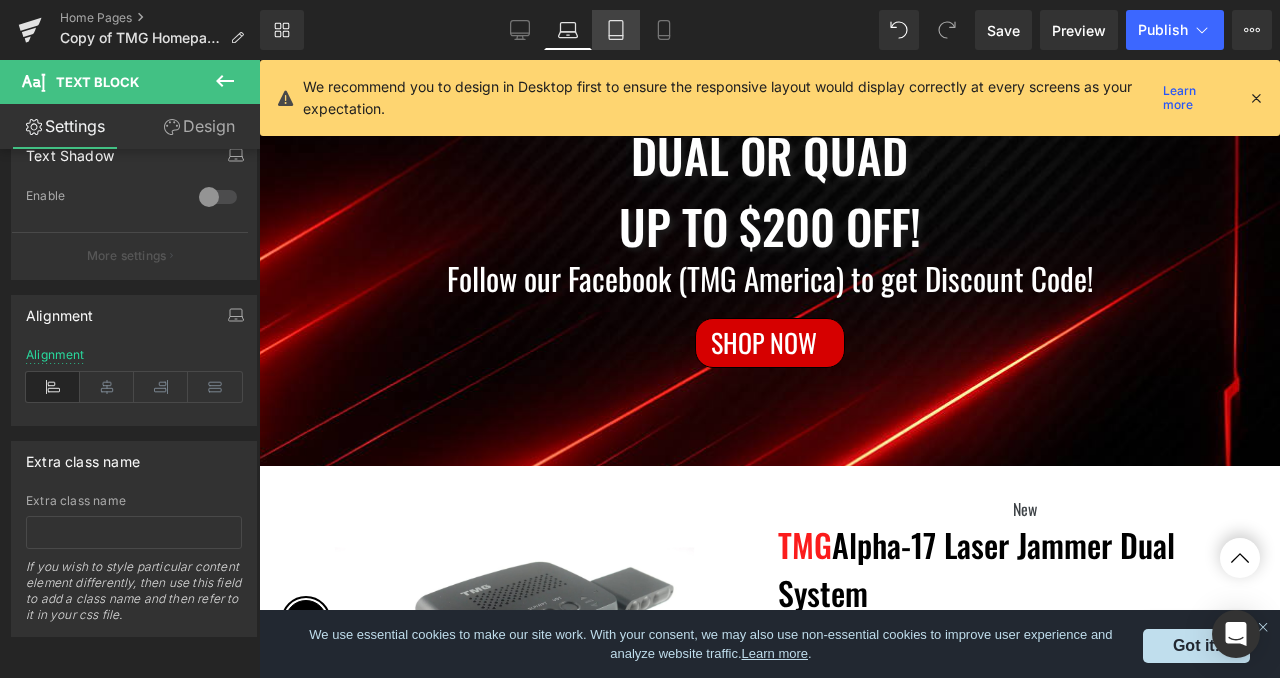 click 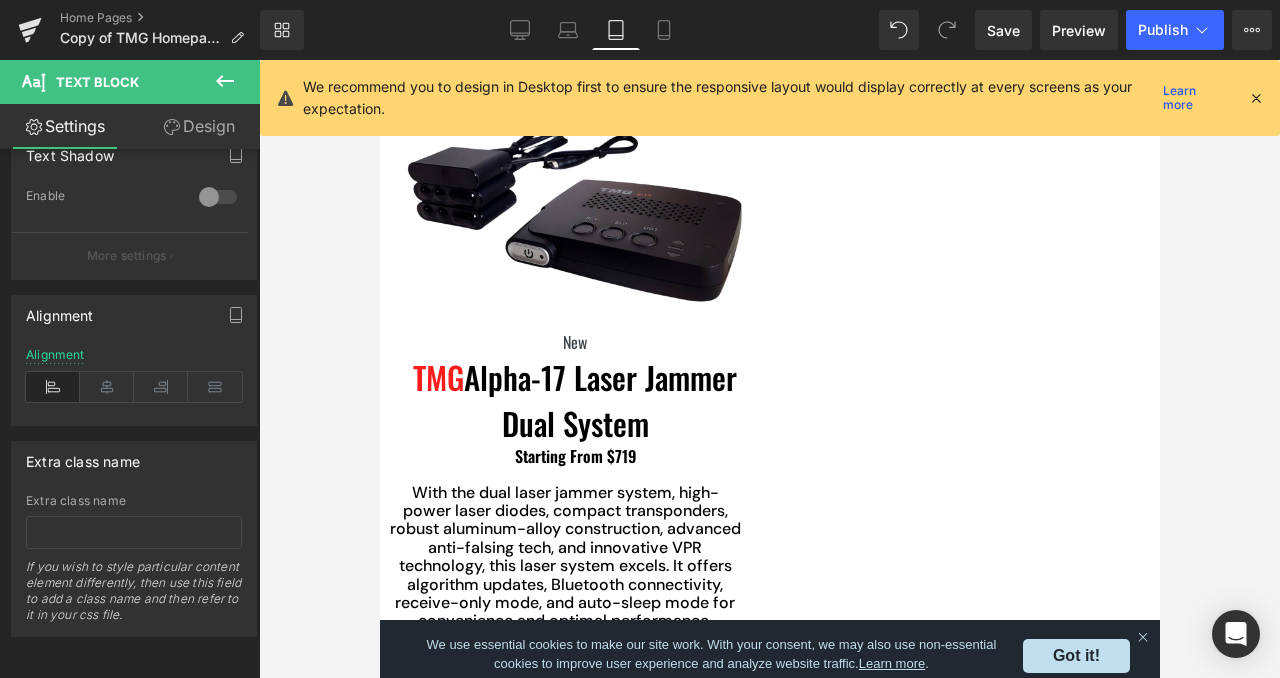 scroll, scrollTop: 167, scrollLeft: 0, axis: vertical 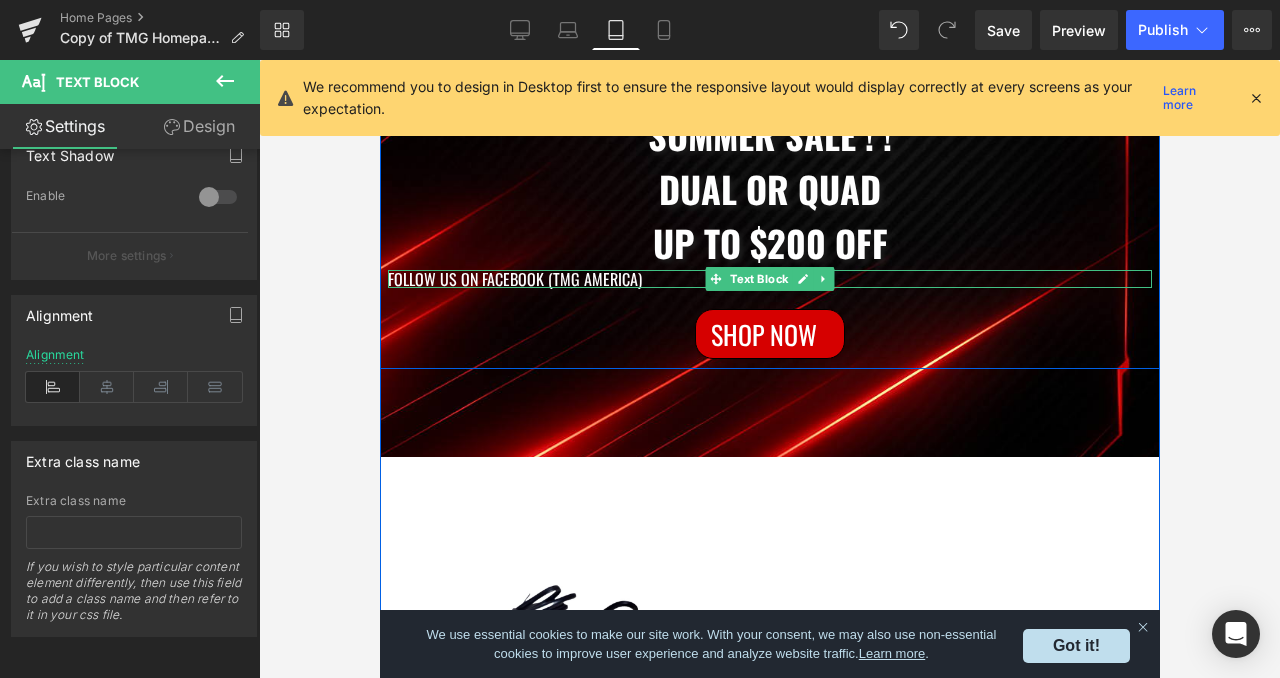 click on "FOLLOW US ON FACEBOOK (TMG AMERICA)" at bounding box center [769, 279] 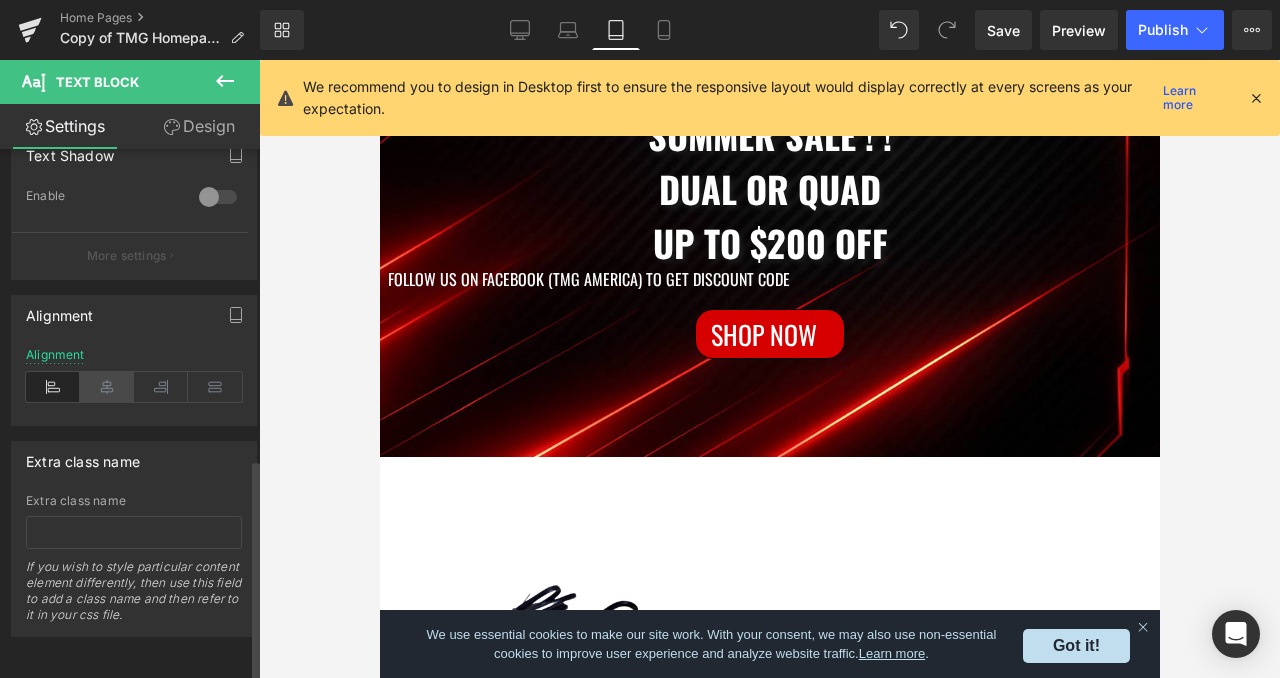 click at bounding box center [107, 387] 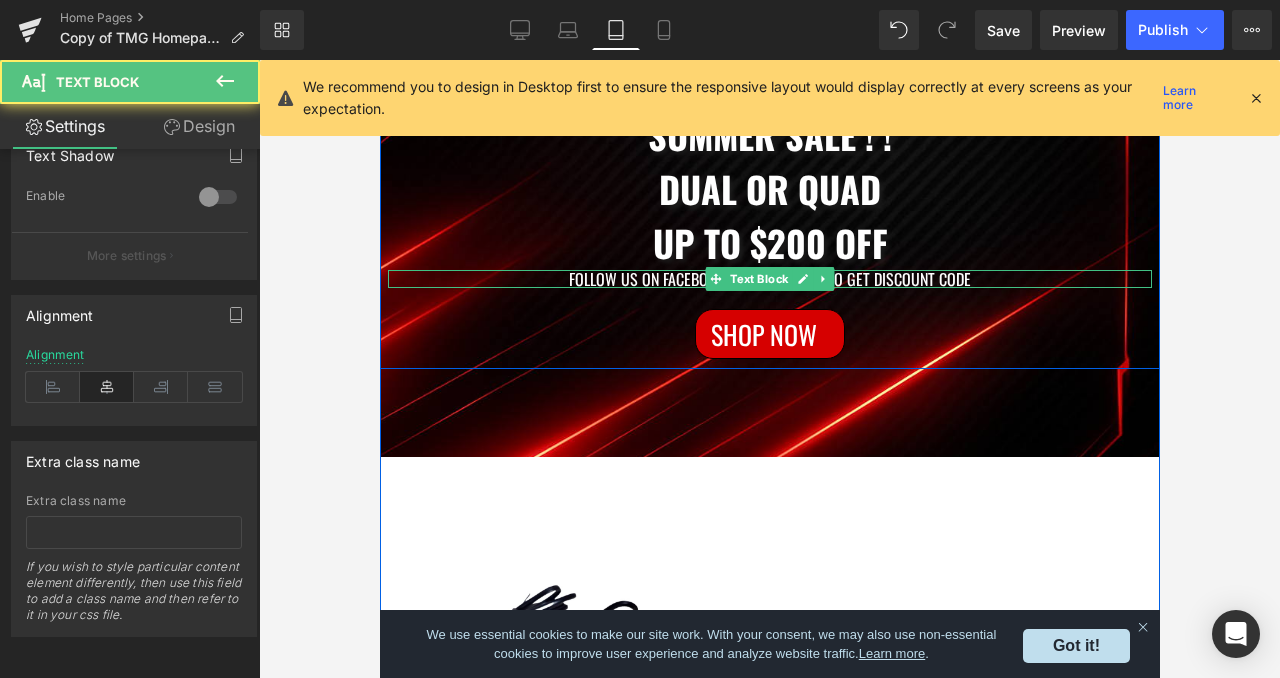click on "FOLLOW US ON FACEBOOK (TMG AMERICA) TO GET DISCOUNT CODE" at bounding box center [769, 279] 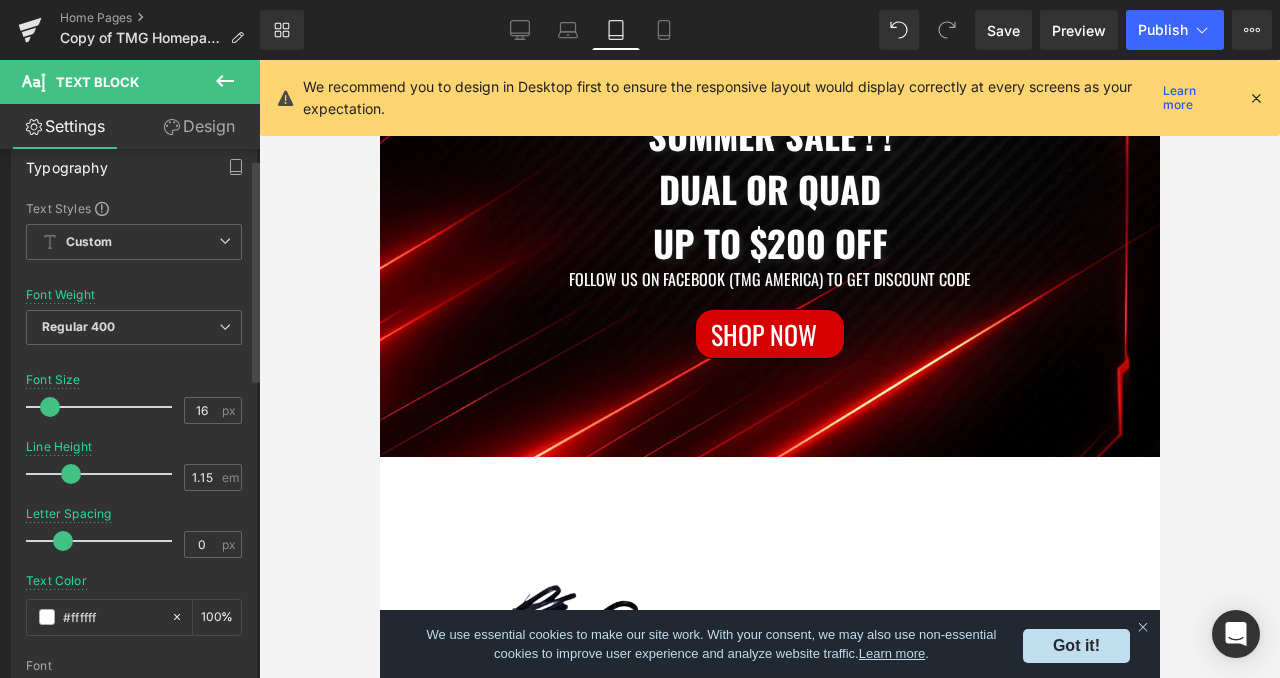 scroll, scrollTop: 24, scrollLeft: 0, axis: vertical 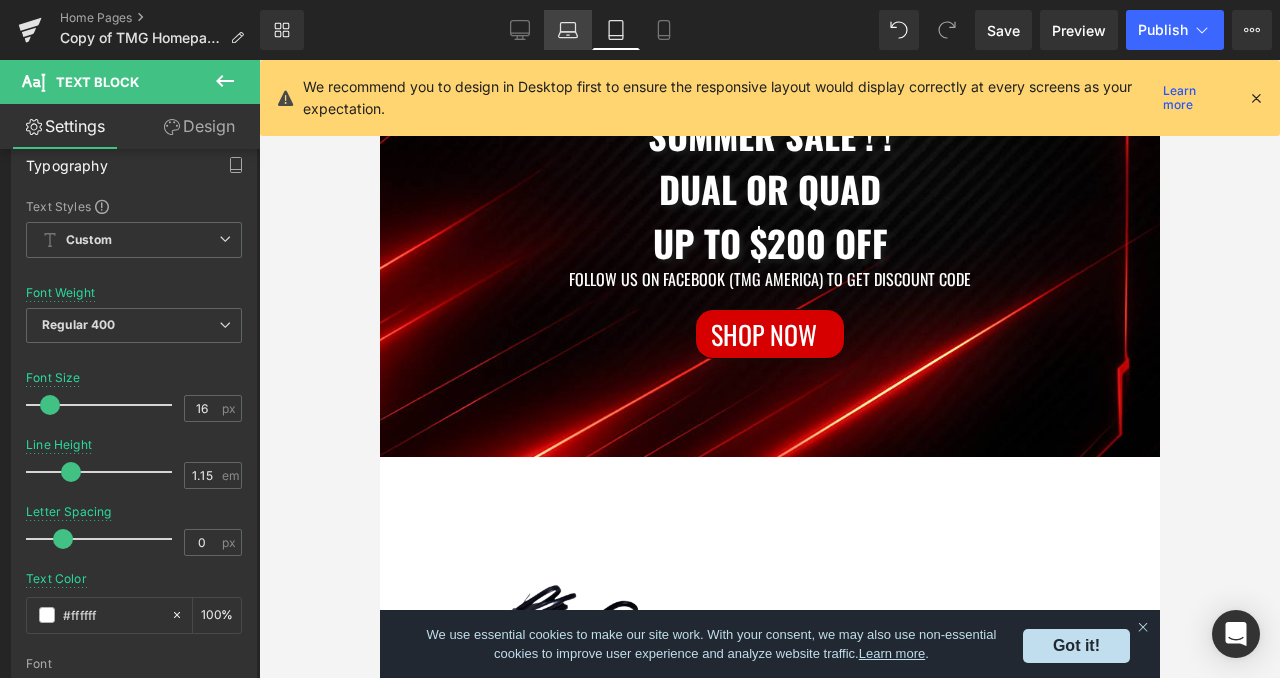 click 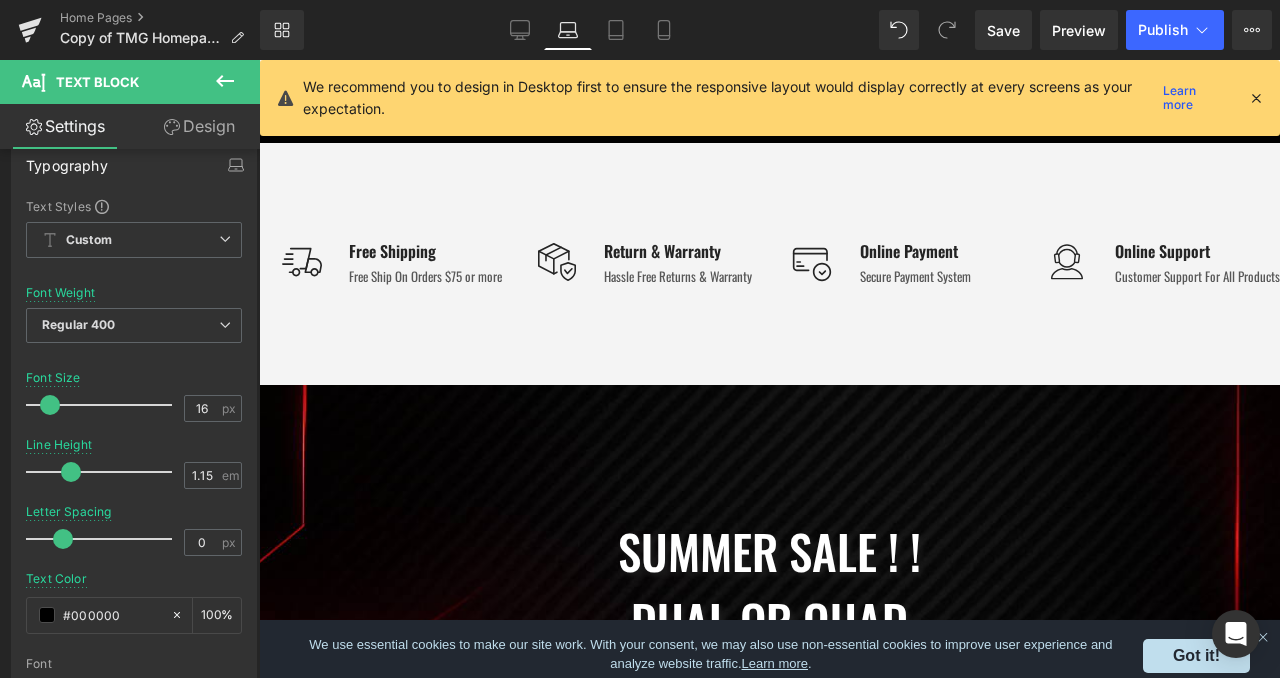 scroll, scrollTop: 0, scrollLeft: 0, axis: both 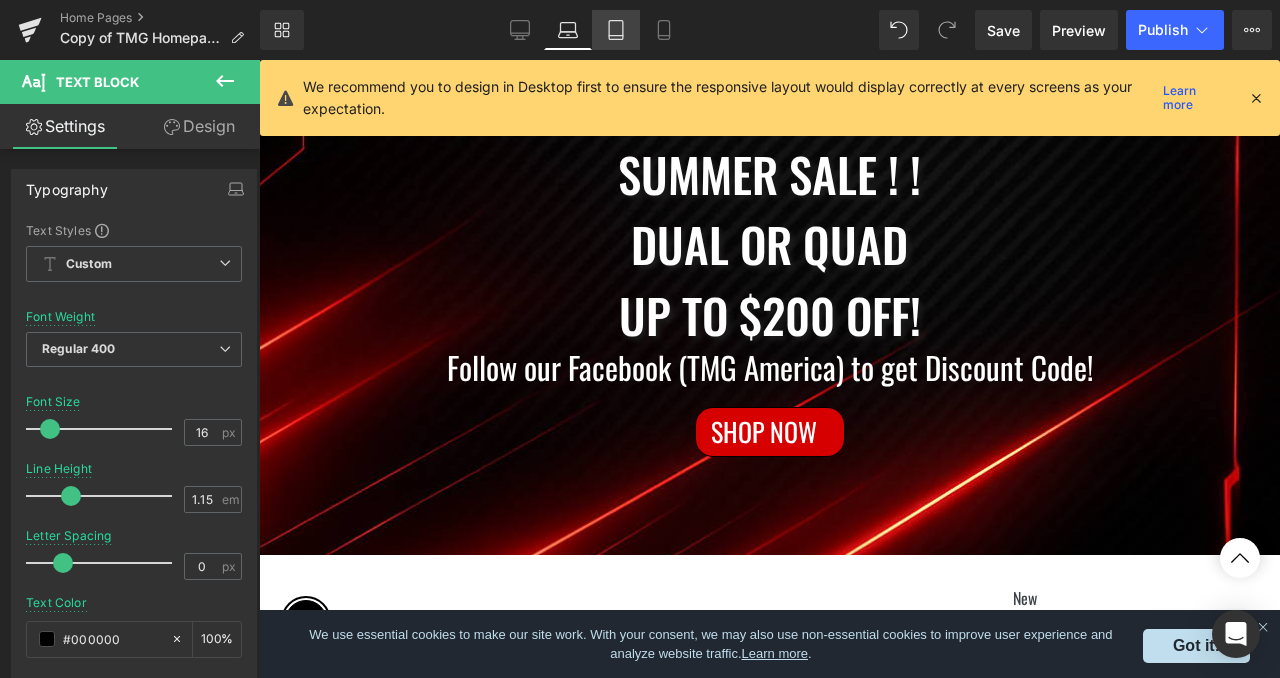 click 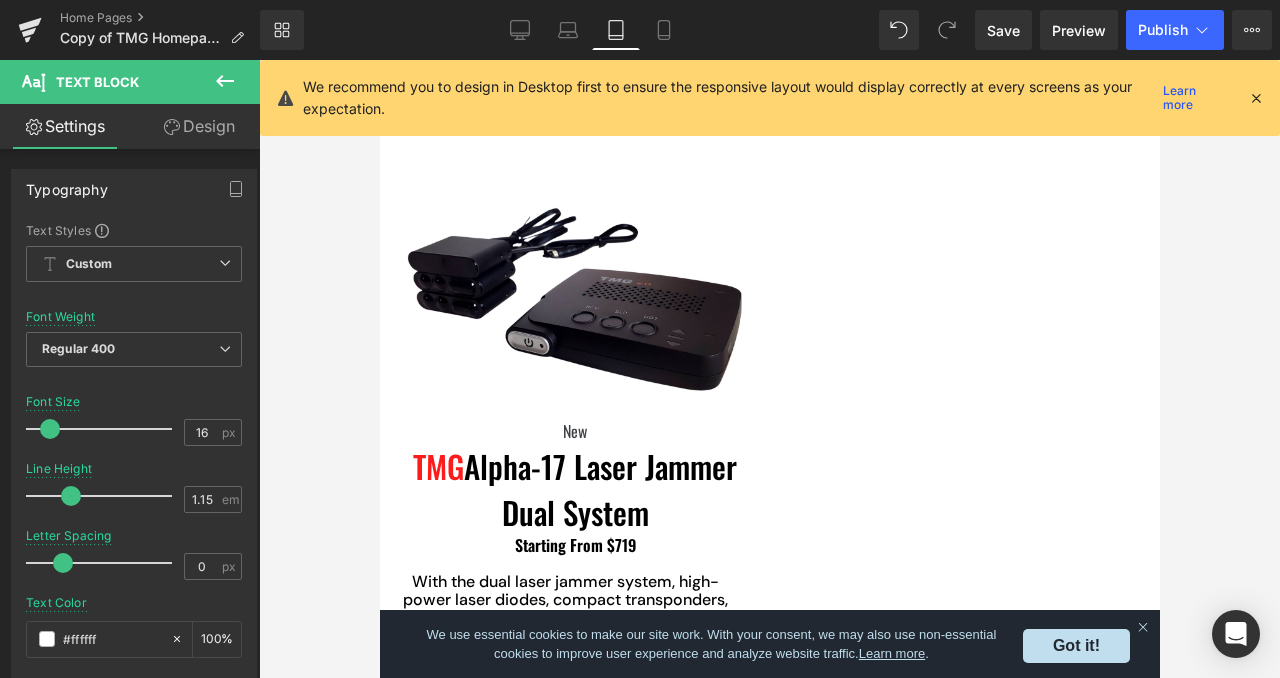 scroll, scrollTop: 167, scrollLeft: 0, axis: vertical 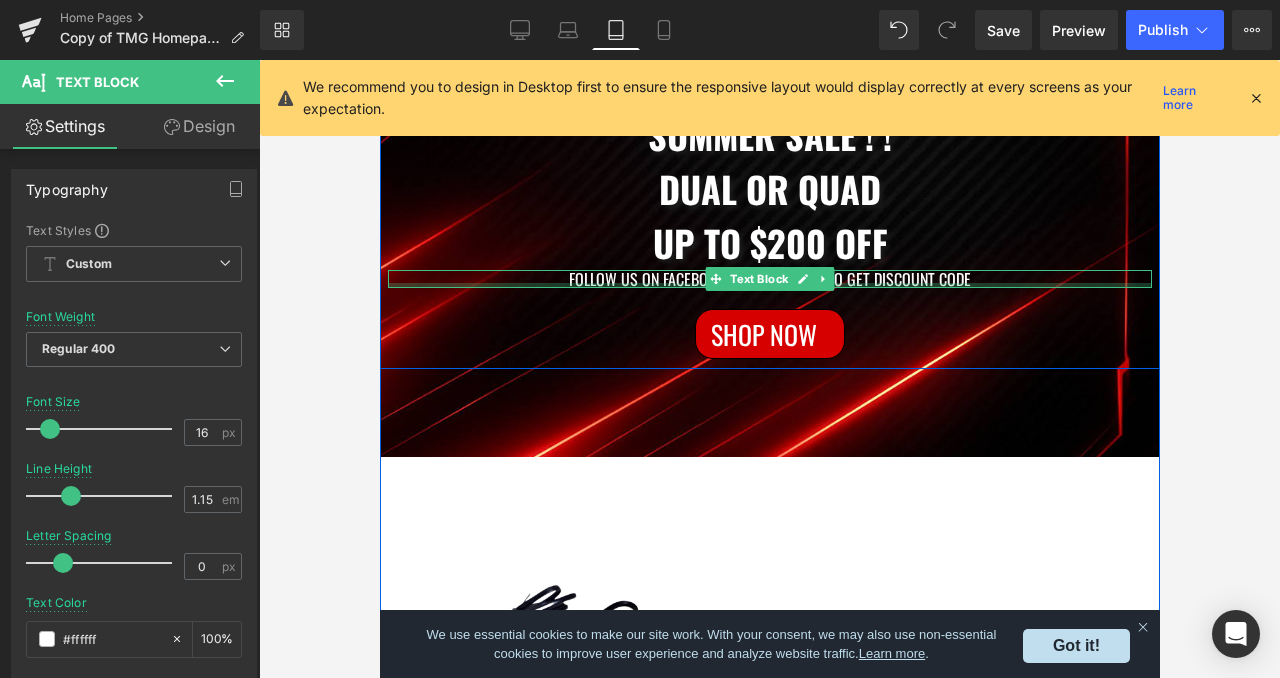 click at bounding box center (769, 285) 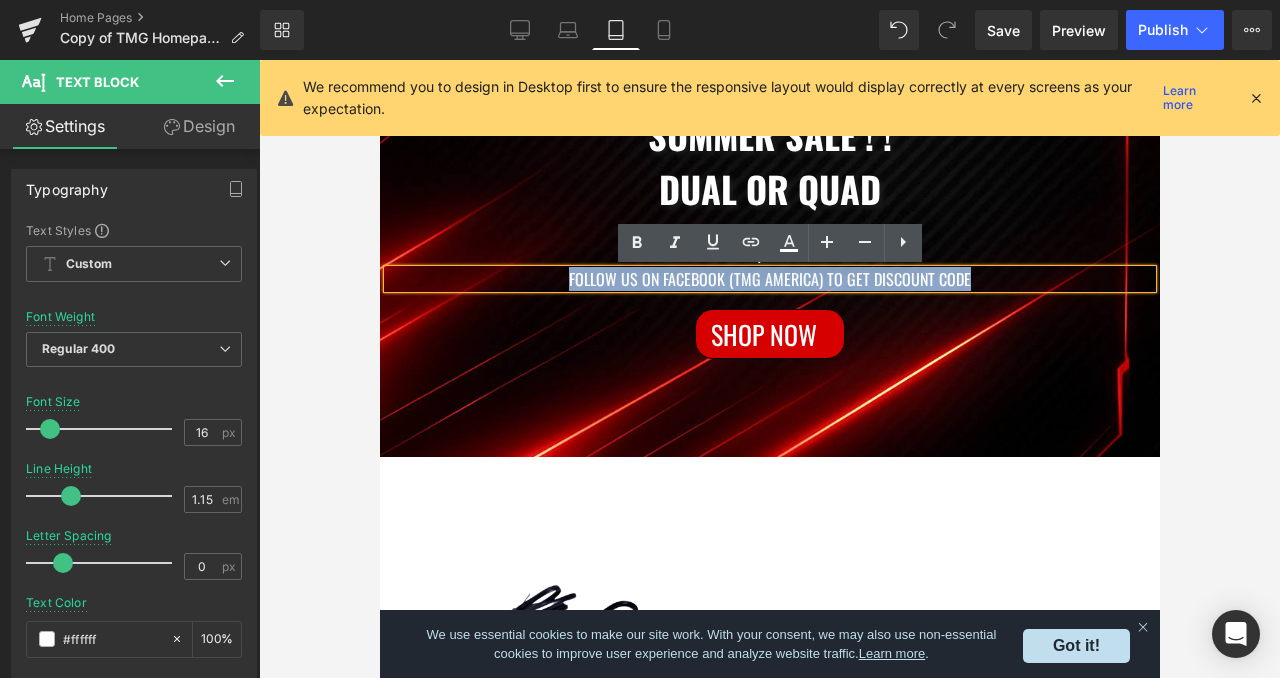 drag, startPoint x: 571, startPoint y: 282, endPoint x: 964, endPoint y: 285, distance: 393.01144 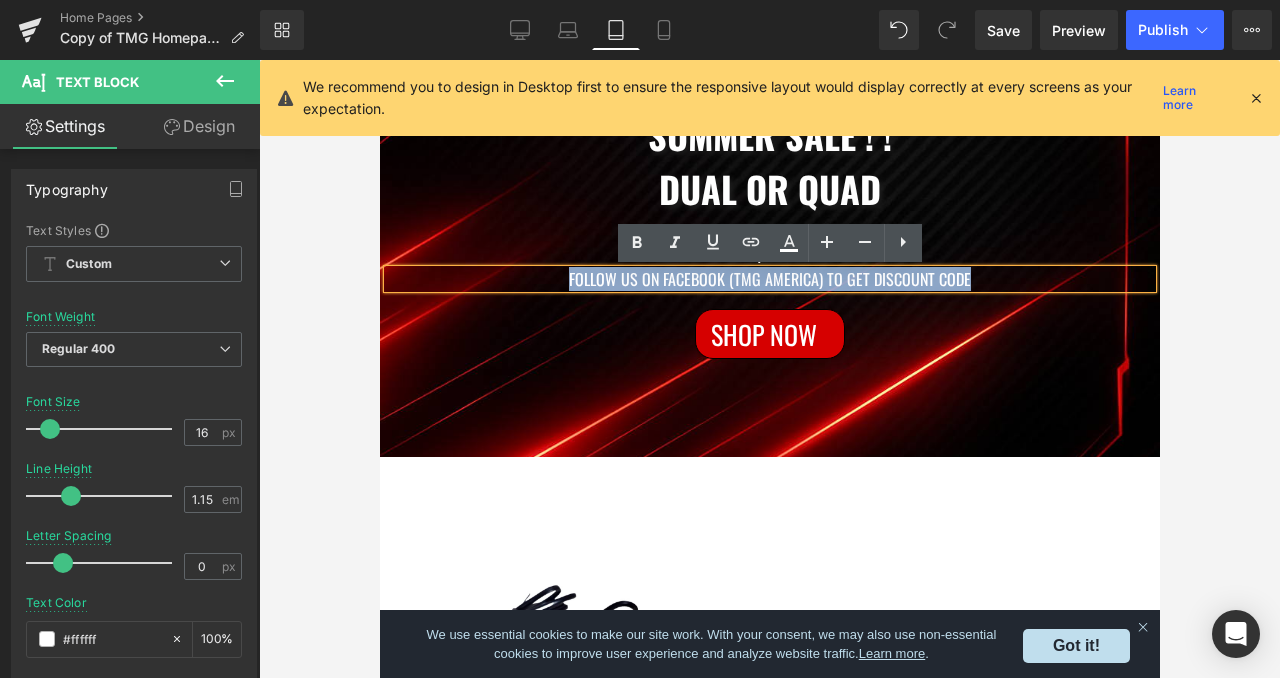 click on "FOLLOW US ON FACEBOOK (TMG AMERICA) TO GET DISCOUNT CODE" at bounding box center [769, 279] 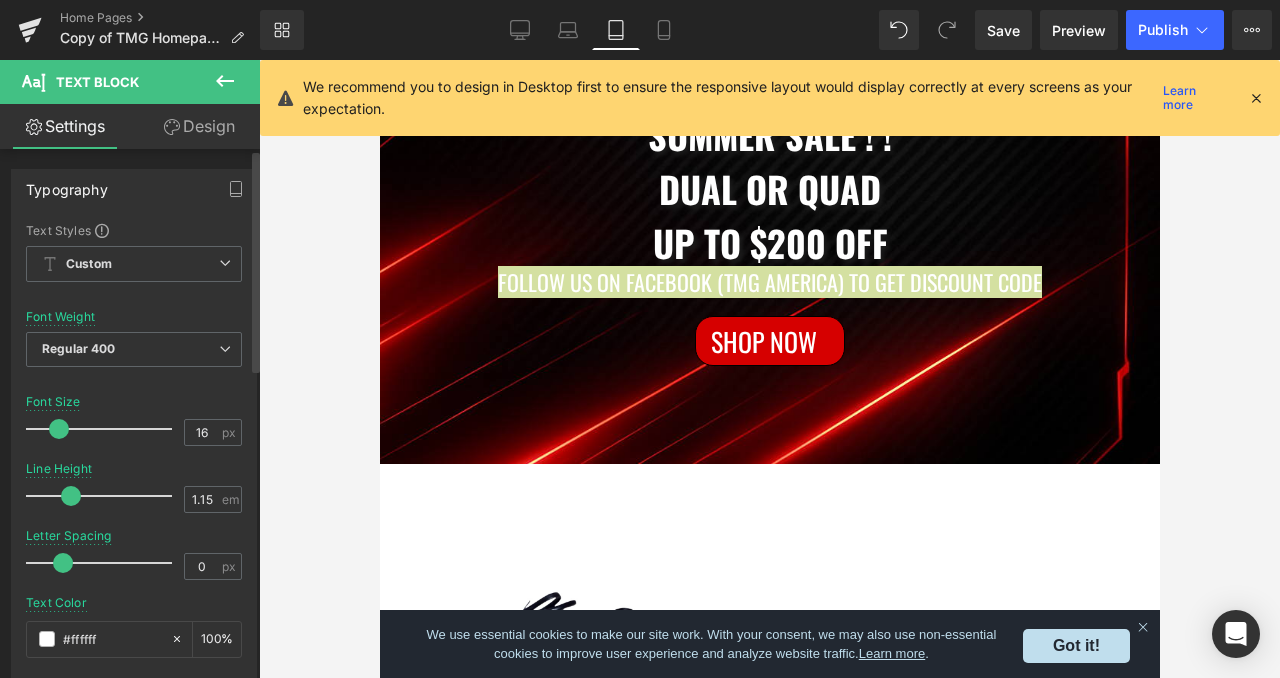 click at bounding box center (59, 429) 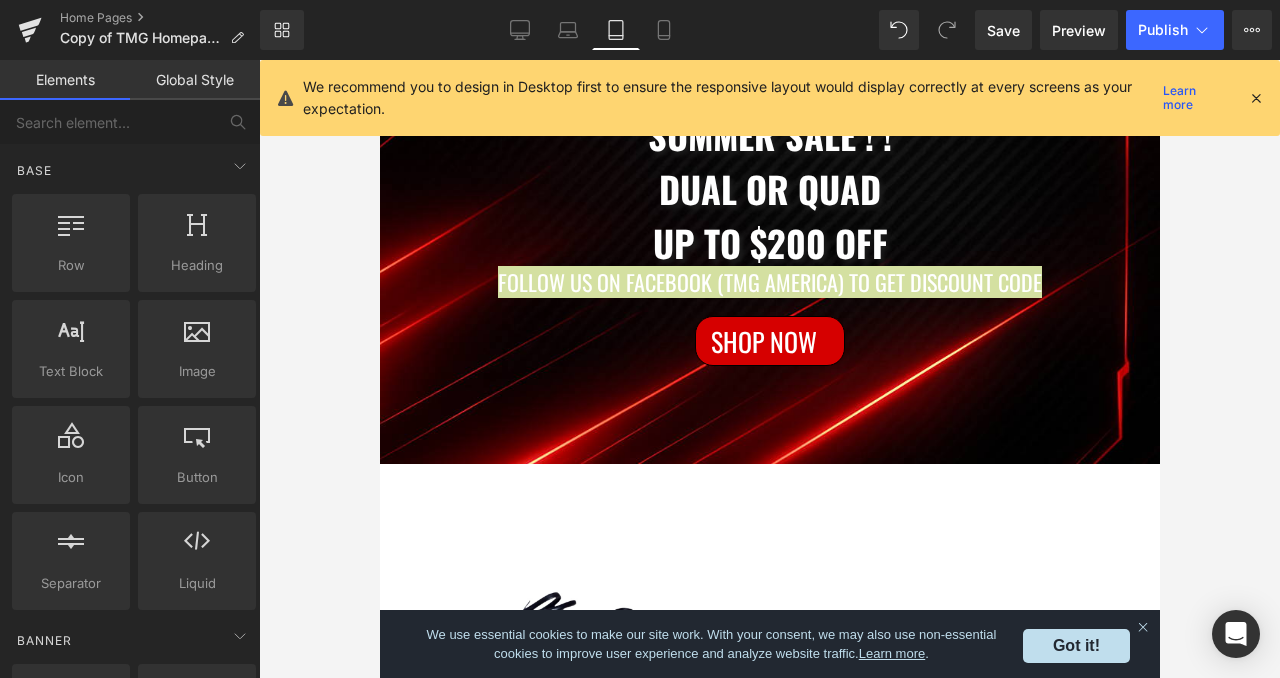 click at bounding box center (769, 369) 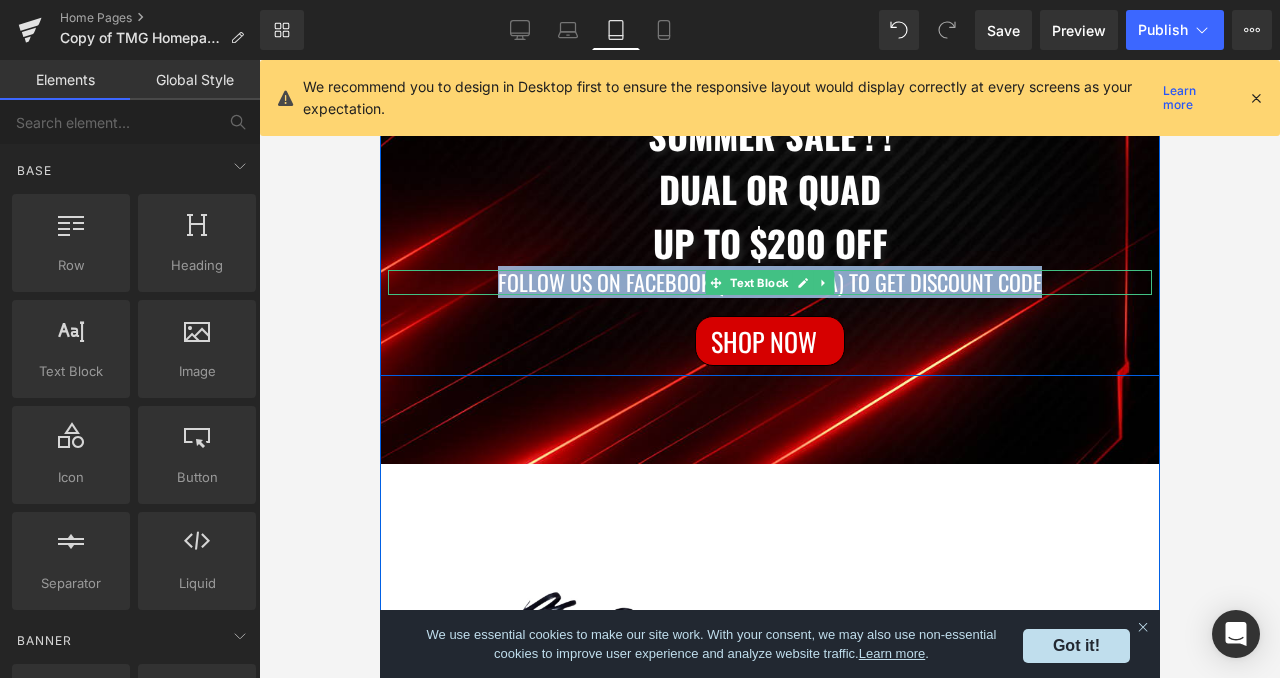 click on "FOLLOW US ON FACEBOOK (TMG AMERICA) TO GET DISCOUNT CODE" at bounding box center (769, 282) 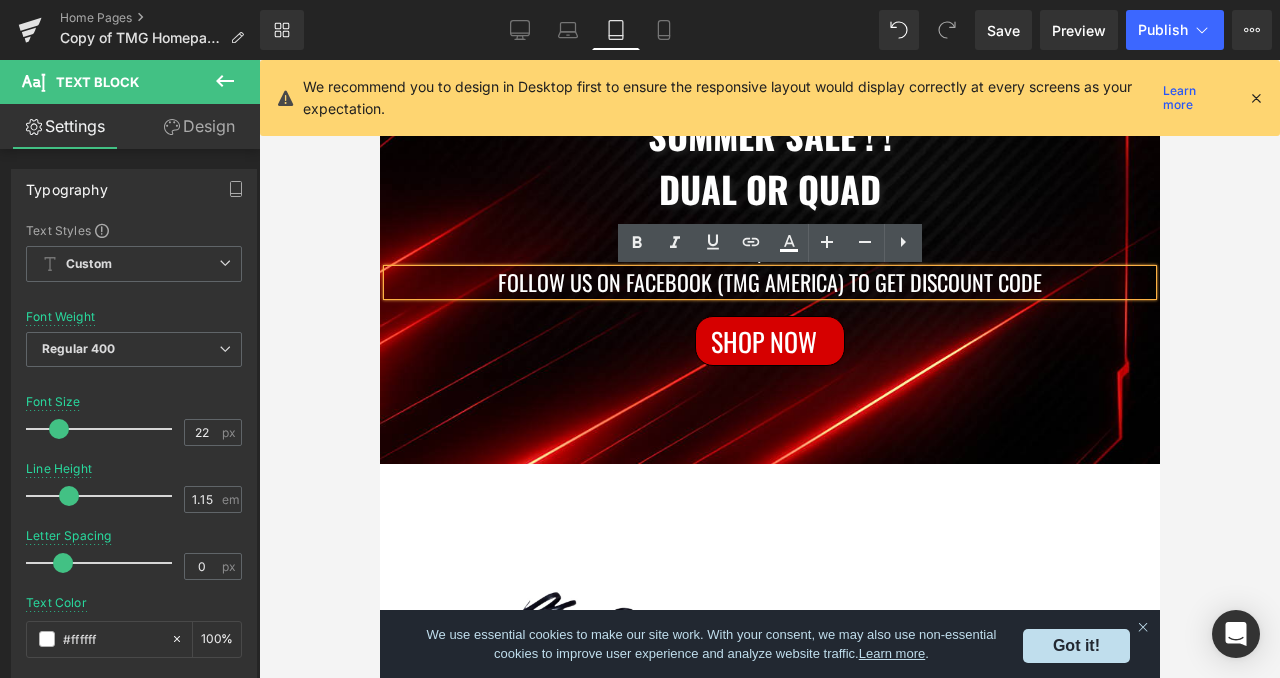 click at bounding box center [769, 369] 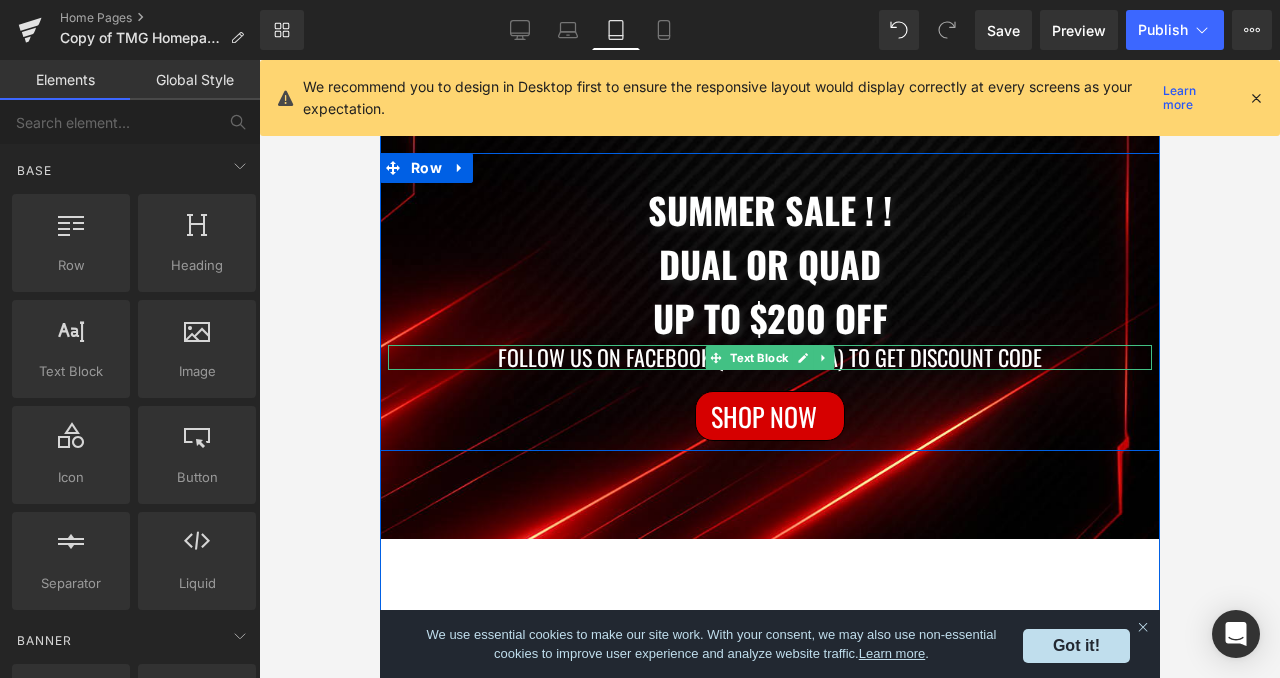 scroll, scrollTop: 91, scrollLeft: 0, axis: vertical 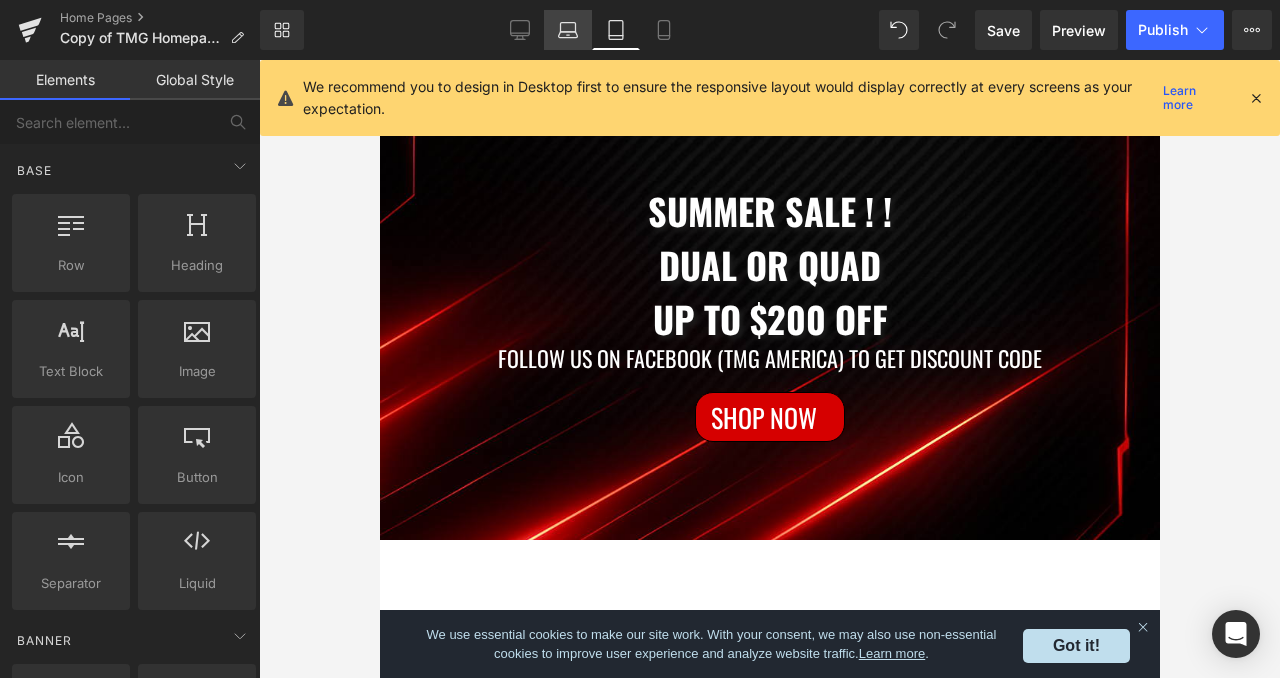click on "Laptop" at bounding box center (568, 30) 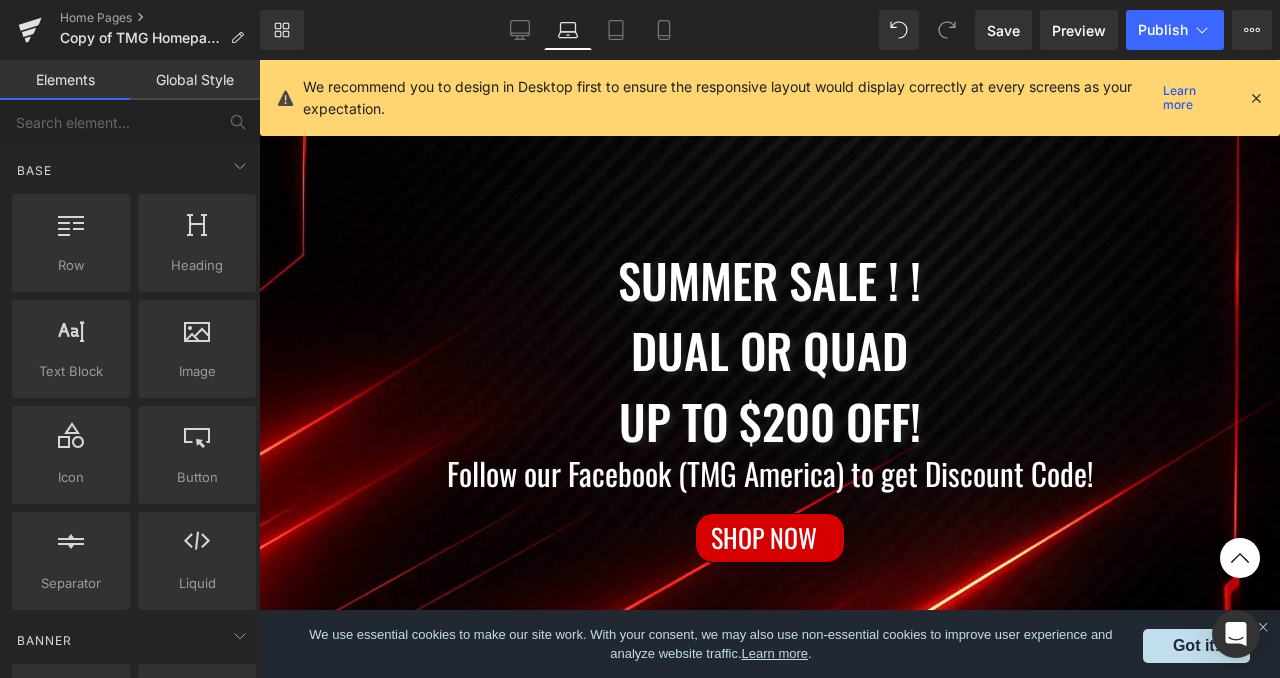 scroll, scrollTop: 445, scrollLeft: 0, axis: vertical 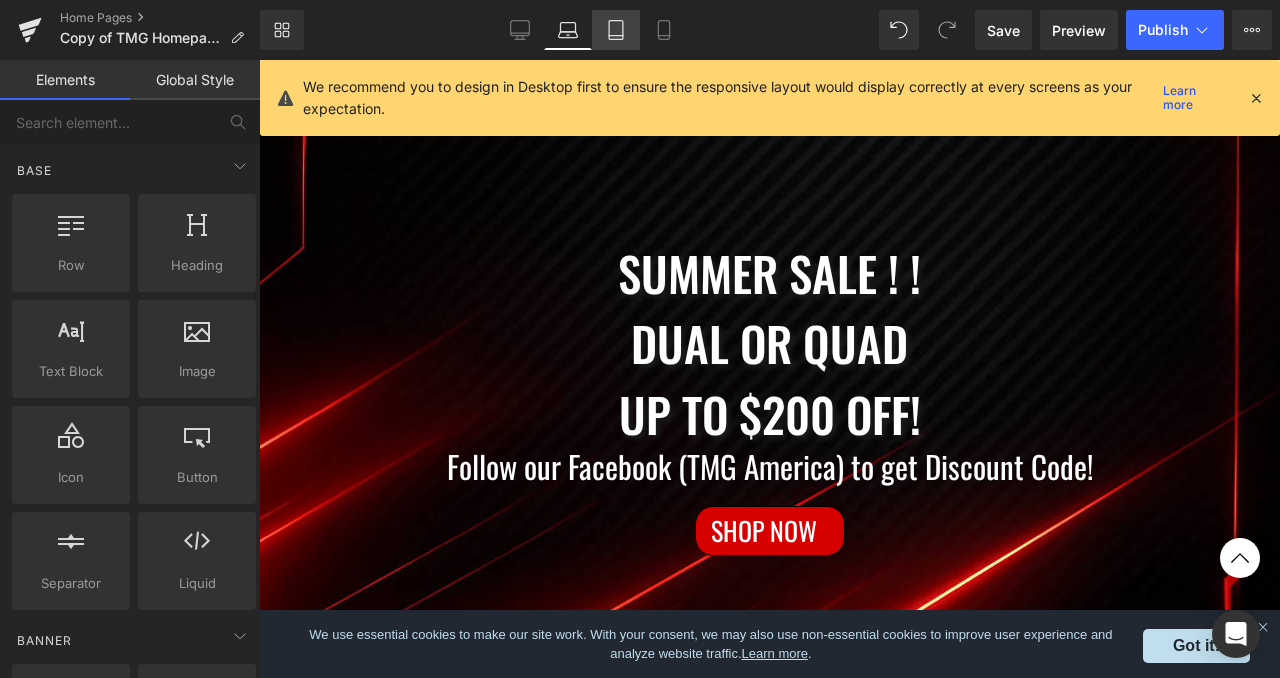 click 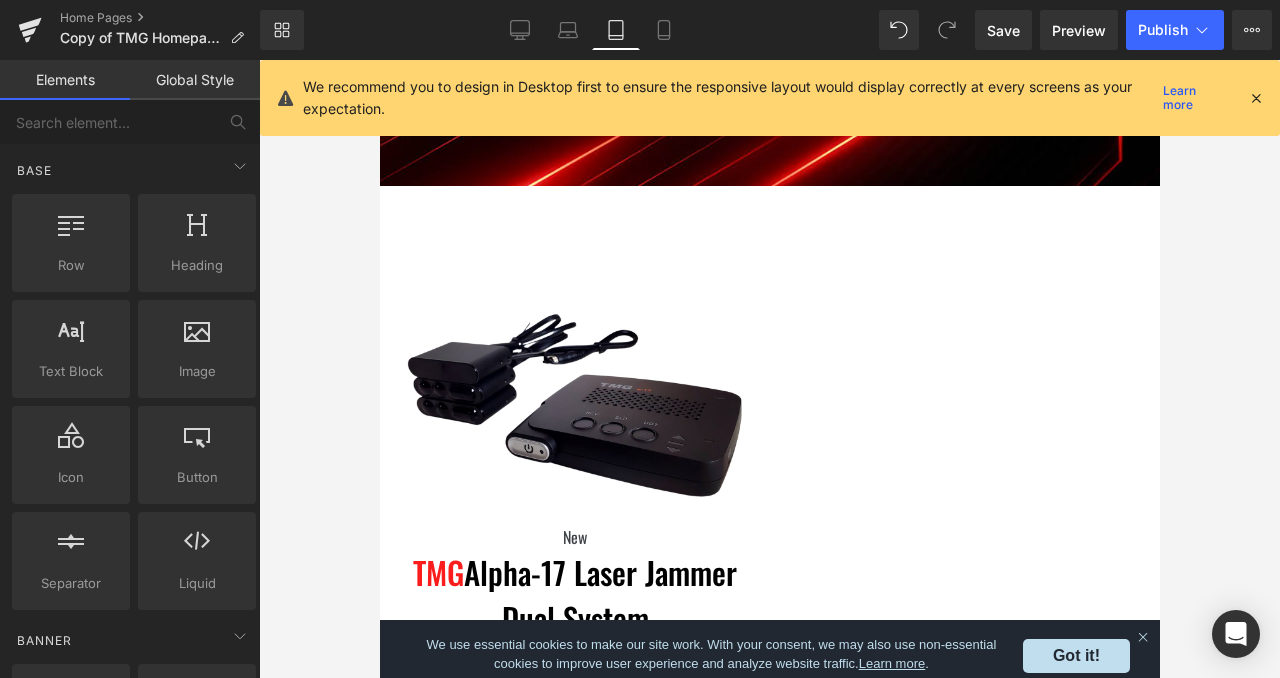 scroll, scrollTop: 54, scrollLeft: 0, axis: vertical 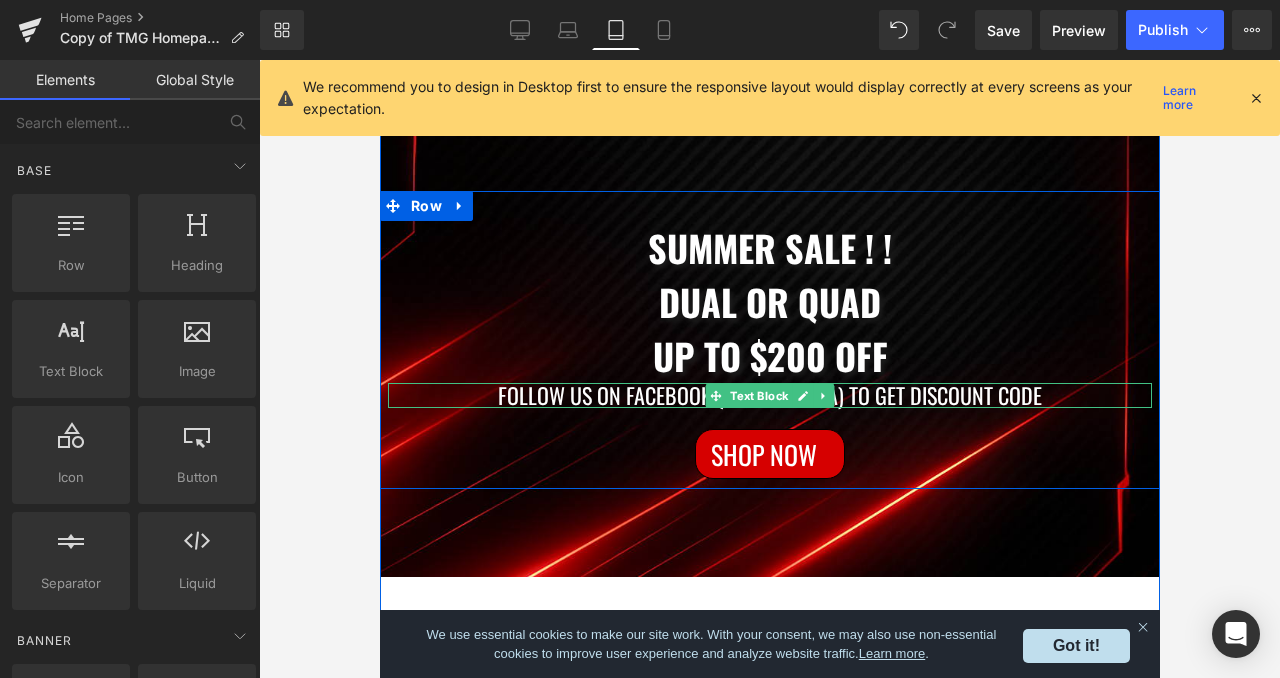 click on "FOLLOW US ON FACEBOOK (TMG AMERICA) TO GET DISCOUNT CODE" at bounding box center (769, 395) 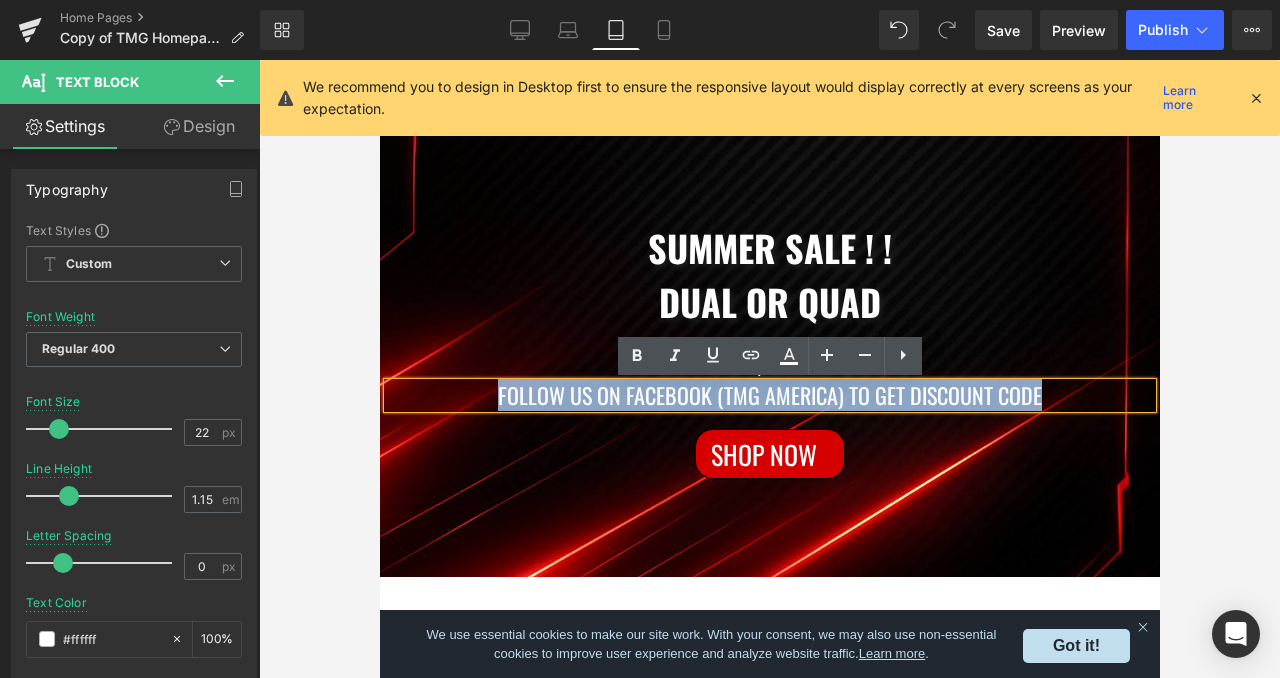 drag, startPoint x: 503, startPoint y: 395, endPoint x: 1038, endPoint y: 404, distance: 535.0757 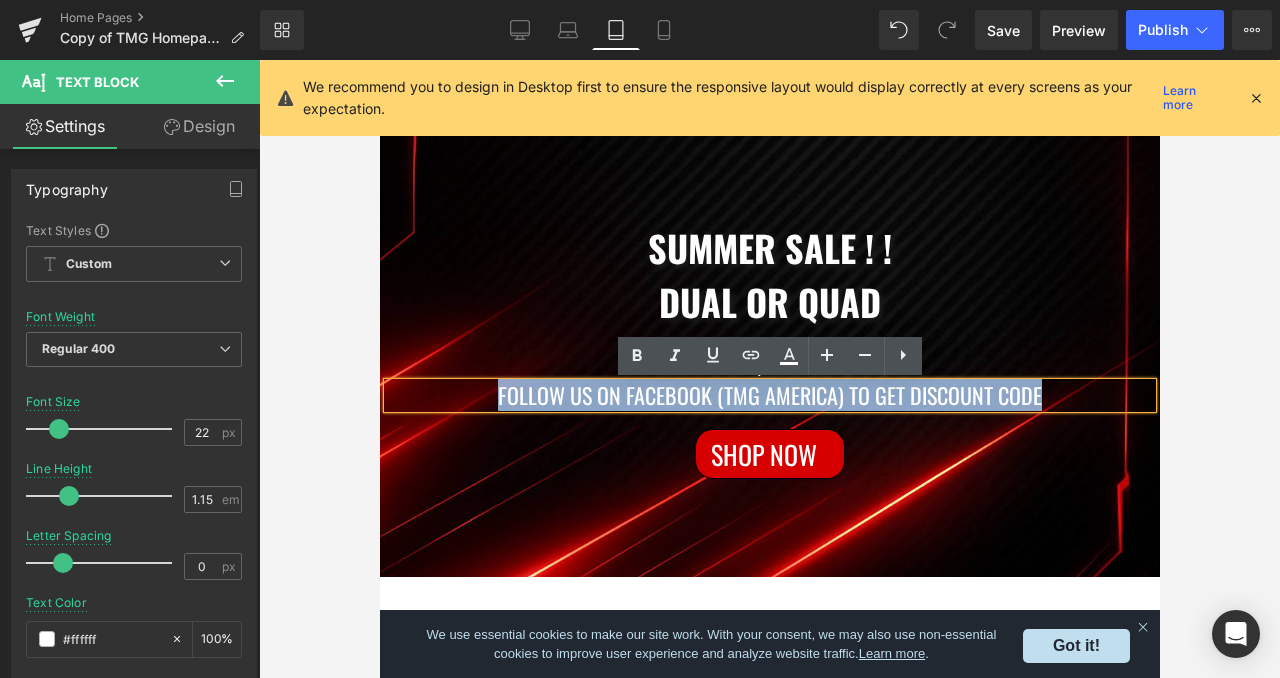 click on "FOLLOW US ON FACEBOOK (TMG AMERICA) TO GET DISCOUNT CODE" at bounding box center [769, 395] 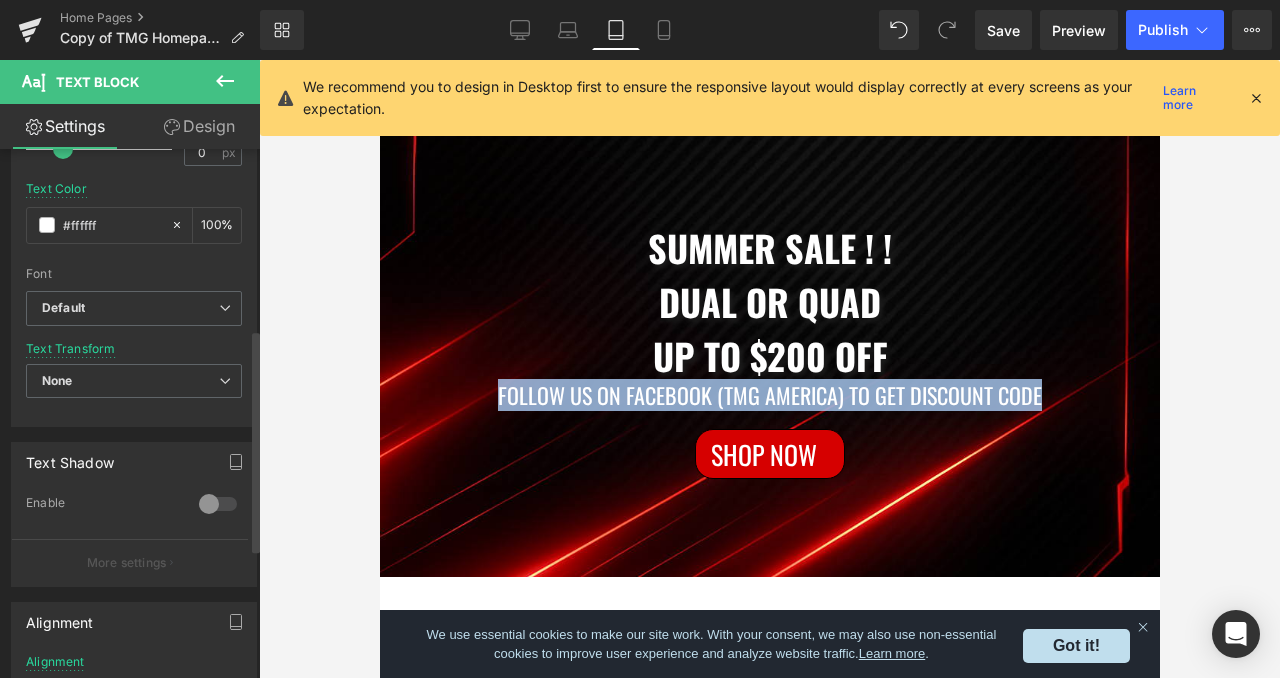 scroll, scrollTop: 431, scrollLeft: 0, axis: vertical 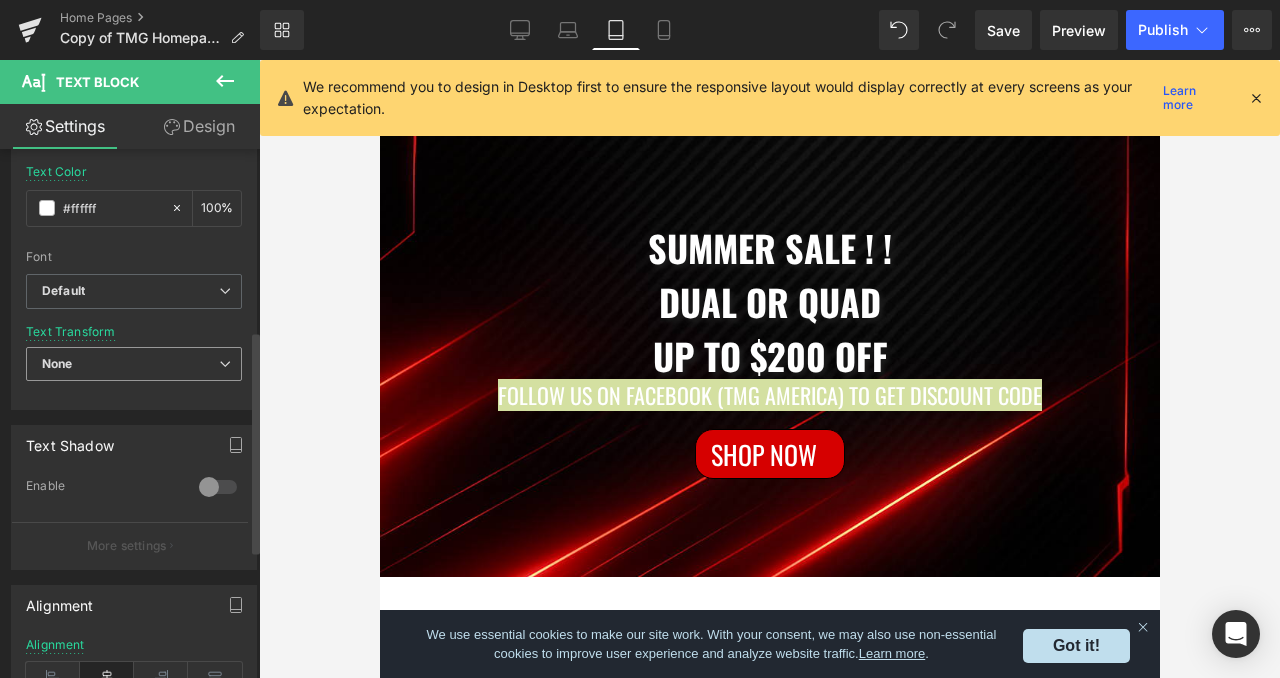 click on "None" at bounding box center (134, 364) 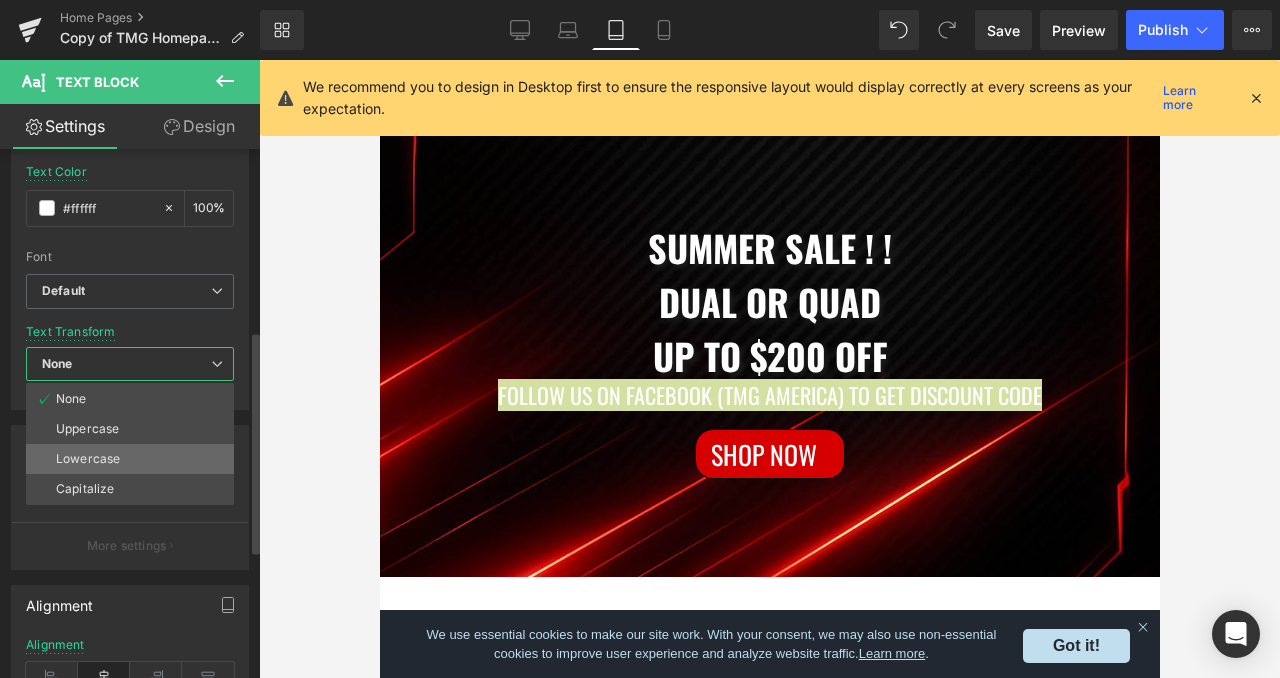 click on "Lowercase" at bounding box center (130, 459) 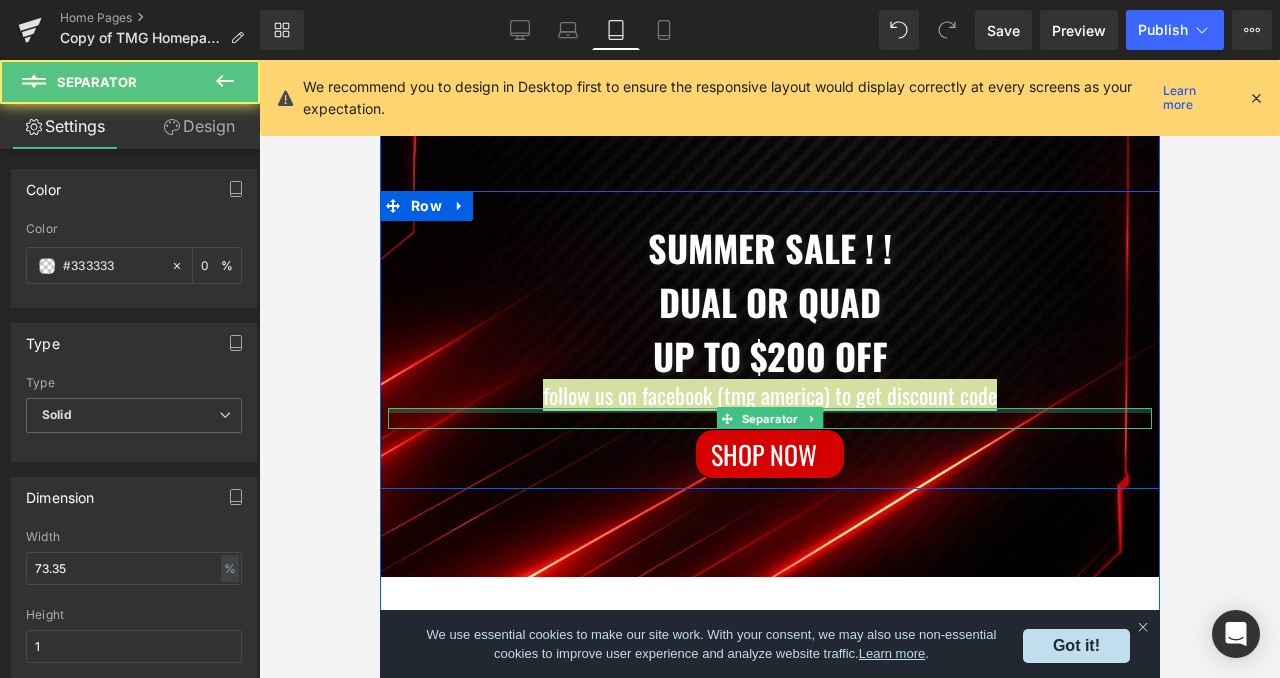 click at bounding box center [769, 410] 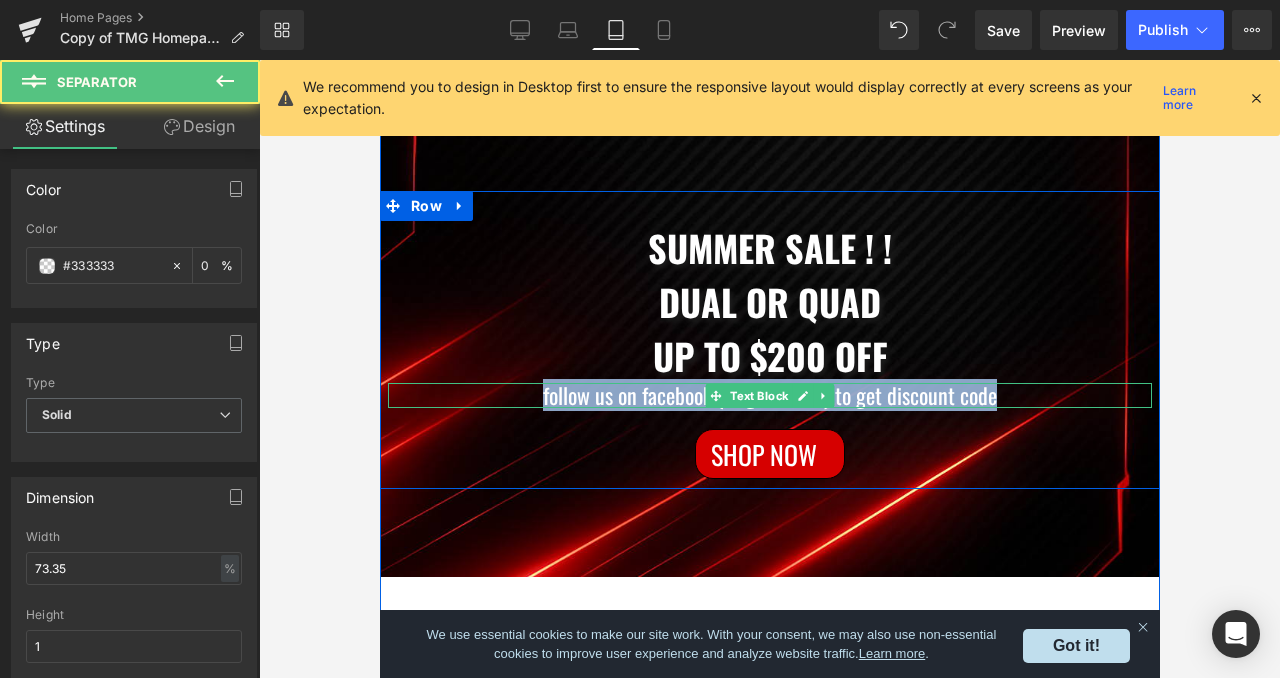 click on "FOLLOW US ON FACEBOOK (TMG AMERICA) TO GET DISCOUNT CODE" at bounding box center (769, 395) 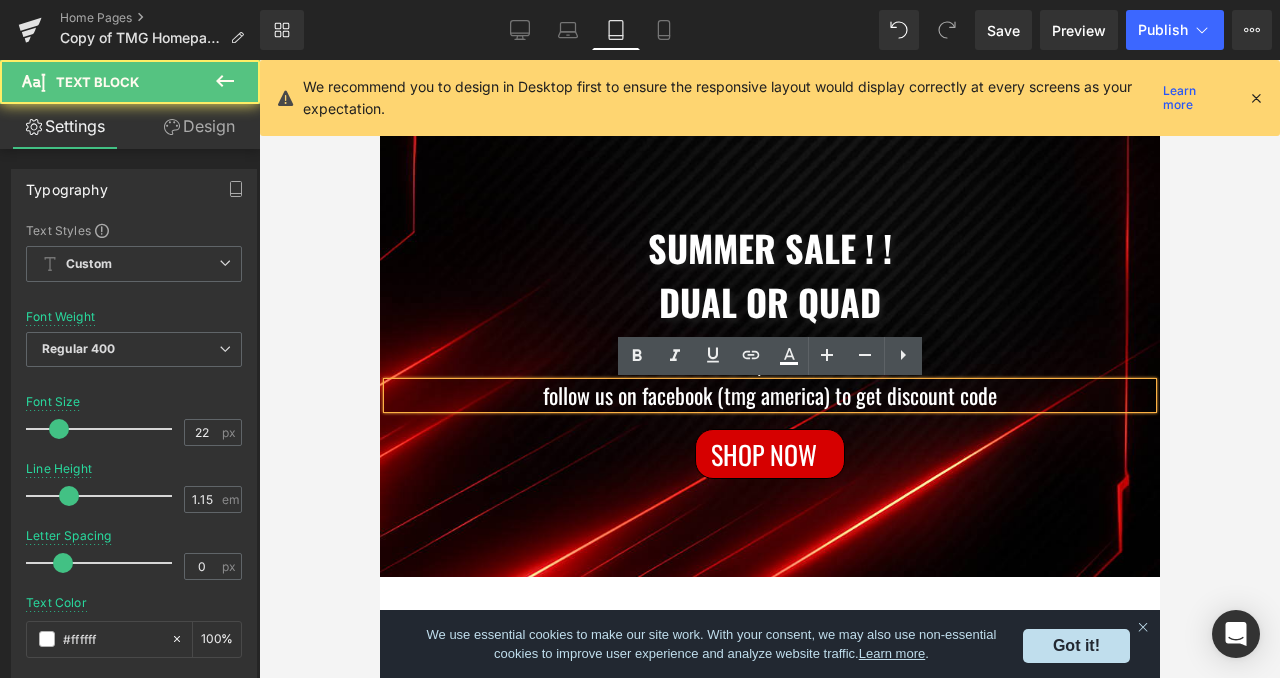click on "FOLLOW US ON FACEBOOK (TMG AMERICA) TO GET DISCOUNT CODE" at bounding box center (769, 395) 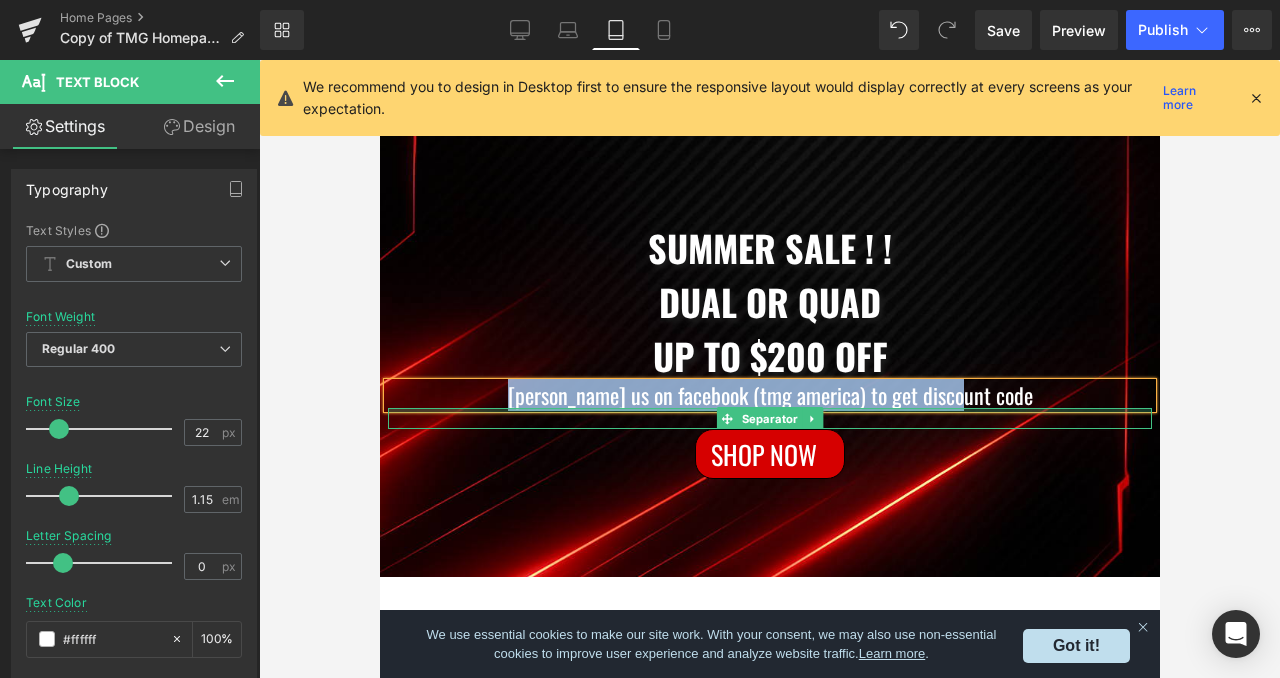 drag, startPoint x: 540, startPoint y: 397, endPoint x: 1023, endPoint y: 408, distance: 483.12524 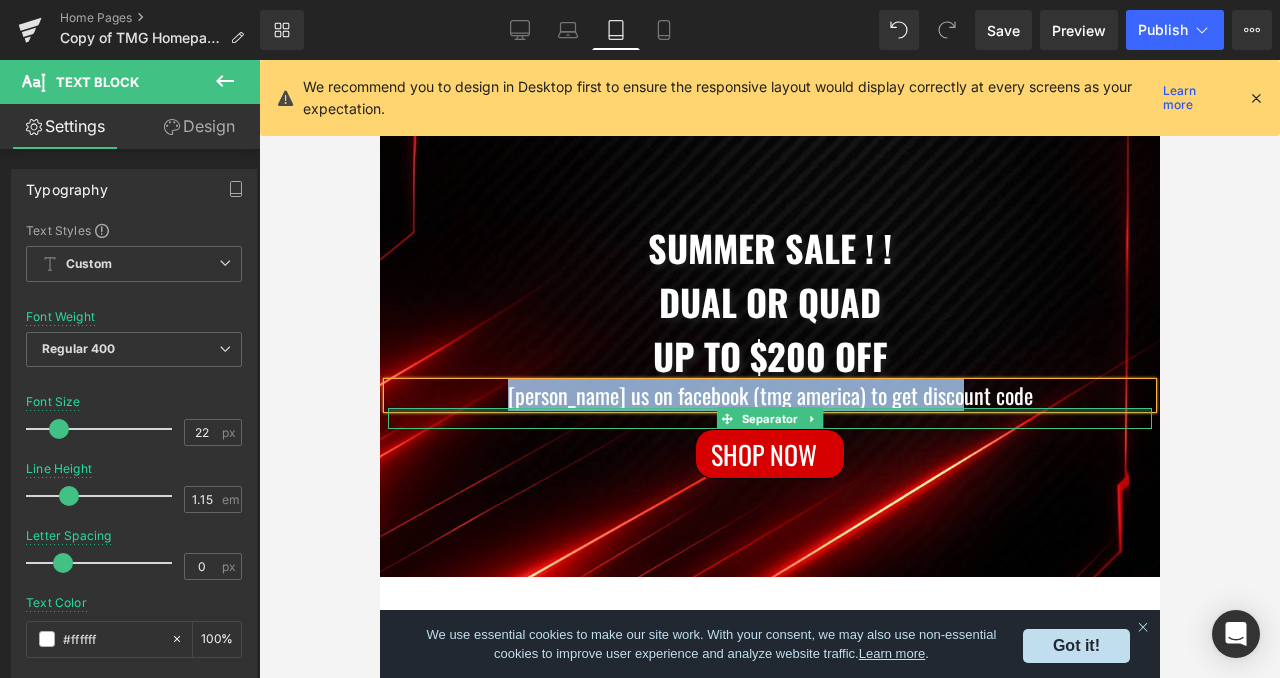 click on "Summer Sale ! ! Dual or quad up to $200 OFF Text Block
OLLOW US ON FACEBOOK (TMG AMERICA) TO GET DISCOUNT CODE
Text Block         Separator         Shop Now Button" at bounding box center [769, 350] 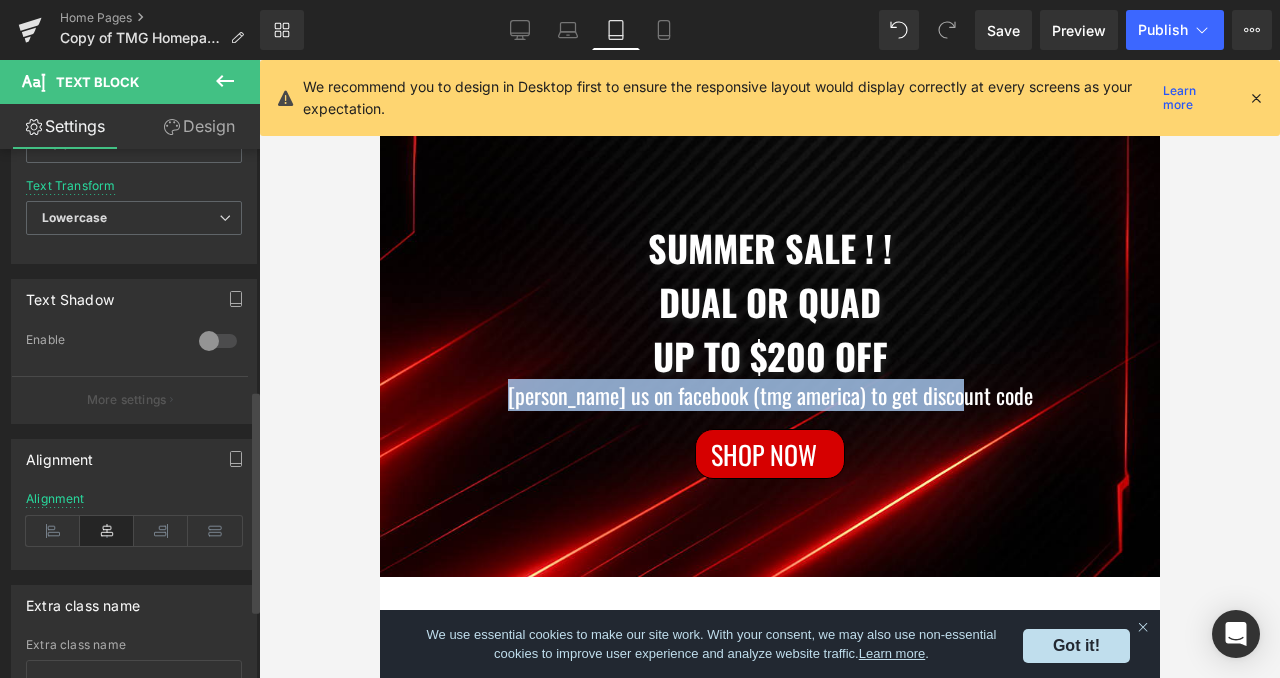 scroll, scrollTop: 550, scrollLeft: 0, axis: vertical 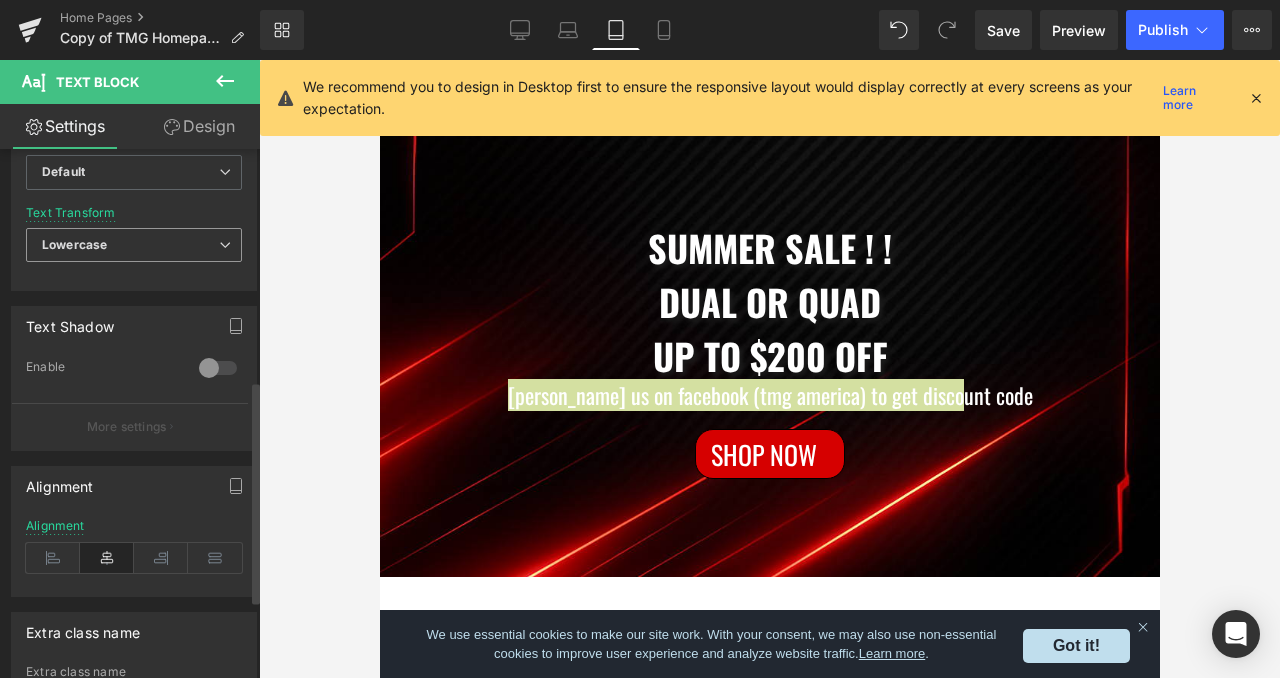 click on "Lowercase" at bounding box center [134, 245] 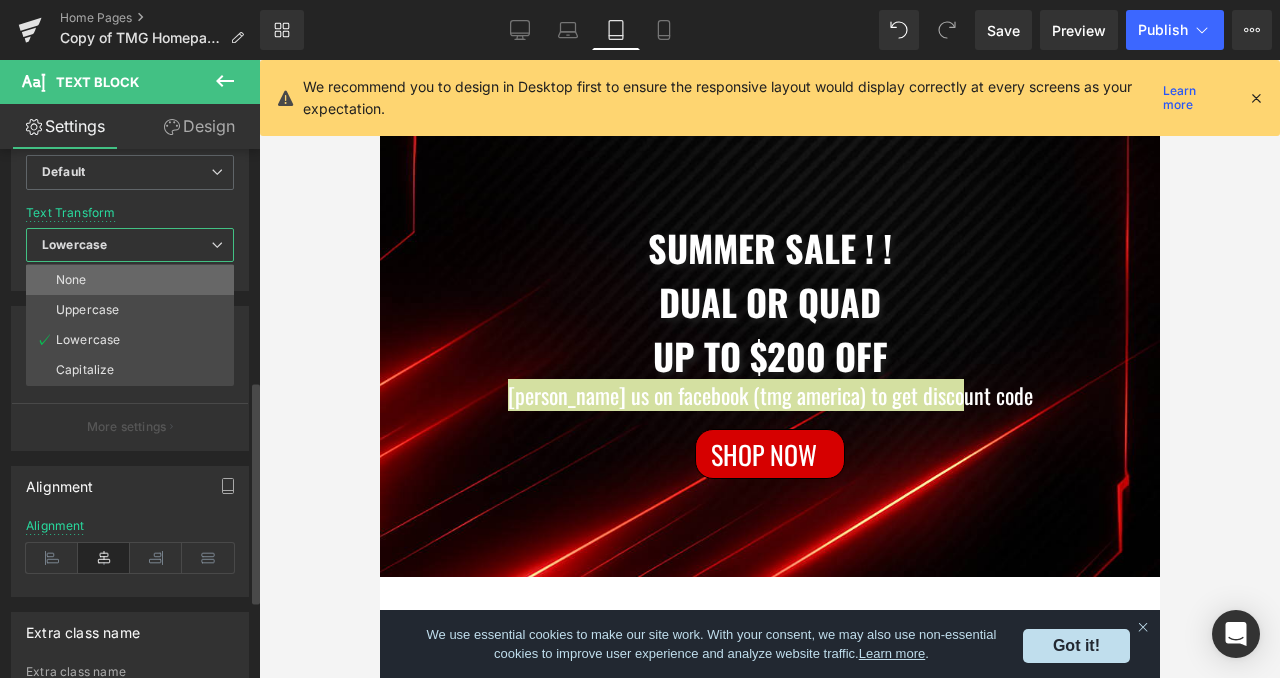 click on "None" at bounding box center [130, 280] 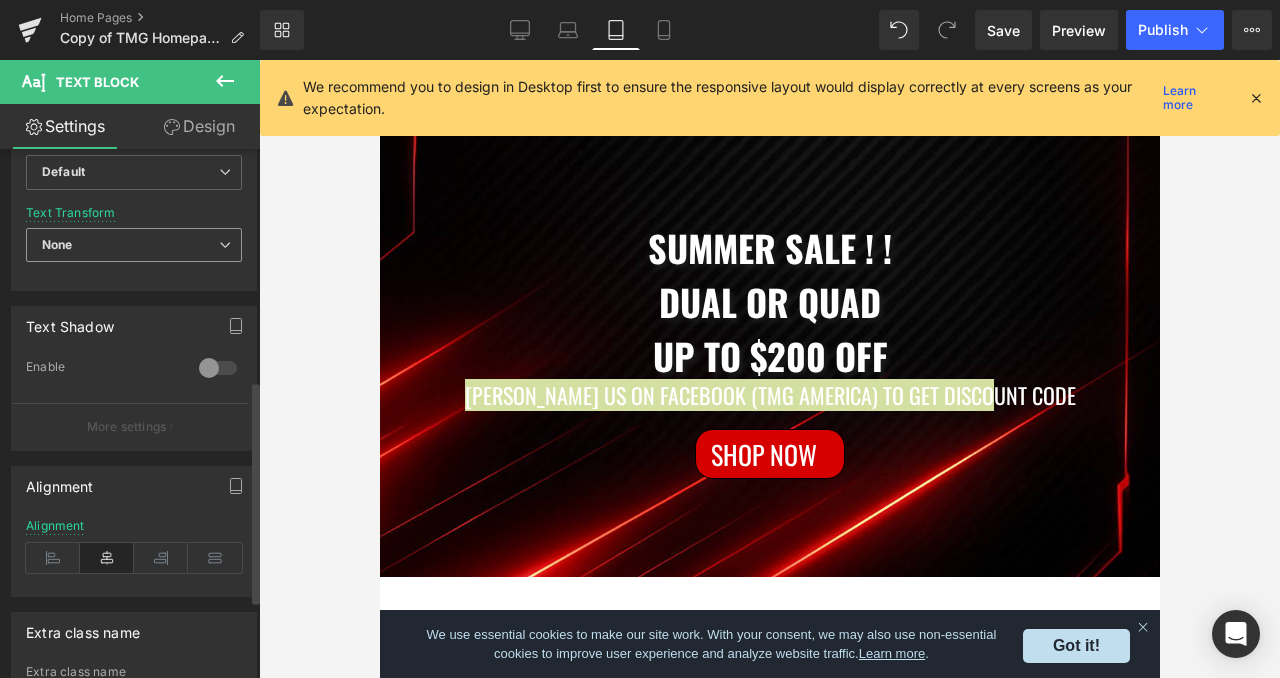 click on "None
None Uppercase Lowercase Capitalize" at bounding box center (134, 250) 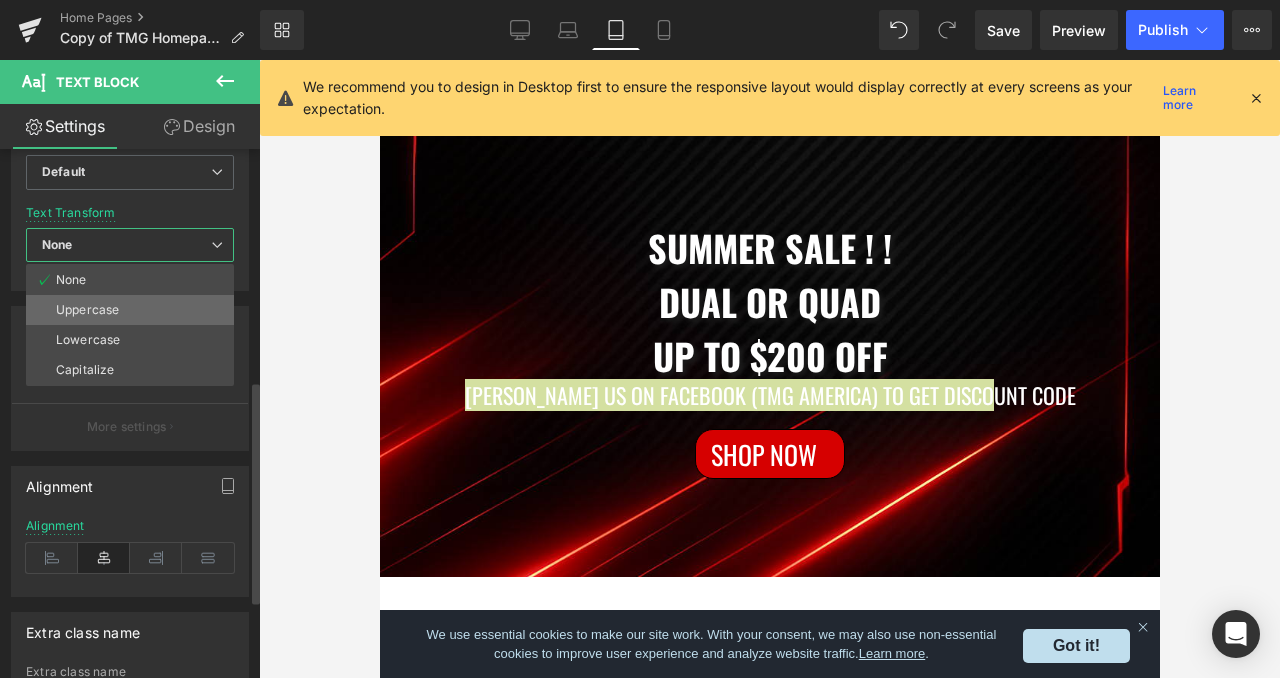 click on "Uppercase" at bounding box center [130, 310] 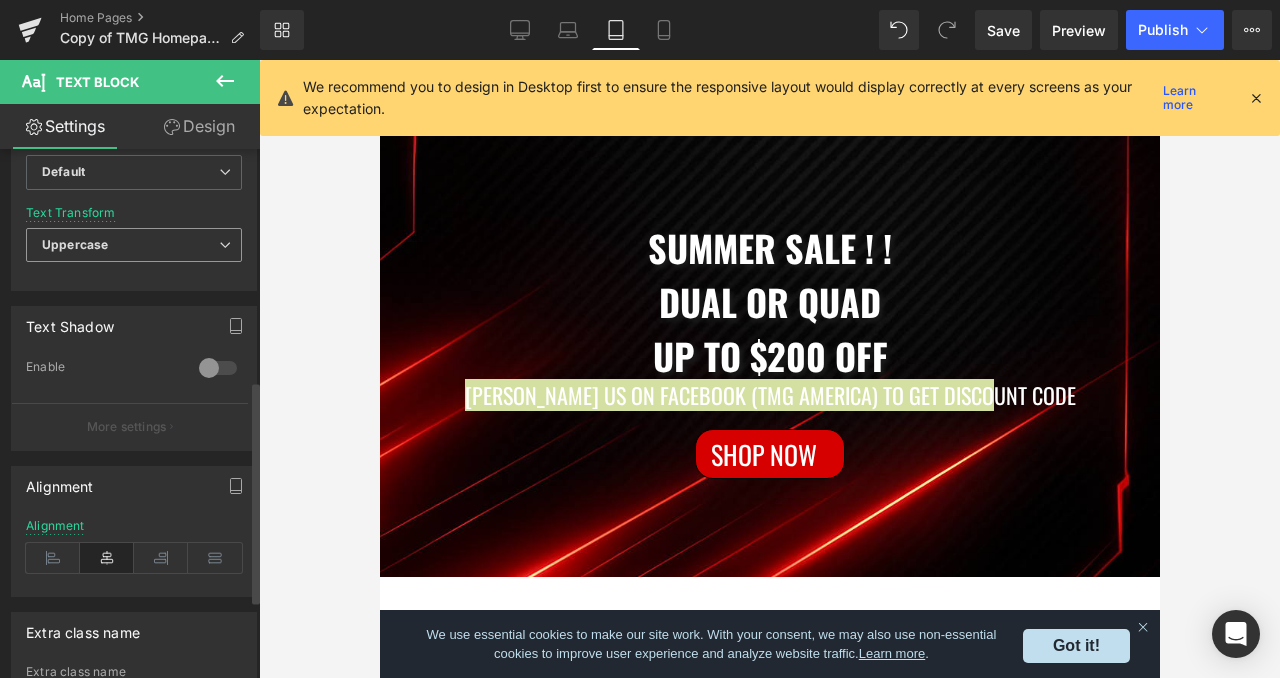 click on "Uppercase" at bounding box center [134, 245] 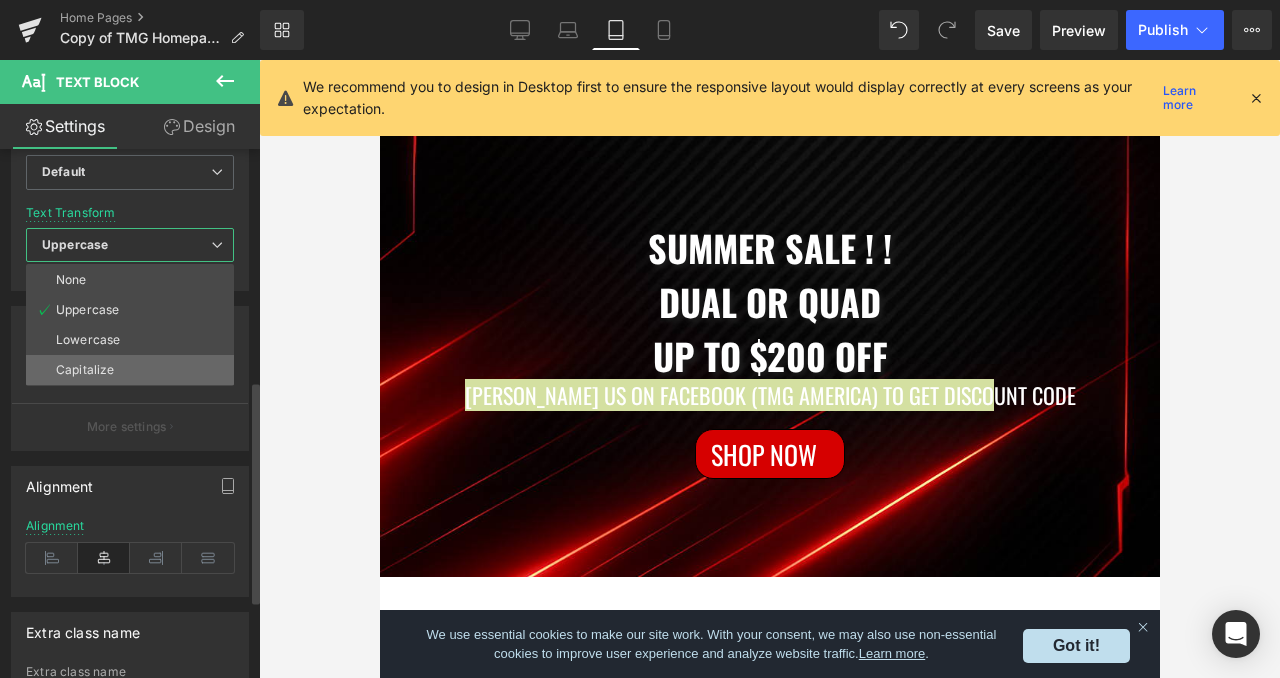 click on "Capitalize" at bounding box center (85, 370) 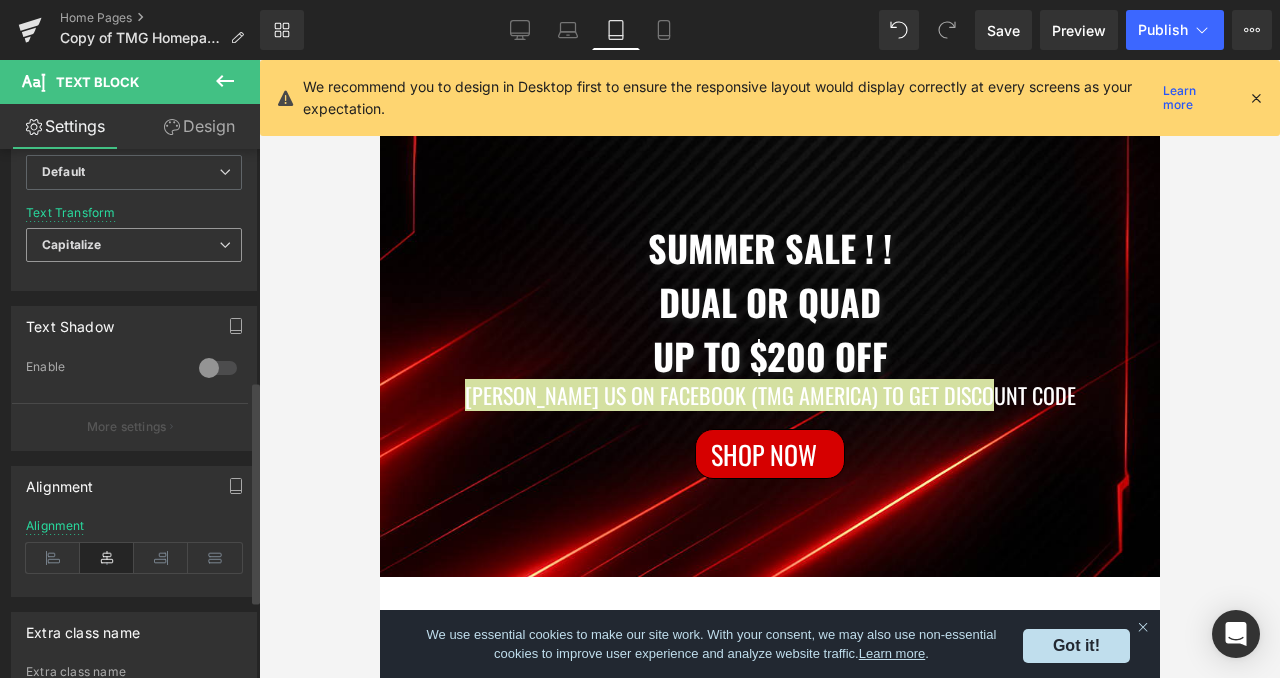 click on "Capitalize" at bounding box center [134, 245] 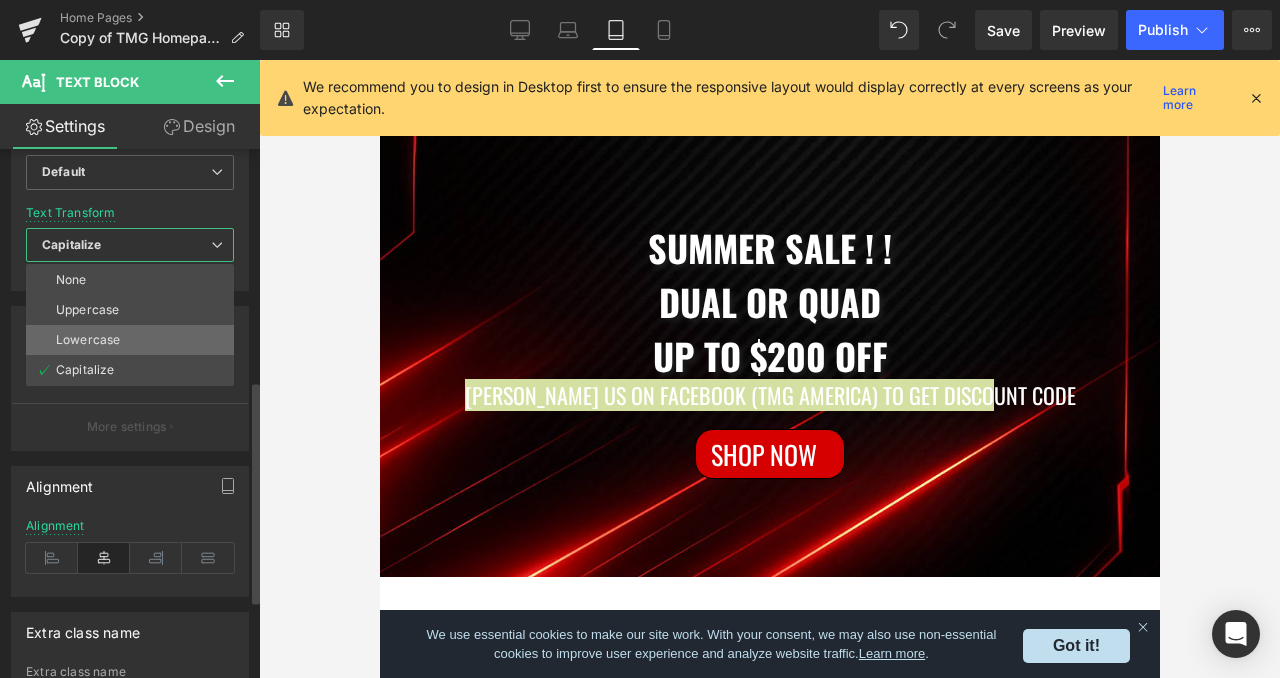 click on "Lowercase" at bounding box center (130, 340) 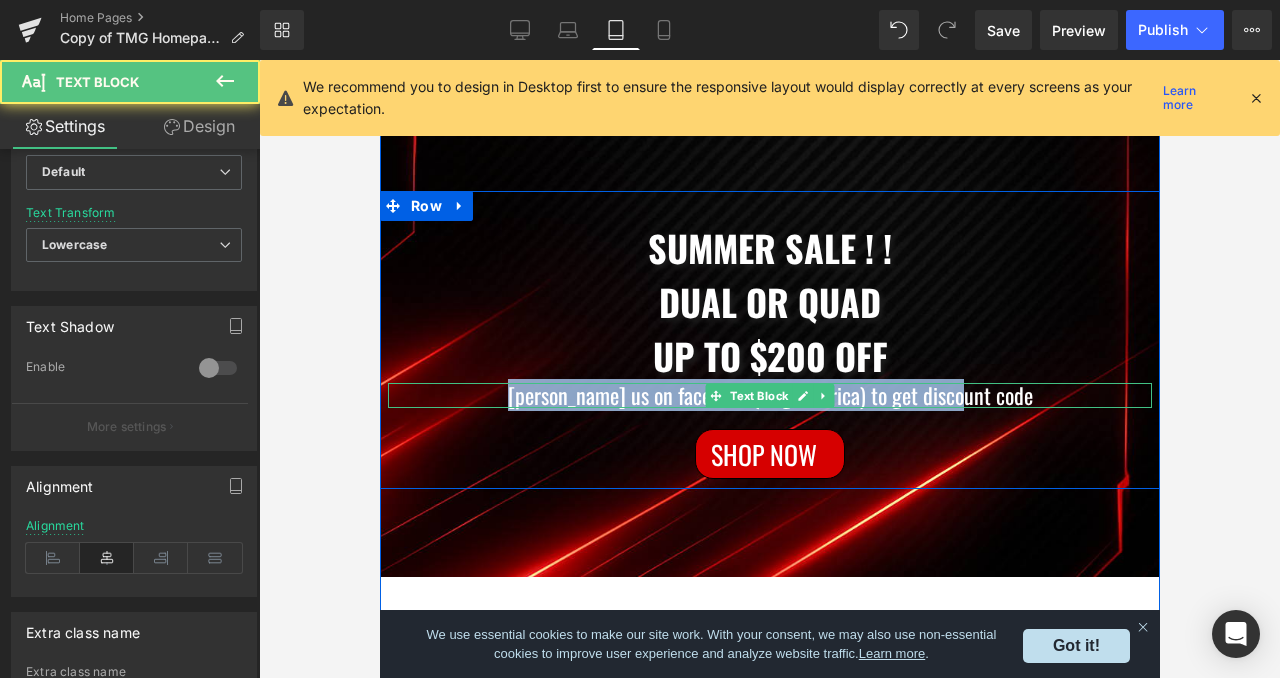 click on "OLLOW US ON FACEBOOK (TMG AMERICA) TO GET DISCOUNT CODE" at bounding box center (769, 395) 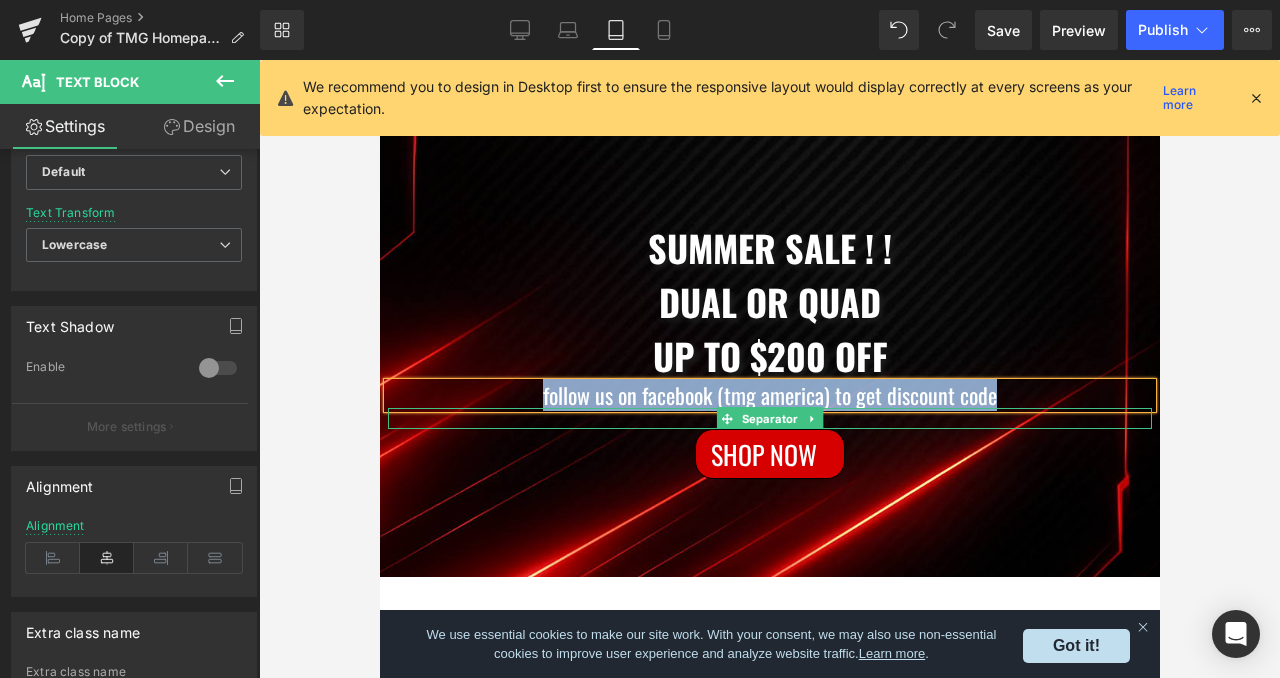 drag, startPoint x: 543, startPoint y: 399, endPoint x: 995, endPoint y: 419, distance: 452.44226 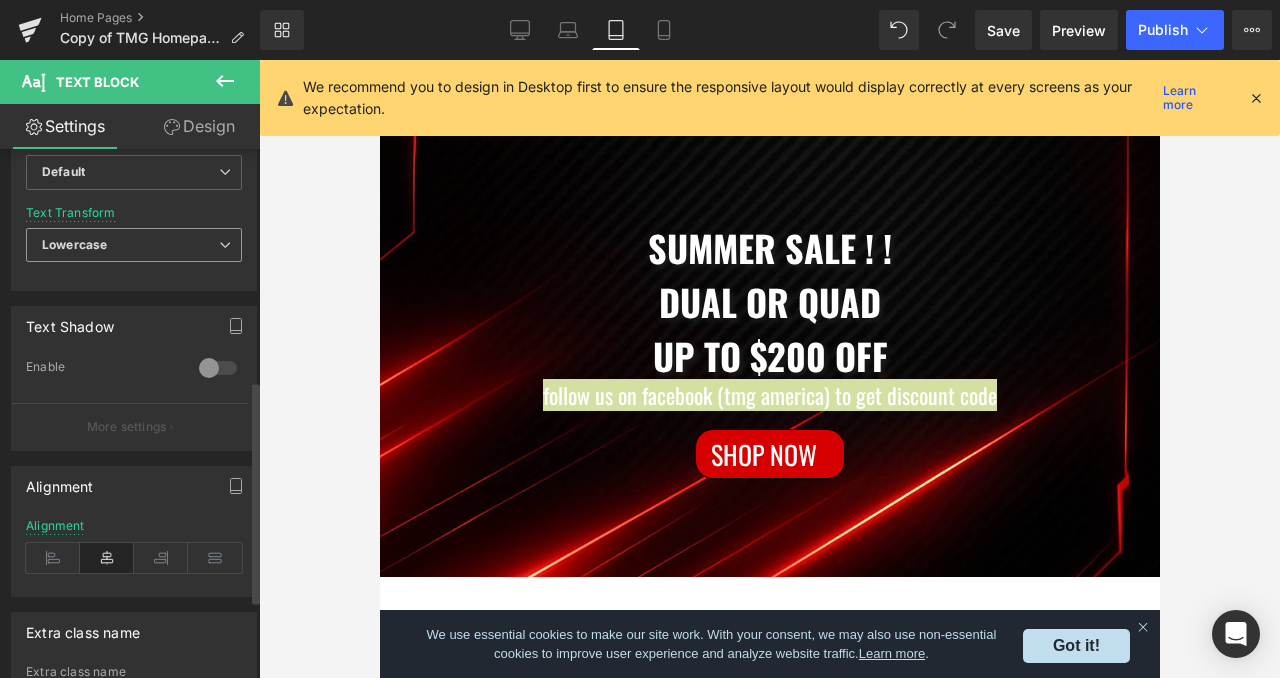 click on "Lowercase" at bounding box center (134, 245) 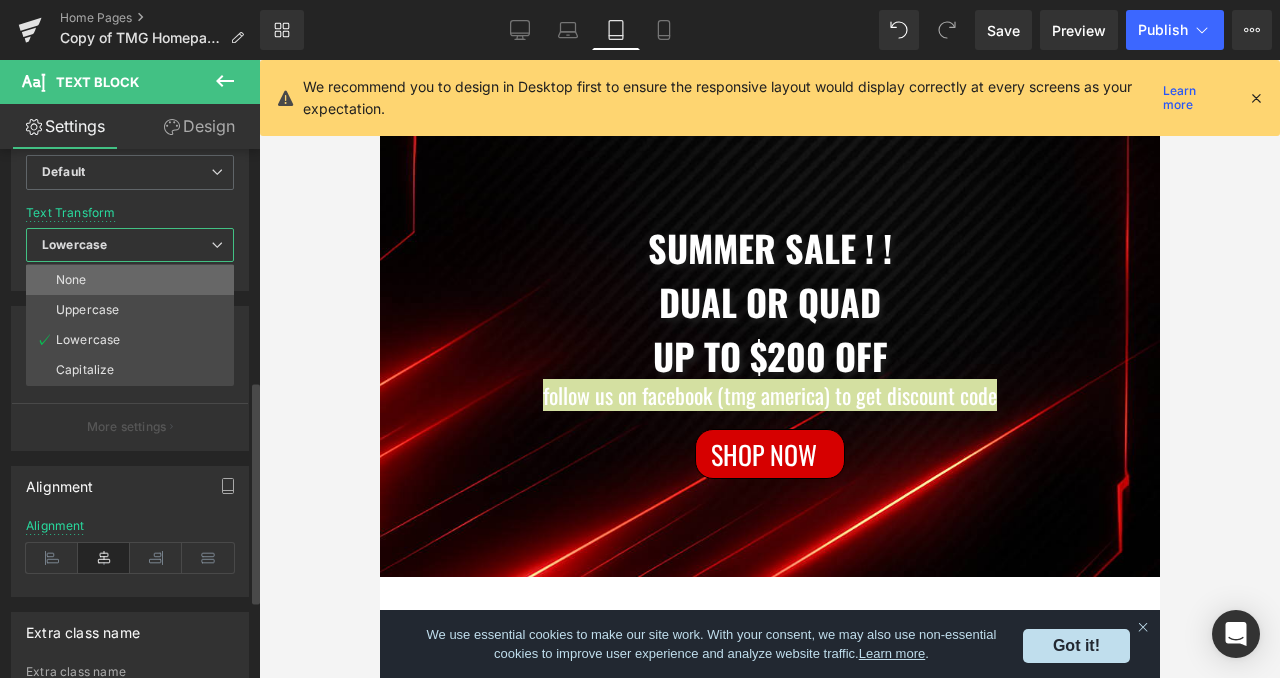 click on "None" at bounding box center (130, 280) 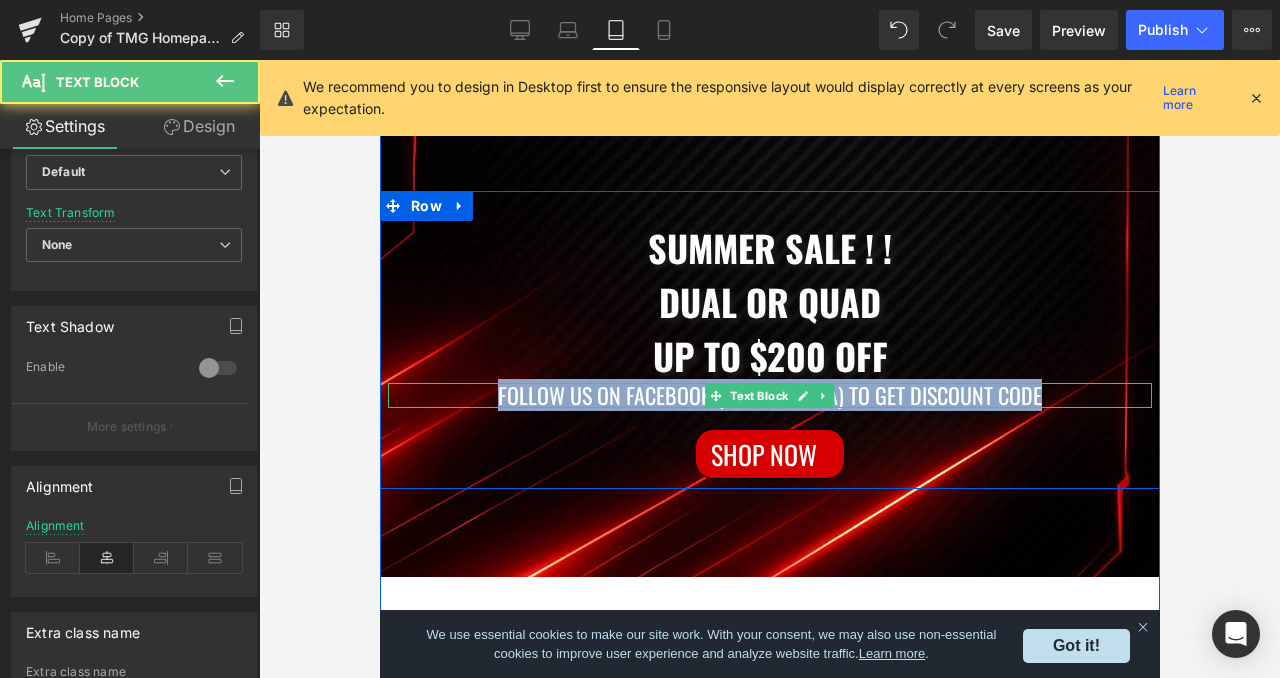click on "FOLLOW US ON FACEBOOK (TMG AMERICA) TO GET DISCOUNT CODE" at bounding box center (769, 395) 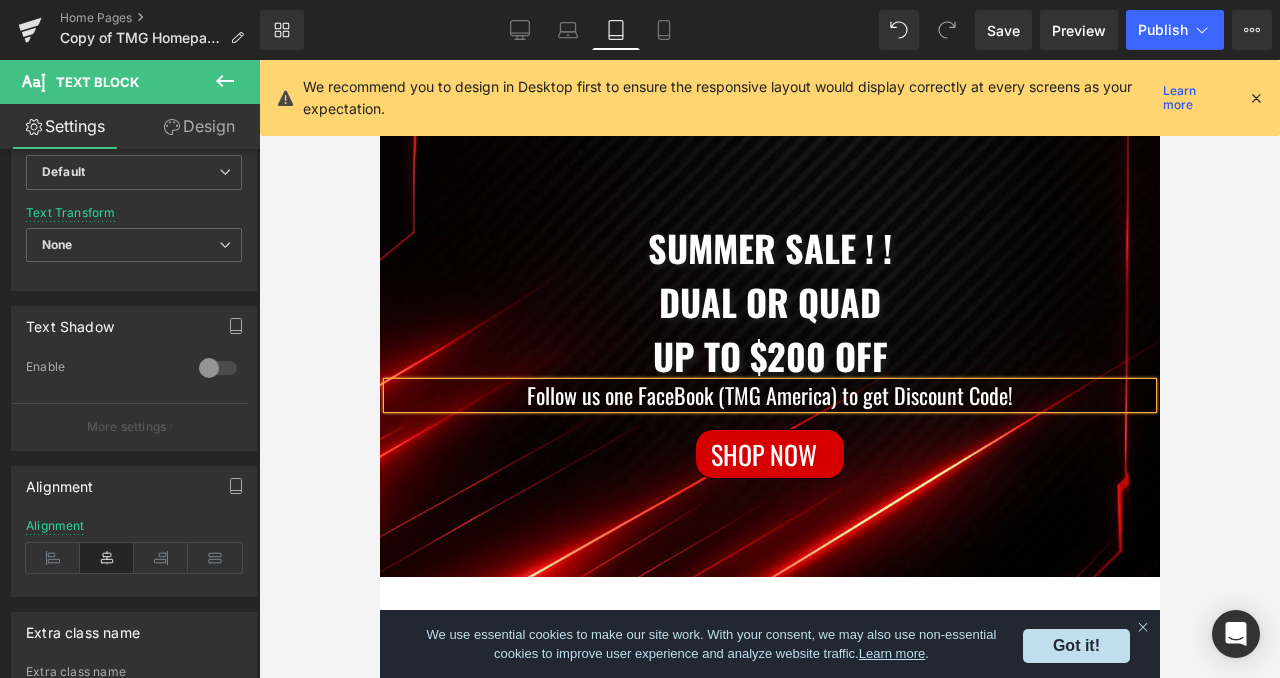 click at bounding box center [769, 369] 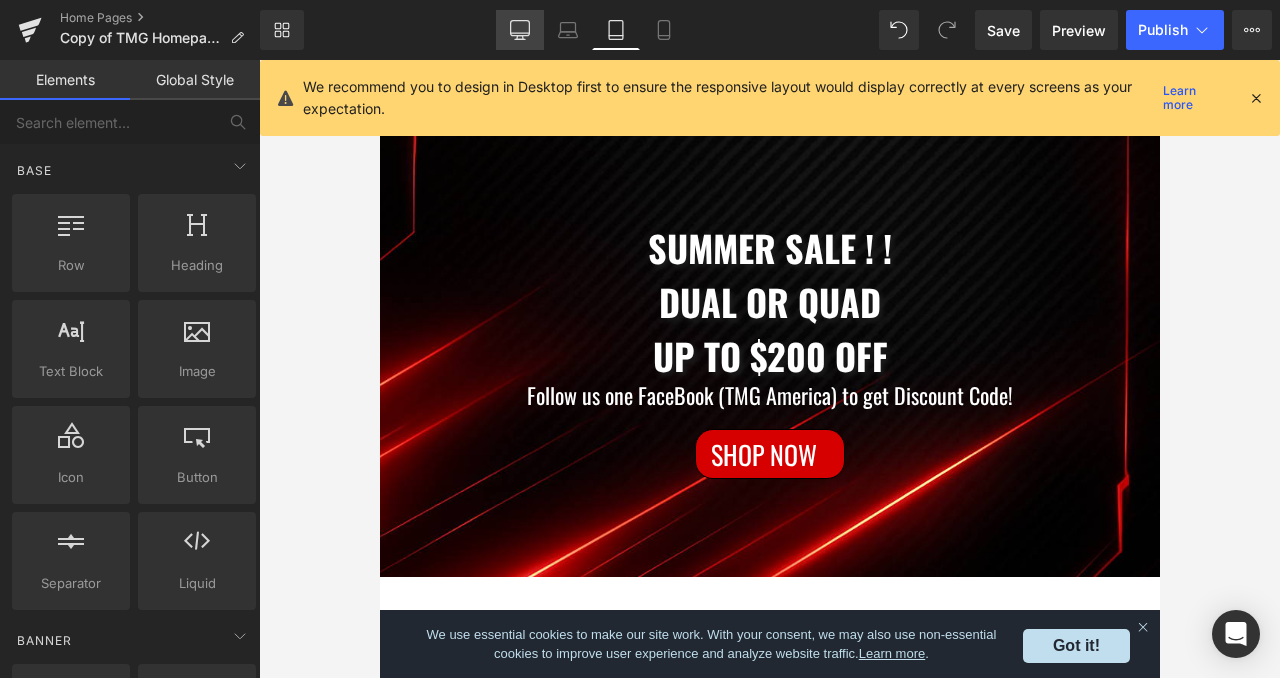 click 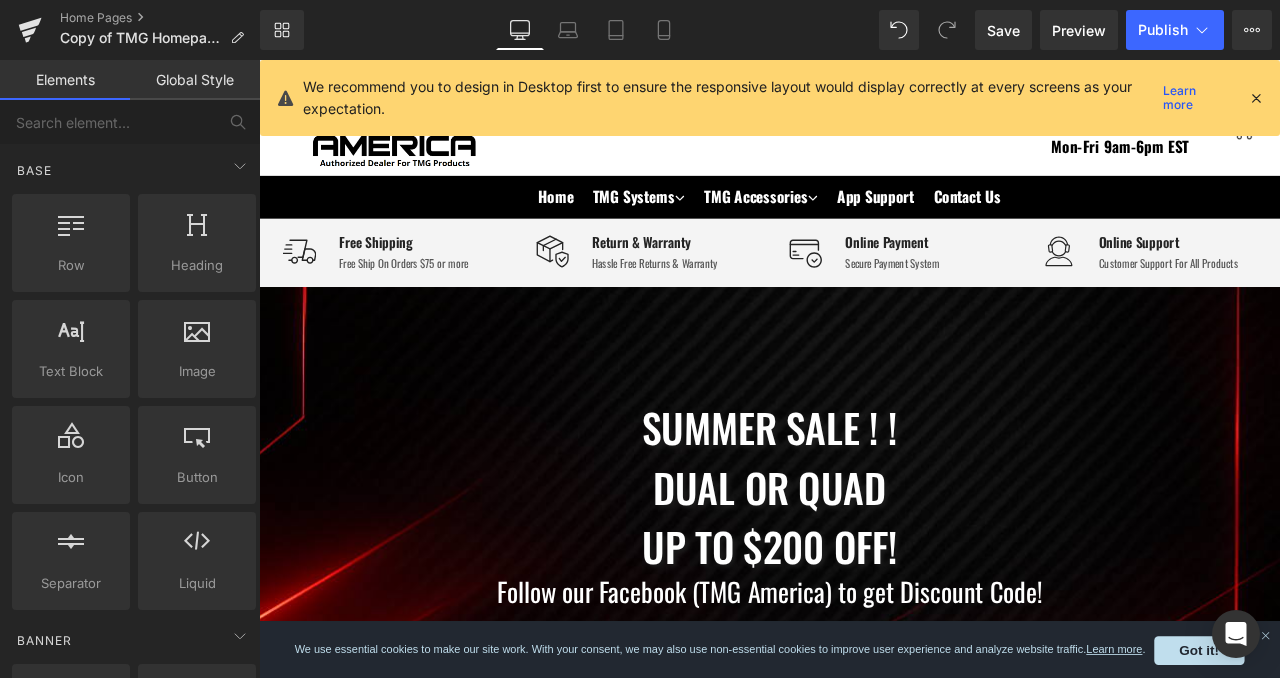 scroll, scrollTop: 0, scrollLeft: 0, axis: both 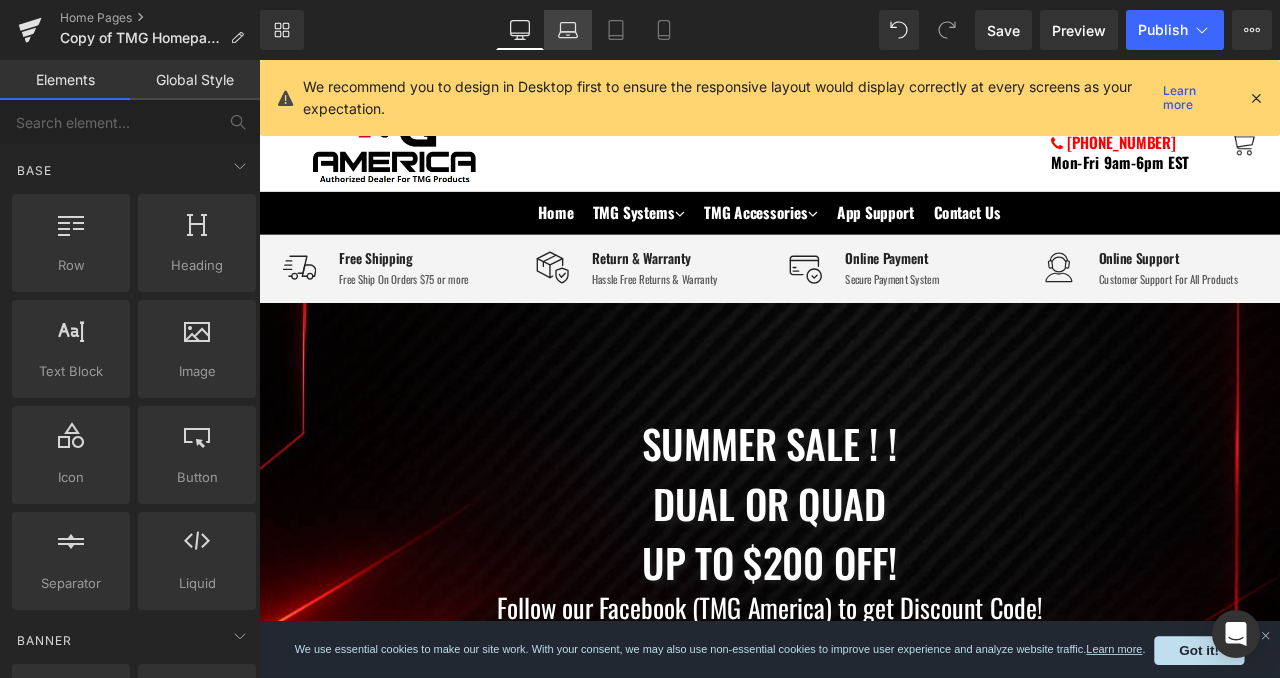 click 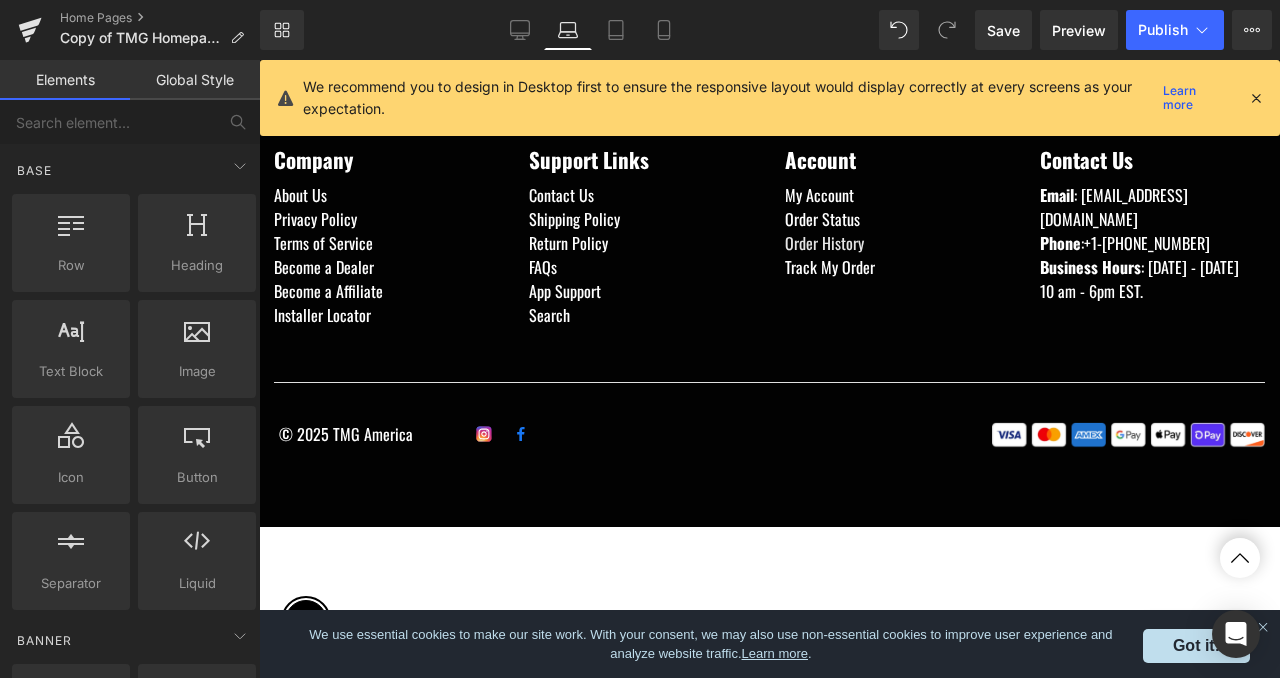 scroll, scrollTop: 2440, scrollLeft: 0, axis: vertical 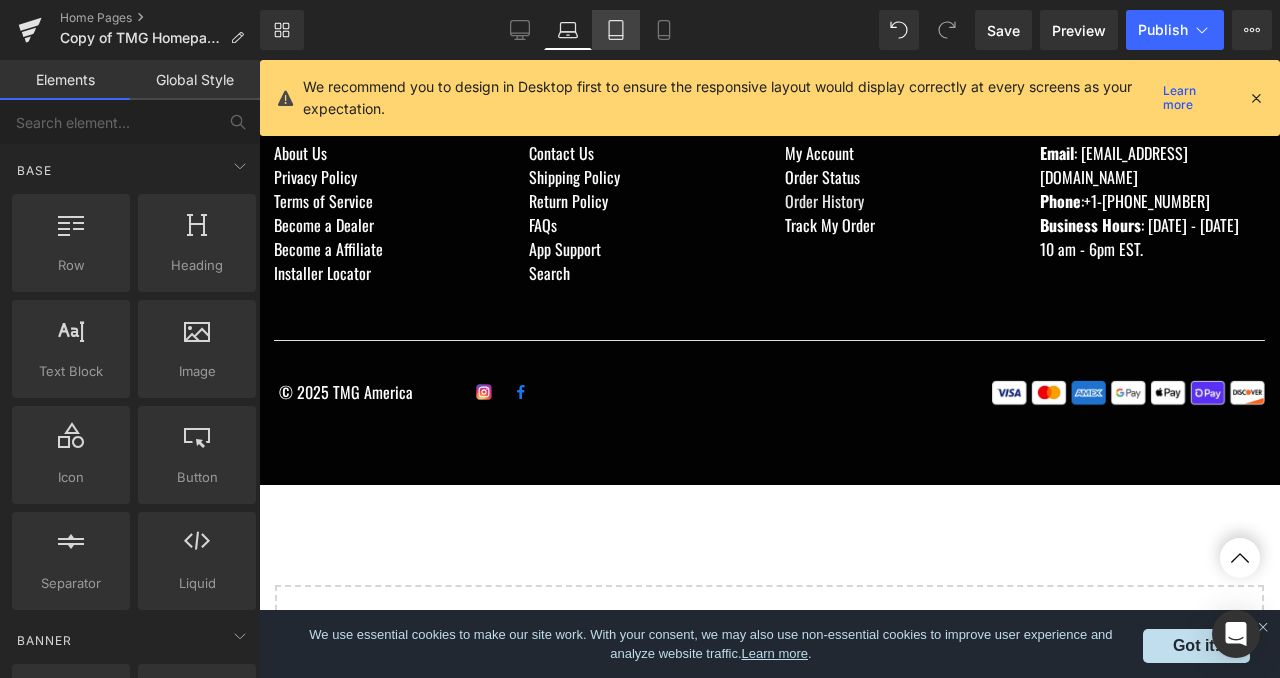 click 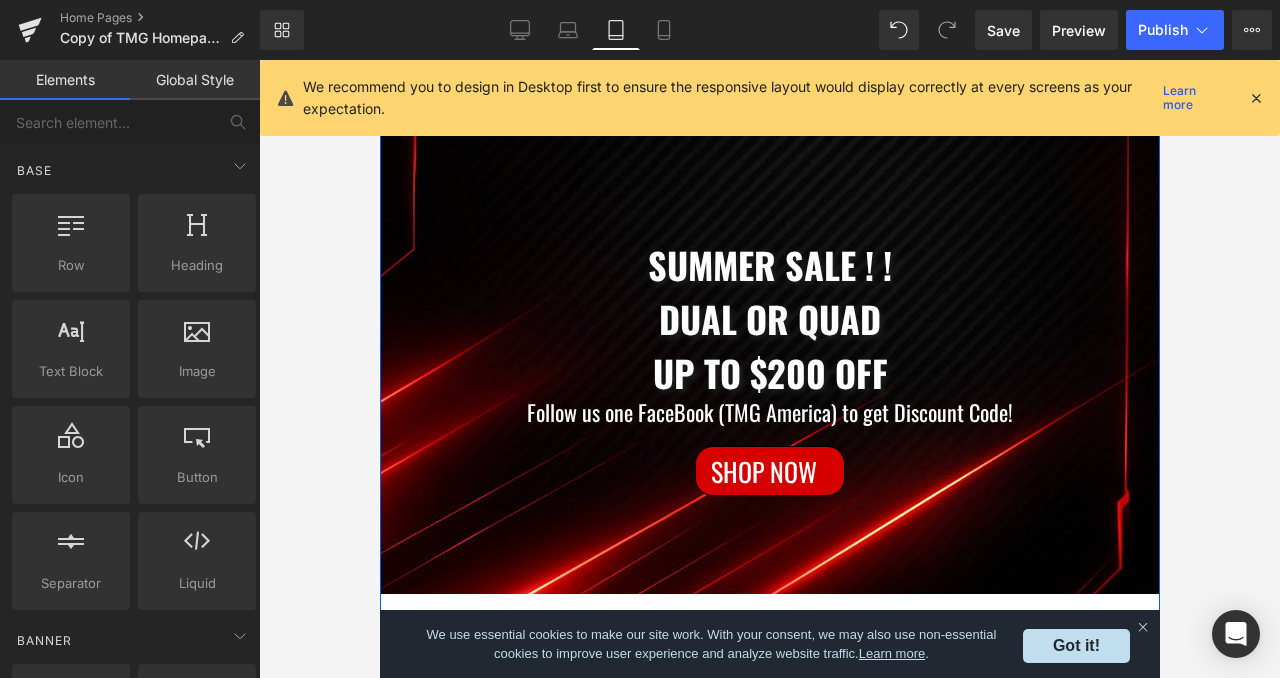 scroll, scrollTop: 50, scrollLeft: 0, axis: vertical 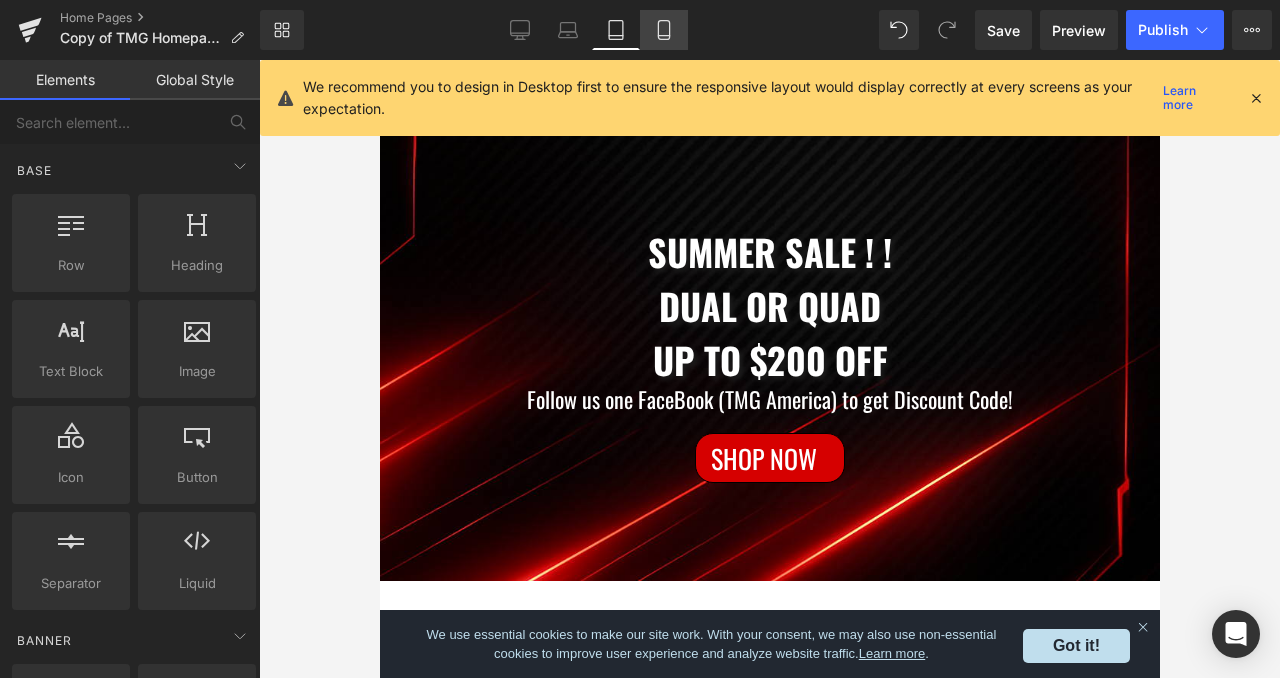 click on "Mobile" at bounding box center [664, 30] 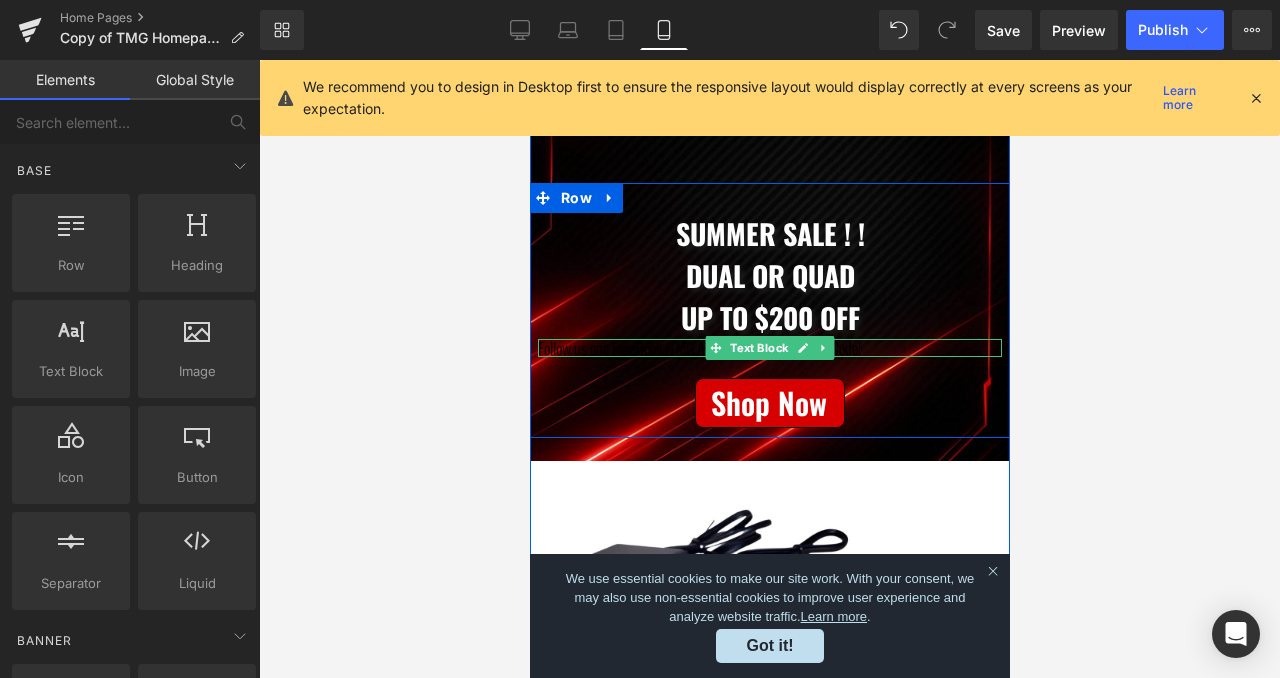 scroll, scrollTop: 0, scrollLeft: 0, axis: both 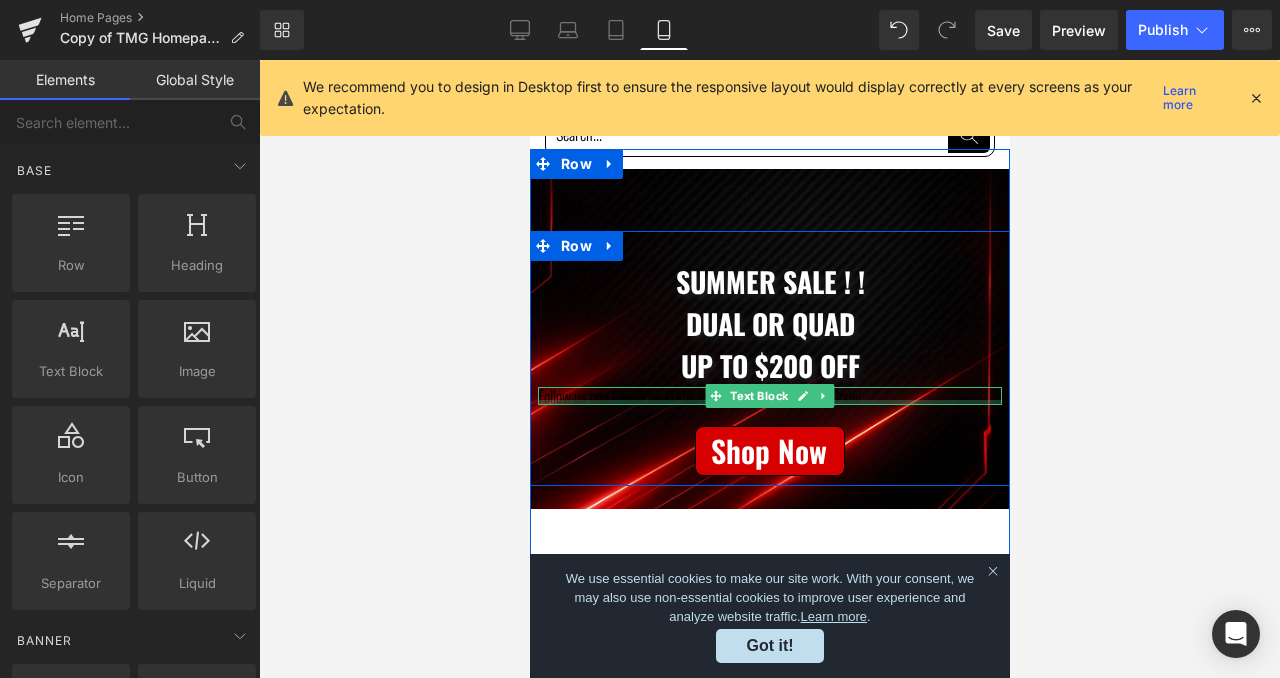 click at bounding box center (769, 402) 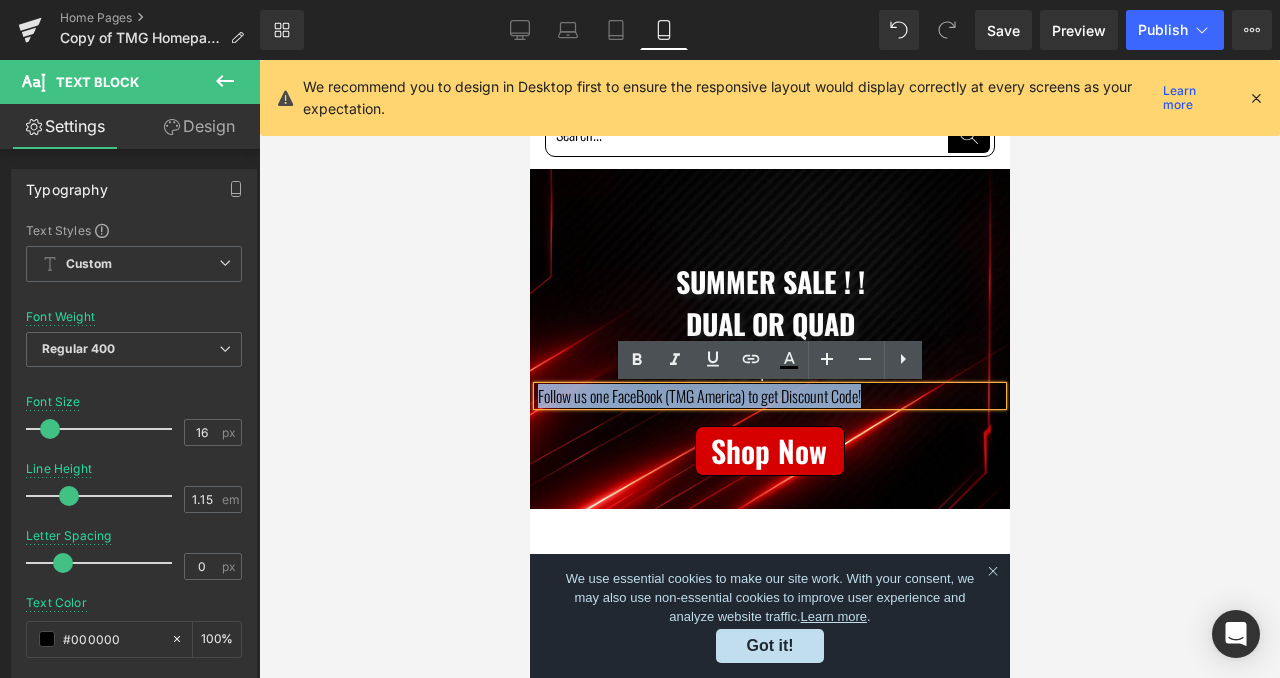 drag, startPoint x: 539, startPoint y: 397, endPoint x: 945, endPoint y: 404, distance: 406.06033 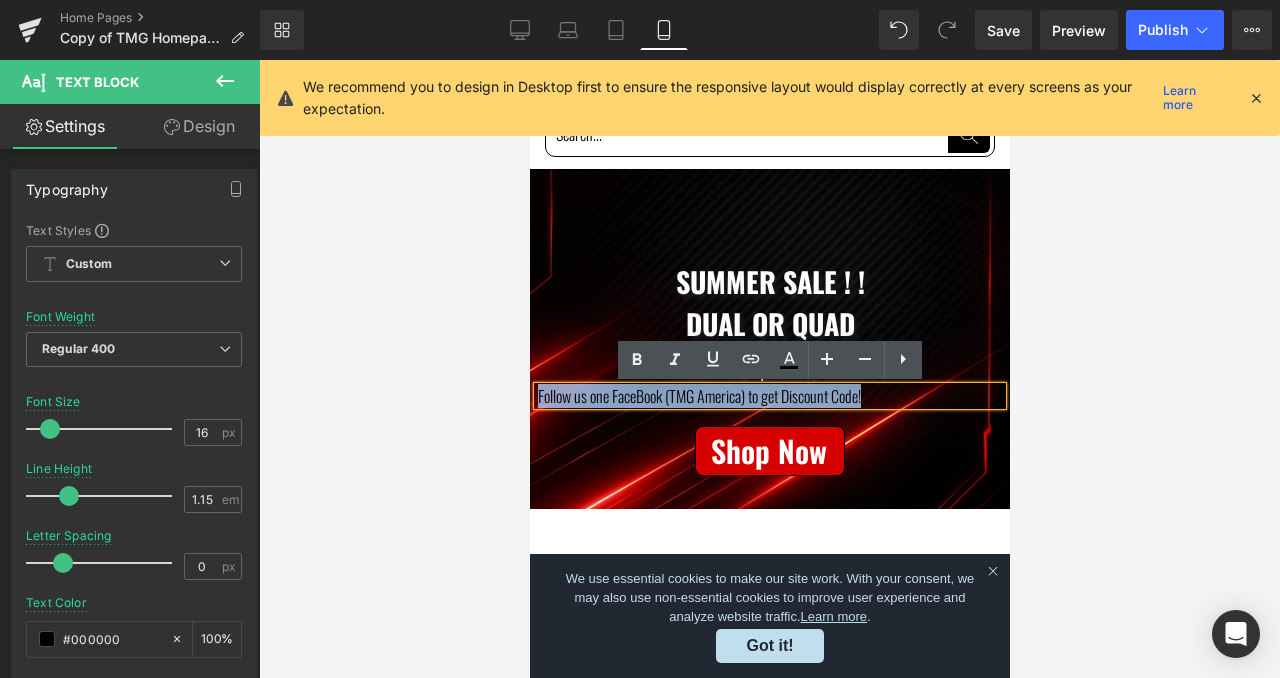 click on "Follow us one FaceBook (TMG America) to get Discount Code!" at bounding box center (769, 396) 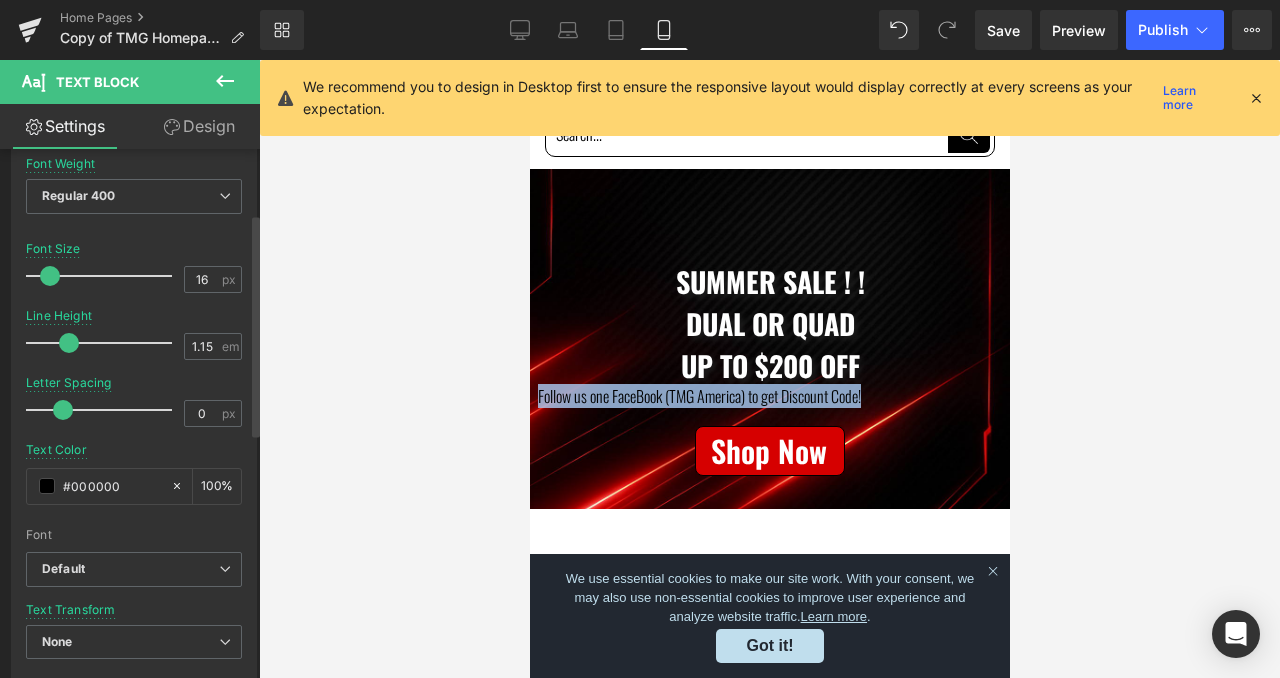 scroll, scrollTop: 181, scrollLeft: 0, axis: vertical 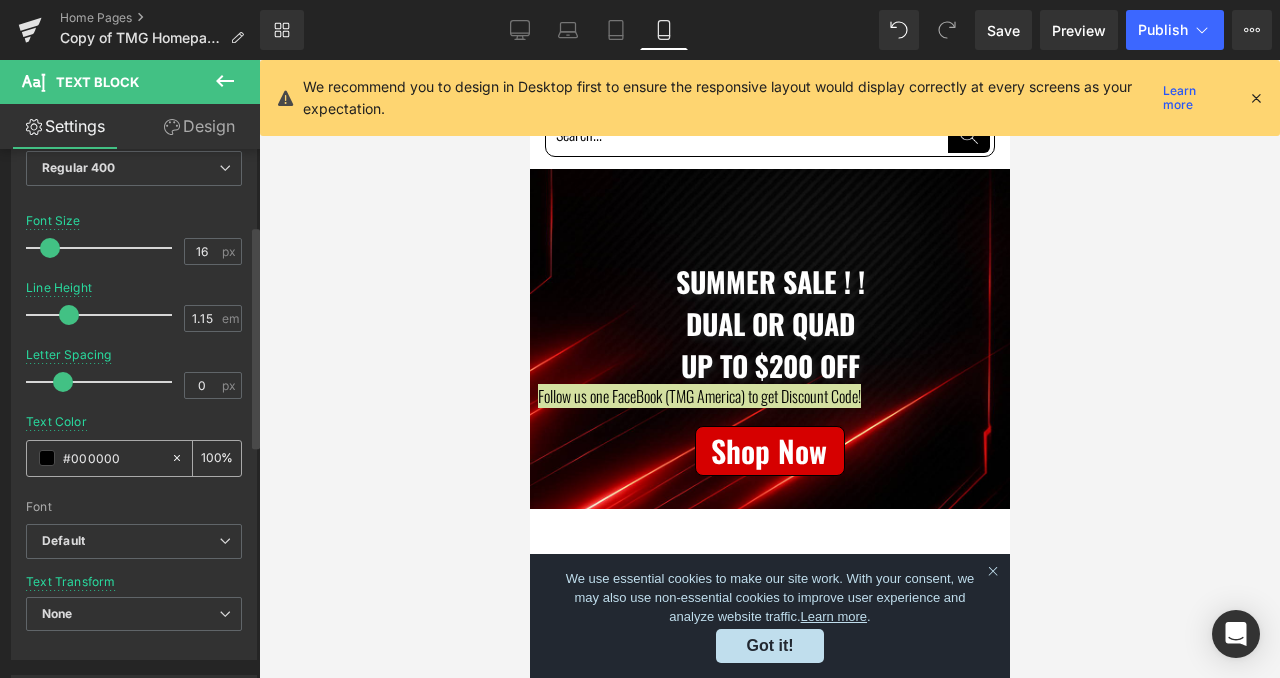 click on "#000000" at bounding box center (98, 458) 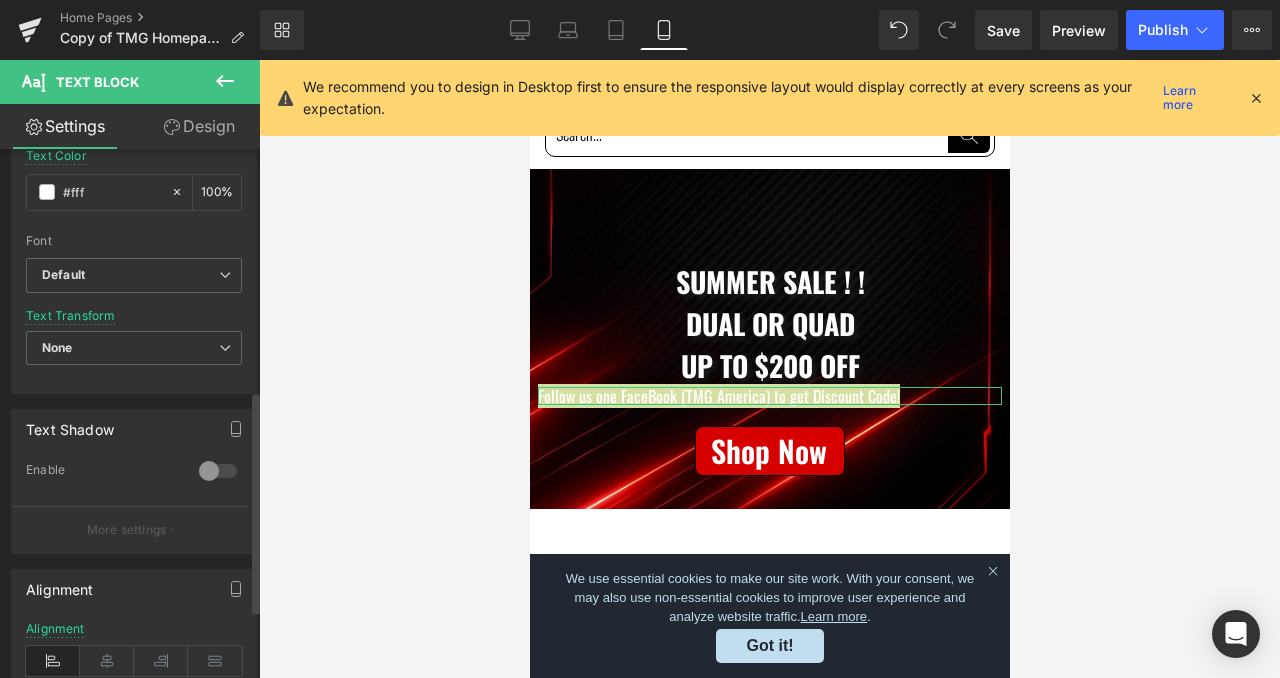 scroll, scrollTop: 737, scrollLeft: 0, axis: vertical 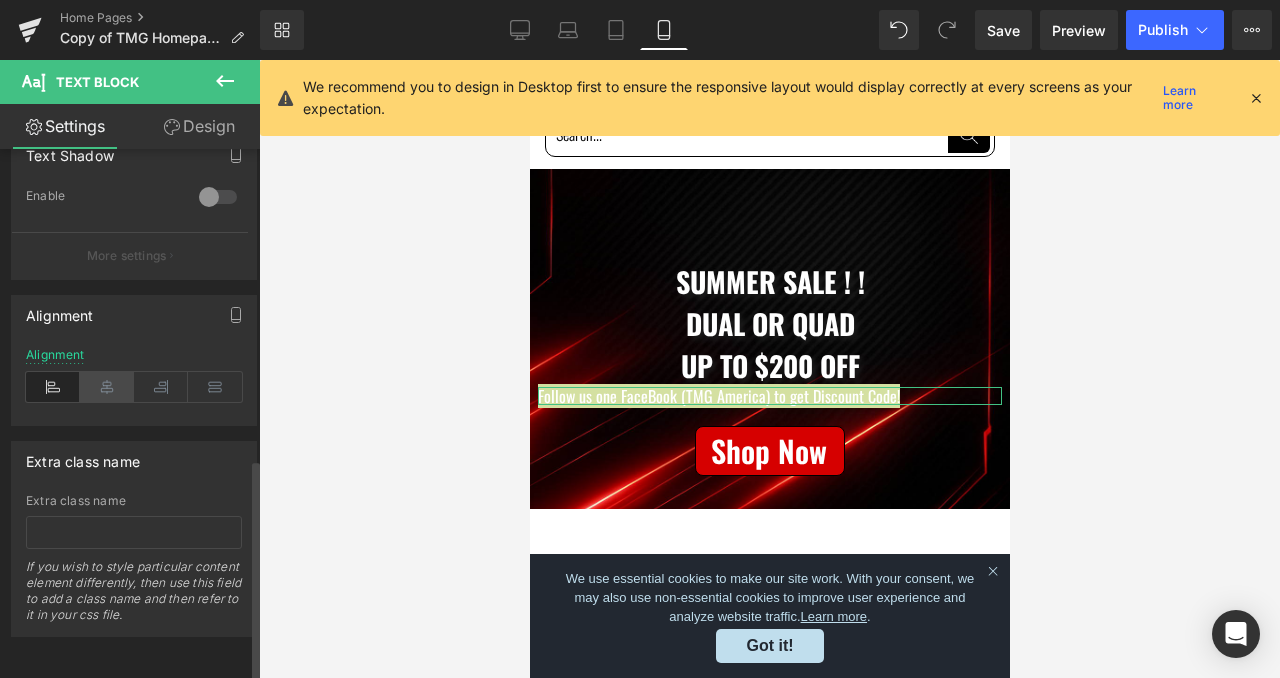 type on "#fff" 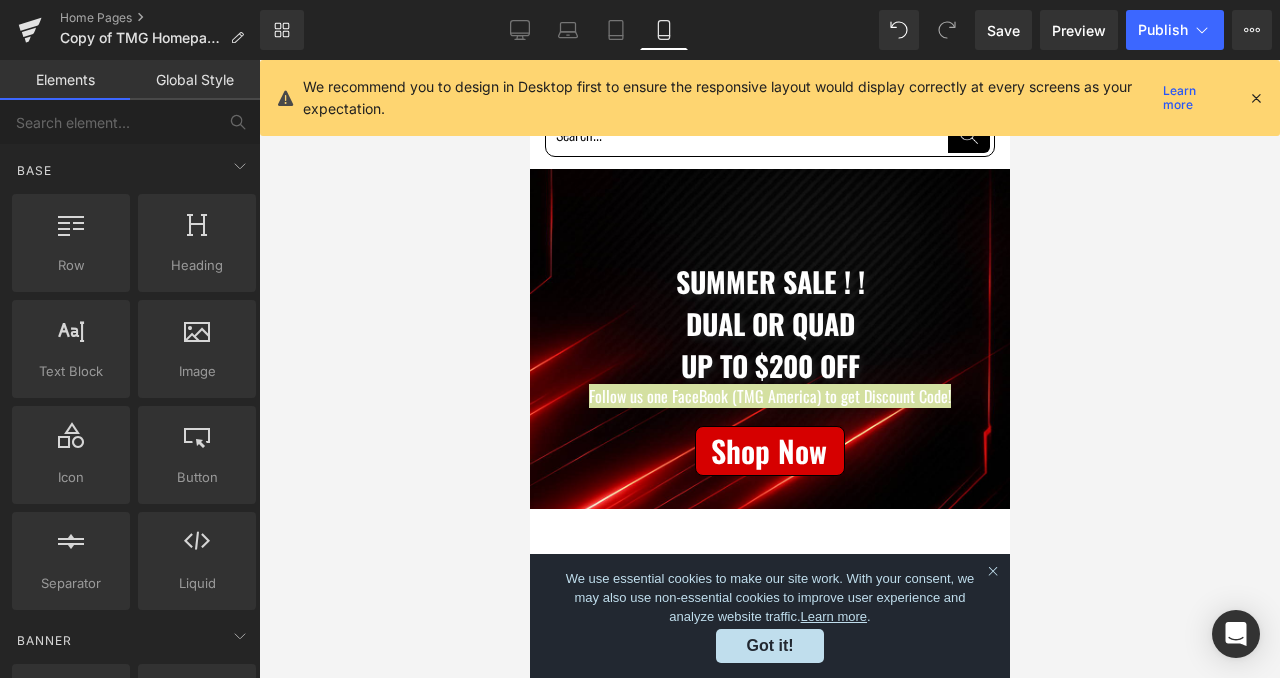 click at bounding box center (769, 369) 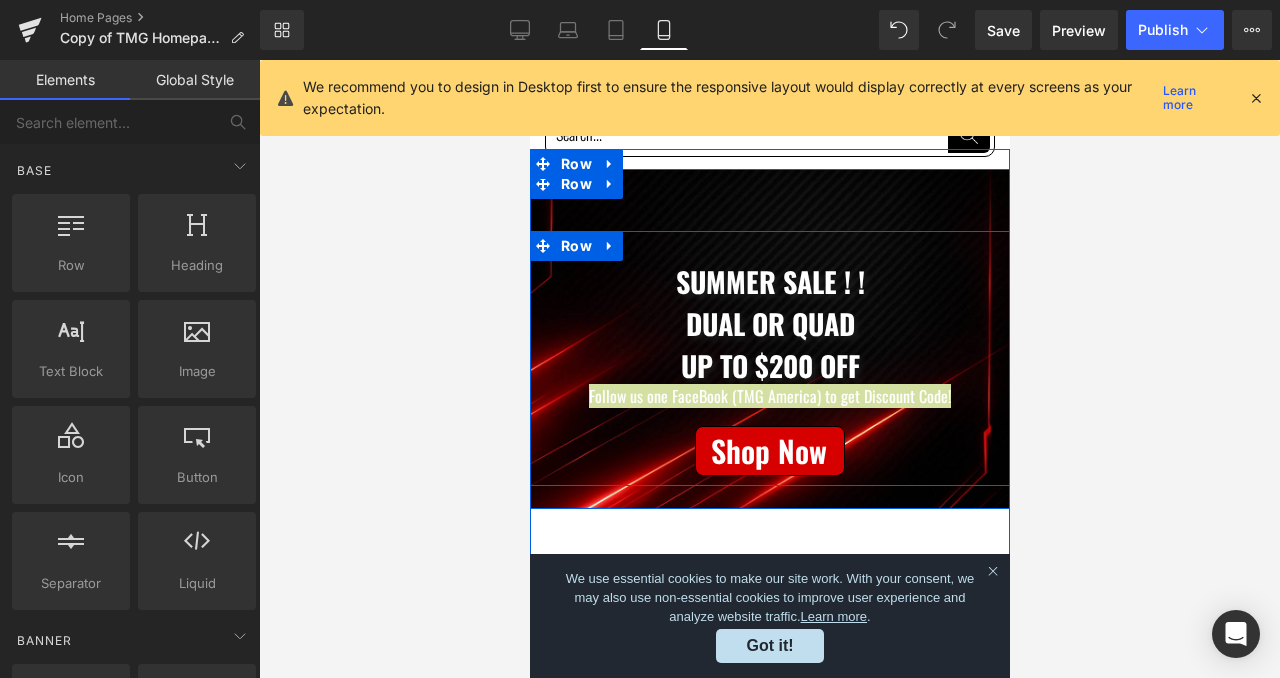 click at bounding box center (769, 483) 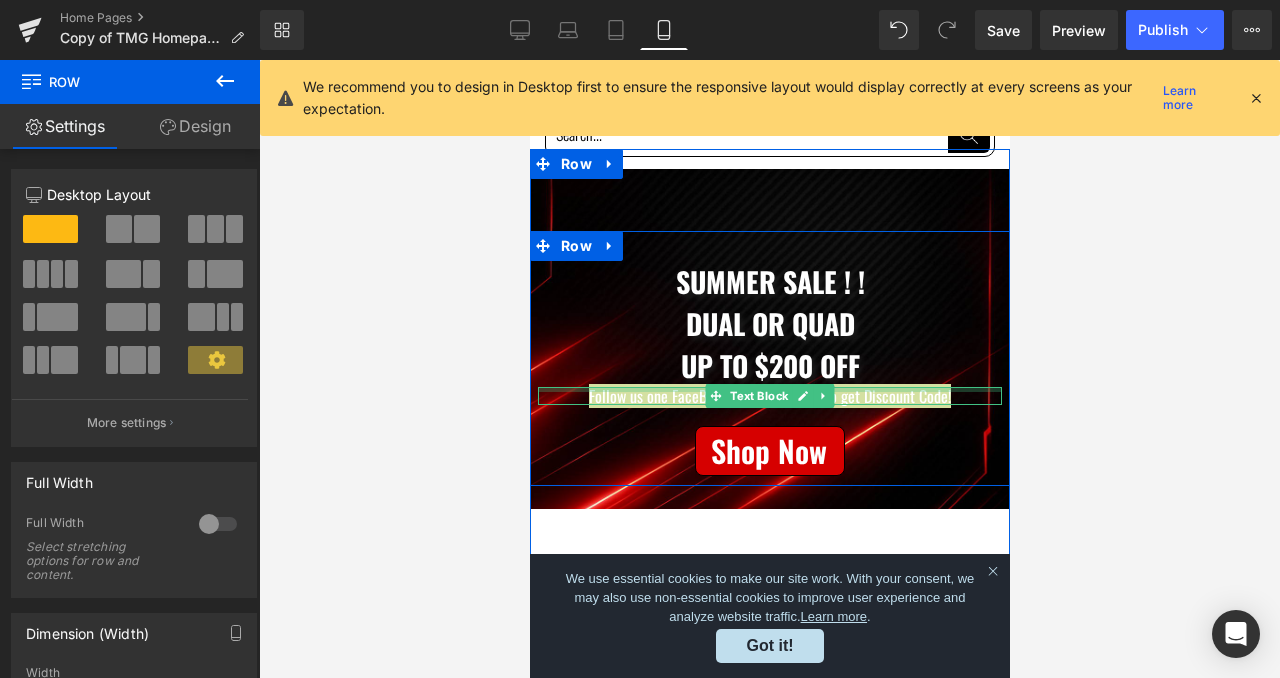 click at bounding box center (769, 389) 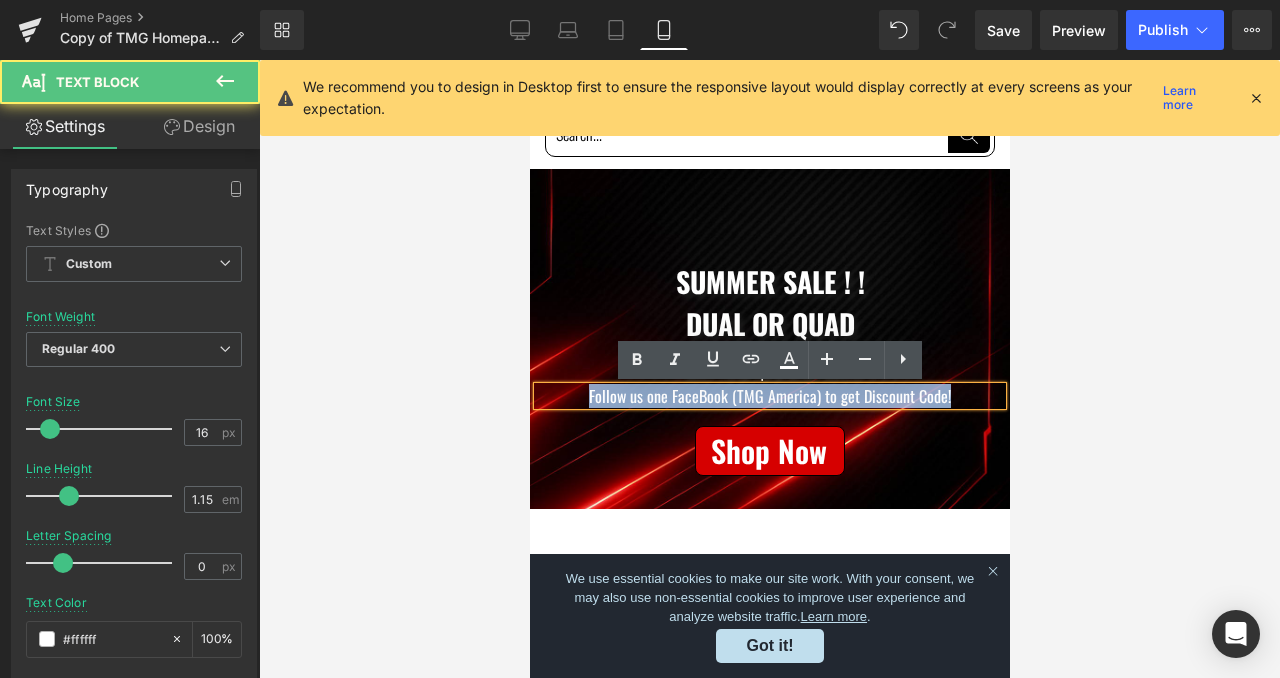 click on "Follow us one FaceBook (TMG America) to get Discount Code!" at bounding box center [769, 396] 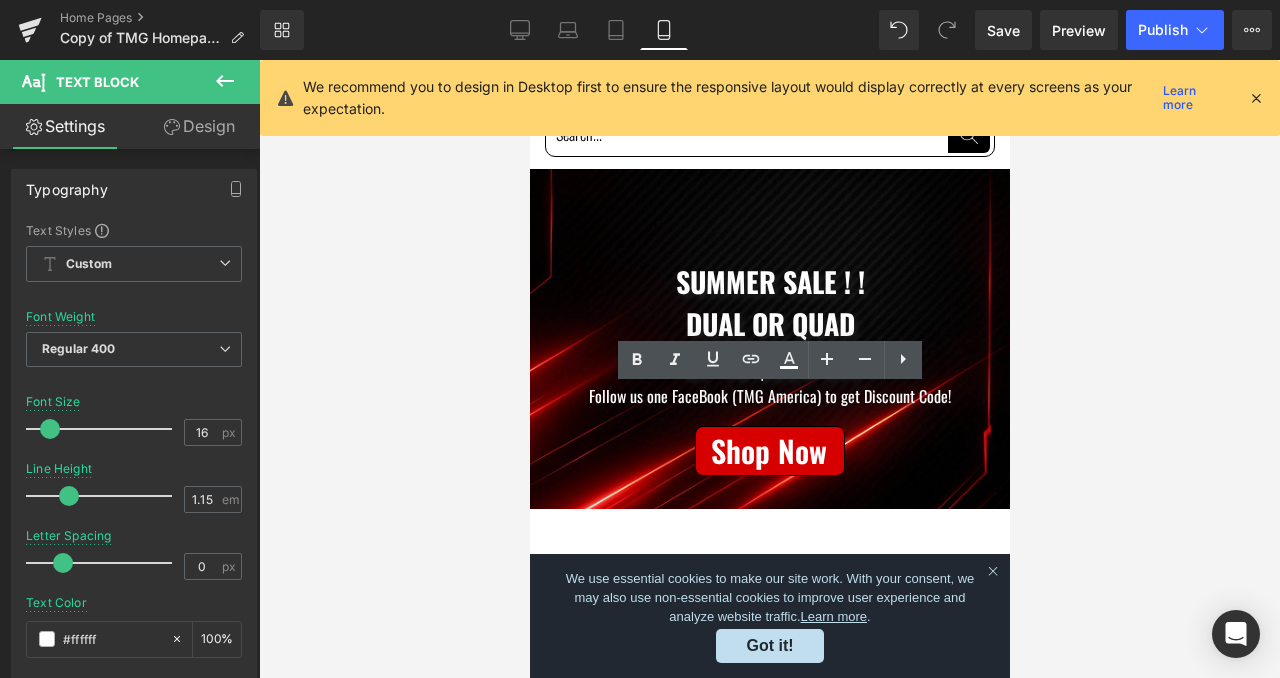 click at bounding box center [769, 369] 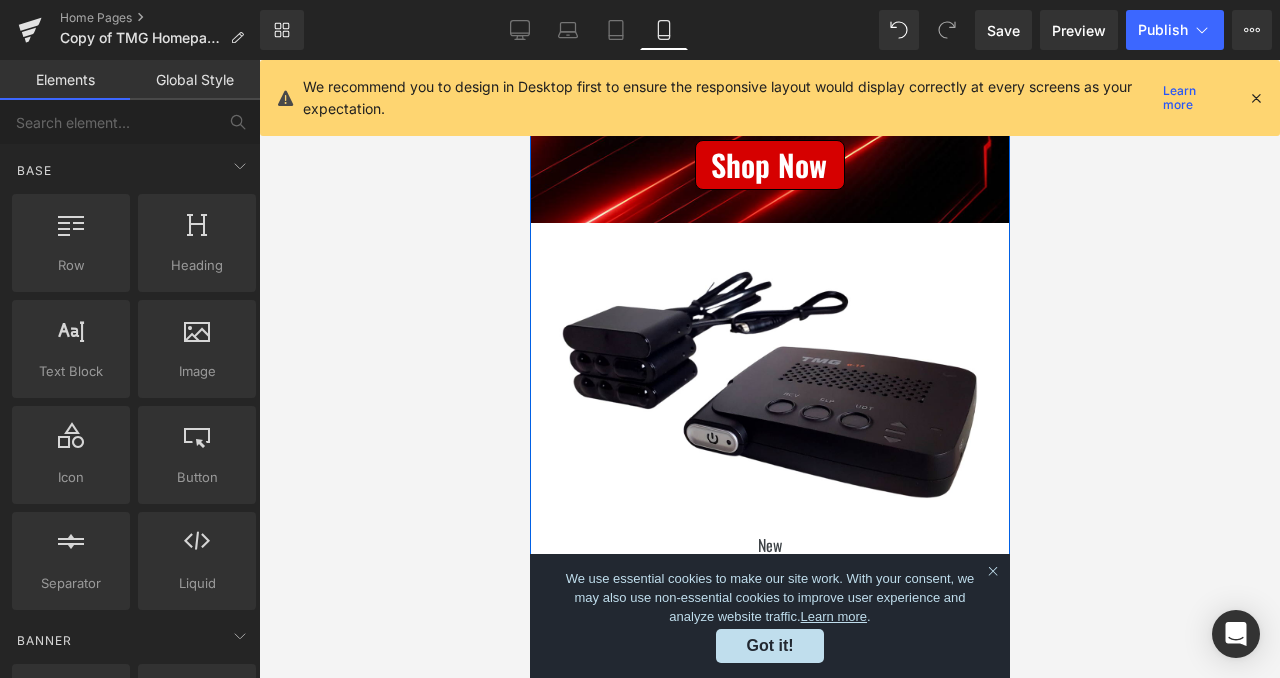 scroll, scrollTop: 255, scrollLeft: 0, axis: vertical 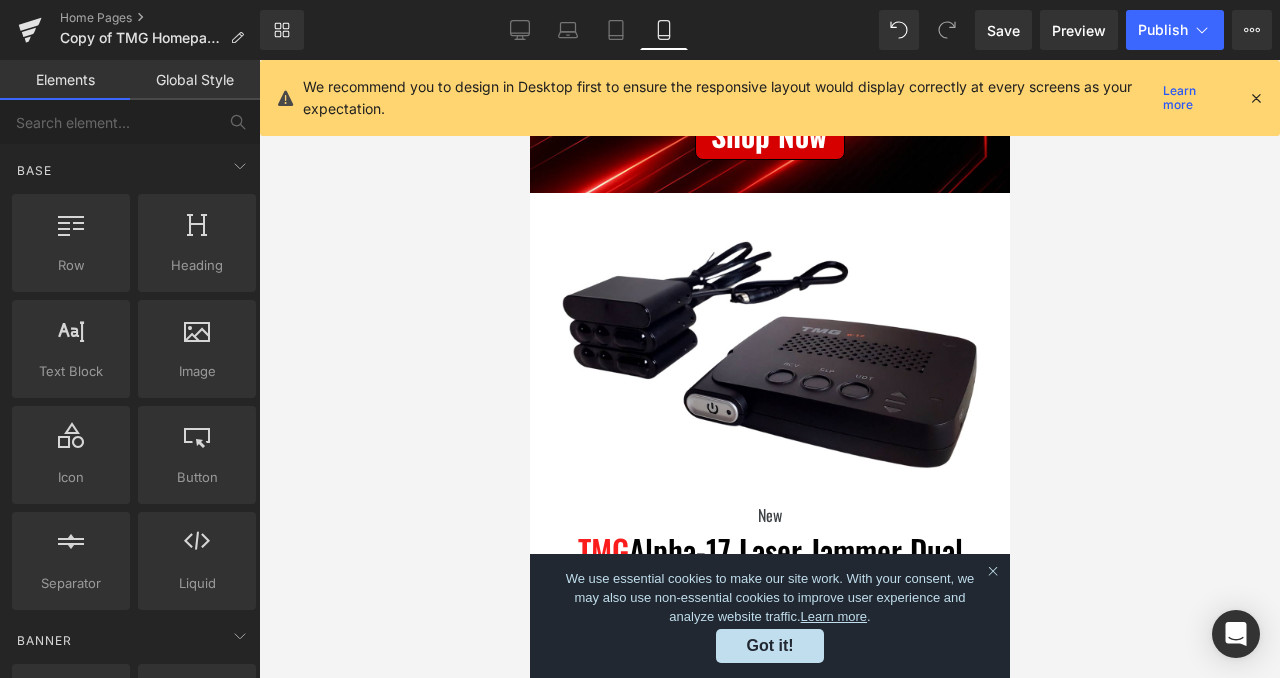click 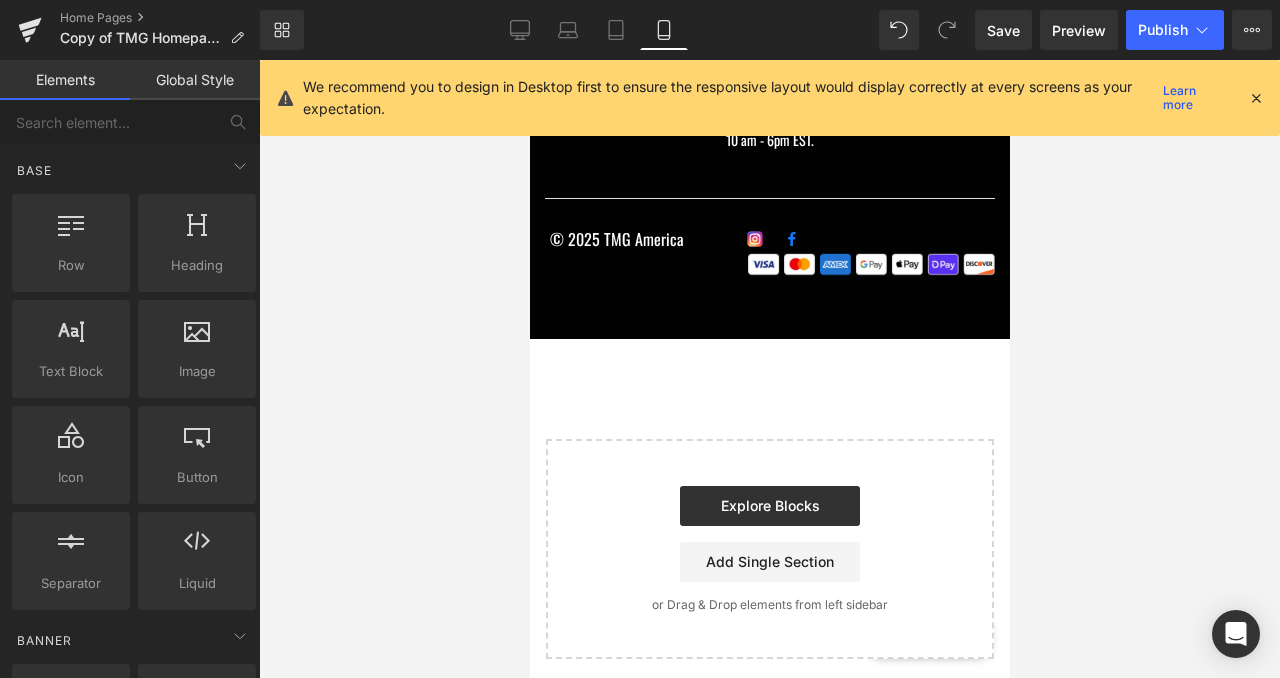 scroll, scrollTop: 3413, scrollLeft: 0, axis: vertical 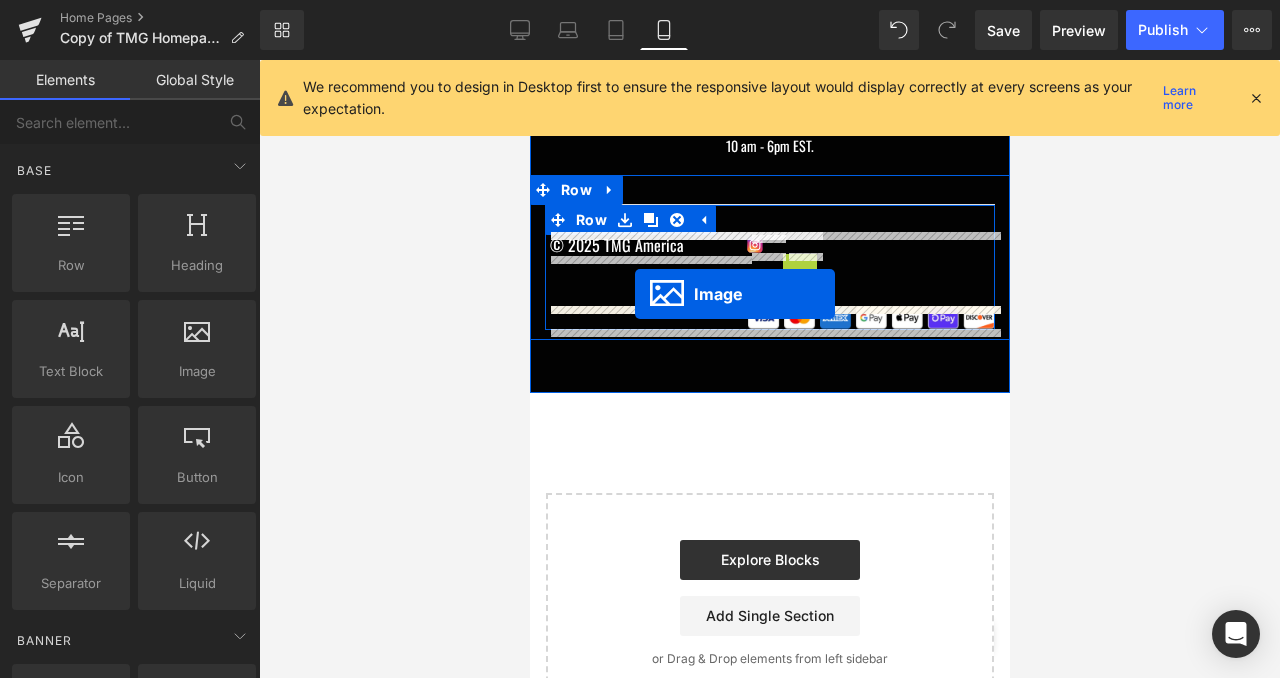drag, startPoint x: 756, startPoint y: 245, endPoint x: 634, endPoint y: 293, distance: 131.10301 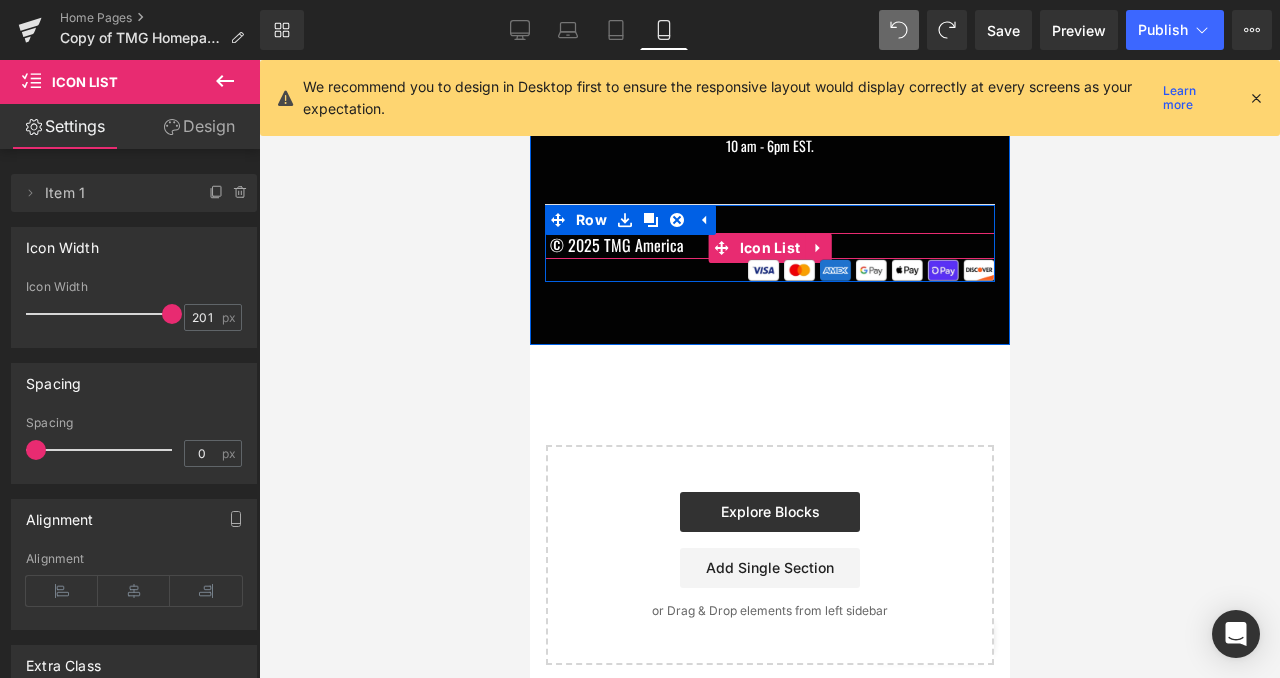 click on "© 2025 TMG America
Text Block
Image
Image
Icon List Hoz" at bounding box center (769, 246) 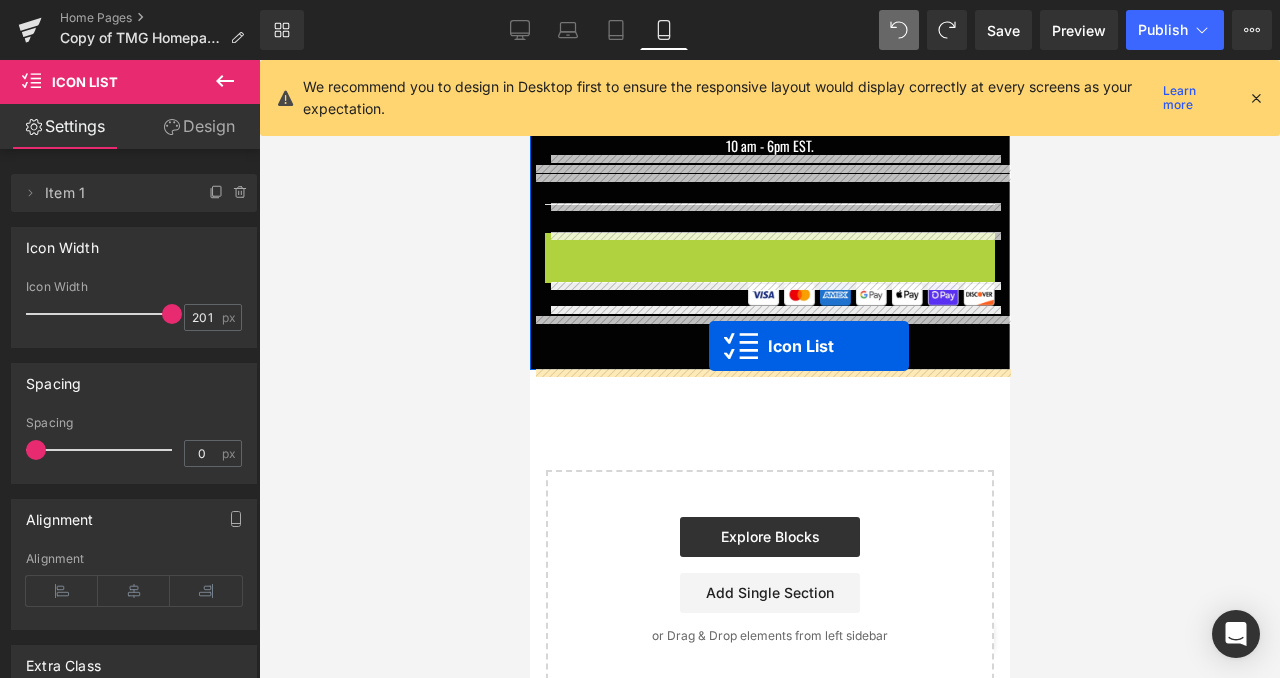 drag, startPoint x: 720, startPoint y: 244, endPoint x: 708, endPoint y: 345, distance: 101.71037 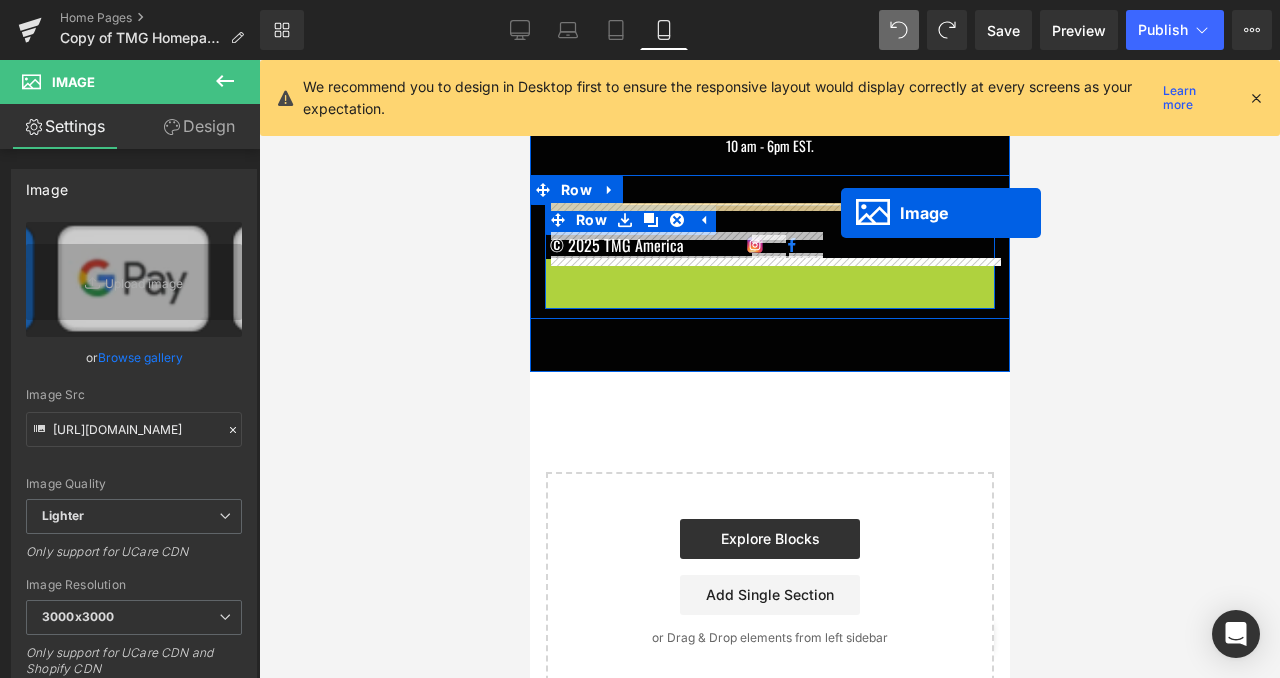 drag, startPoint x: 844, startPoint y: 267, endPoint x: 837, endPoint y: 214, distance: 53.460266 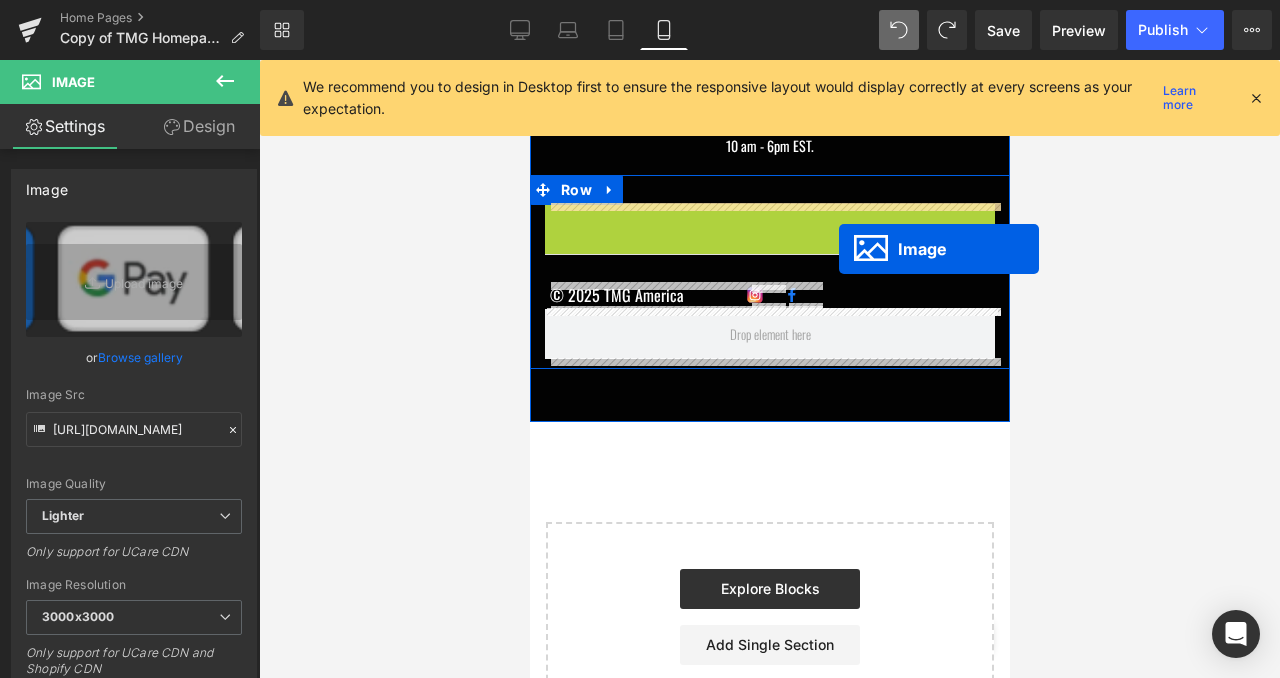 drag, startPoint x: 830, startPoint y: 219, endPoint x: 838, endPoint y: 248, distance: 30.083218 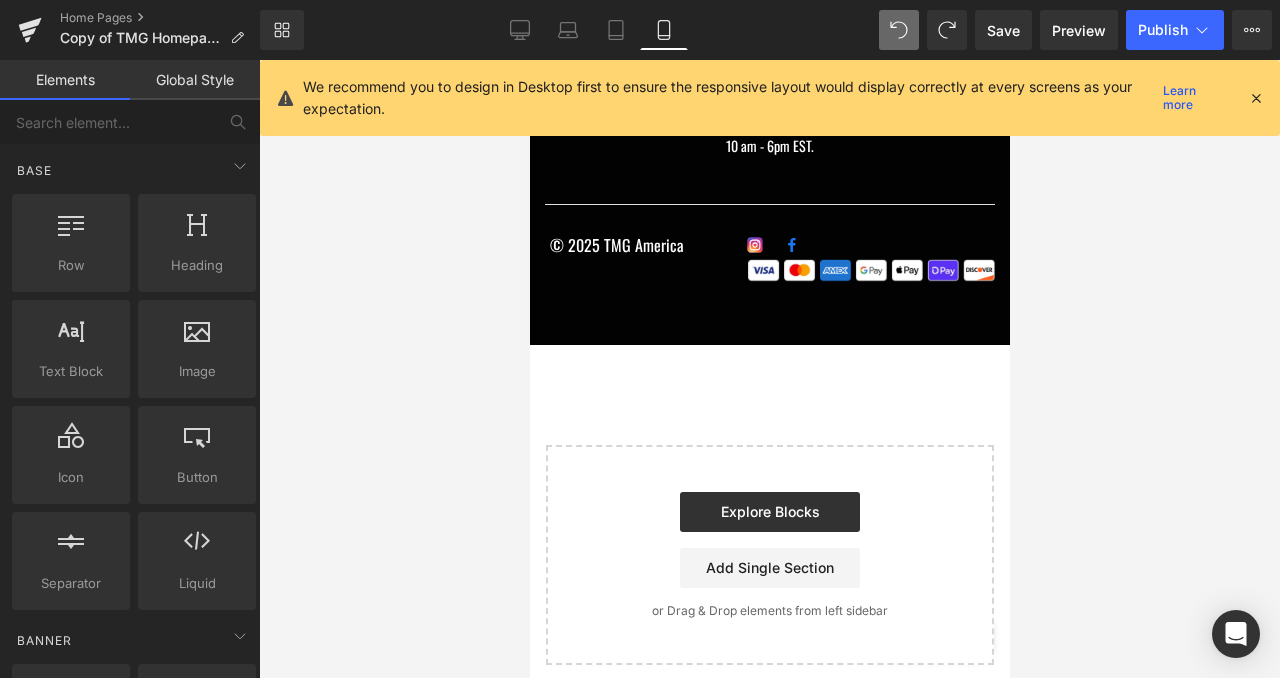 click at bounding box center (769, 369) 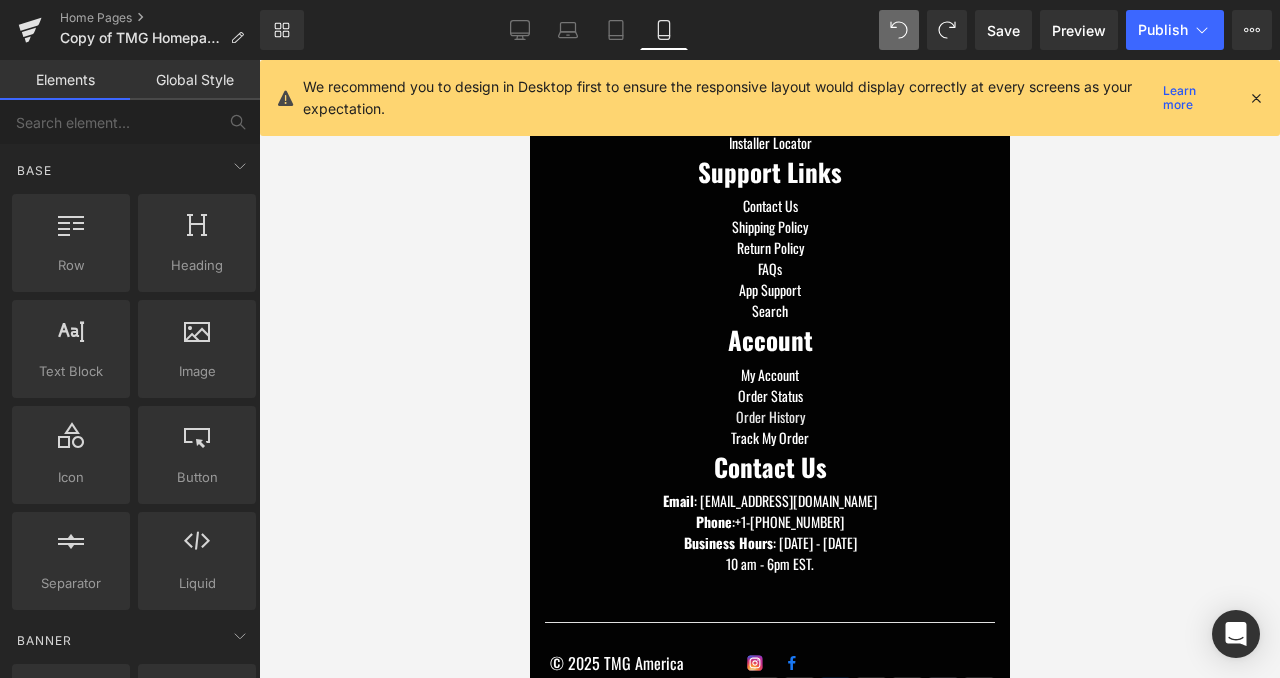 scroll, scrollTop: 2935, scrollLeft: 0, axis: vertical 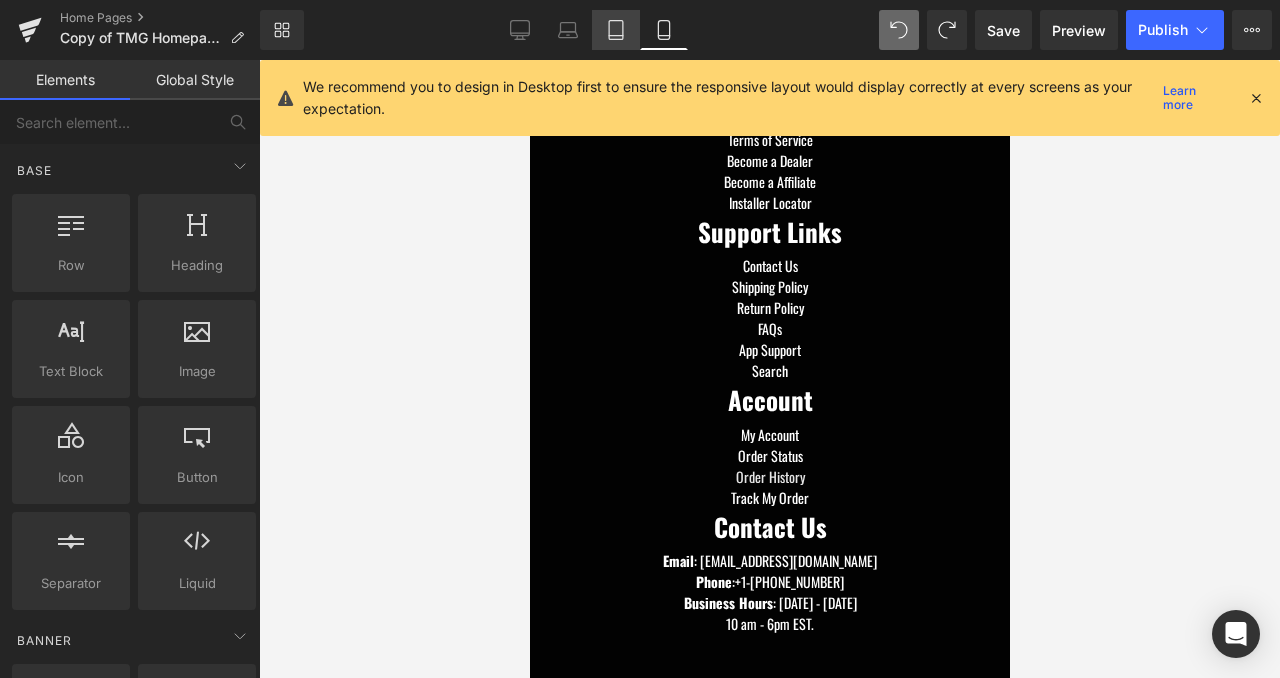 click 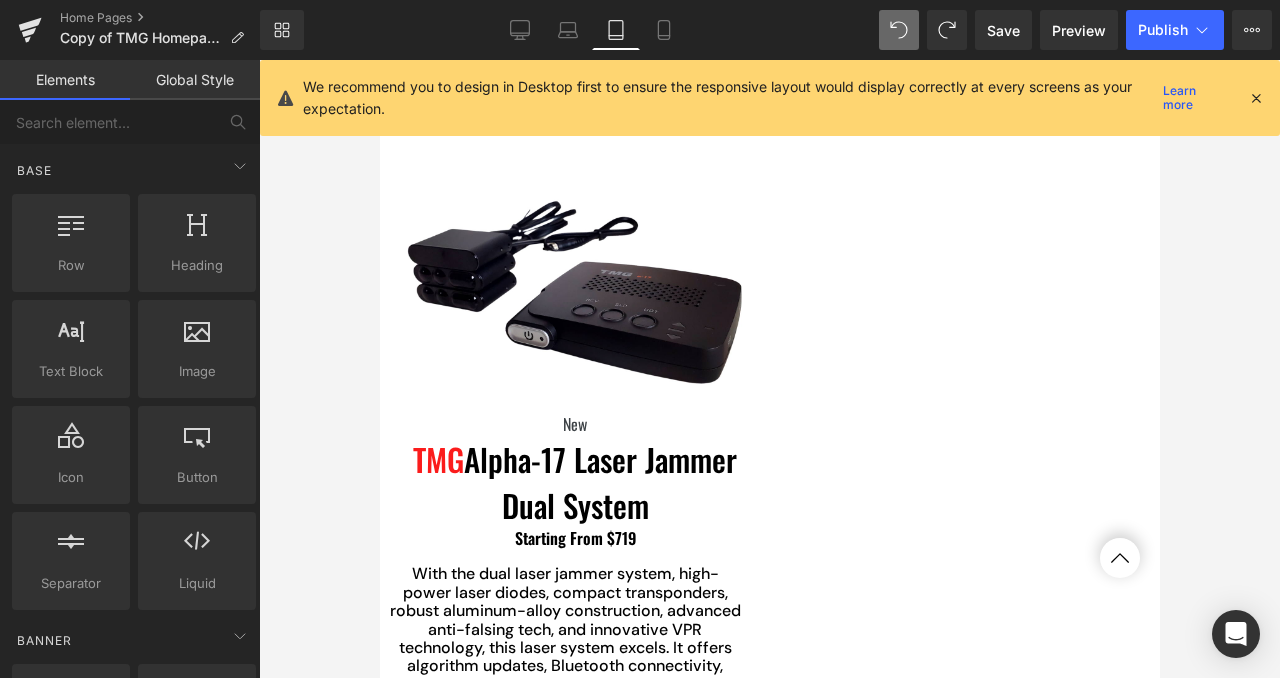 scroll, scrollTop: 557, scrollLeft: 0, axis: vertical 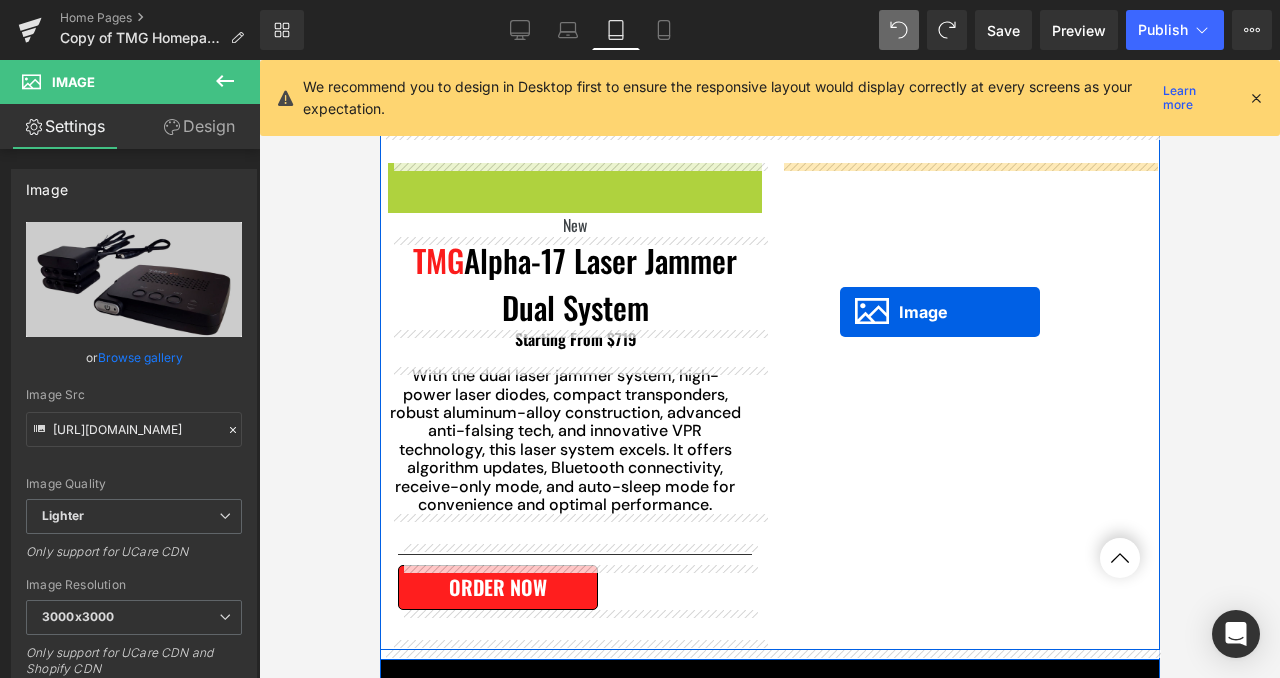 drag, startPoint x: 538, startPoint y: 289, endPoint x: 839, endPoint y: 312, distance: 301.87747 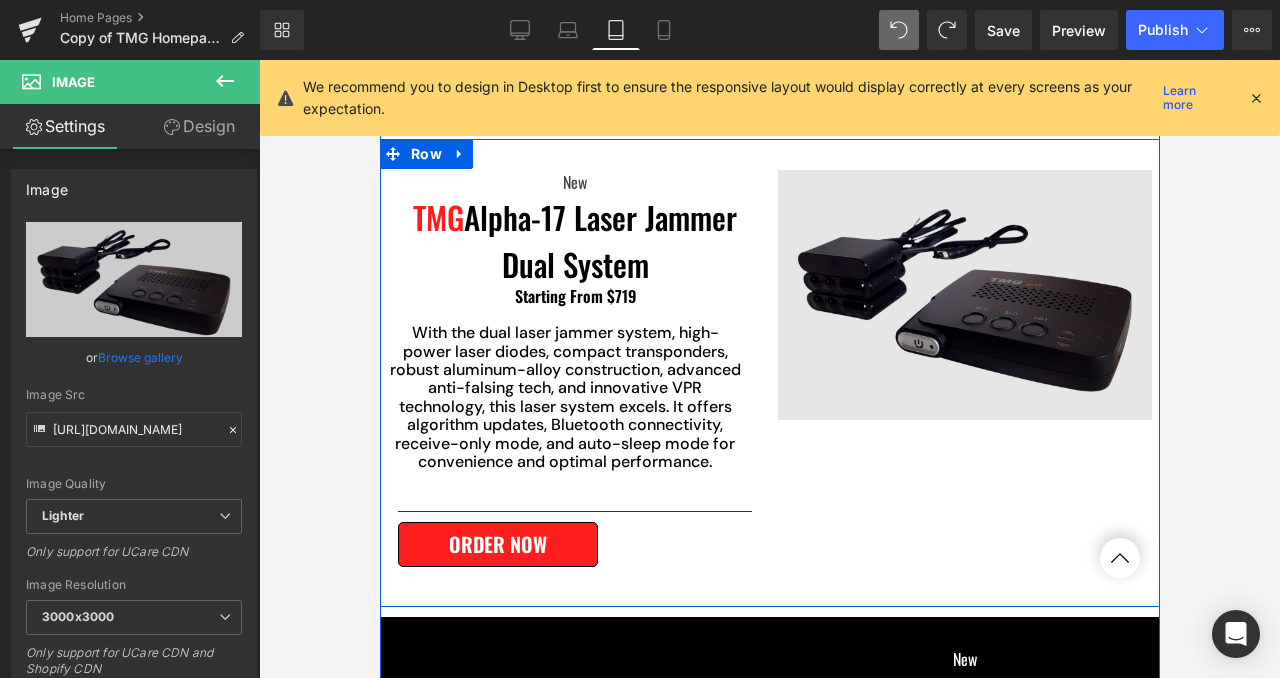 scroll, scrollTop: 527, scrollLeft: 0, axis: vertical 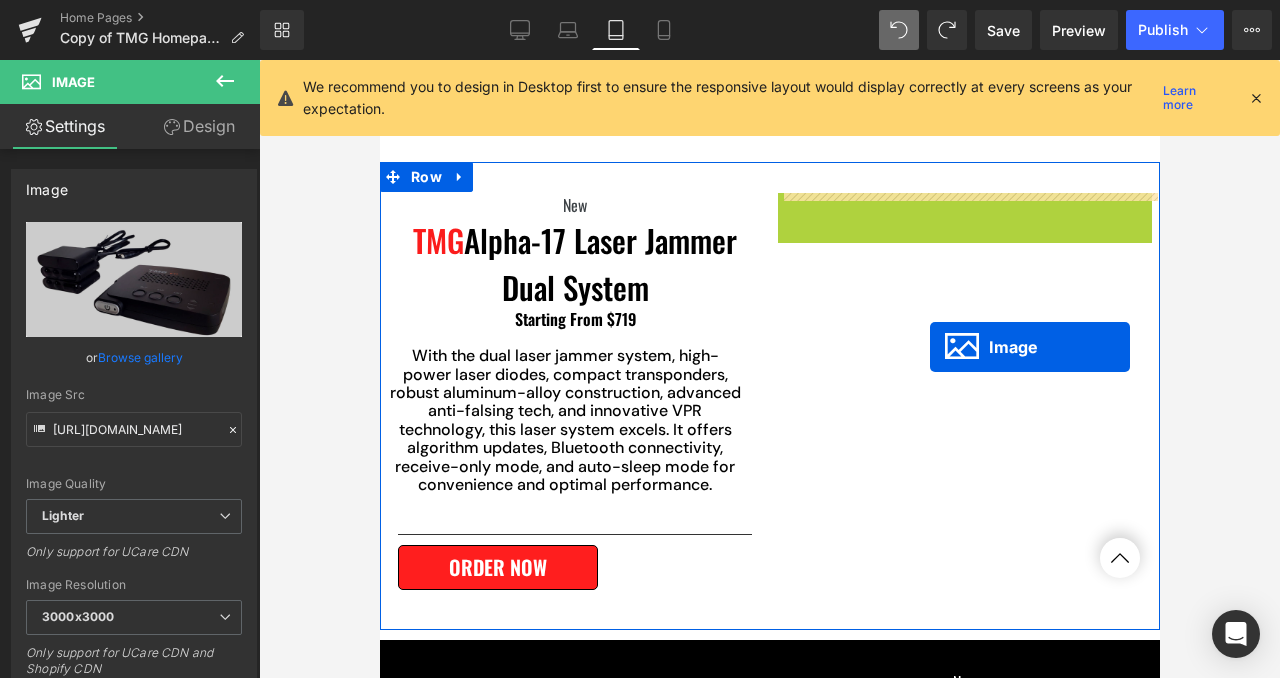 drag, startPoint x: 933, startPoint y: 320, endPoint x: 929, endPoint y: 348, distance: 28.284271 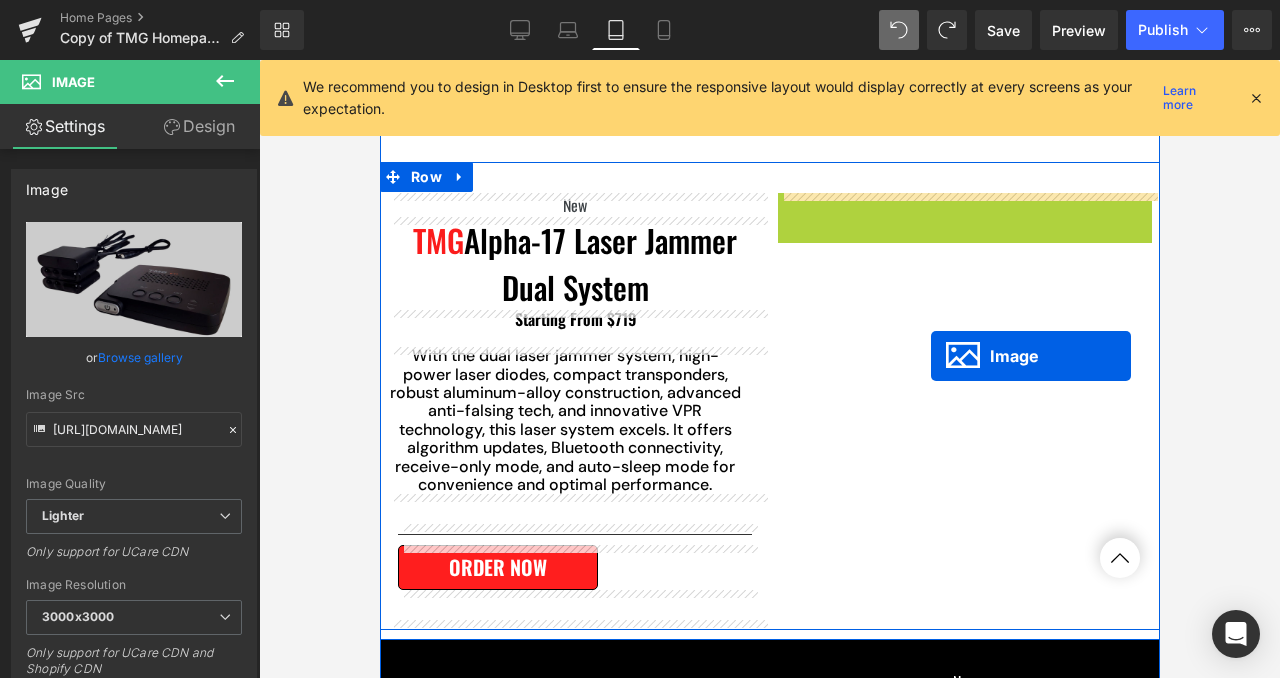 drag, startPoint x: 928, startPoint y: 321, endPoint x: 931, endPoint y: 356, distance: 35.128338 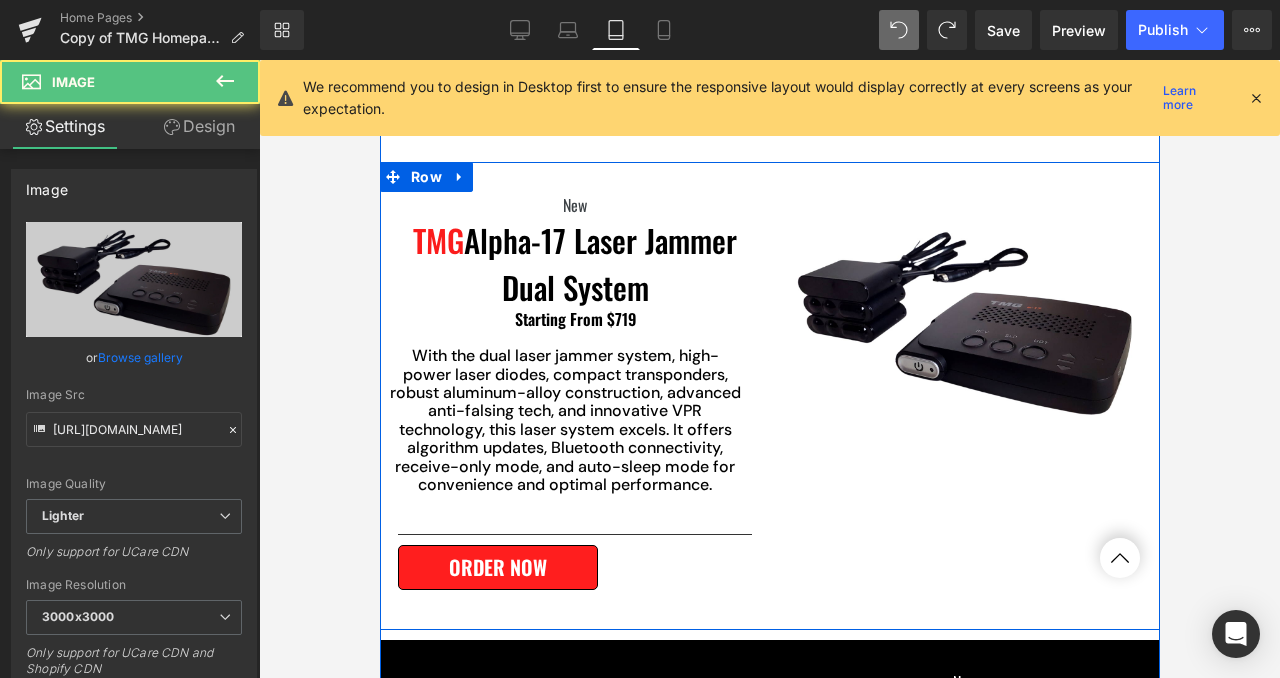 click on "New Text Block         TMG  Alpha-17 Laser Jammer Dual System Text Block         Starting From $719 Text Block         With the dual laser jammer system, high-power laser diodes, compact transponders, robust aluminum-alloy construction, advanced anti-falsing tech, and innovative VPR technology, this laser system excels. It offers algorithm updates, Bluetooth connectivity, receive-only mode, and auto-sleep mode for convenience and optimal performance. Text Block
Separator
Order Now
(P) View More
Product         Image         Image         Row" at bounding box center (769, 396) 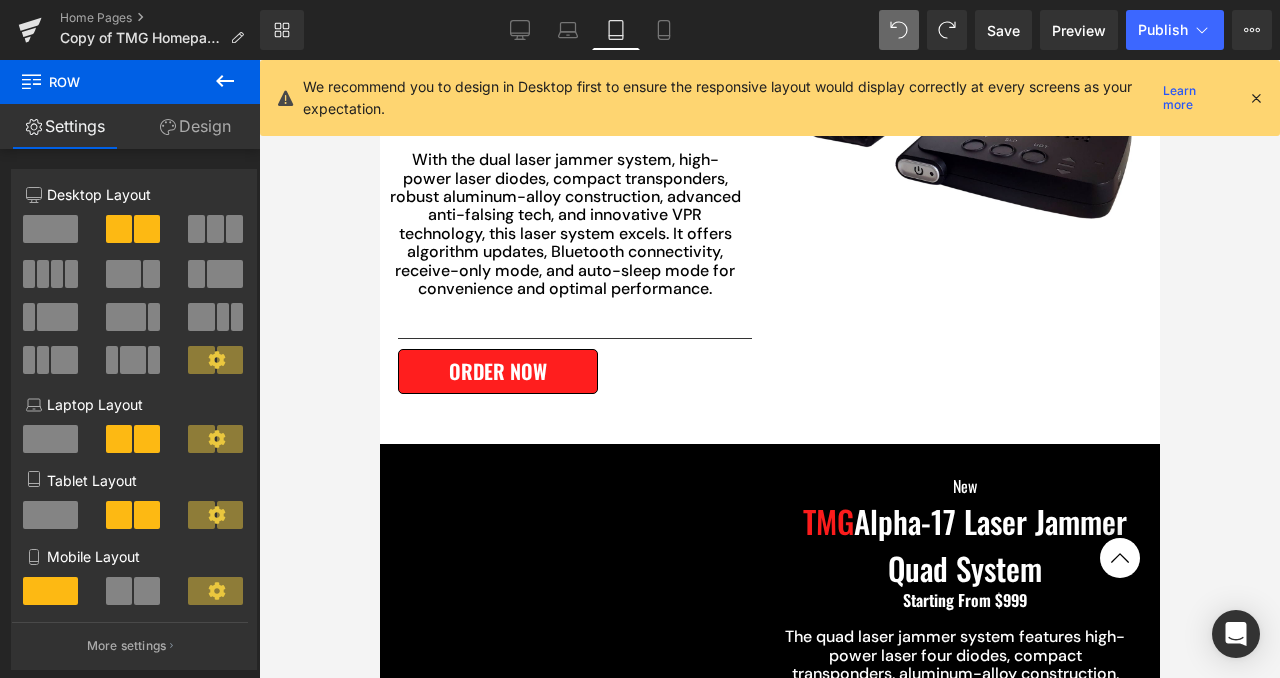 scroll, scrollTop: 705, scrollLeft: 0, axis: vertical 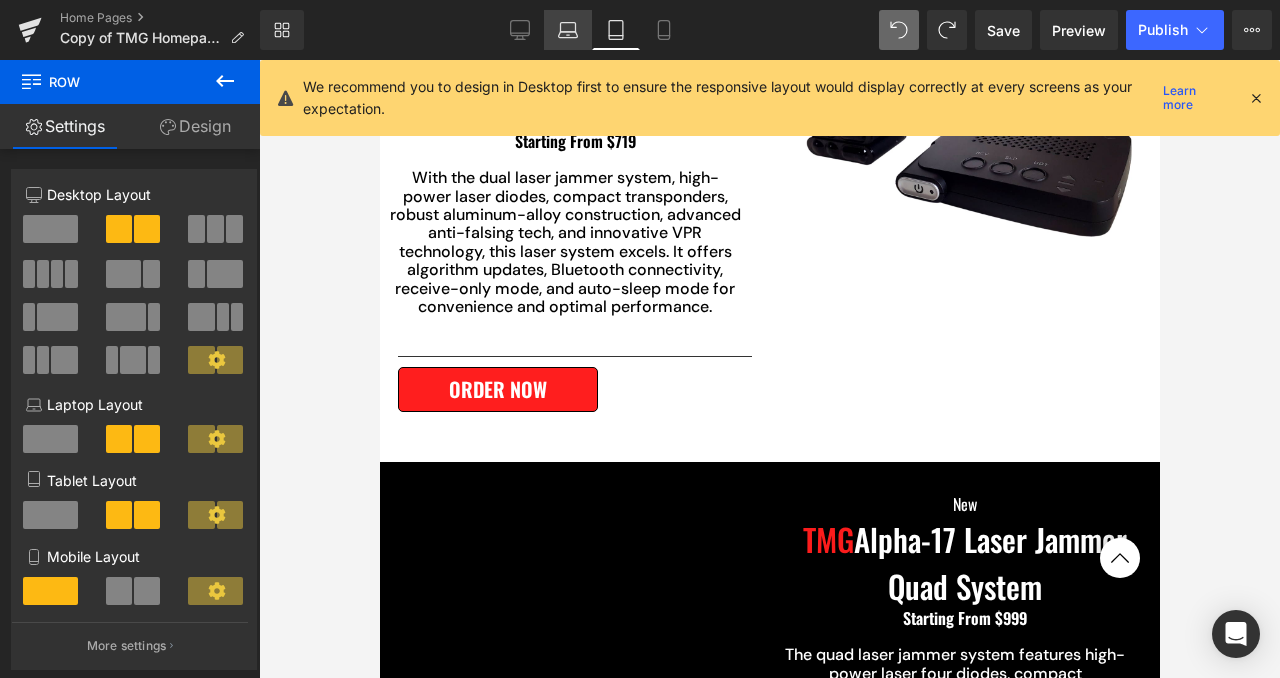 click 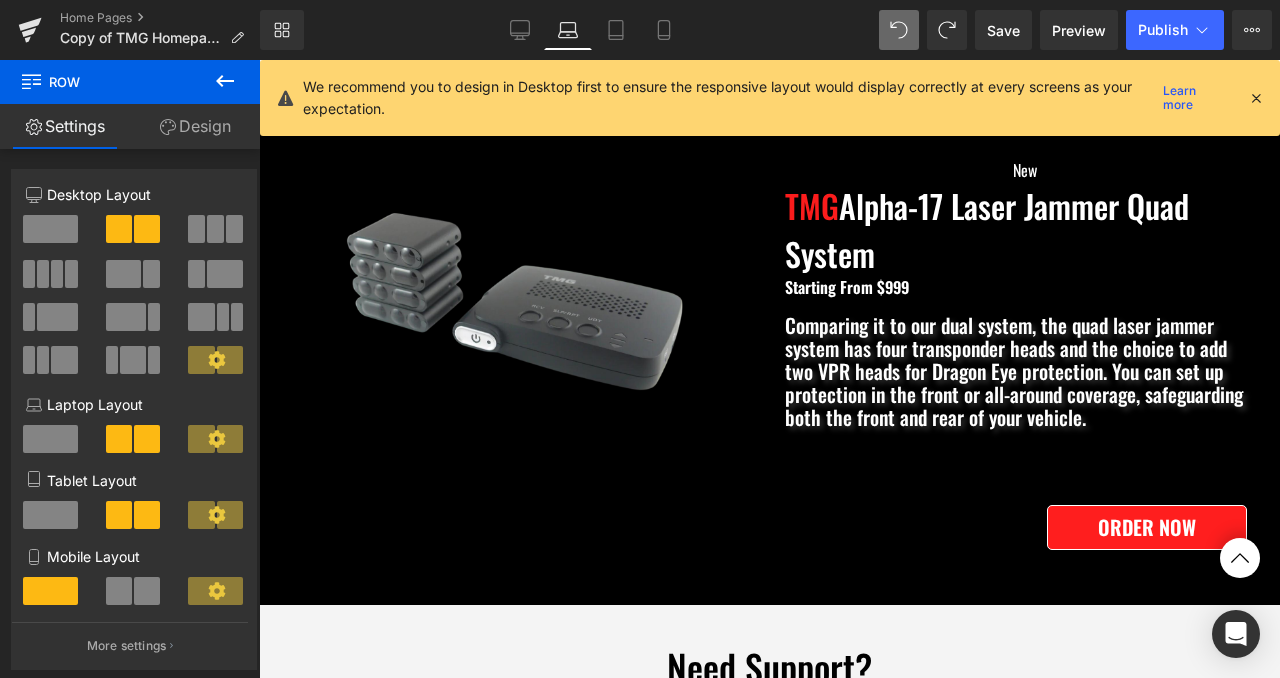 scroll, scrollTop: 1440, scrollLeft: 0, axis: vertical 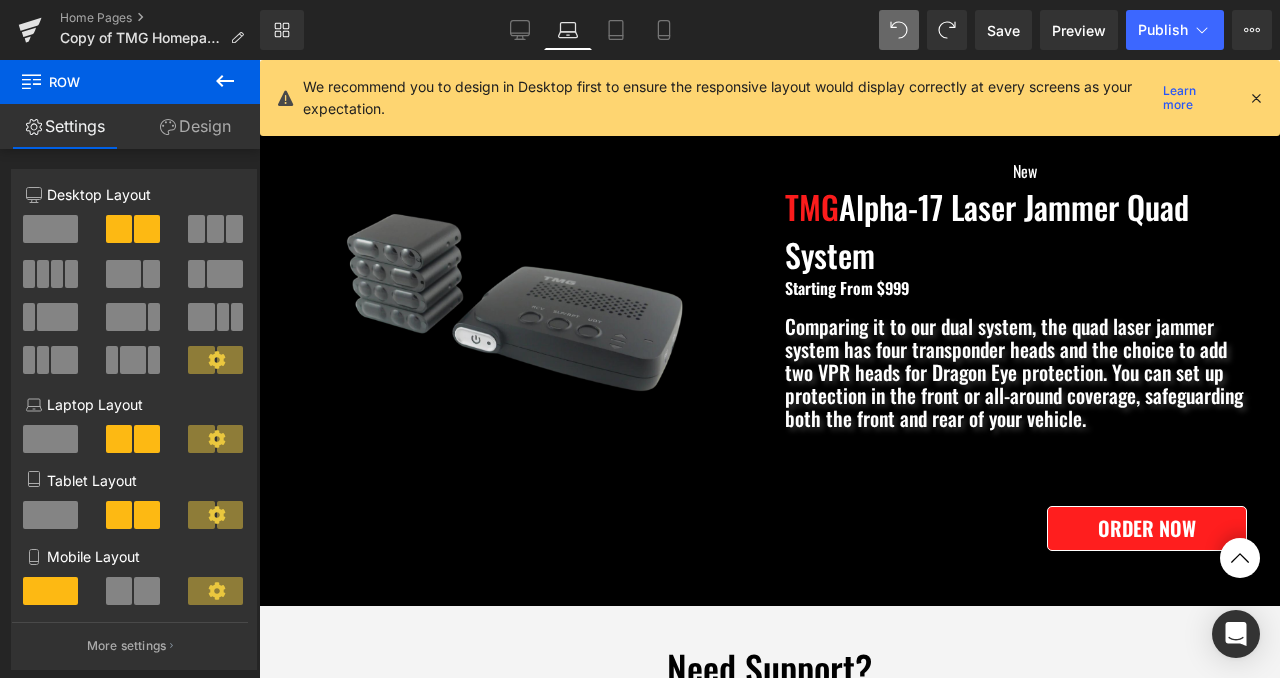 click at bounding box center [514, 311] 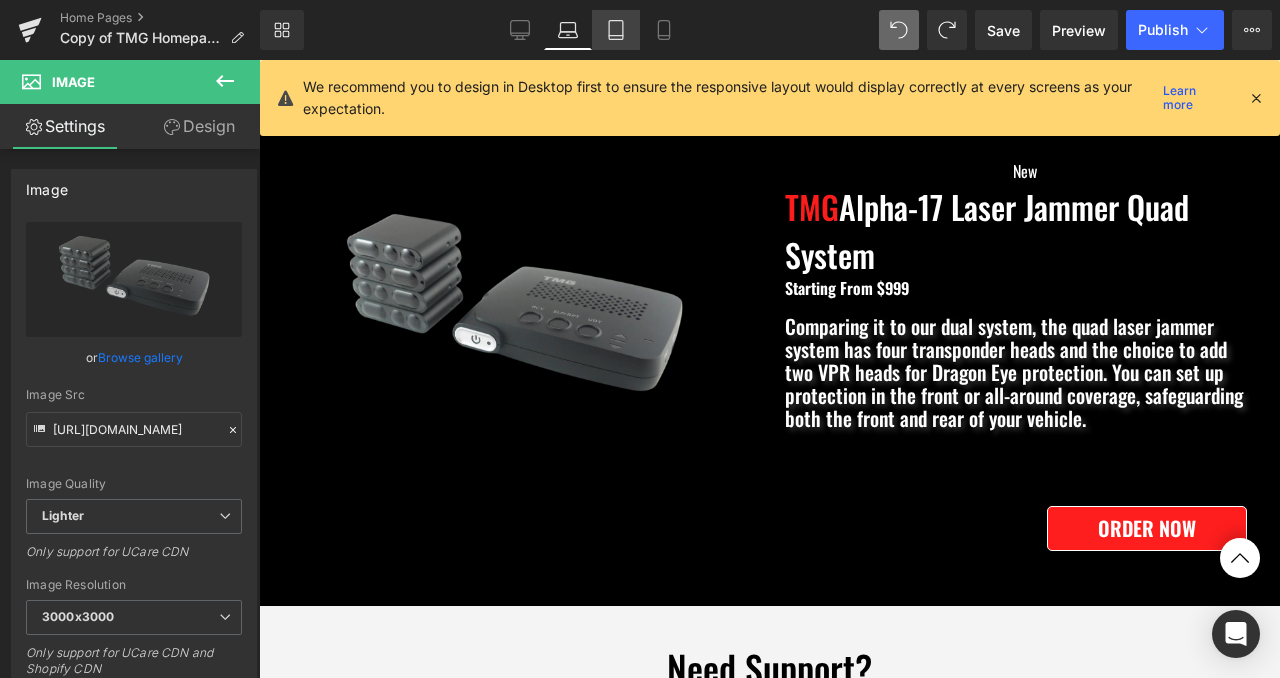 click 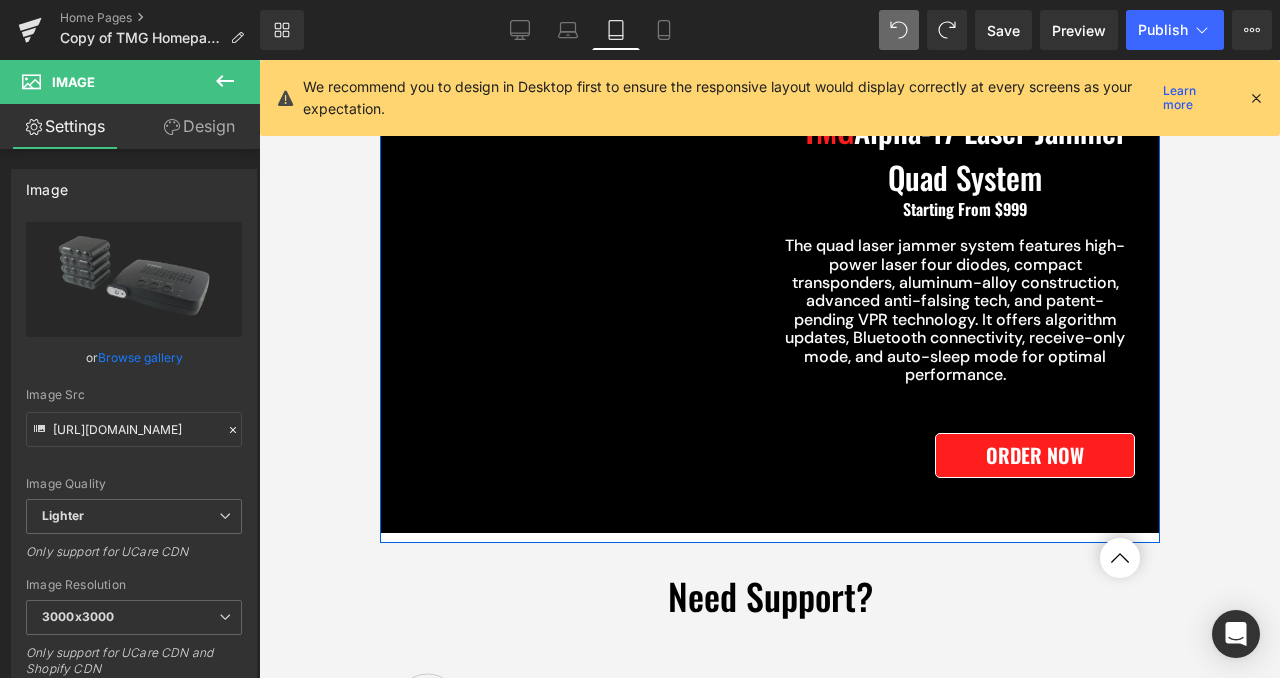 scroll, scrollTop: 1214, scrollLeft: 0, axis: vertical 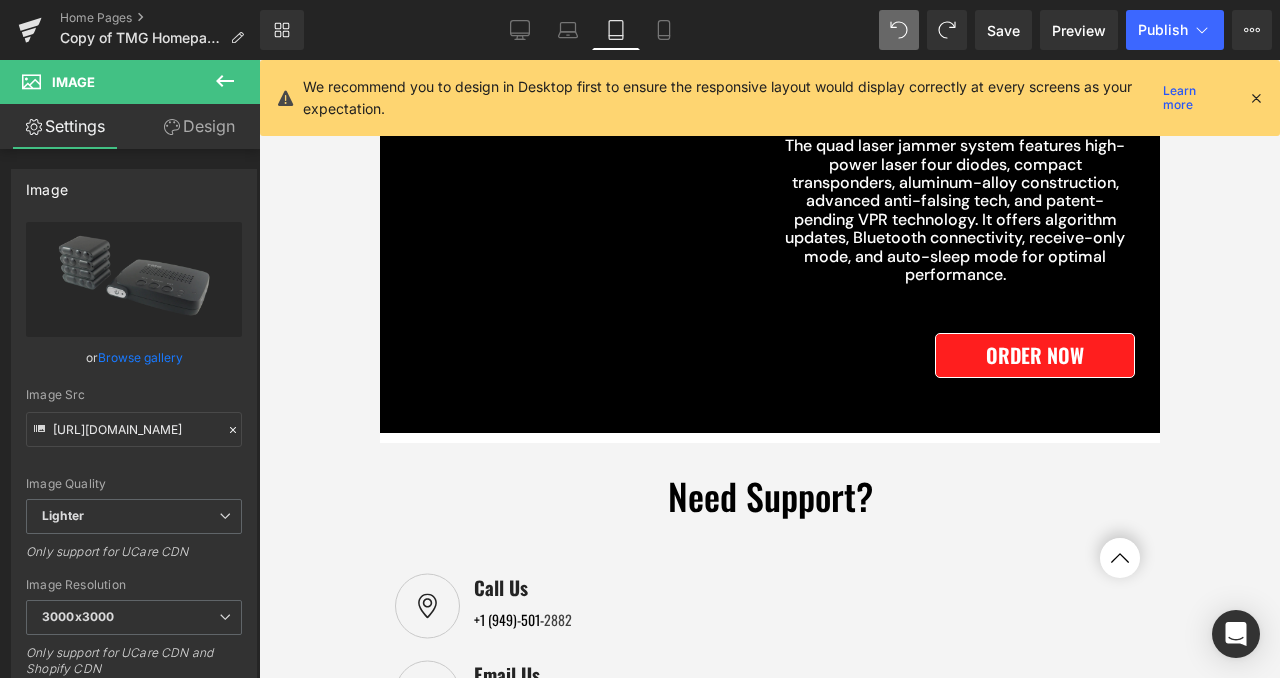 click on "Image         New Text Block         TMG  Alpha-17 Laser Jammer Quad System Text Block         Starting From $999 Text Block         The quad laser jammer system features high-power laser four diodes, compact transponders, aluminum-alloy construction, advanced anti-falsing tech, and patent-pending VPR technology. It offers algorithm updates, Bluetooth connectivity, receive-only mode, and auto-sleep mode for optimal performance. Text Block
Order Now
(P) View More
Product         Row" at bounding box center [769, 187] 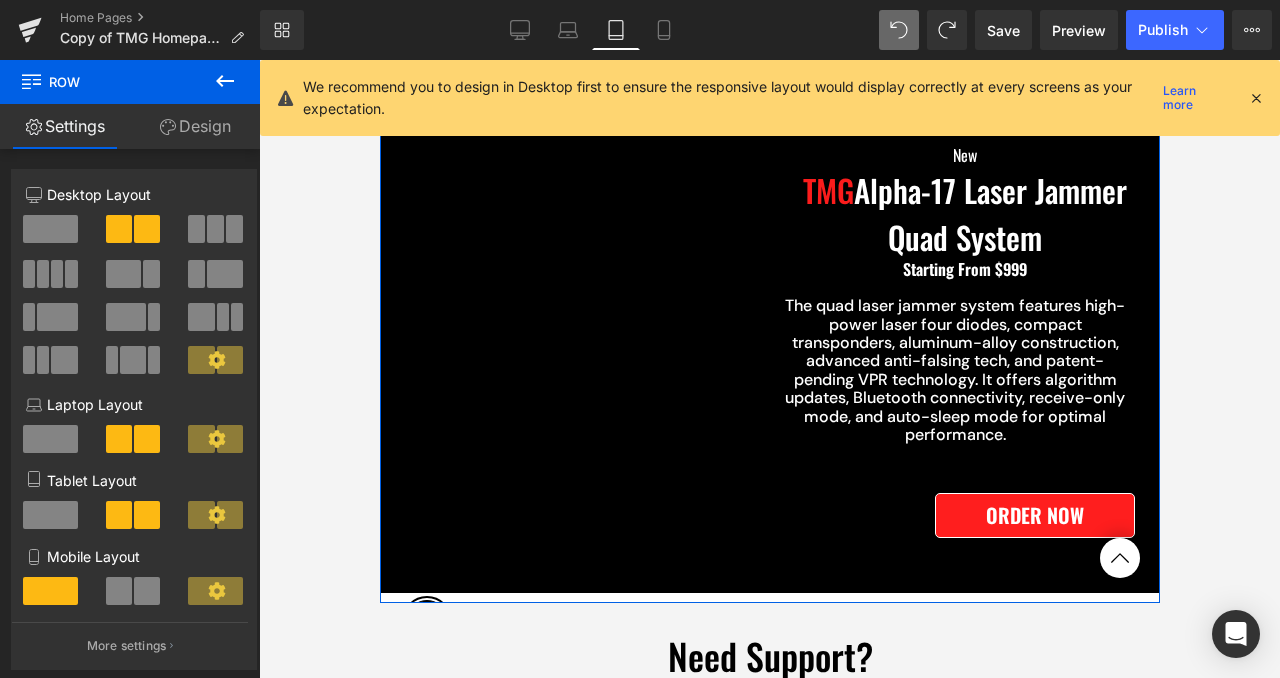 scroll, scrollTop: 987, scrollLeft: 0, axis: vertical 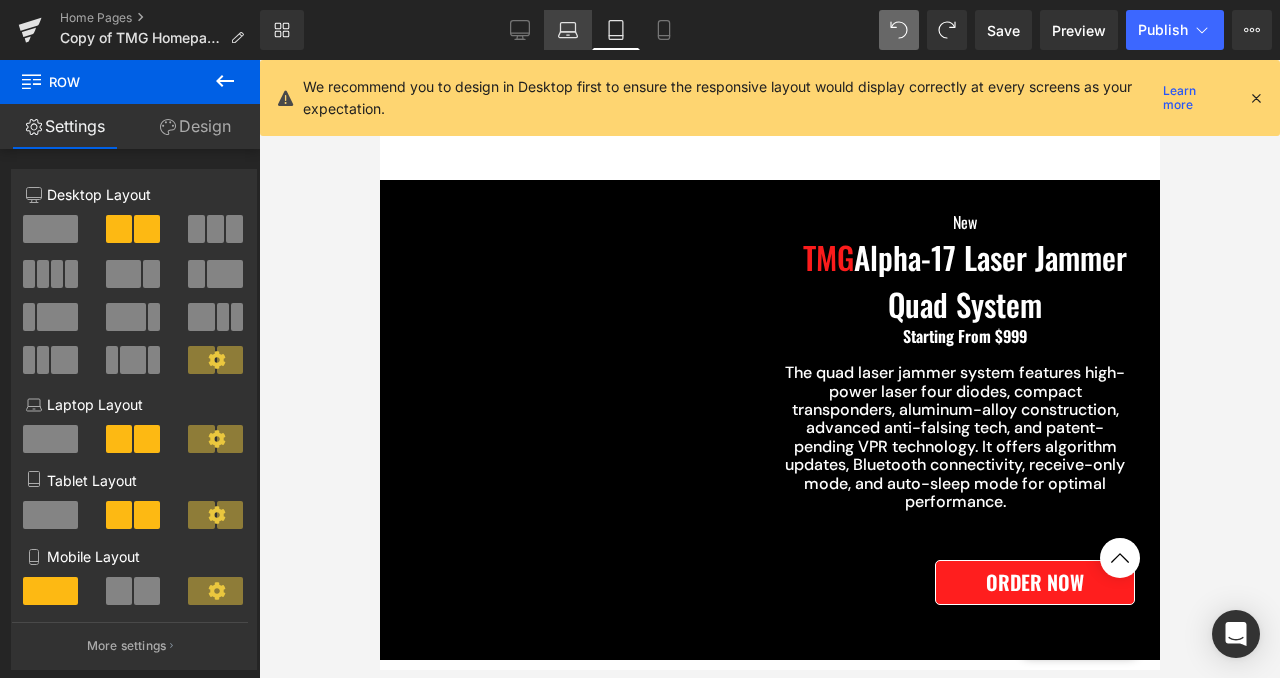 click on "Laptop" at bounding box center [568, 30] 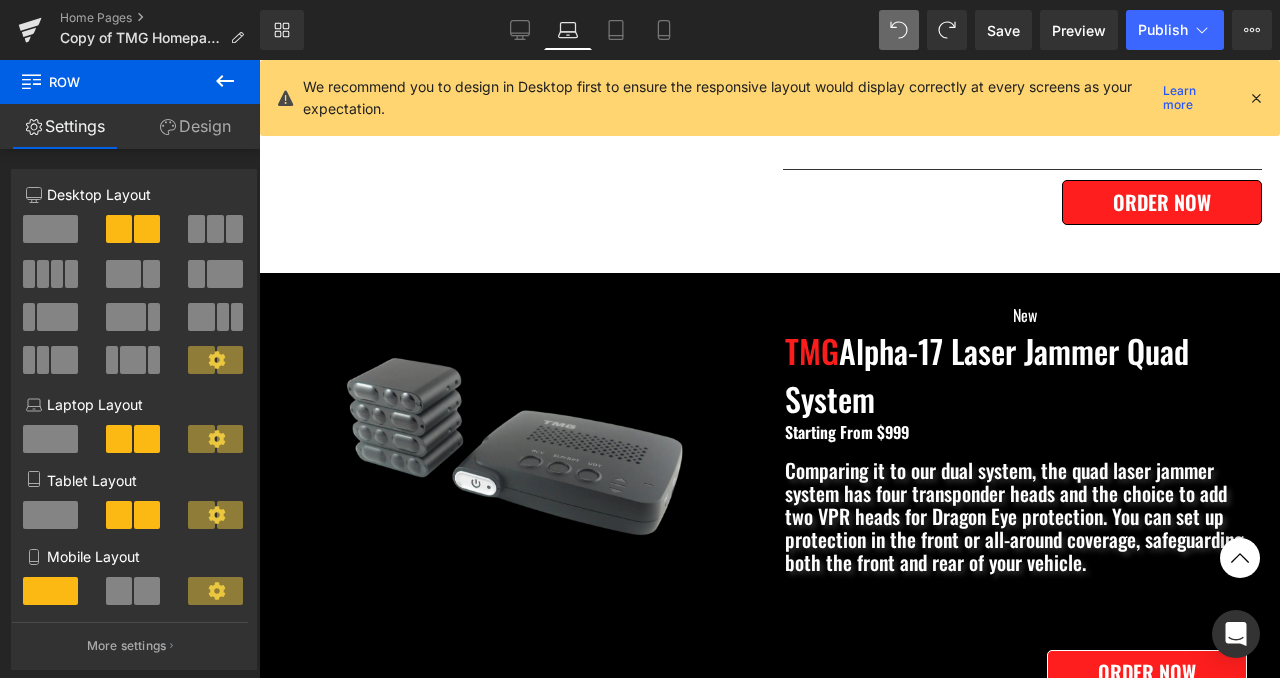 scroll, scrollTop: 1330, scrollLeft: 0, axis: vertical 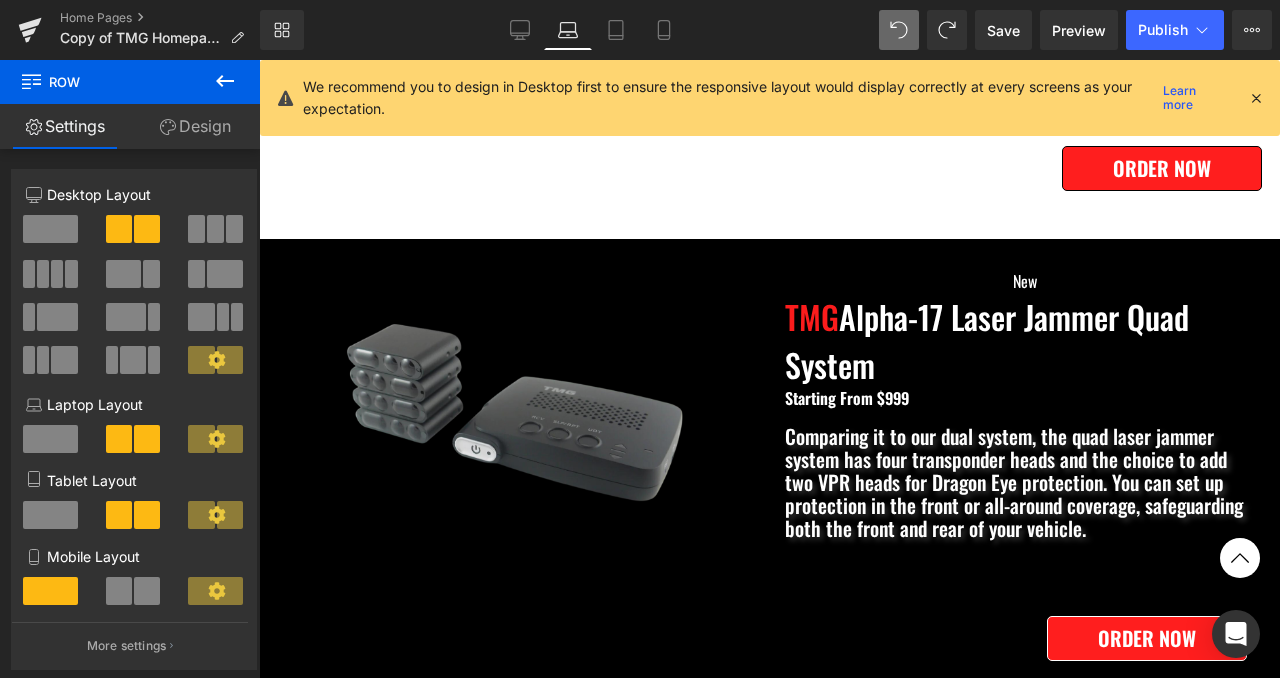 click at bounding box center (514, 421) 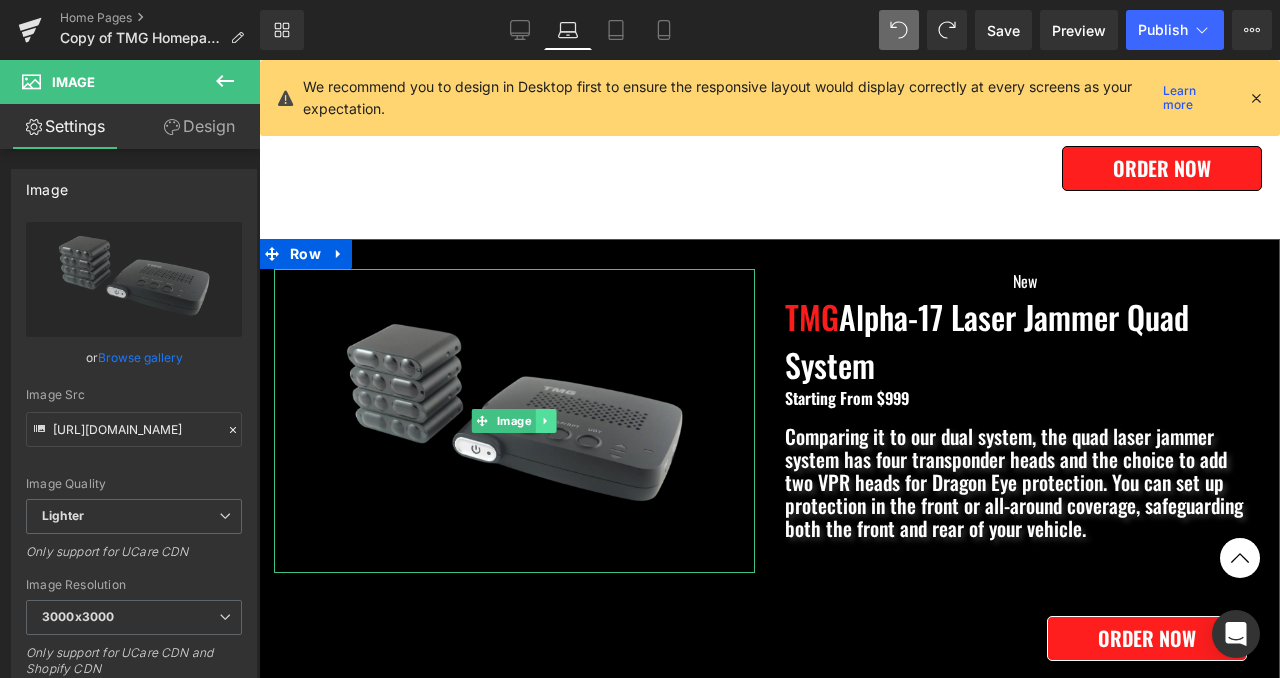 click 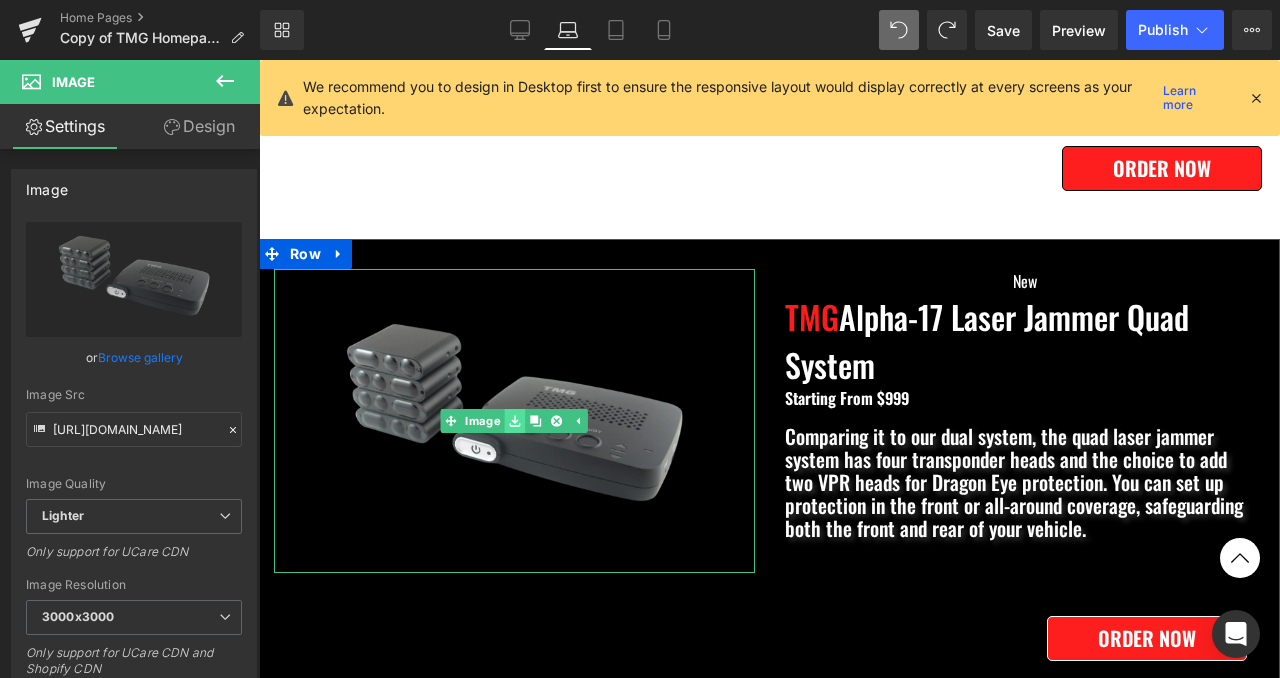 click 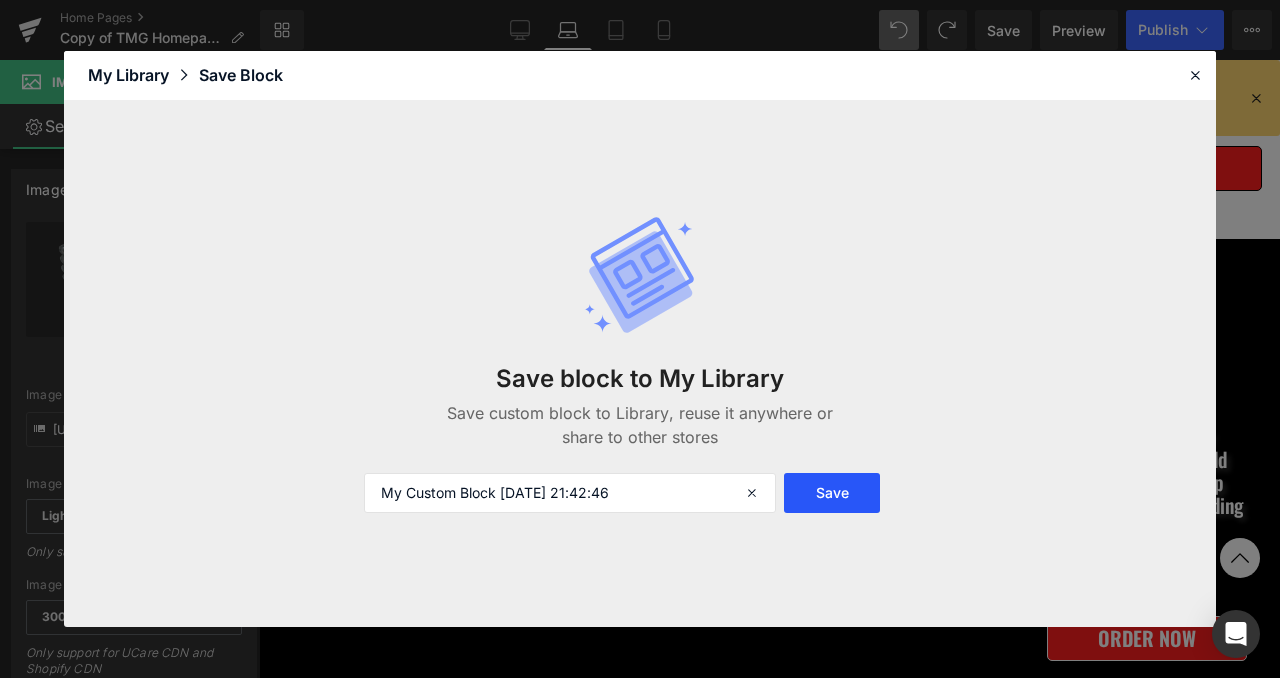 click on "Save" at bounding box center [832, 493] 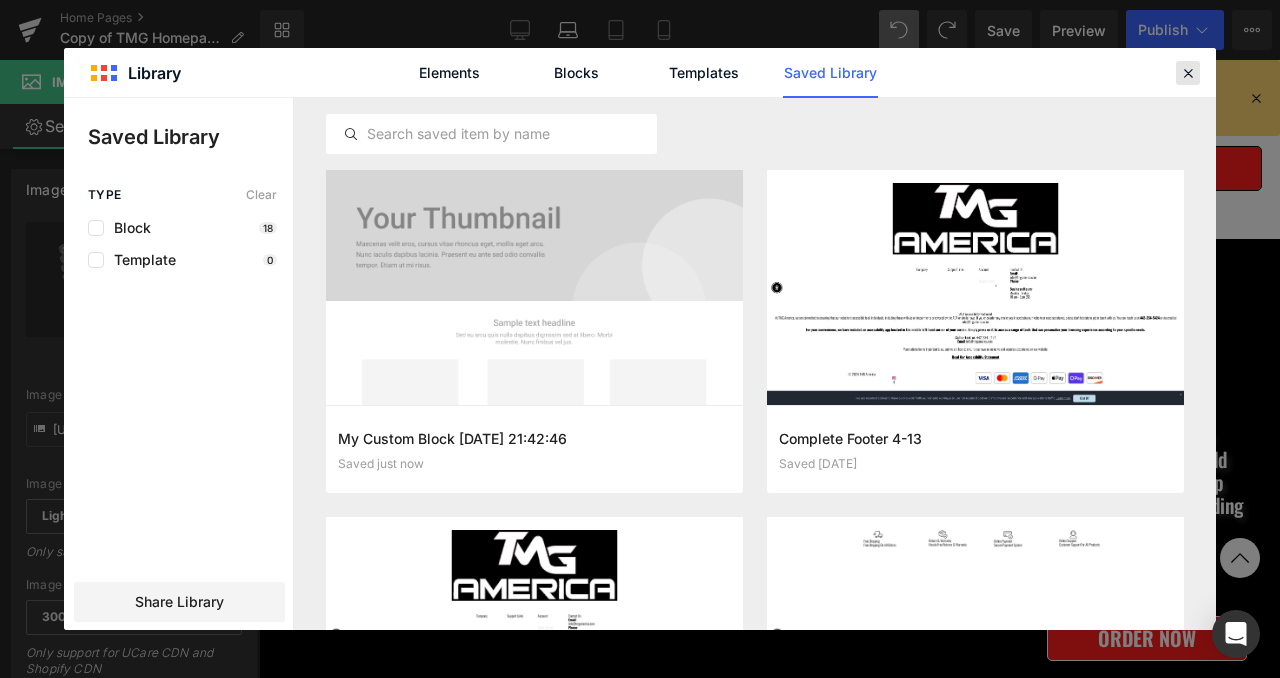 click at bounding box center [1188, 73] 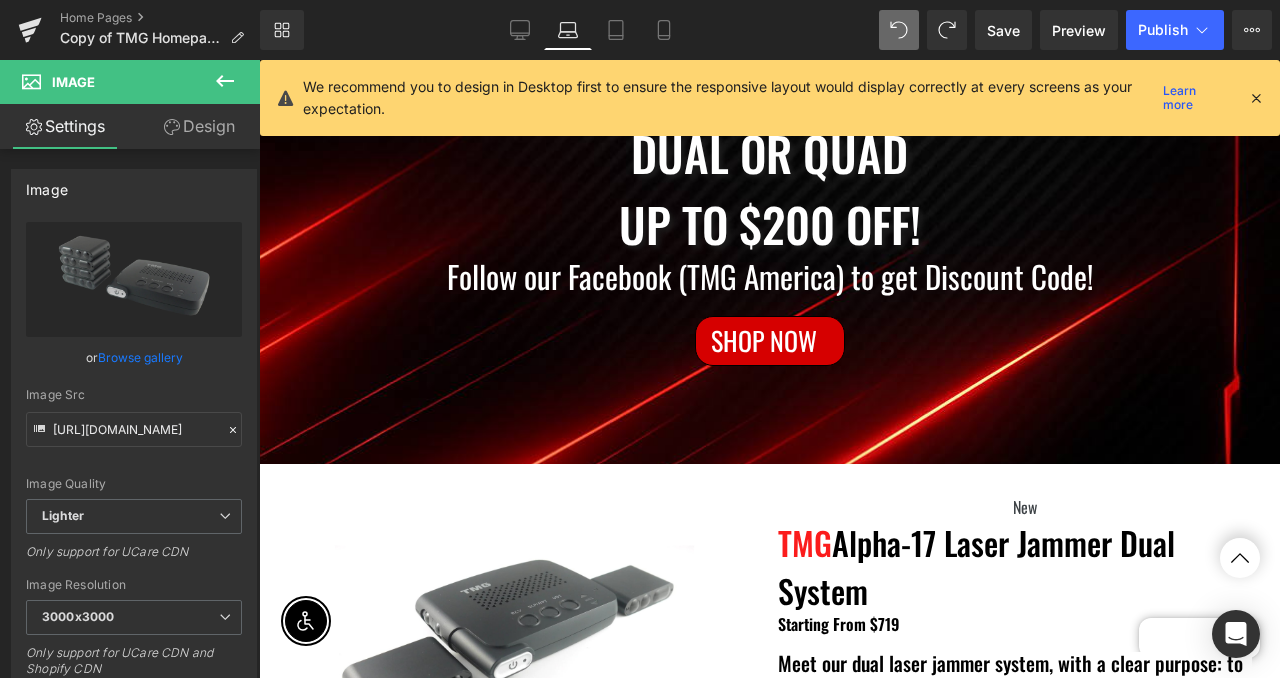 scroll, scrollTop: 559, scrollLeft: 0, axis: vertical 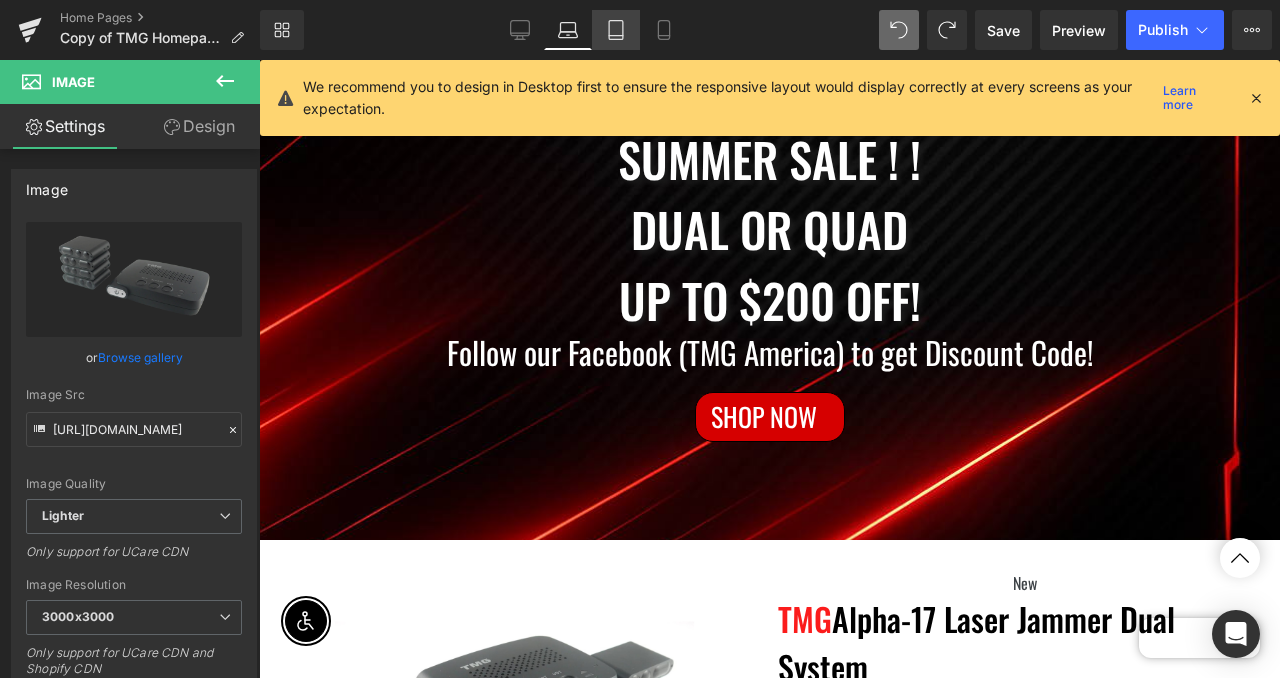 click on "Tablet" at bounding box center (616, 30) 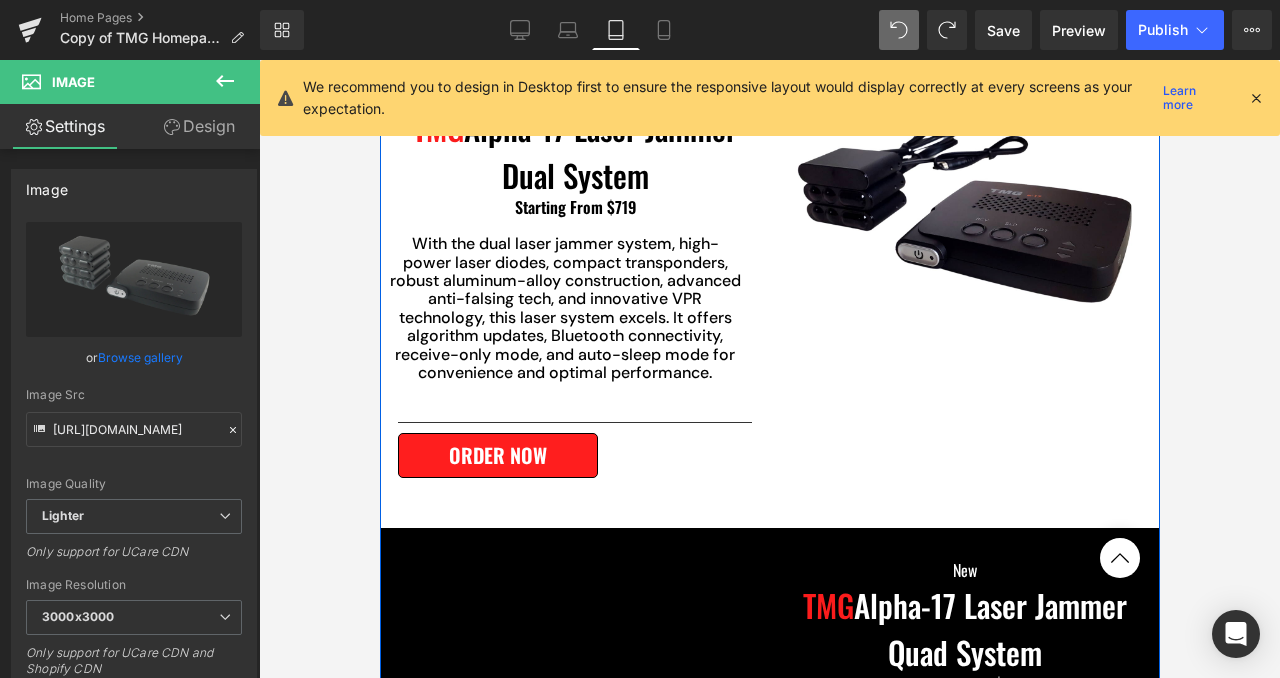 scroll, scrollTop: 647, scrollLeft: 0, axis: vertical 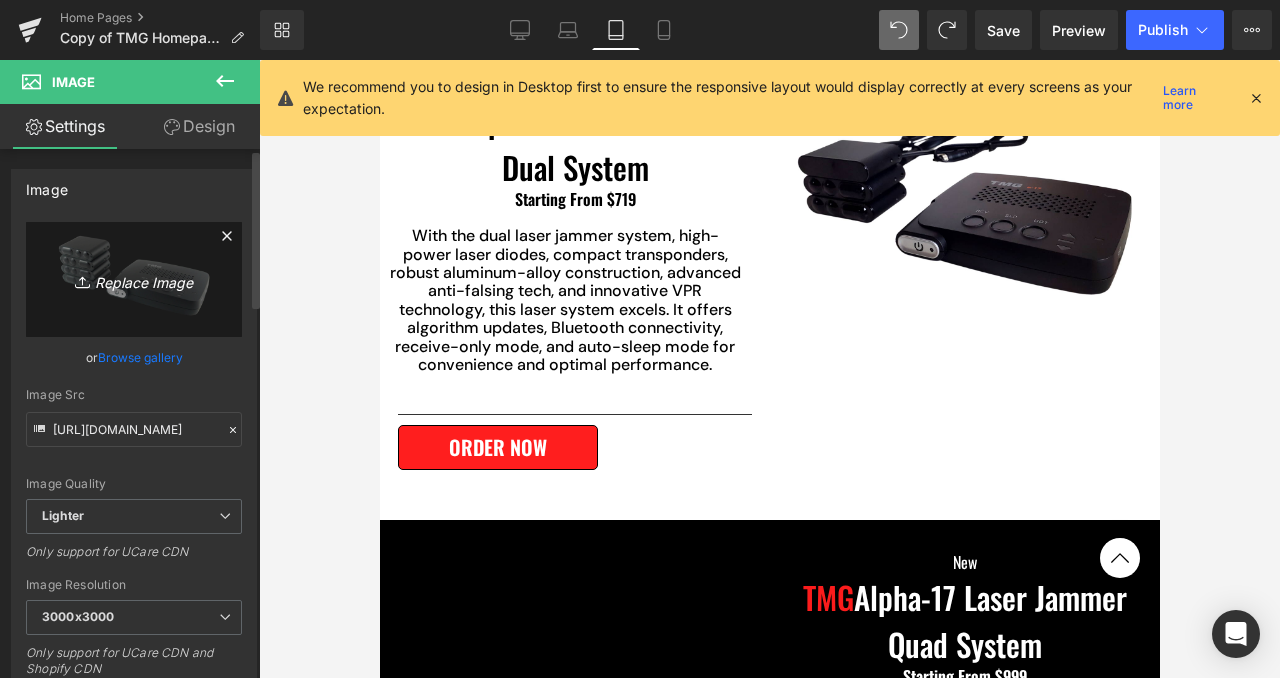 click on "Replace Image" at bounding box center (134, 279) 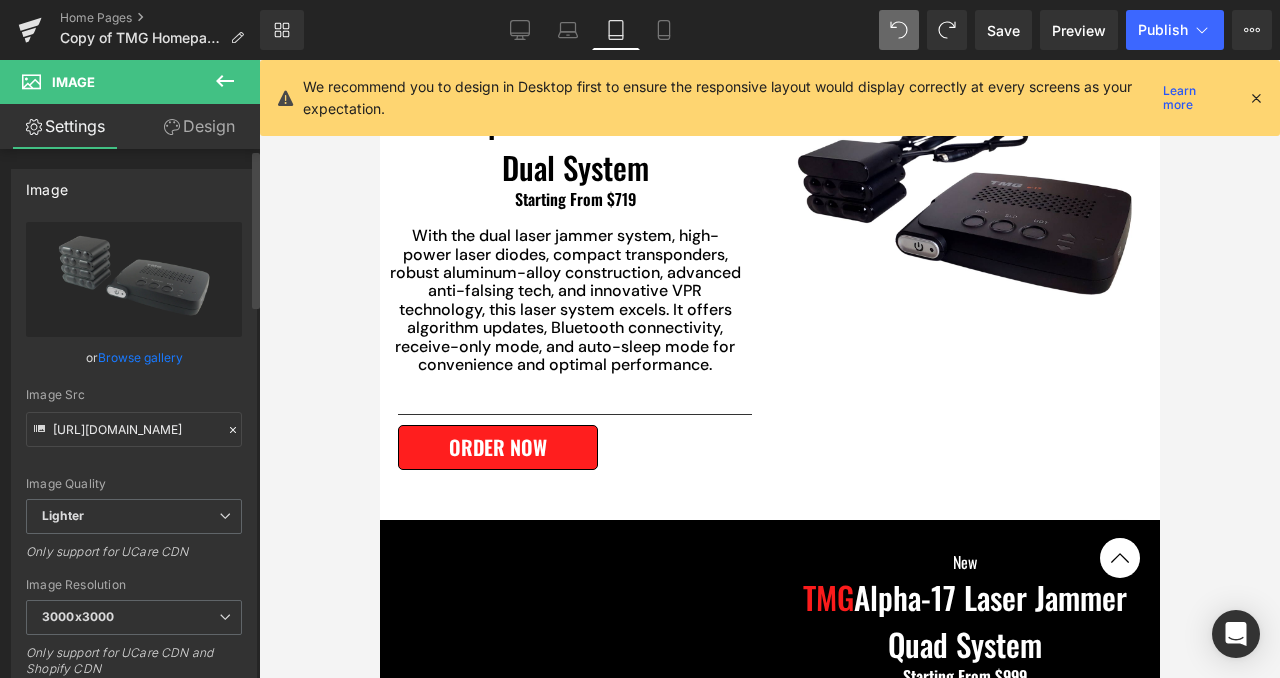drag, startPoint x: 105, startPoint y: 305, endPoint x: 250, endPoint y: 408, distance: 177.8595 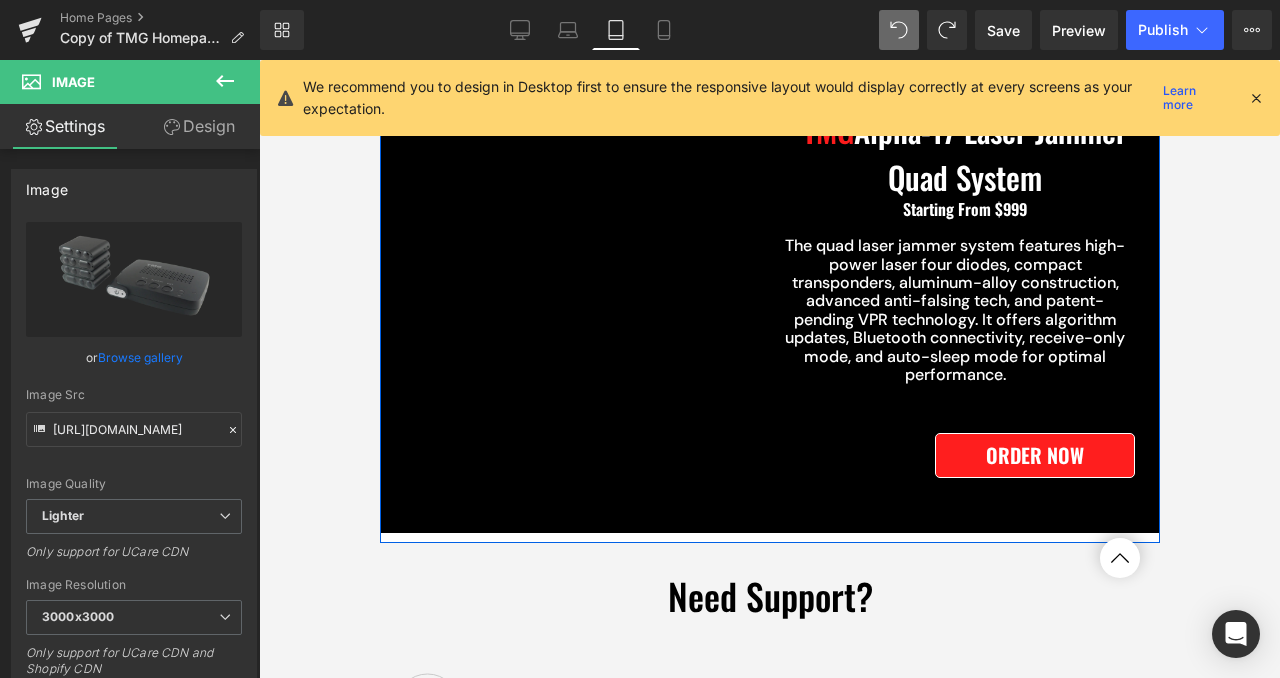 scroll, scrollTop: 1167, scrollLeft: 0, axis: vertical 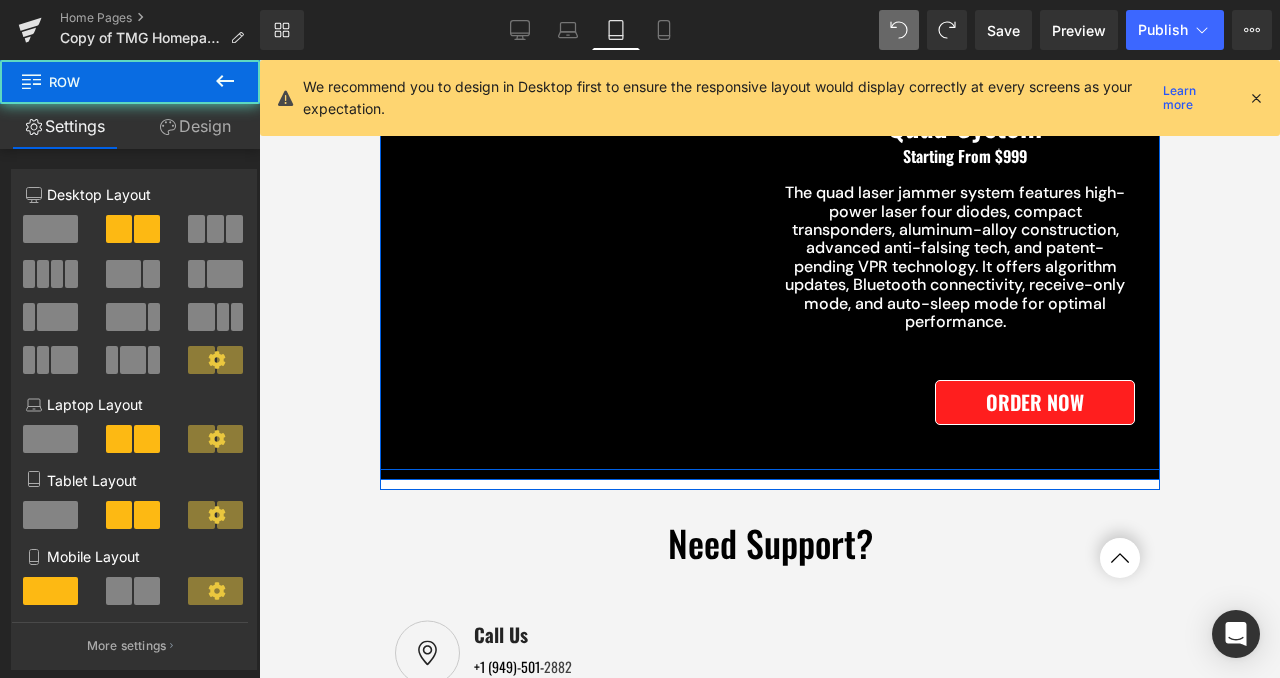 click on "Image         New Text Block         TMG  Alpha-17 Laser Jammer Quad System Text Block         Starting From $999 Text Block         The quad laser jammer system features high-power laser four diodes, compact transponders, aluminum-alloy construction, advanced anti-falsing tech, and patent-pending VPR technology. It offers algorithm updates, Bluetooth connectivity, receive-only mode, and auto-sleep mode for optimal performance. Text Block
Order Now
(P) View More
Product         Row" at bounding box center [769, 234] 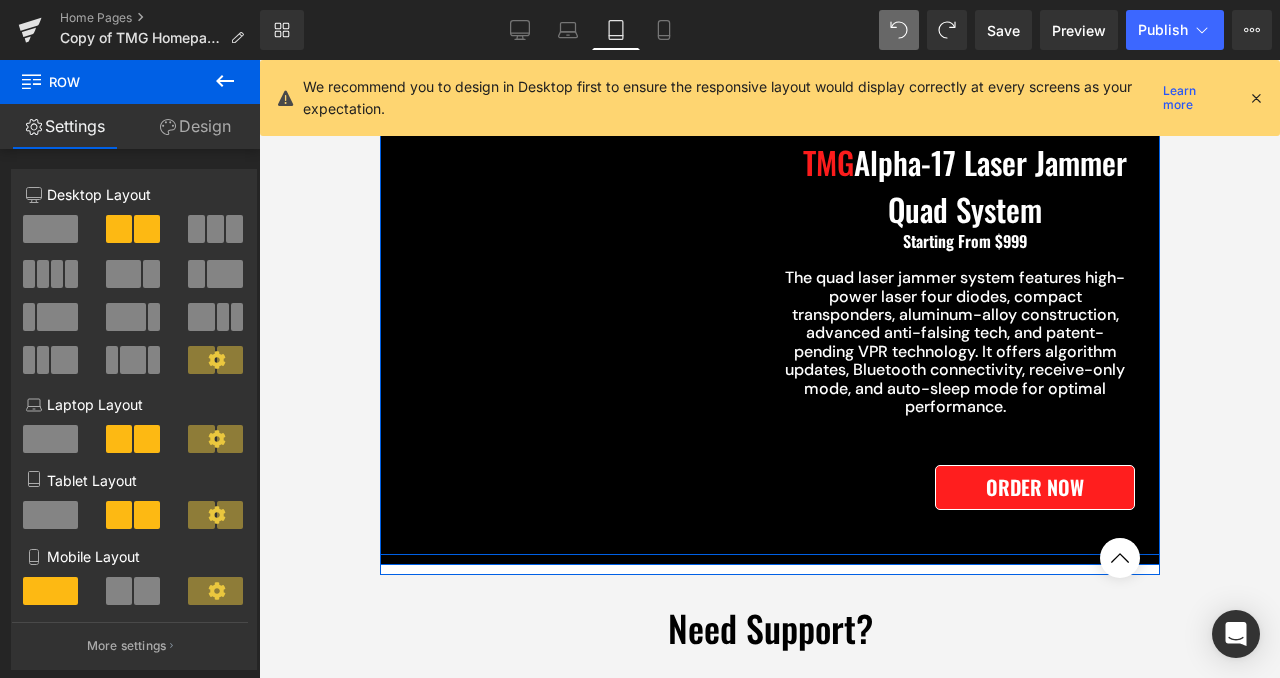 scroll, scrollTop: 1132, scrollLeft: 0, axis: vertical 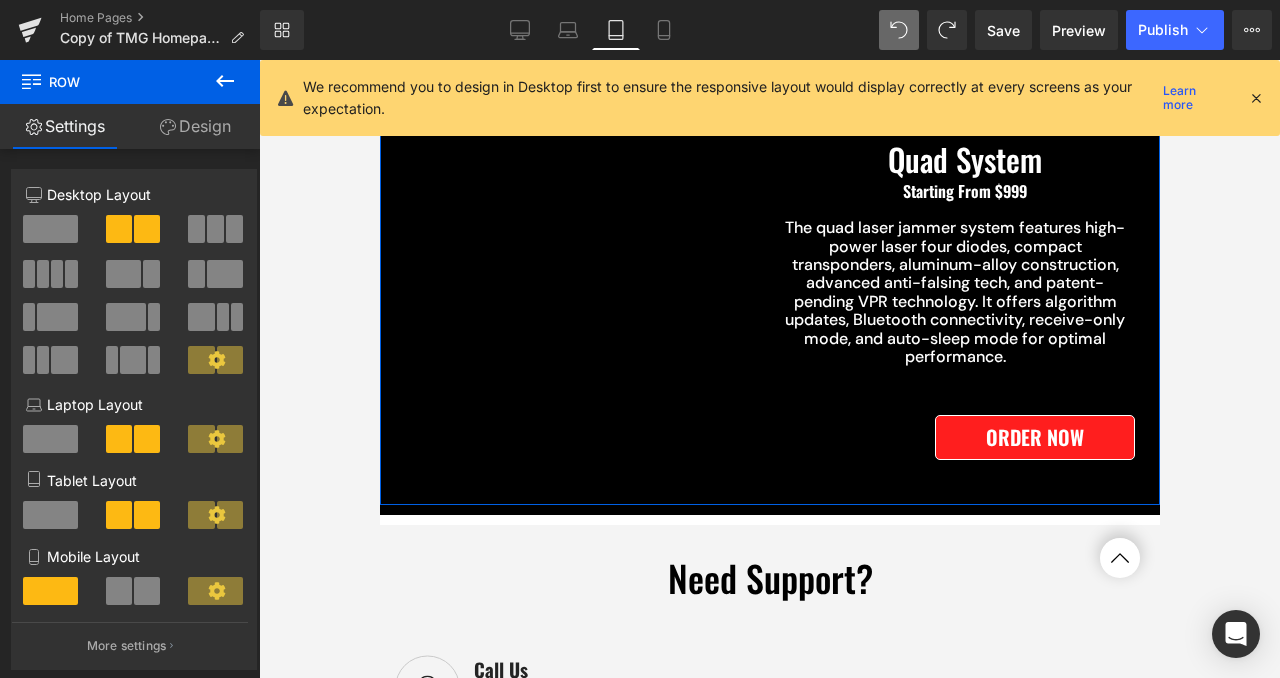 click on "Design" at bounding box center (195, 126) 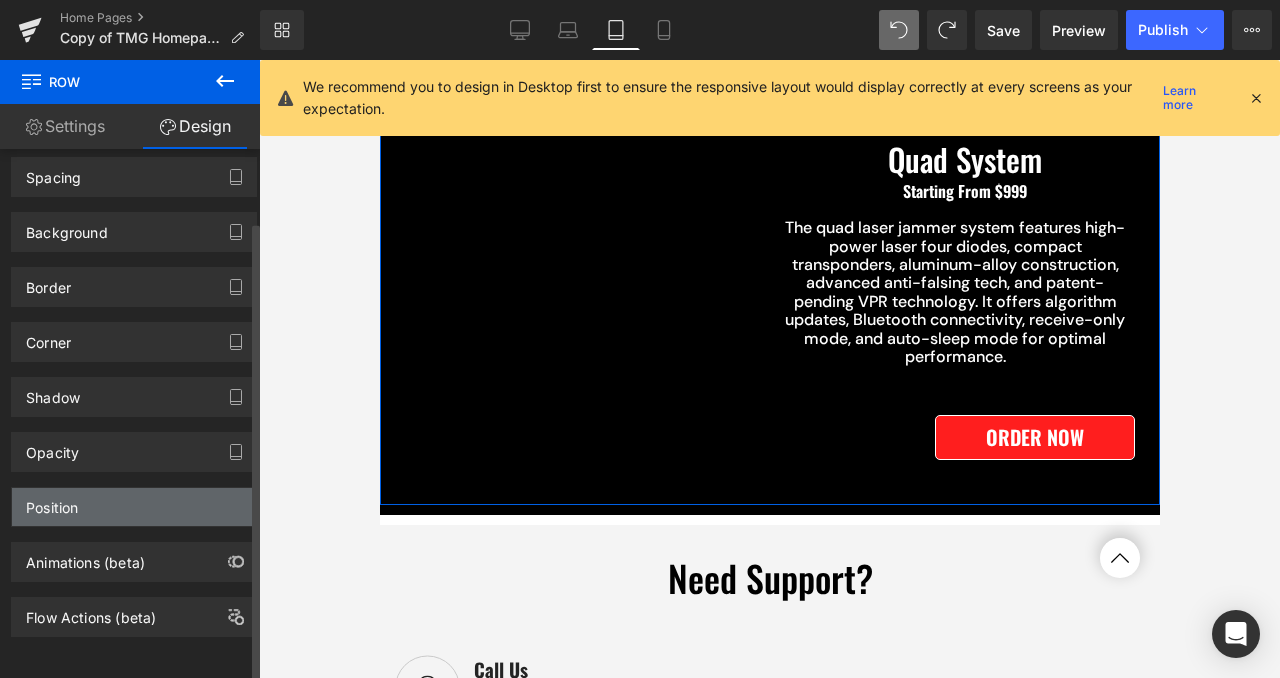 scroll, scrollTop: 0, scrollLeft: 0, axis: both 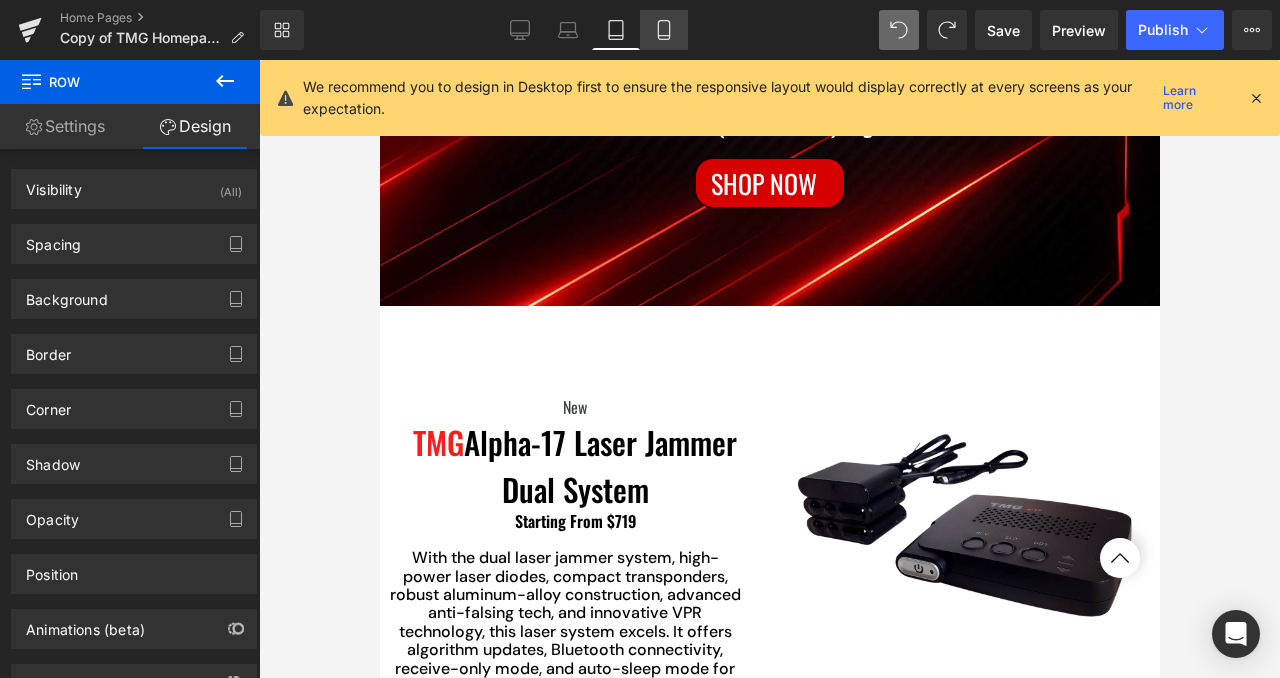 click on "Mobile" at bounding box center [664, 30] 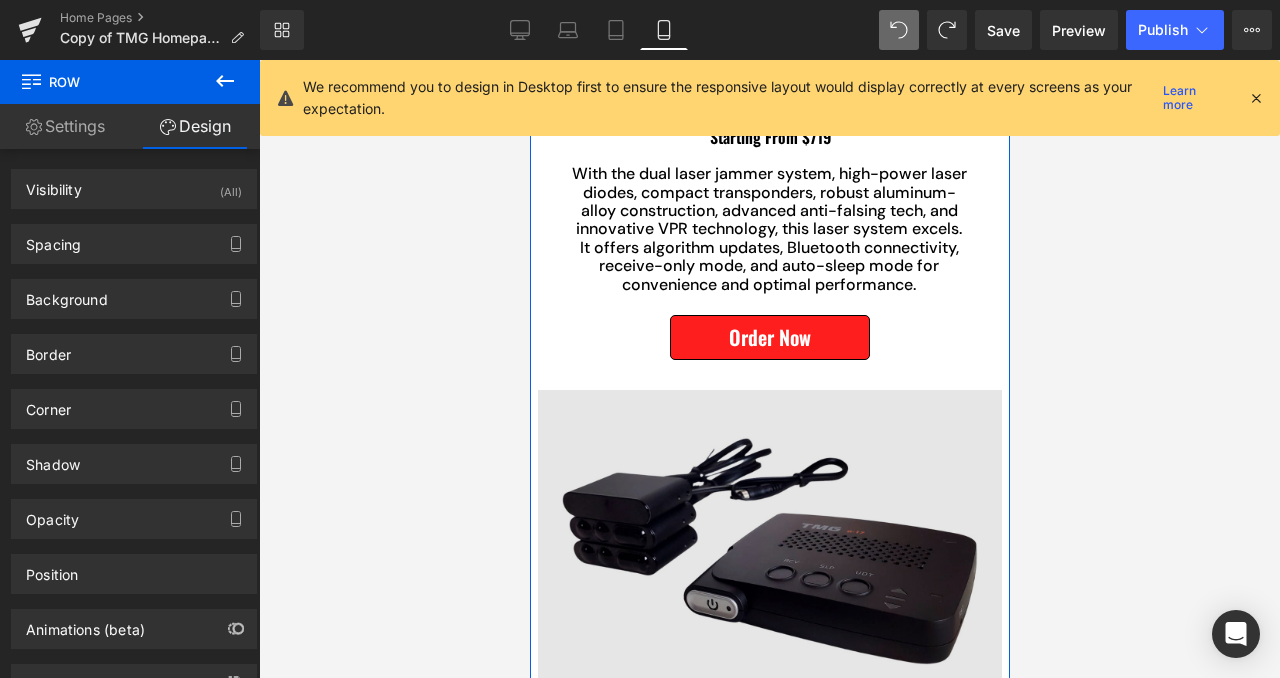 scroll, scrollTop: 451, scrollLeft: 0, axis: vertical 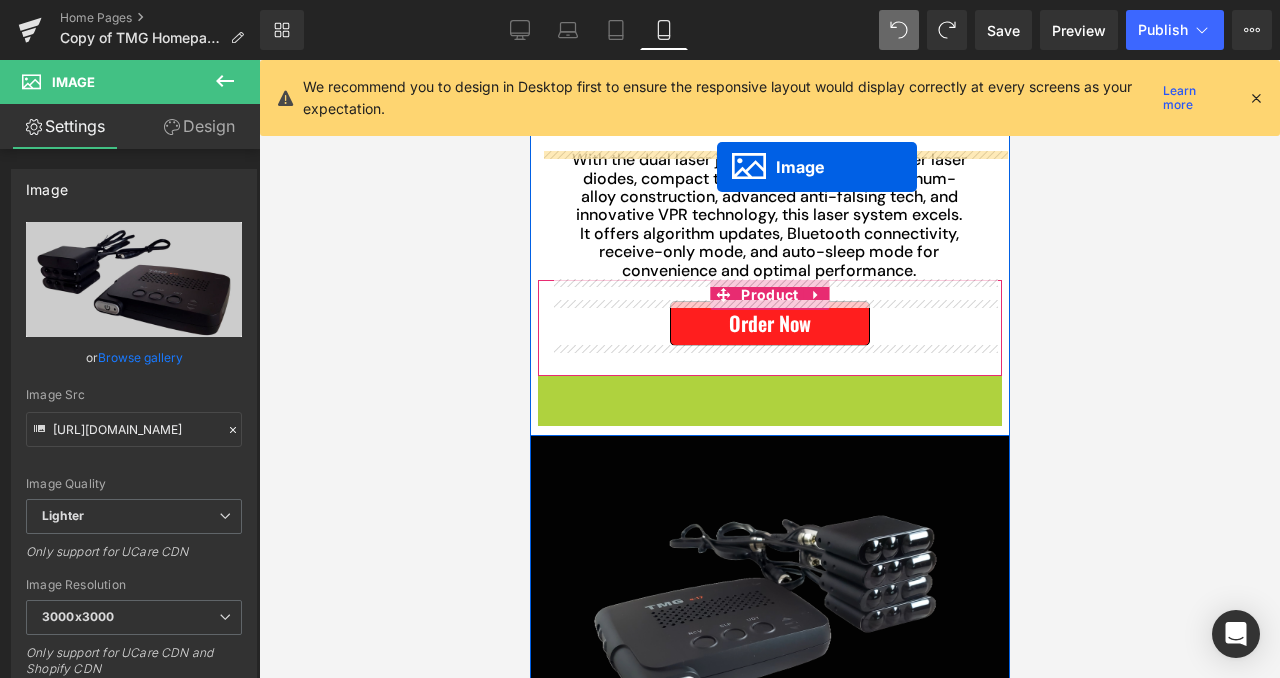 drag, startPoint x: 736, startPoint y: 524, endPoint x: 716, endPoint y: 167, distance: 357.55978 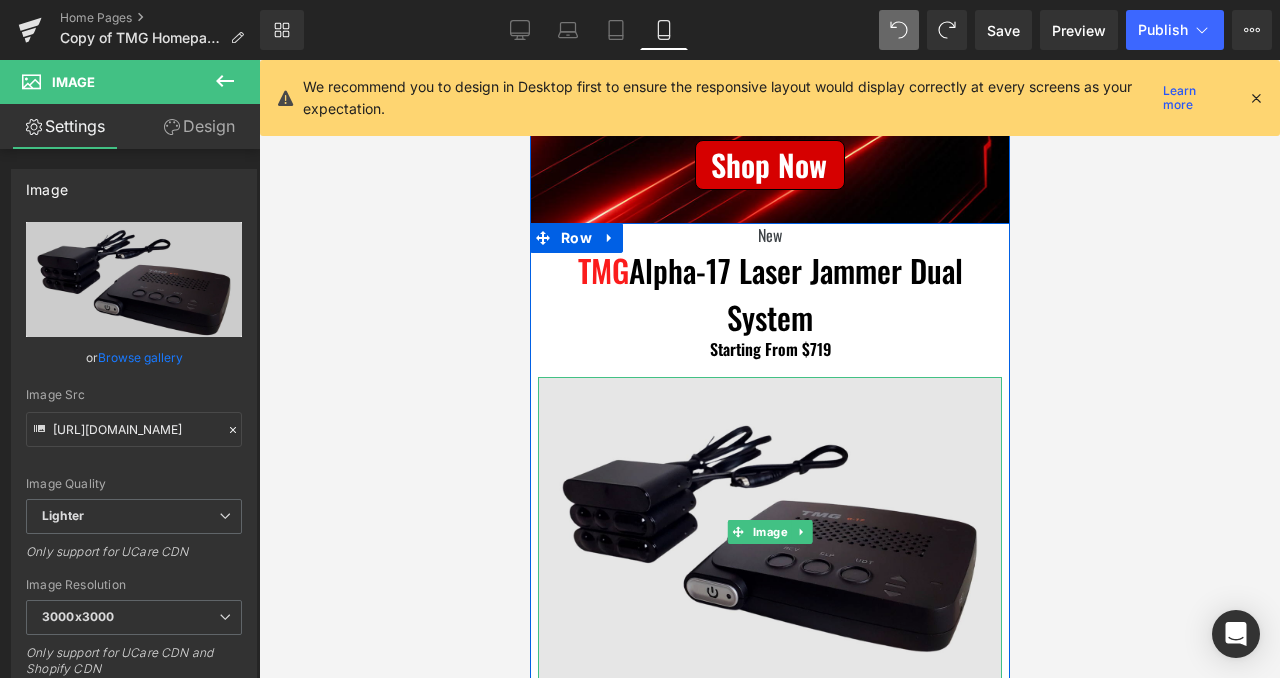 scroll, scrollTop: 201, scrollLeft: 0, axis: vertical 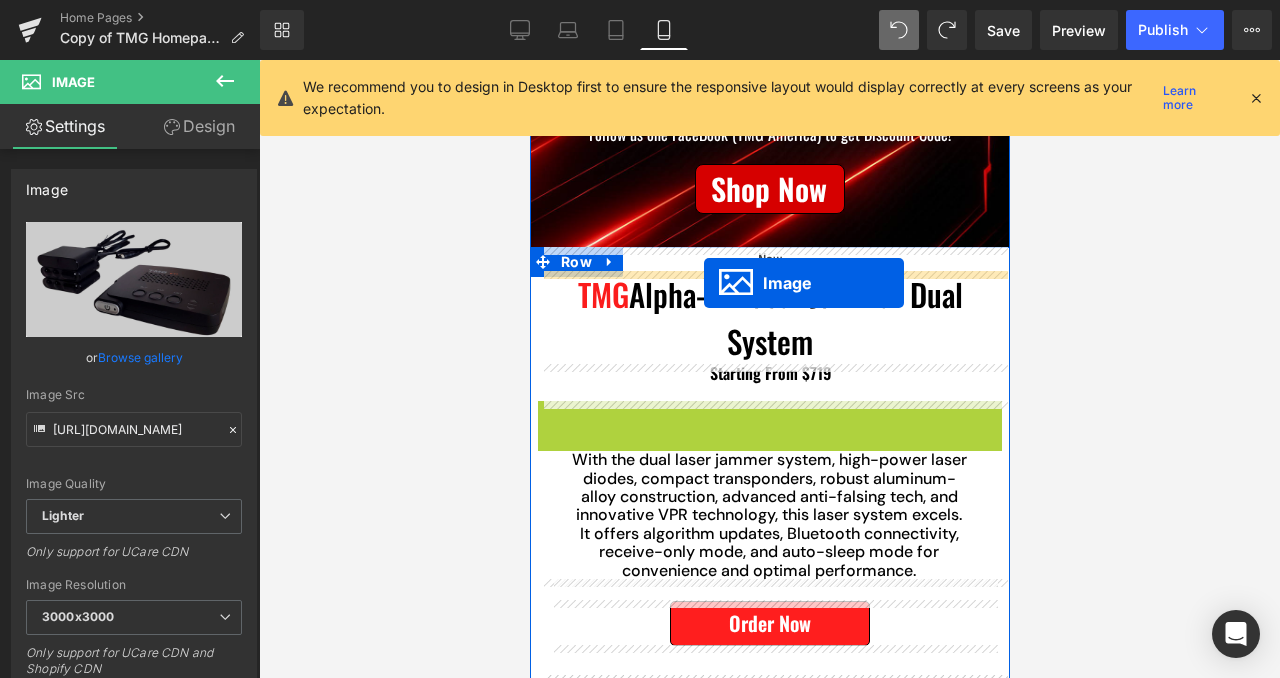 drag, startPoint x: 737, startPoint y: 564, endPoint x: 703, endPoint y: 283, distance: 283.04947 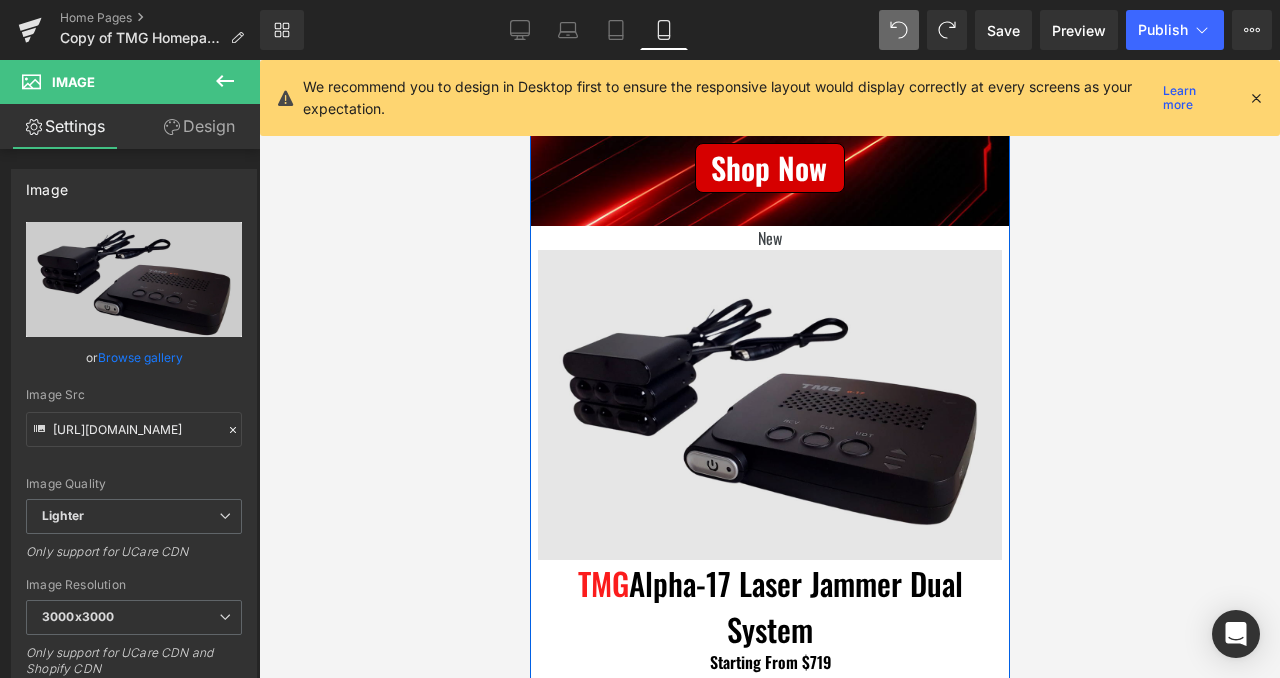scroll, scrollTop: 212, scrollLeft: 0, axis: vertical 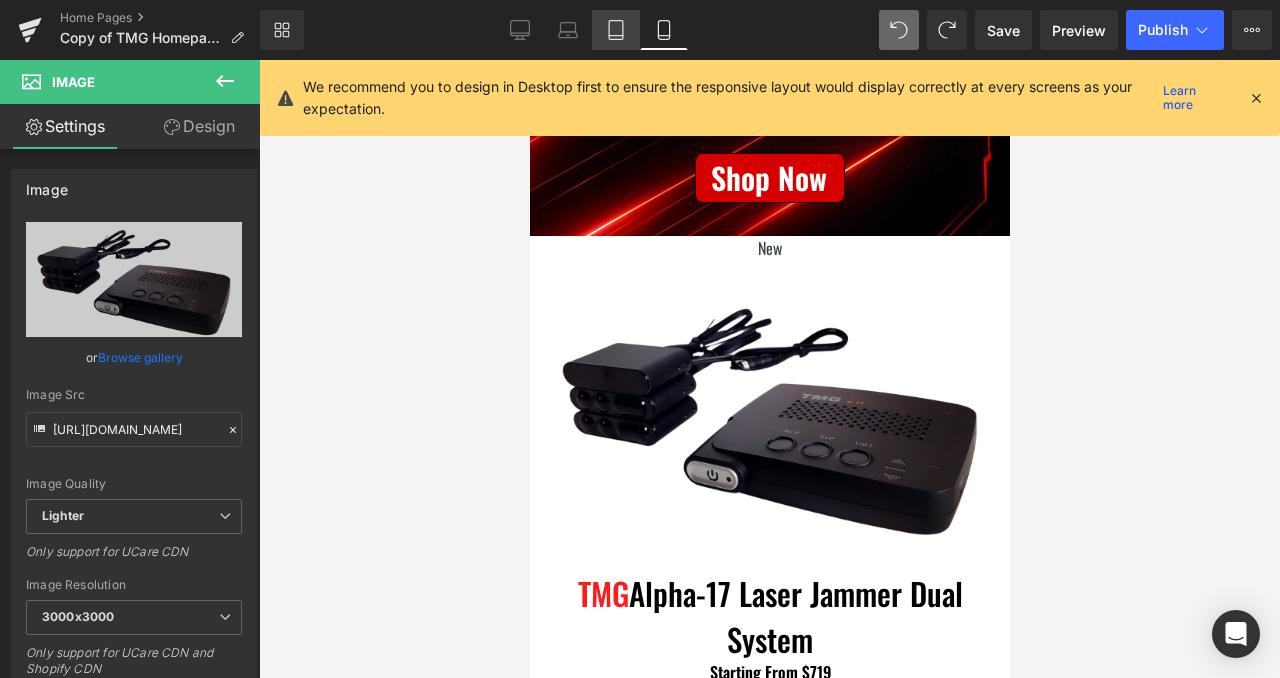 click on "Tablet" at bounding box center (616, 30) 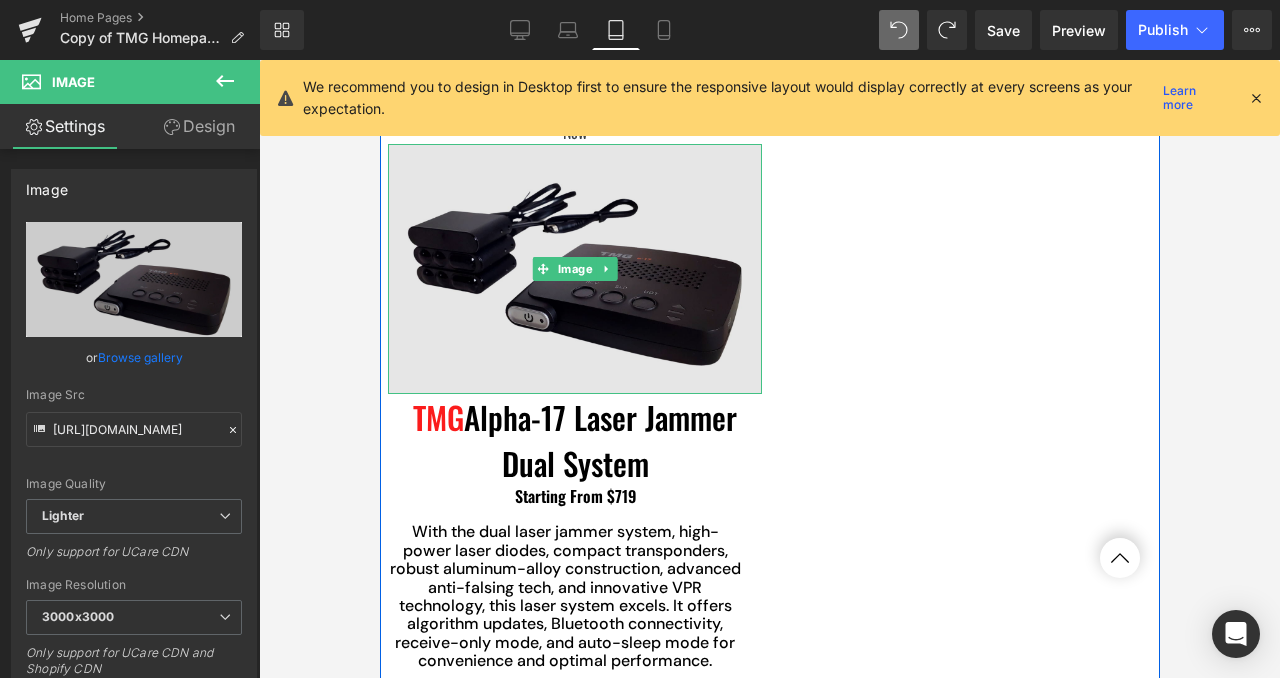 scroll, scrollTop: 602, scrollLeft: 0, axis: vertical 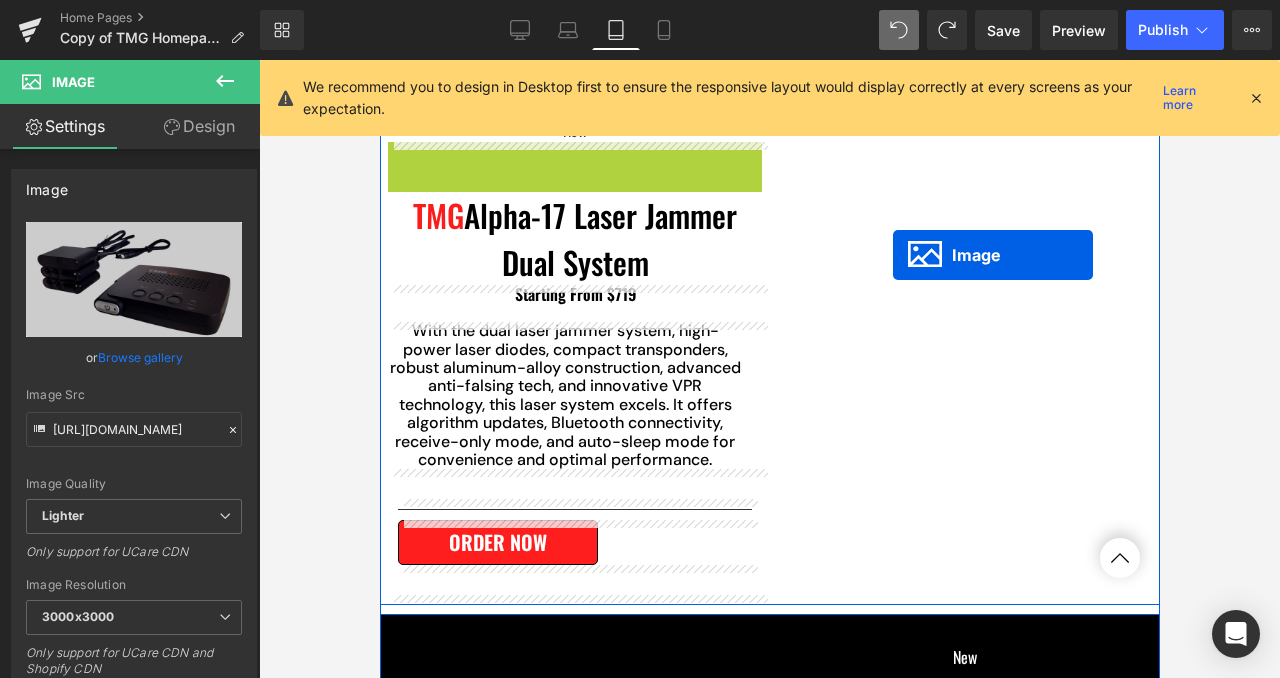 drag, startPoint x: 541, startPoint y: 267, endPoint x: 892, endPoint y: 255, distance: 351.20508 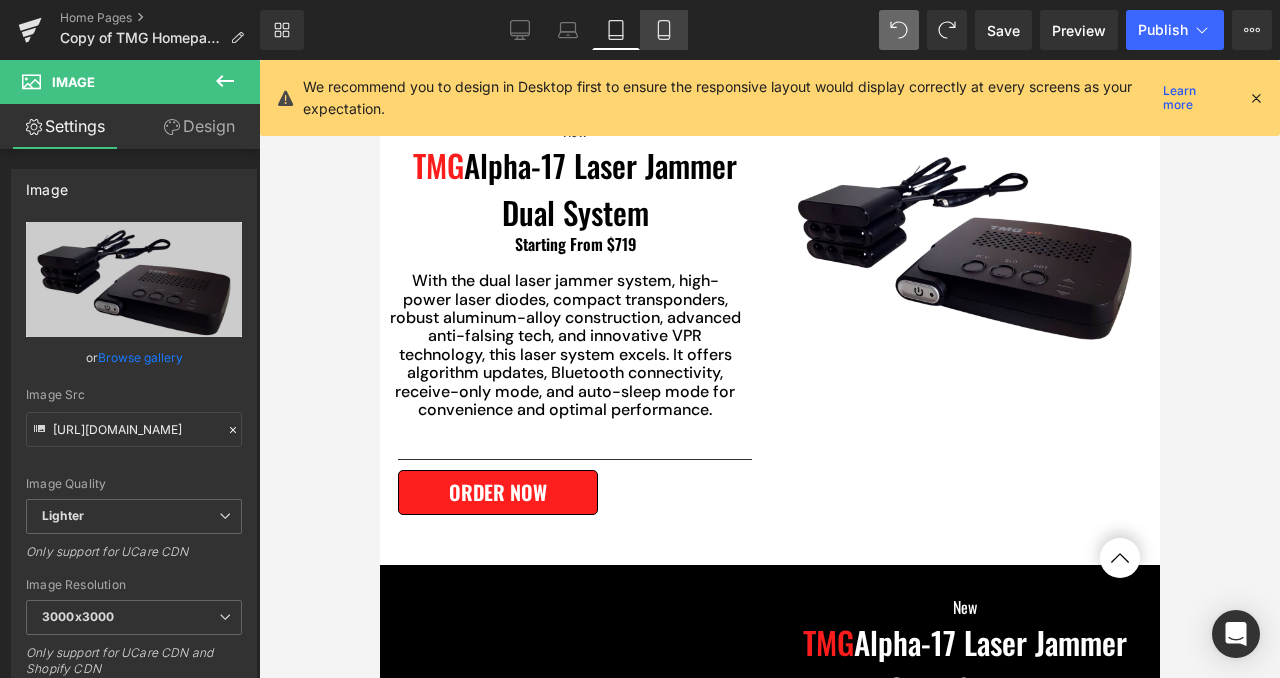 click on "Mobile" at bounding box center (664, 30) 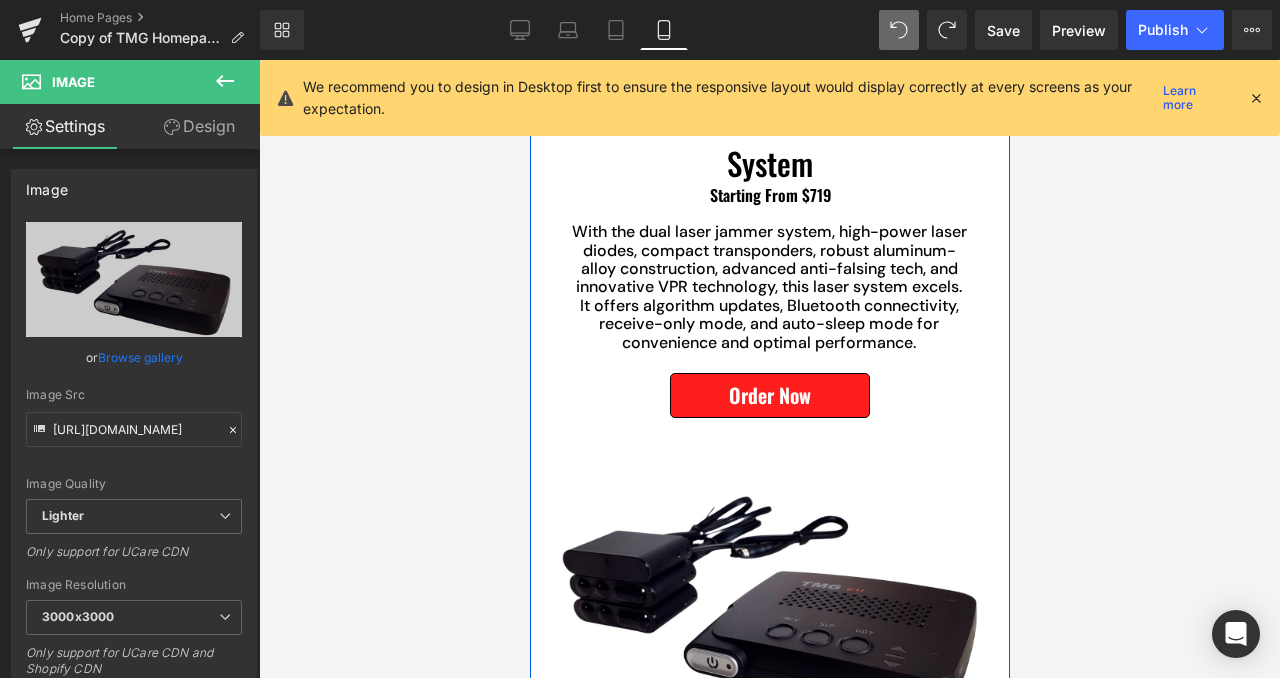 scroll, scrollTop: 377, scrollLeft: 0, axis: vertical 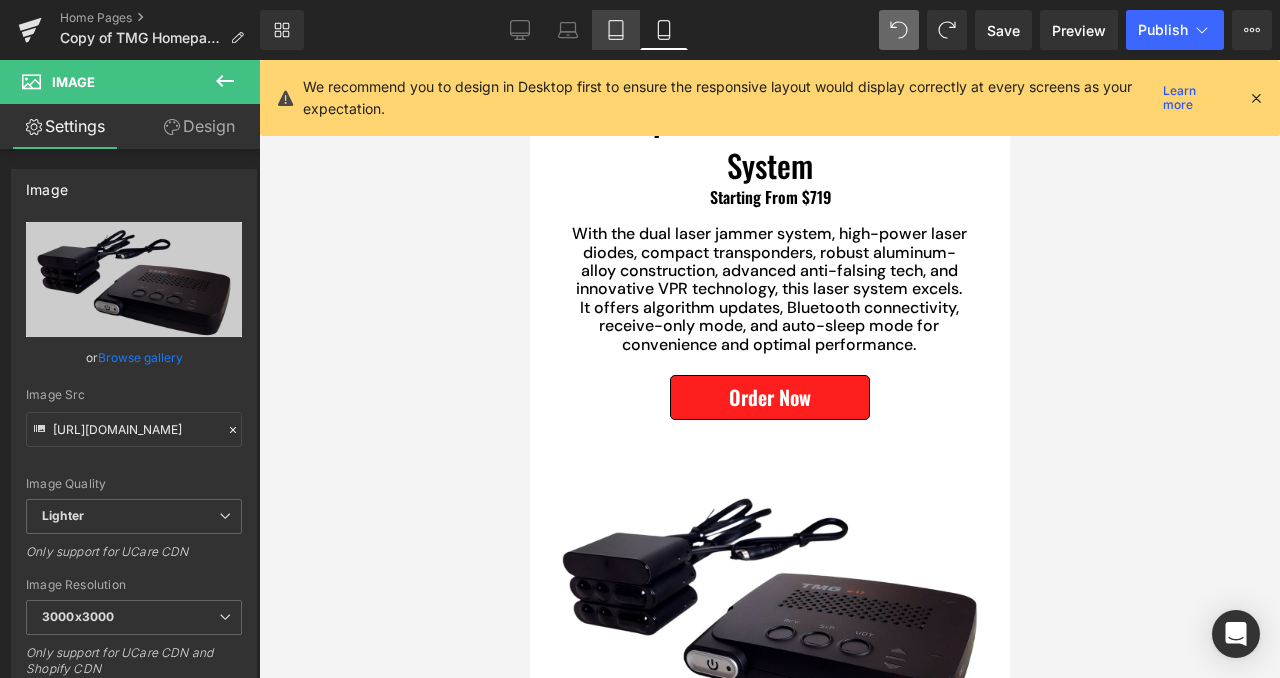 click 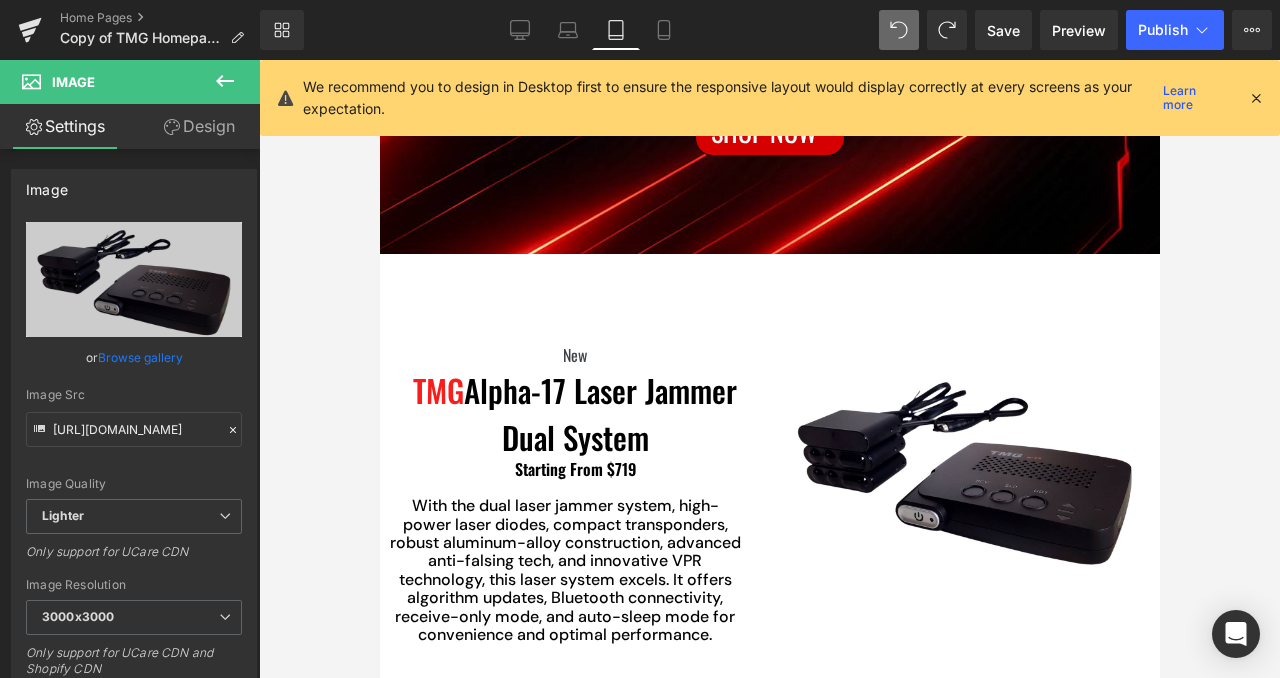 scroll, scrollTop: 270, scrollLeft: 0, axis: vertical 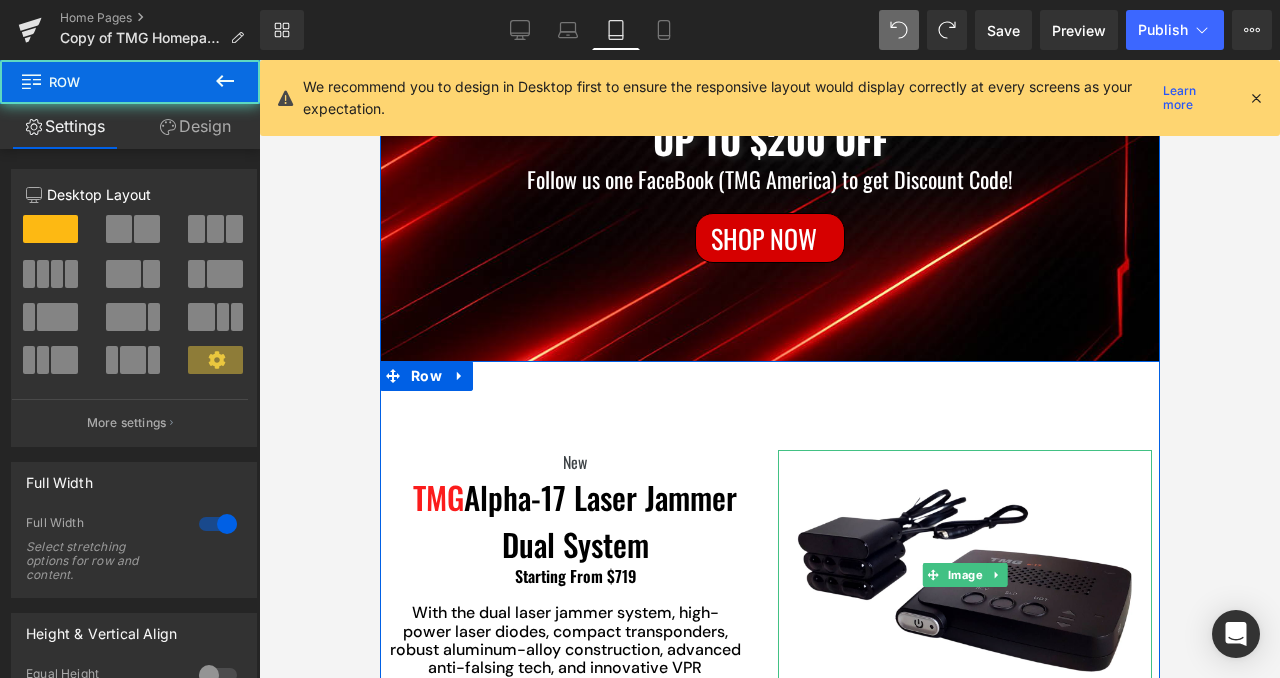 click on "New Text Block         TMG  Alpha-17 Laser Jammer Dual System Text Block         Starting From $719 Text Block         With the dual laser jammer system, high-power laser diodes, compact transponders, robust aluminum-alloy construction, advanced anti-falsing tech, and innovative VPR technology, this laser system excels. It offers algorithm updates, Bluetooth connectivity, receive-only mode, and auto-sleep mode for convenience and optimal performance. Text Block
Separator
Order Now
(P) View More
Product         Image         Image         Row         Row" at bounding box center [769, 624] 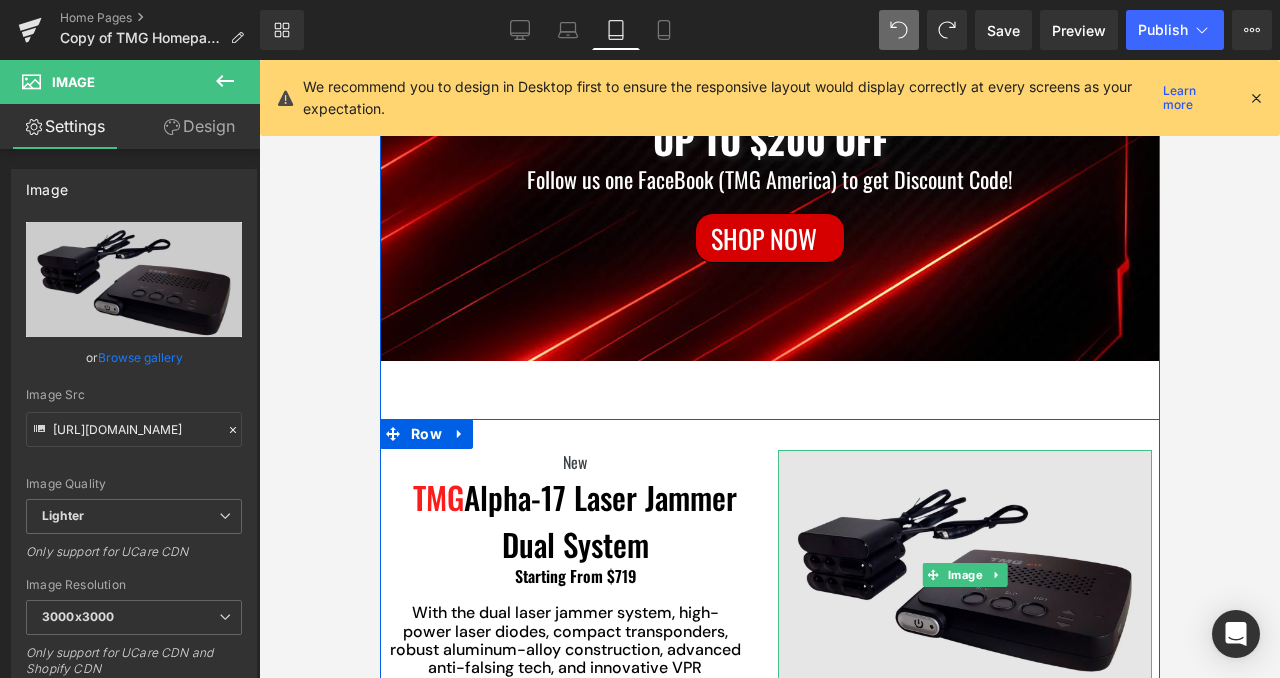 click at bounding box center (964, 574) 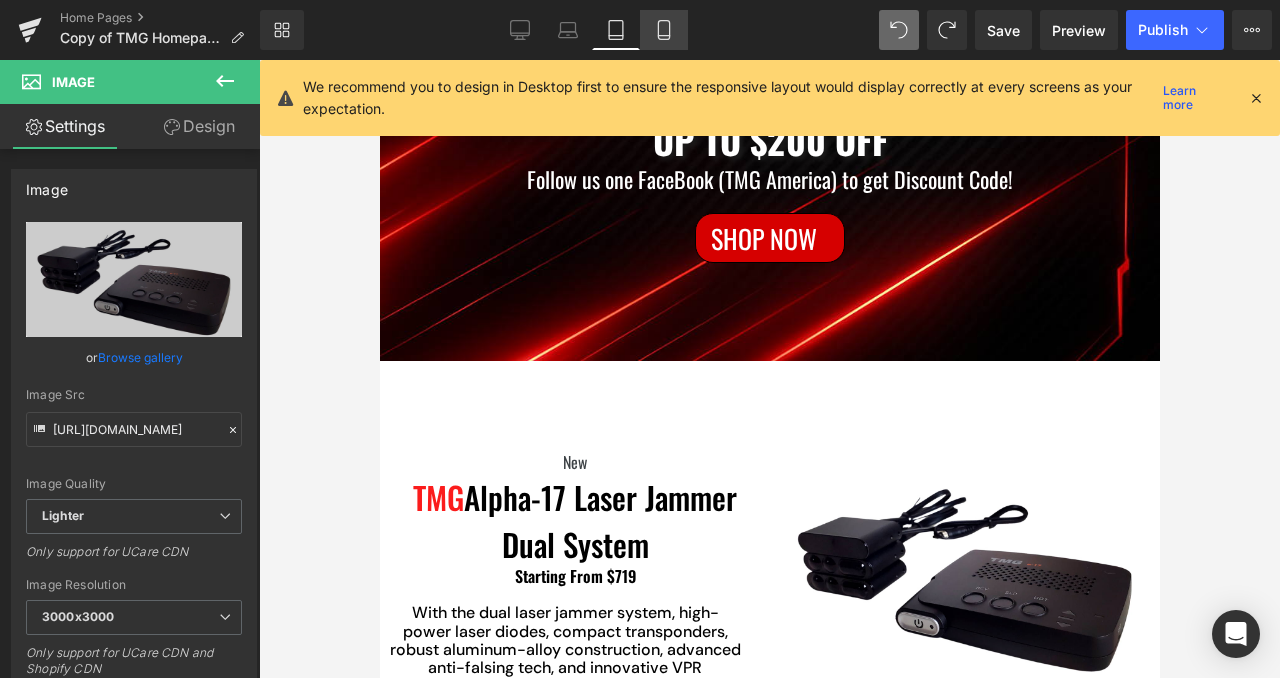 click 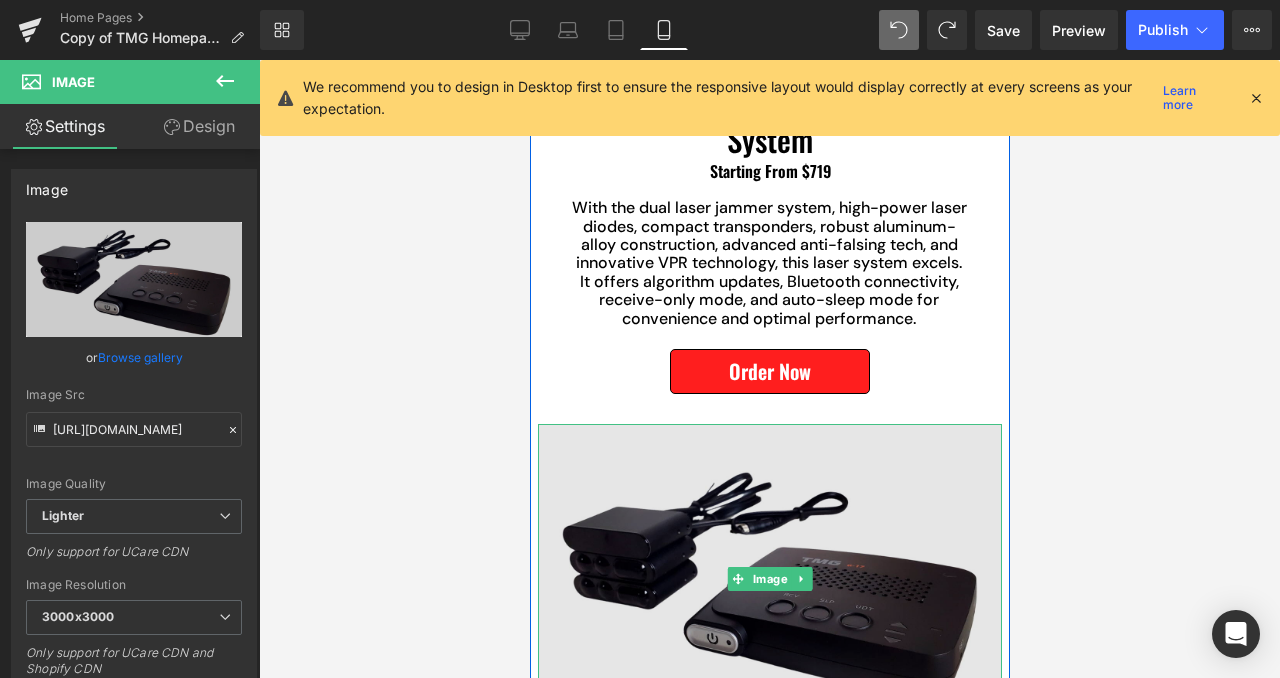 scroll, scrollTop: 465, scrollLeft: 0, axis: vertical 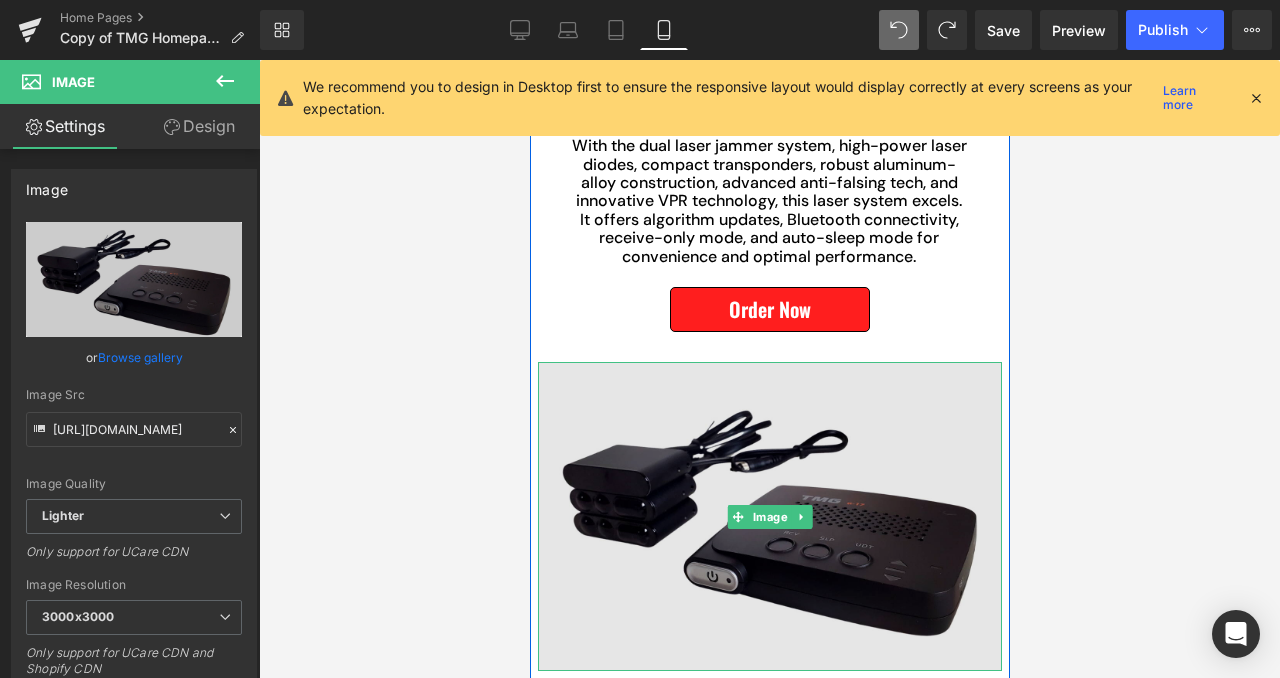 click at bounding box center [769, 516] 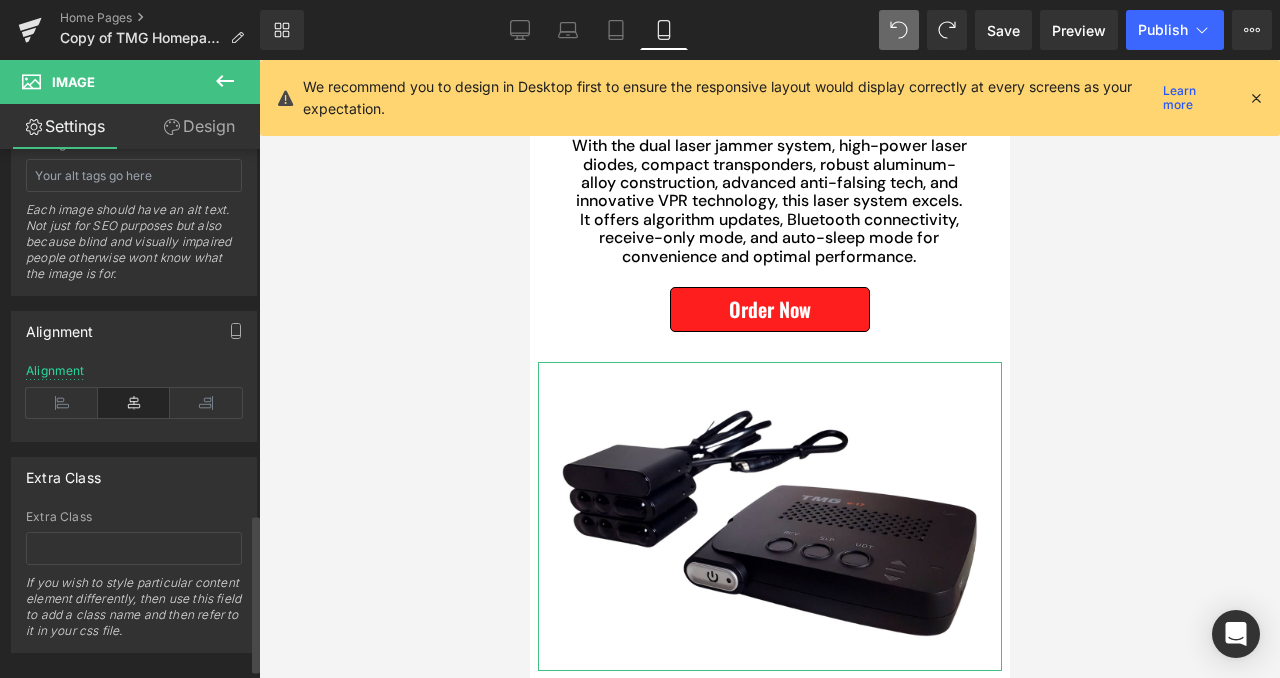 scroll, scrollTop: 1246, scrollLeft: 0, axis: vertical 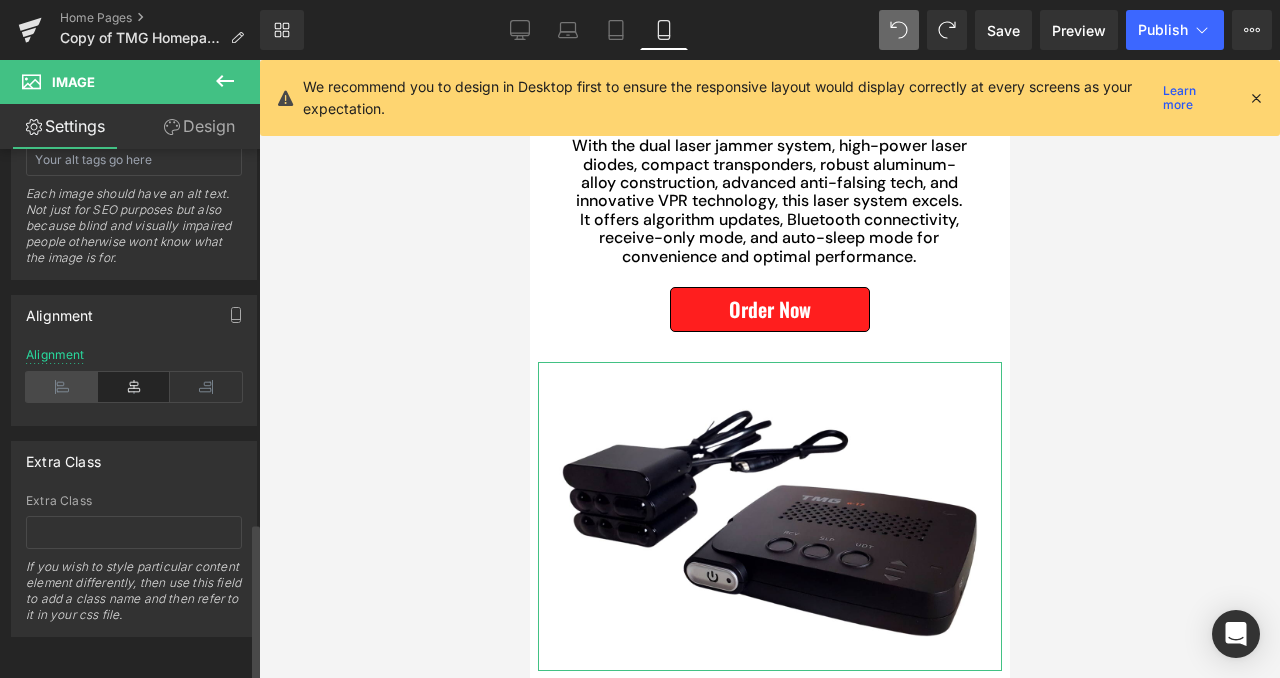 click at bounding box center [62, 387] 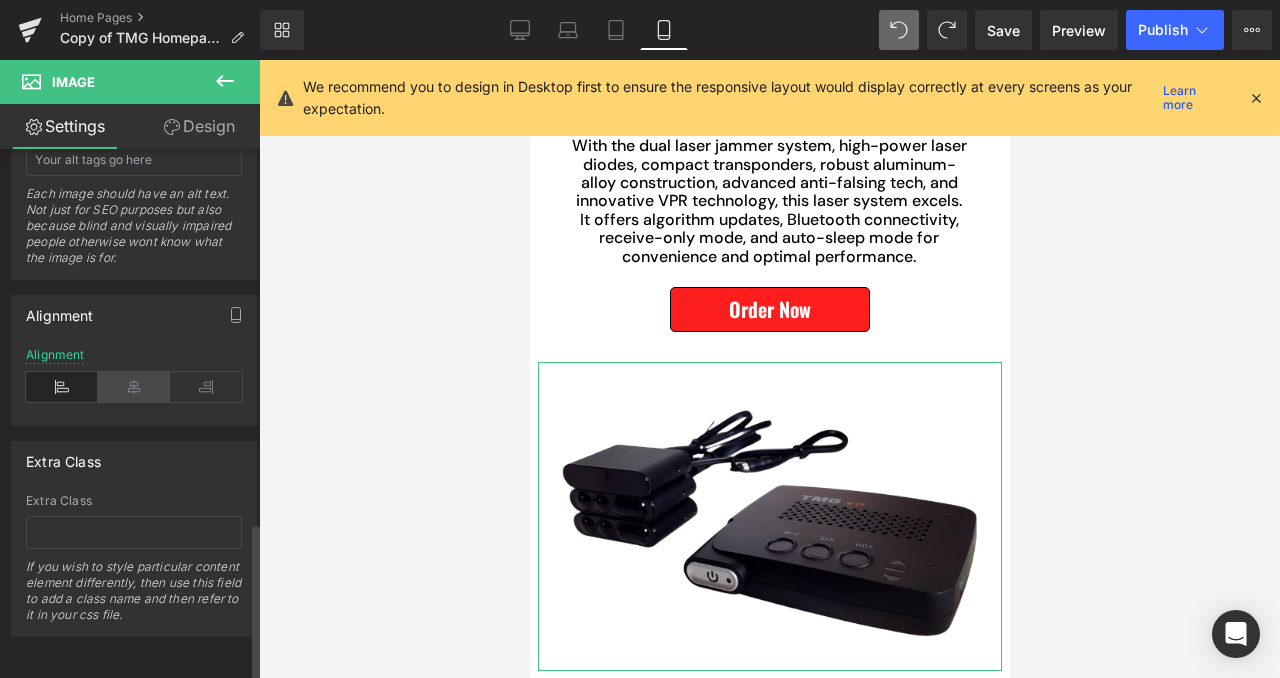 click at bounding box center [134, 387] 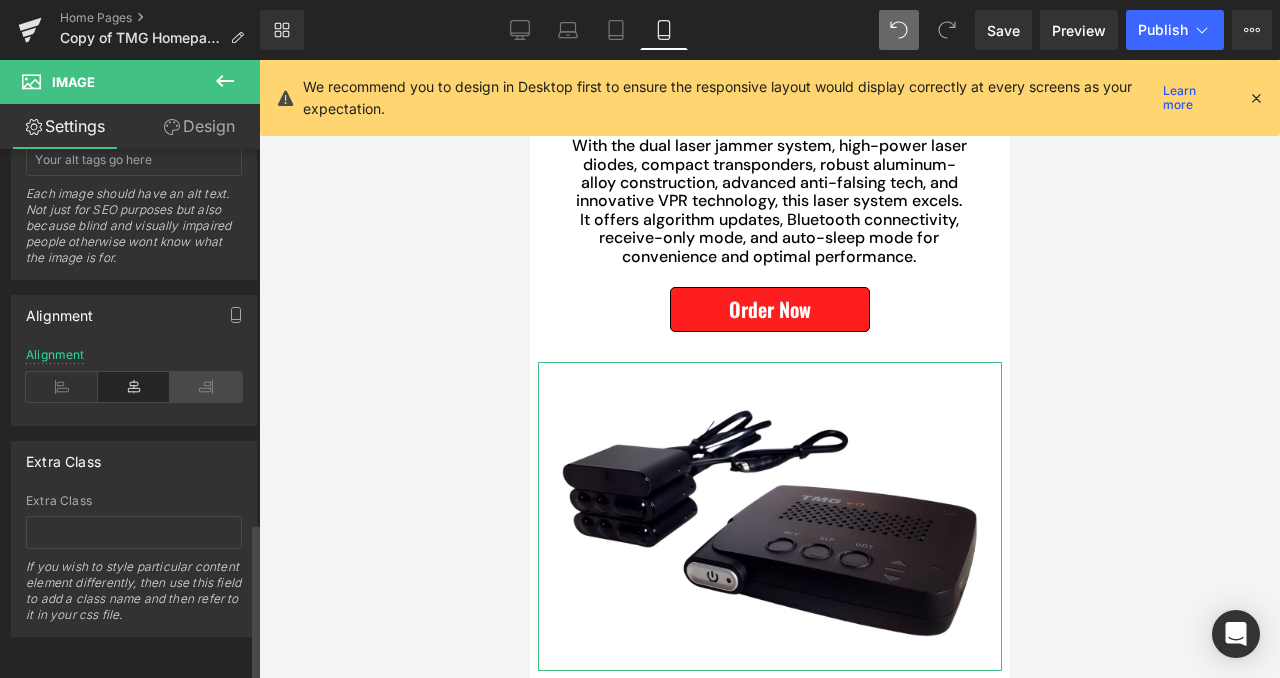 click at bounding box center [206, 387] 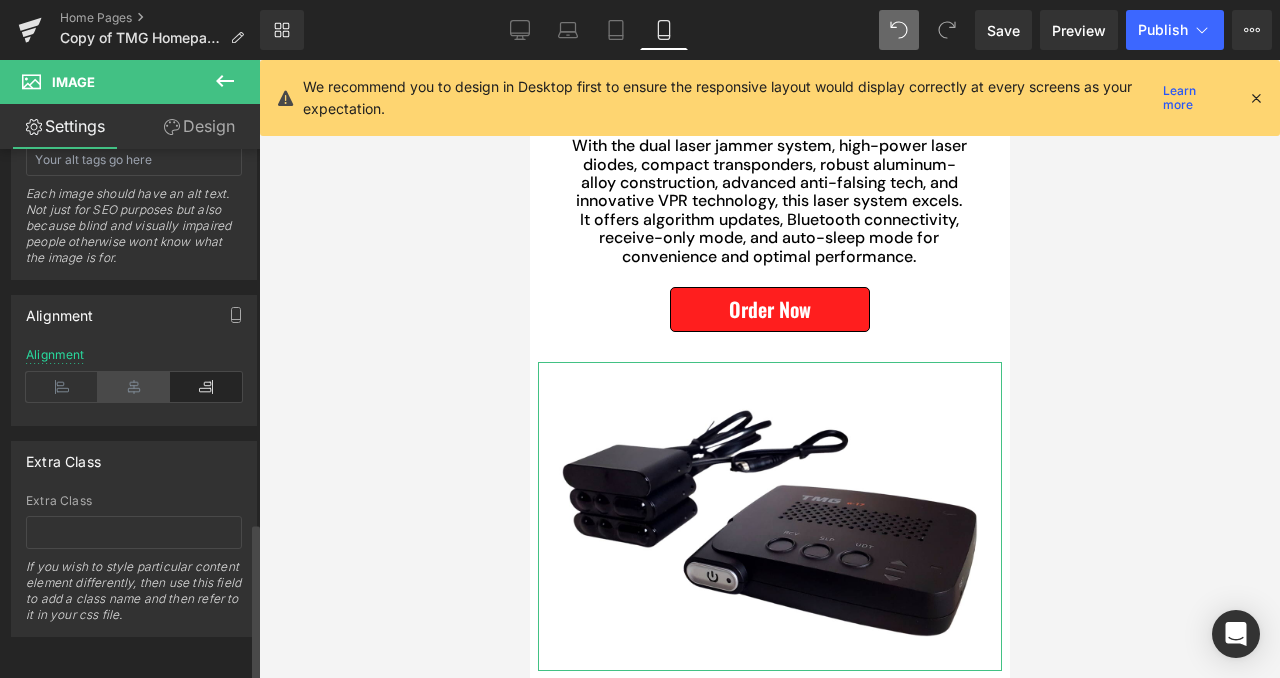 click at bounding box center (134, 387) 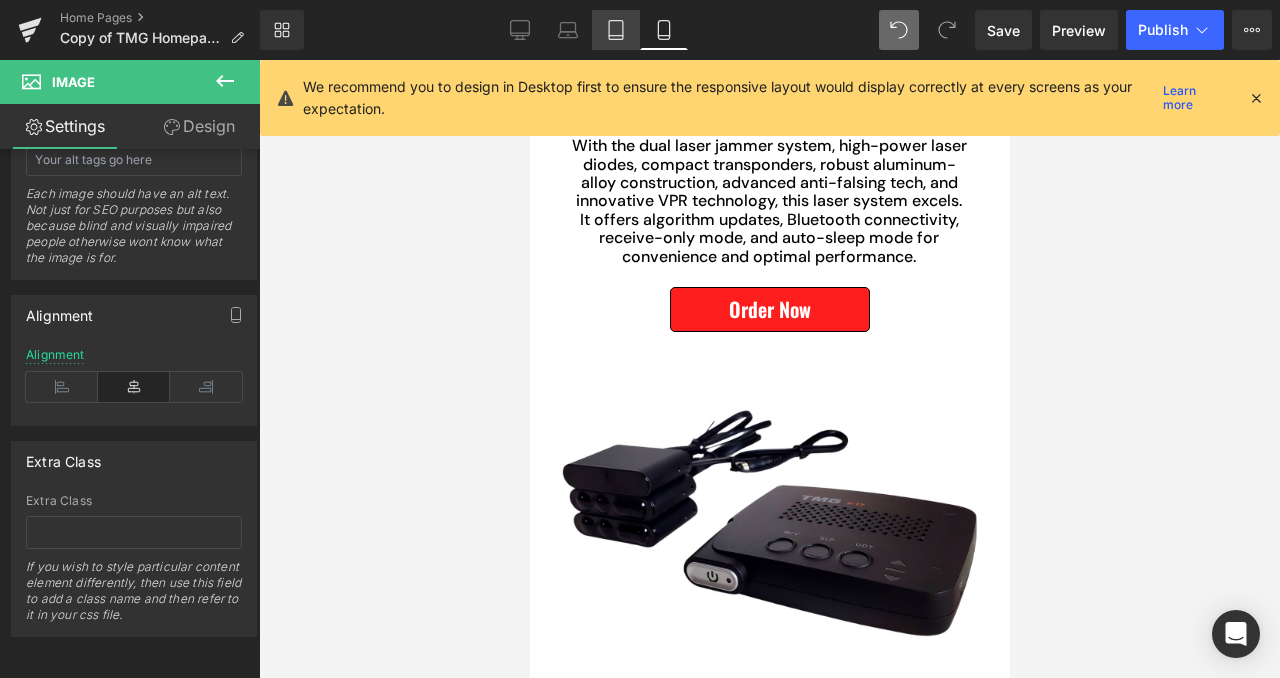 click on "Tablet" at bounding box center (616, 30) 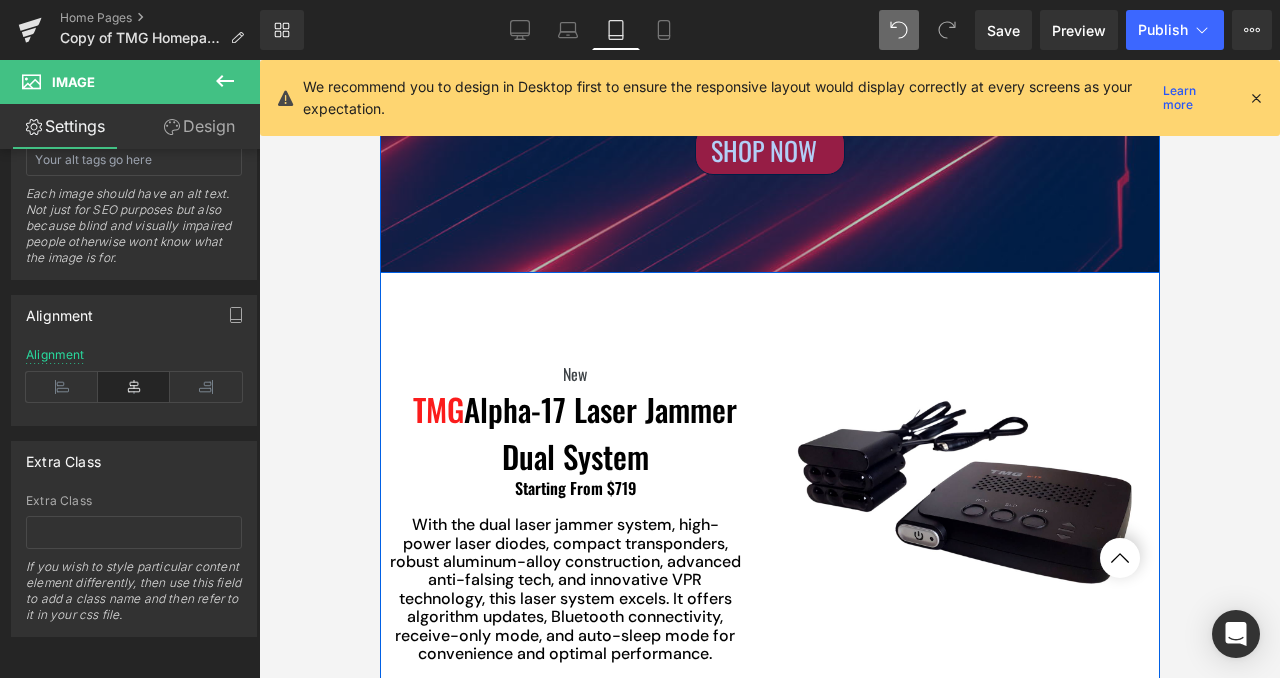 scroll, scrollTop: 365, scrollLeft: 0, axis: vertical 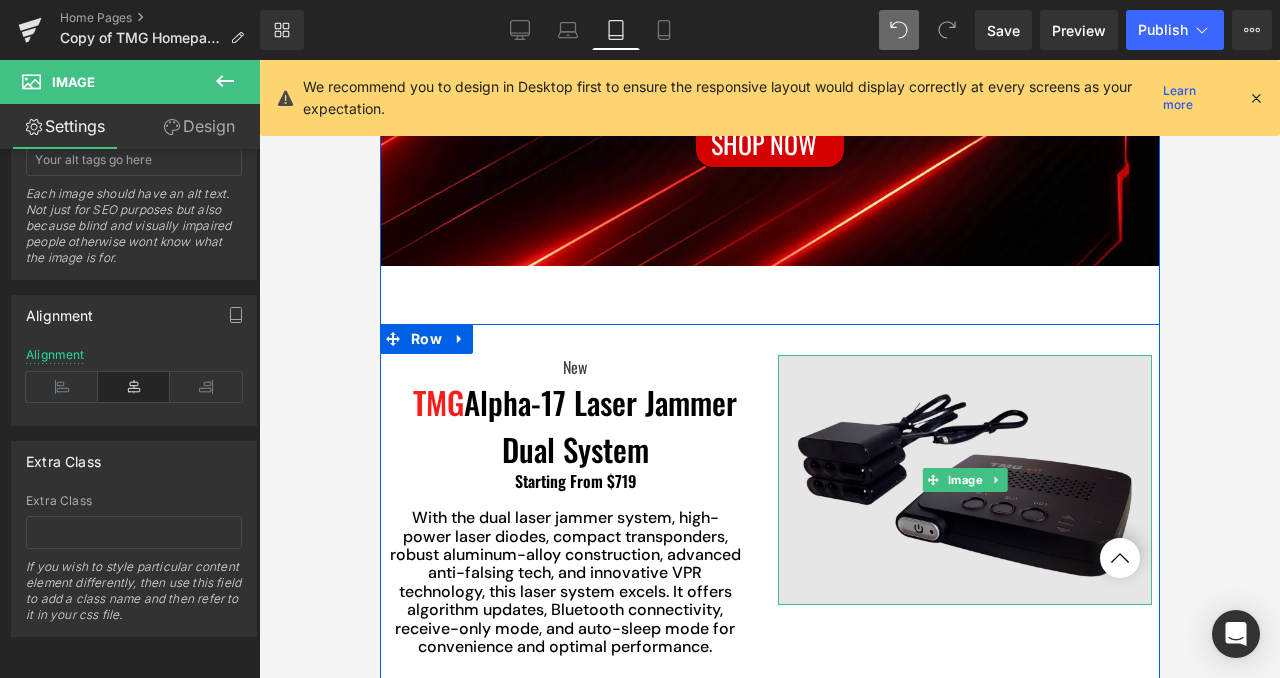 click at bounding box center (964, 479) 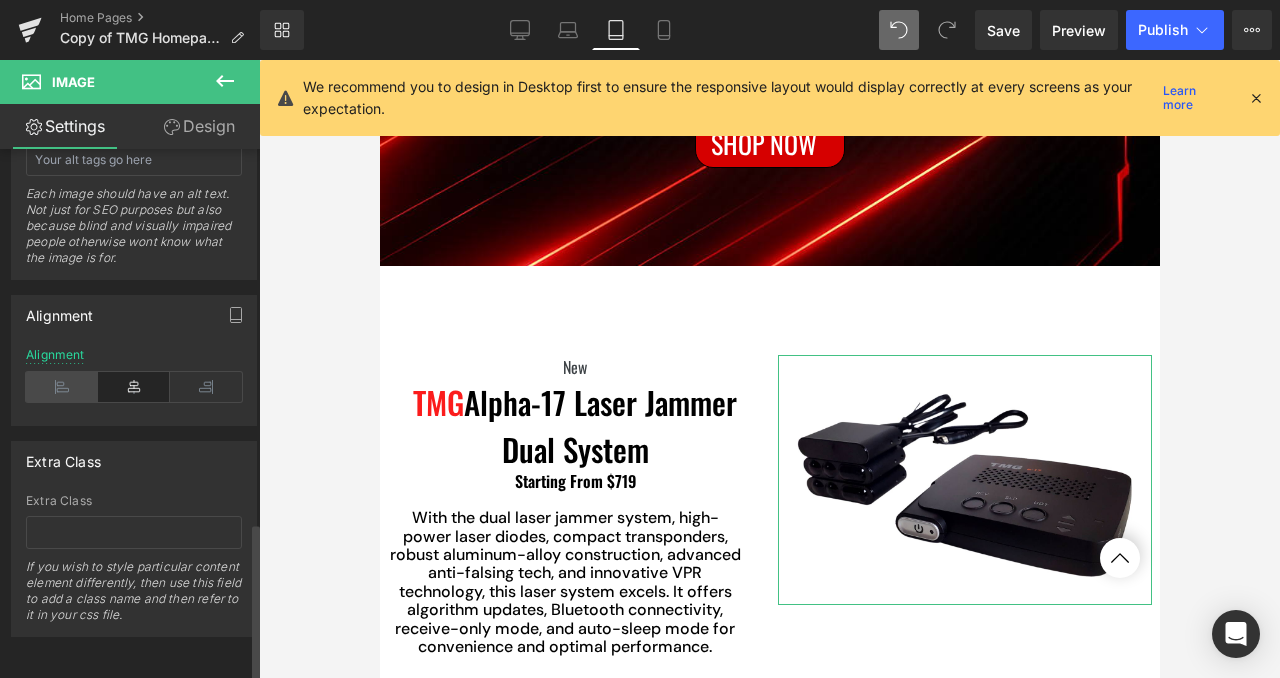 click at bounding box center (62, 387) 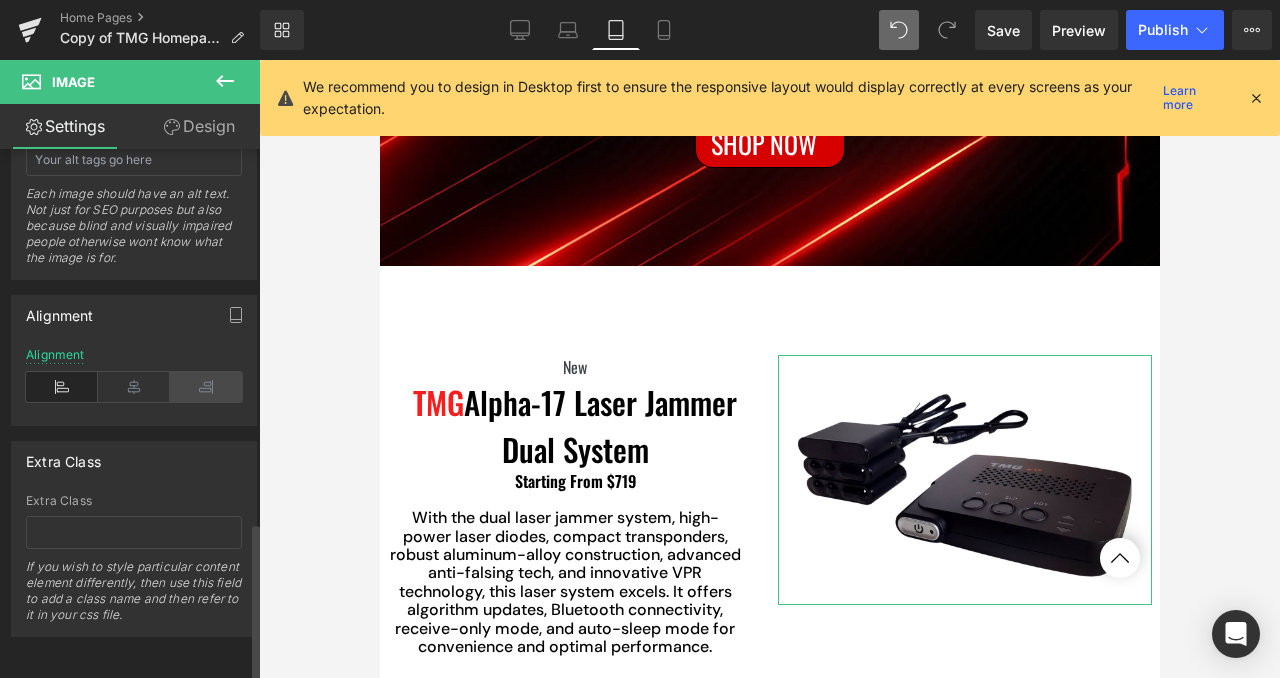 click at bounding box center [206, 387] 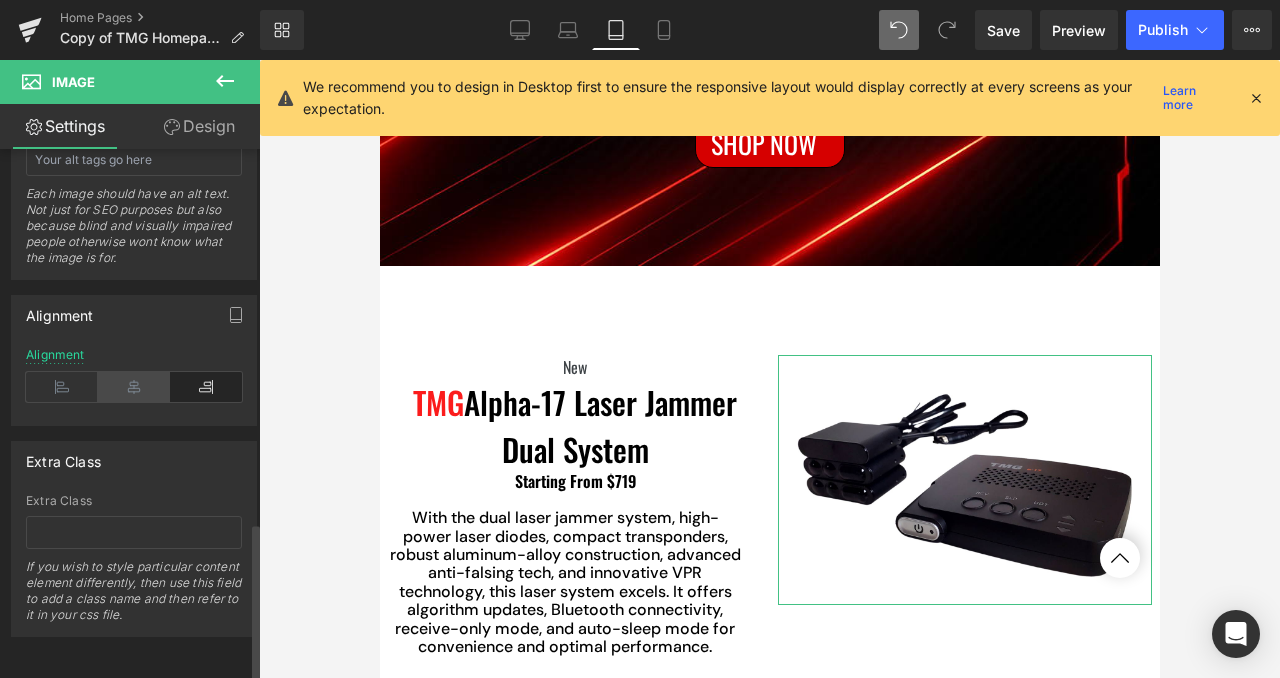 click at bounding box center [134, 387] 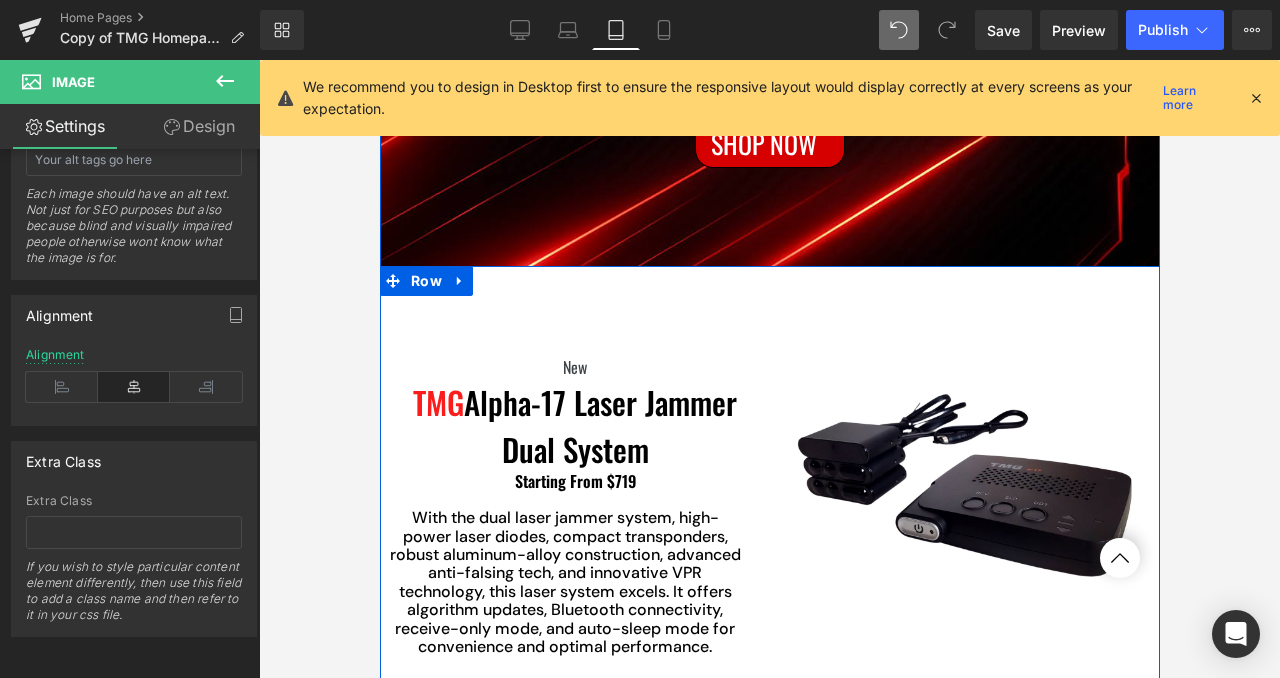 click on "New Text Block         TMG  Alpha-17 Laser Jammer Dual System Text Block         Starting From $719 Text Block         With the dual laser jammer system, high-power laser diodes, compact transponders, robust aluminum-alloy construction, advanced anti-falsing tech, and innovative VPR technology, this laser system excels. It offers algorithm updates, Bluetooth connectivity, receive-only mode, and auto-sleep mode for convenience and optimal performance. Text Block
Separator
Order Now
(P) View More
Product         Image         Image         Row         Row" at bounding box center (769, 529) 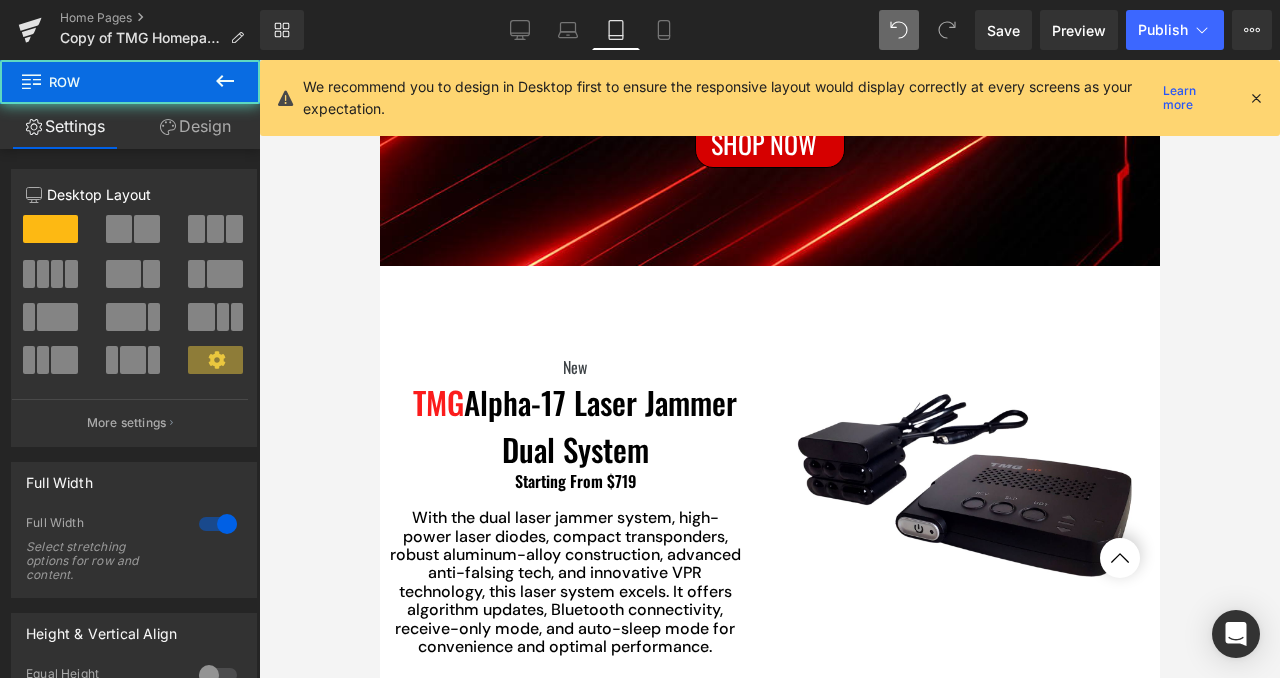 click at bounding box center [769, 369] 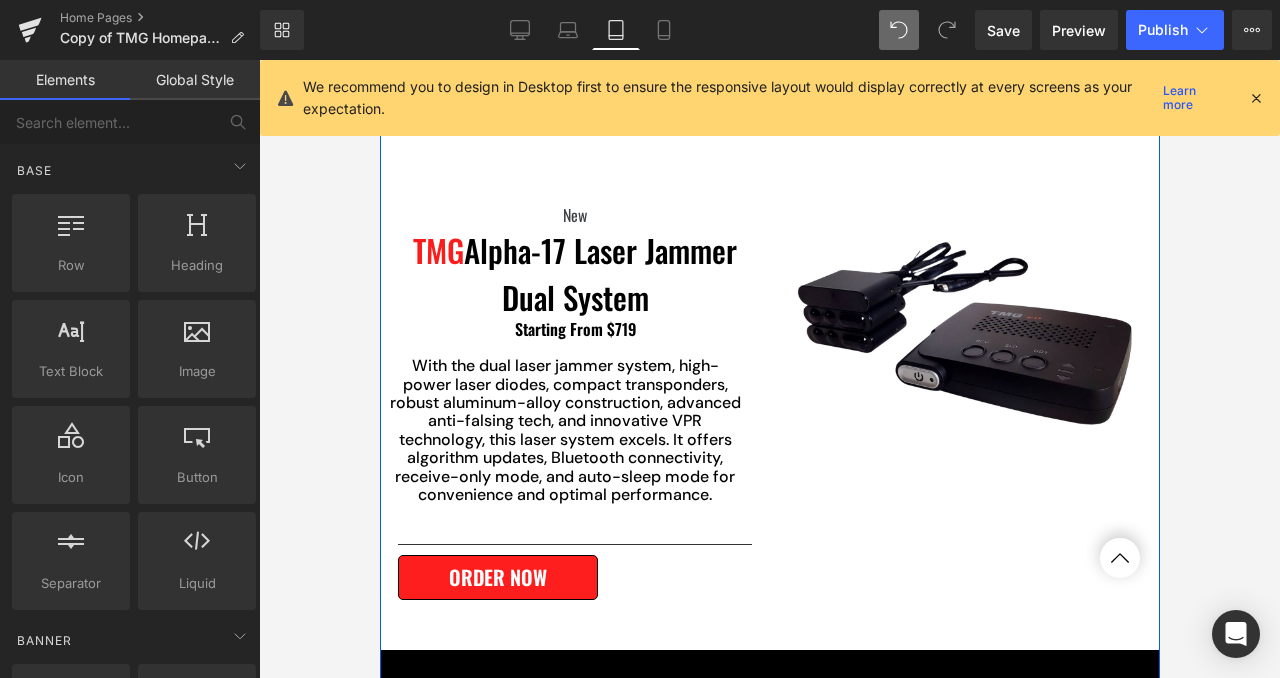 scroll, scrollTop: 532, scrollLeft: 0, axis: vertical 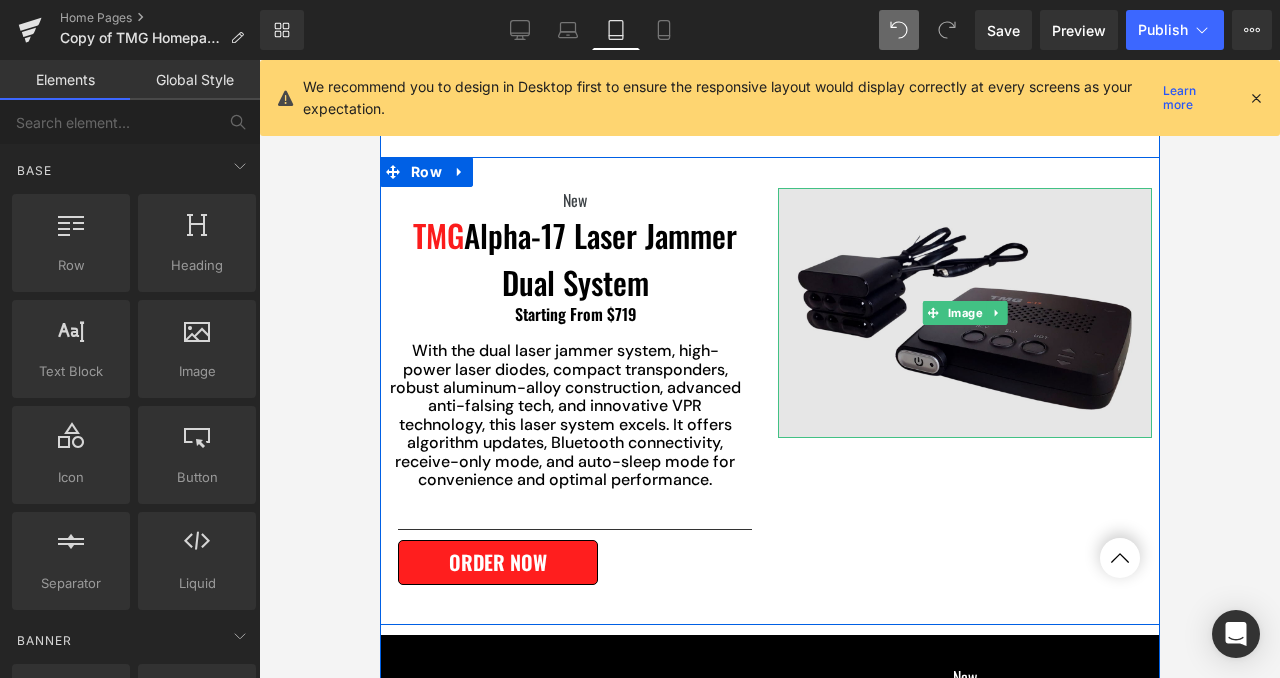 click at bounding box center [964, 312] 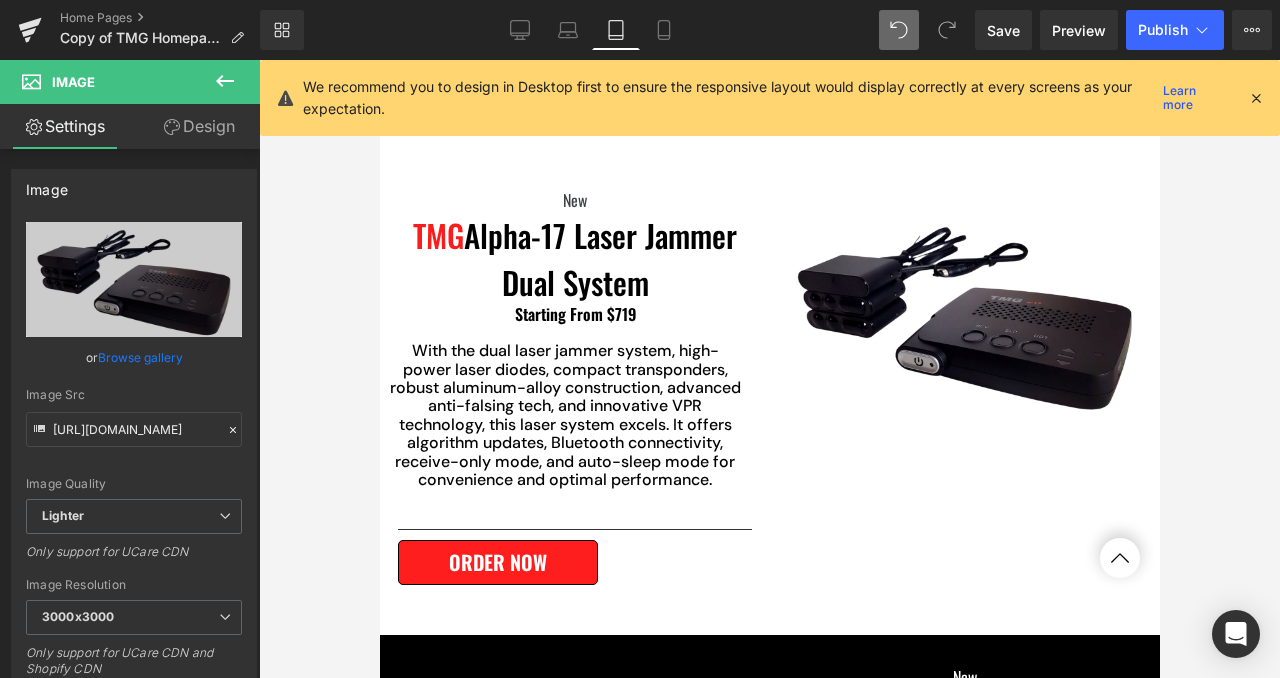 click 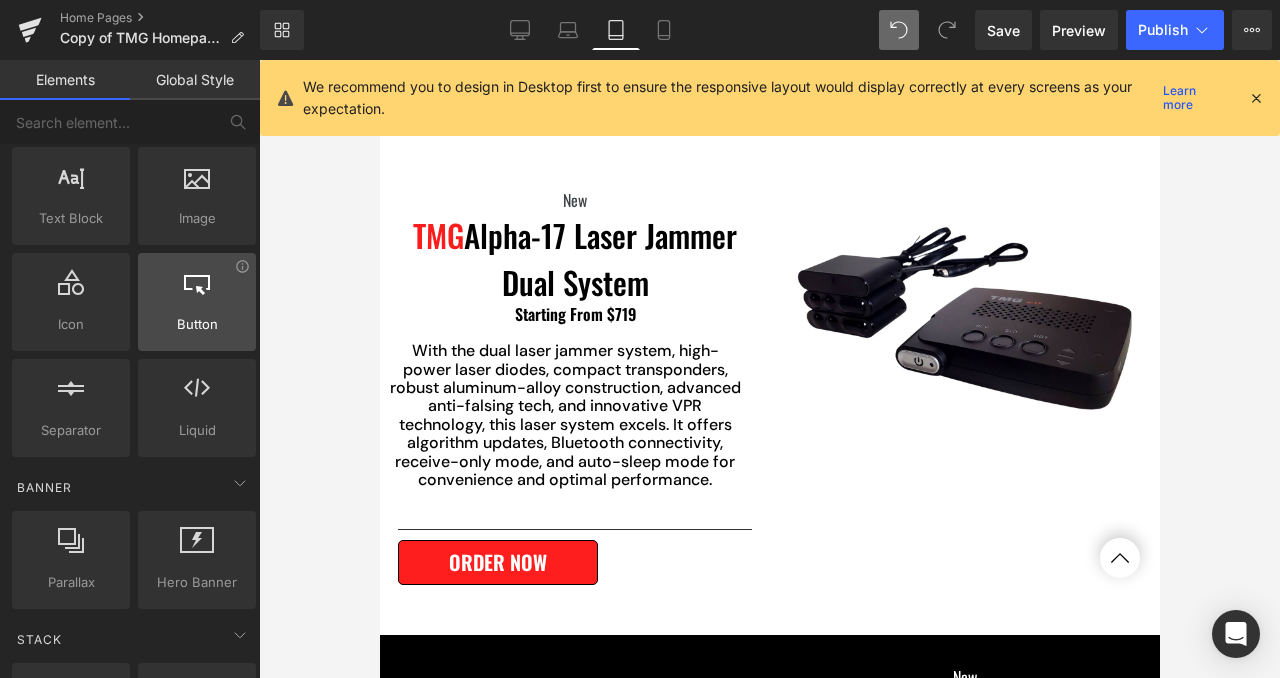 scroll, scrollTop: 139, scrollLeft: 0, axis: vertical 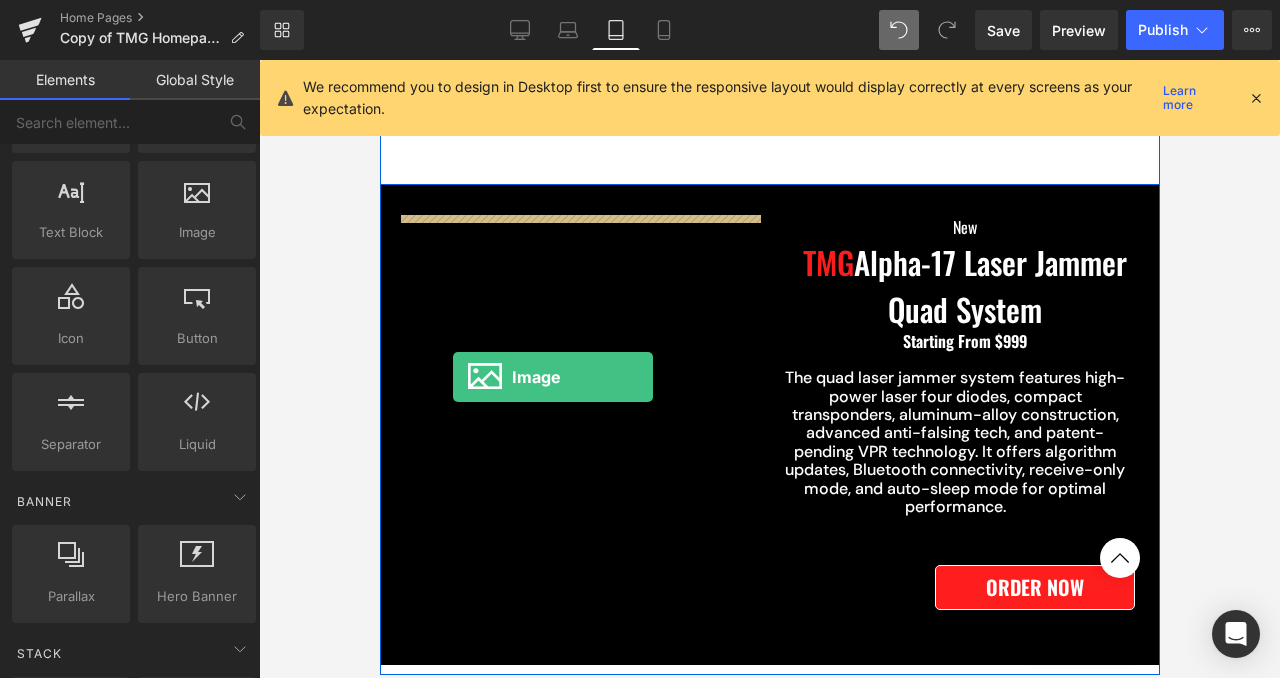 drag, startPoint x: 552, startPoint y: 270, endPoint x: 452, endPoint y: 377, distance: 146.45477 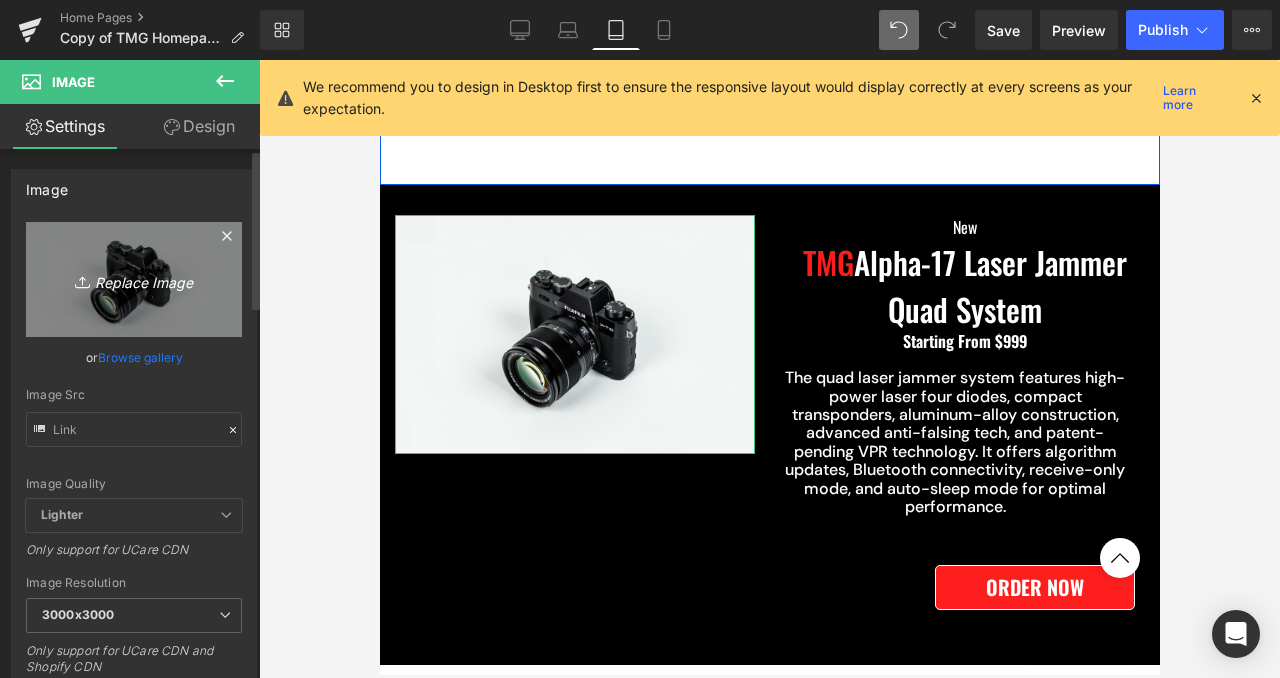 click on "Replace Image" at bounding box center [134, 279] 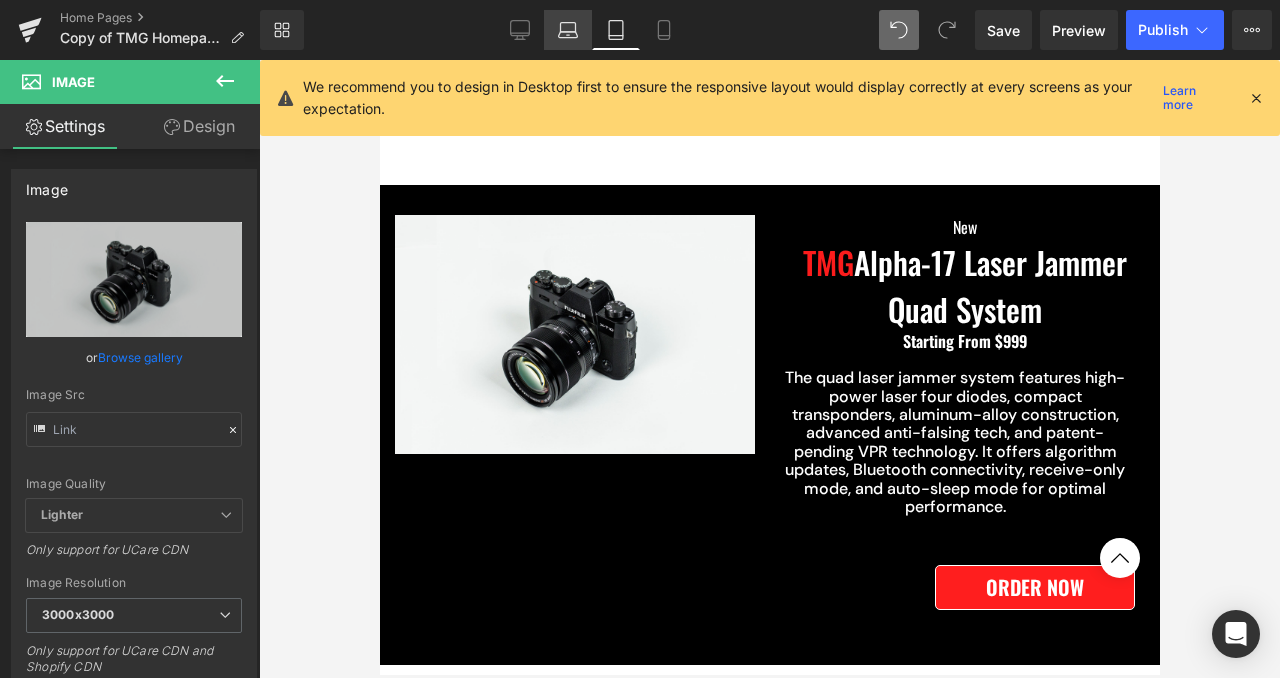 click on "Laptop" at bounding box center (568, 30) 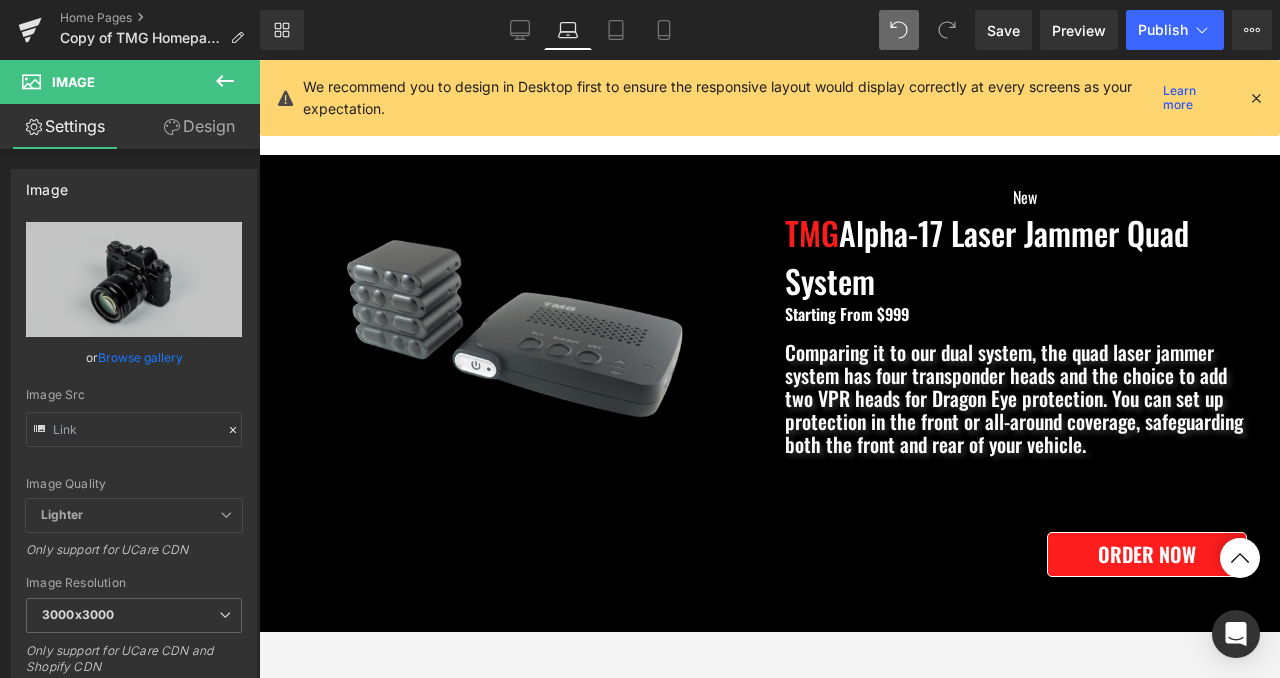 scroll, scrollTop: 1519, scrollLeft: 0, axis: vertical 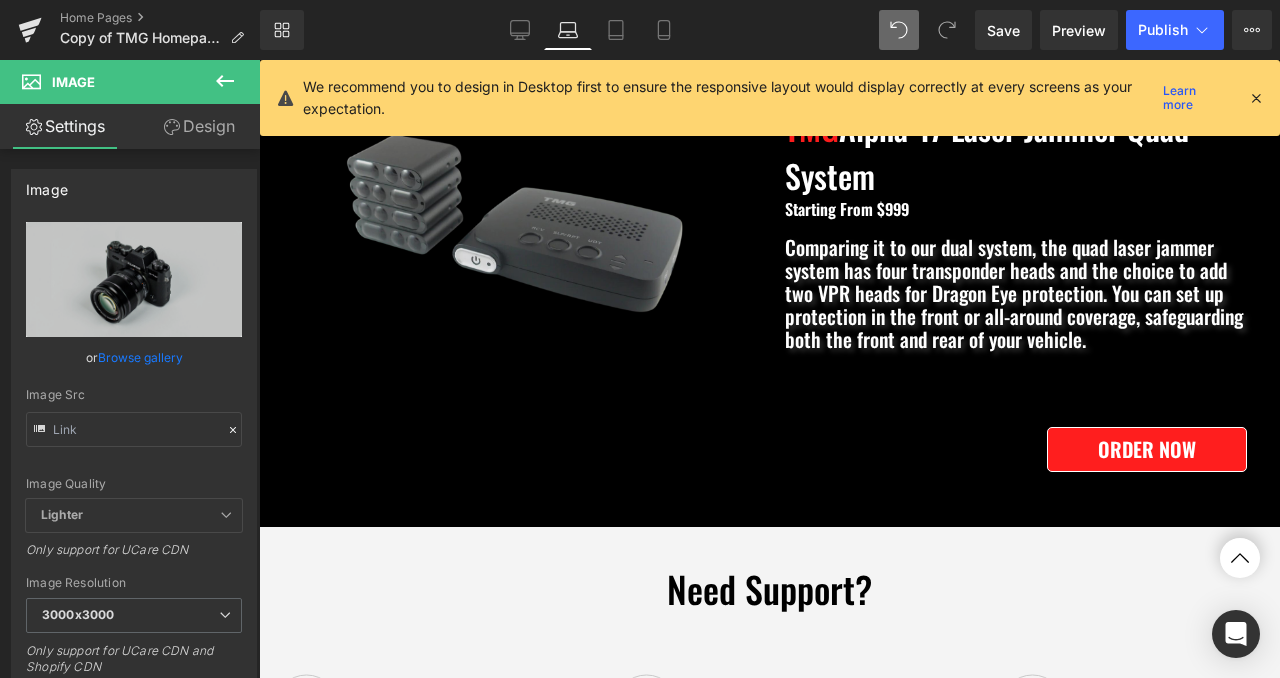 click on "Image" at bounding box center [514, 232] 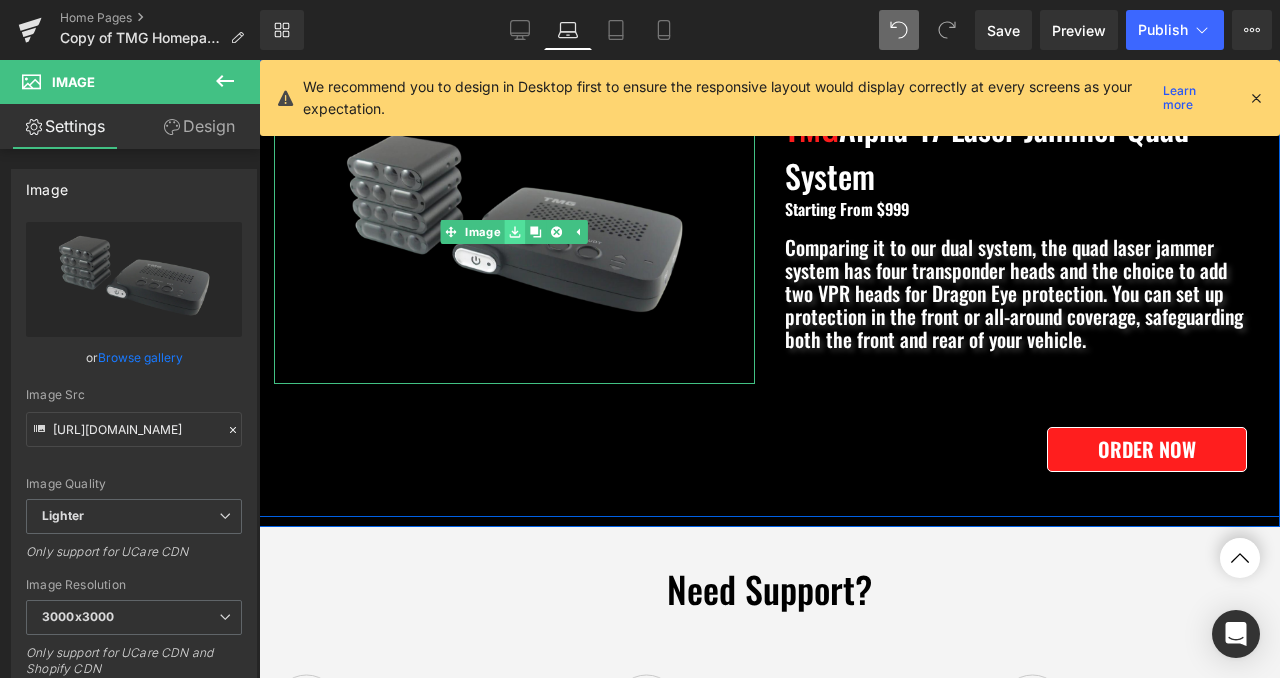click 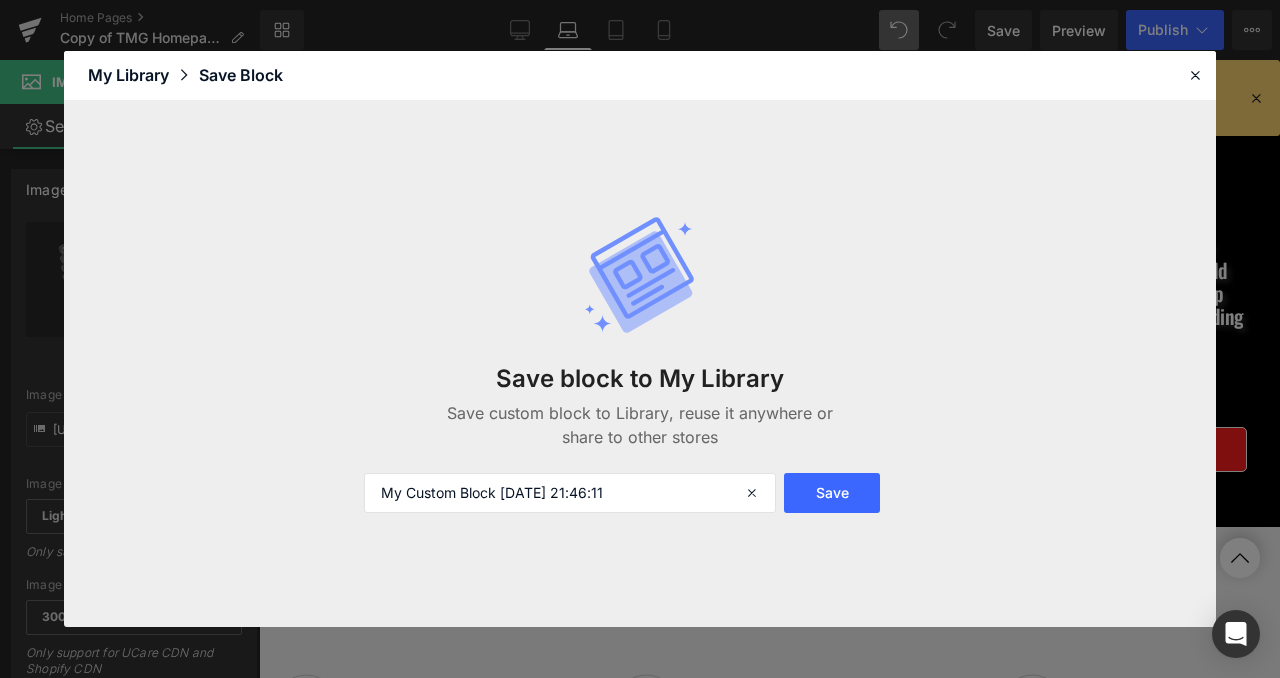 click on "Save Block" at bounding box center [241, 75] 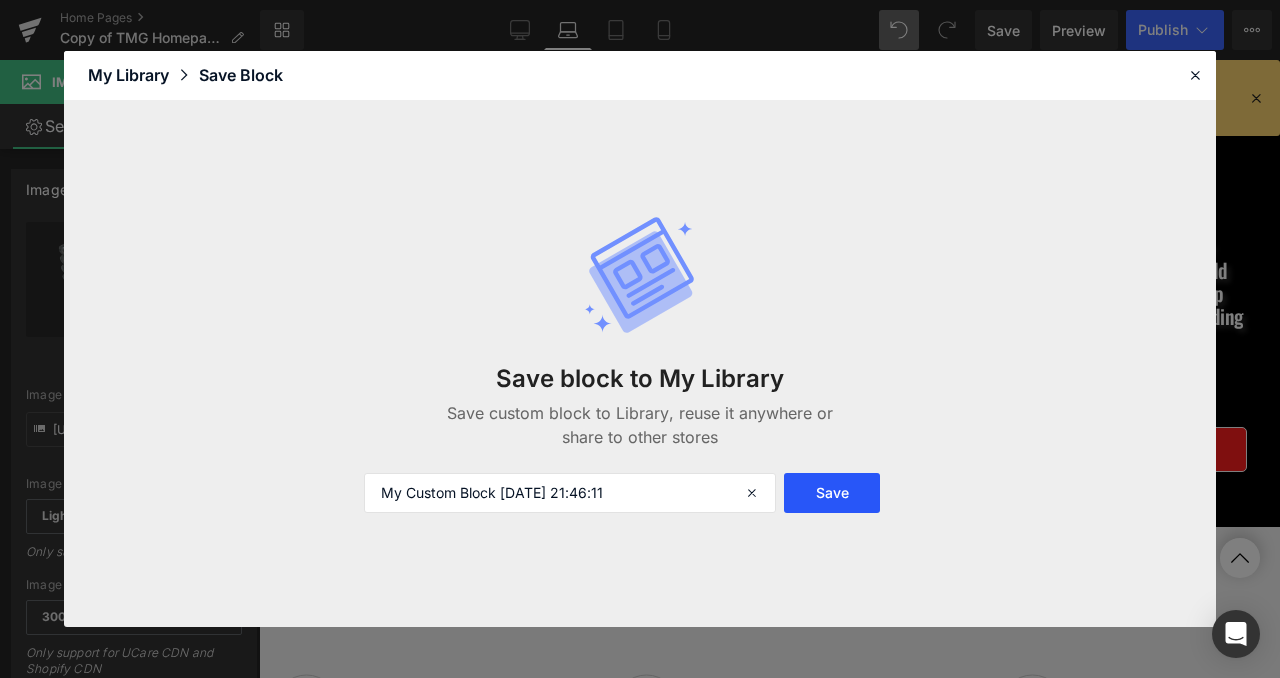 click on "Save" at bounding box center [832, 493] 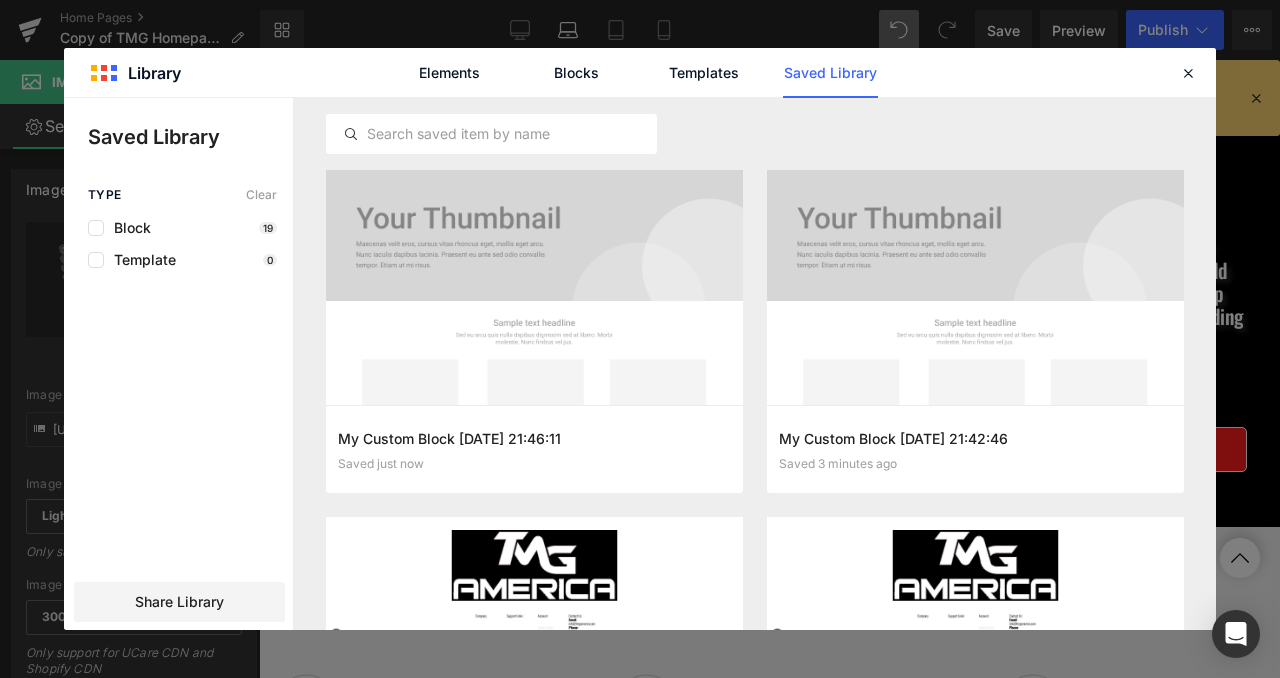 click on "Elements Blocks Templates Saved Library" at bounding box center [640, 72] 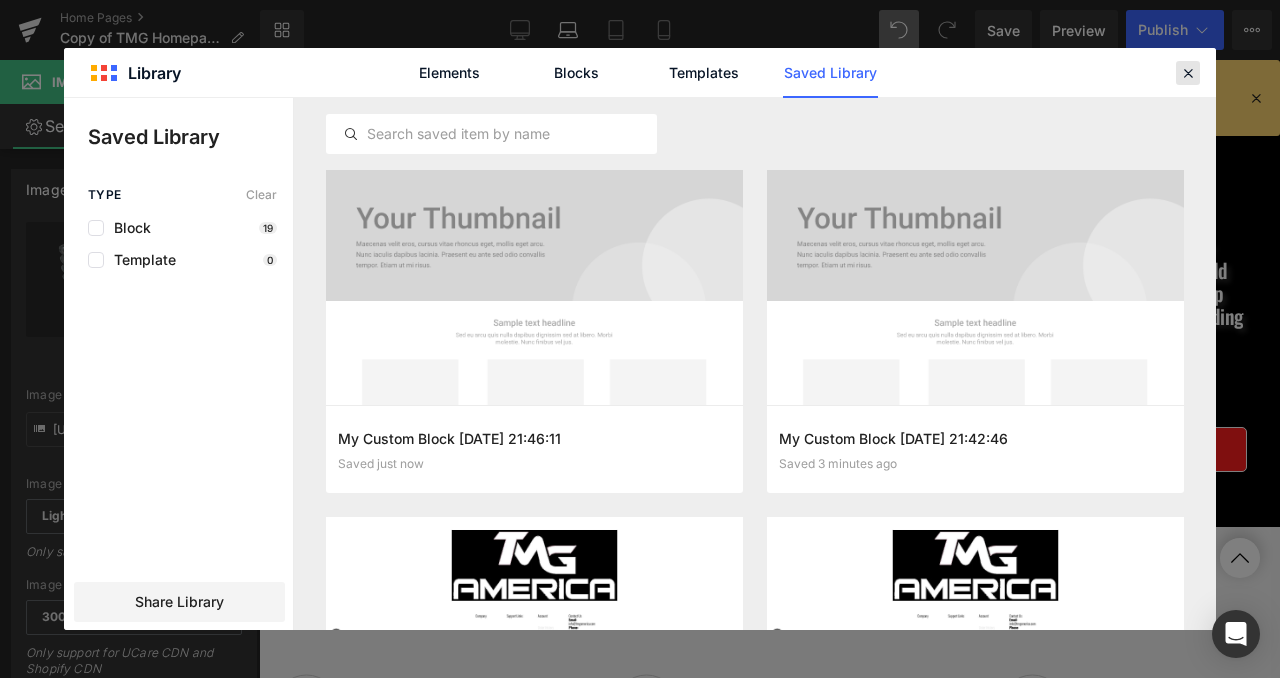 click at bounding box center (1188, 73) 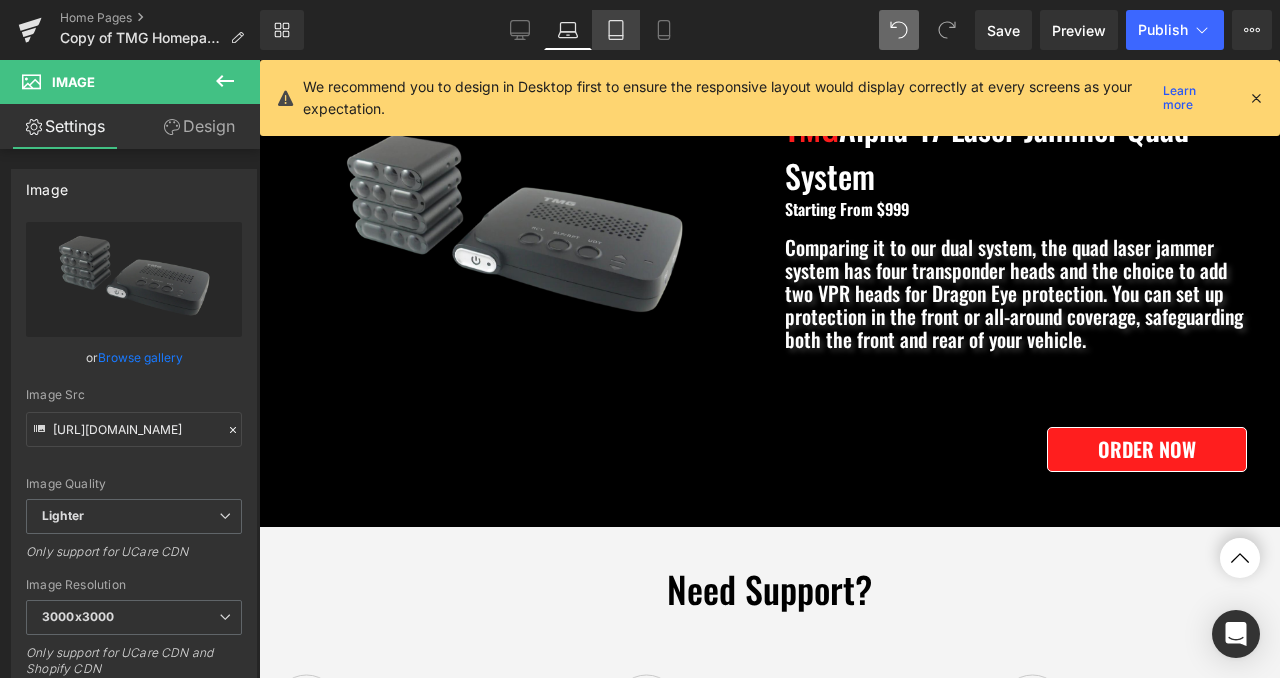 click 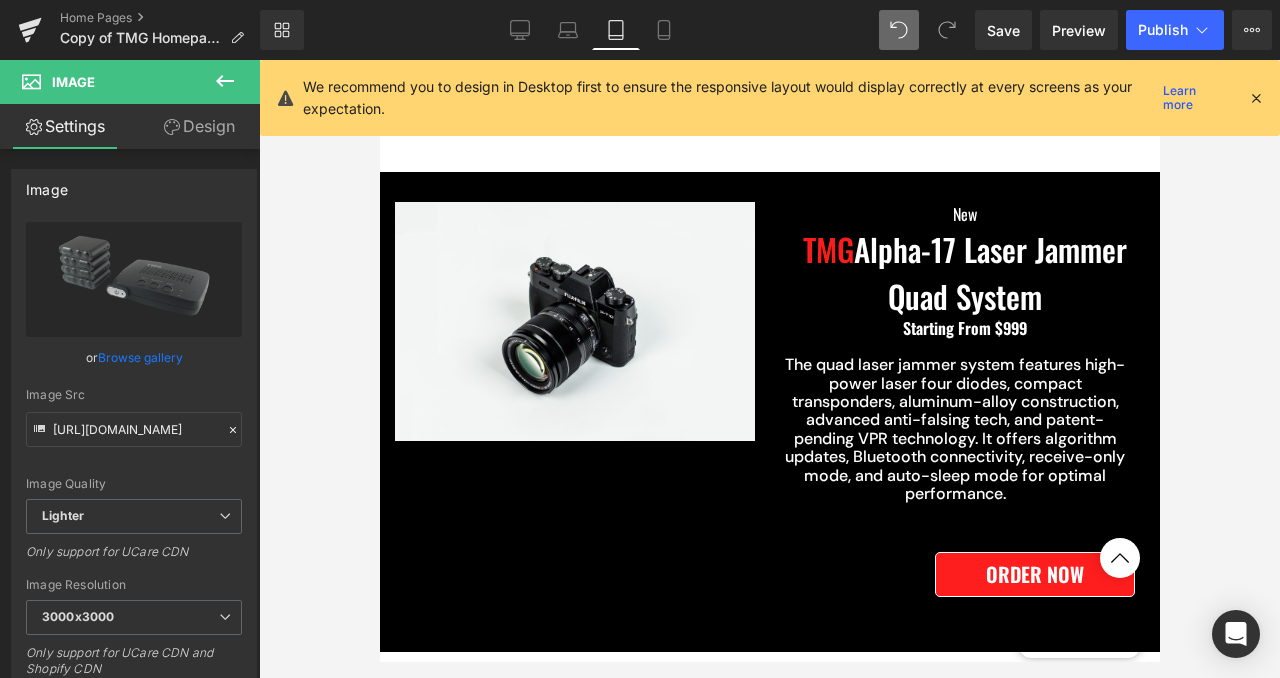 scroll, scrollTop: 1001, scrollLeft: 0, axis: vertical 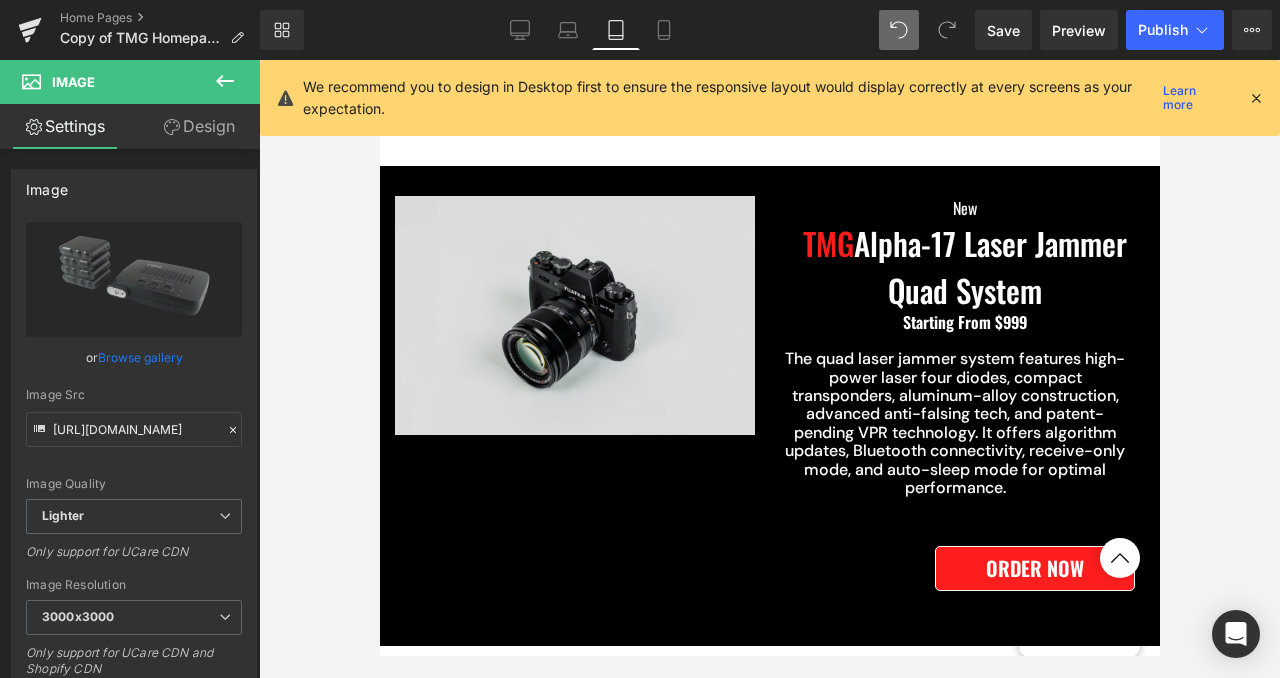 click at bounding box center (574, 315) 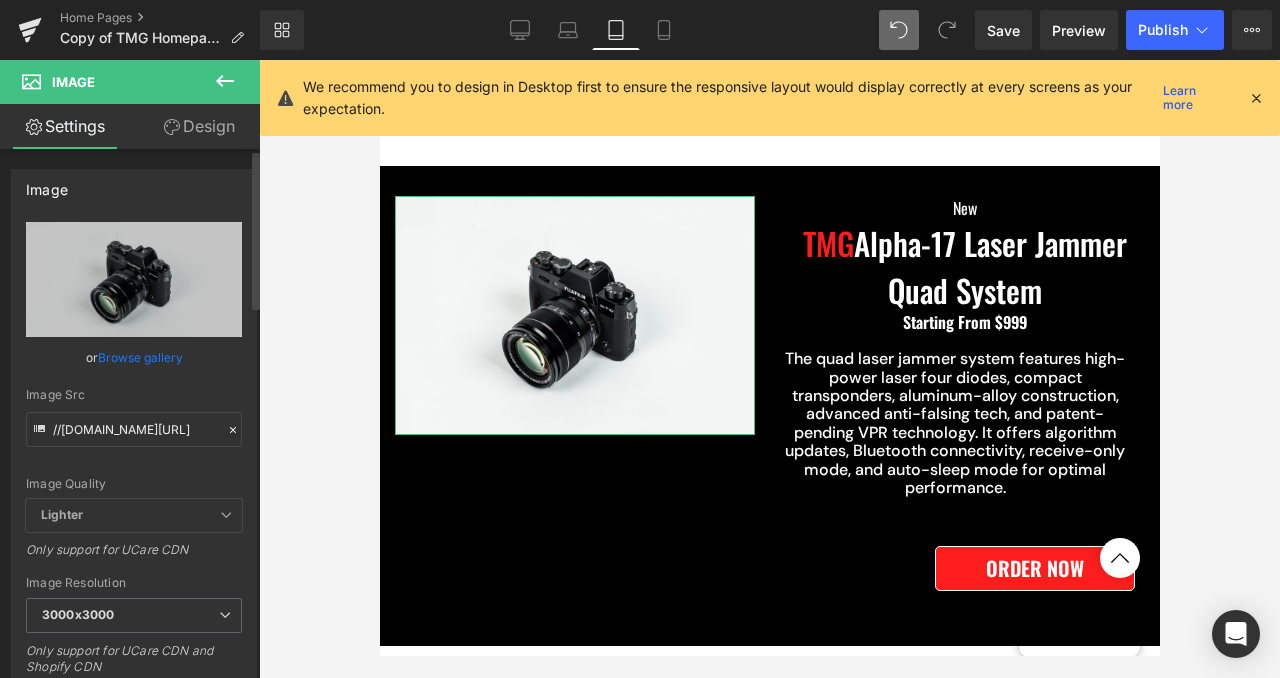 drag, startPoint x: 117, startPoint y: 277, endPoint x: 124, endPoint y: 348, distance: 71.34424 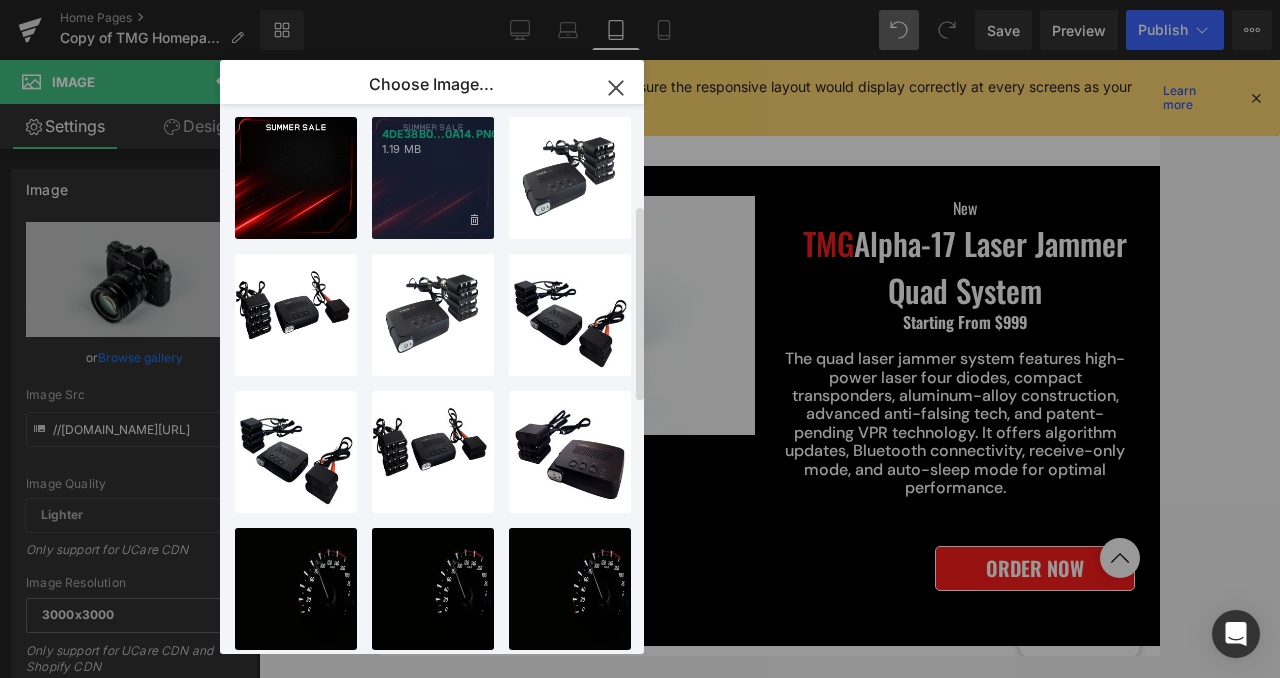 scroll, scrollTop: 283, scrollLeft: 0, axis: vertical 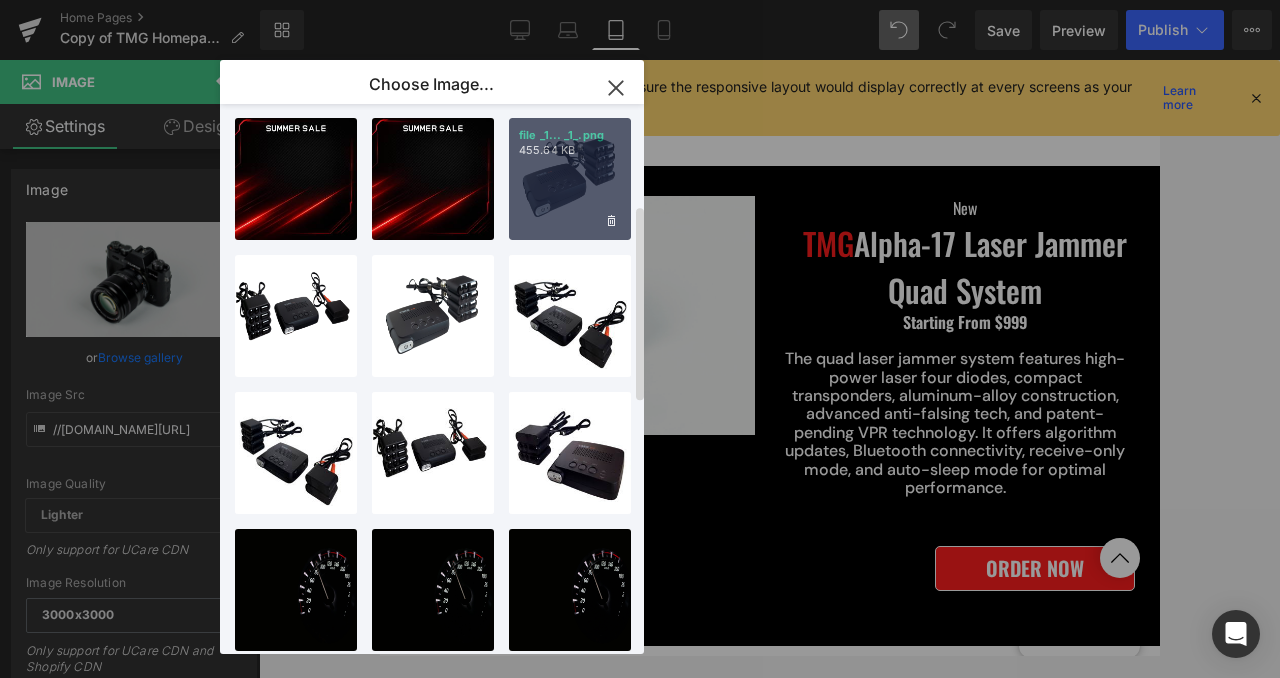click on "file _1... _1_.png 455.64 KB" at bounding box center [570, 179] 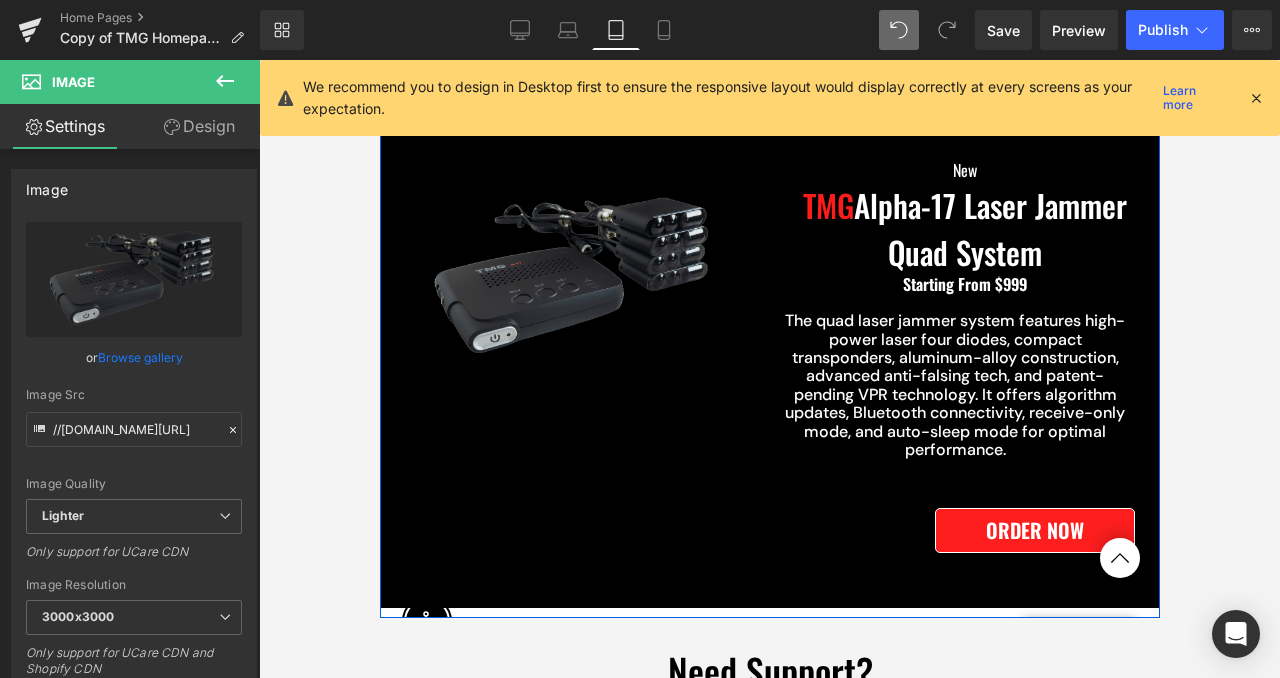 scroll, scrollTop: 1093, scrollLeft: 0, axis: vertical 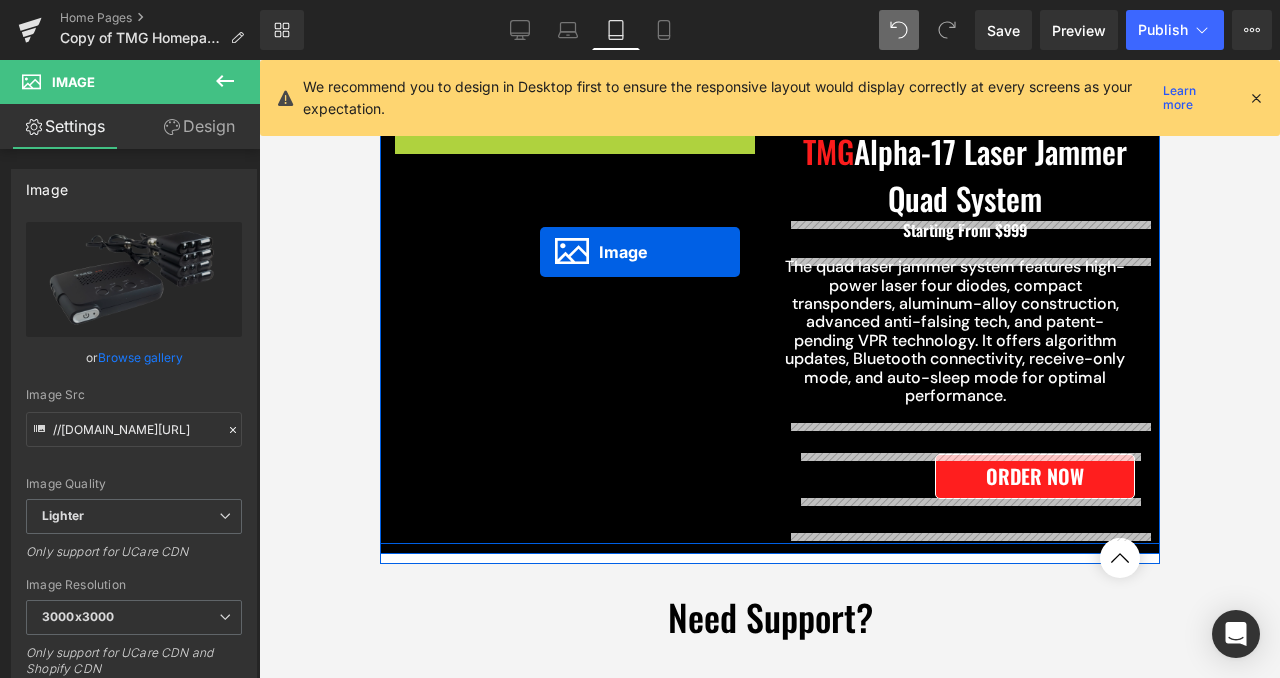 drag, startPoint x: 540, startPoint y: 229, endPoint x: 539, endPoint y: 252, distance: 23.021729 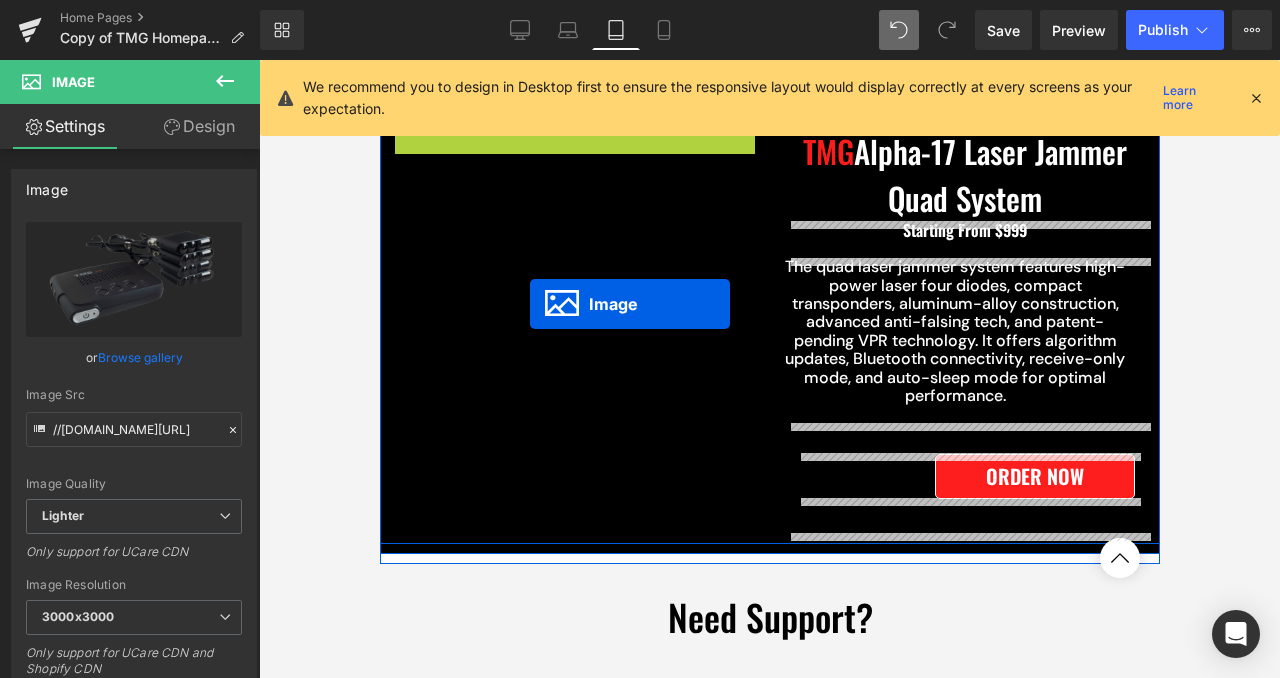 drag, startPoint x: 535, startPoint y: 225, endPoint x: 529, endPoint y: 304, distance: 79.22752 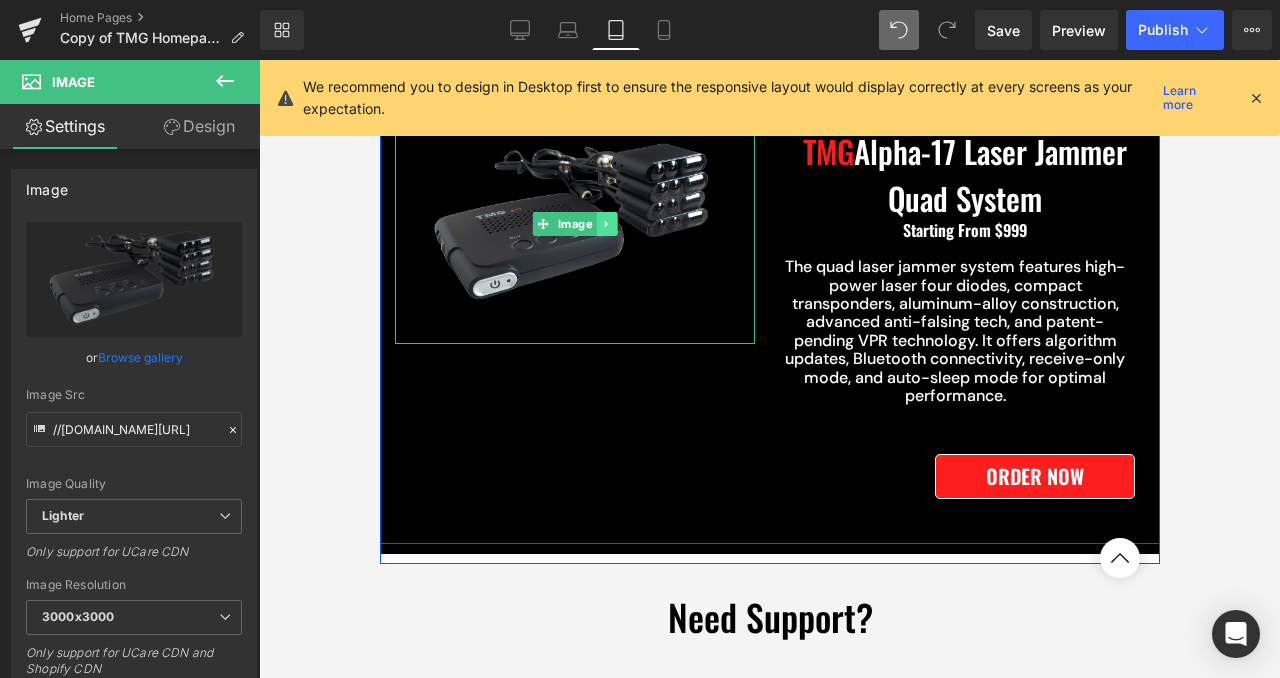 click at bounding box center (605, 224) 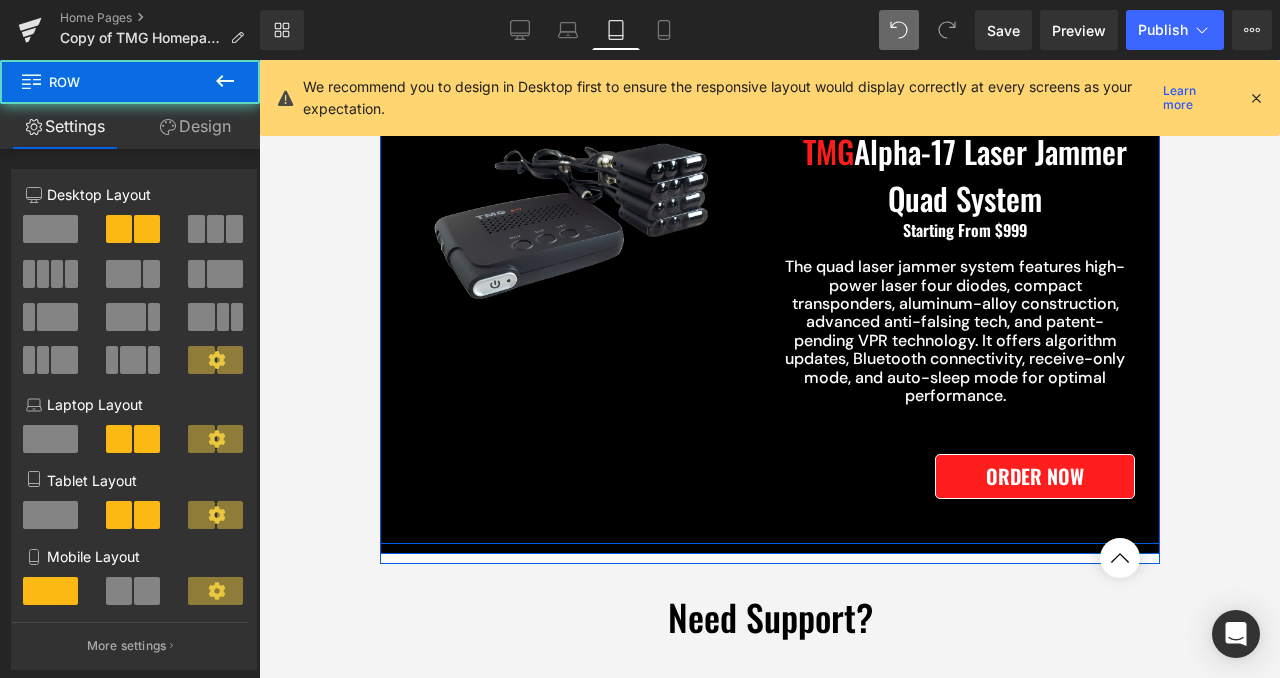 click on "Image
Image         New Text Block         TMG  Alpha-17 Laser Jammer Quad System Text Block         Starting From $999 Text Block         The quad laser jammer system features high-power laser four diodes, compact transponders, aluminum-alloy construction, advanced anti-falsing tech, and patent-pending VPR technology. It offers algorithm updates, Bluetooth connectivity, receive-only mode, and auto-sleep mode for optimal performance. Text Block
Order Now
(P) View More
Product         Row" at bounding box center (769, 308) 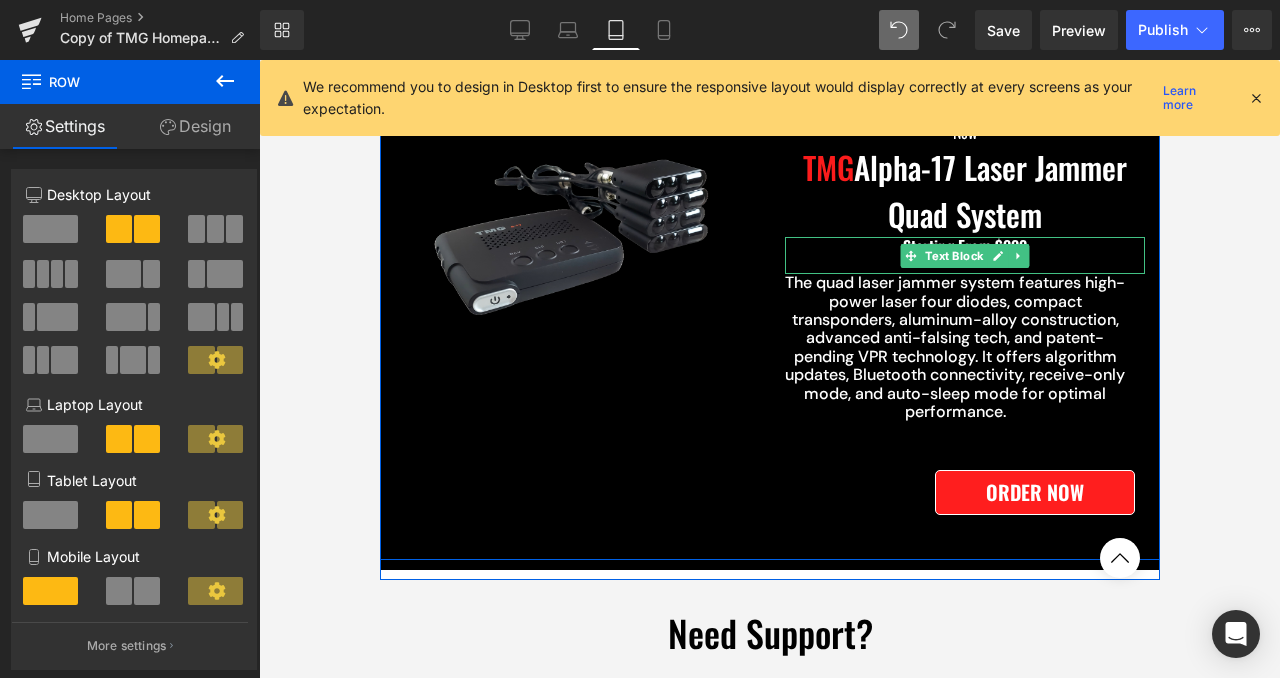 scroll, scrollTop: 1078, scrollLeft: 0, axis: vertical 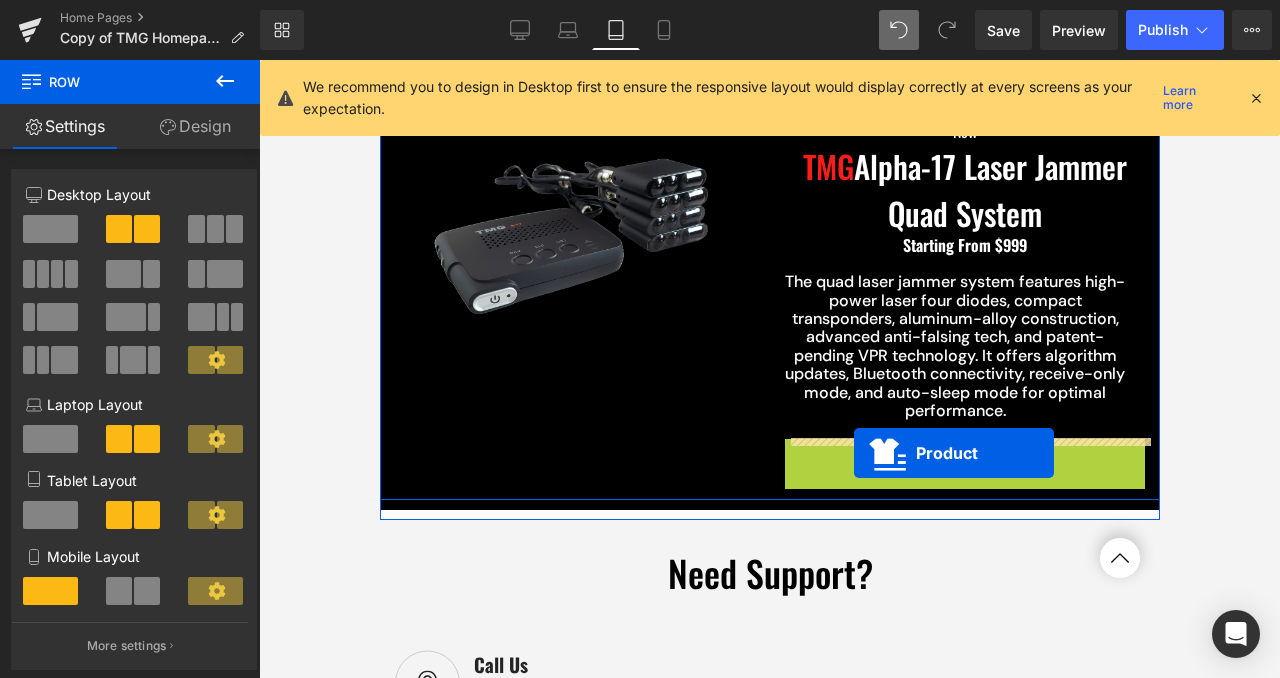 drag, startPoint x: 918, startPoint y: 455, endPoint x: 851, endPoint y: 453, distance: 67.02985 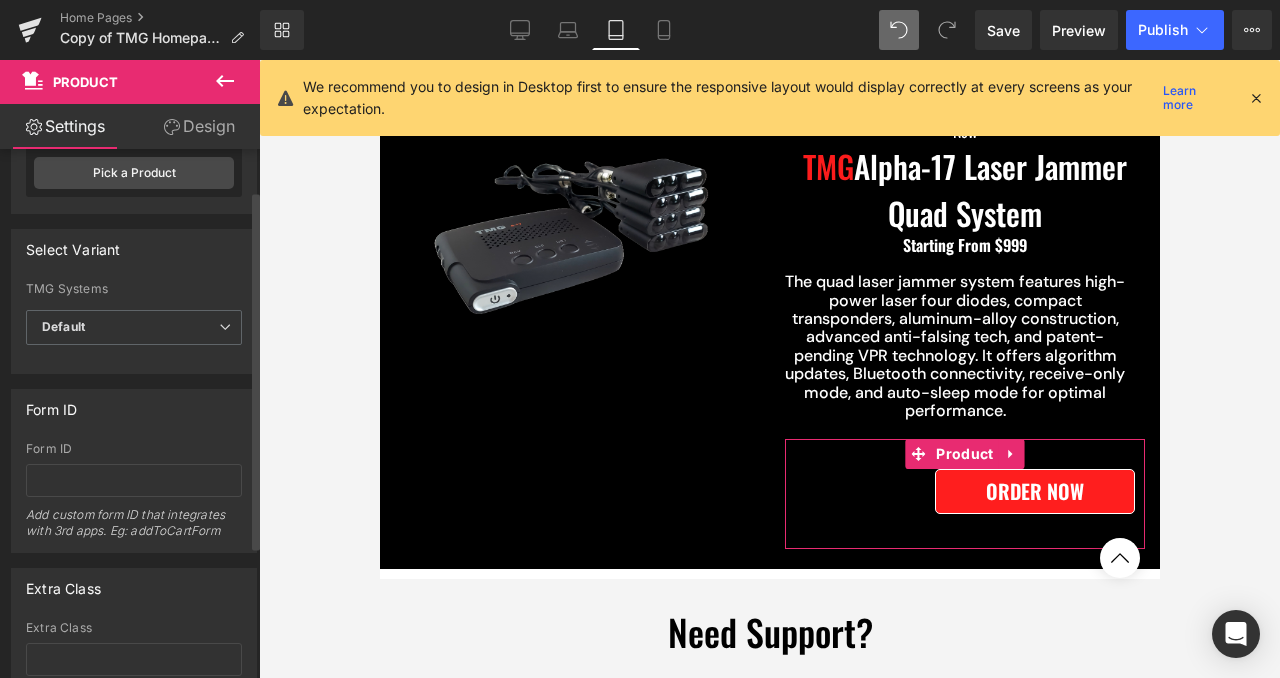 scroll, scrollTop: 0, scrollLeft: 0, axis: both 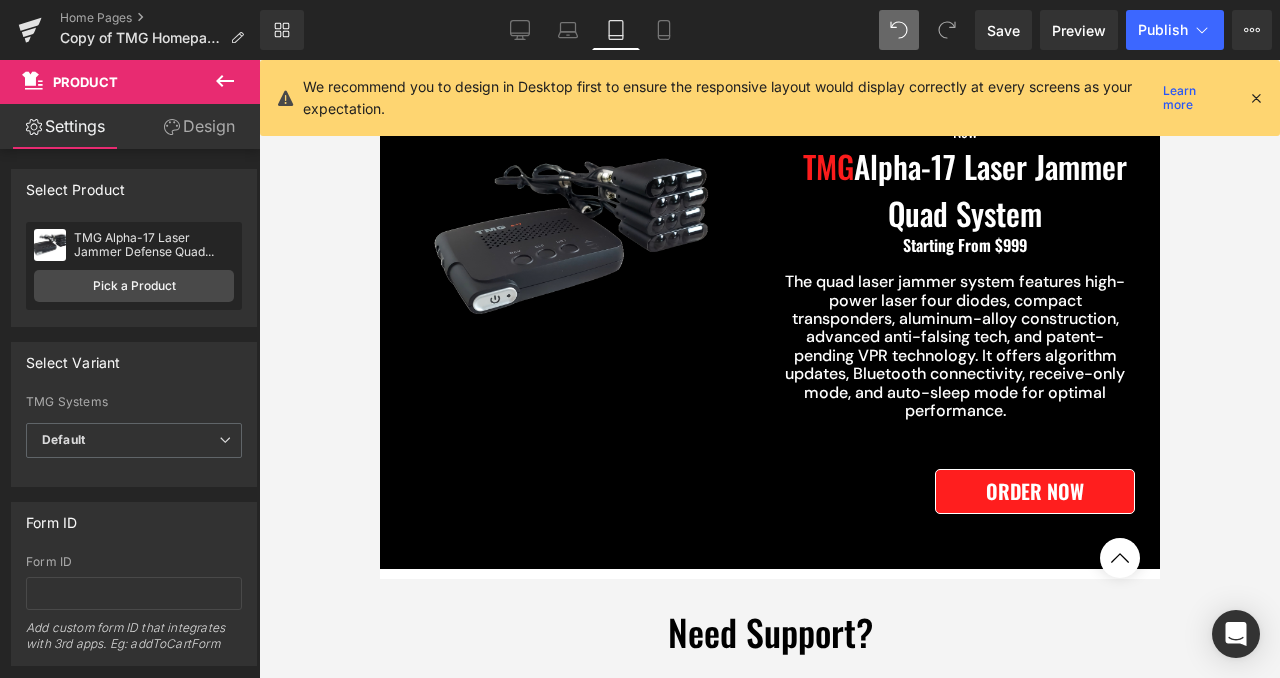 click at bounding box center [769, 369] 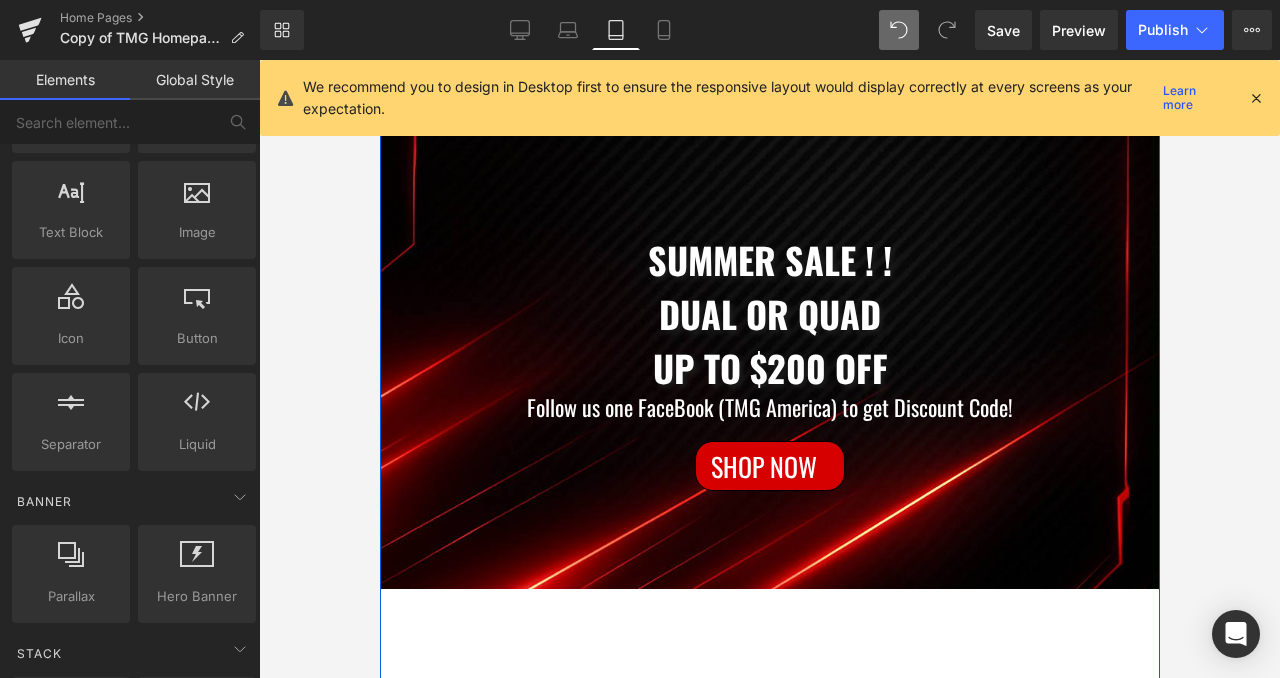 scroll, scrollTop: 0, scrollLeft: 0, axis: both 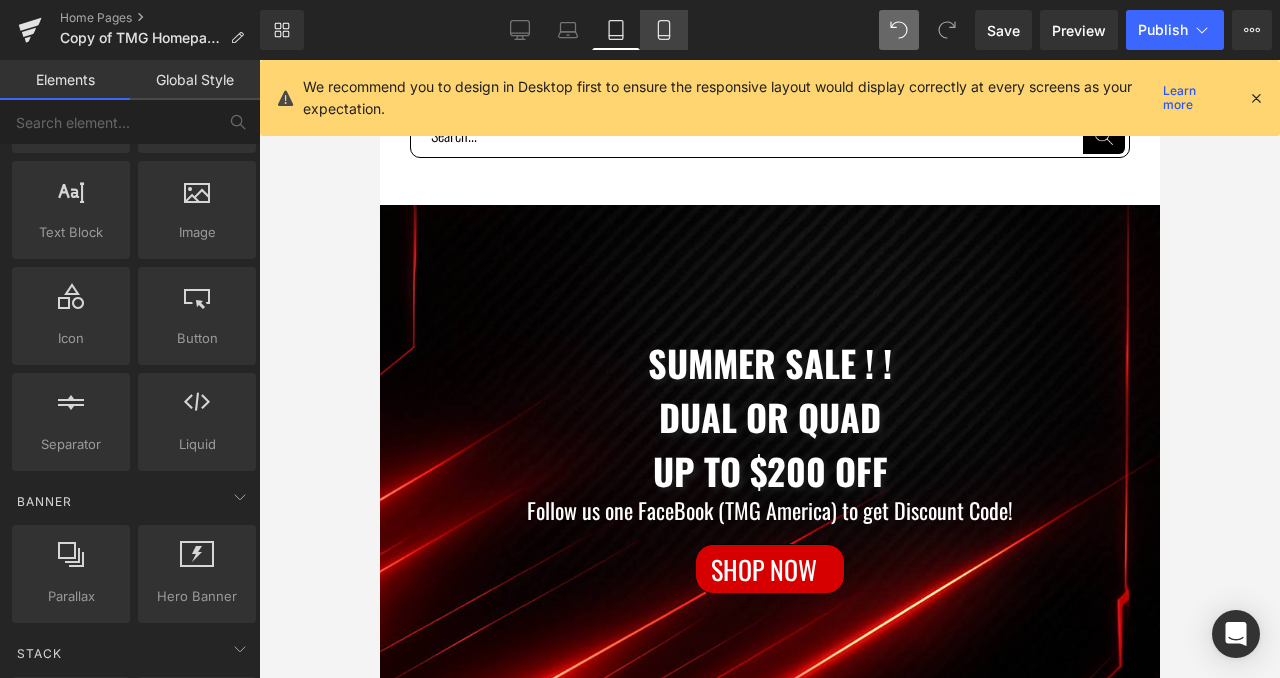 click 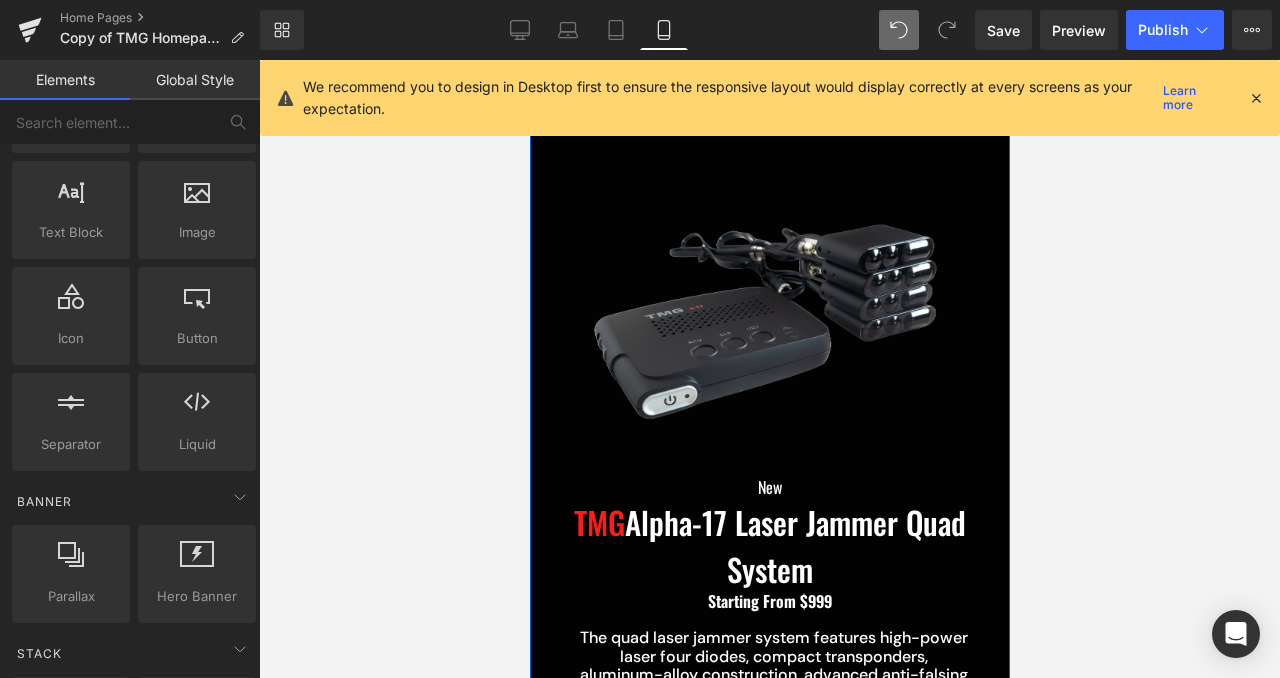 scroll, scrollTop: 1334, scrollLeft: 0, axis: vertical 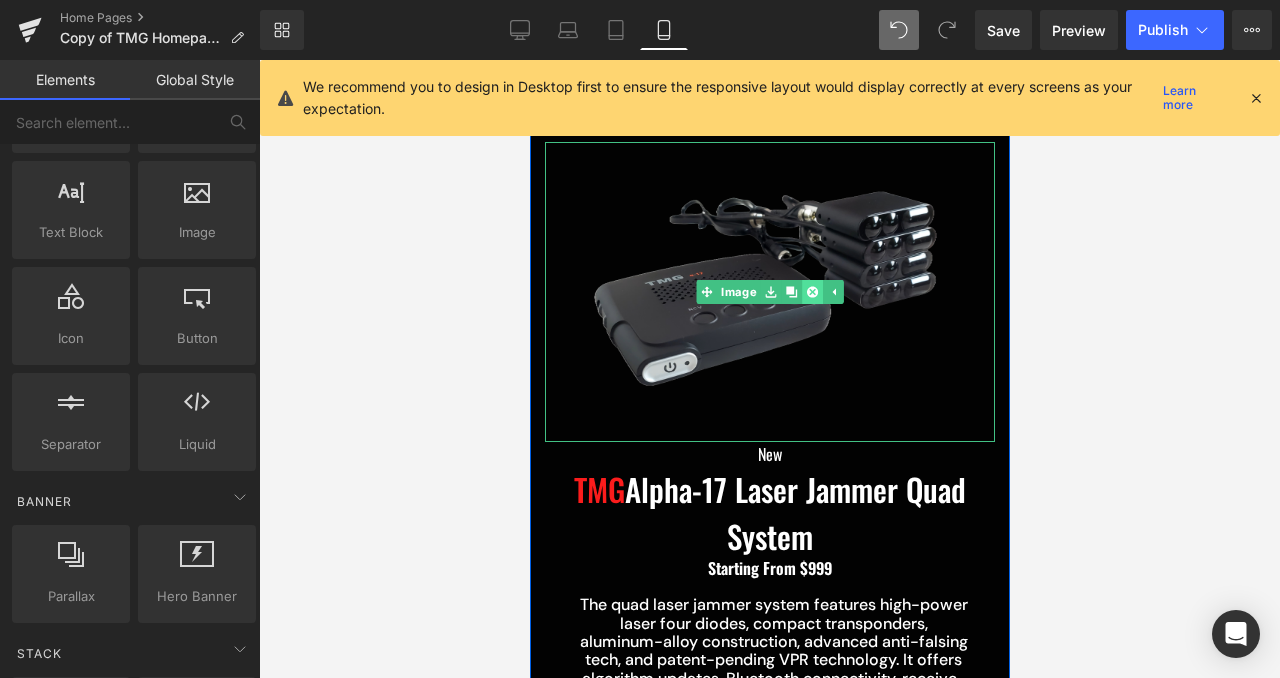 click 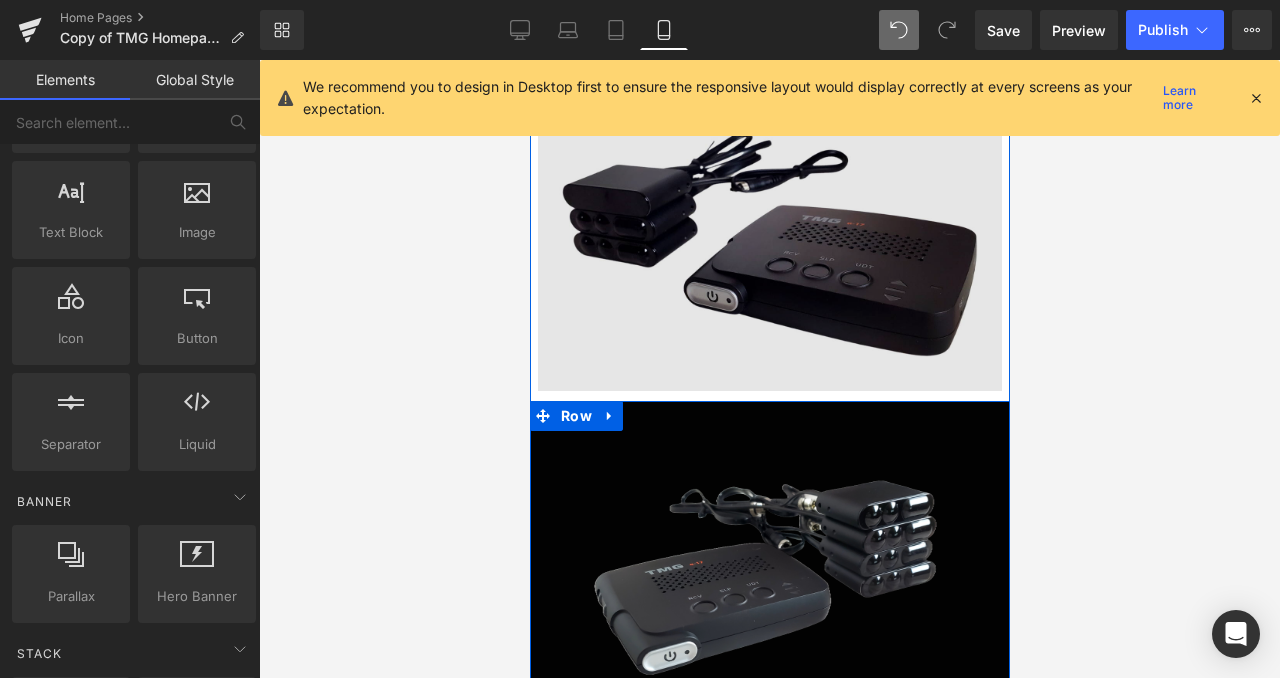 scroll, scrollTop: 739, scrollLeft: 0, axis: vertical 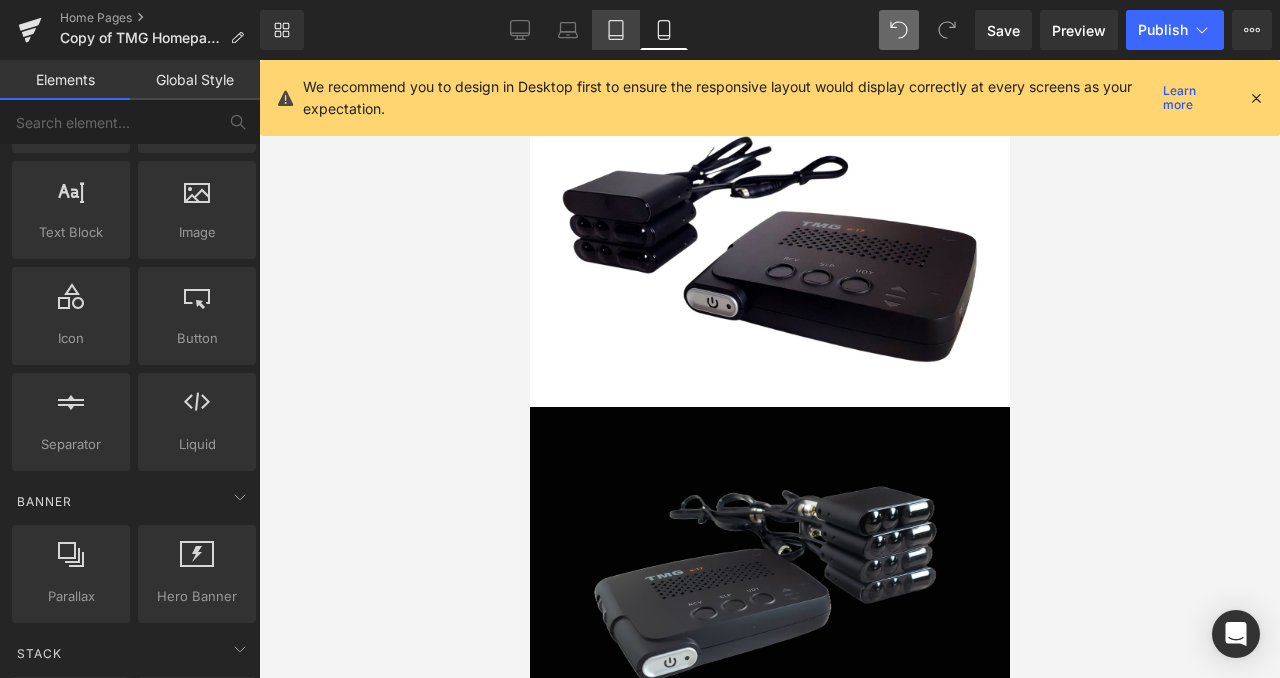 click 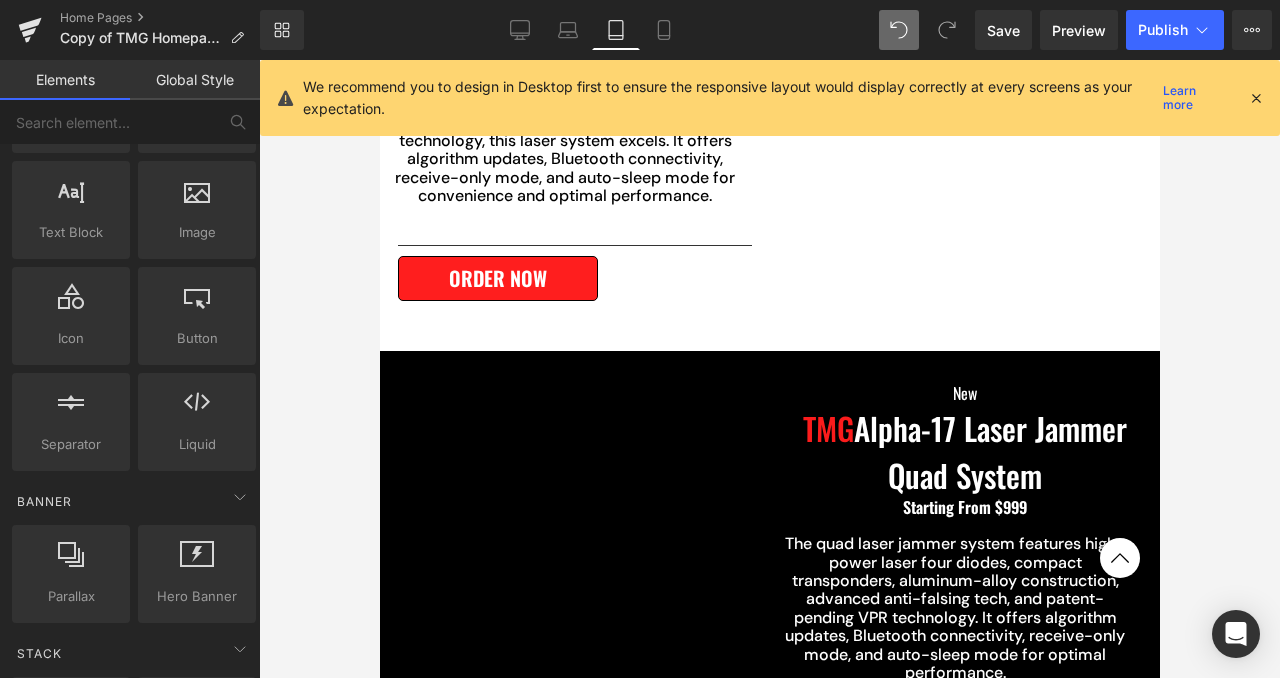 scroll, scrollTop: 803, scrollLeft: 0, axis: vertical 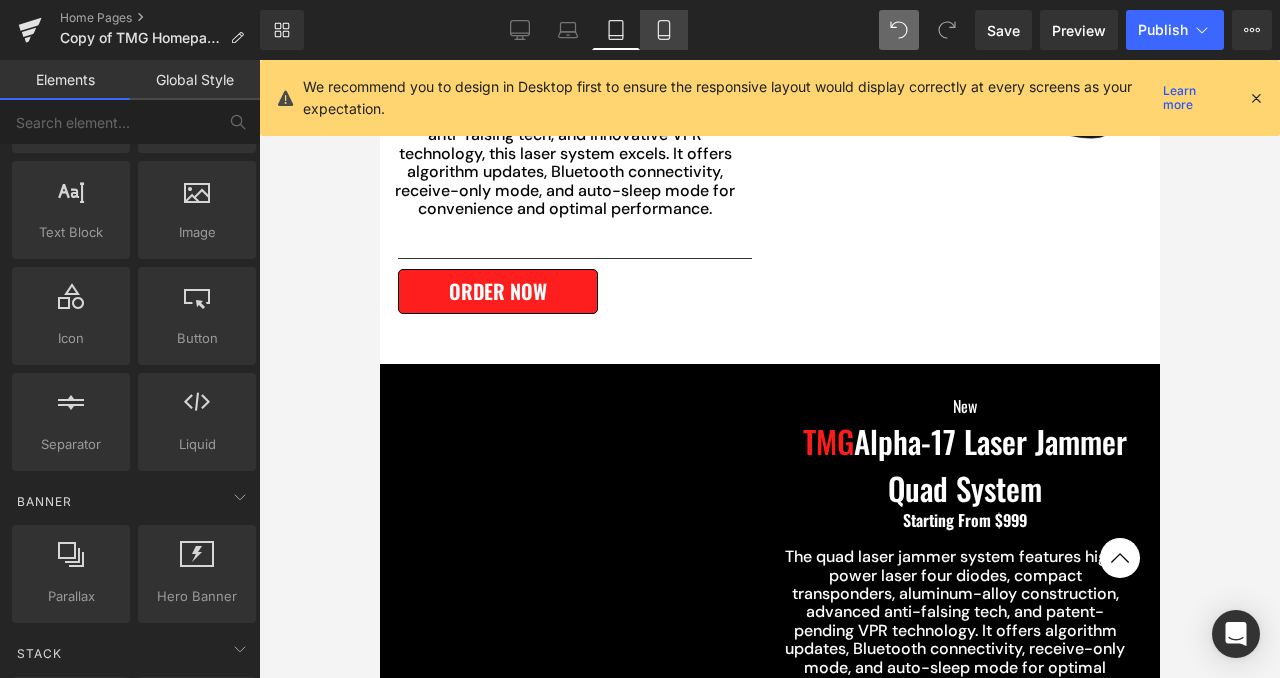 click on "Mobile" at bounding box center [664, 30] 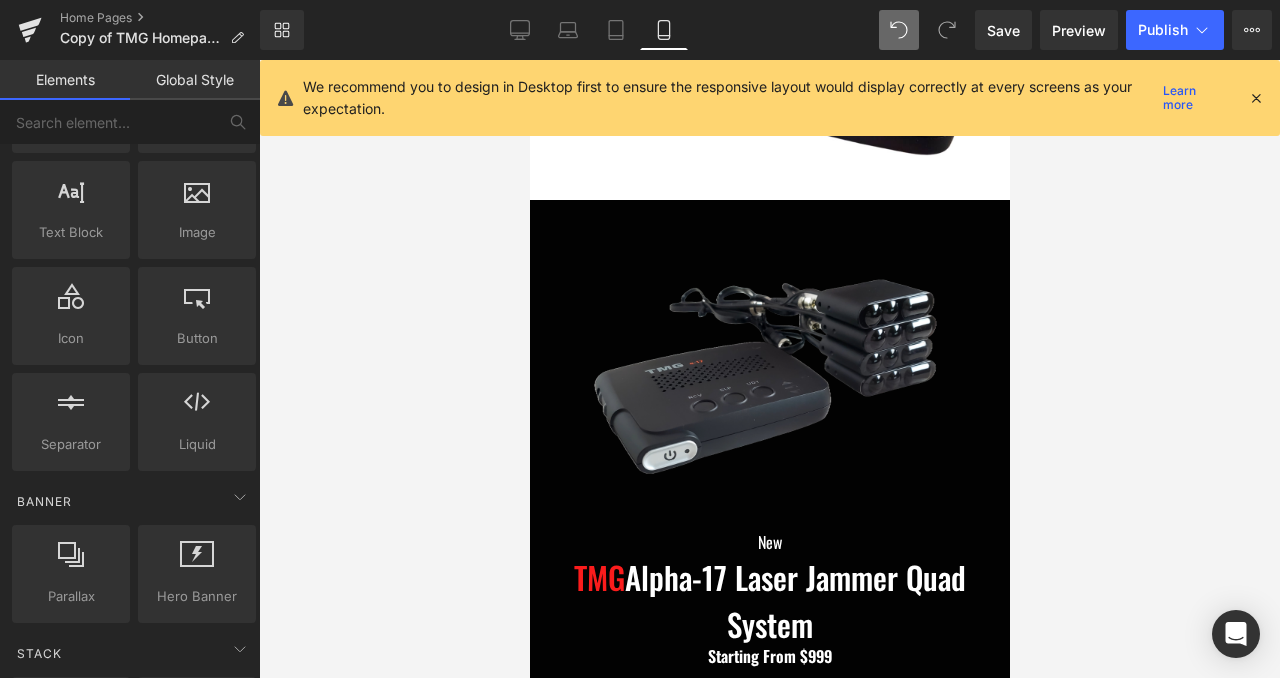 scroll, scrollTop: 1064, scrollLeft: 0, axis: vertical 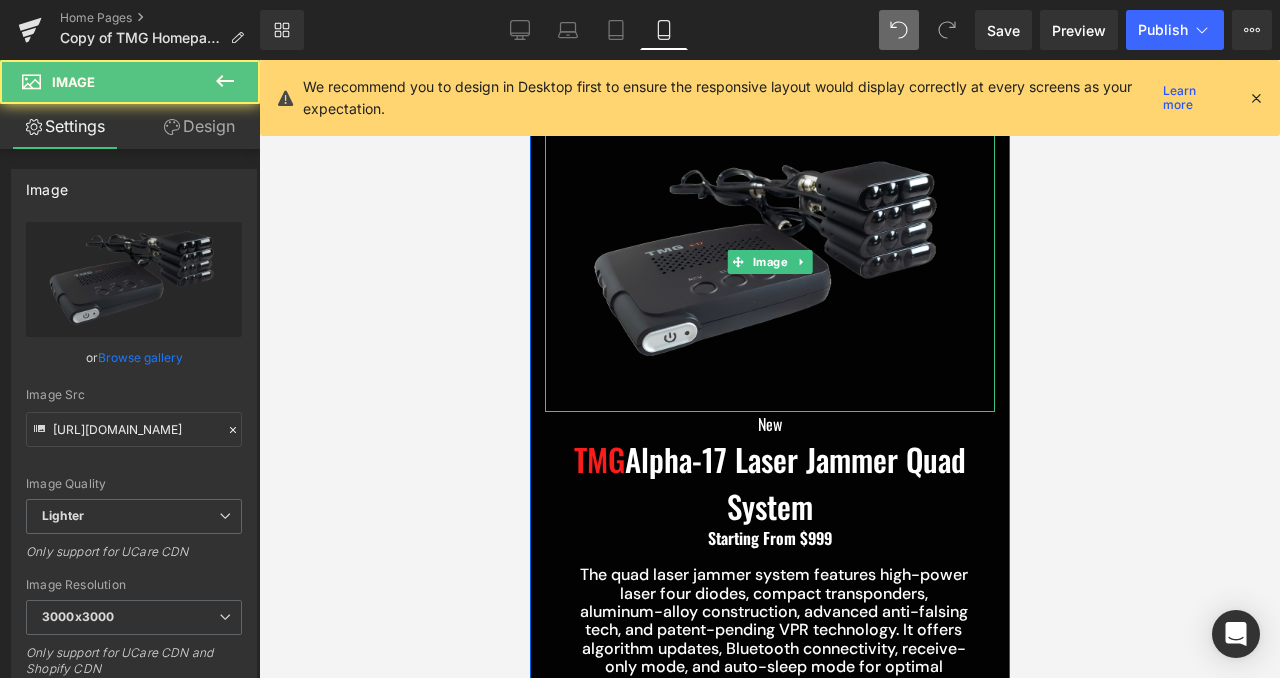 click on "Image" at bounding box center (769, 262) 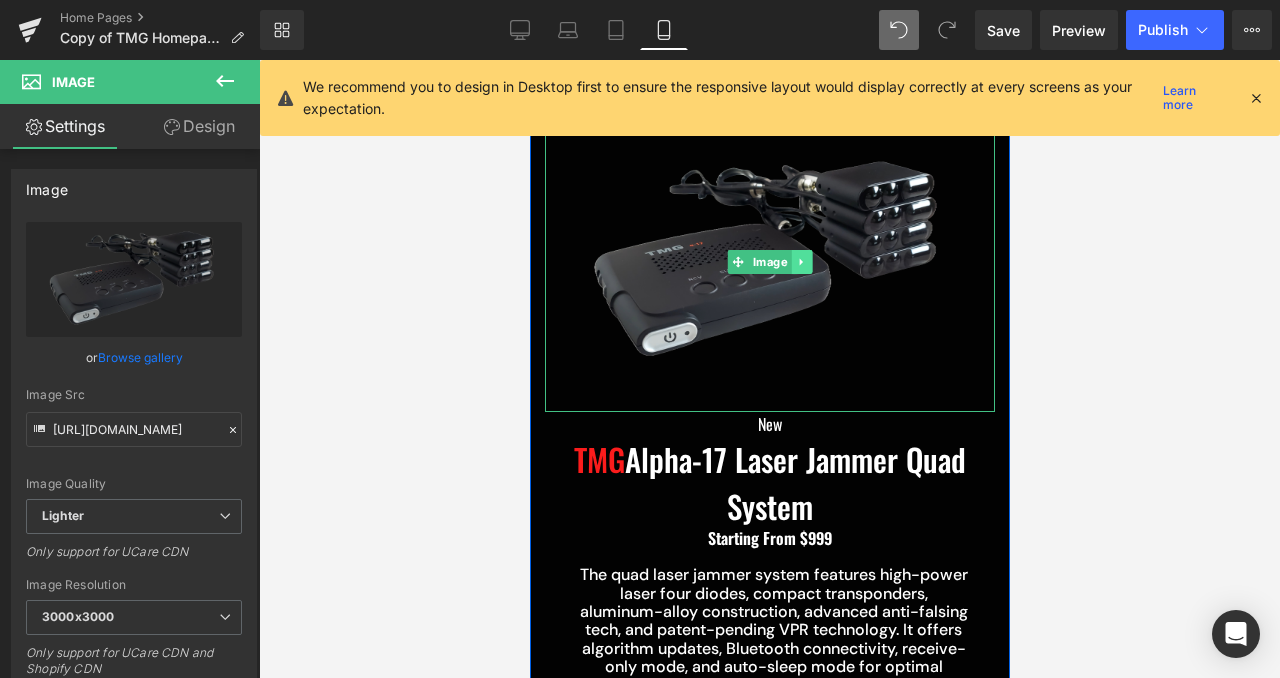 click 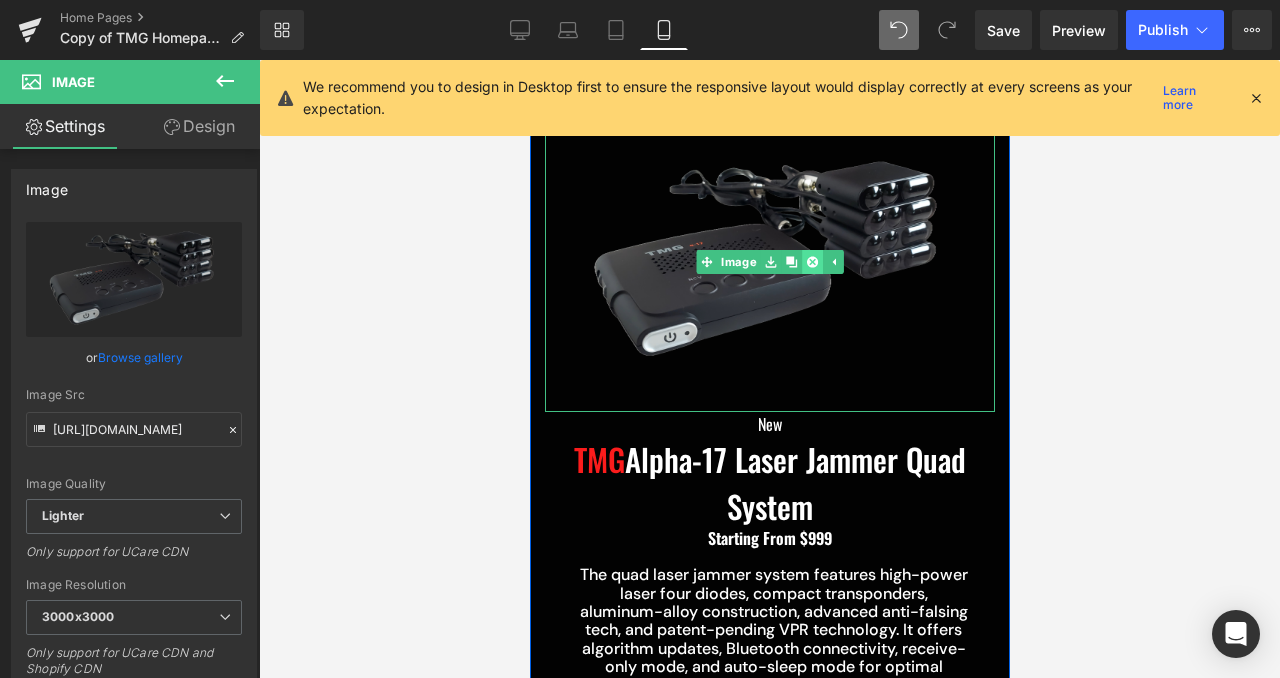 click 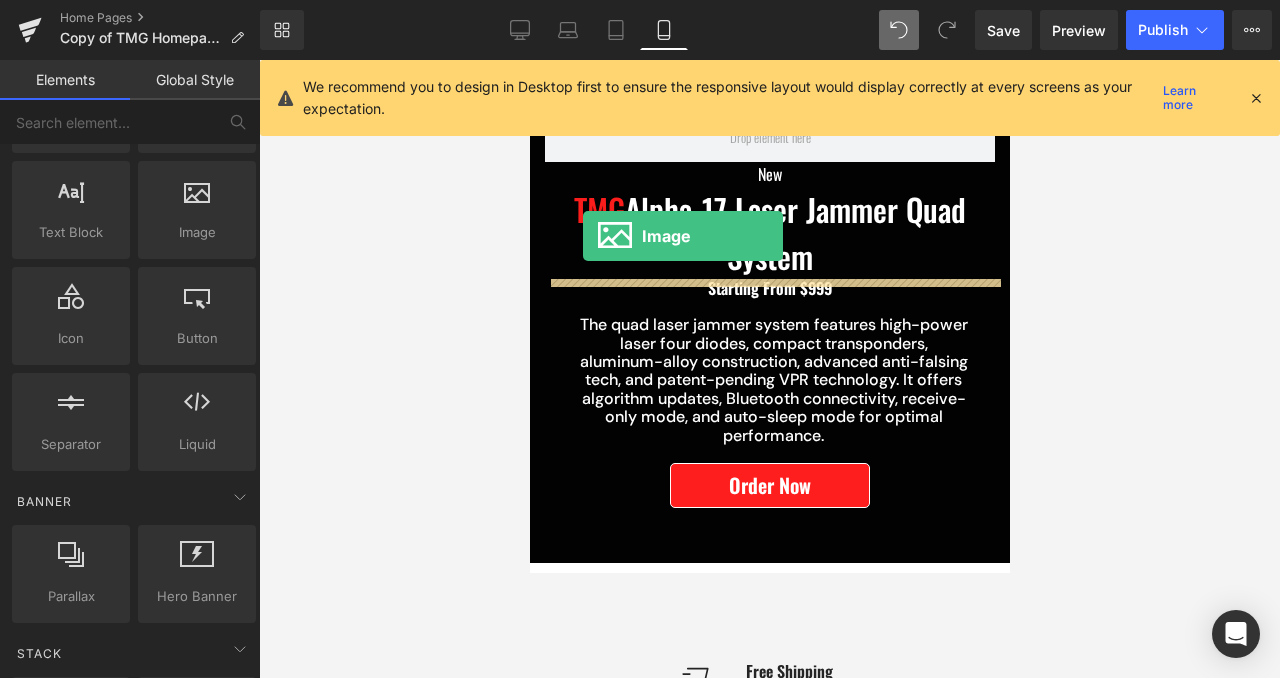 drag, startPoint x: 677, startPoint y: 276, endPoint x: 582, endPoint y: 236, distance: 103.077644 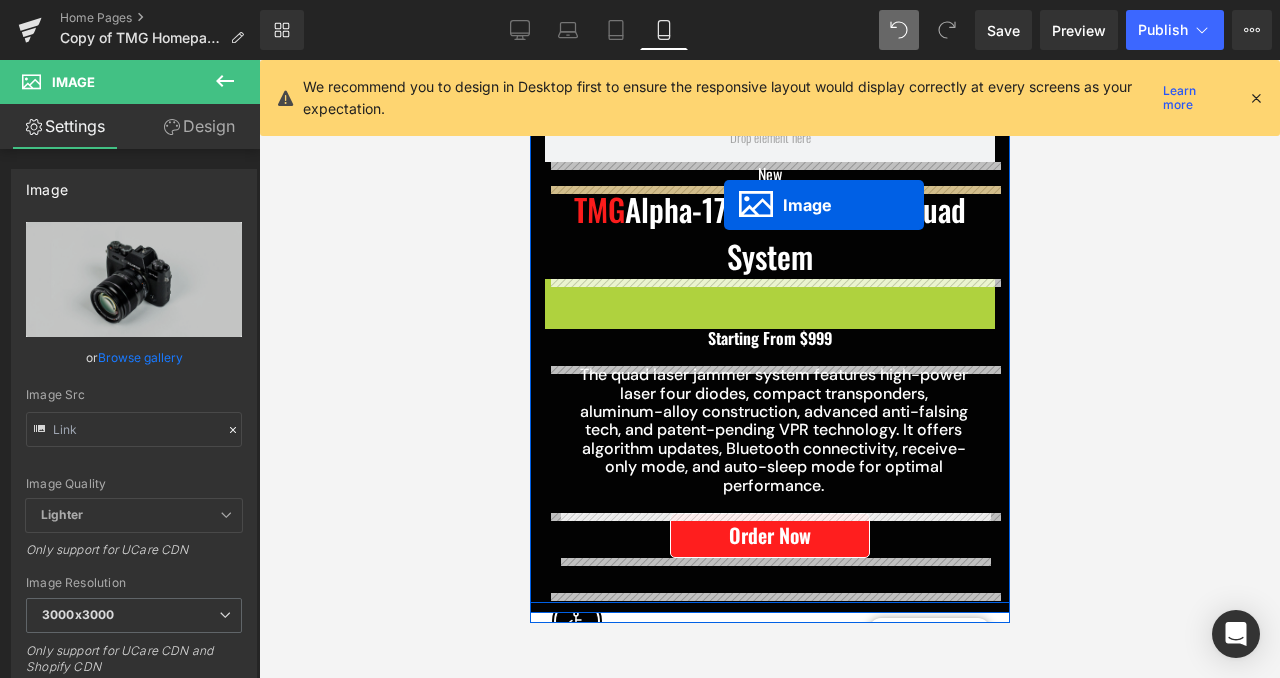 drag, startPoint x: 735, startPoint y: 419, endPoint x: 723, endPoint y: 205, distance: 214.33618 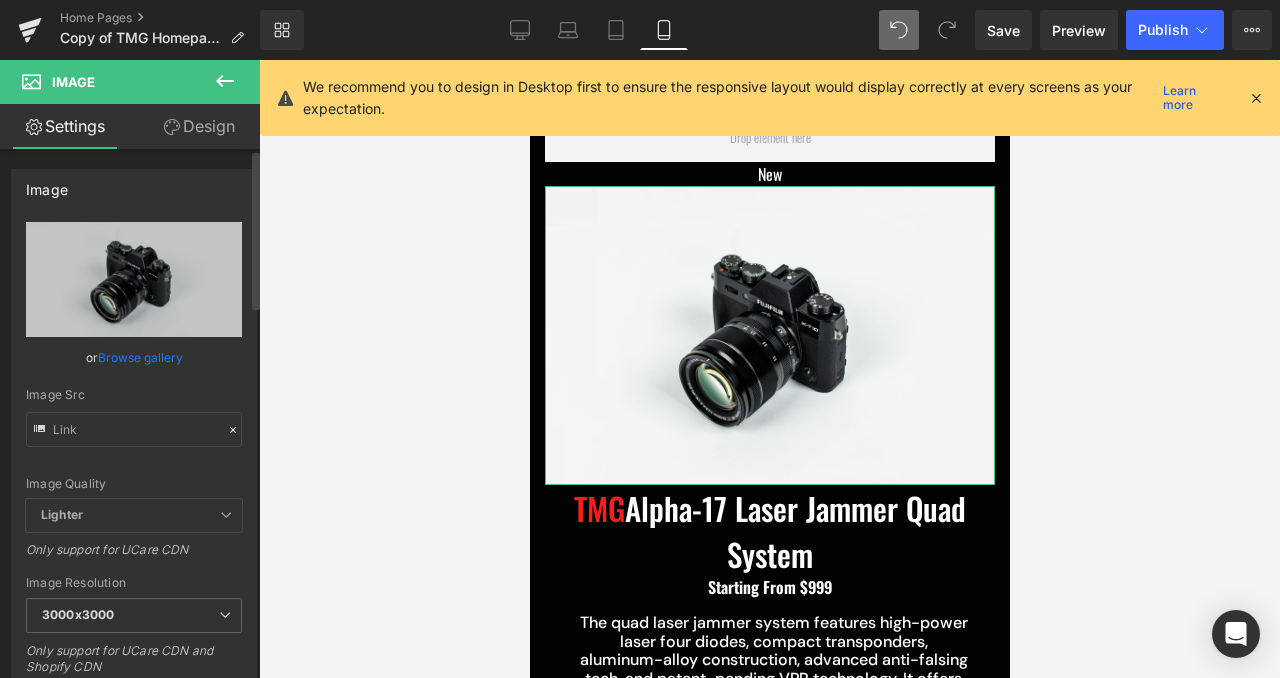 click on "Browse gallery" at bounding box center (140, 357) 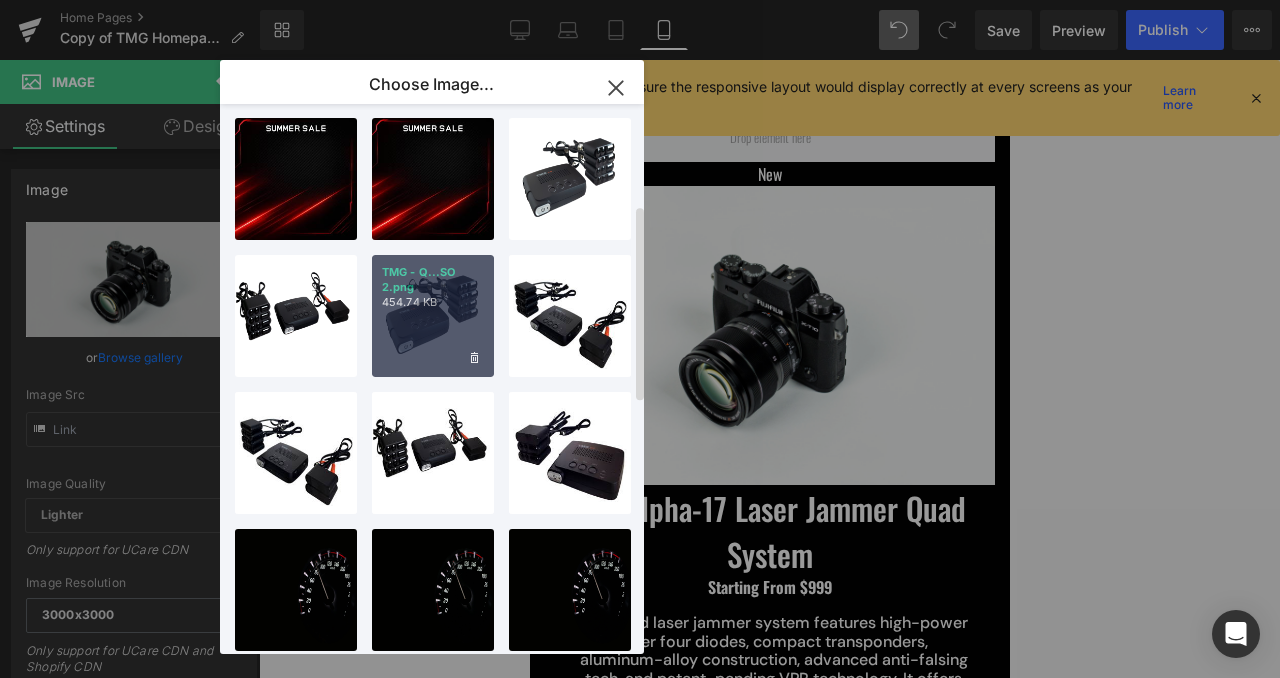 click on "454.74 KB" at bounding box center [433, 302] 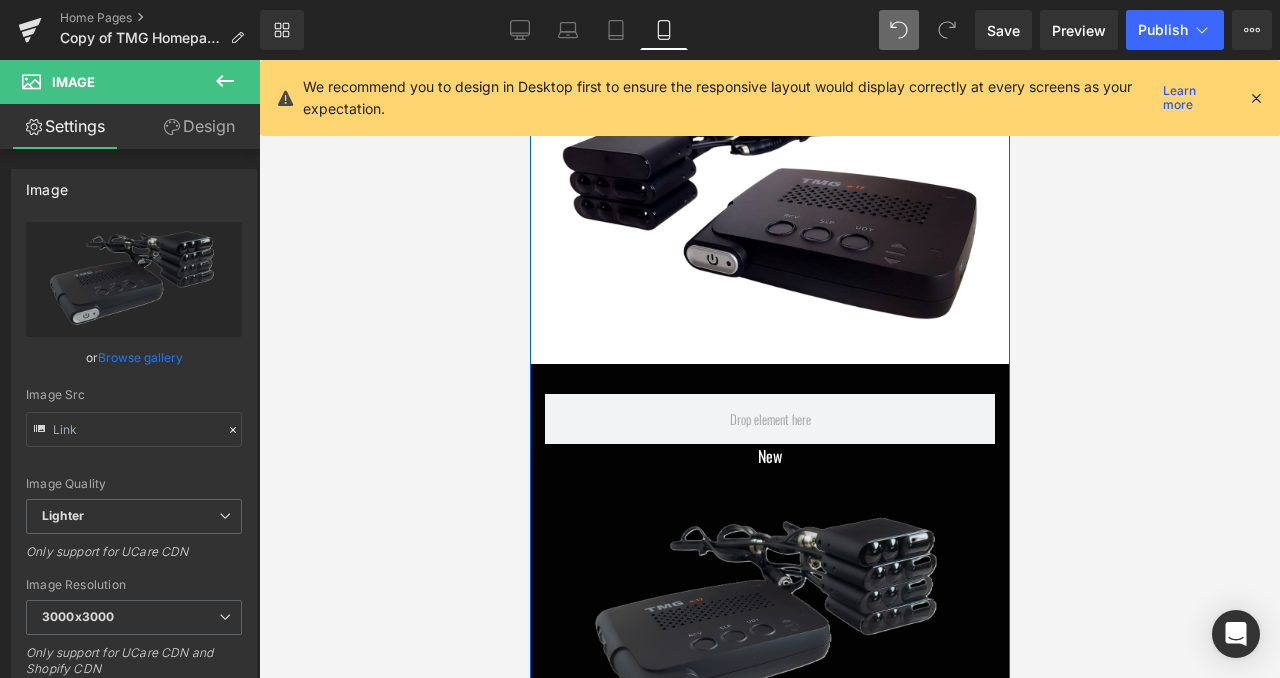 scroll, scrollTop: 768, scrollLeft: 0, axis: vertical 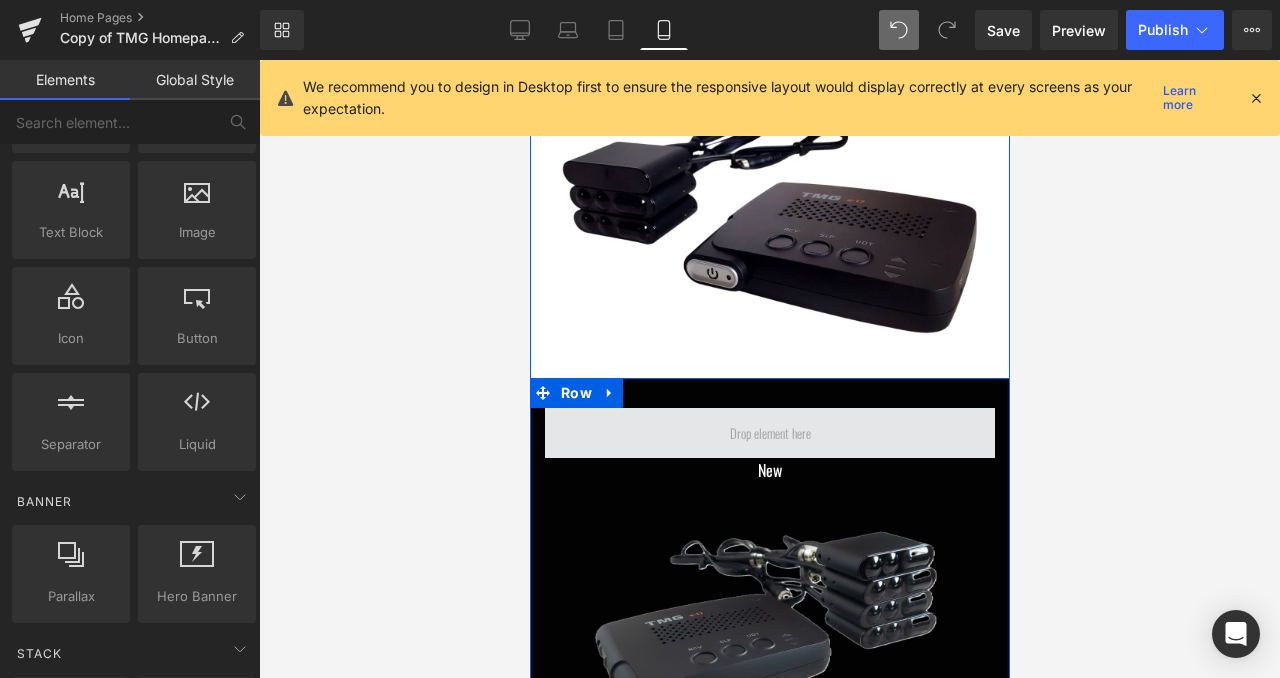 click at bounding box center (769, 433) 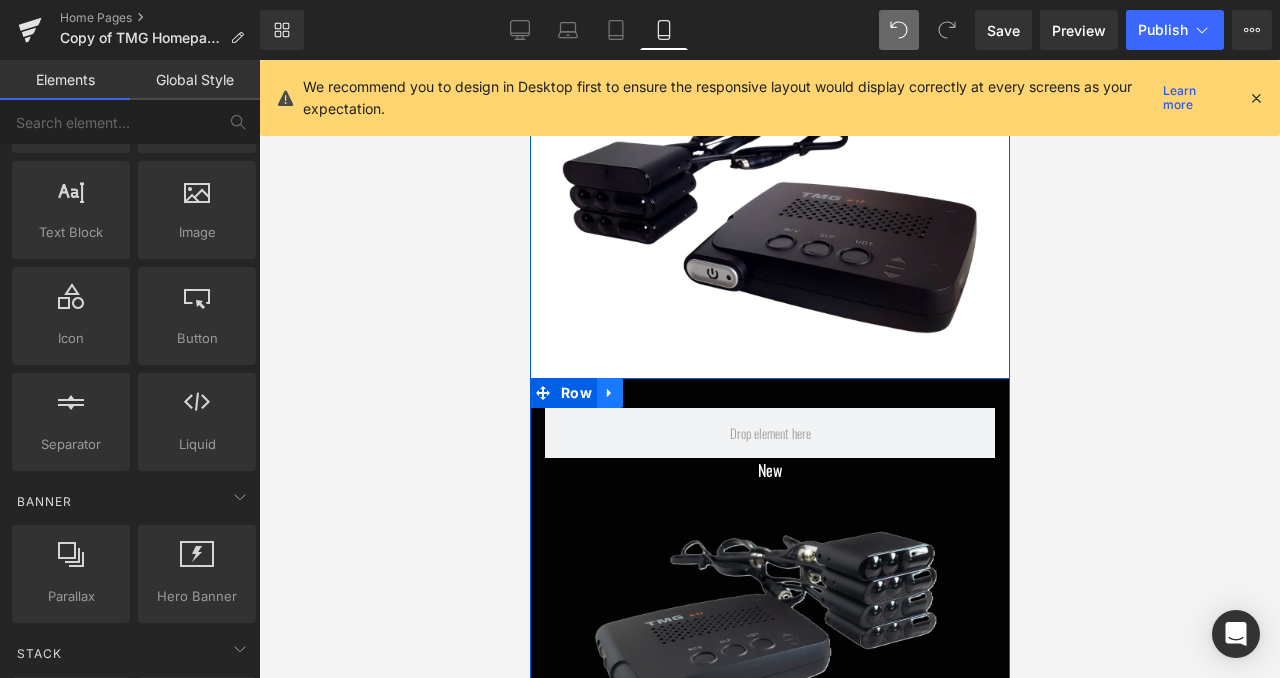 click 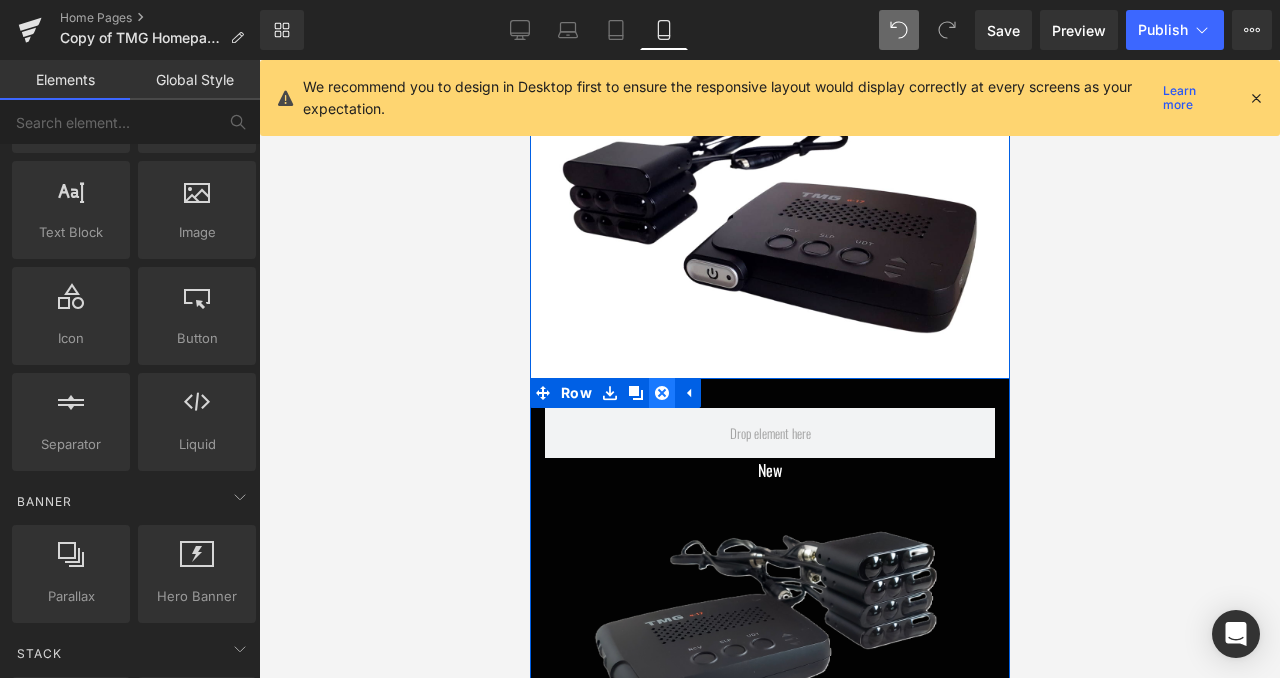 click 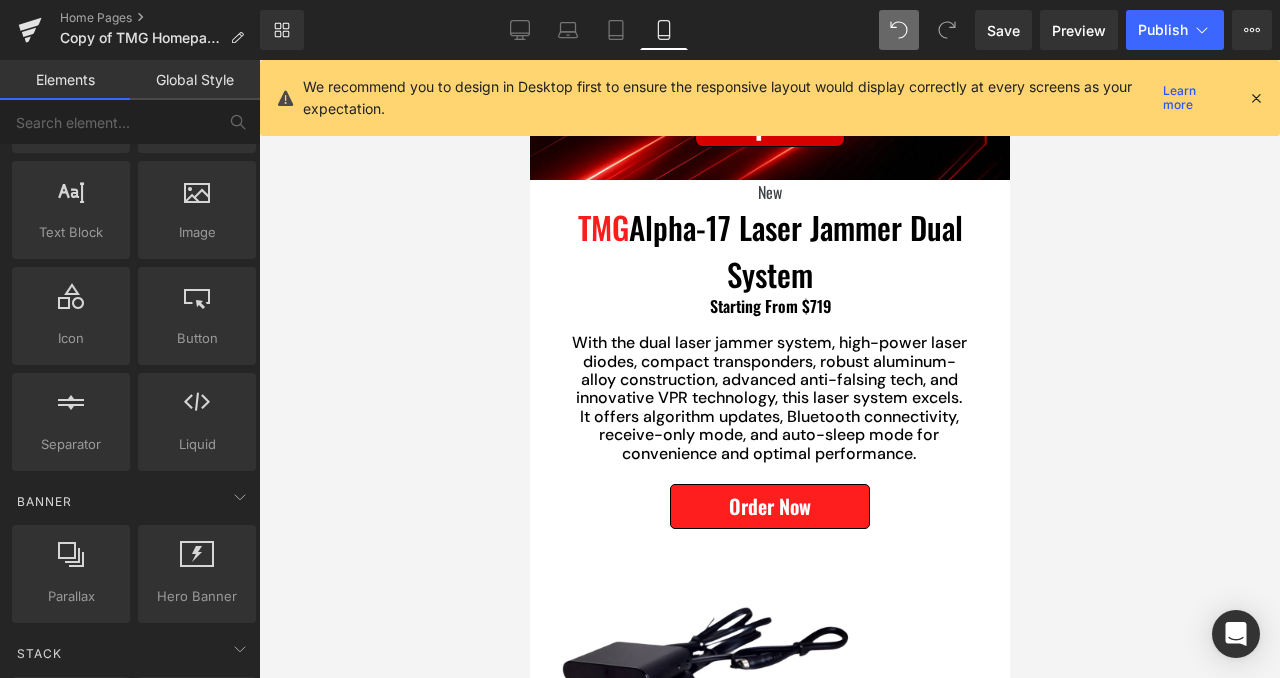 scroll, scrollTop: 251, scrollLeft: 0, axis: vertical 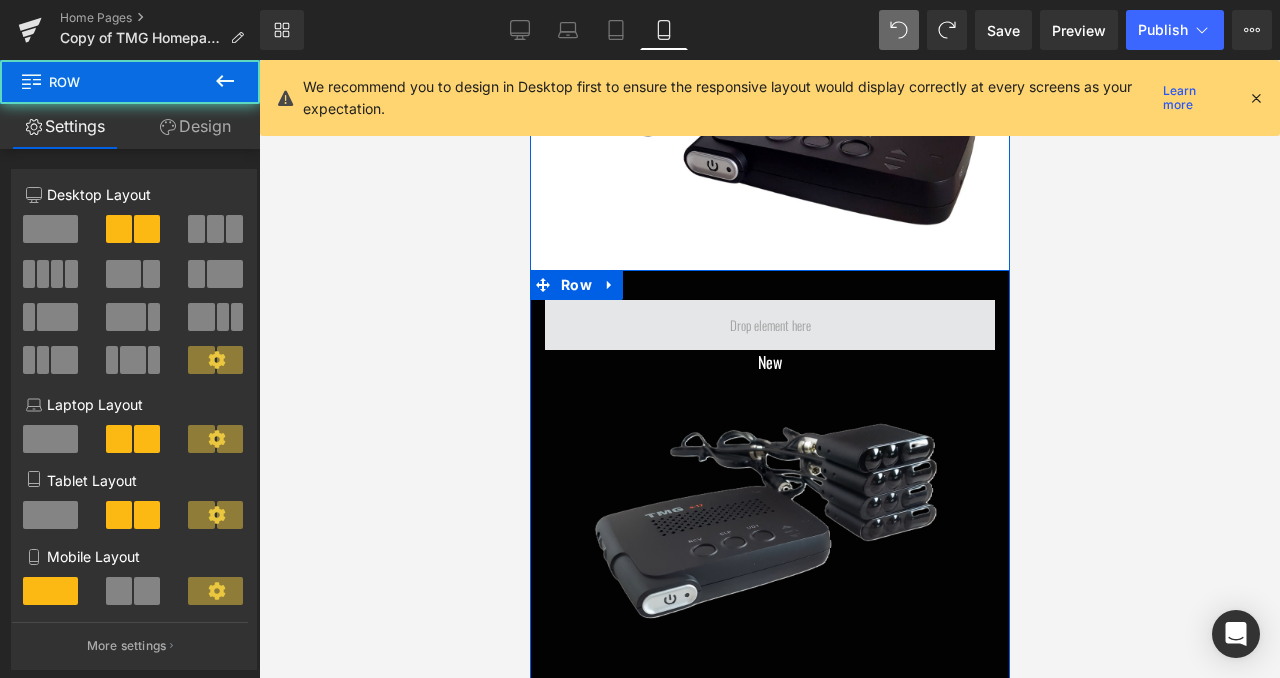 click at bounding box center [769, 325] 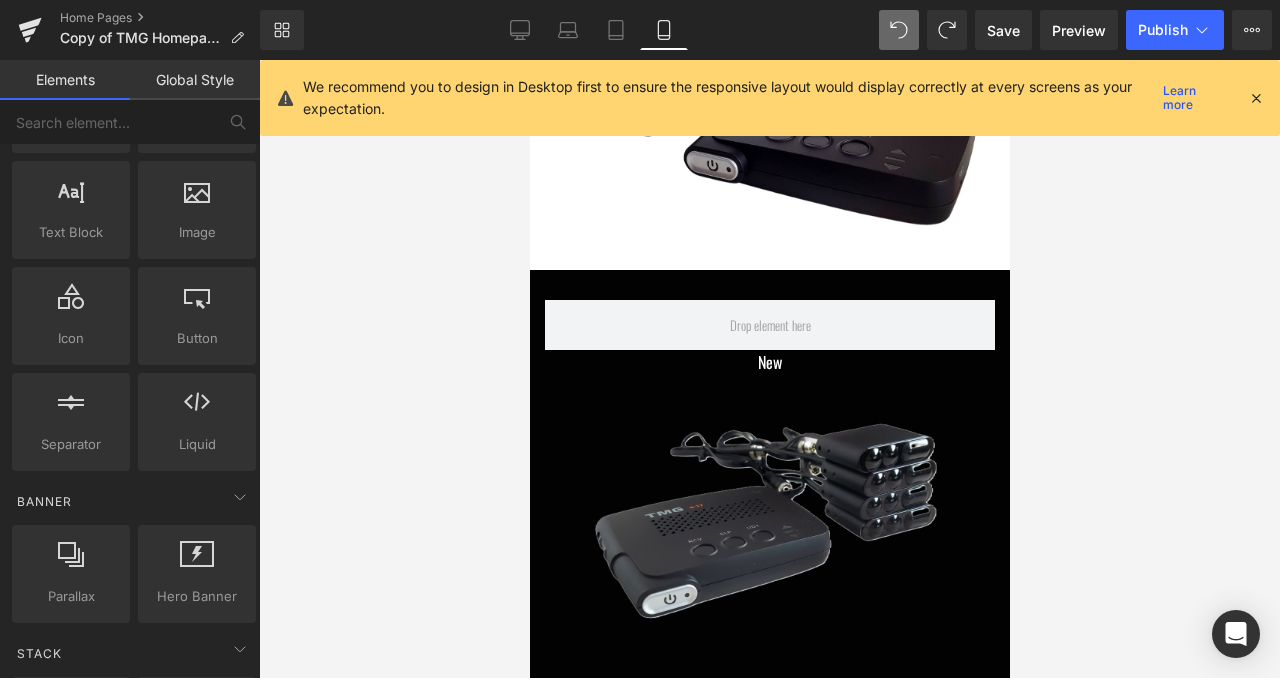 click at bounding box center (769, 369) 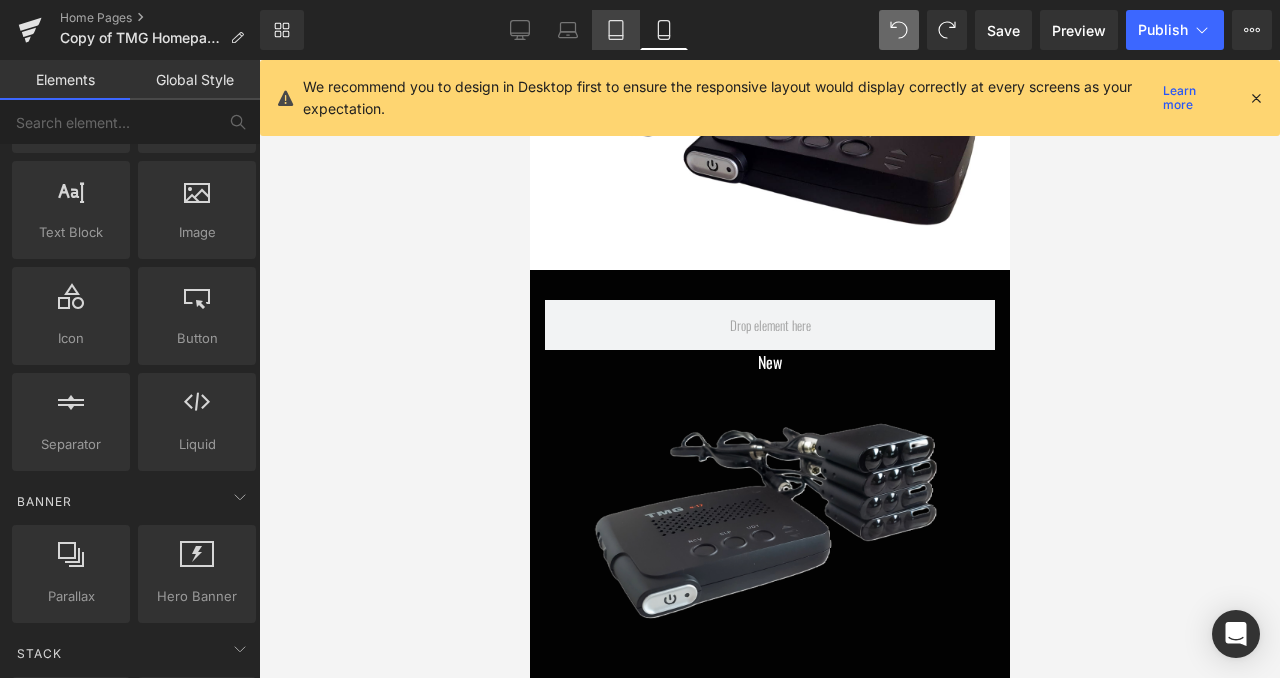 click 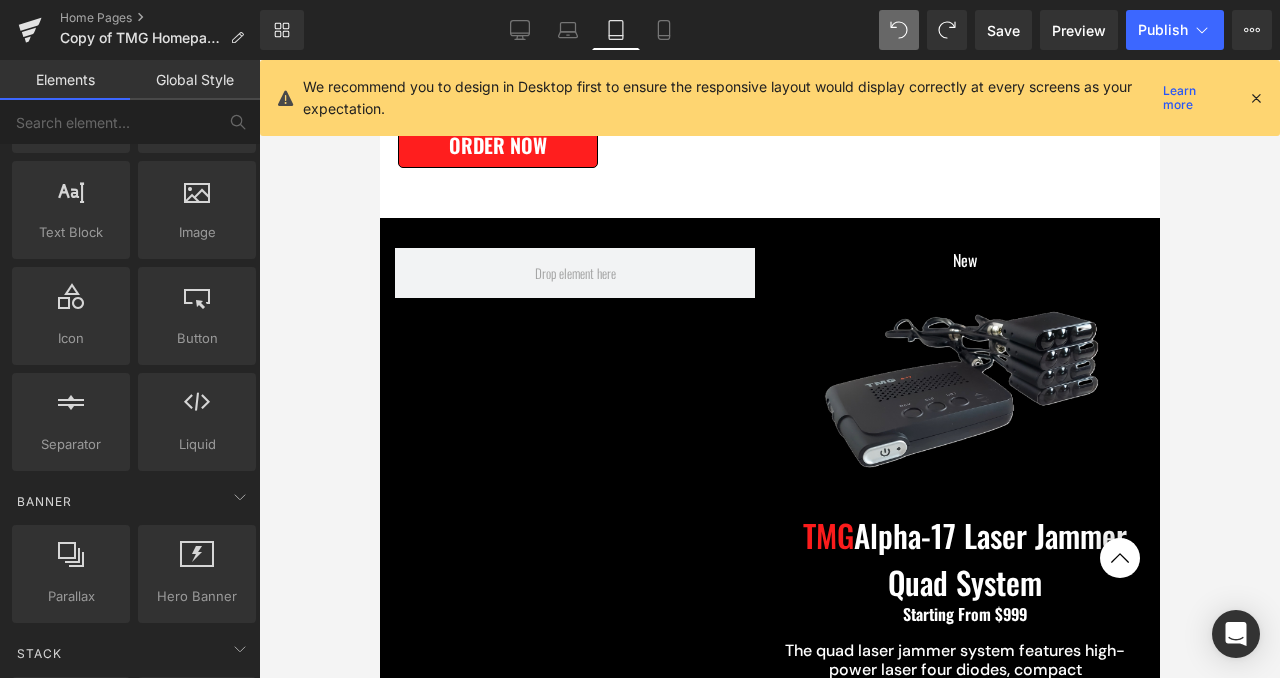 scroll, scrollTop: 938, scrollLeft: 0, axis: vertical 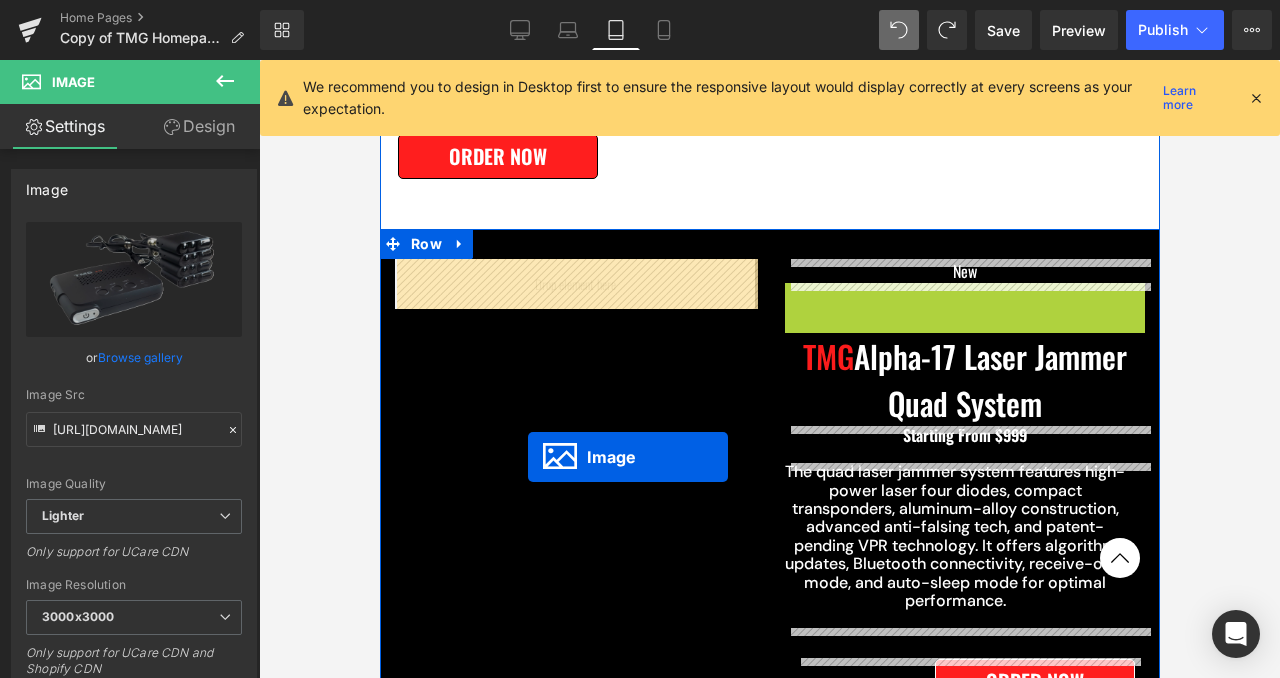 drag, startPoint x: 931, startPoint y: 407, endPoint x: 526, endPoint y: 456, distance: 407.95343 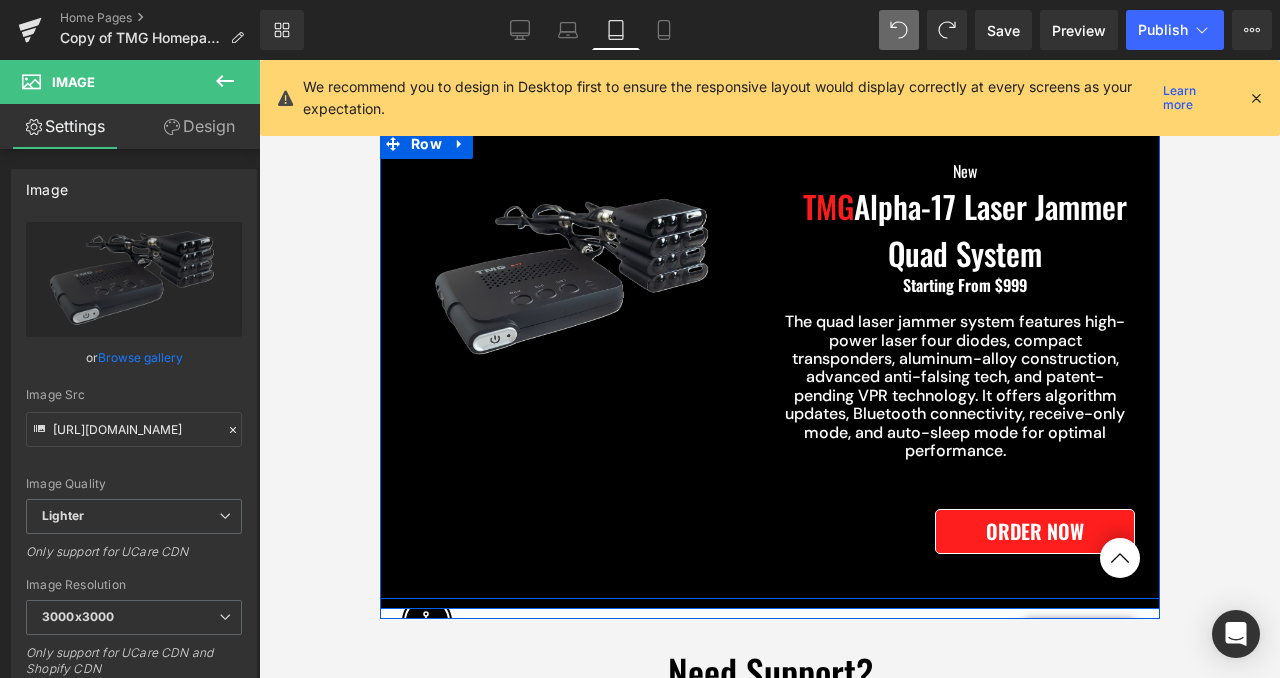 scroll, scrollTop: 960, scrollLeft: 0, axis: vertical 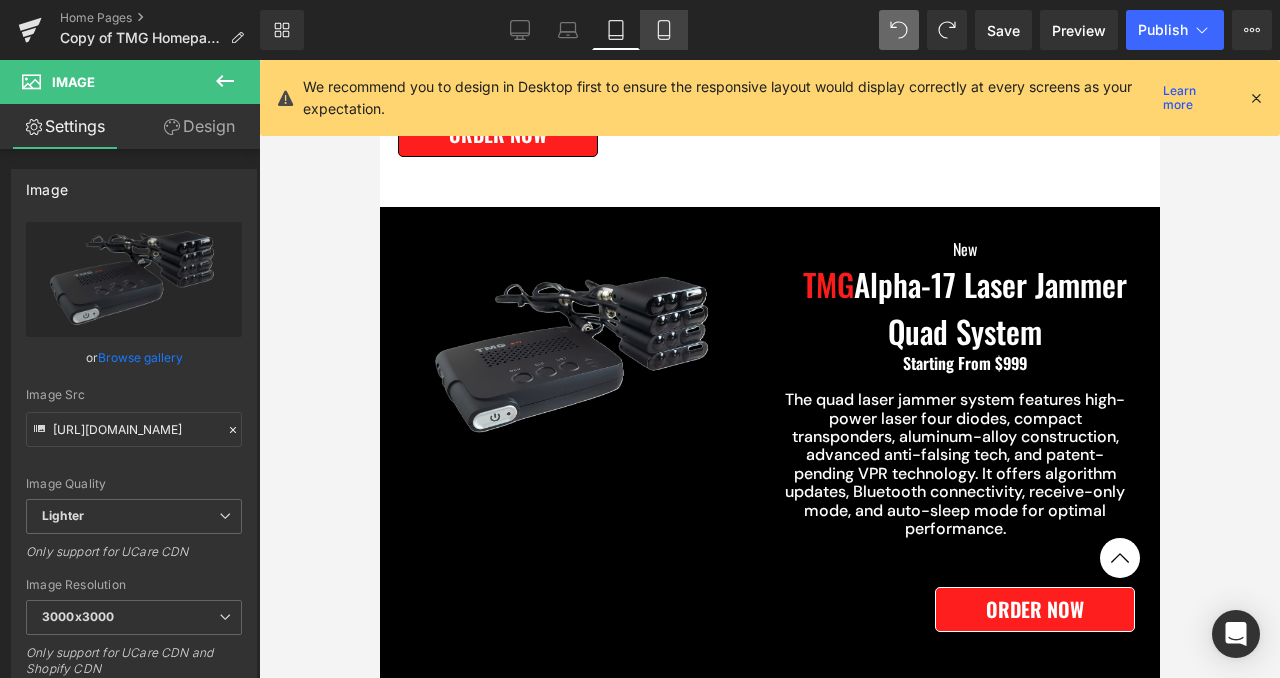 click 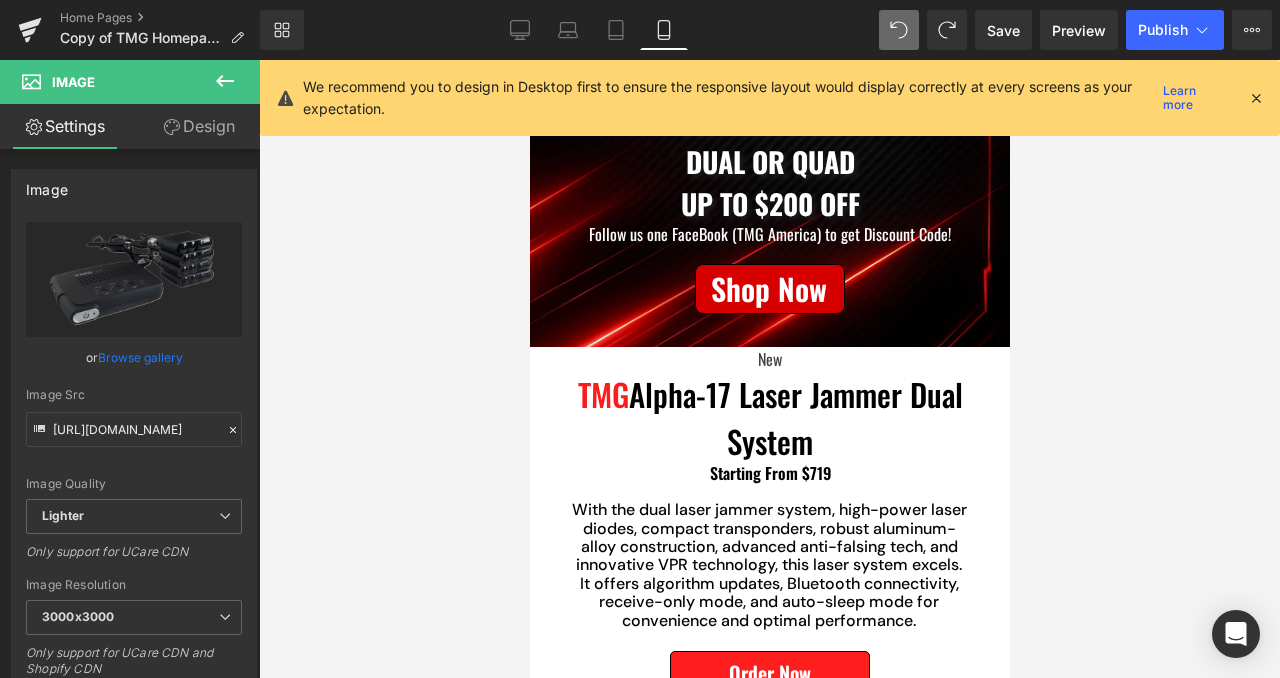 scroll, scrollTop: 0, scrollLeft: 0, axis: both 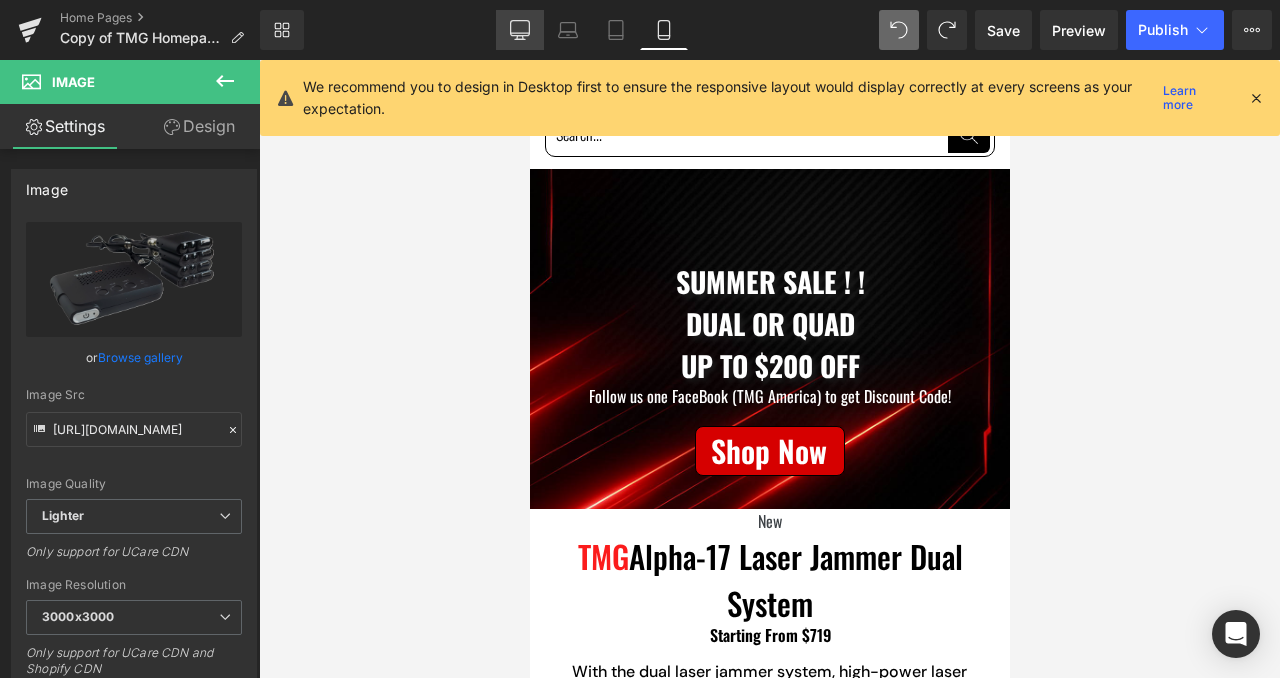 click 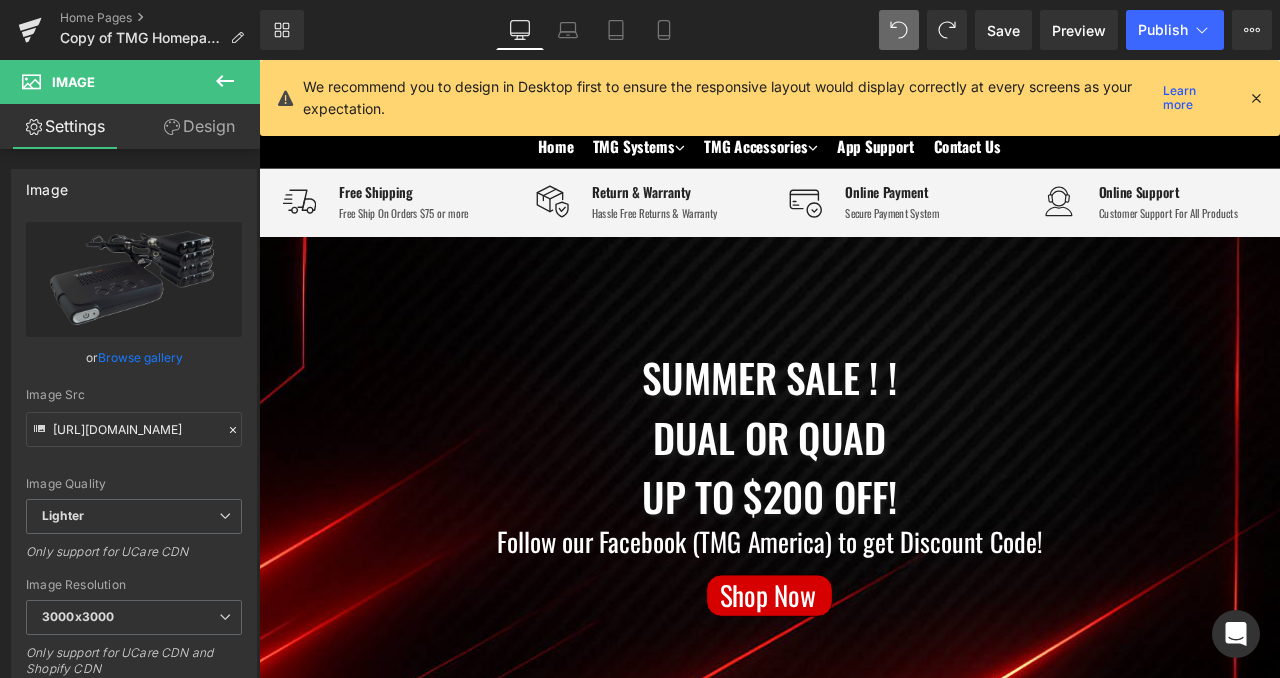 scroll, scrollTop: 0, scrollLeft: 0, axis: both 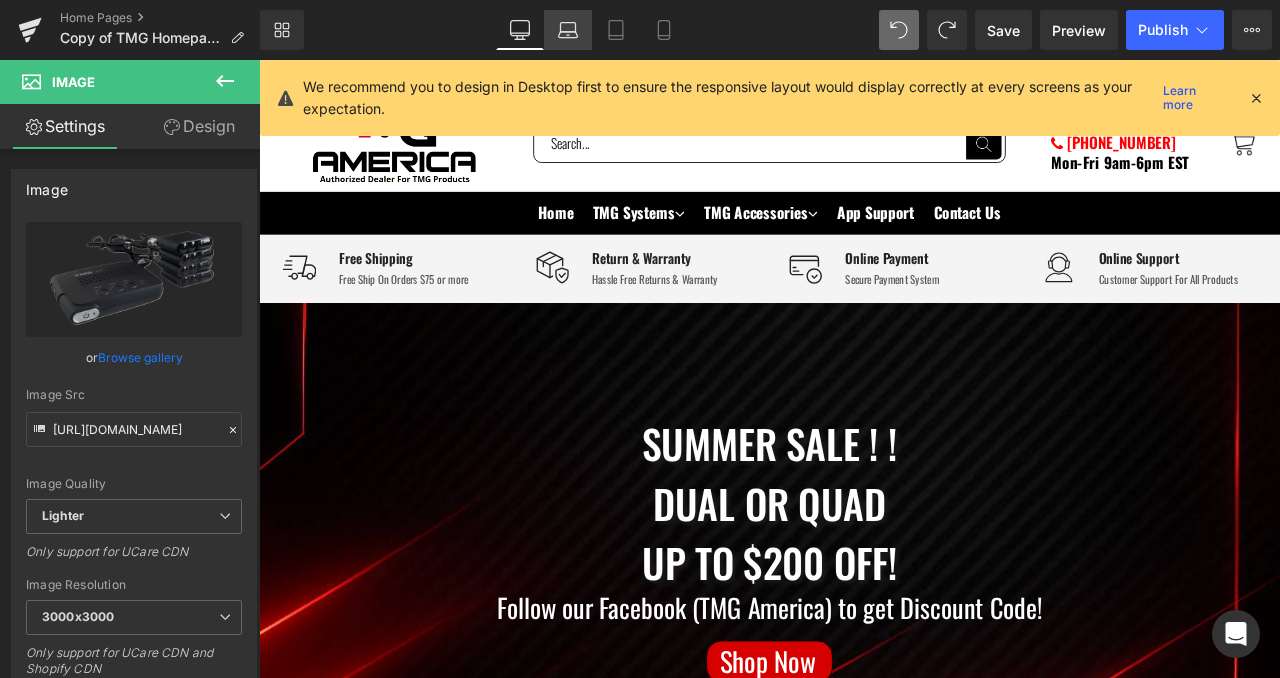 click on "Laptop" at bounding box center [568, 30] 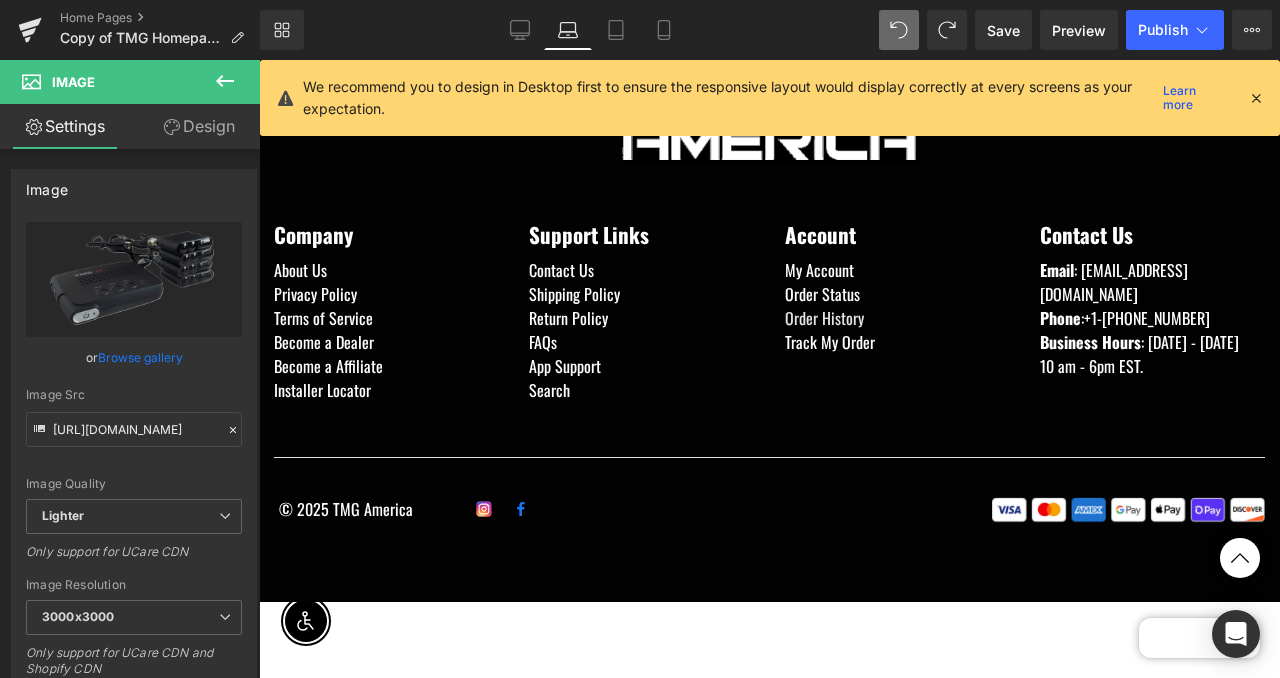scroll, scrollTop: 2568, scrollLeft: 0, axis: vertical 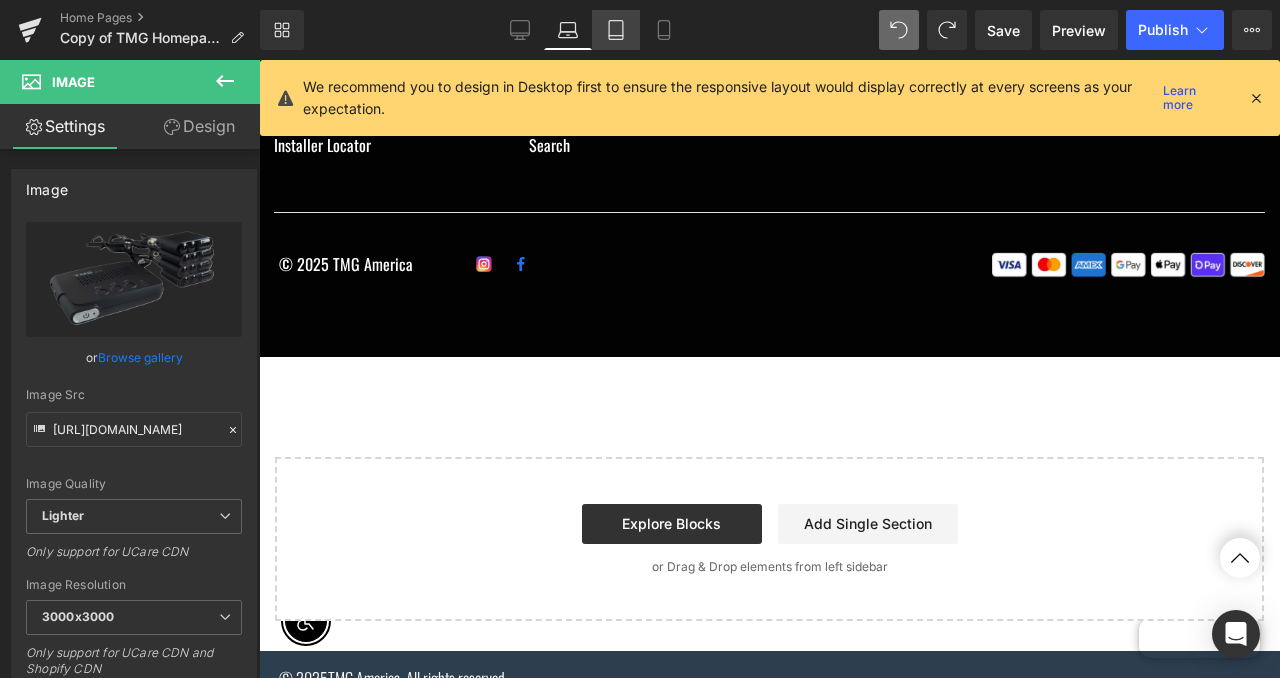 click 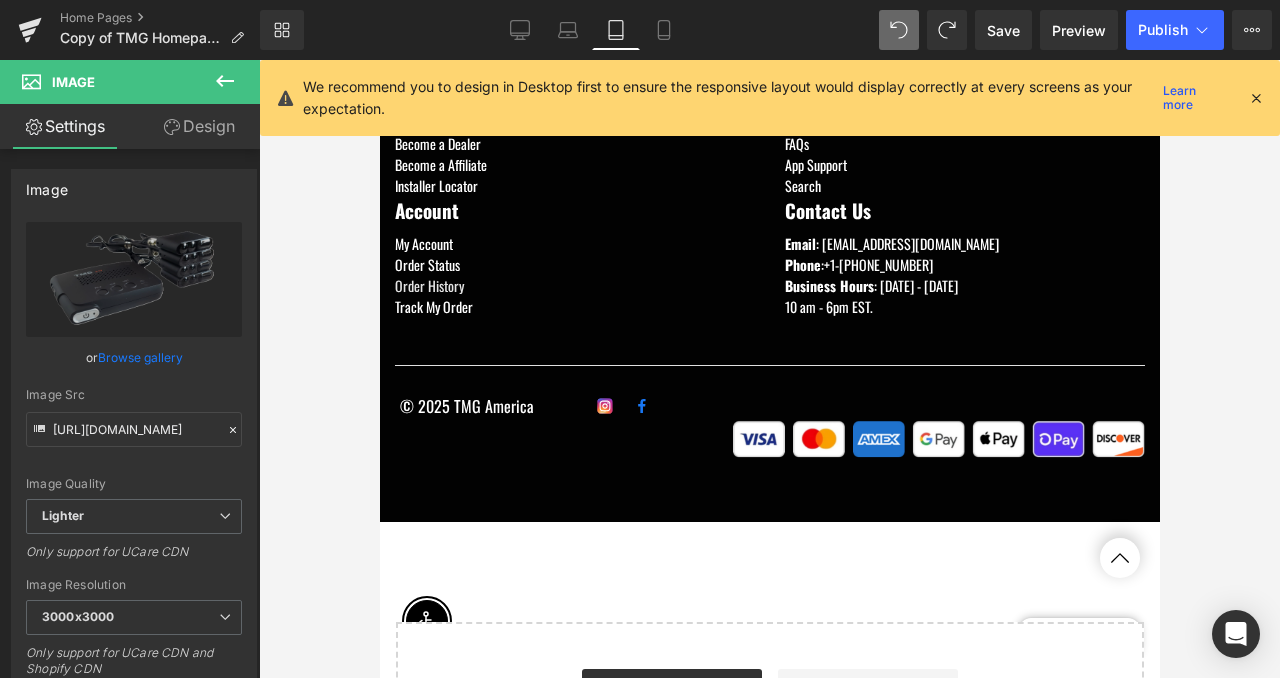 scroll, scrollTop: 2441, scrollLeft: 0, axis: vertical 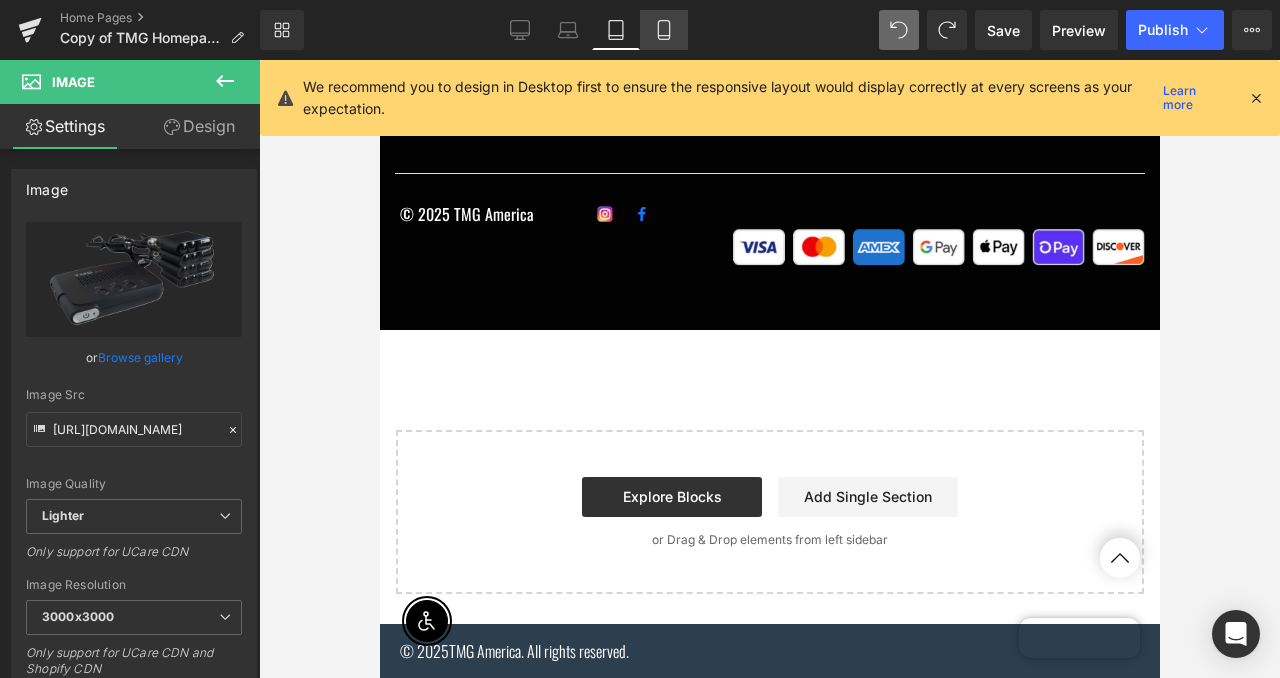 click 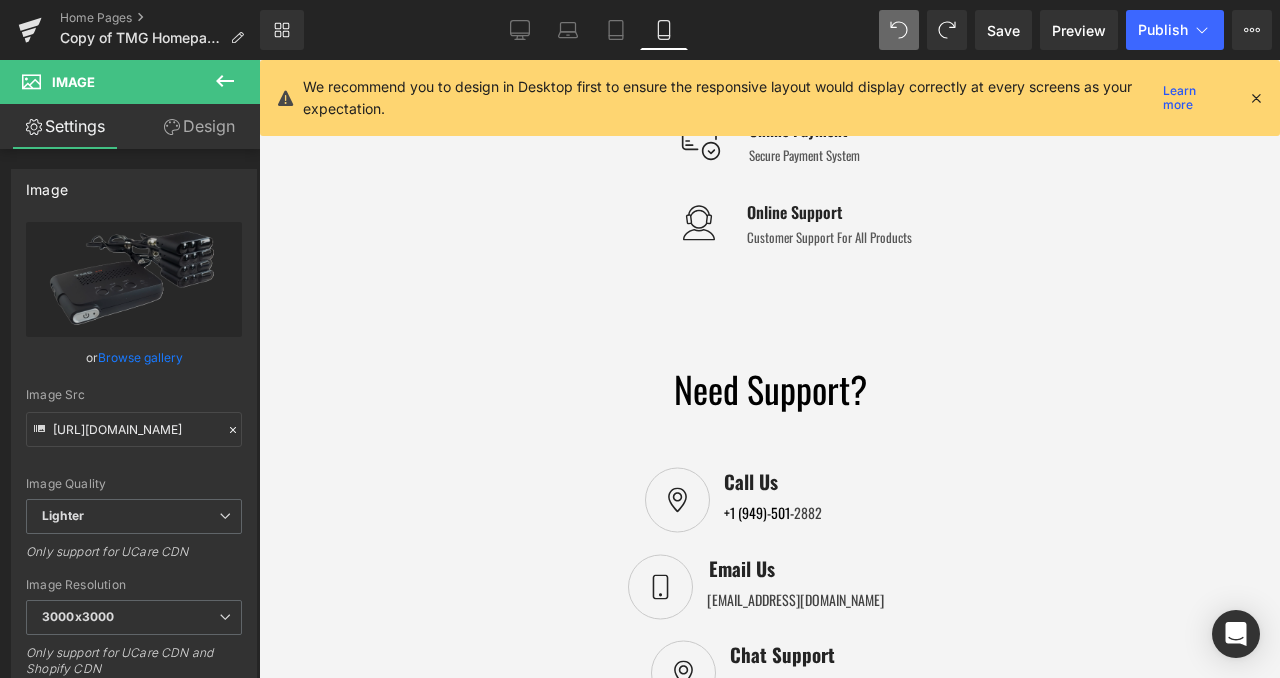 scroll, scrollTop: 2026, scrollLeft: 0, axis: vertical 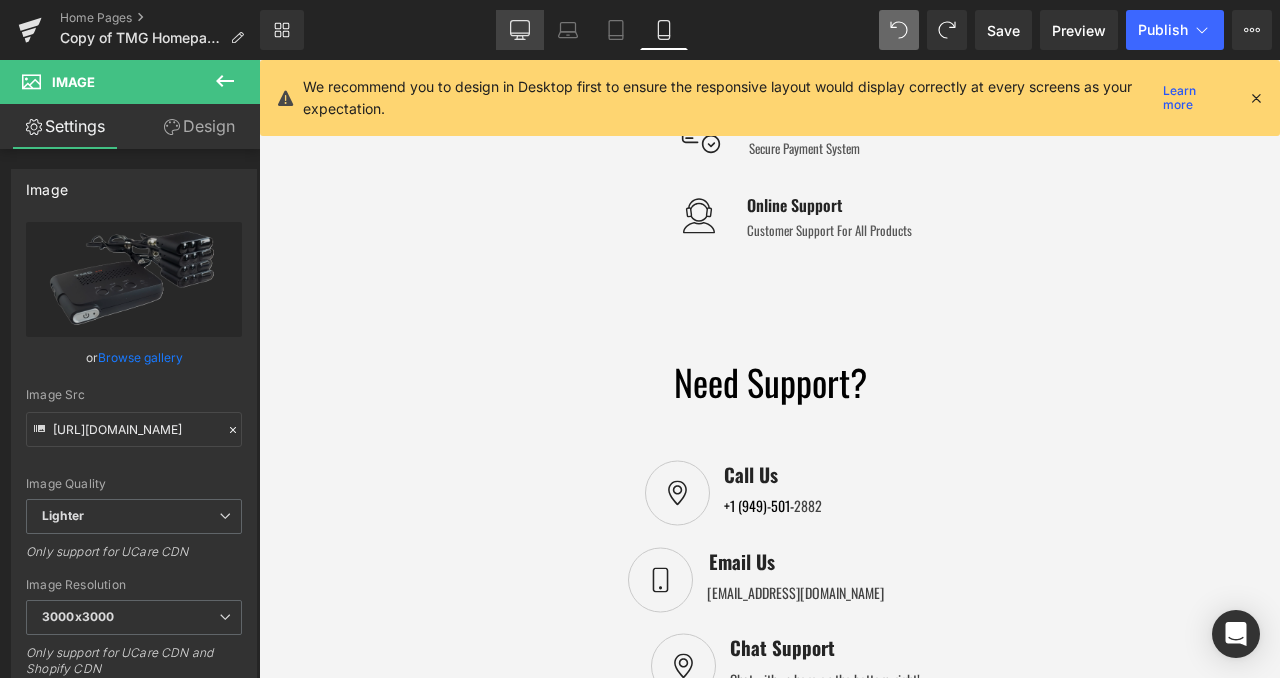 click 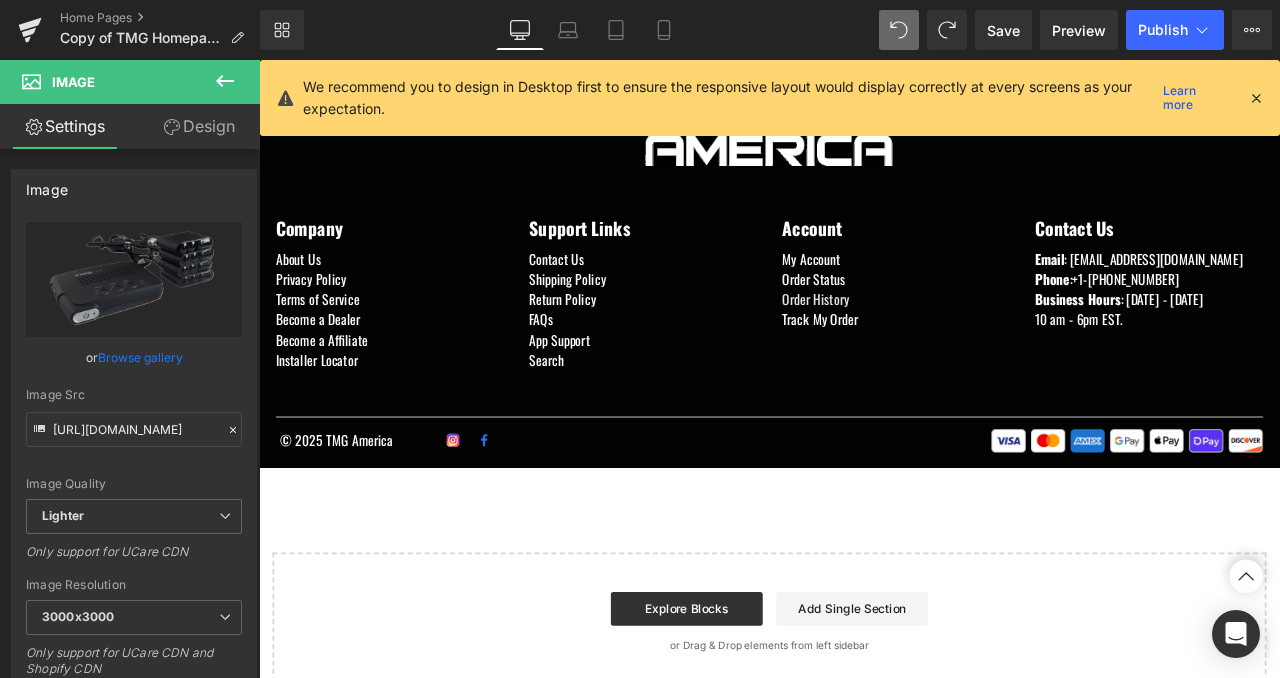 scroll, scrollTop: 2041, scrollLeft: 0, axis: vertical 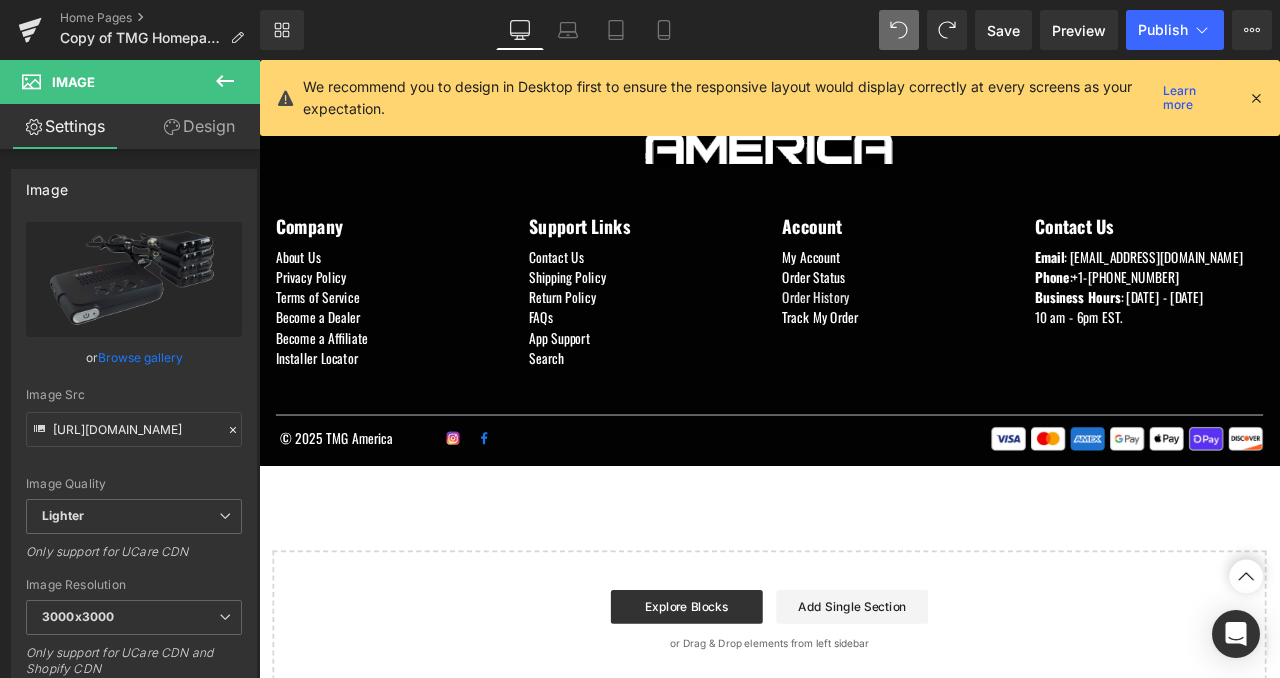 click 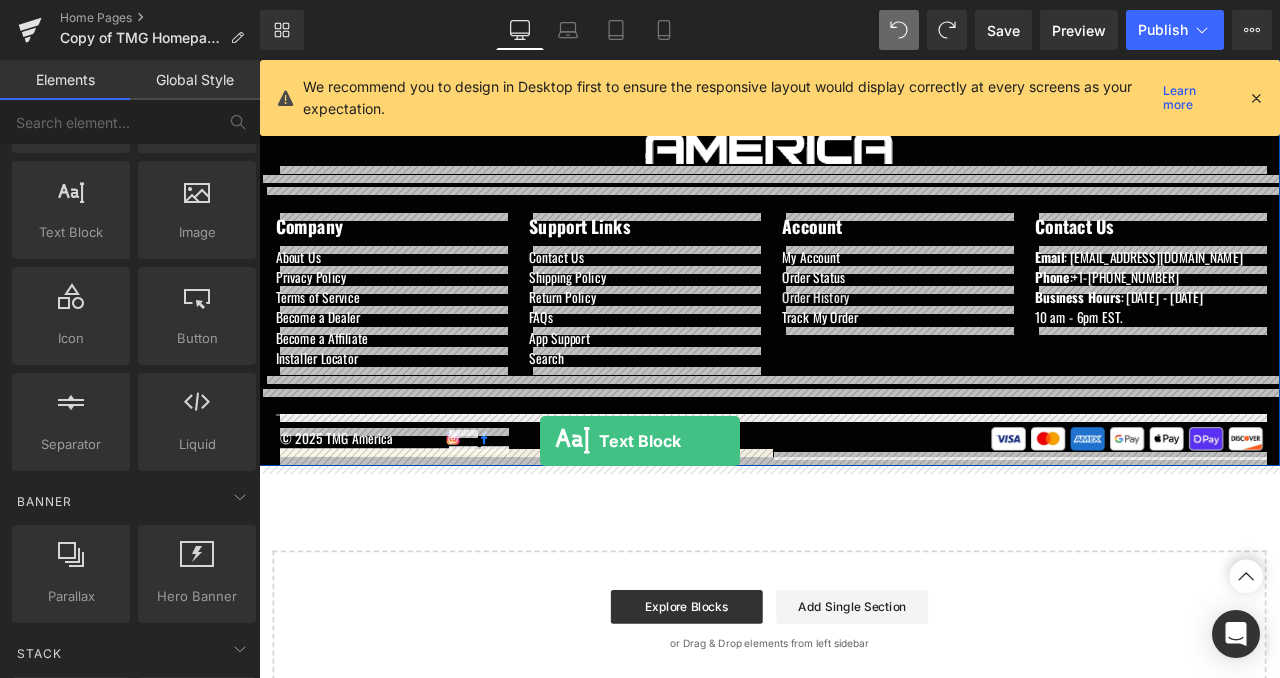 drag, startPoint x: 324, startPoint y: 255, endPoint x: 592, endPoint y: 512, distance: 371.31253 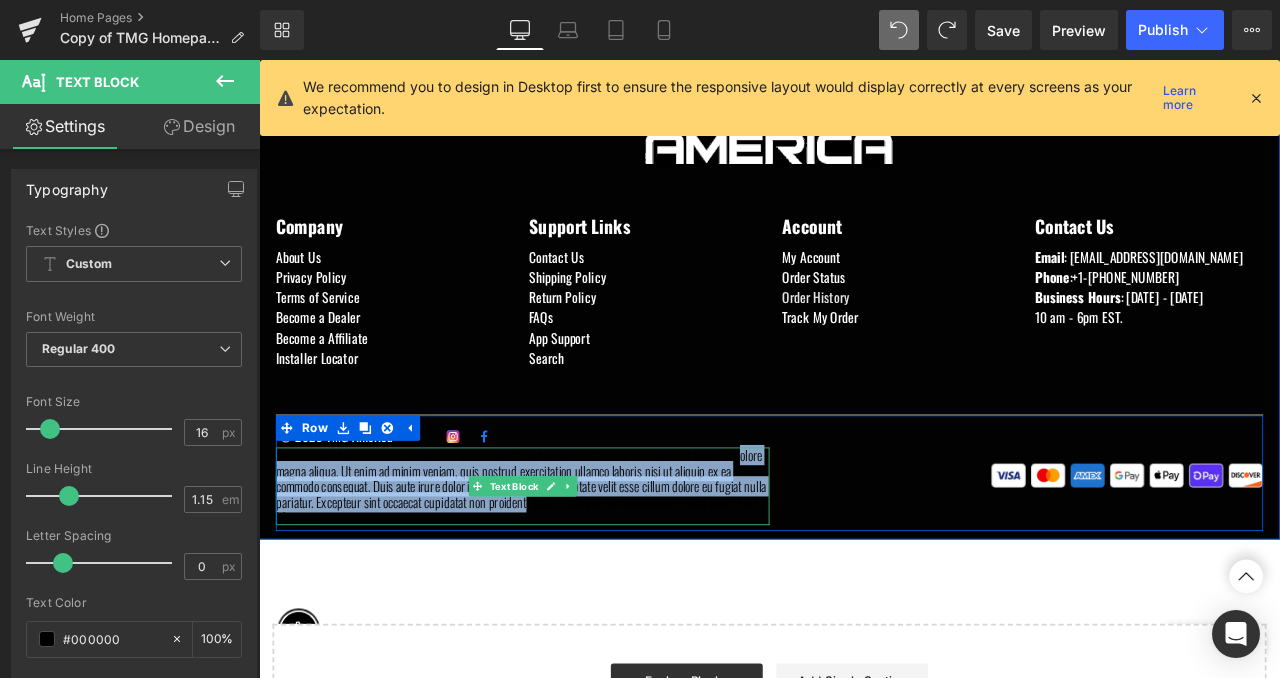 drag, startPoint x: 285, startPoint y: 541, endPoint x: 608, endPoint y: 590, distance: 326.6956 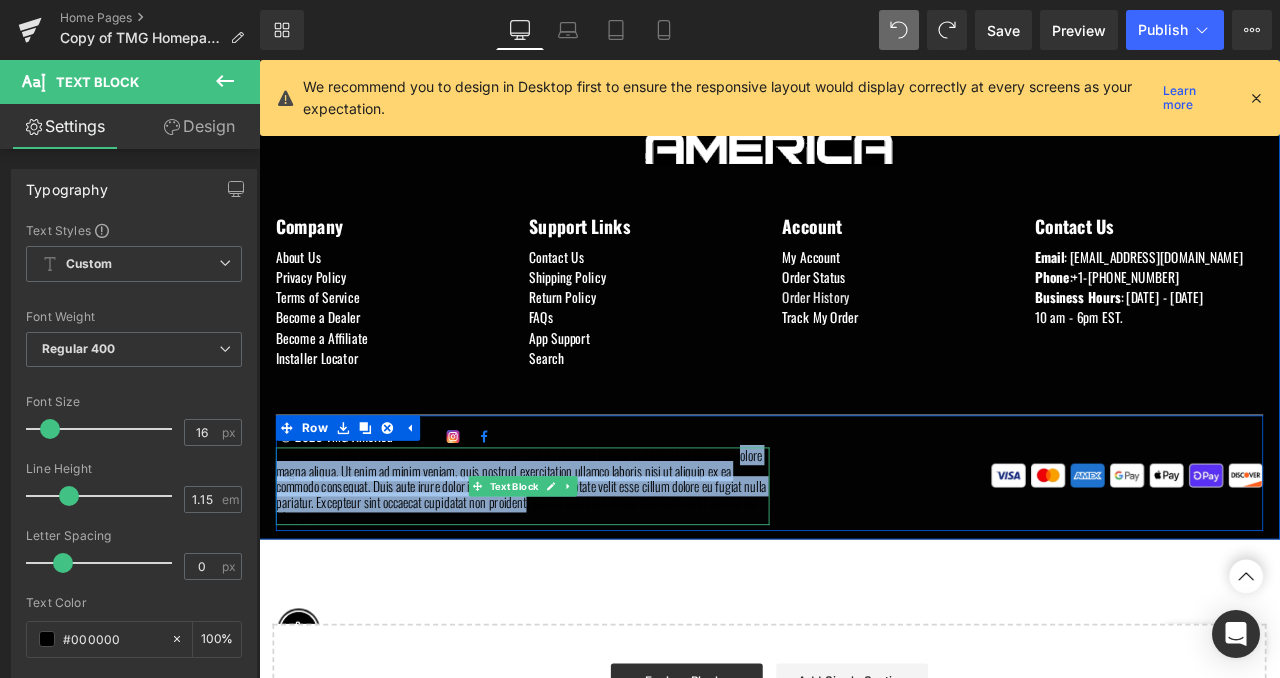click on "Lorem ipsum dolor sit amet, consectetur adipiscing elit, sed do eiusmod tempor incididunt ut labore et dolore magna aliqua. Ut enim ad minim veniam, quis nostrud exercitation ullamco laboris nisi ut aliquip ex ea commodo consequat. Duis aute irure dolor in reprehenderit in voluptate velit esse cillum dolore eu fugiat nulla pariatur. Excepteur sint occaecat cupidatat non proident, sunt in culpa qui officia deserunt mollit anim id est laborum." at bounding box center [571, 565] 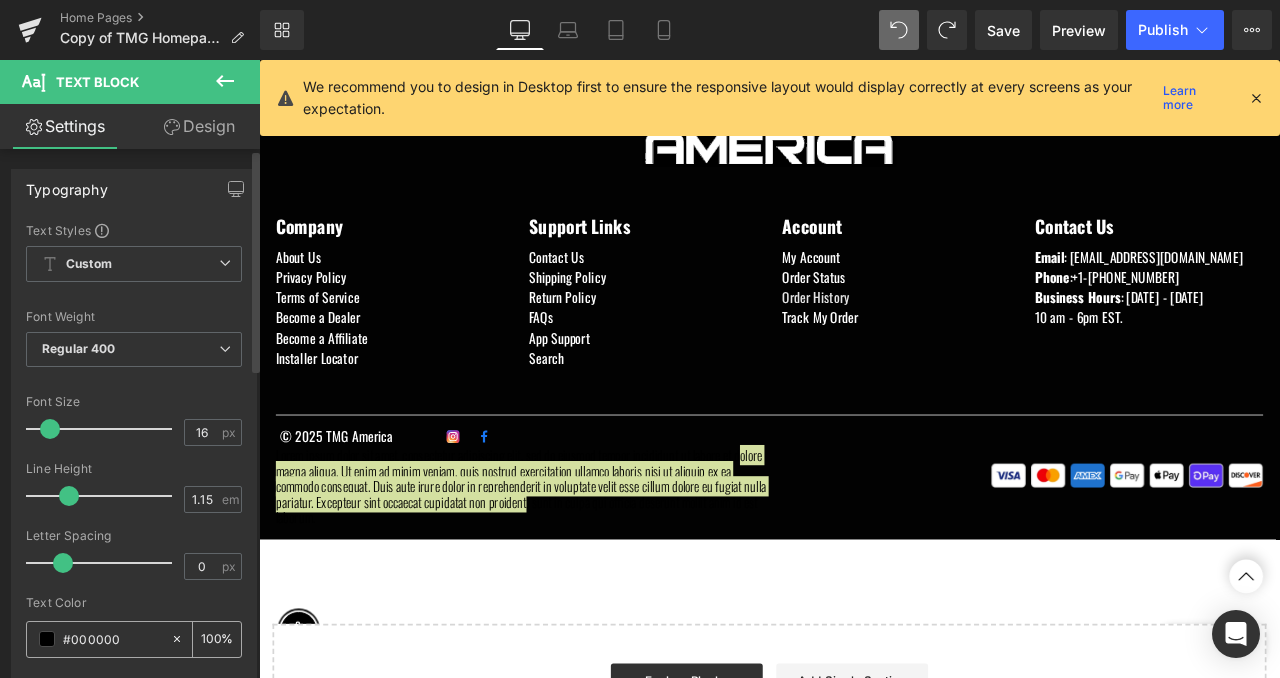 click on "#000000" at bounding box center [112, 639] 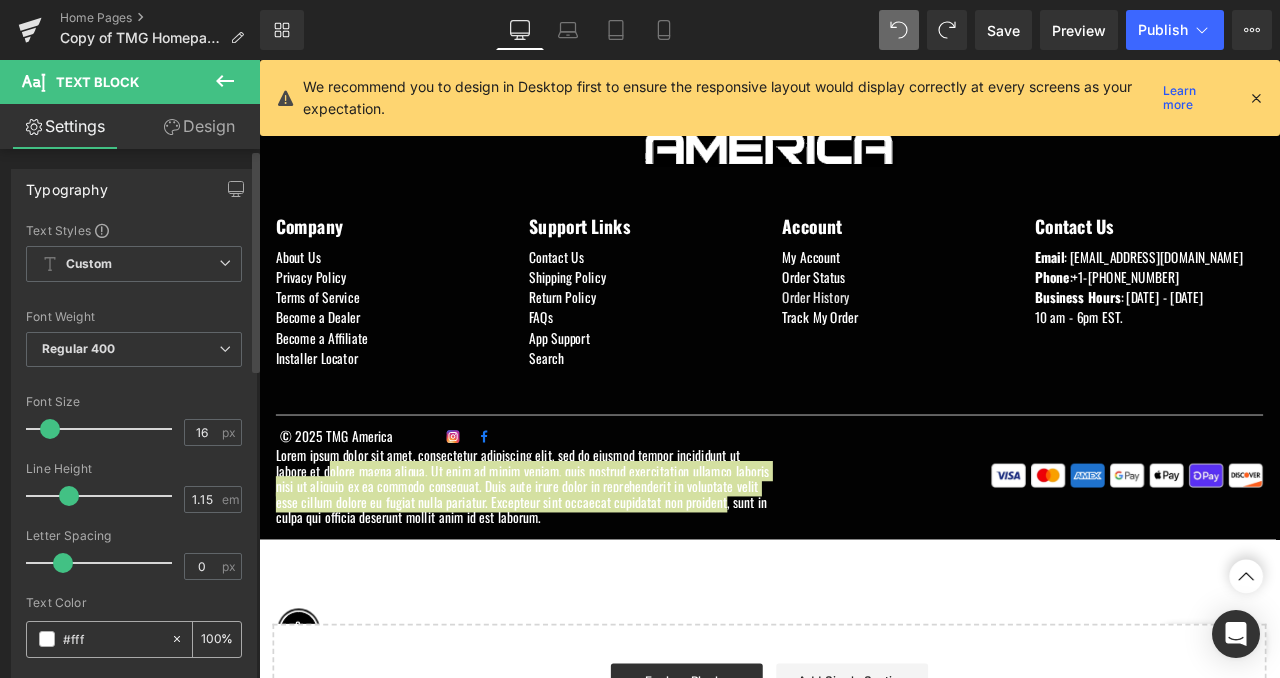 type on "#ffff" 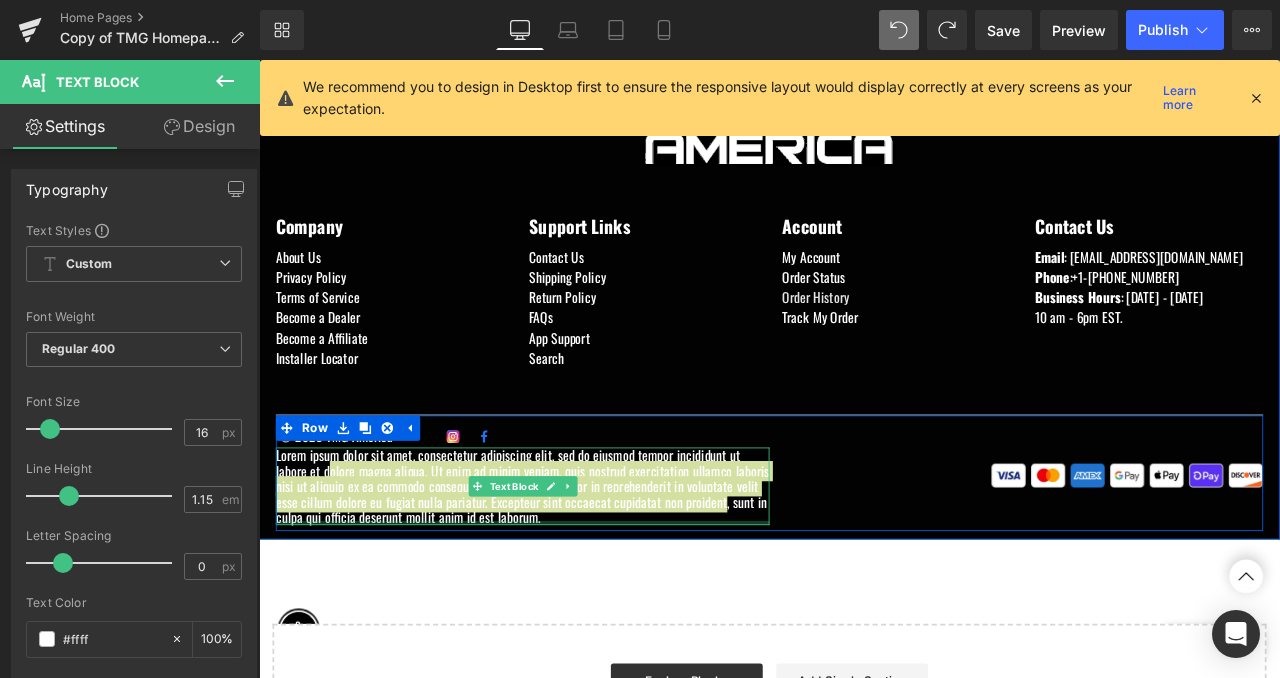 drag, startPoint x: 634, startPoint y: 607, endPoint x: 529, endPoint y: 601, distance: 105.17129 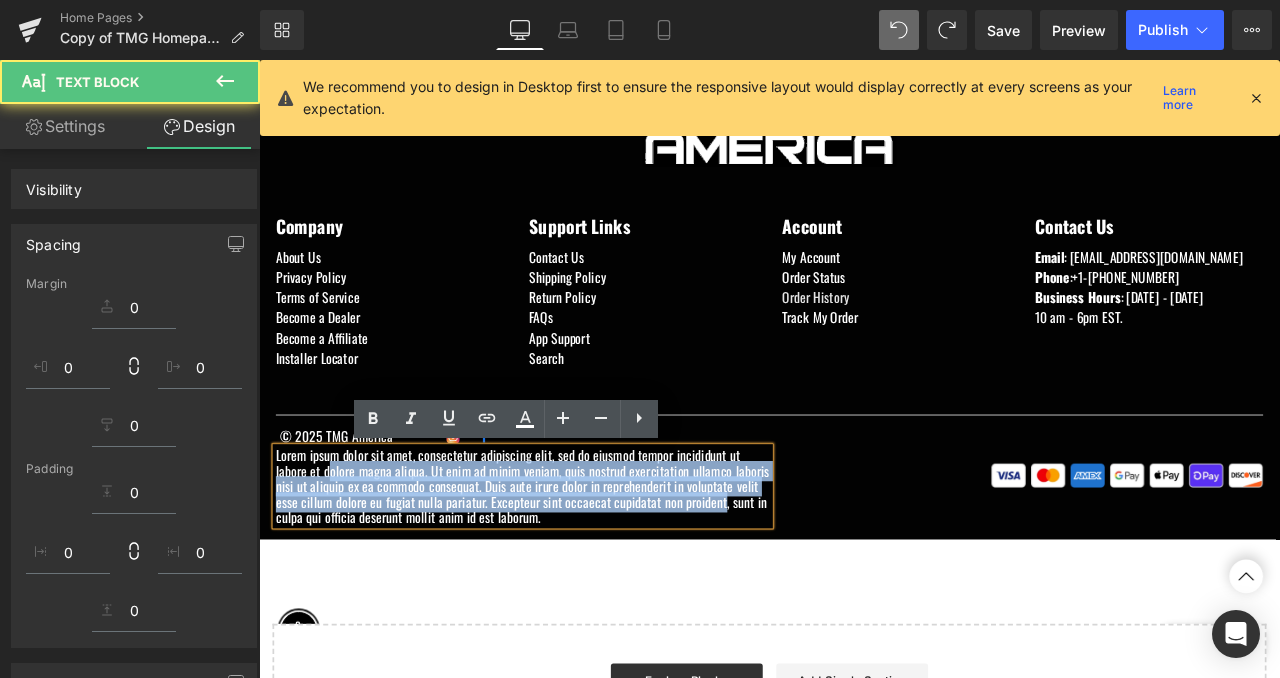 click on "Lorem ipsum dolor sit amet, consectetur adipiscing elit, sed do eiusmod tempor incididunt ut labore et dolore magna aliqua. Ut enim ad minim veniam, quis nostrud exercitation ullamco laboris nisi ut aliquip ex ea commodo consequat. Duis aute irure dolor in reprehenderit in voluptate velit esse cillum dolore eu fugiat nulla pariatur. Excepteur sint occaecat cupidatat non proident, sunt in culpa qui officia deserunt mollit anim id est laborum." at bounding box center (571, 565) 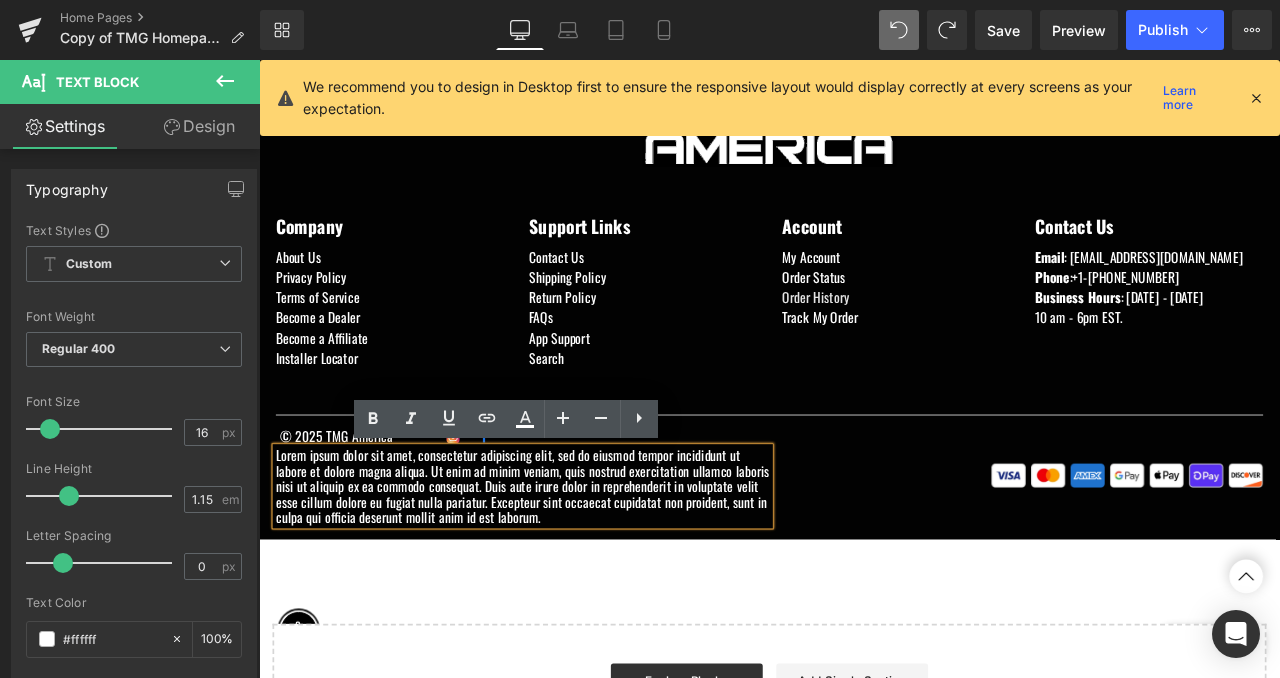 type 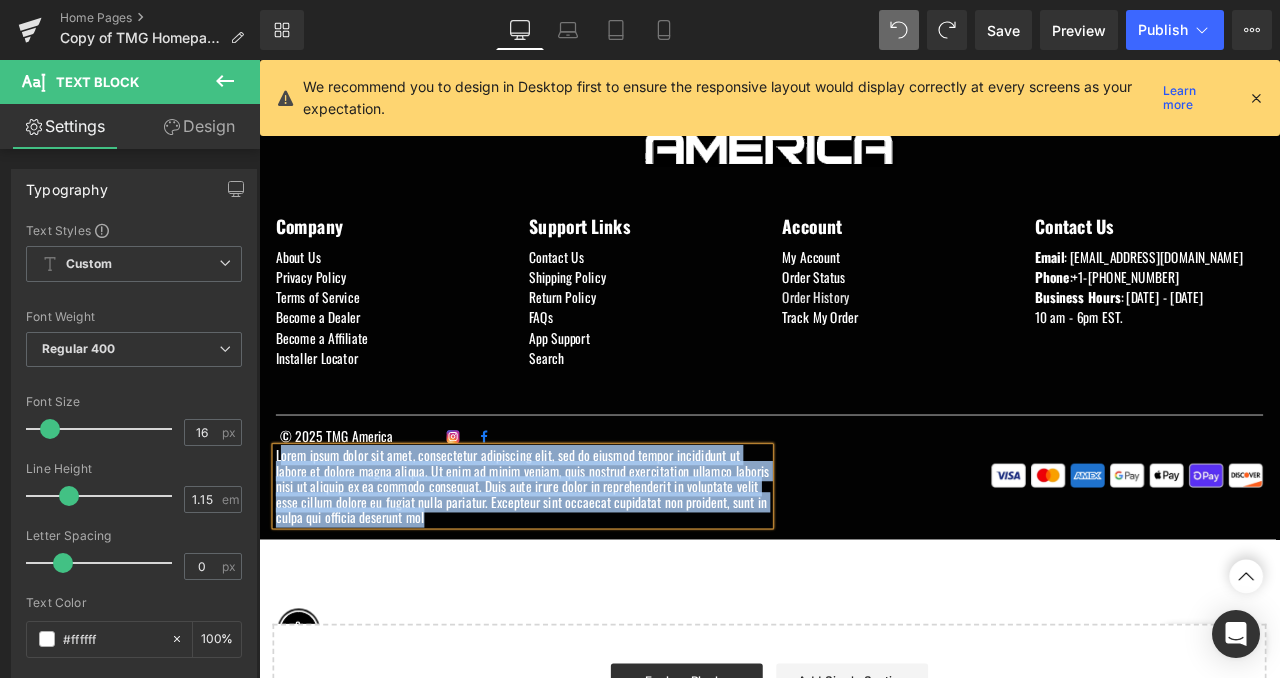 click on "Lorem ipsum dolor sit amet, consectetur adipiscing elit, sed do eiusmod tempor incididunt ut labore et dolore magna aliqua. Ut enim ad minim veniam, quis nostrud exercitation ullamco laboris nisi ut aliquip ex ea commodo consequat. Duis aute irure dolor in reprehenderit in voluptate velit esse cillum dolore eu fugiat nulla pariatur. Excepteur sint occaecat cupidatat non proident, sunt in culpa qui officia deserunt mol" at bounding box center (571, 565) 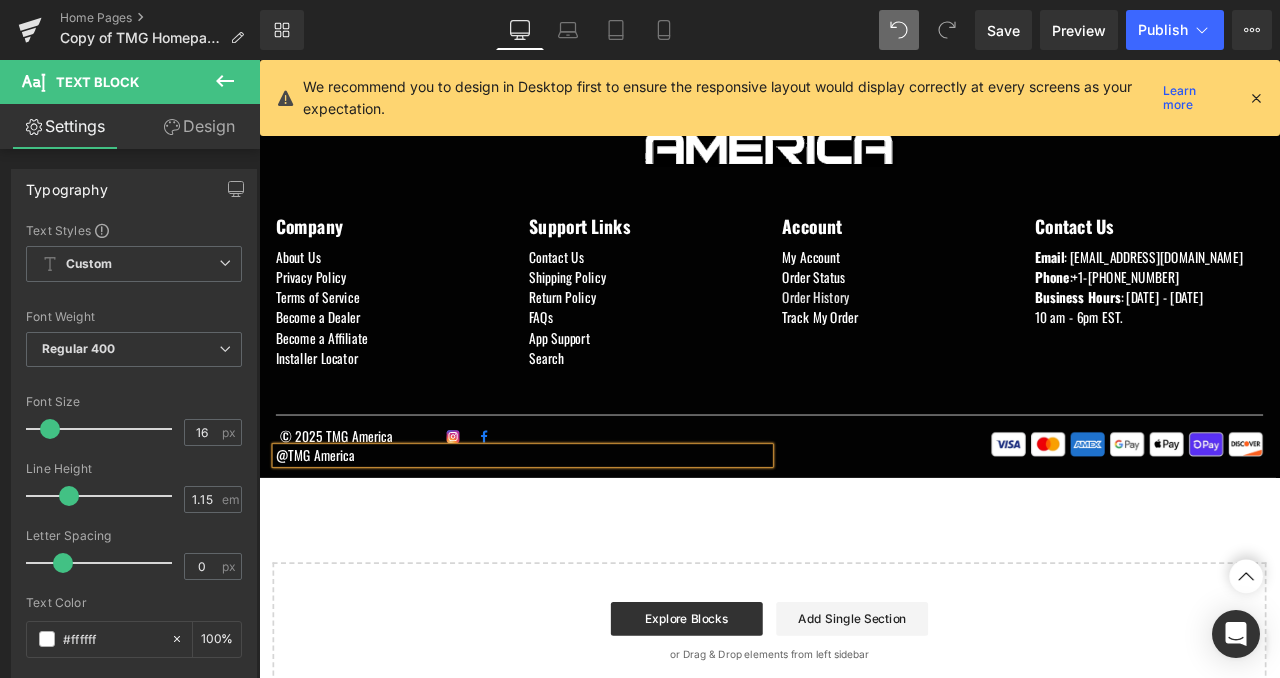 click on "@TMG America" at bounding box center [571, 528] 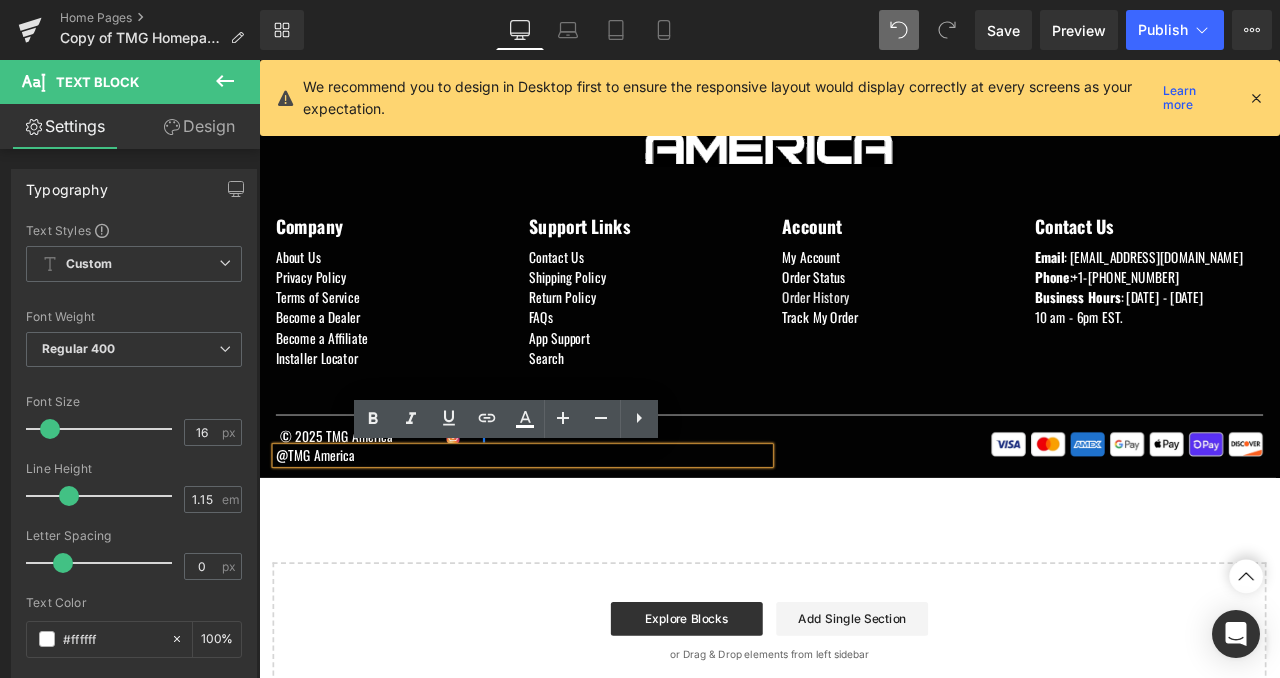 click on "Image
Free Shipping
Text Block         Free Ship On Orders $75 or more Text Block
Icon List
Image
Return & Warranty
Text Block         Hassle Free Returns & Warranty  Text Block
Icon List
Image
Online Payment
Text Block" at bounding box center [864, -478] 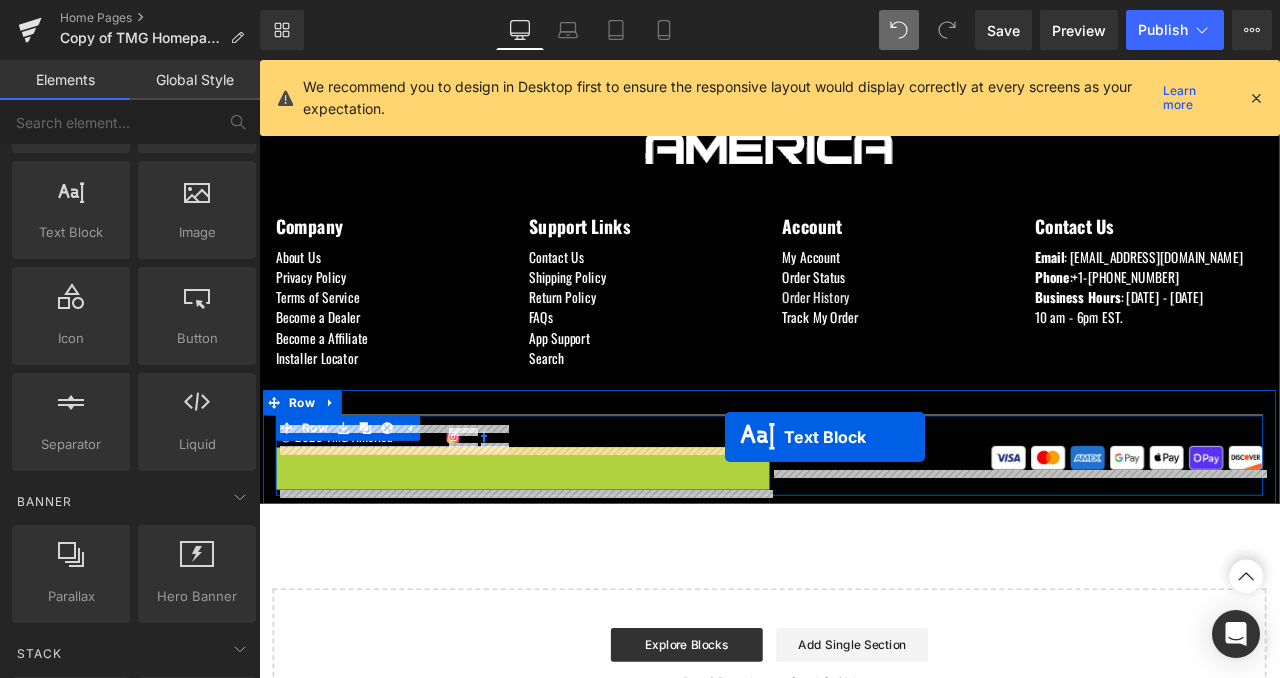 drag, startPoint x: 519, startPoint y: 533, endPoint x: 811, endPoint y: 507, distance: 293.15524 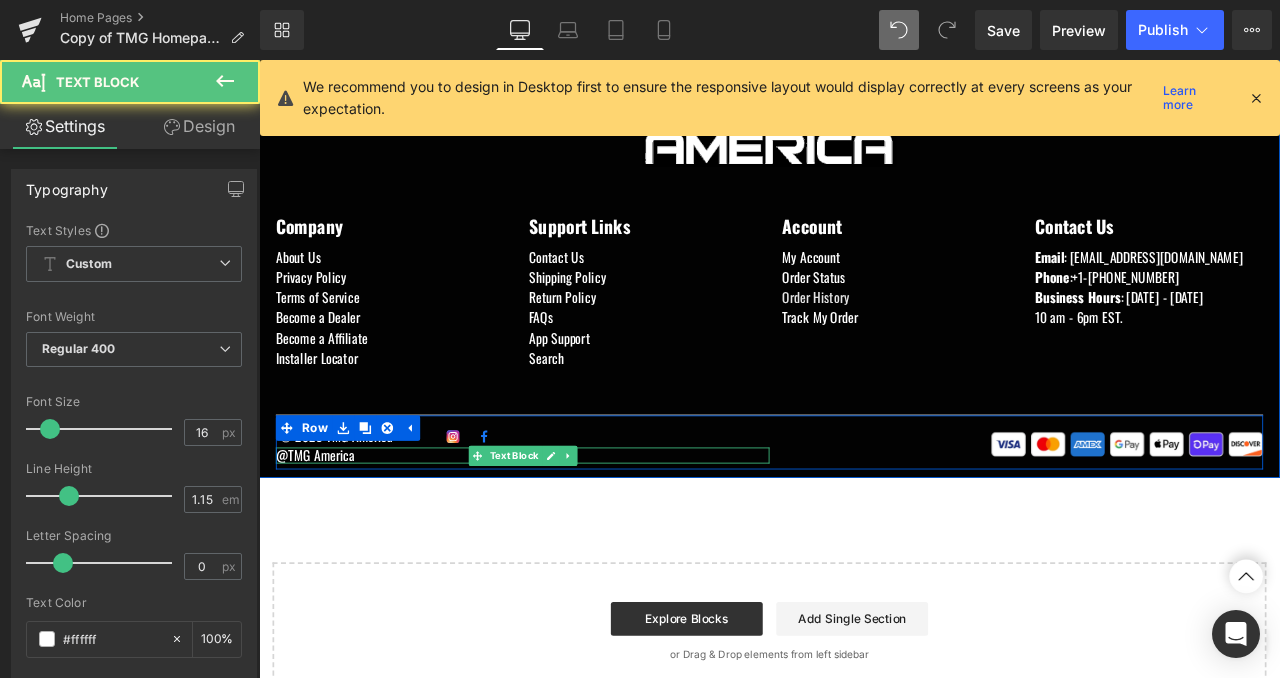 click on "@TMG America" at bounding box center (571, 528) 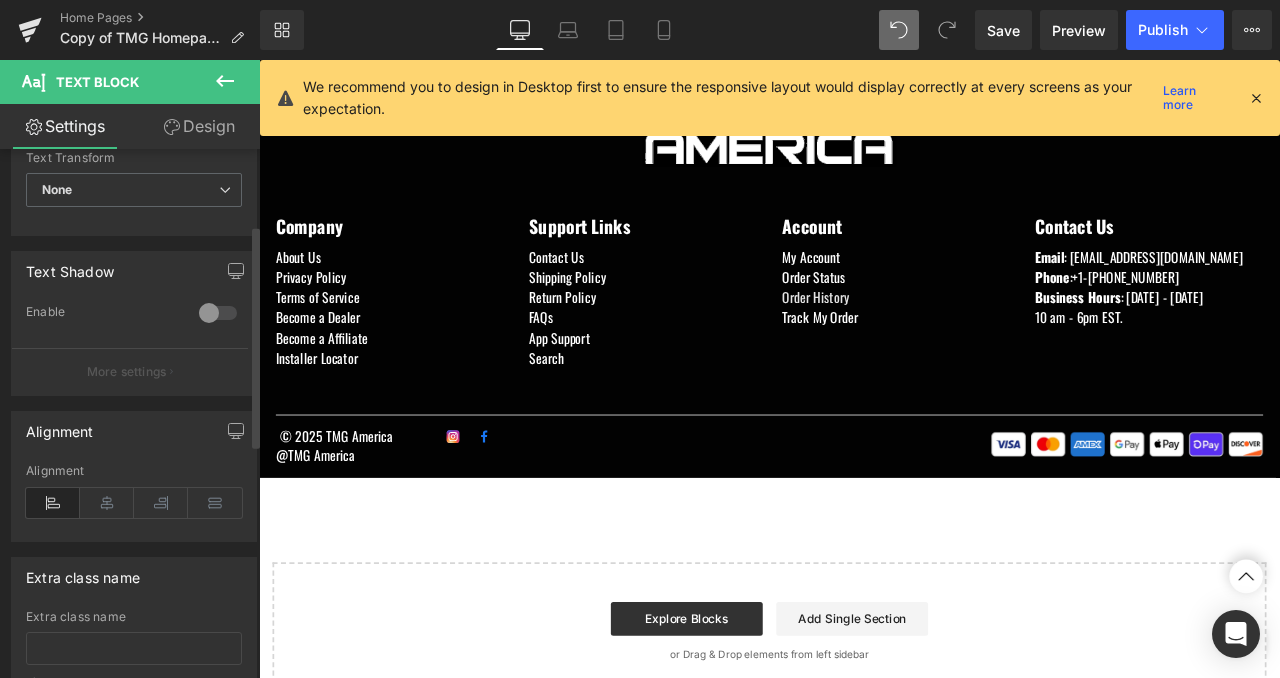 scroll, scrollTop: 737, scrollLeft: 0, axis: vertical 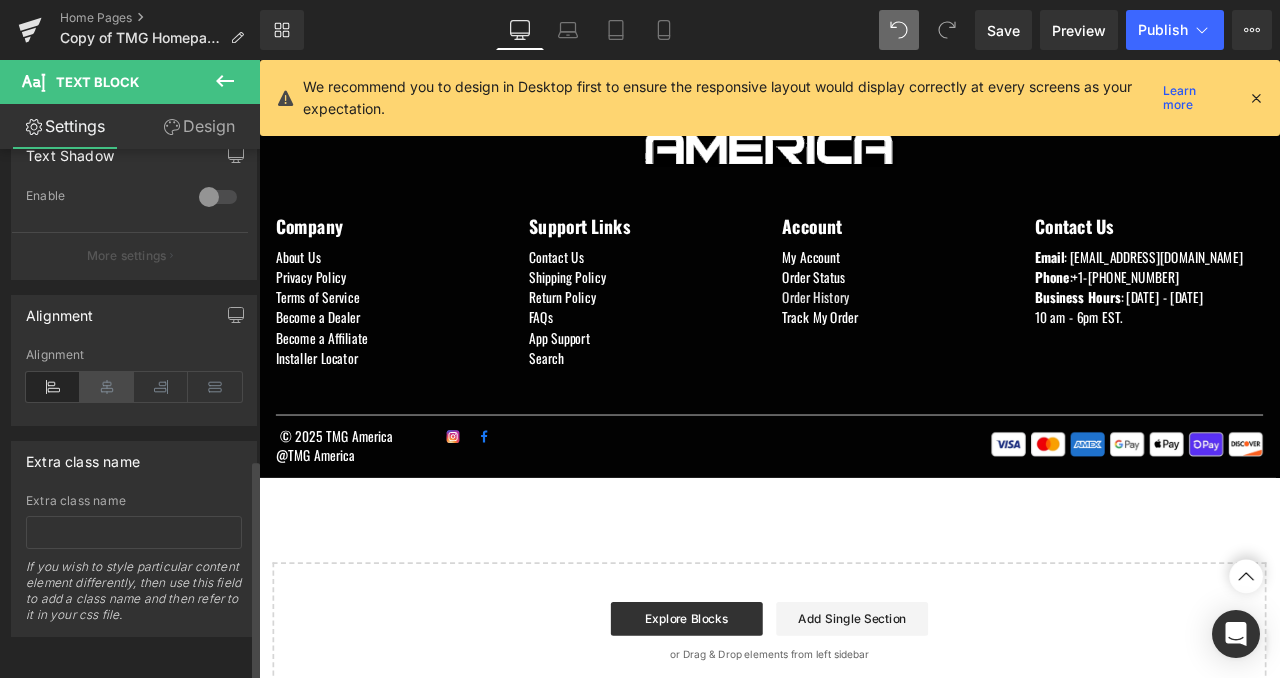 click at bounding box center (107, 387) 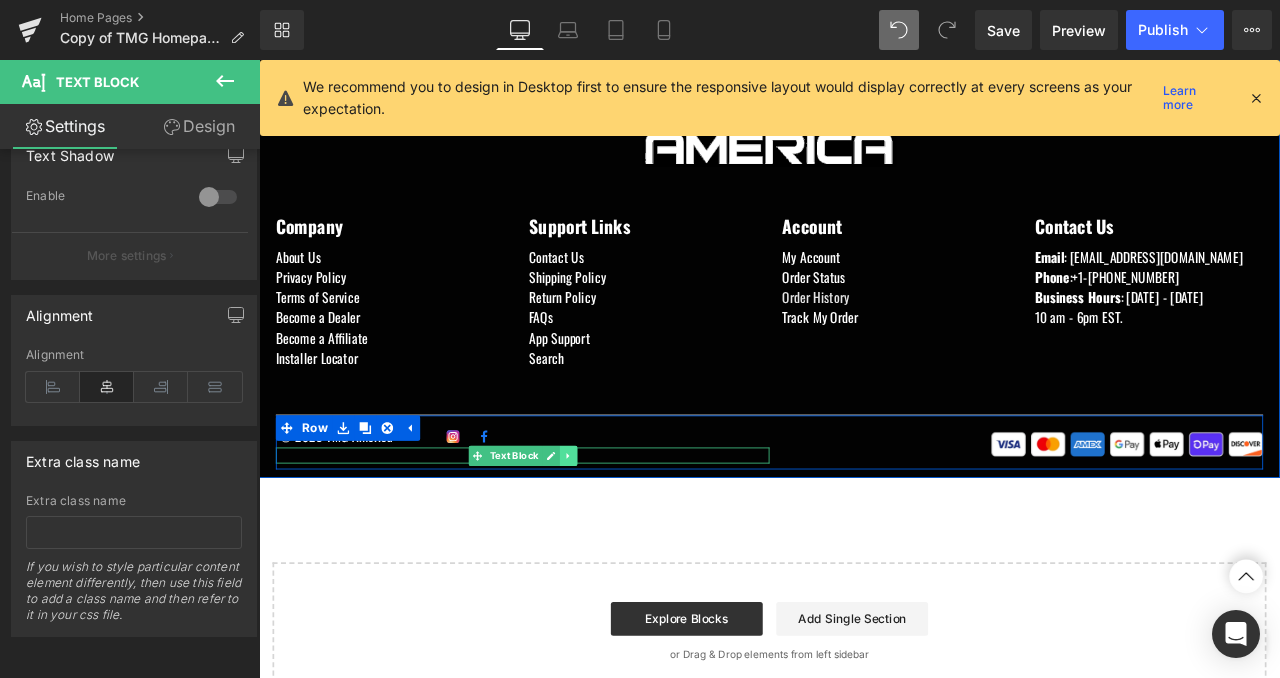 click 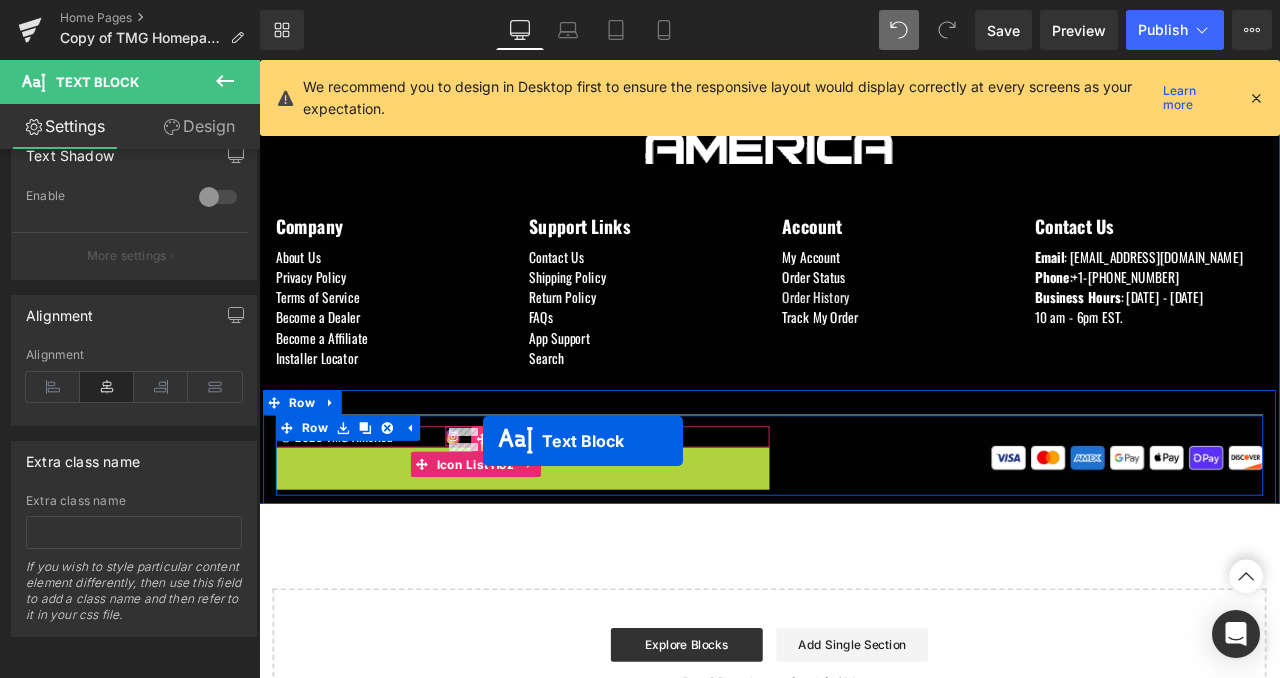 drag, startPoint x: 485, startPoint y: 525, endPoint x: 524, endPoint y: 509, distance: 42.154476 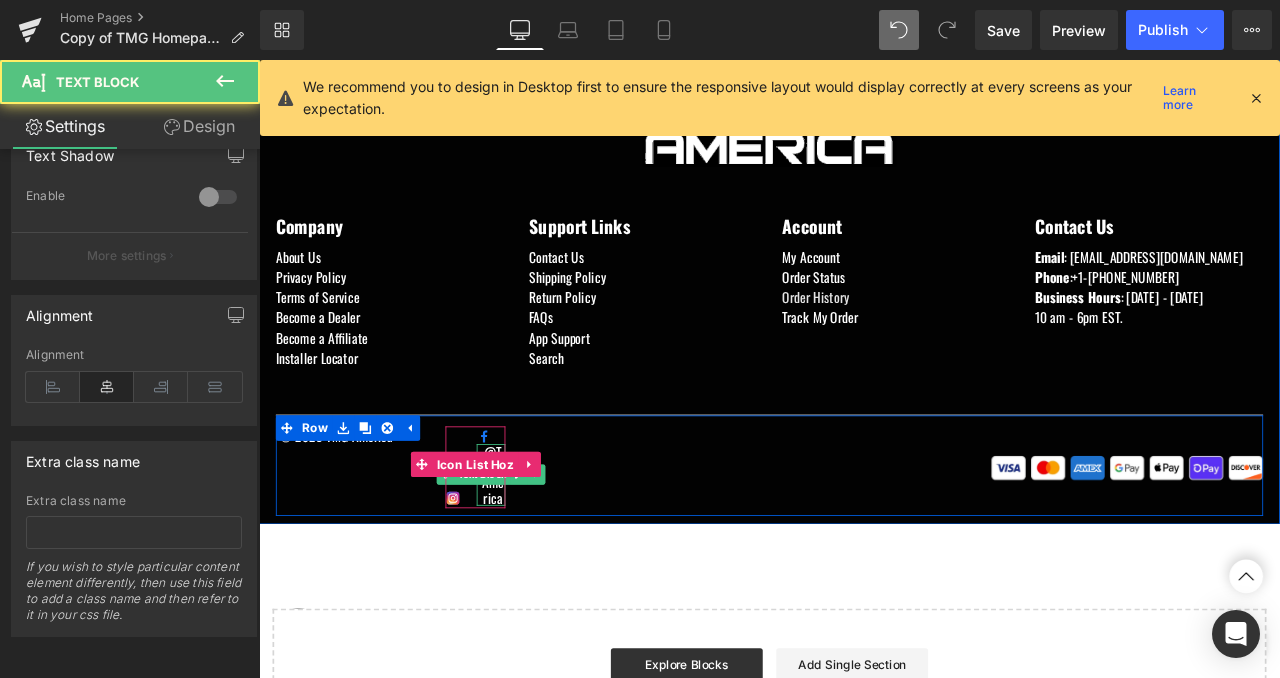 click on "@TMG America" at bounding box center [536, 552] 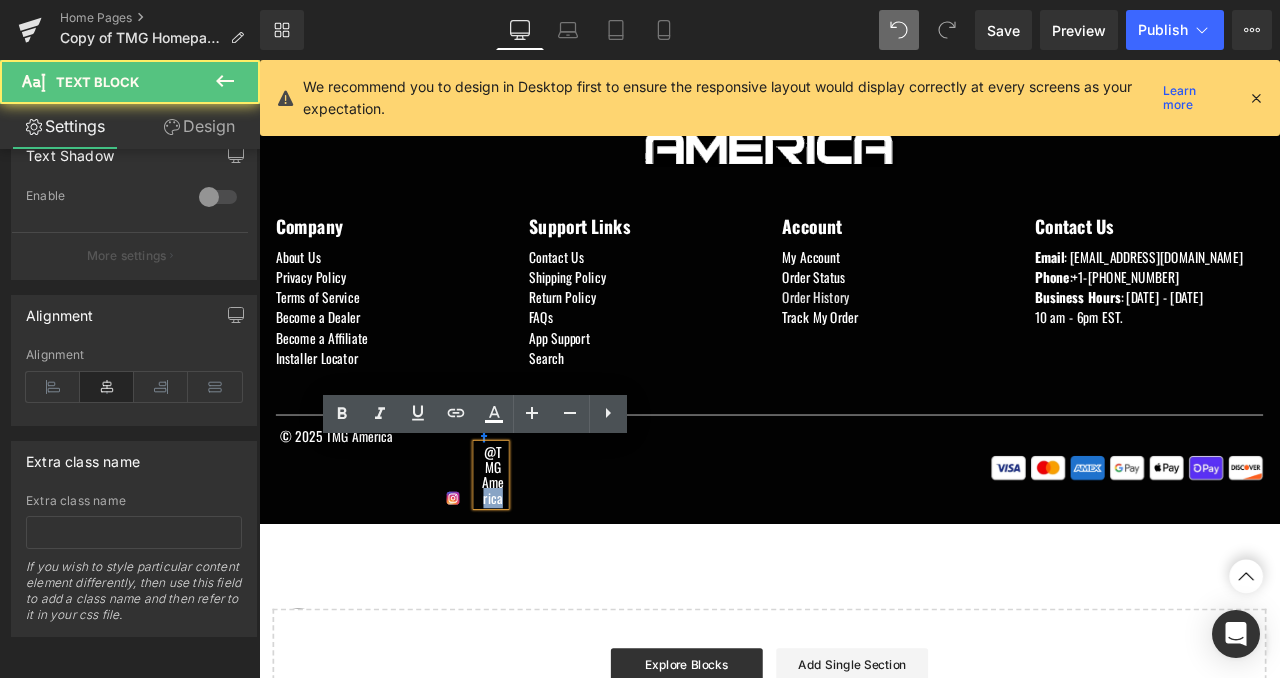 drag, startPoint x: 552, startPoint y: 553, endPoint x: 570, endPoint y: 553, distance: 18 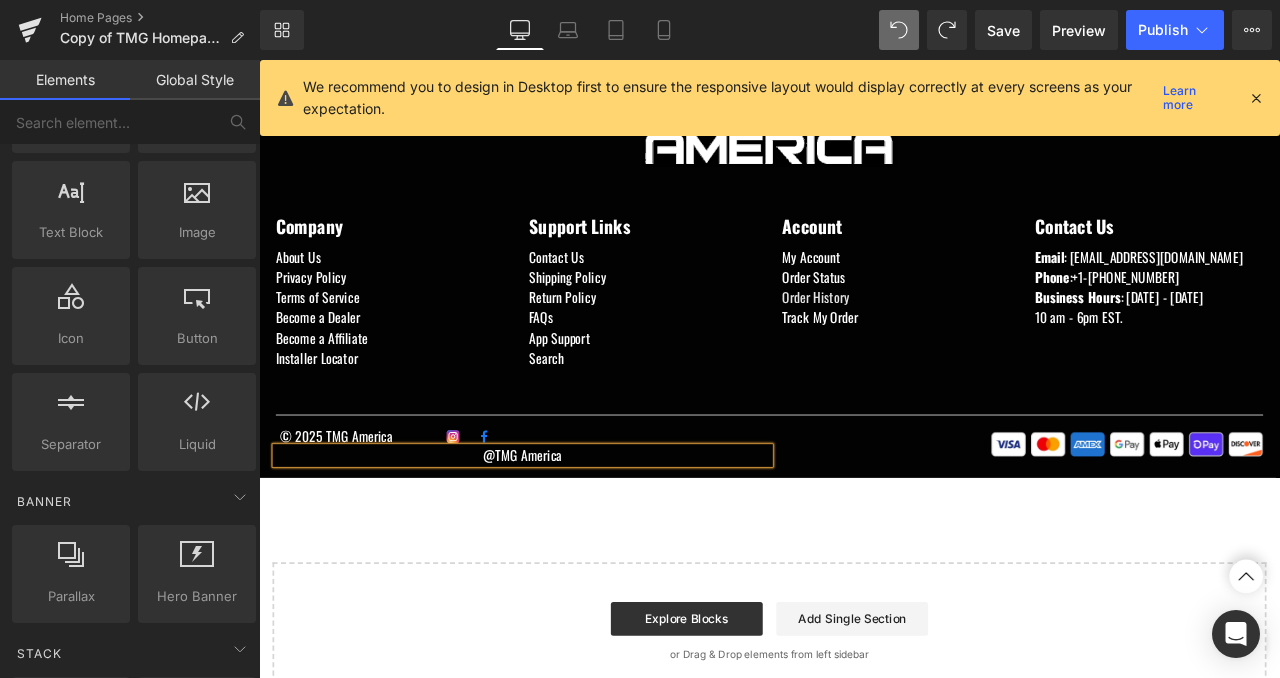 click on "Image
Free Shipping
Text Block         Free Ship On Orders $75 or more Text Block
Icon List
Image
Return & Warranty
Text Block         Hassle Free Returns & Warranty  Text Block
Icon List
Image
Online Payment
Text Block" at bounding box center [864, -478] 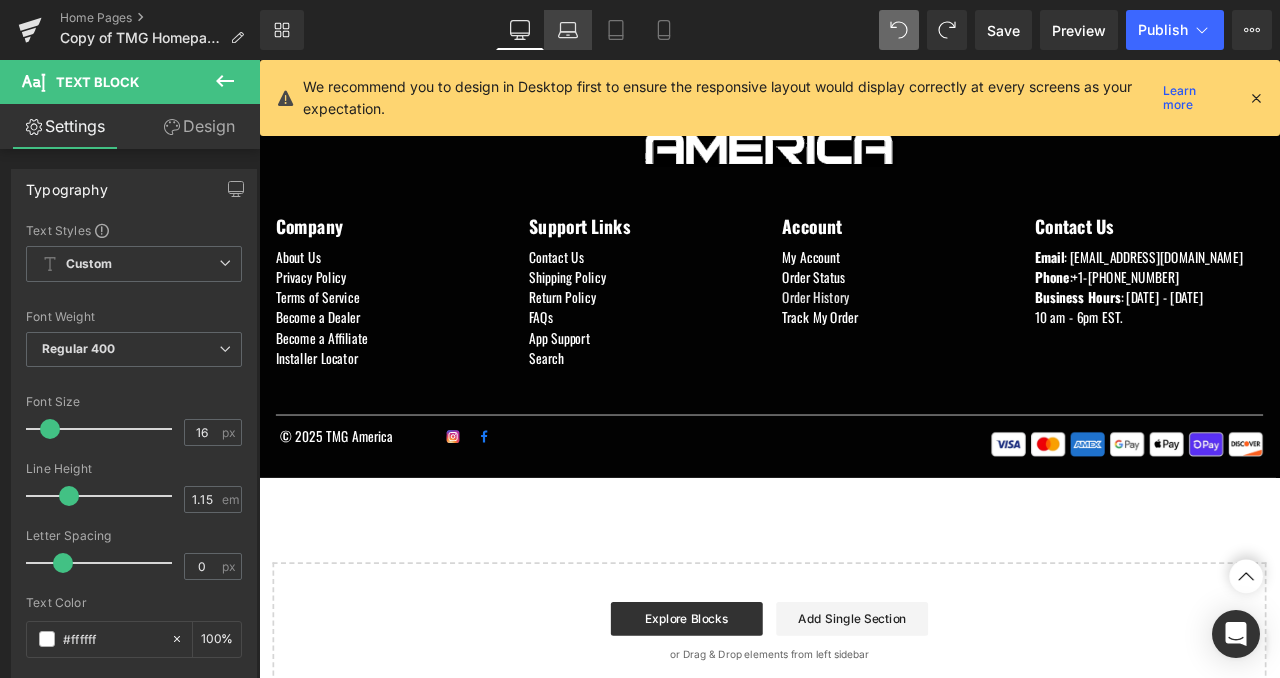 click on "Laptop" at bounding box center [568, 30] 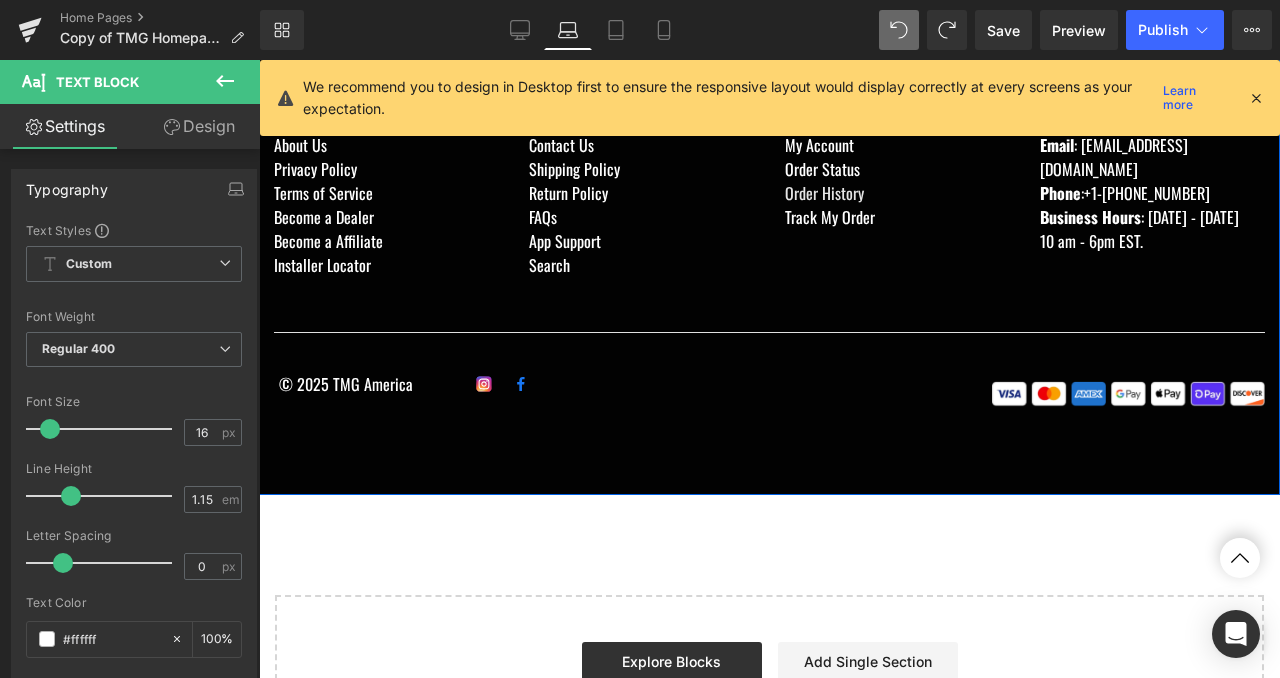 scroll, scrollTop: 2453, scrollLeft: 0, axis: vertical 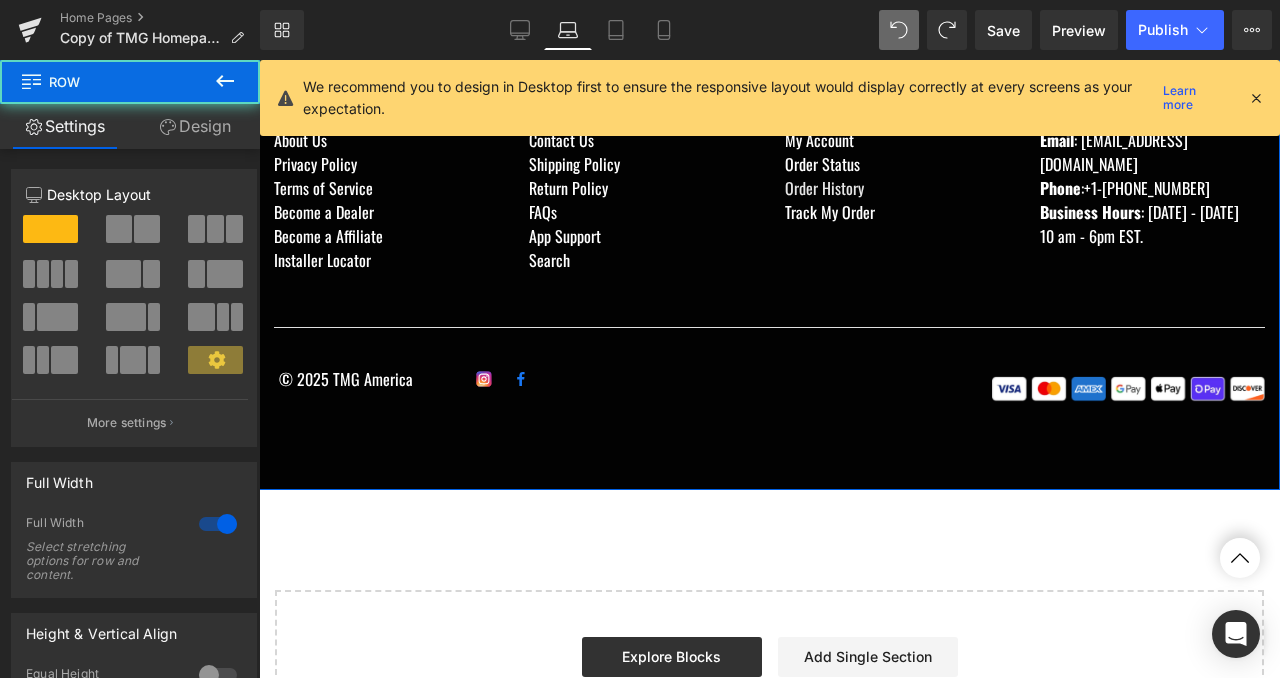 click on "Image         Row         Company Text Block         About Us Text Block         Privacy Policy Text Block         Terms of Service Text Block         Become a Dealer Text Block         Become a Affiliate Text Block         Installer Locator Text Block         Support Links Text Block         Contact Us Text Block         Shipping Policy Text Block         Return Policy Text Block         FAQs Text Block         App Support Text Block         Search Text Block         Account Text Block         My Account Text Block         Order Status Text Block         Order History Text Block         Track My Orde r Text Block         Contact Us Text Block         Email : tmgkuanmingchen@gmail.com Text Block         Phone :  +1- 949-501-2882 Text Block         Business Hours : Monday - Friday 10 am - 6pm EST. Text Block         Row         Row
© 2025 TMG America
Text Block
Image" at bounding box center (769, 176) 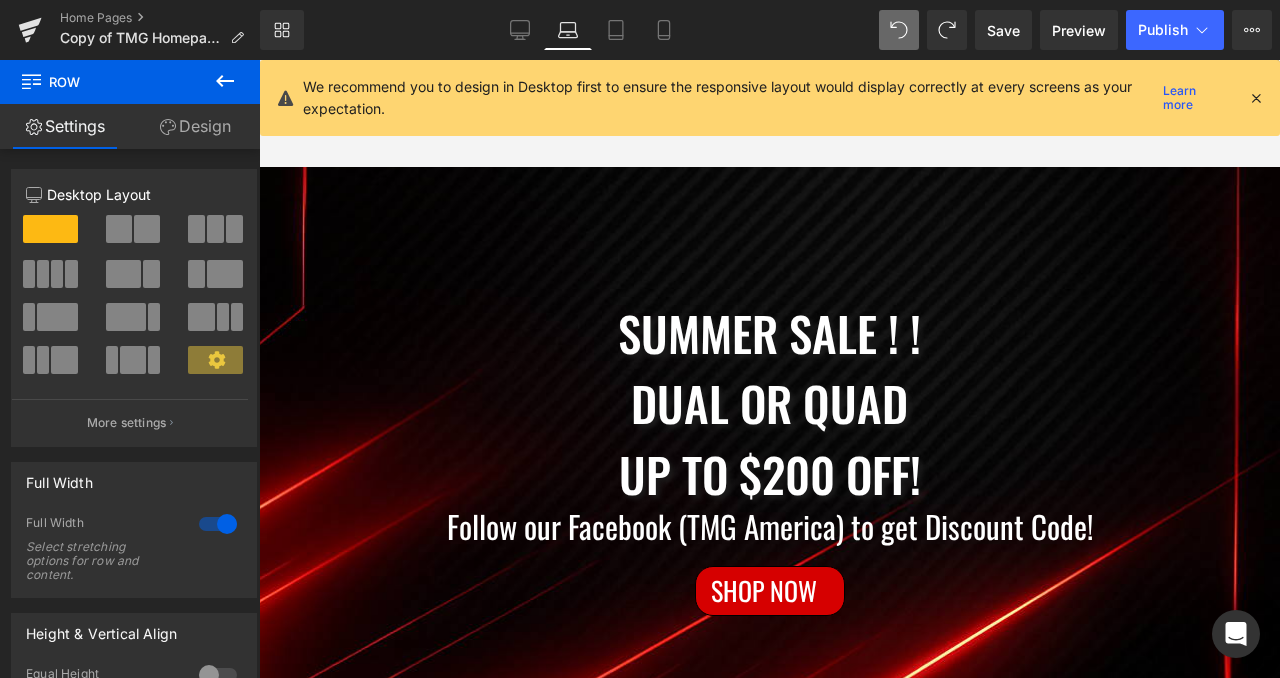 scroll, scrollTop: 0, scrollLeft: 0, axis: both 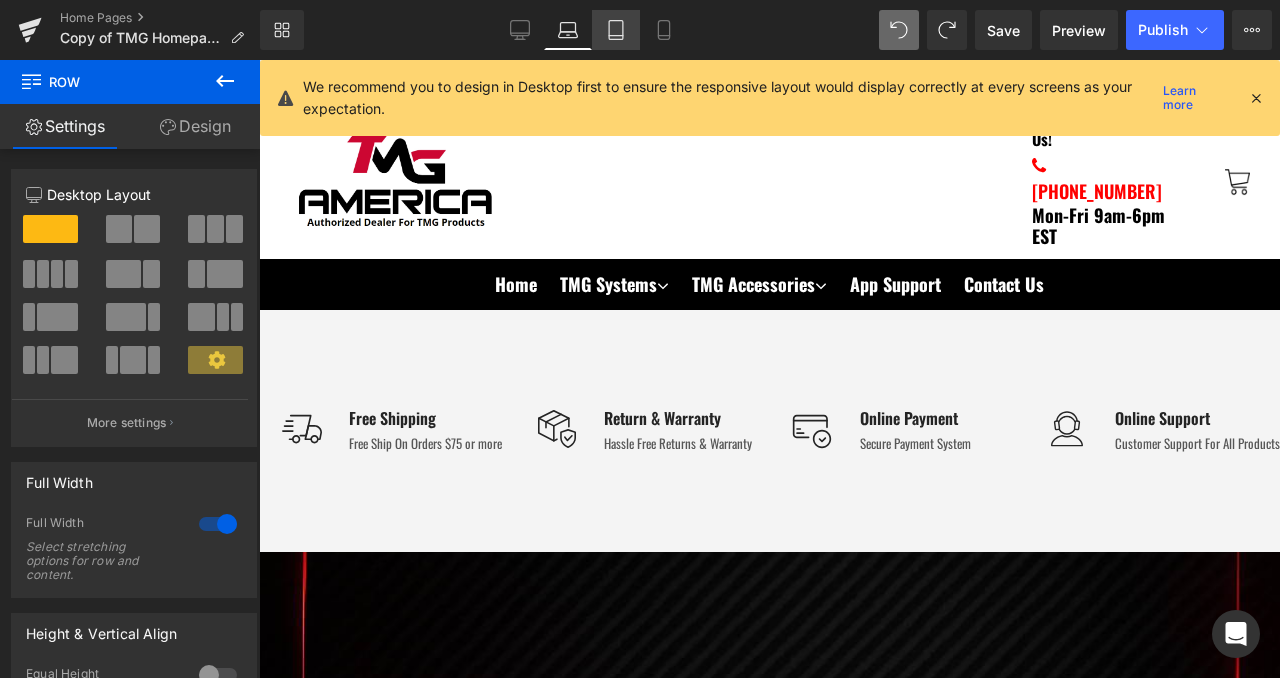 click on "Tablet" at bounding box center [616, 30] 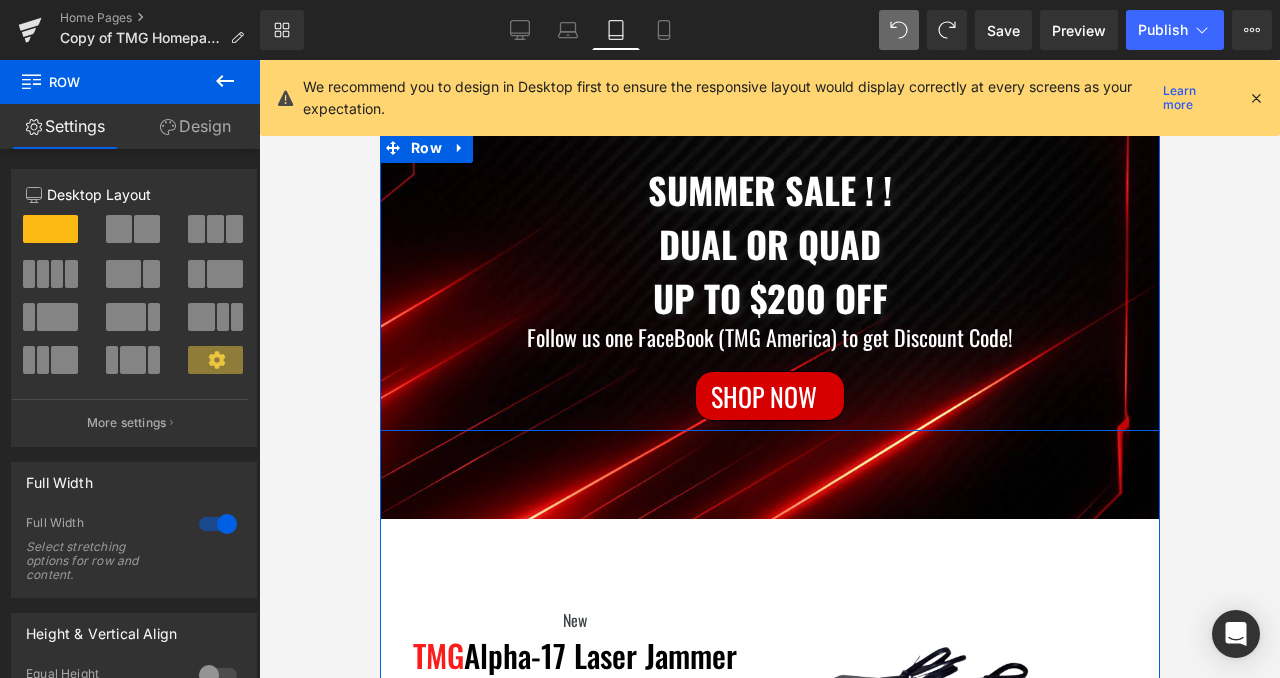 scroll, scrollTop: 0, scrollLeft: 0, axis: both 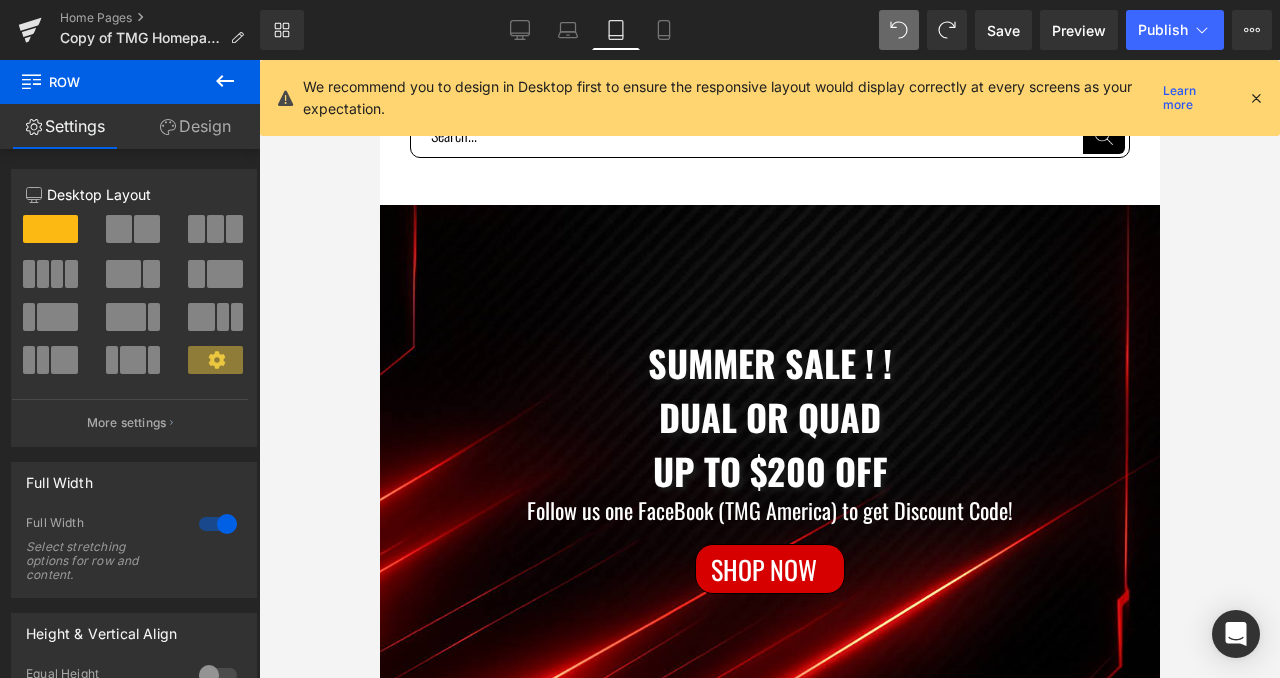 click on "We recommend you to design in Desktop first to ensure the responsive layout would display correctly at every screens as your expectation. Learn more" at bounding box center [775, 98] 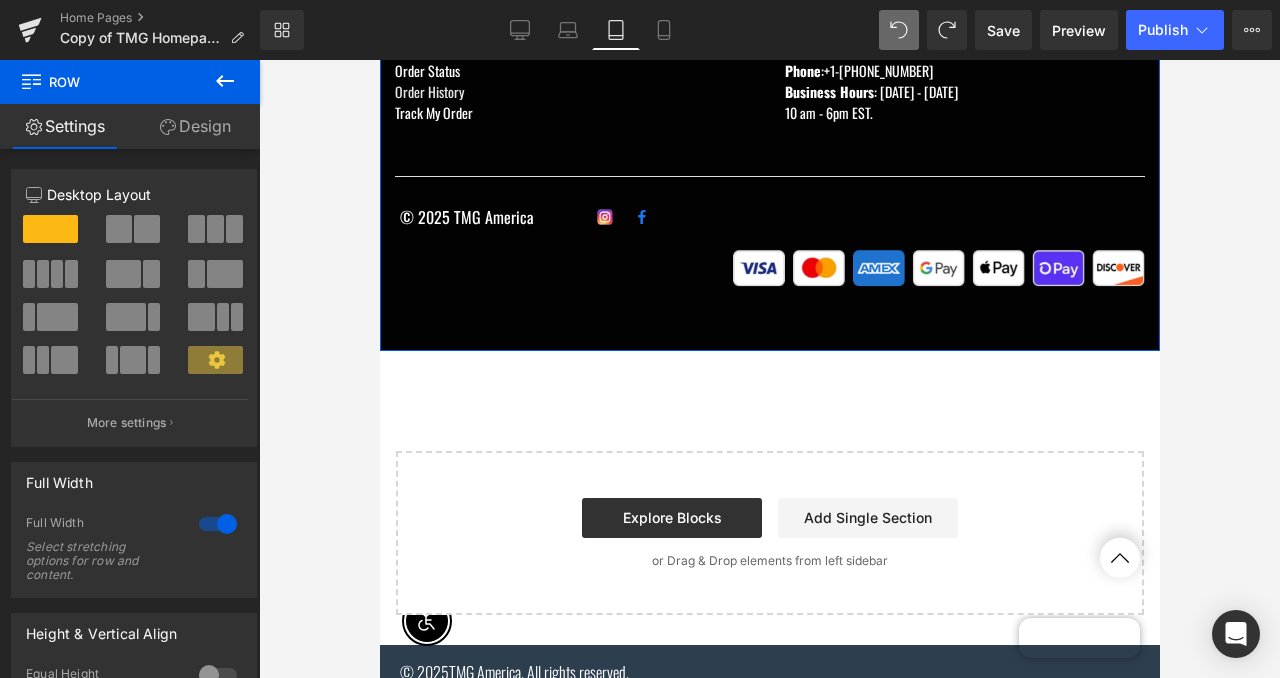 scroll, scrollTop: 2465, scrollLeft: 0, axis: vertical 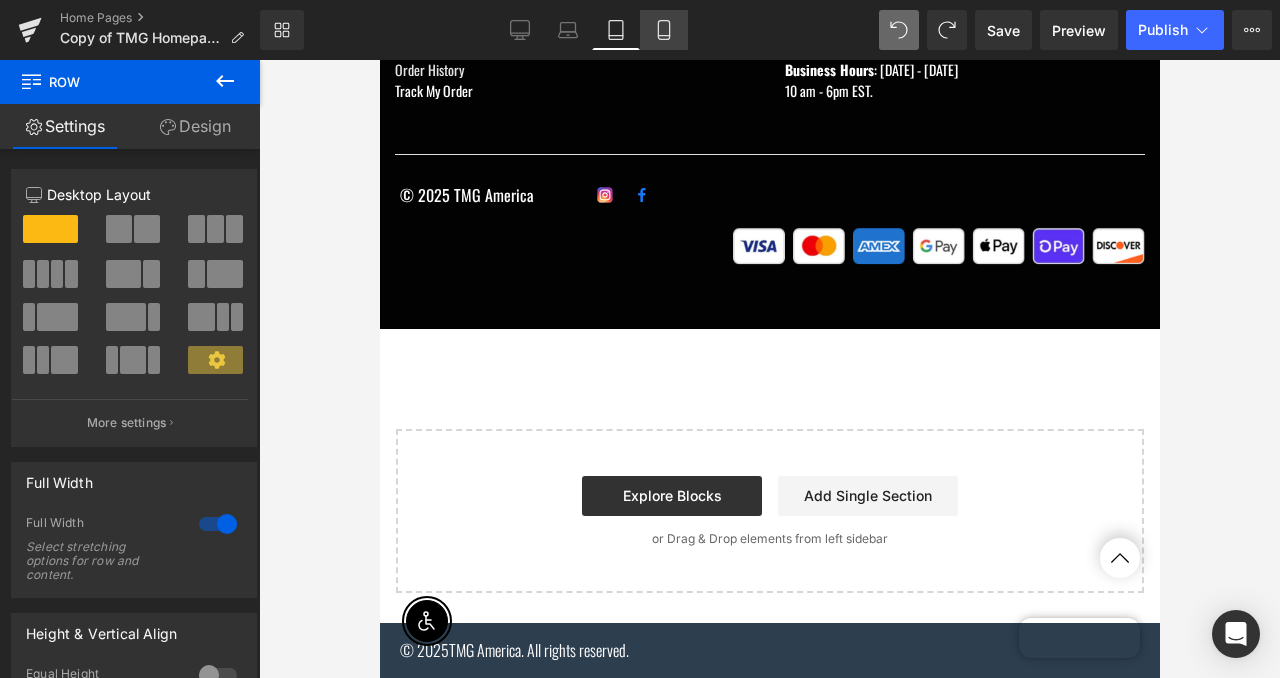 click 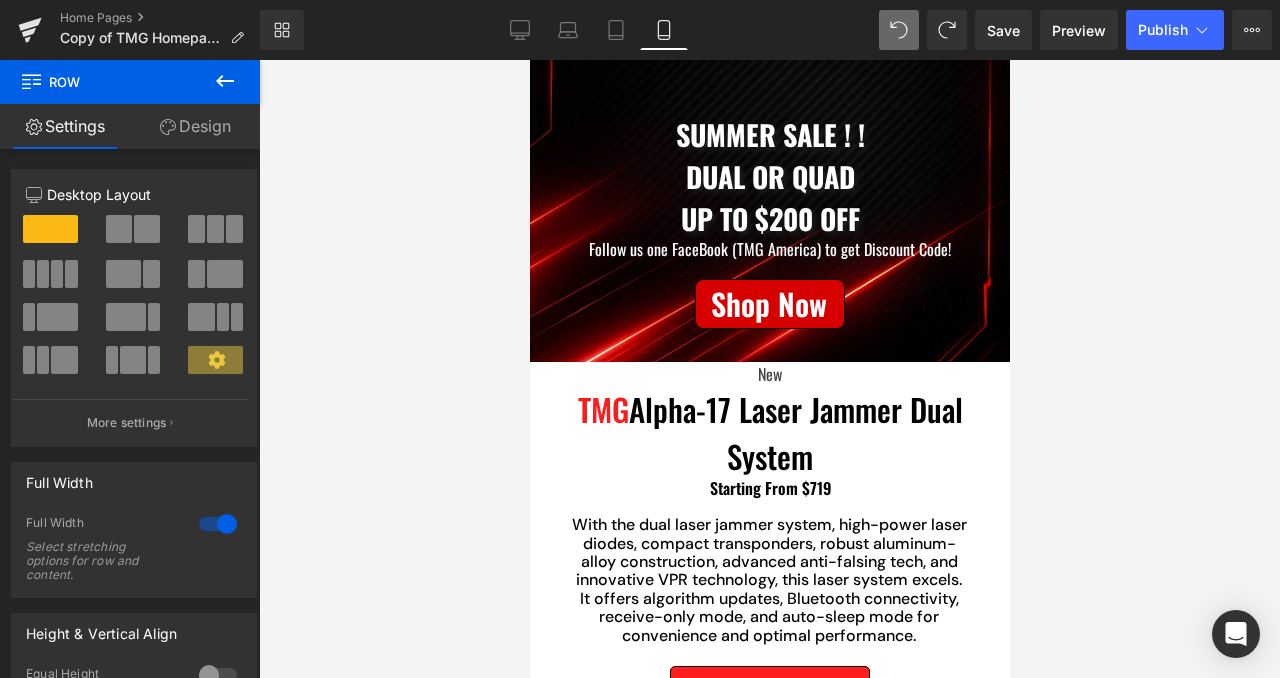 scroll, scrollTop: 88, scrollLeft: 0, axis: vertical 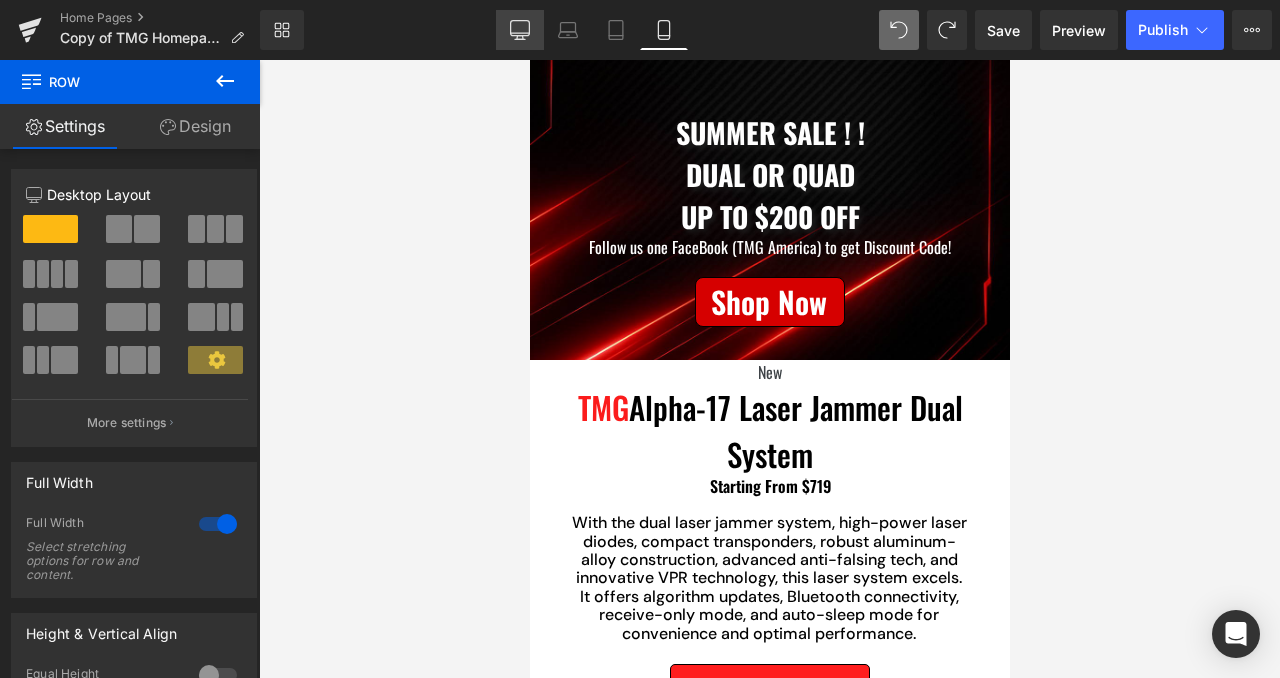 click 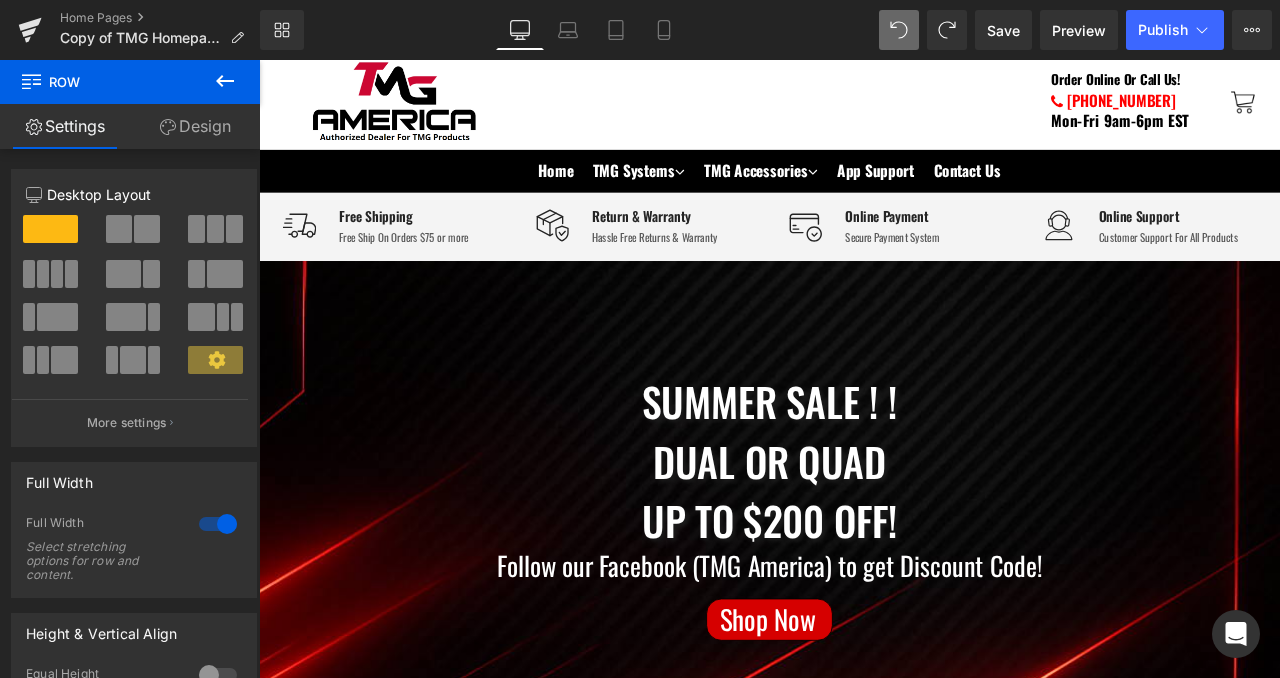 scroll, scrollTop: 42, scrollLeft: 0, axis: vertical 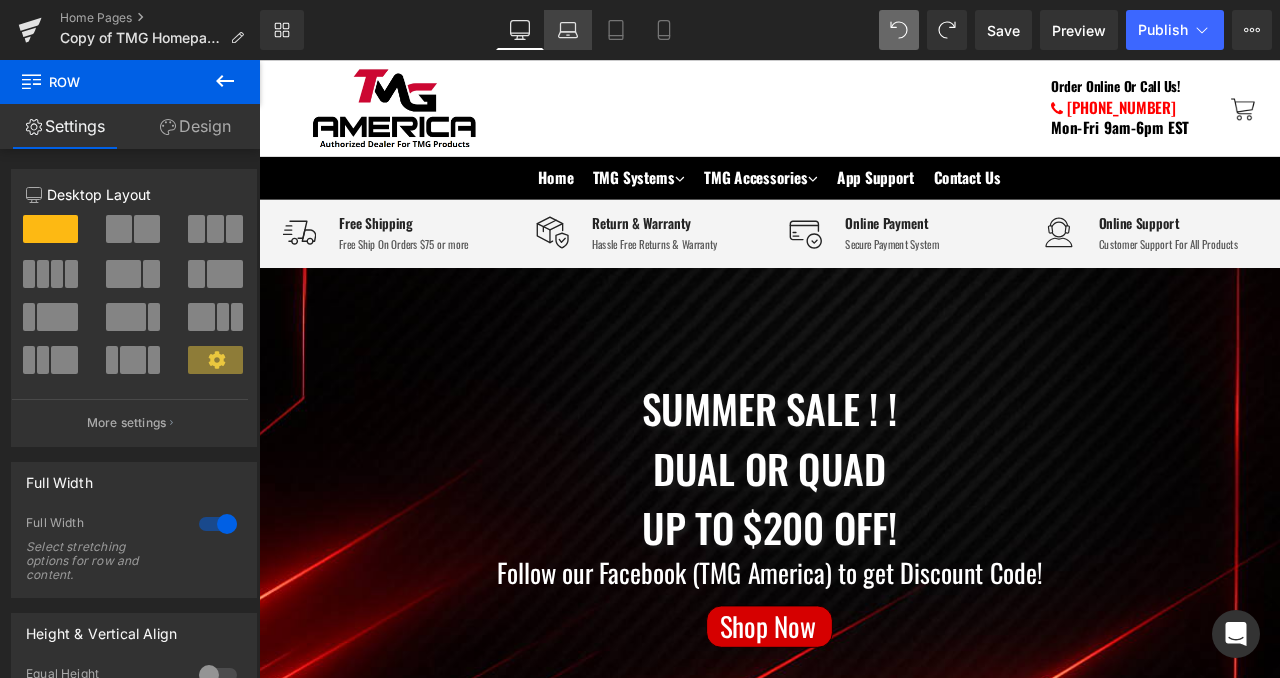 click on "Laptop" at bounding box center (568, 30) 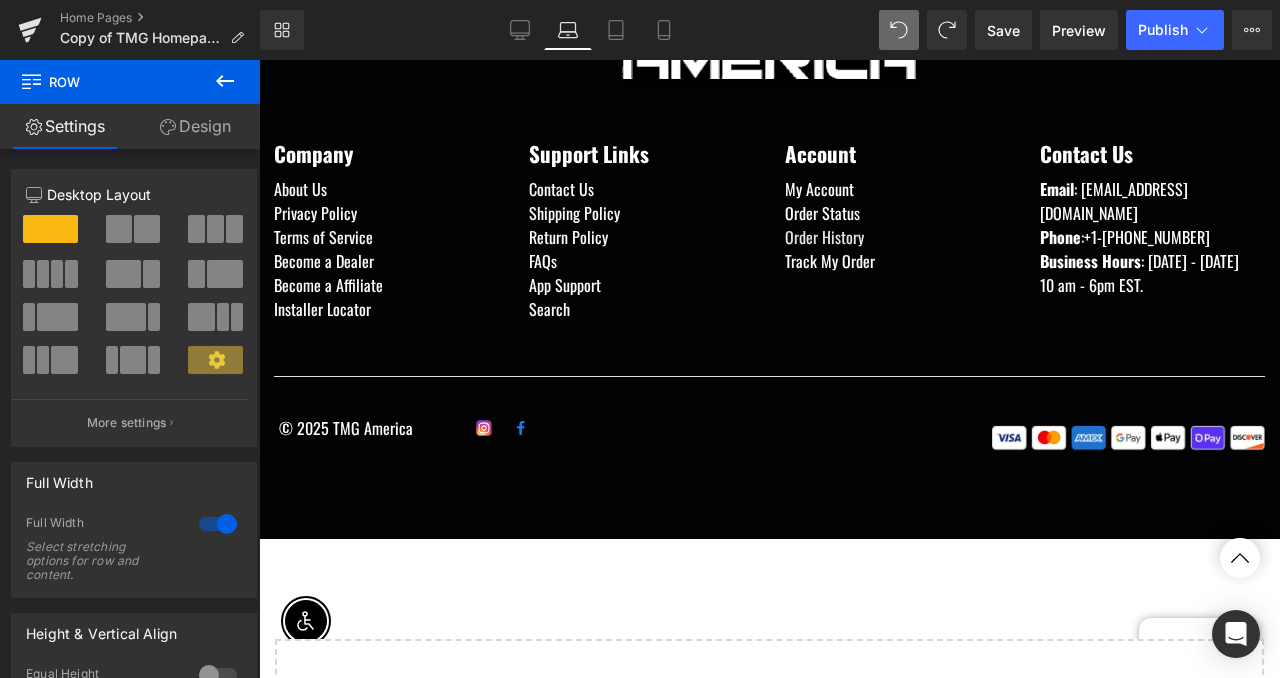 scroll, scrollTop: 2586, scrollLeft: 0, axis: vertical 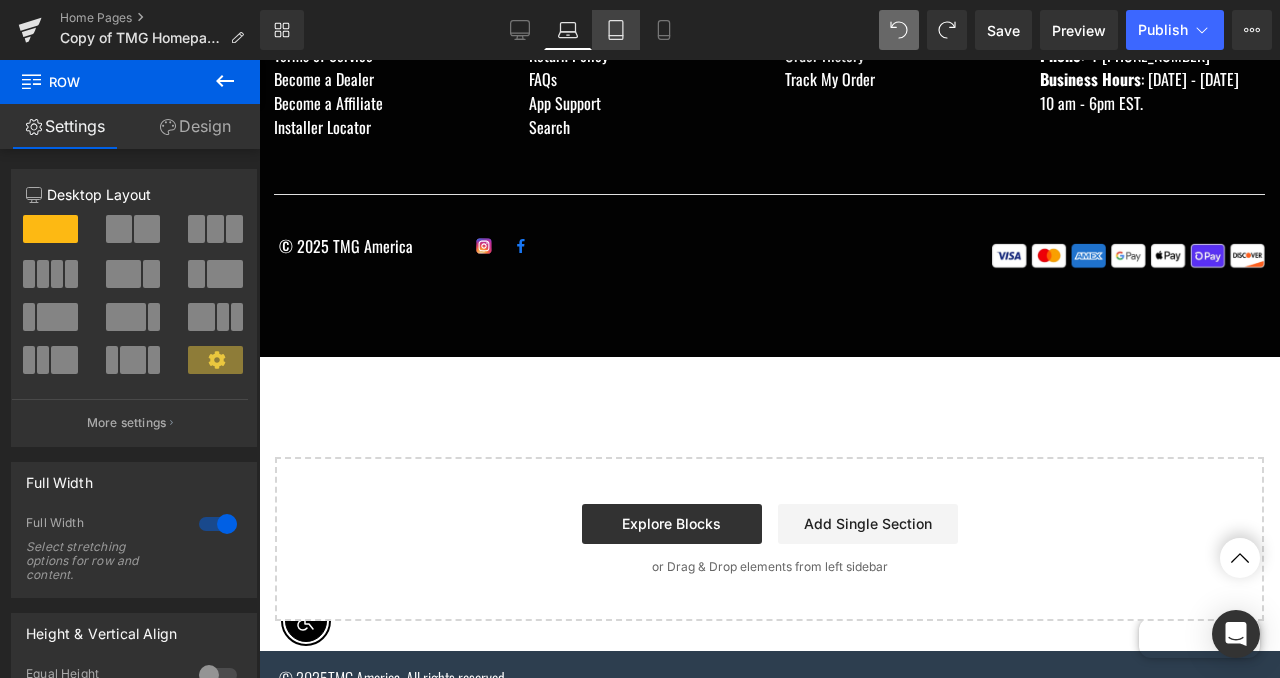 click on "Tablet" at bounding box center [616, 30] 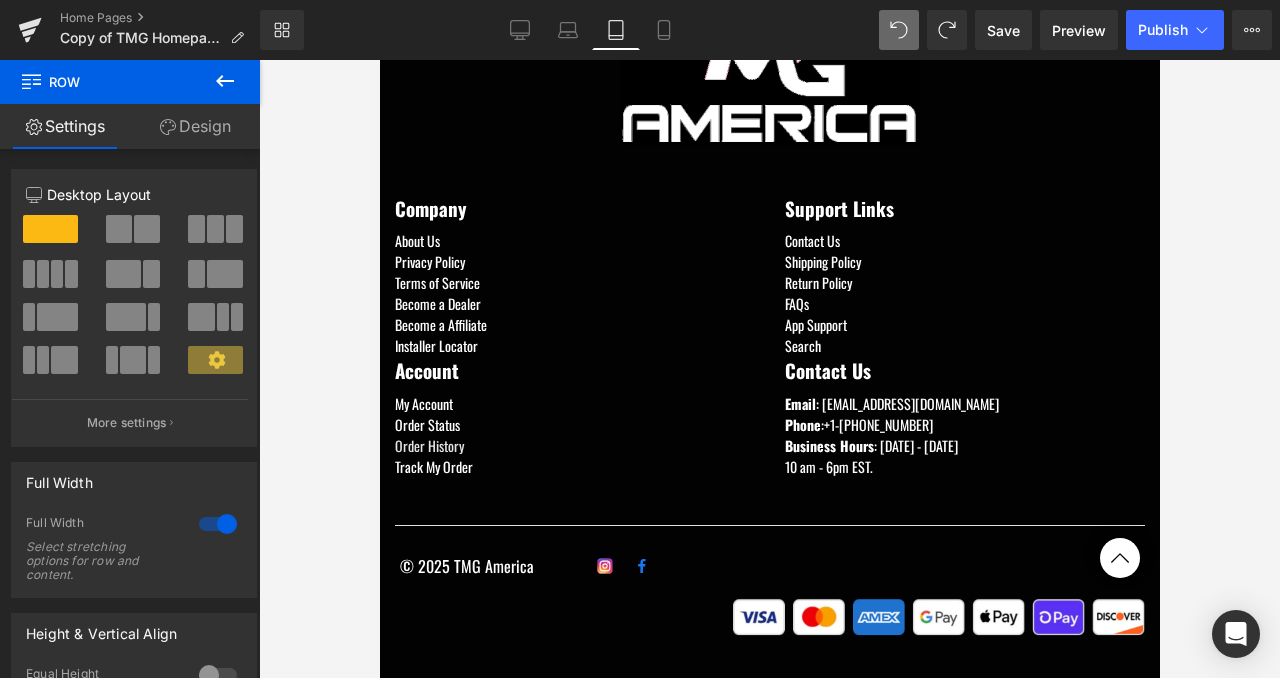 scroll, scrollTop: 2147, scrollLeft: 0, axis: vertical 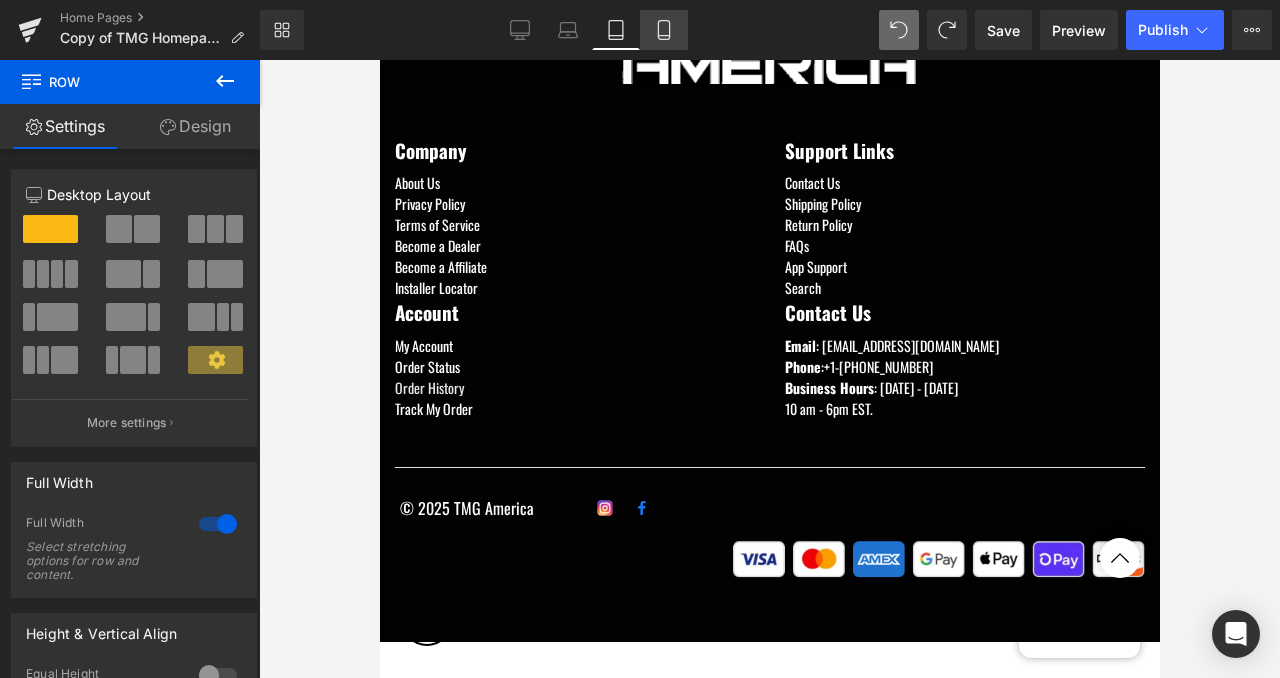 click 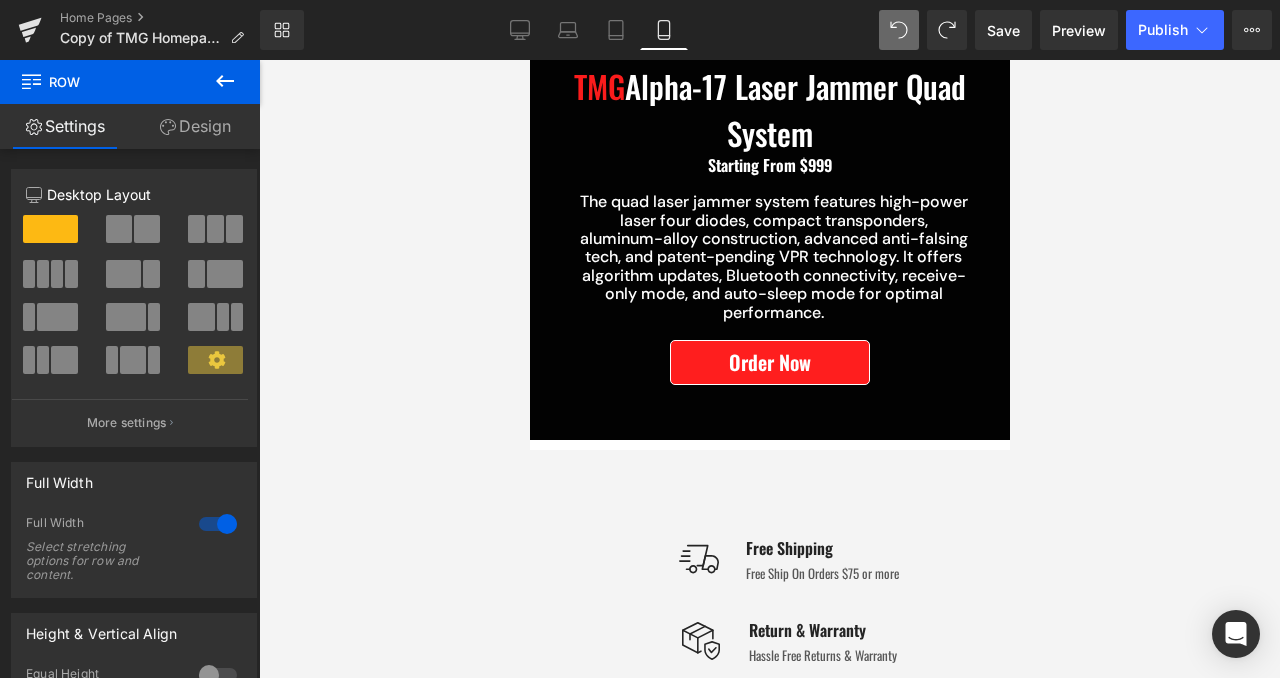 scroll, scrollTop: 1444, scrollLeft: 0, axis: vertical 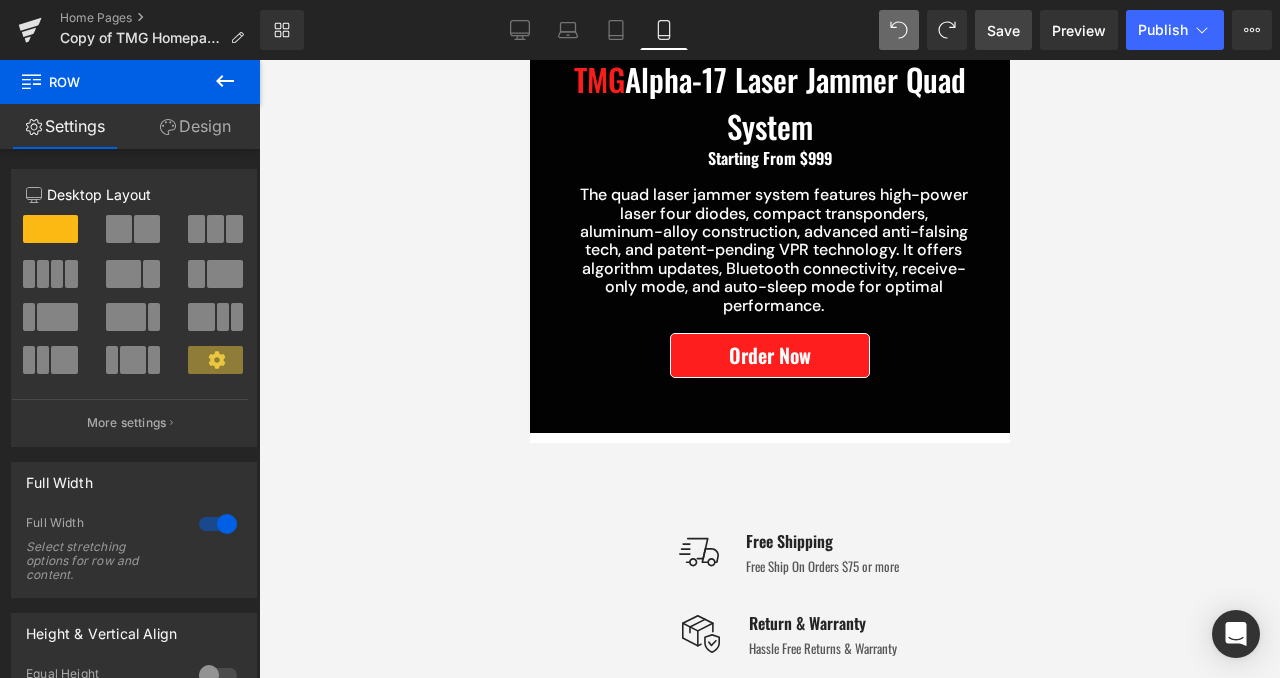 click on "Save" at bounding box center (1003, 30) 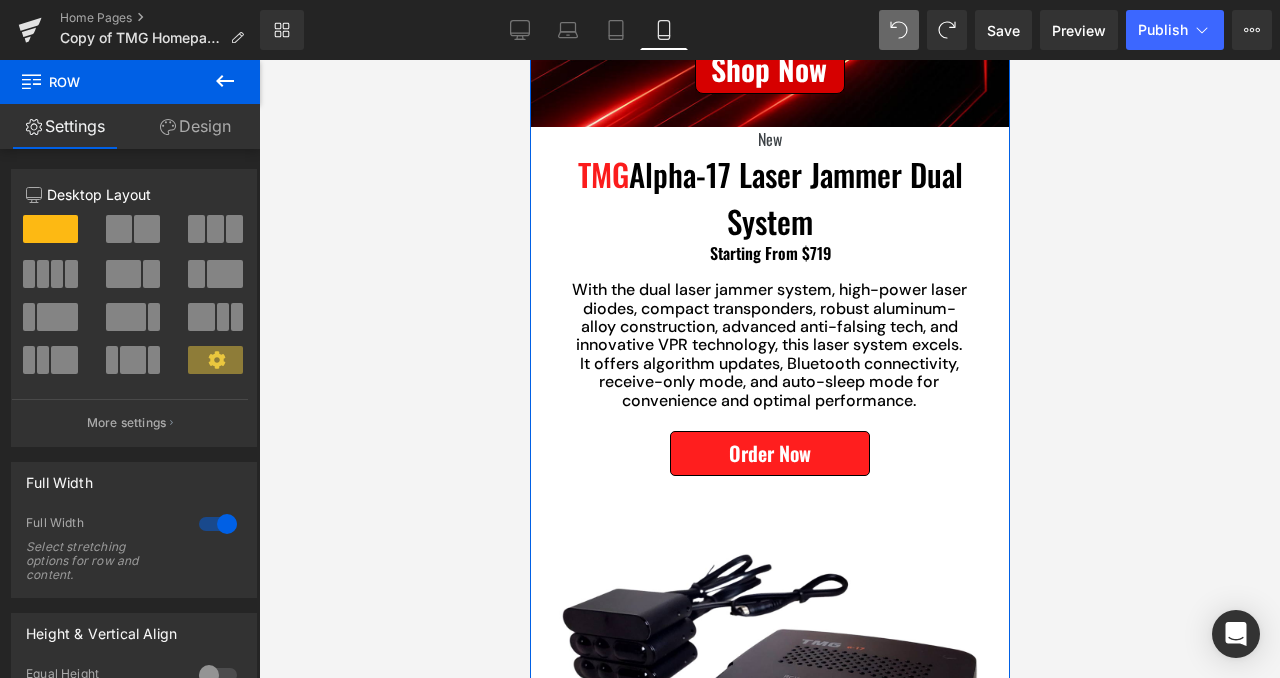 scroll, scrollTop: 229, scrollLeft: 0, axis: vertical 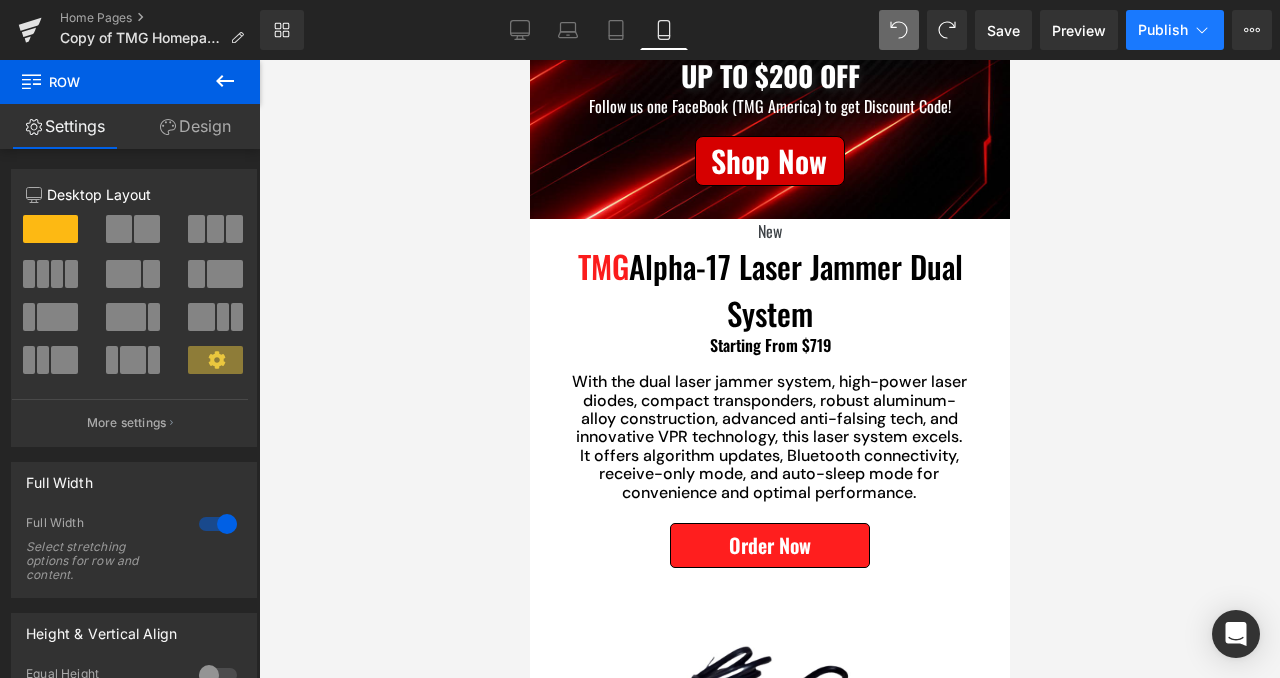 click on "Publish" at bounding box center (1163, 30) 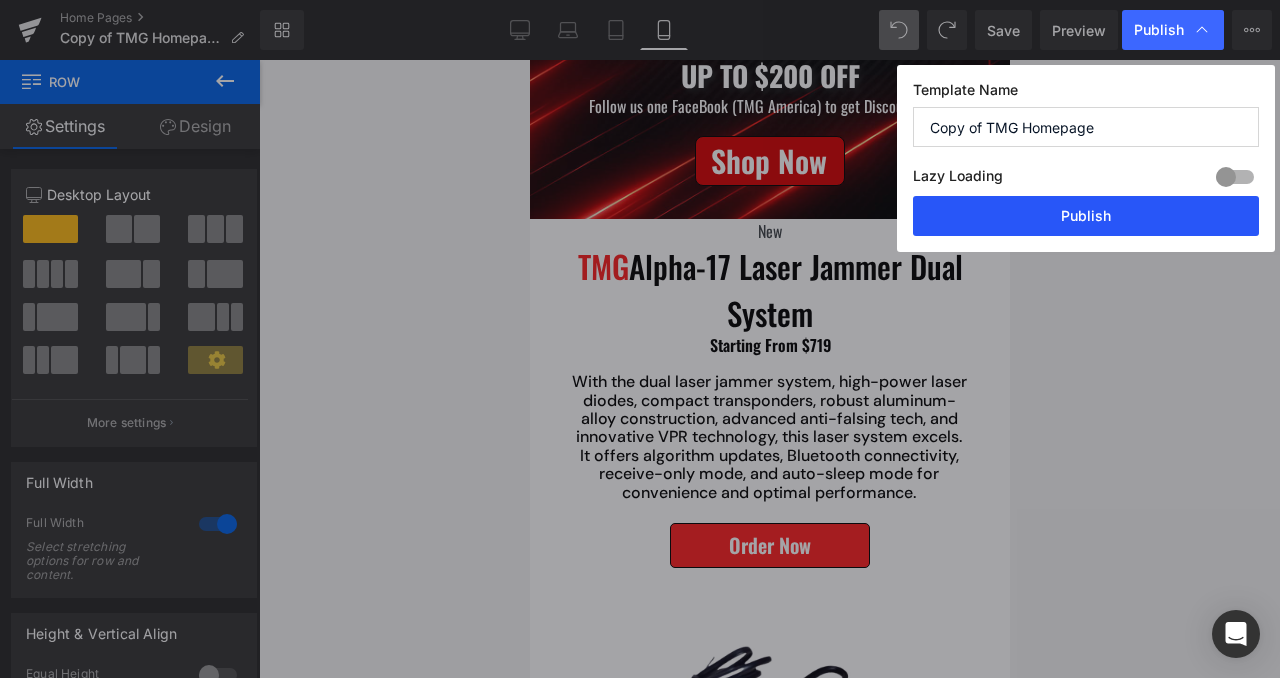 click on "Publish" at bounding box center (1086, 216) 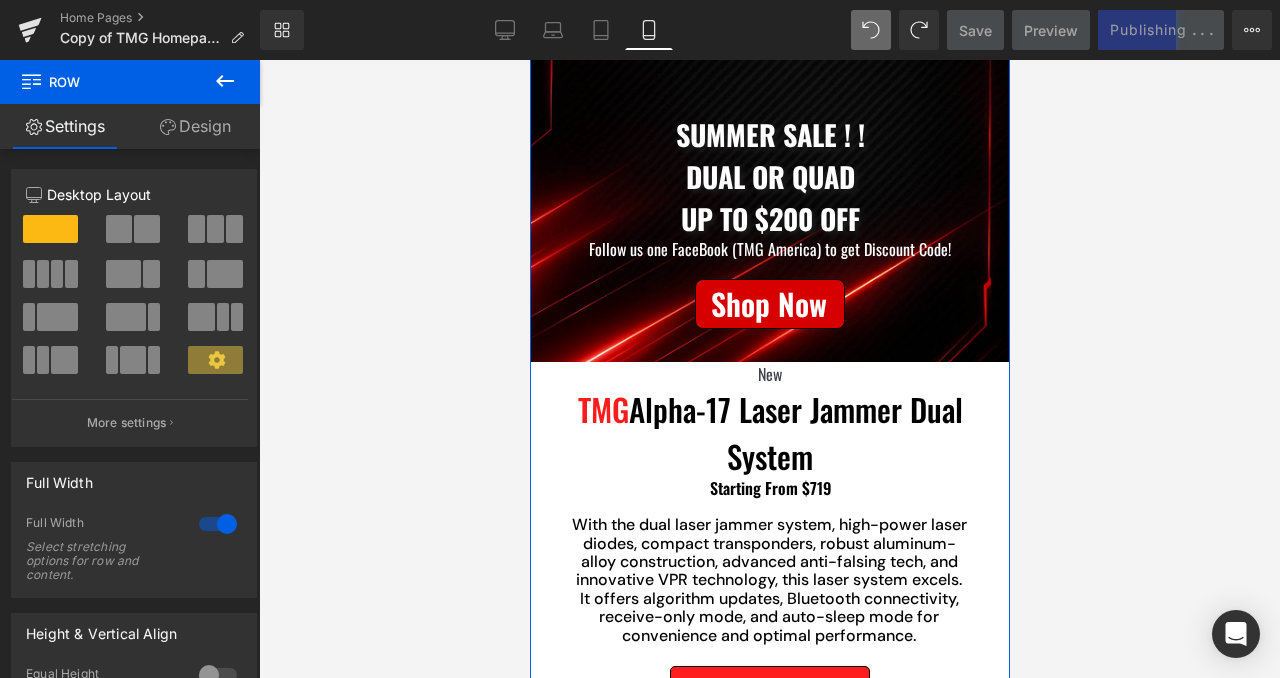 scroll, scrollTop: 0, scrollLeft: 0, axis: both 